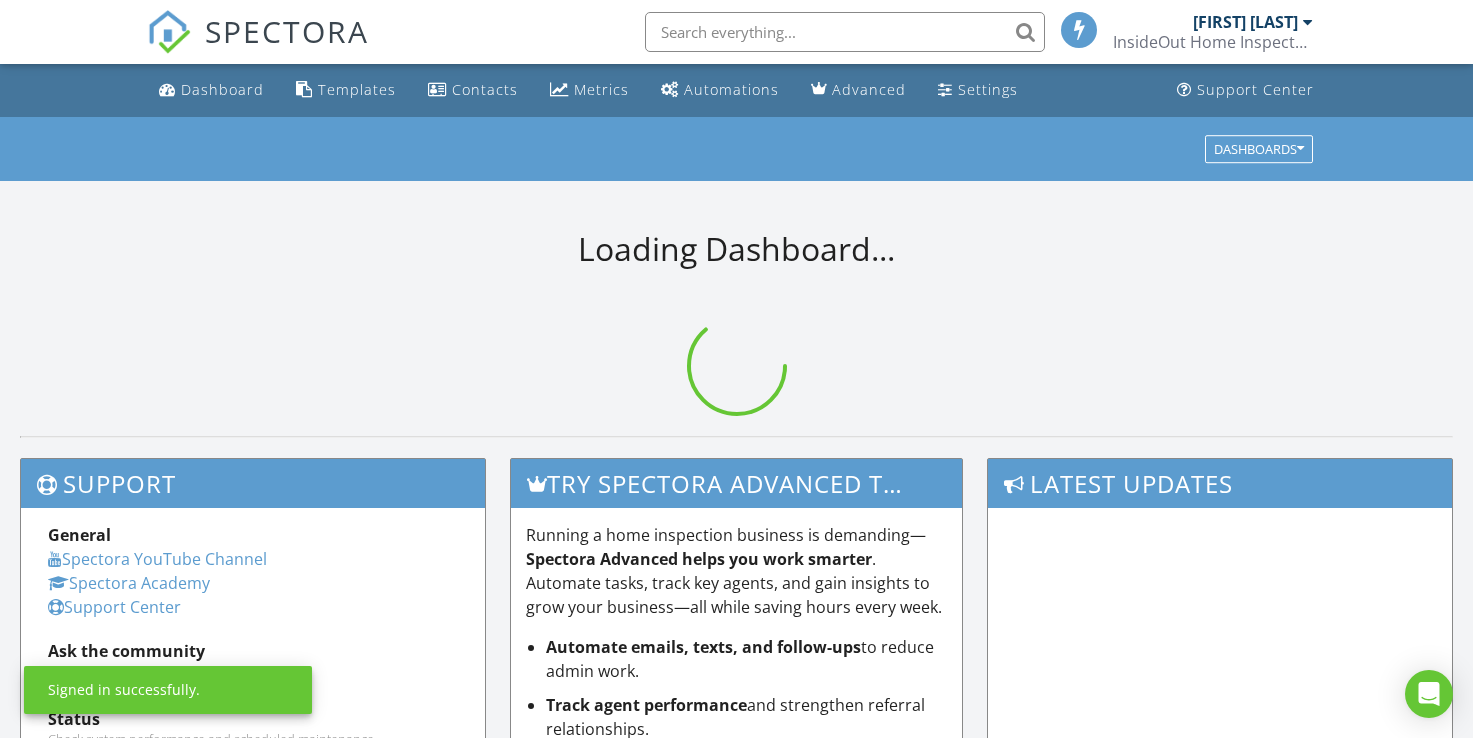 scroll, scrollTop: 0, scrollLeft: 0, axis: both 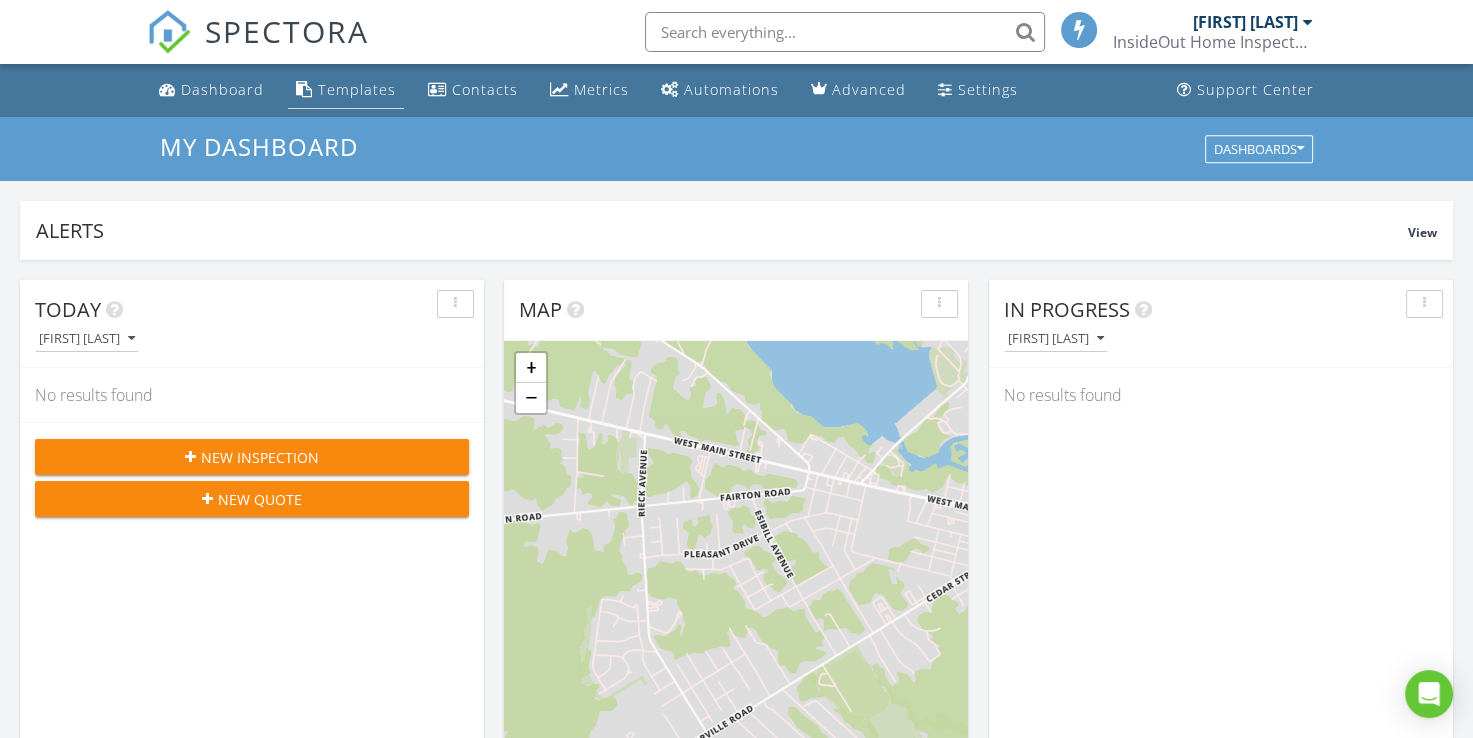 click on "Templates" at bounding box center (357, 89) 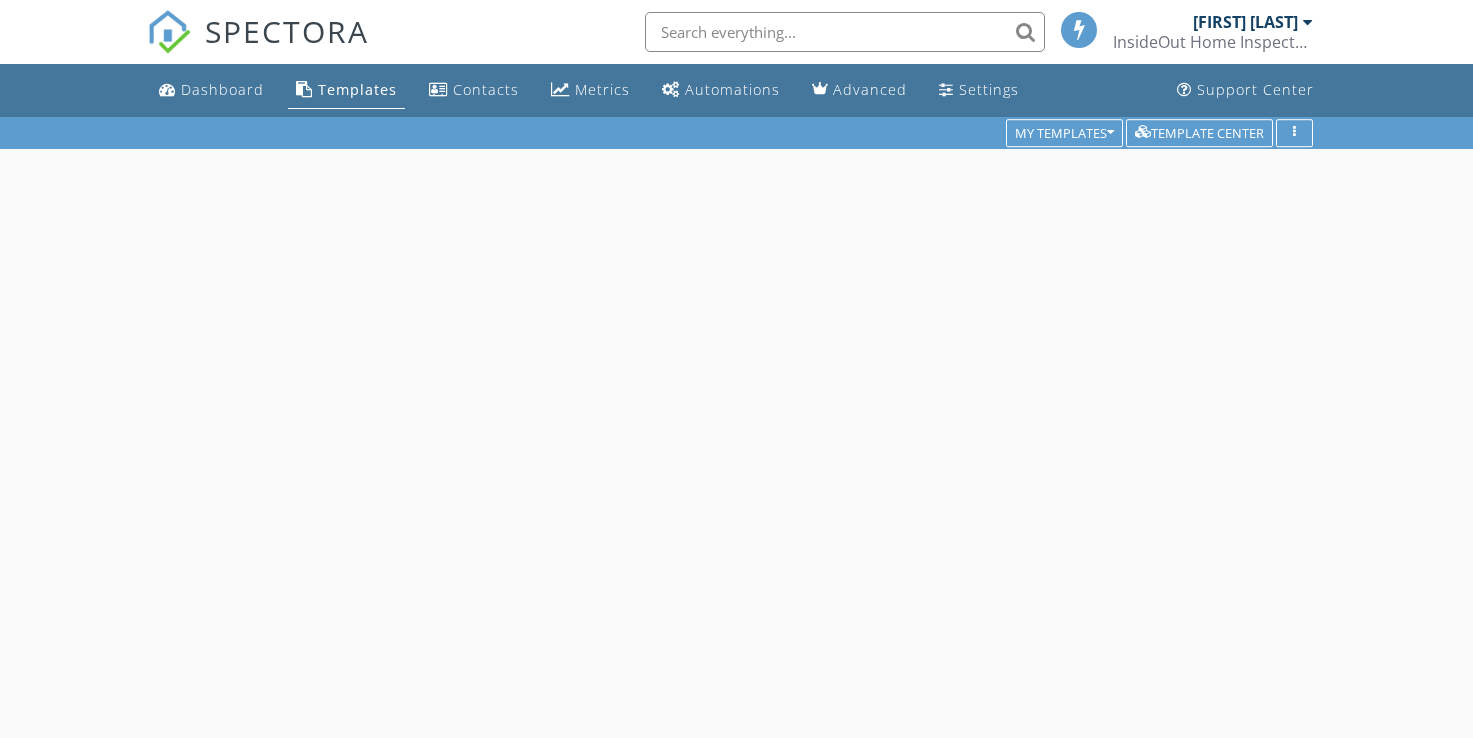 scroll, scrollTop: 0, scrollLeft: 0, axis: both 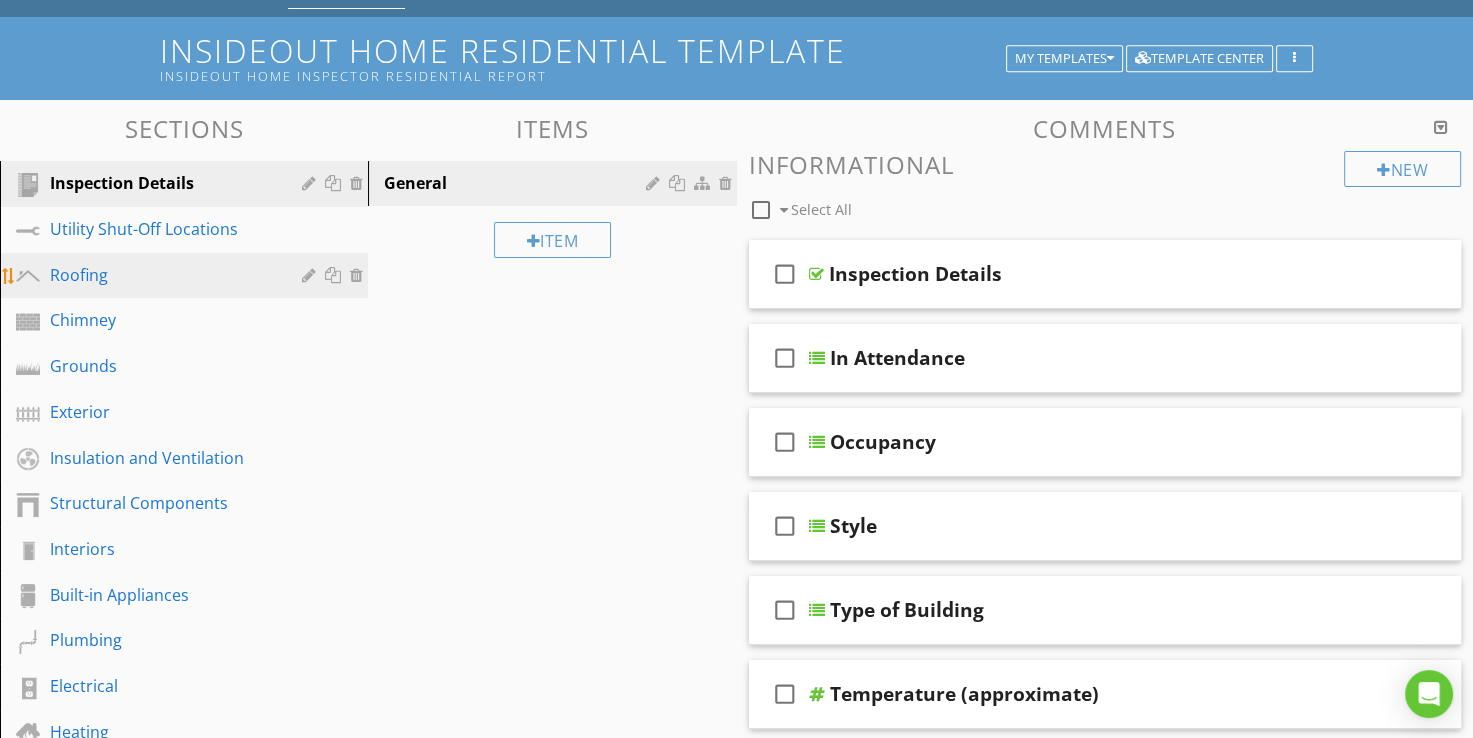 click on "Roofing" at bounding box center [161, 275] 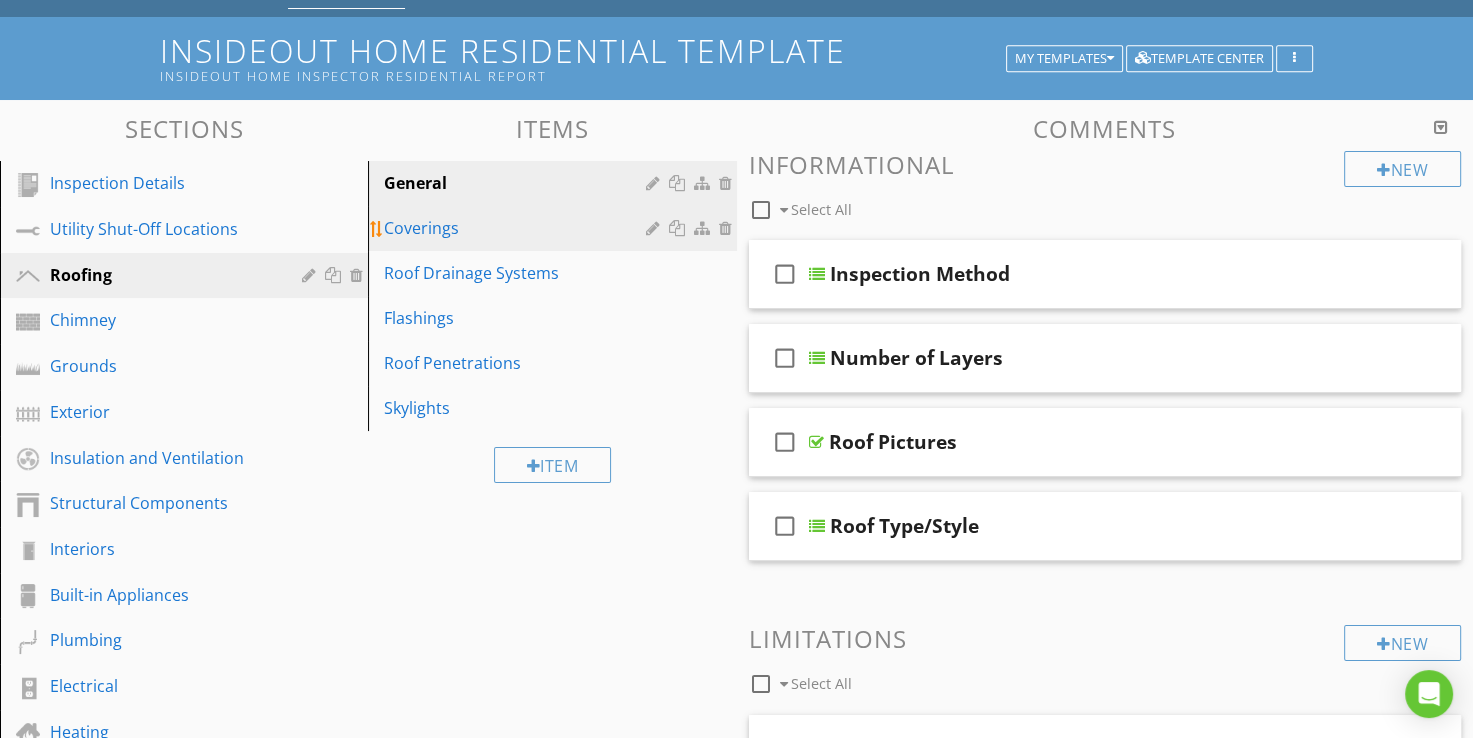 click on "Coverings" at bounding box center (517, 228) 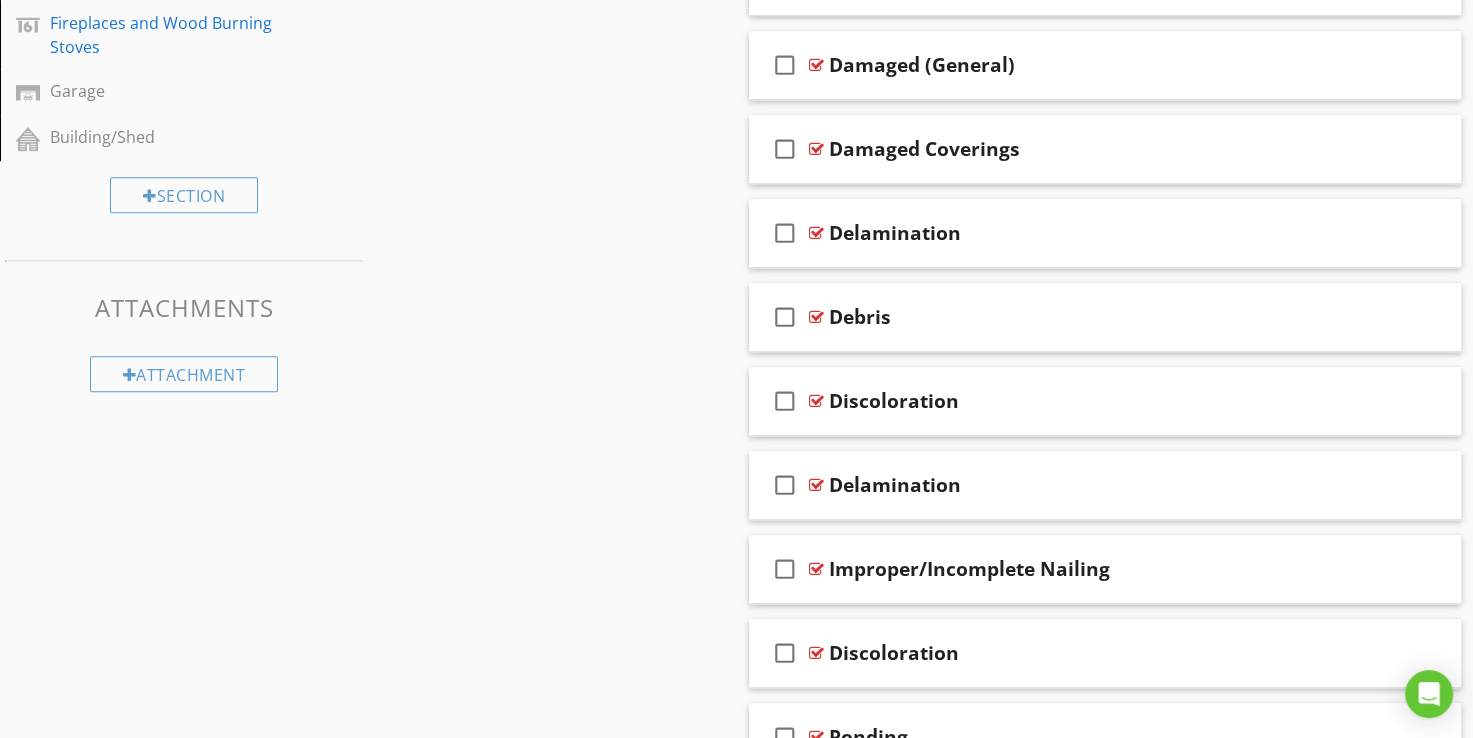 scroll, scrollTop: 1000, scrollLeft: 0, axis: vertical 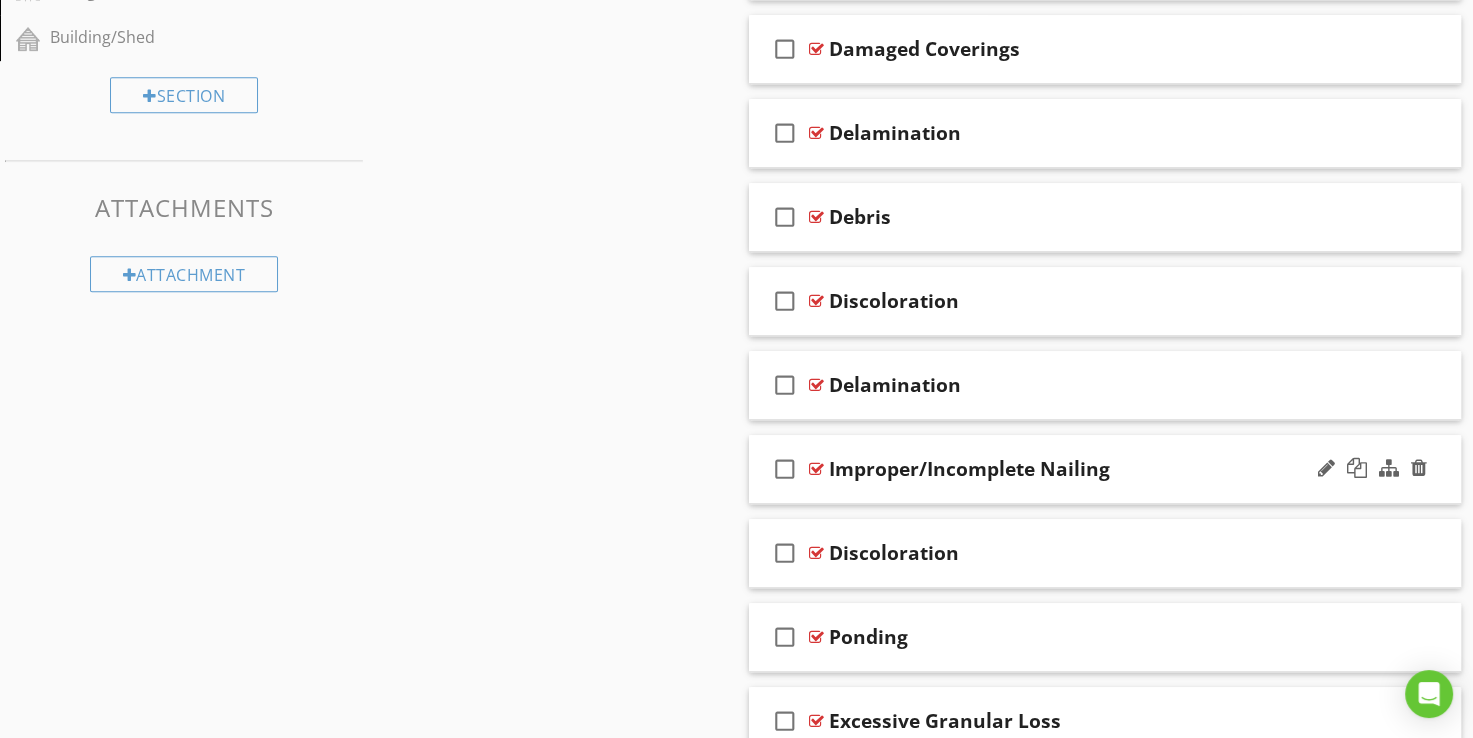 click at bounding box center [816, 469] 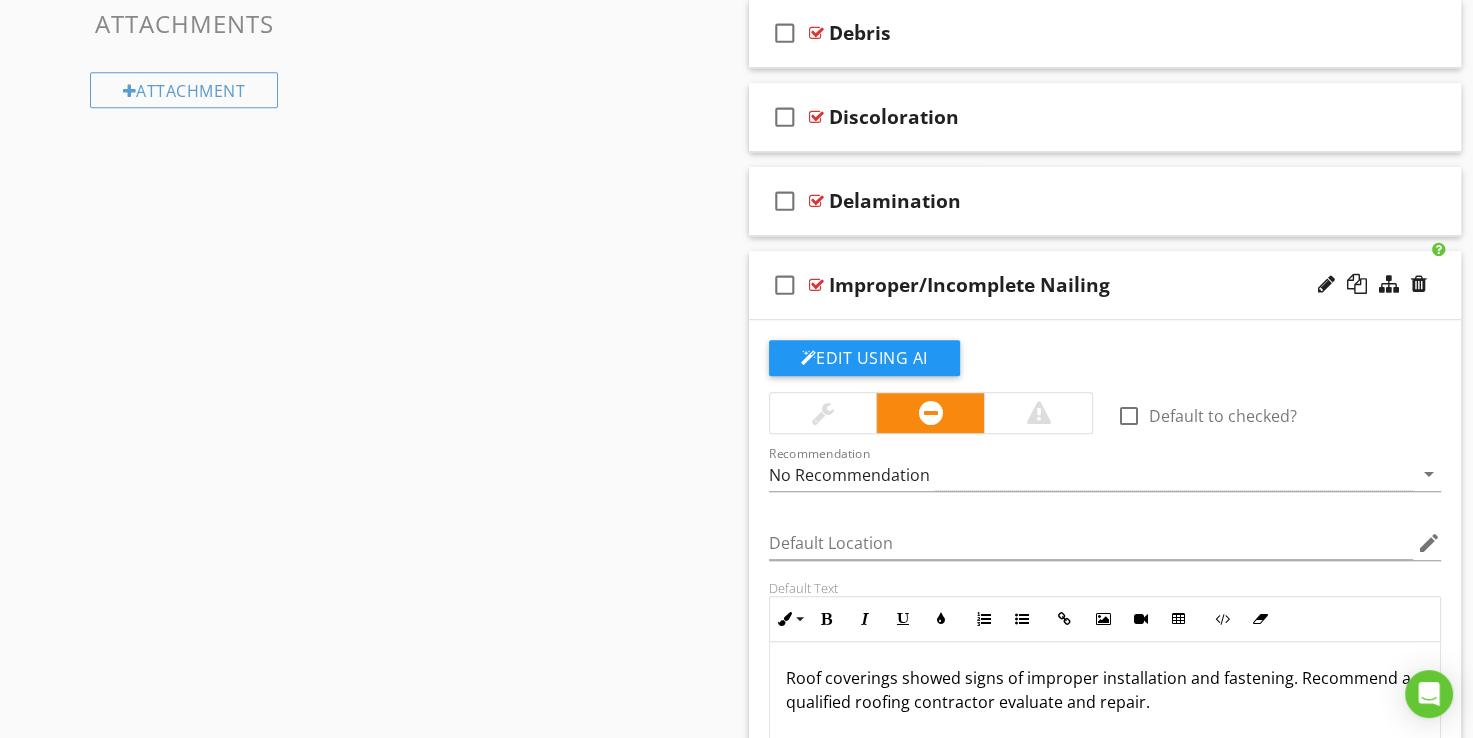 scroll, scrollTop: 1100, scrollLeft: 0, axis: vertical 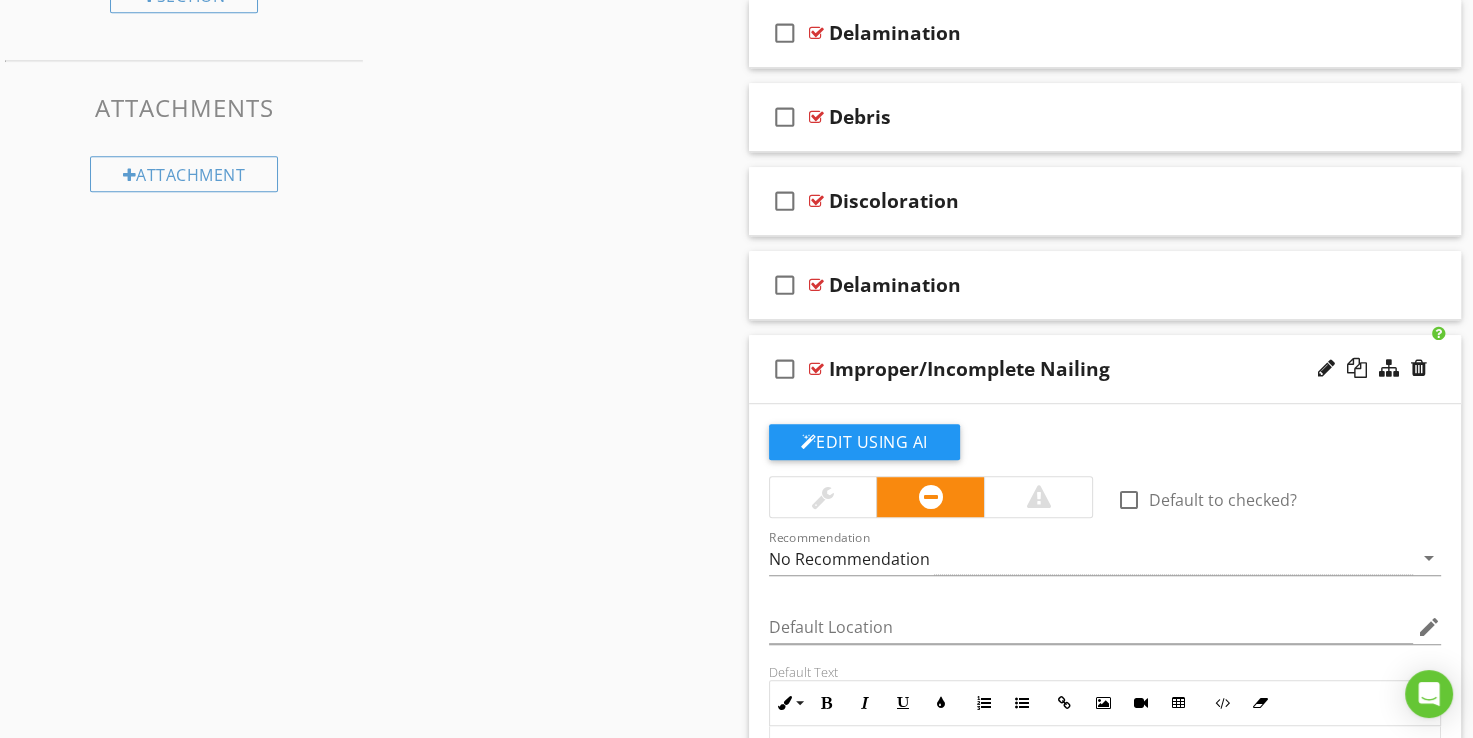 click at bounding box center (816, 369) 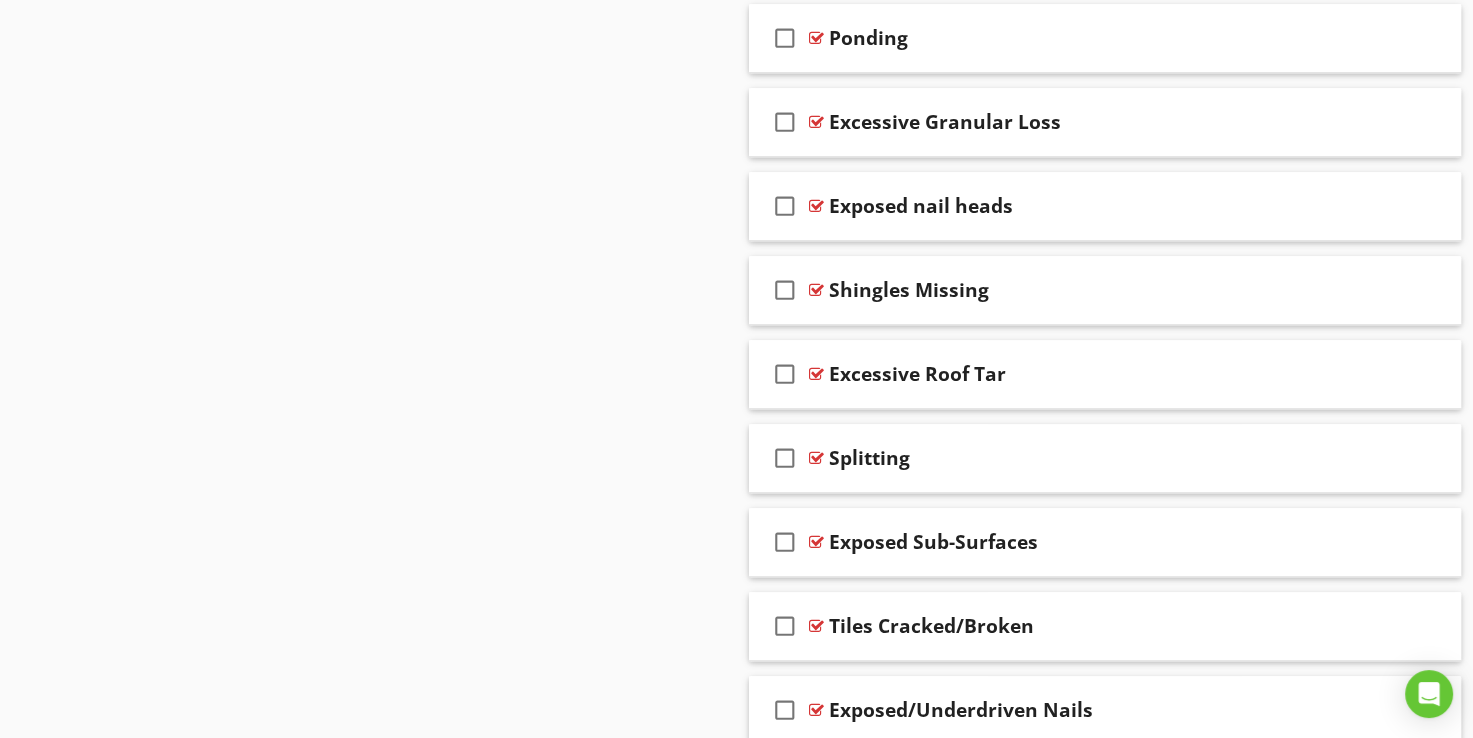 scroll, scrollTop: 1600, scrollLeft: 0, axis: vertical 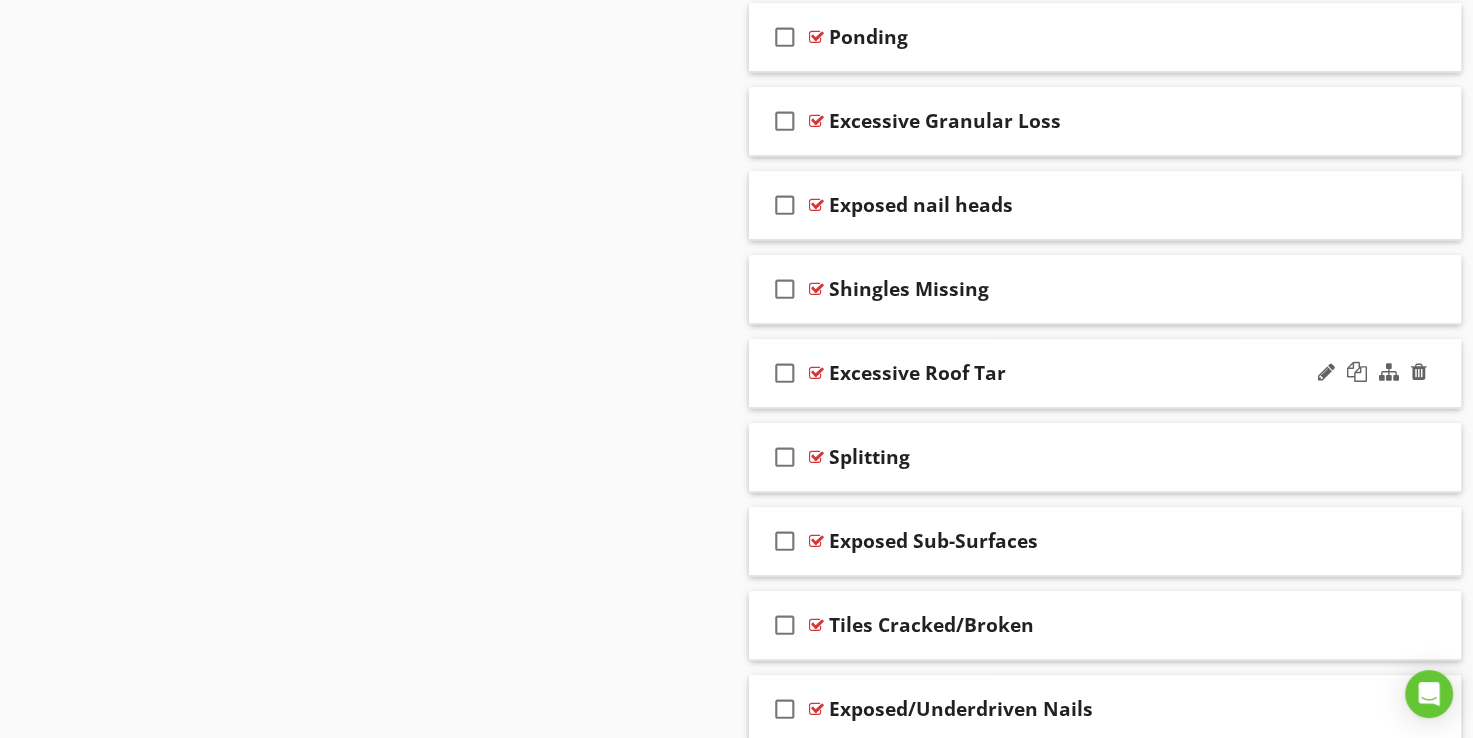 click at bounding box center (816, 373) 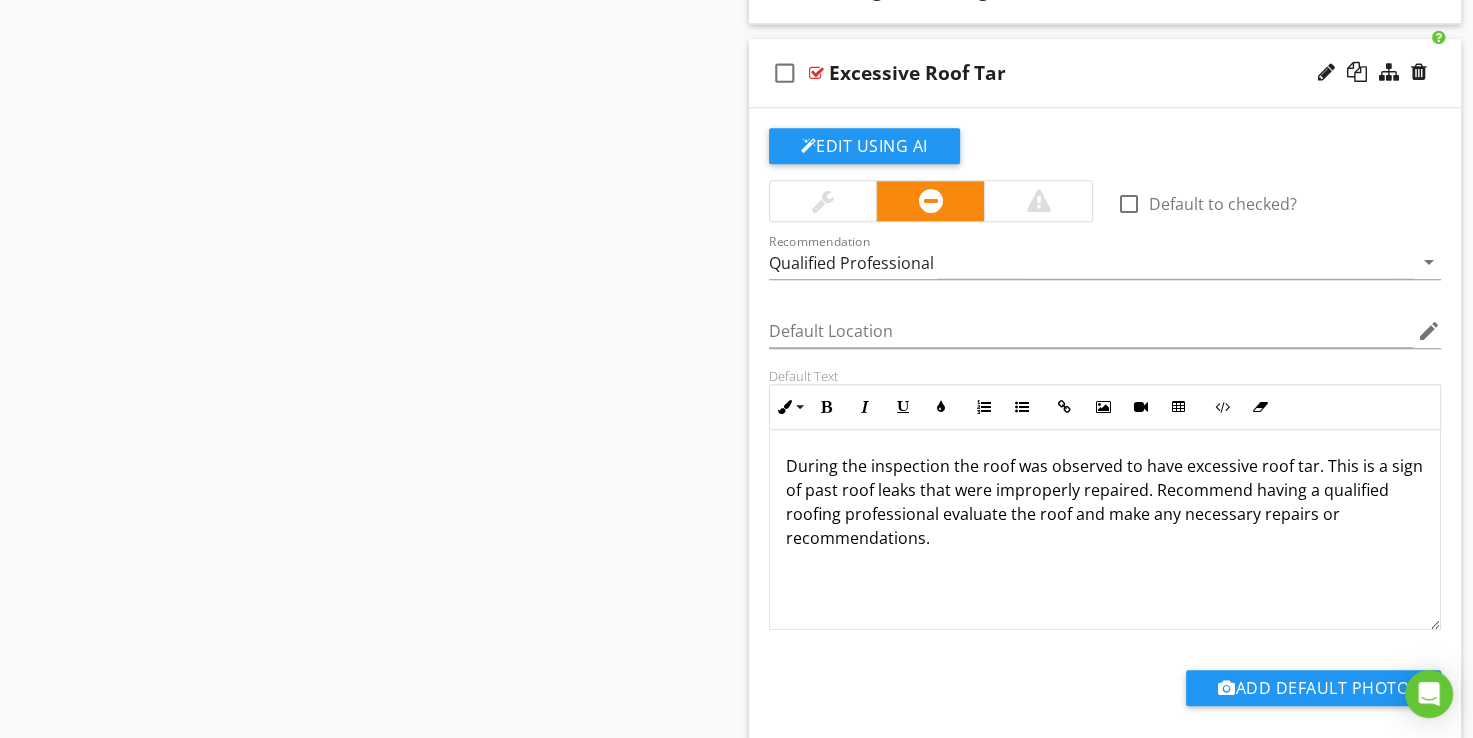 scroll, scrollTop: 1800, scrollLeft: 0, axis: vertical 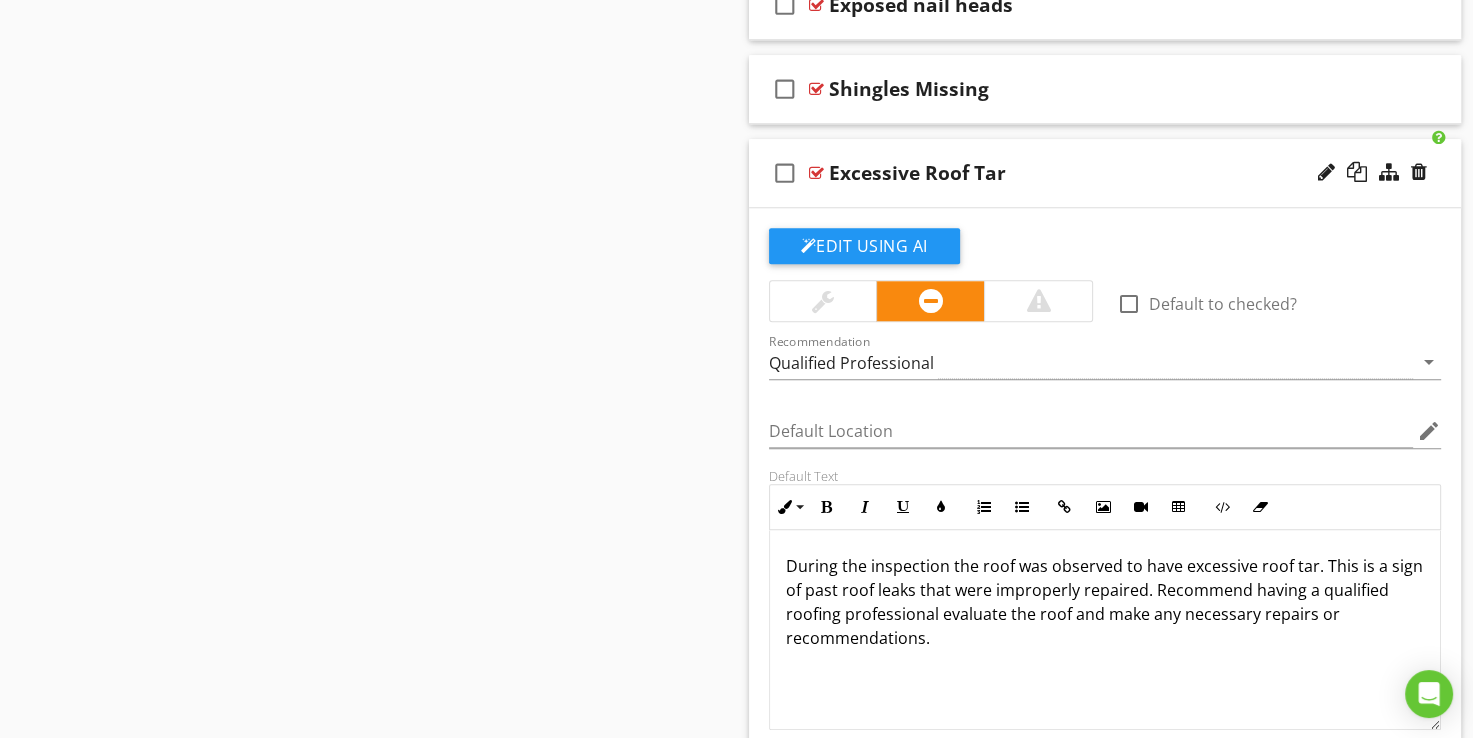 click at bounding box center [816, 173] 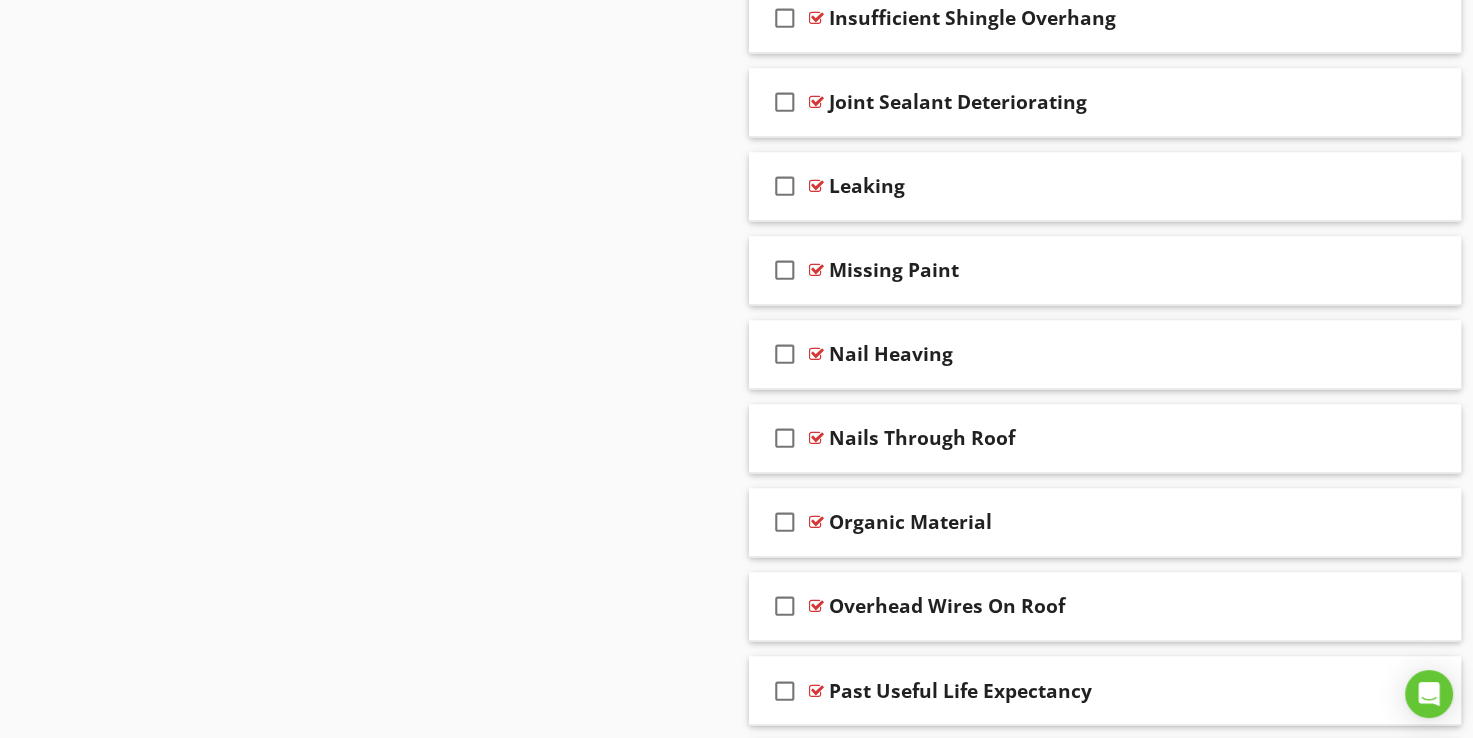 scroll, scrollTop: 3100, scrollLeft: 0, axis: vertical 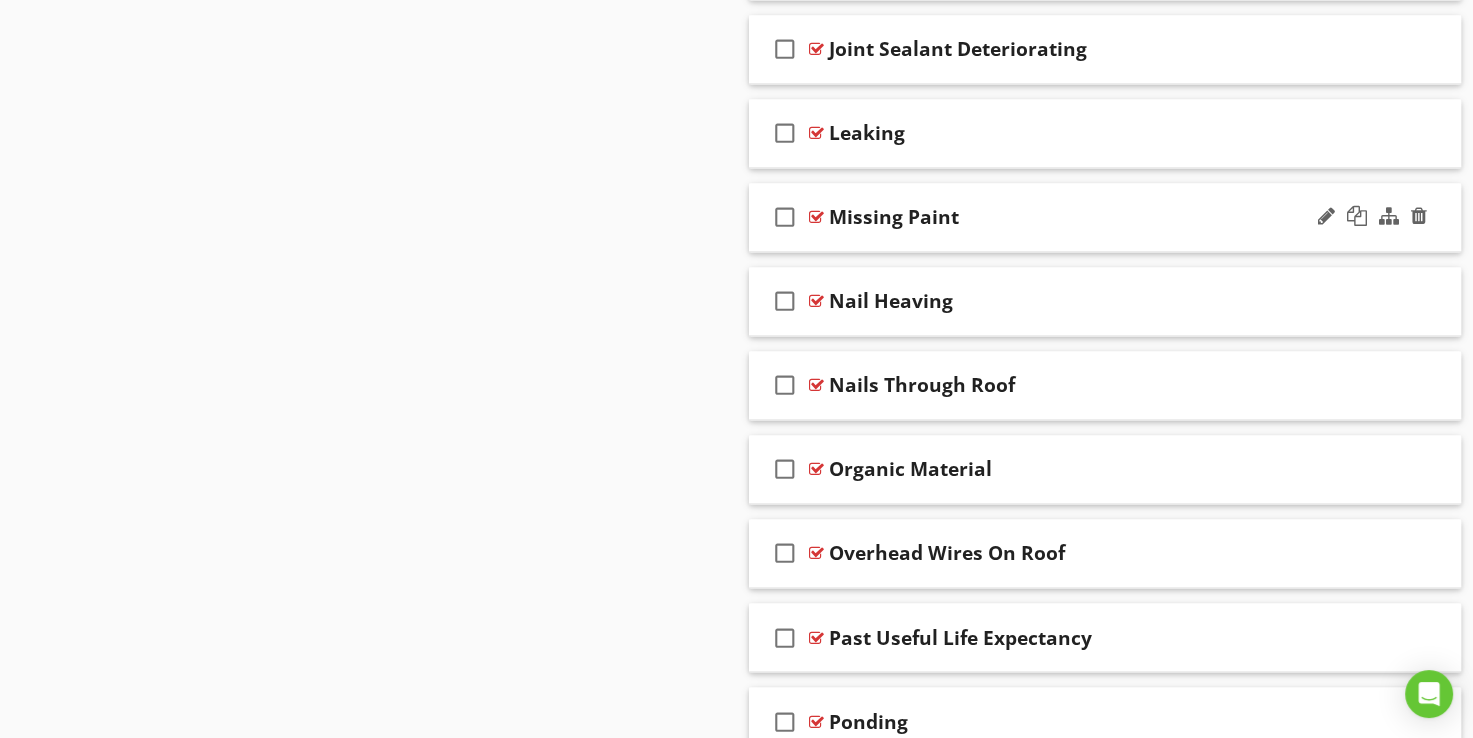 click at bounding box center (816, 217) 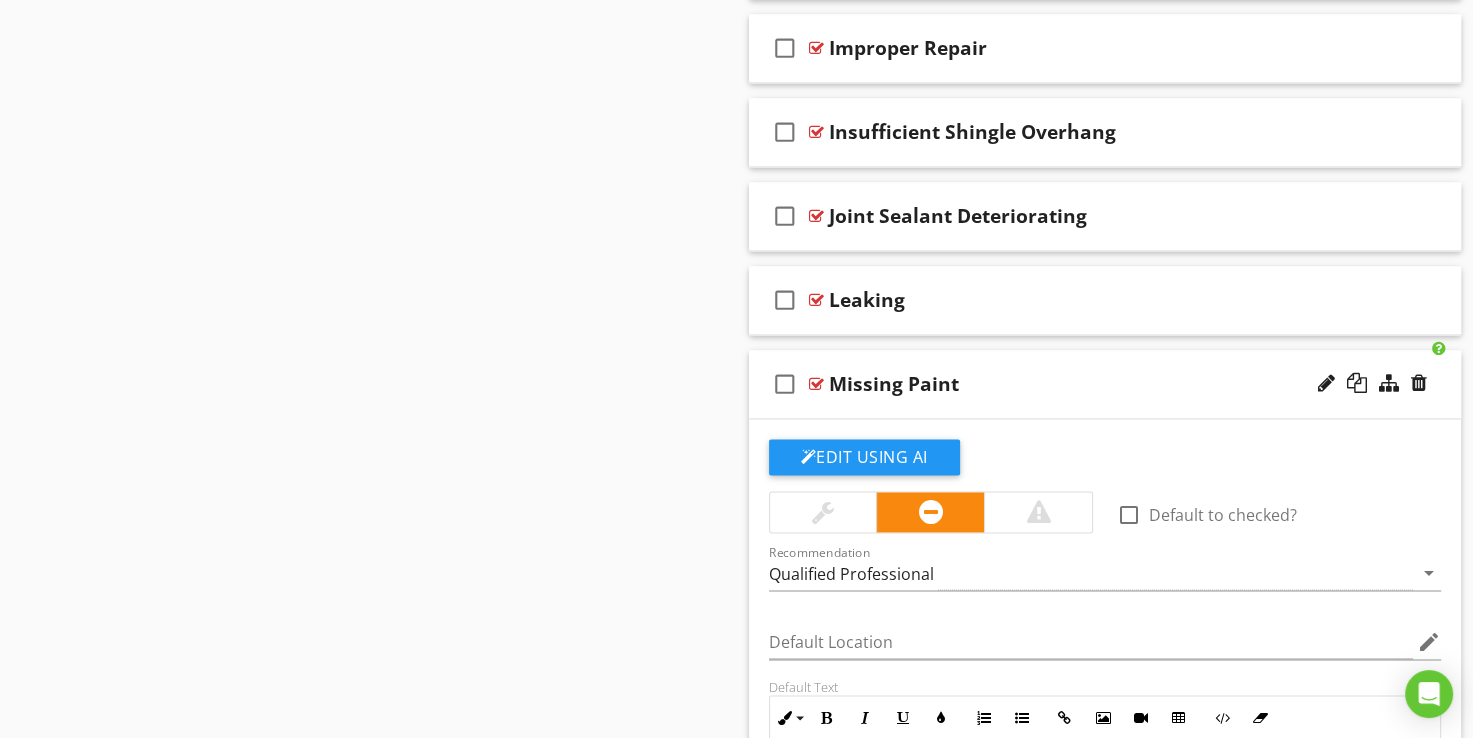 scroll, scrollTop: 2900, scrollLeft: 0, axis: vertical 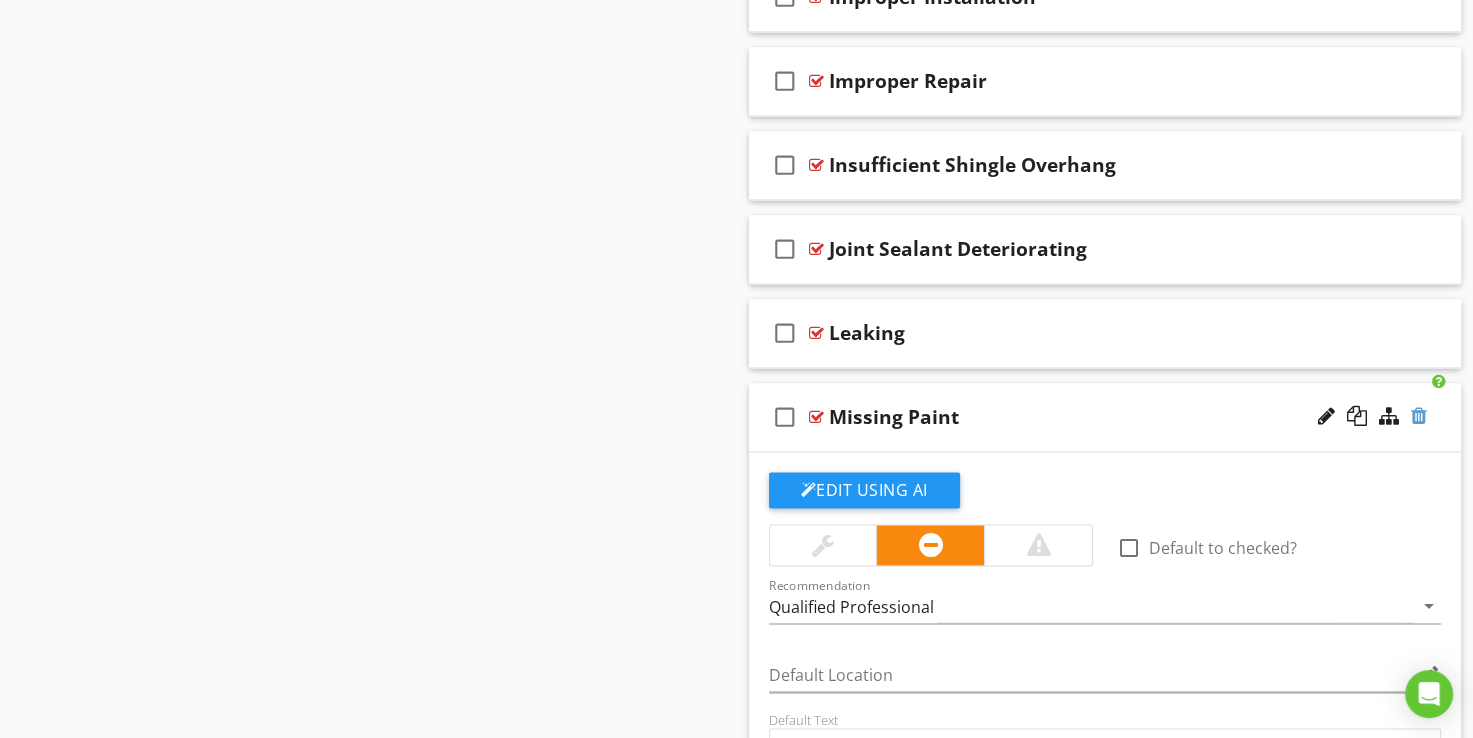 click at bounding box center [1419, 416] 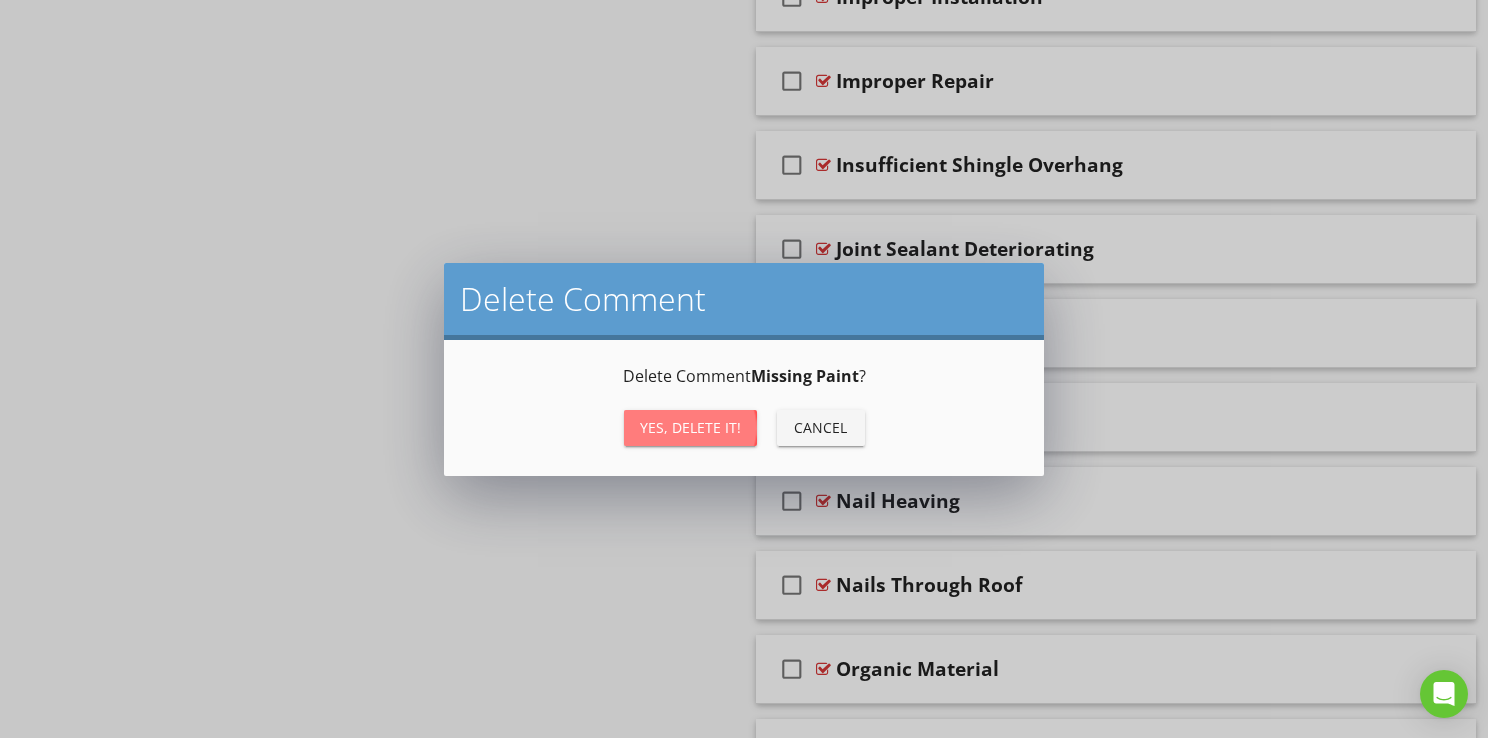 click on "Yes, Delete it!" at bounding box center (690, 427) 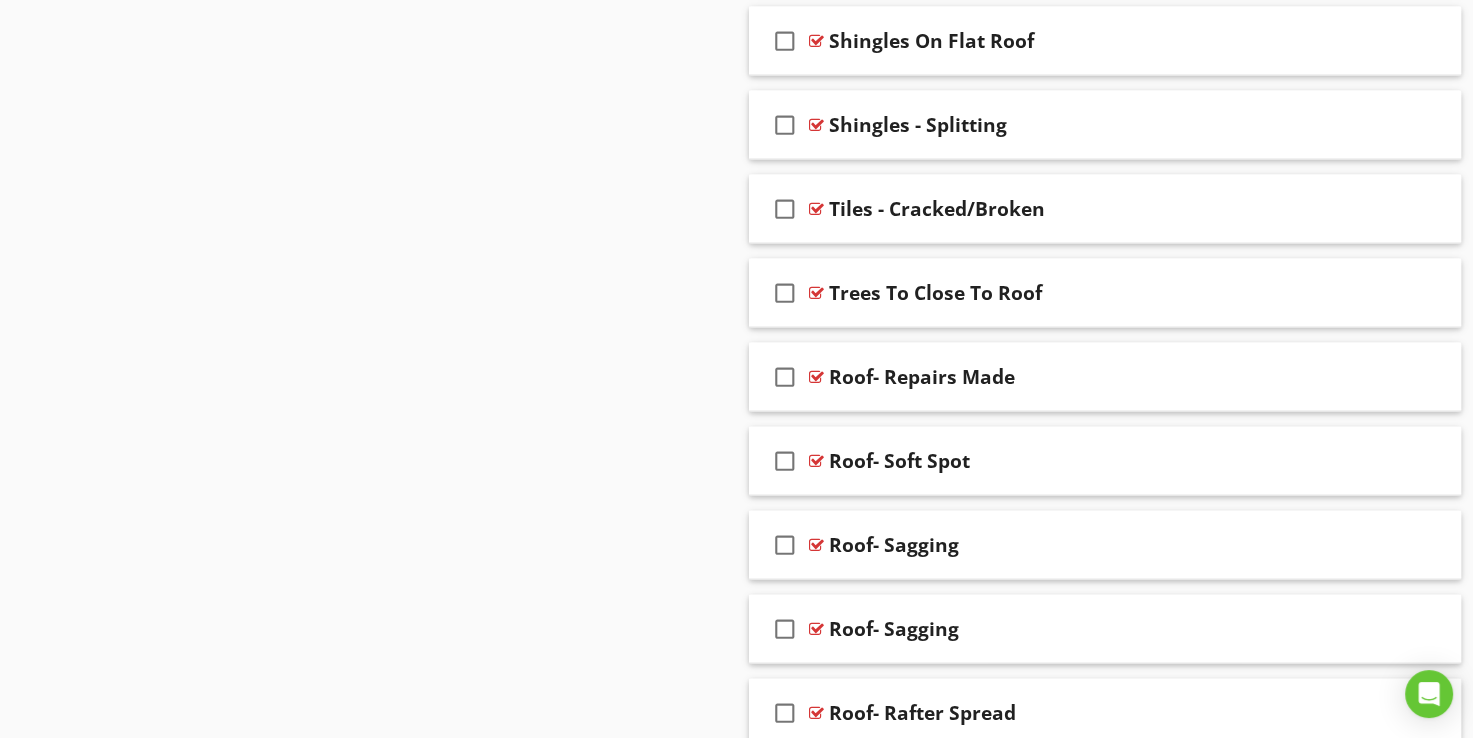scroll, scrollTop: 4284, scrollLeft: 0, axis: vertical 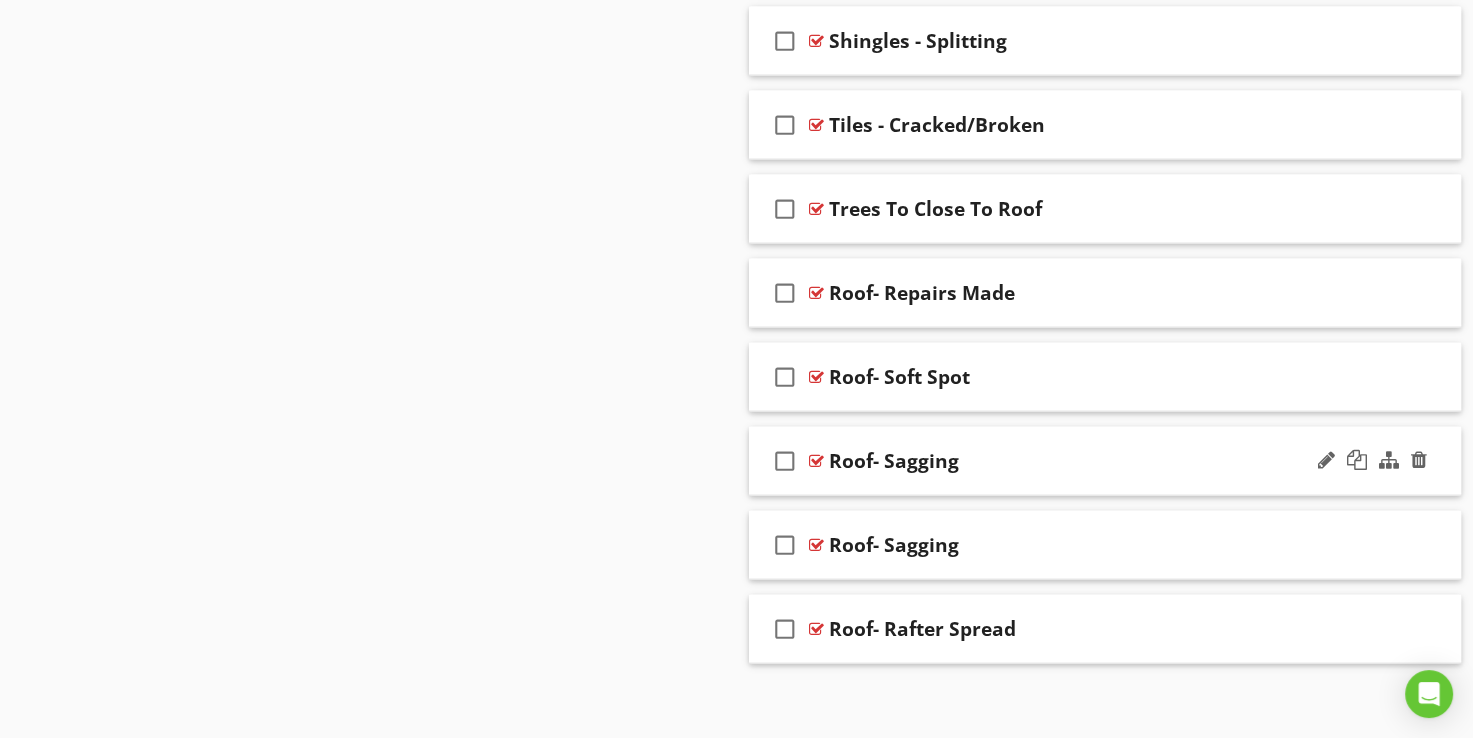 click at bounding box center [816, 461] 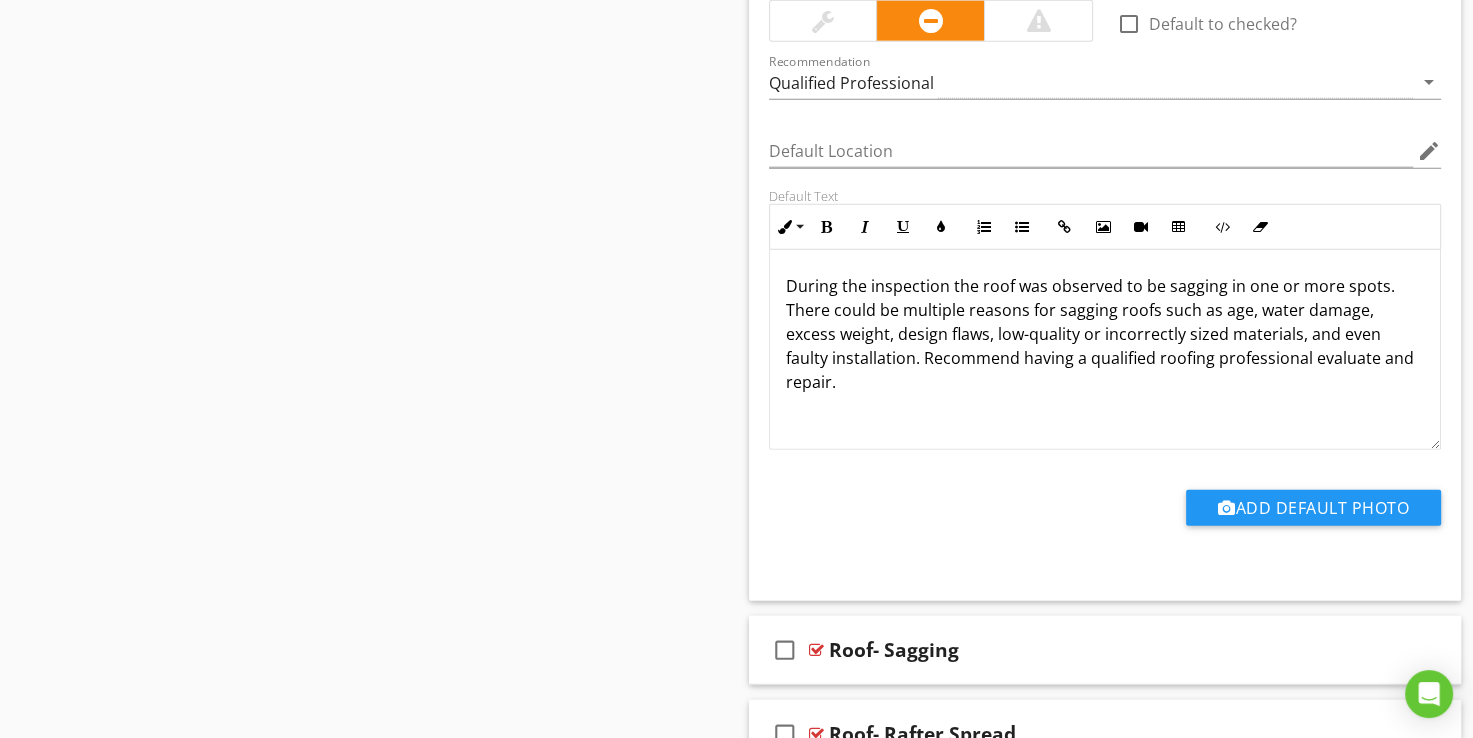 scroll, scrollTop: 4956, scrollLeft: 0, axis: vertical 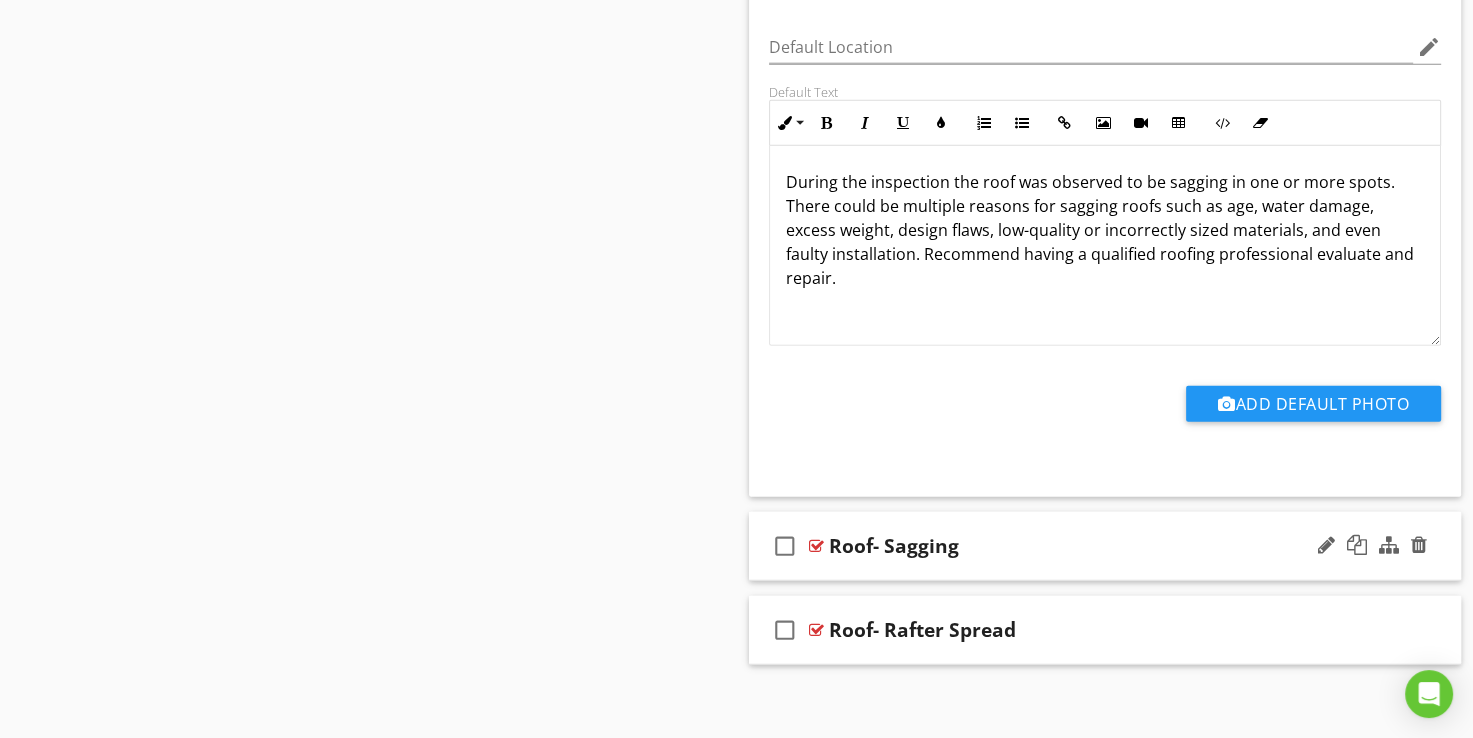 click at bounding box center (816, 546) 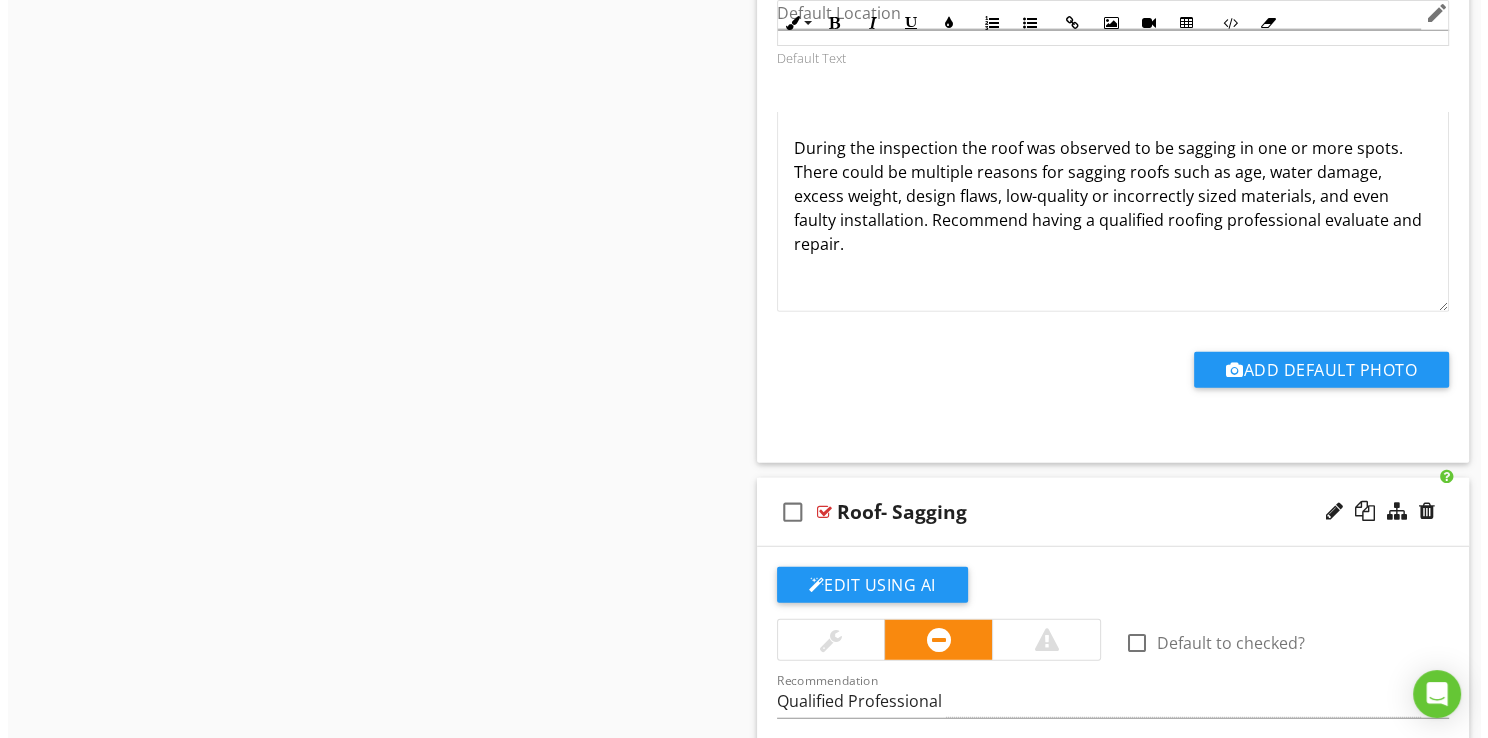 scroll, scrollTop: 5156, scrollLeft: 0, axis: vertical 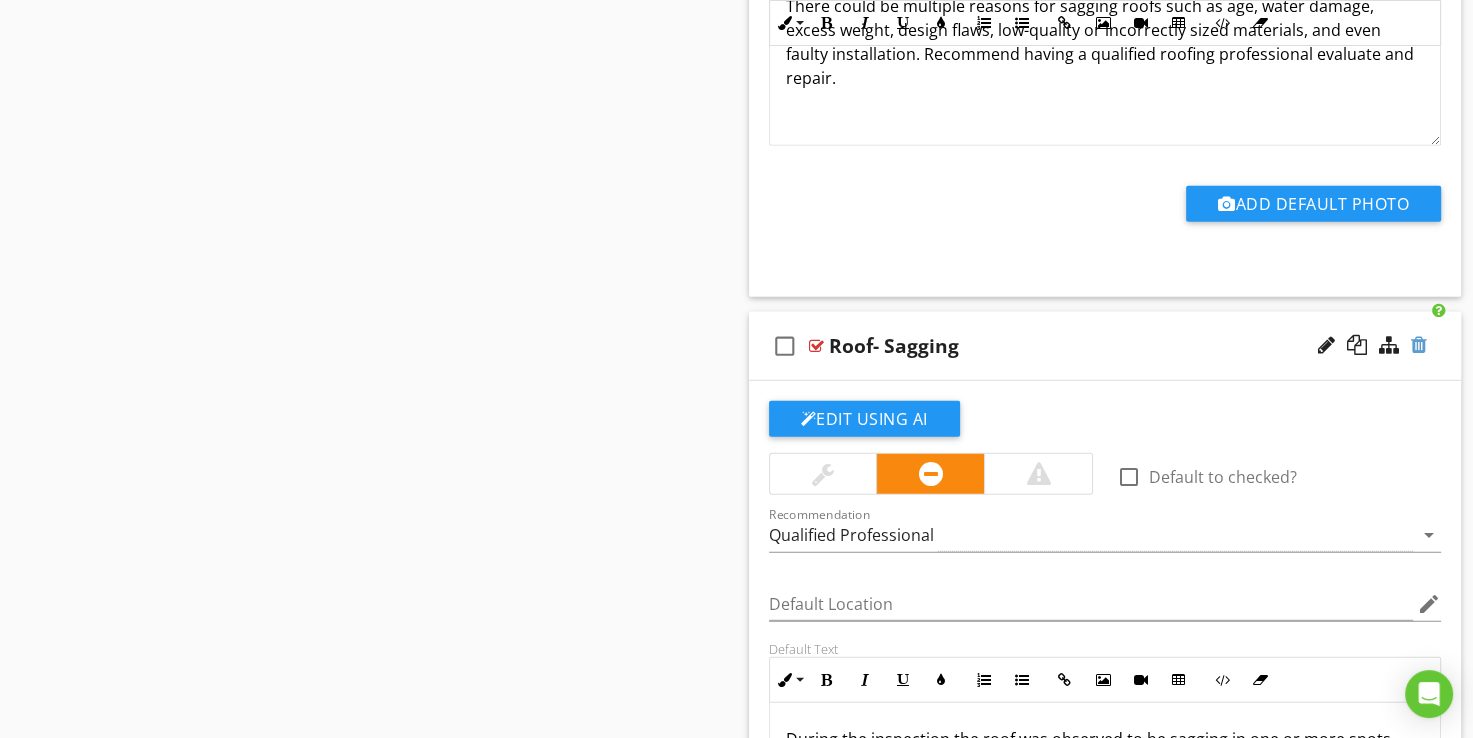 click at bounding box center (1419, 345) 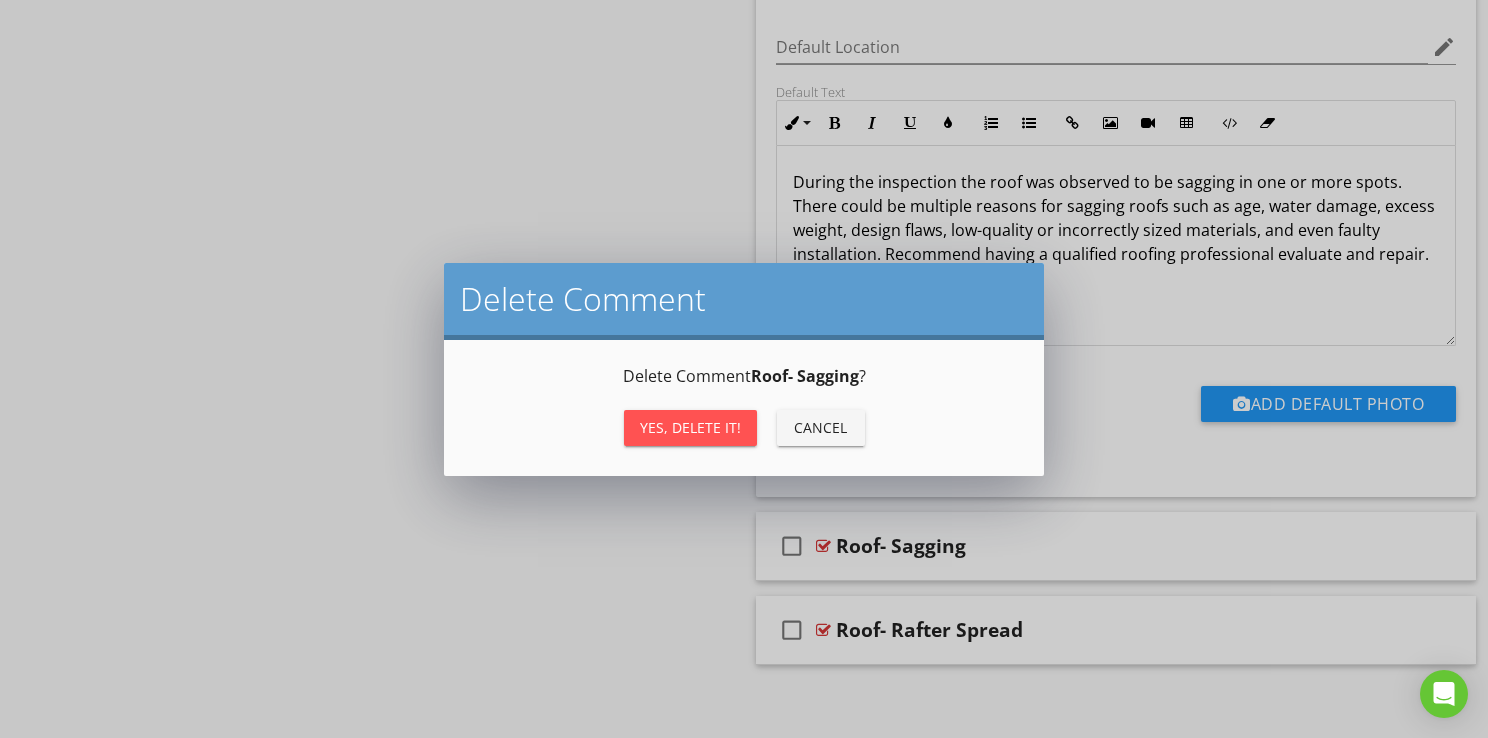 click on "Yes, Delete it!" at bounding box center [690, 428] 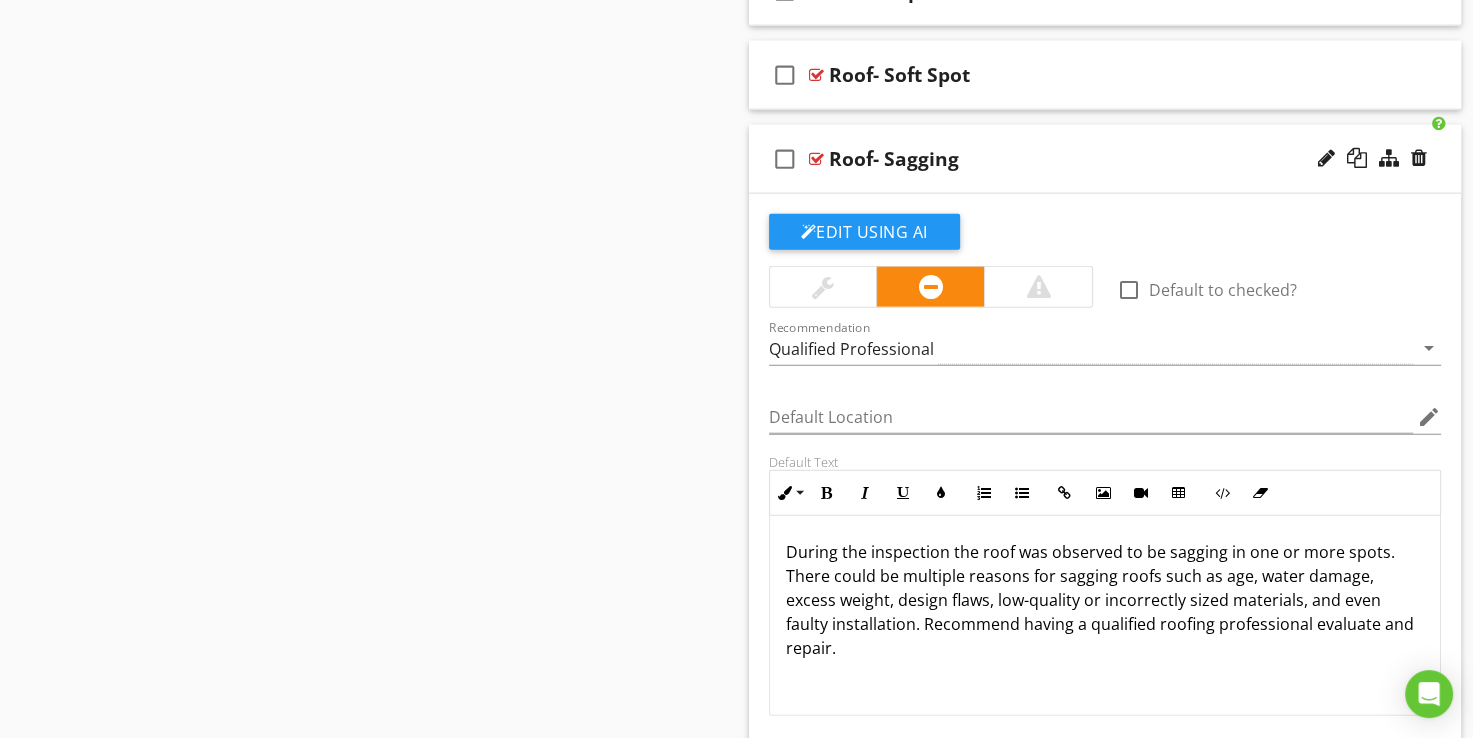 scroll, scrollTop: 4472, scrollLeft: 0, axis: vertical 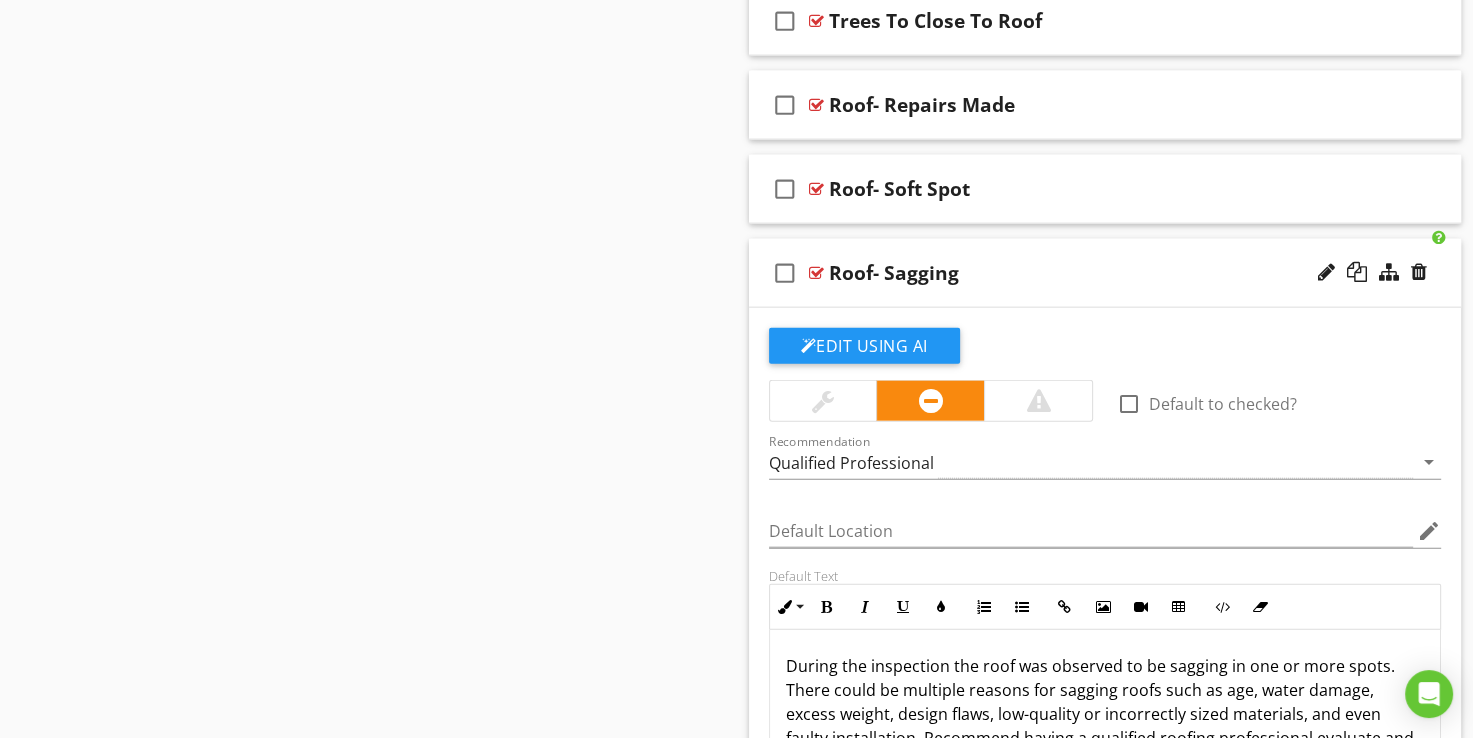 click at bounding box center [816, 273] 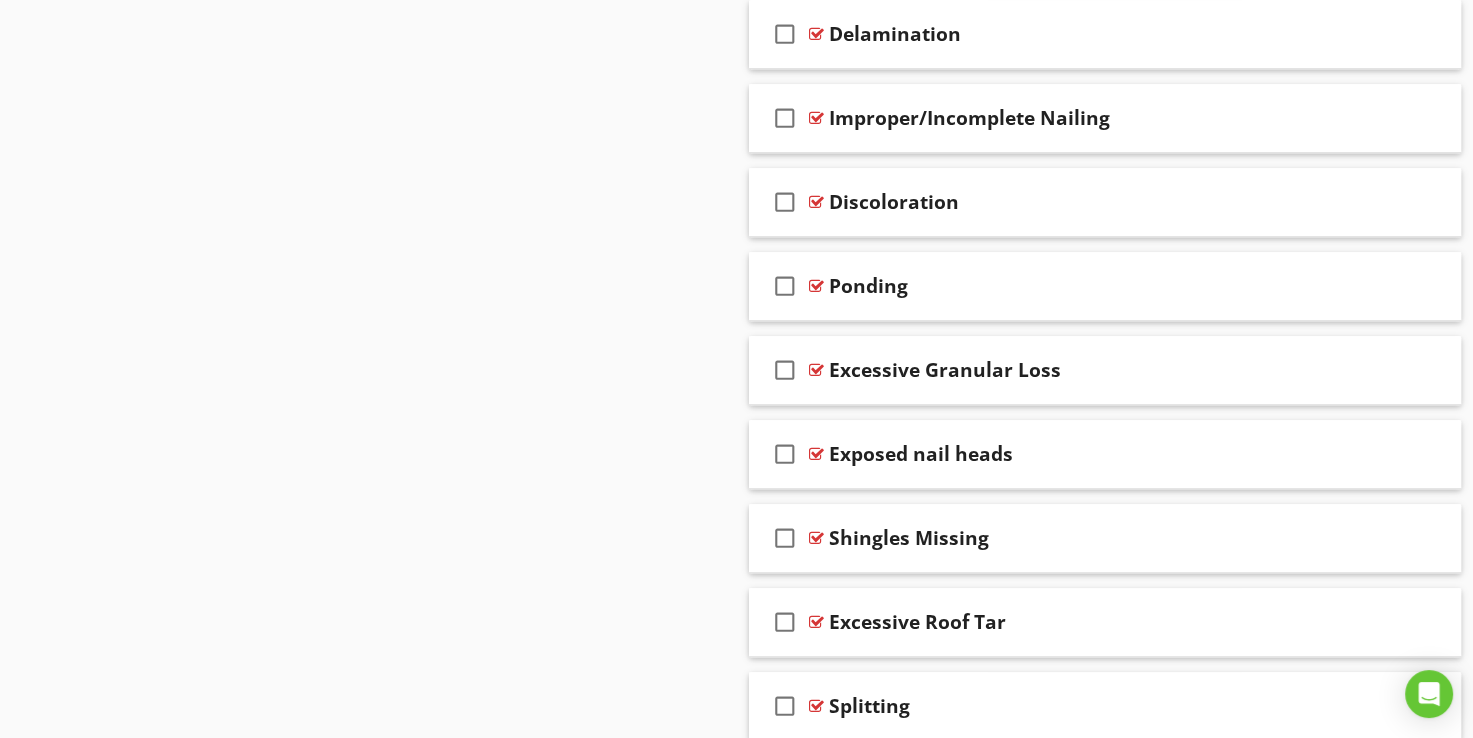 scroll, scrollTop: 1400, scrollLeft: 0, axis: vertical 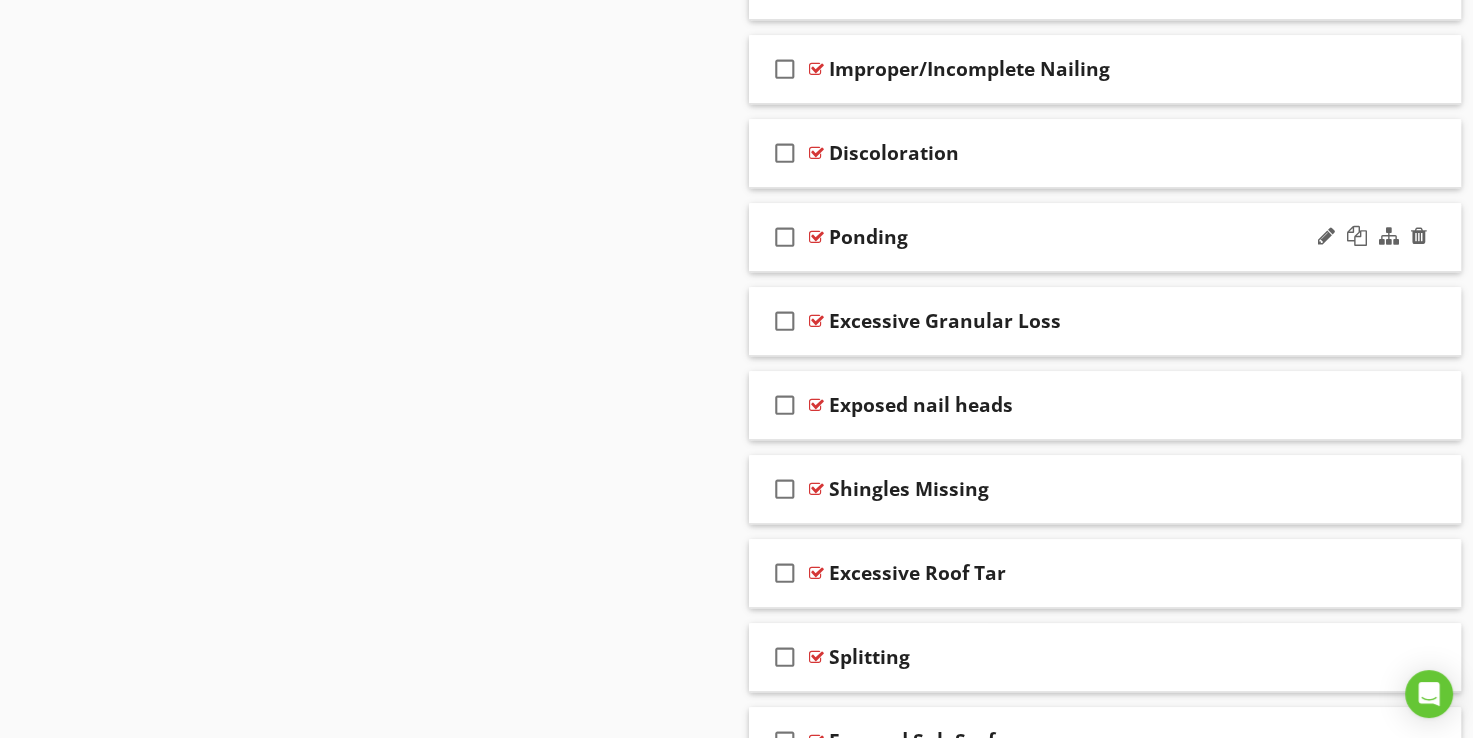 type 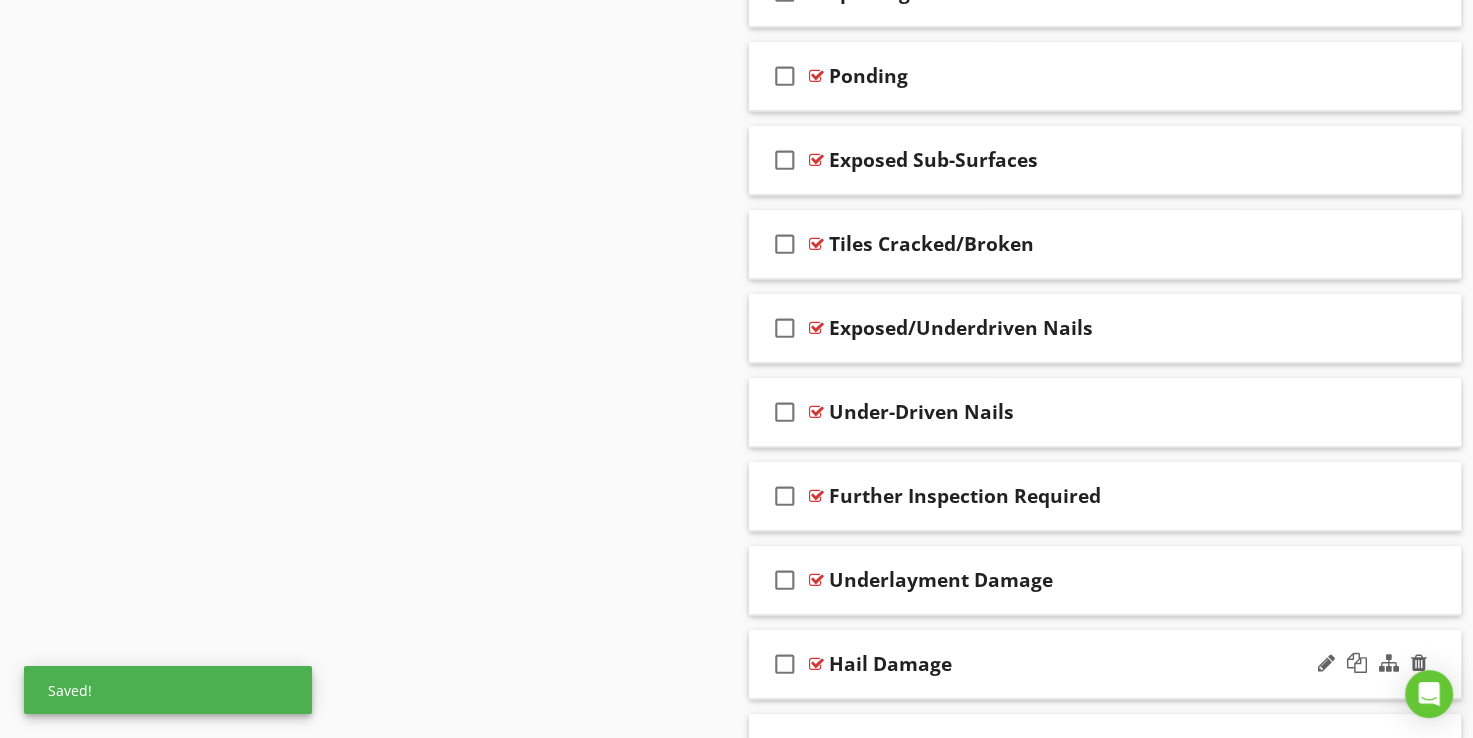 scroll, scrollTop: 2000, scrollLeft: 0, axis: vertical 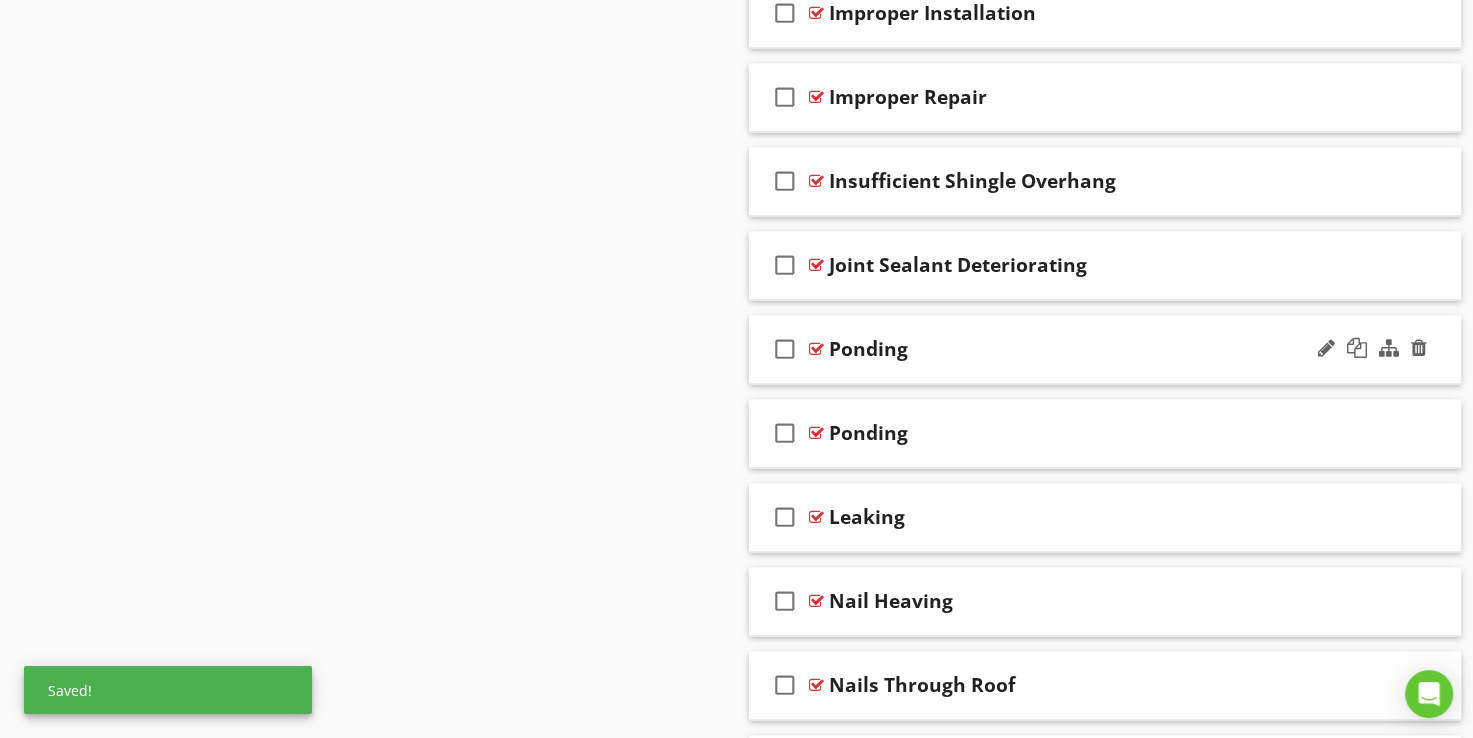 click at bounding box center [816, 349] 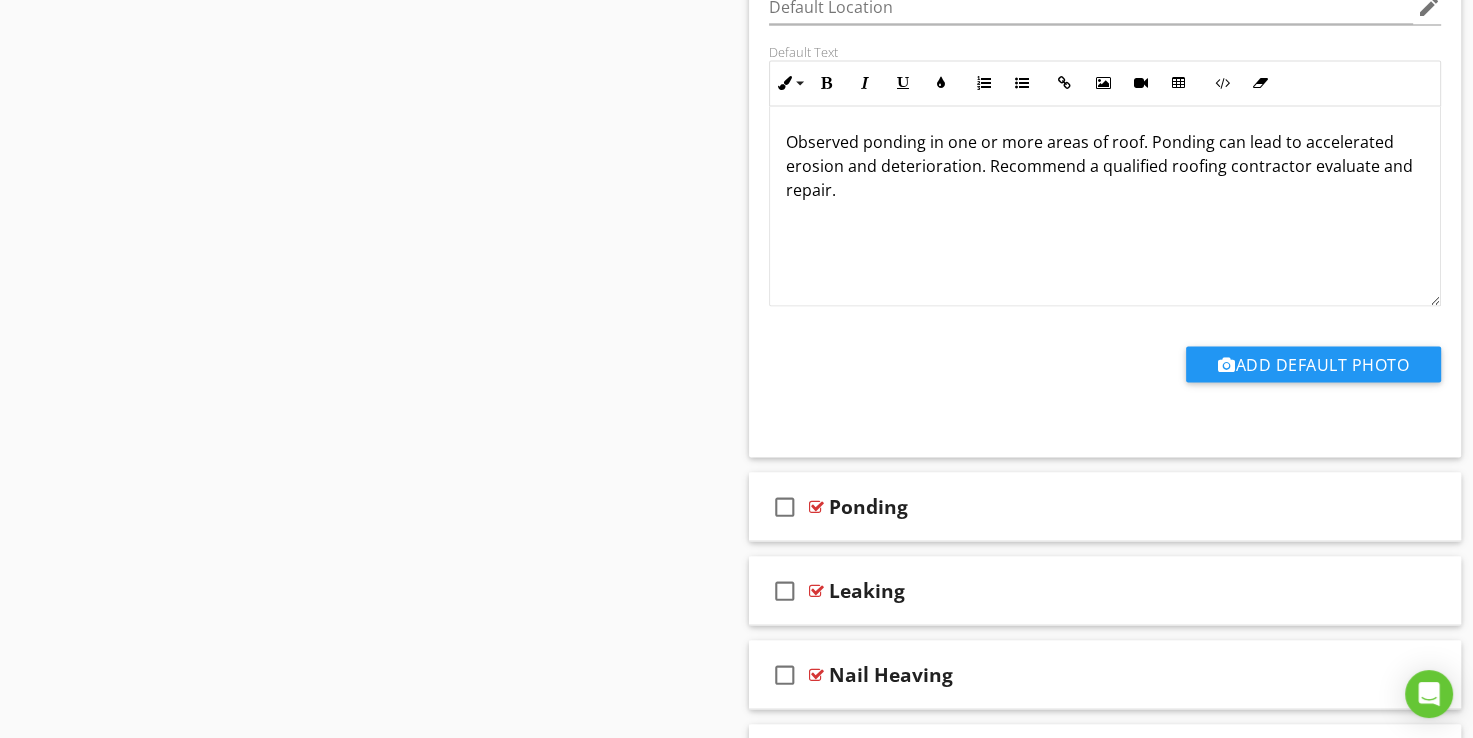 scroll, scrollTop: 3500, scrollLeft: 0, axis: vertical 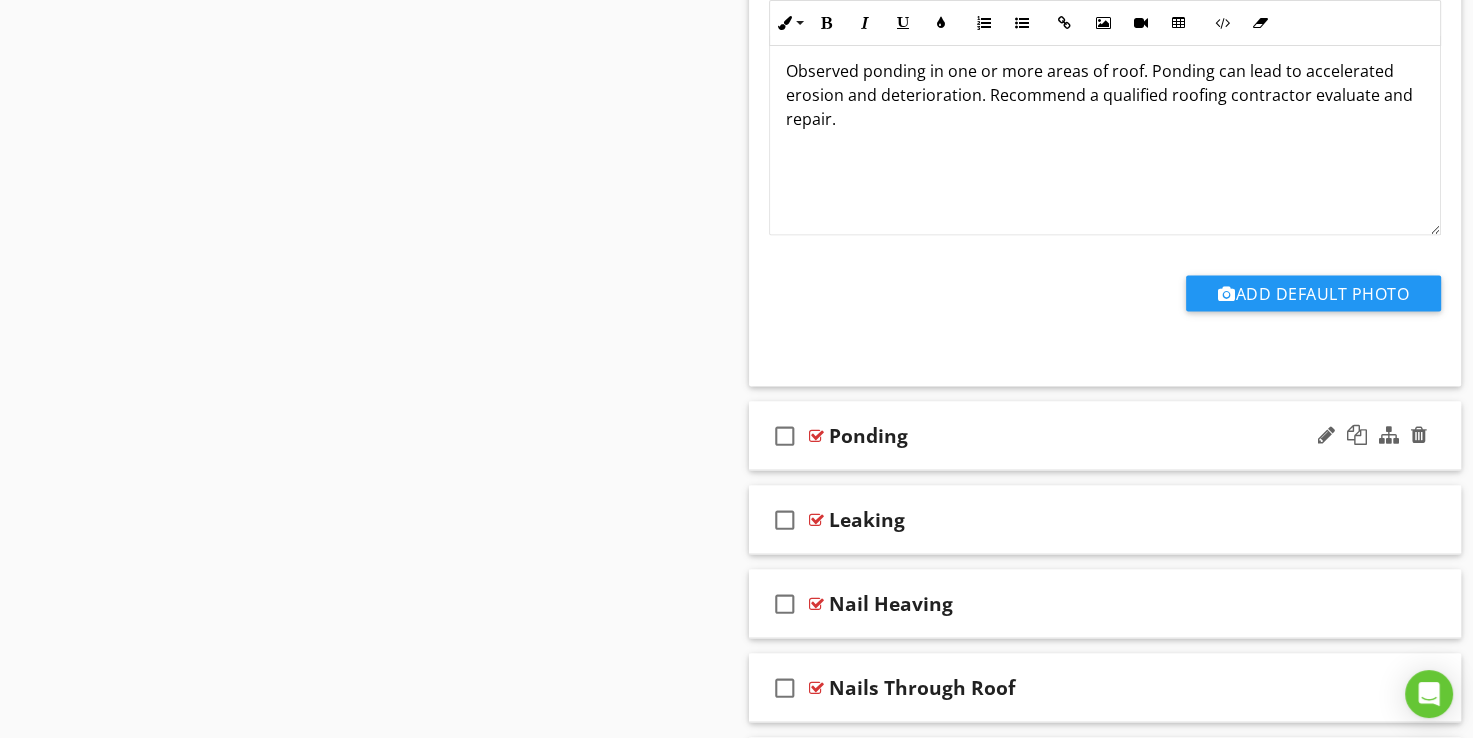 click at bounding box center (816, 435) 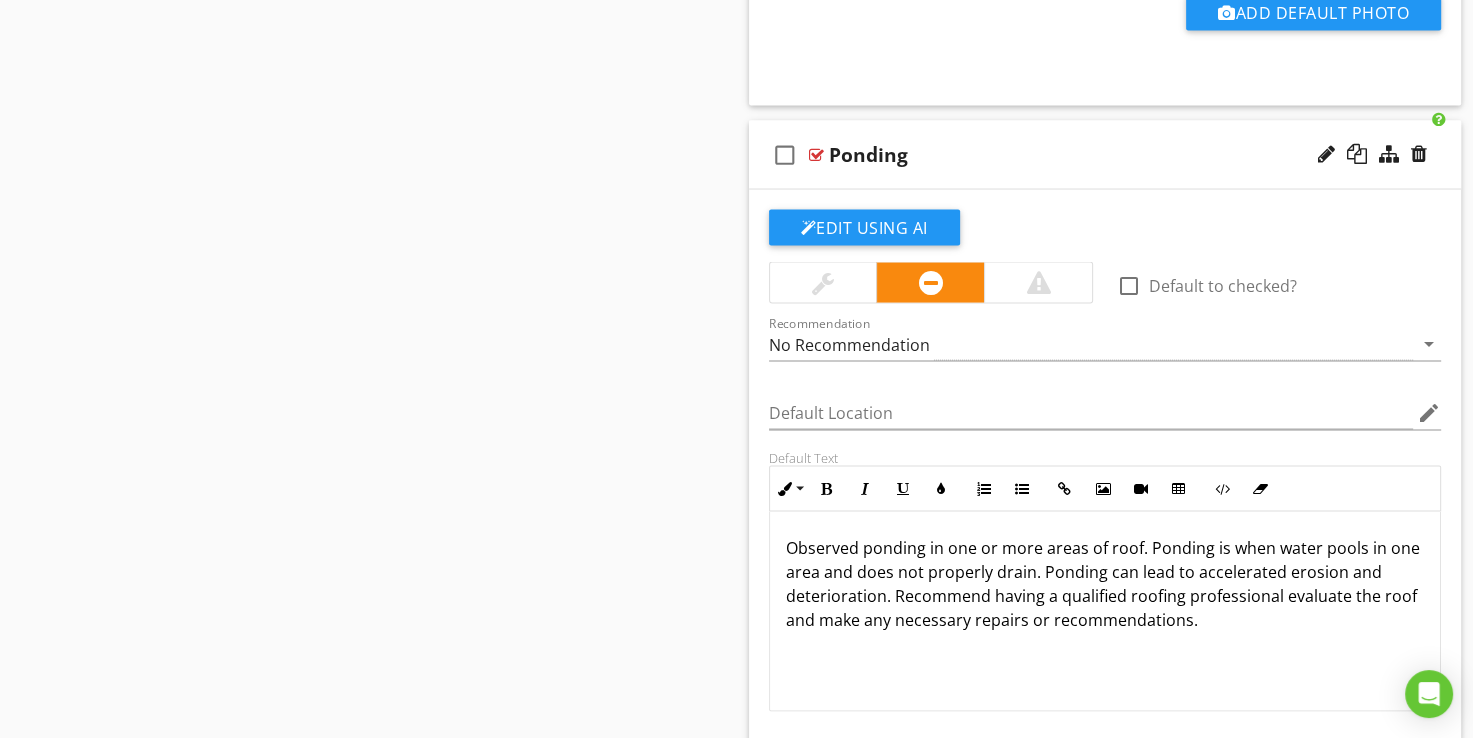 scroll, scrollTop: 3771, scrollLeft: 0, axis: vertical 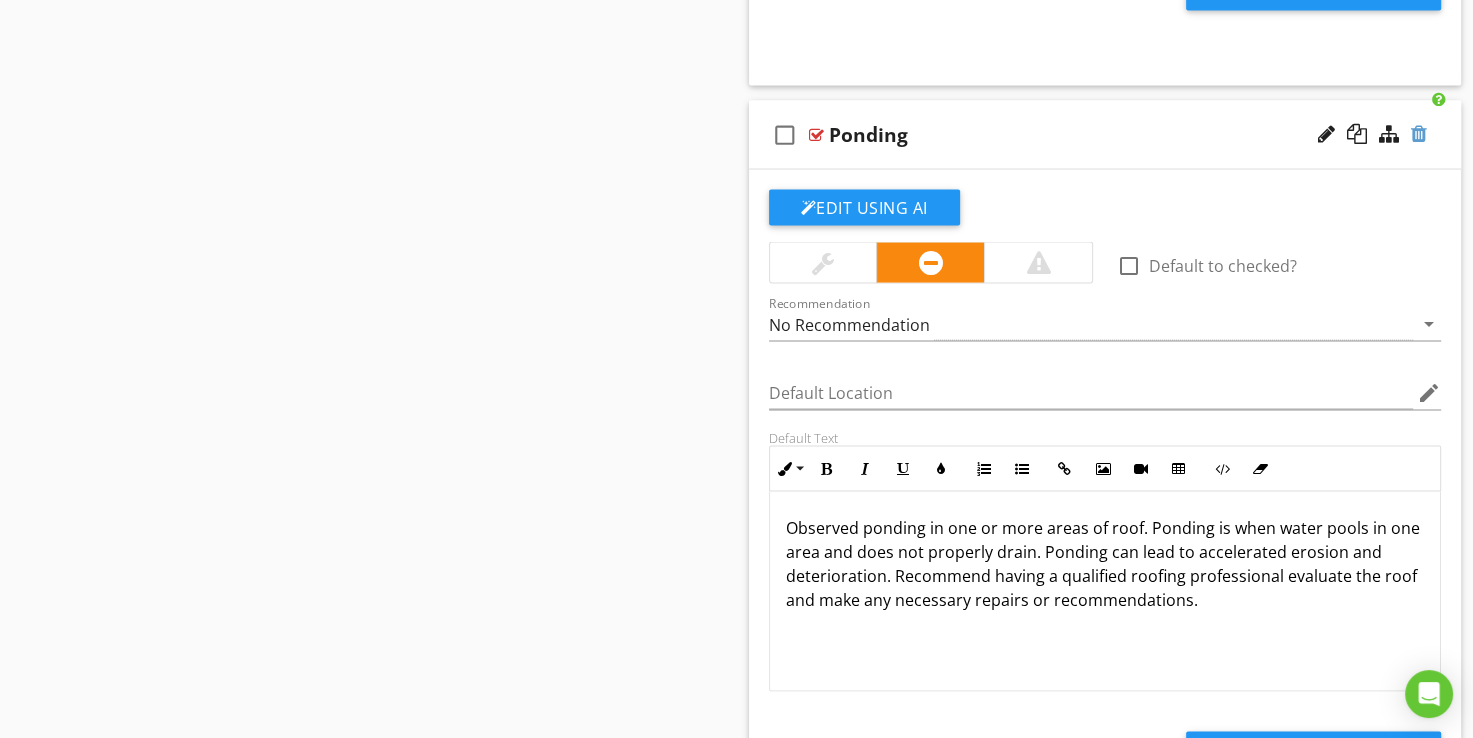 click at bounding box center (1419, 134) 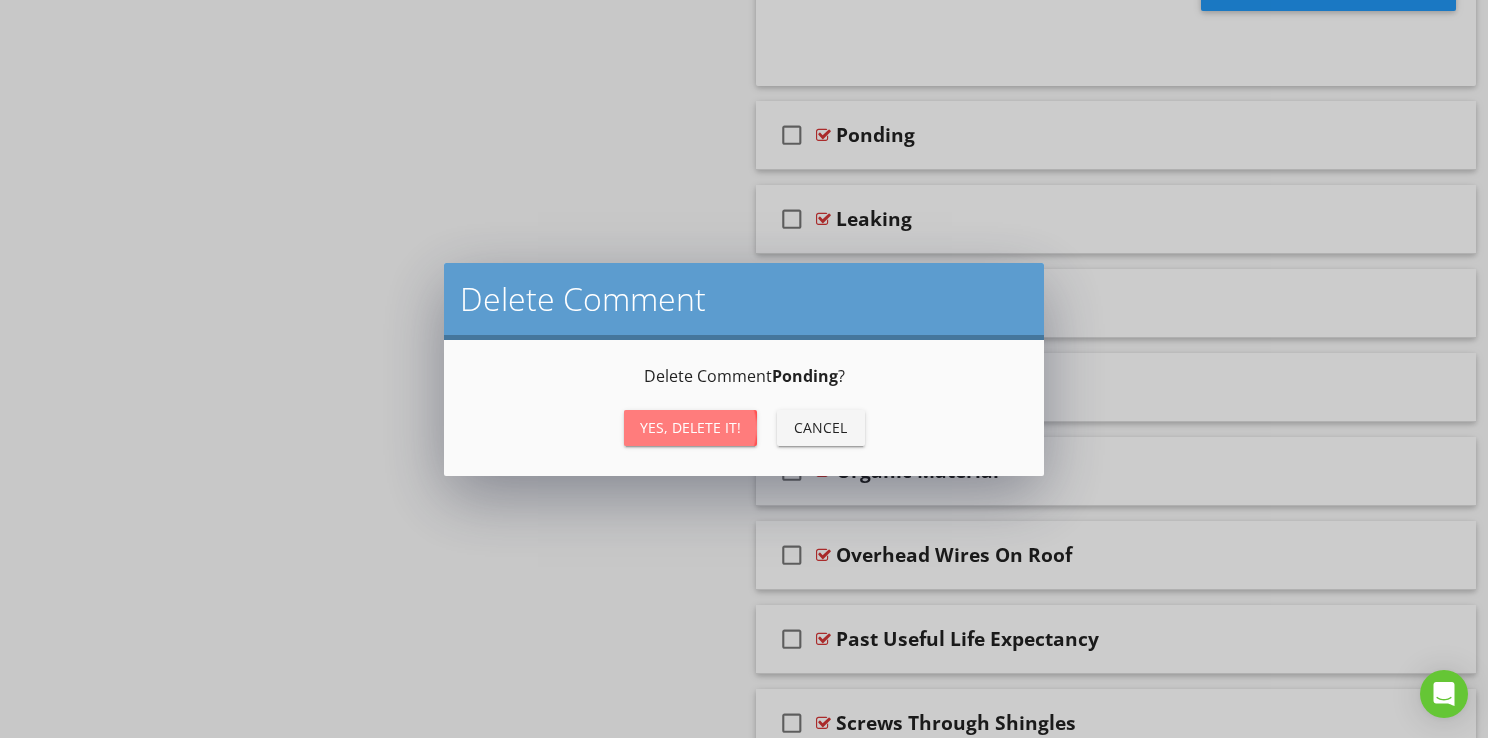 click on "Yes, Delete it!" at bounding box center (690, 427) 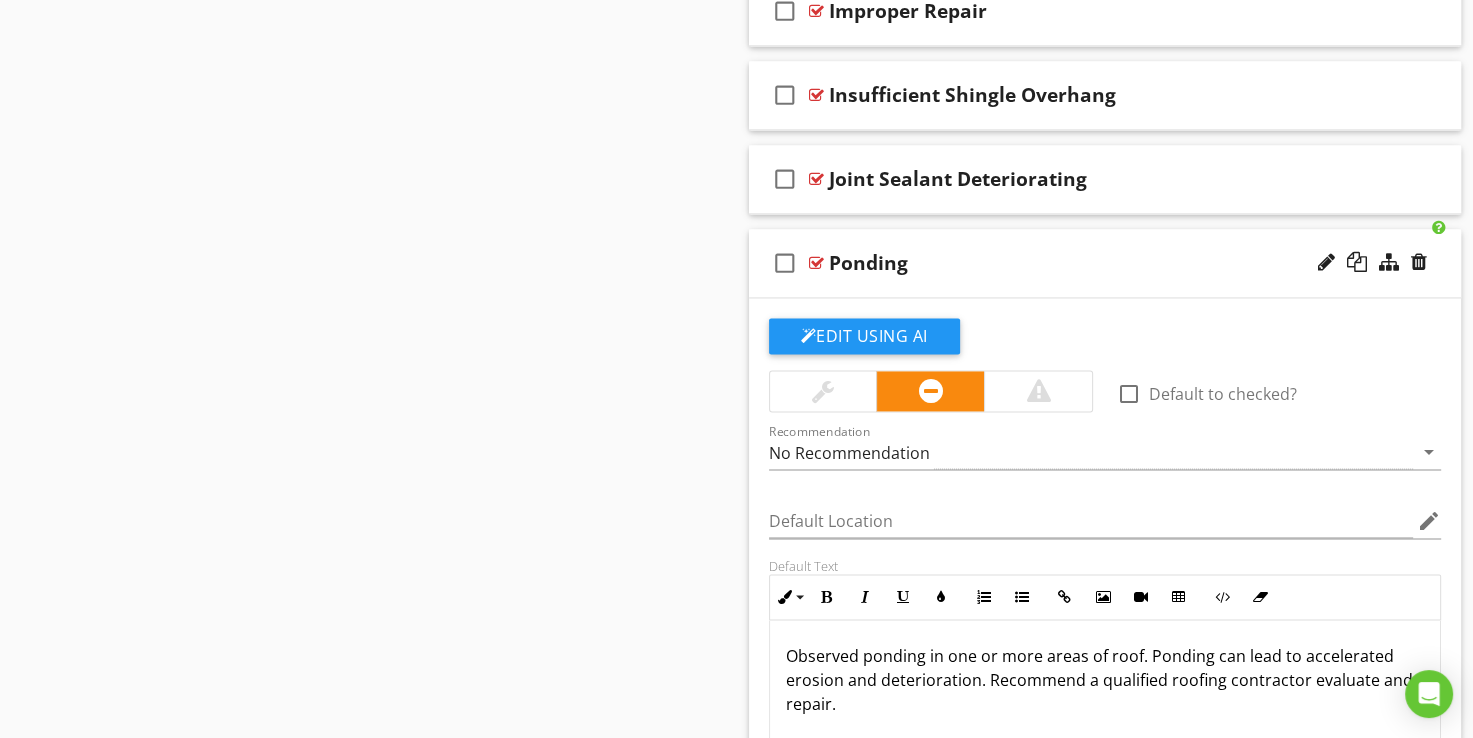 scroll, scrollTop: 2771, scrollLeft: 0, axis: vertical 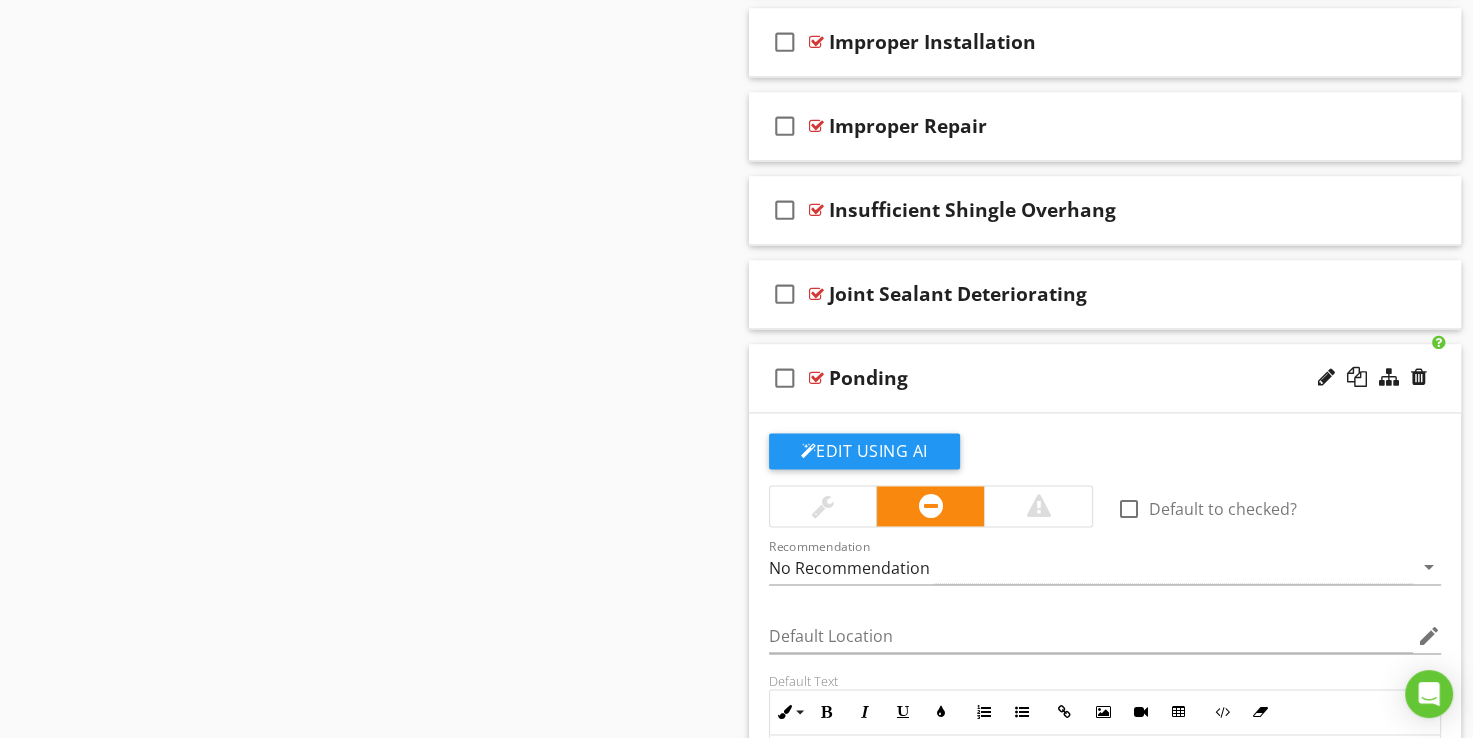 click at bounding box center (816, 378) 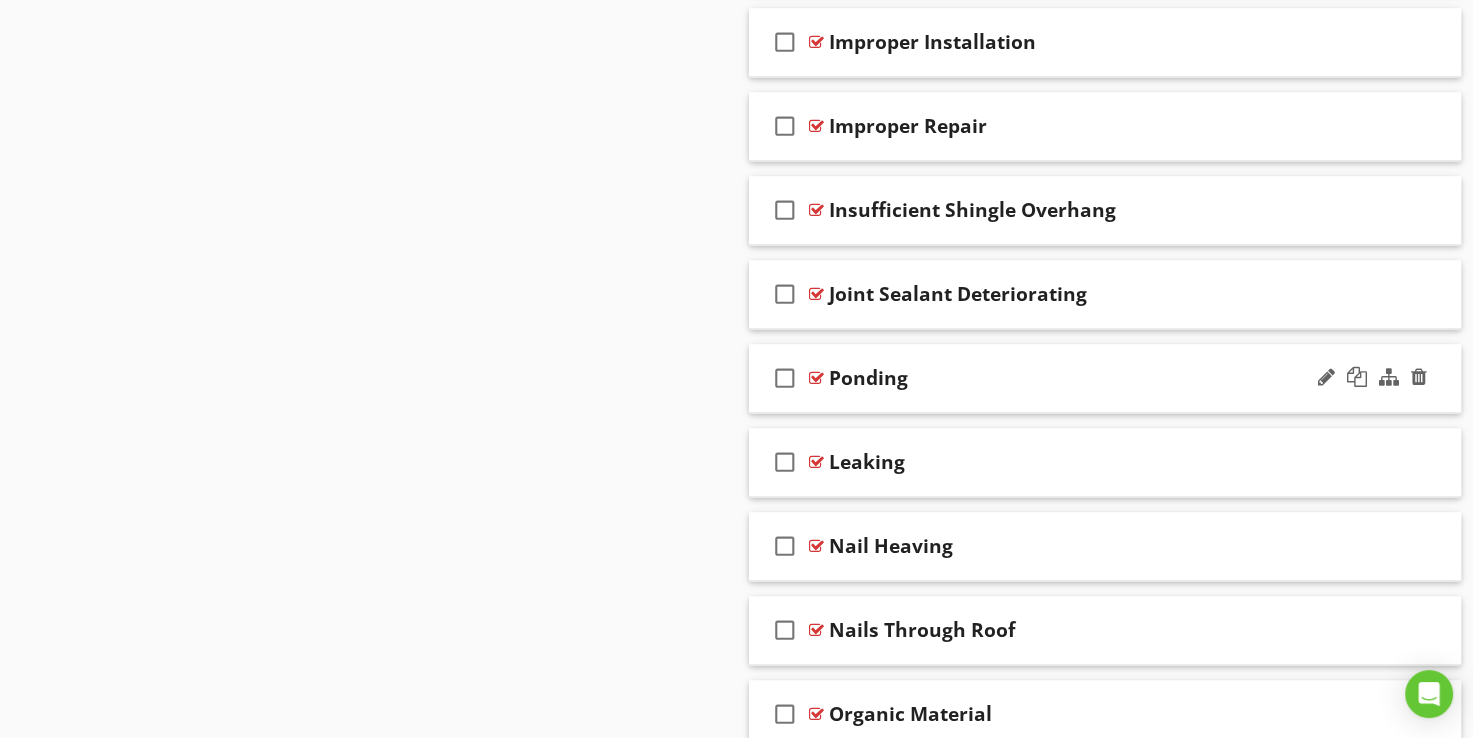 click at bounding box center (816, 378) 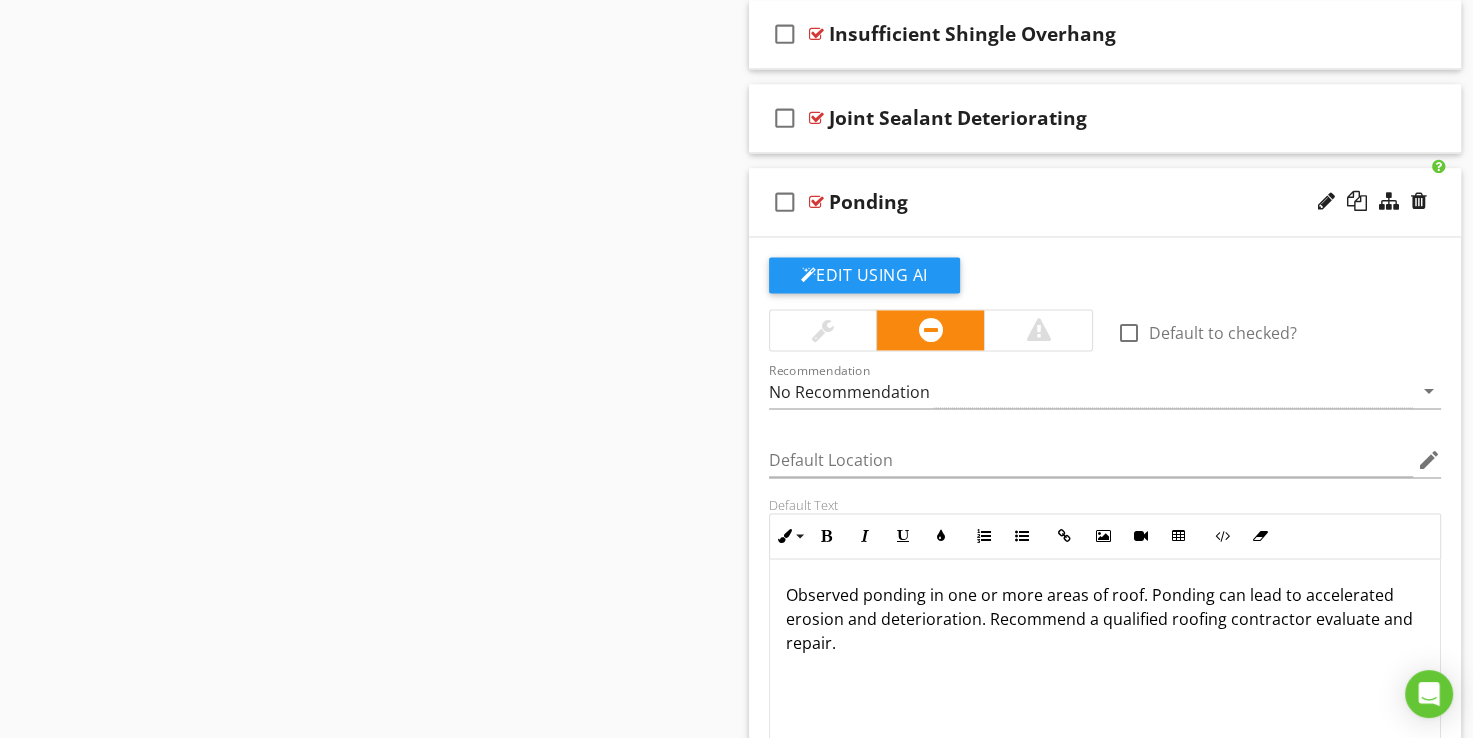 scroll, scrollTop: 2971, scrollLeft: 0, axis: vertical 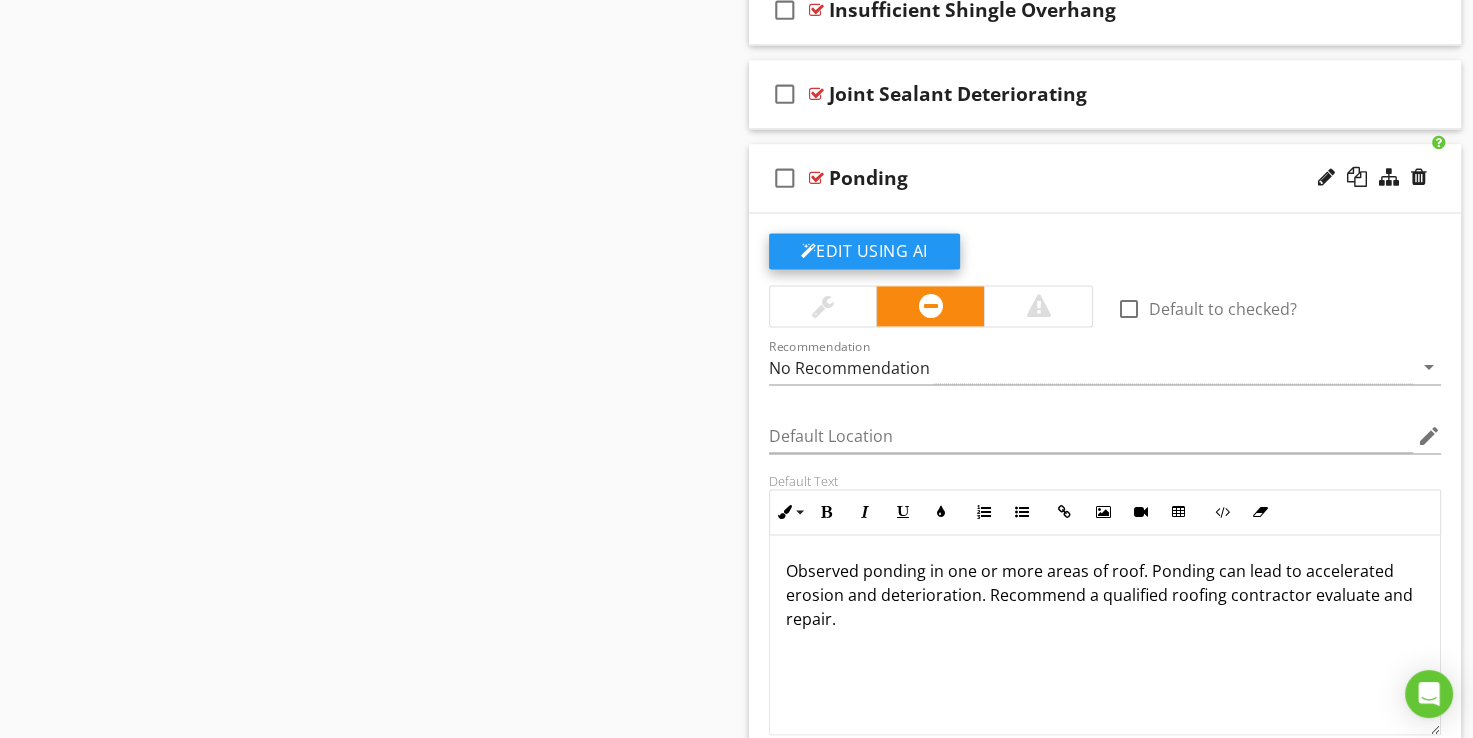 click on "Edit Using AI" at bounding box center [864, 251] 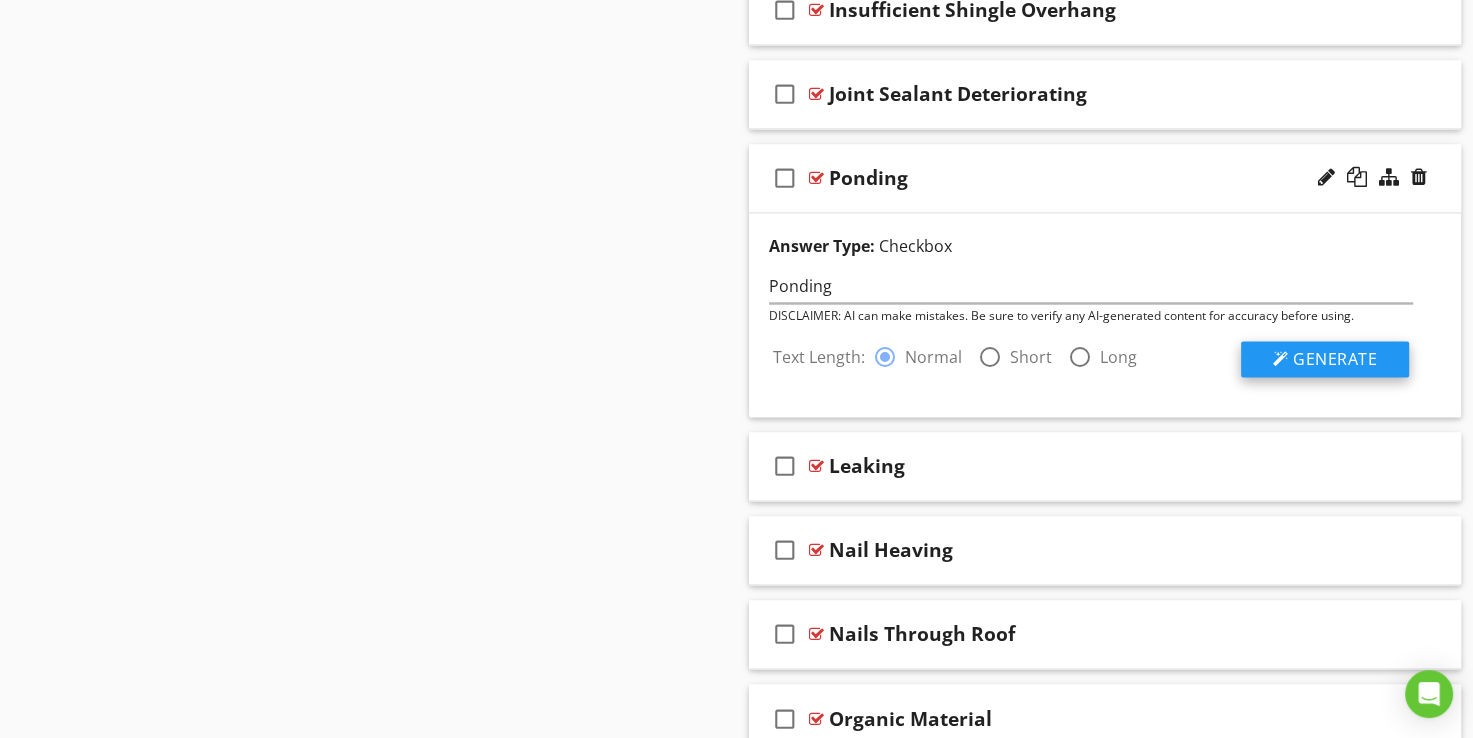click on "Generate" at bounding box center [1335, 359] 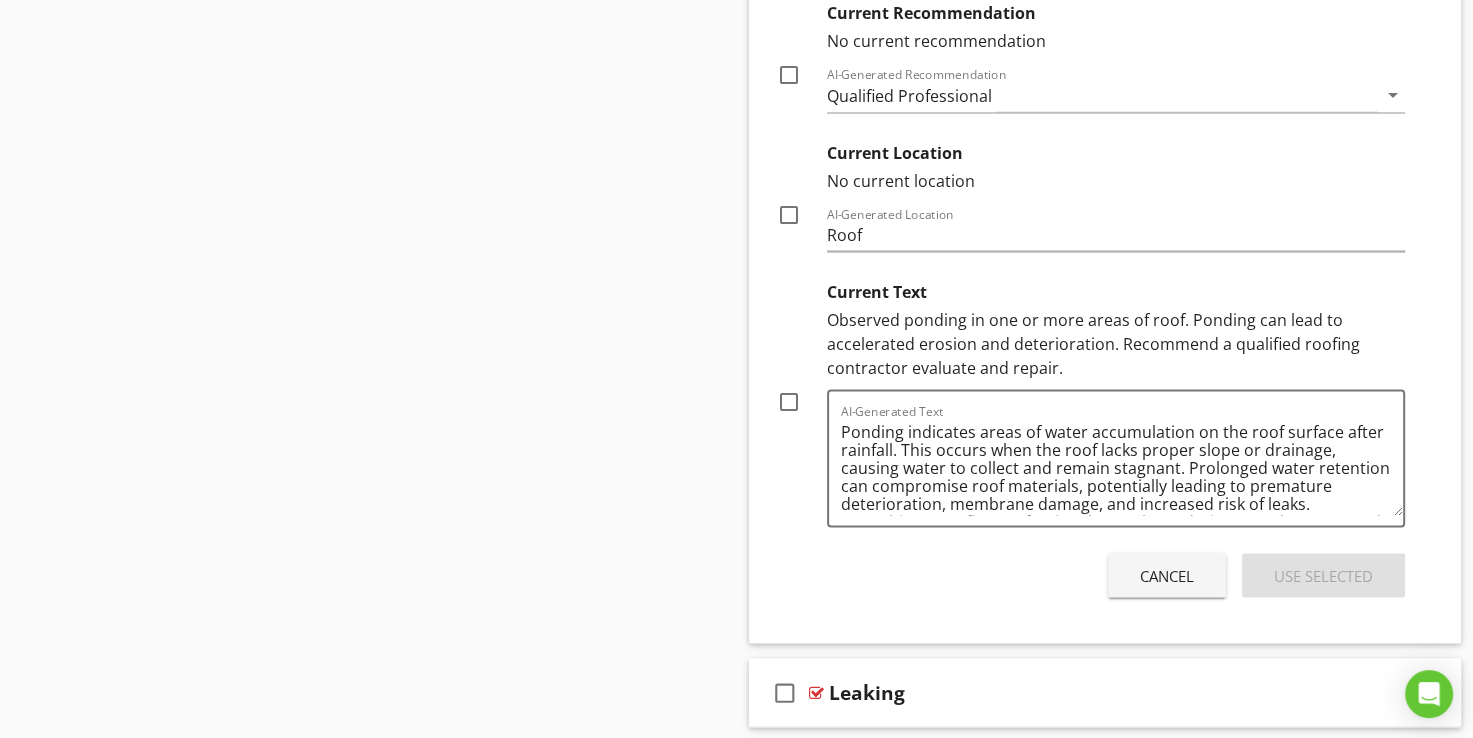 scroll, scrollTop: 3571, scrollLeft: 0, axis: vertical 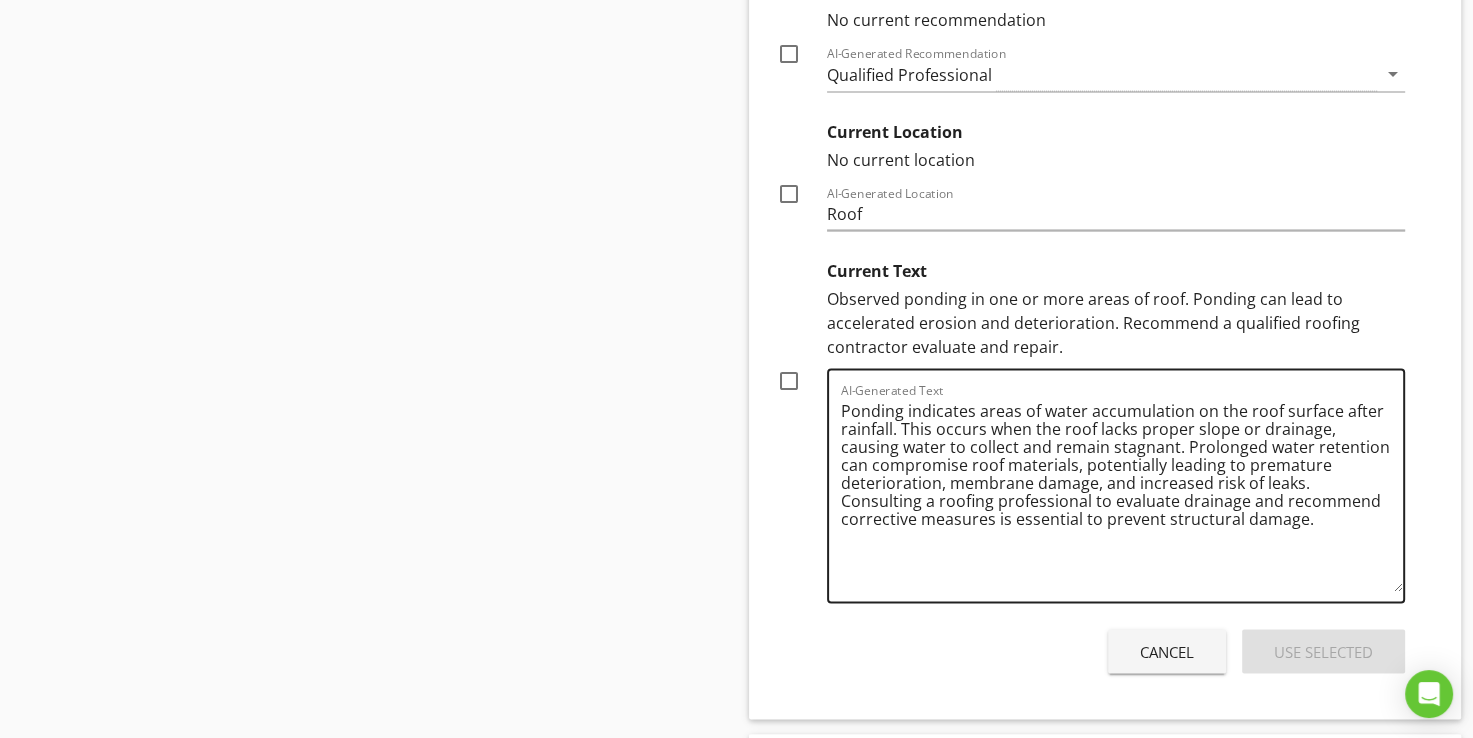 drag, startPoint x: 1395, startPoint y: 486, endPoint x: 1398, endPoint y: 587, distance: 101.04455 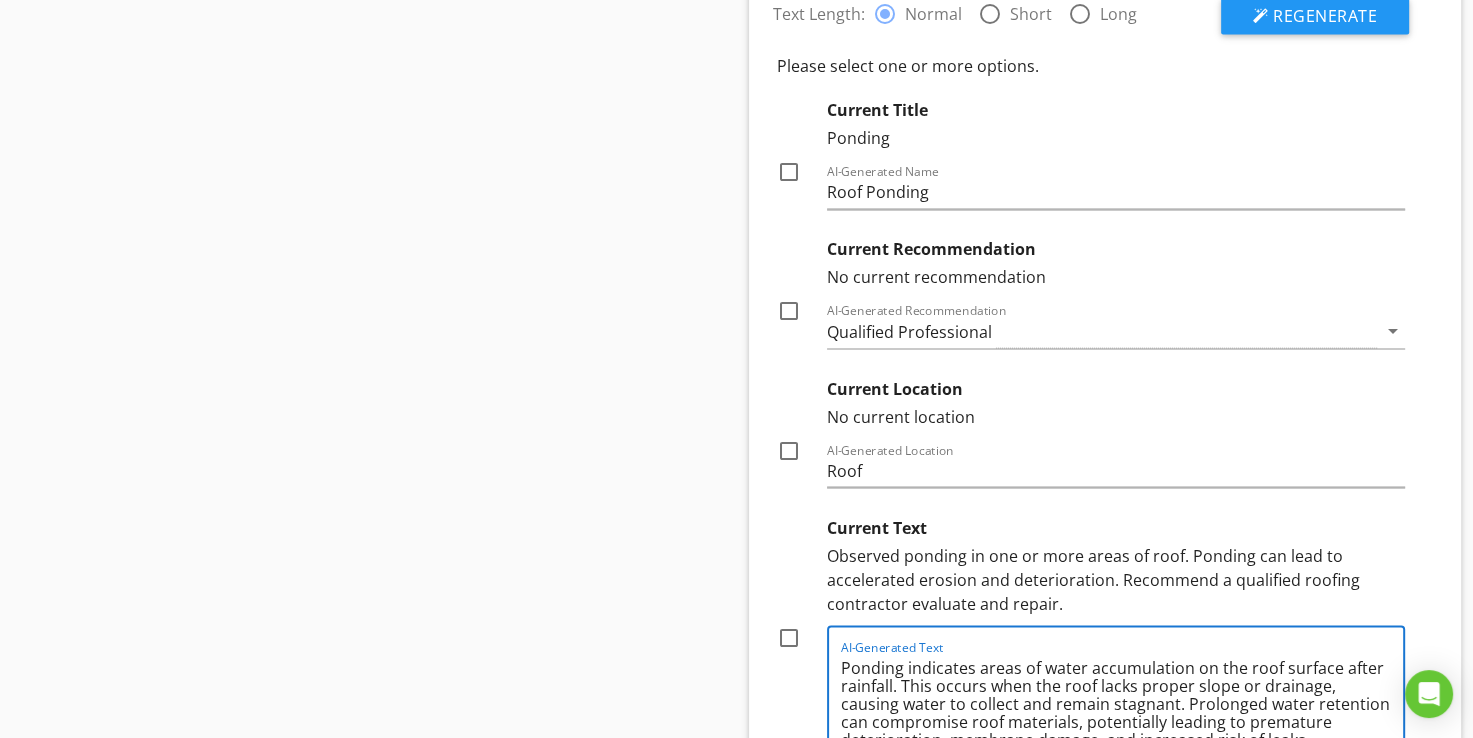 scroll, scrollTop: 3171, scrollLeft: 0, axis: vertical 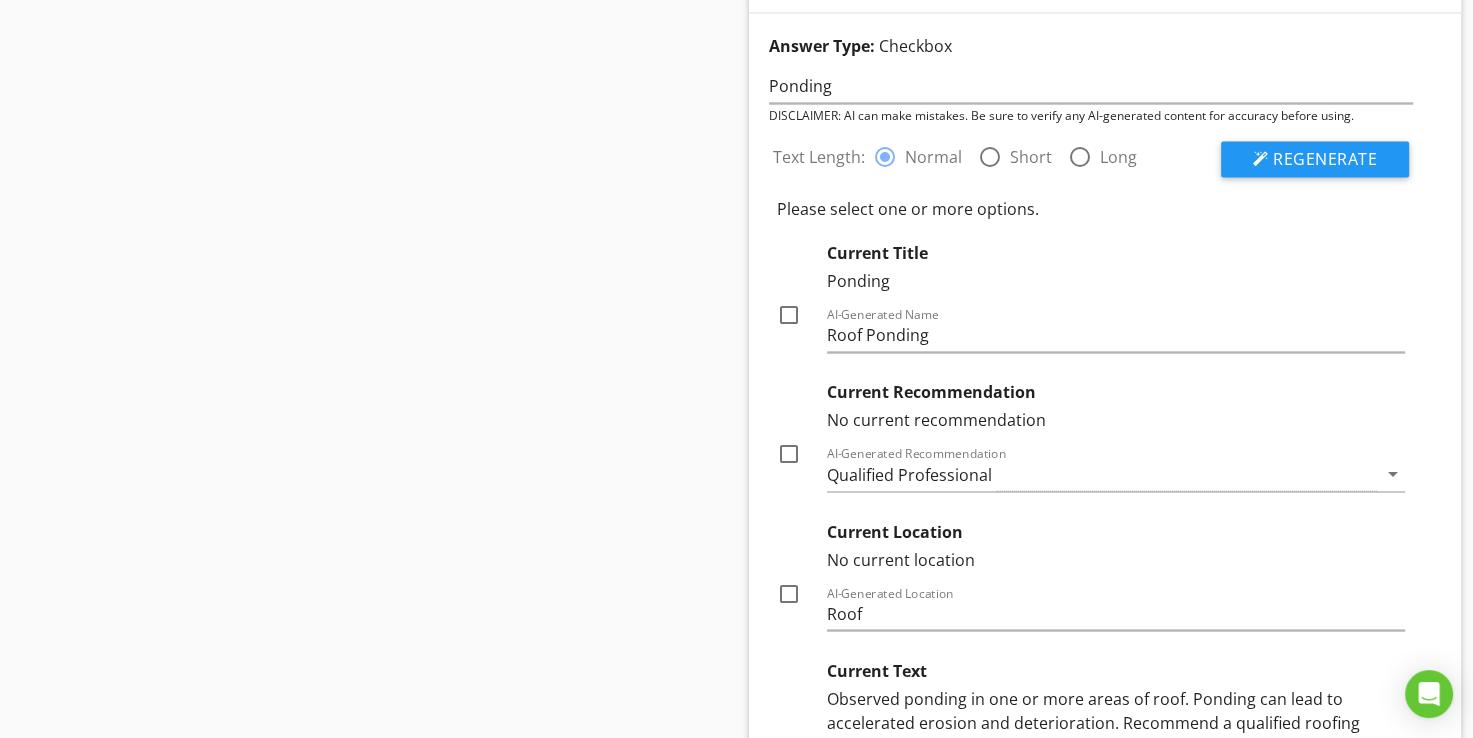 click at bounding box center (990, 157) 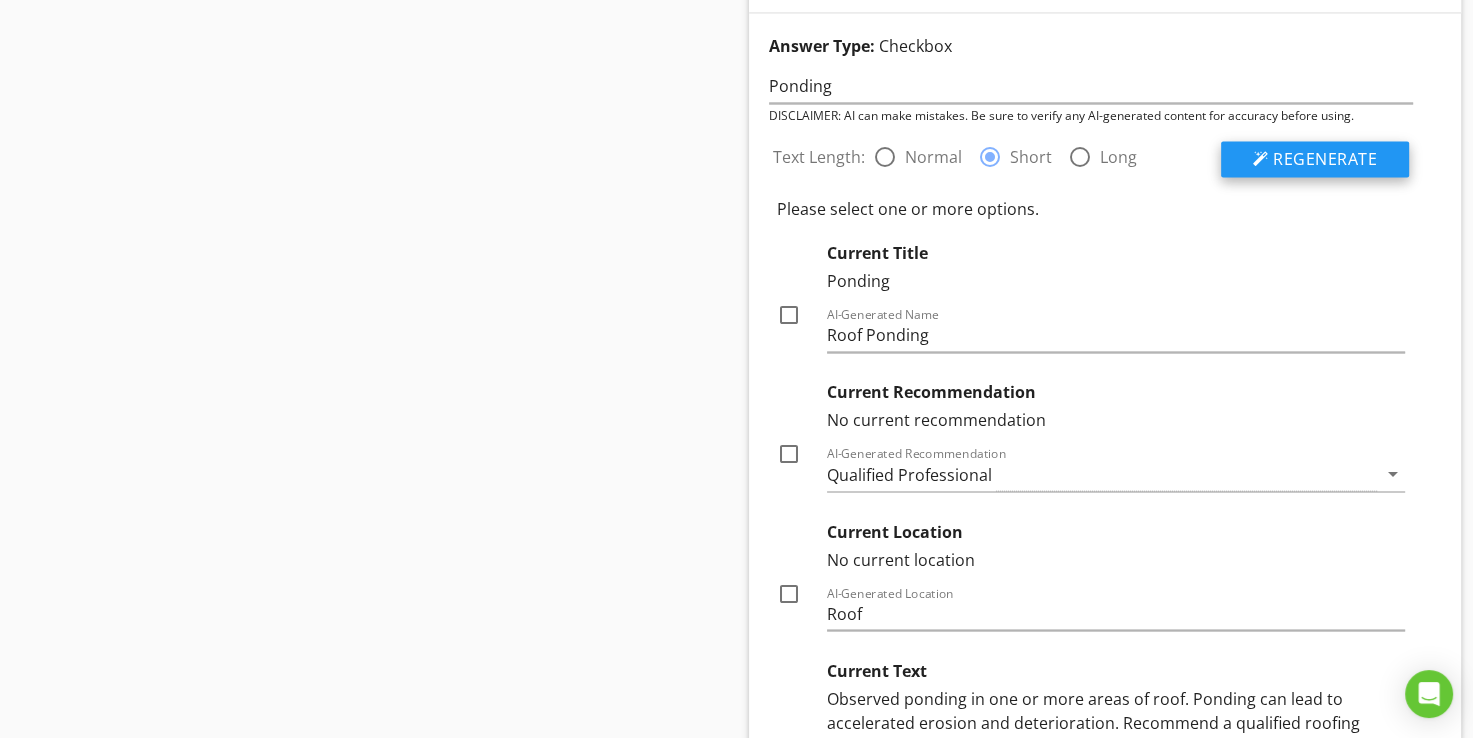 click on "Regenerate" at bounding box center (1325, 159) 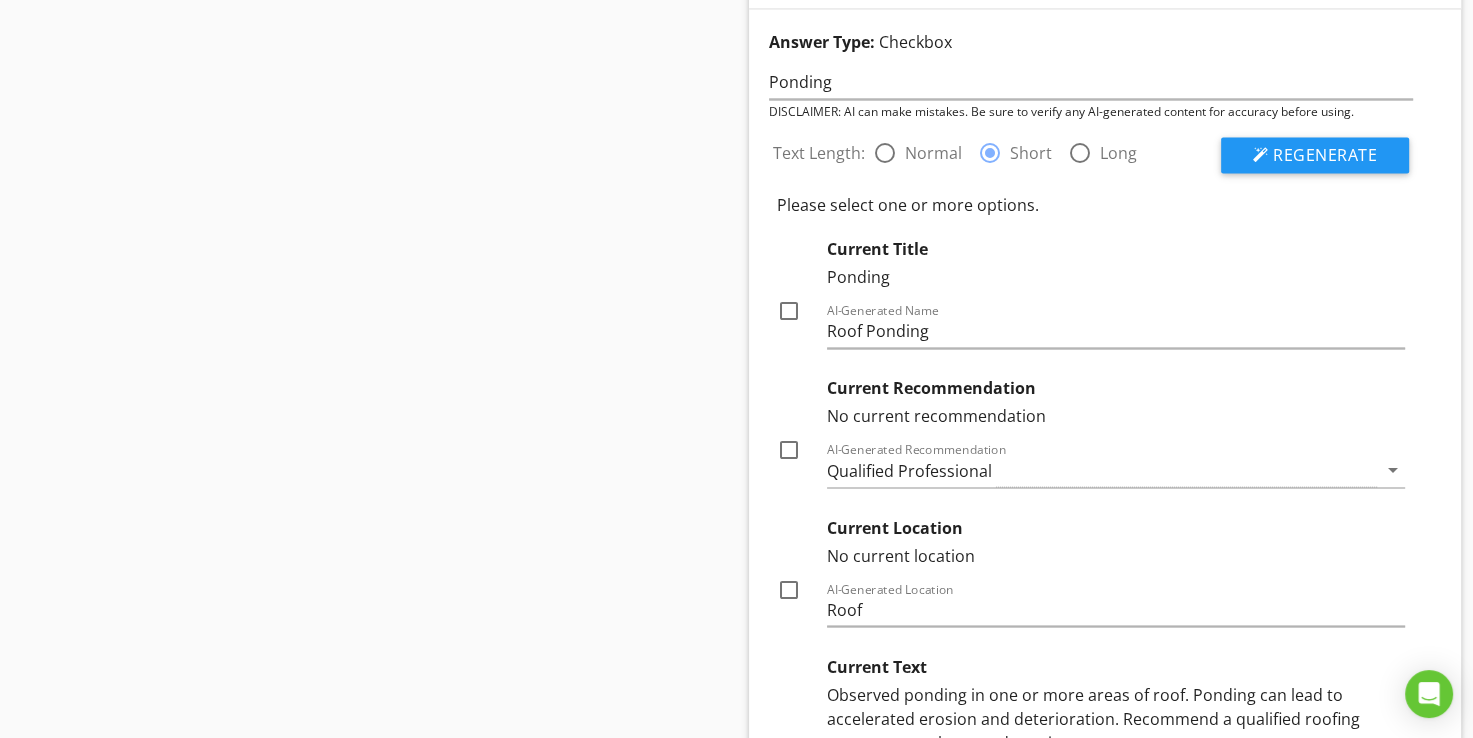 scroll, scrollTop: 3171, scrollLeft: 0, axis: vertical 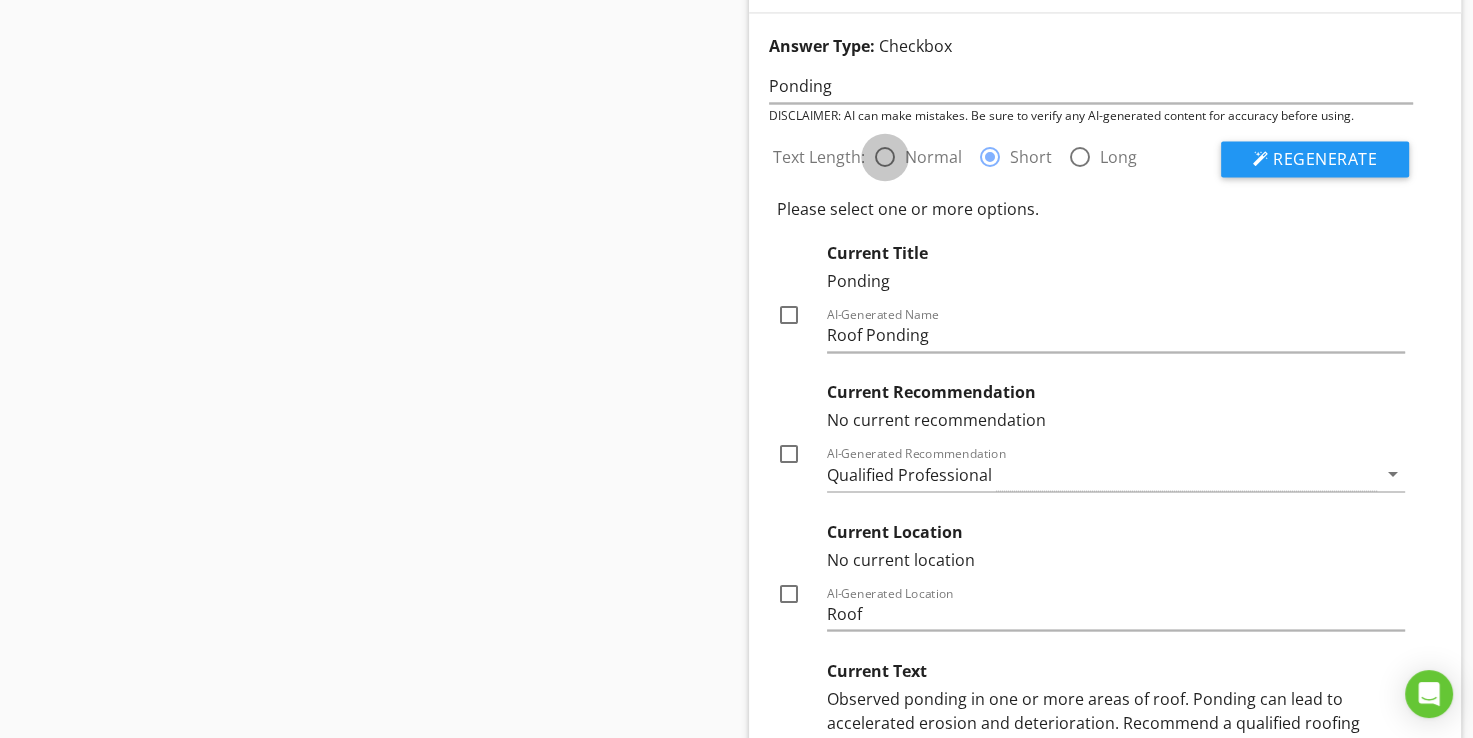 click at bounding box center (885, 157) 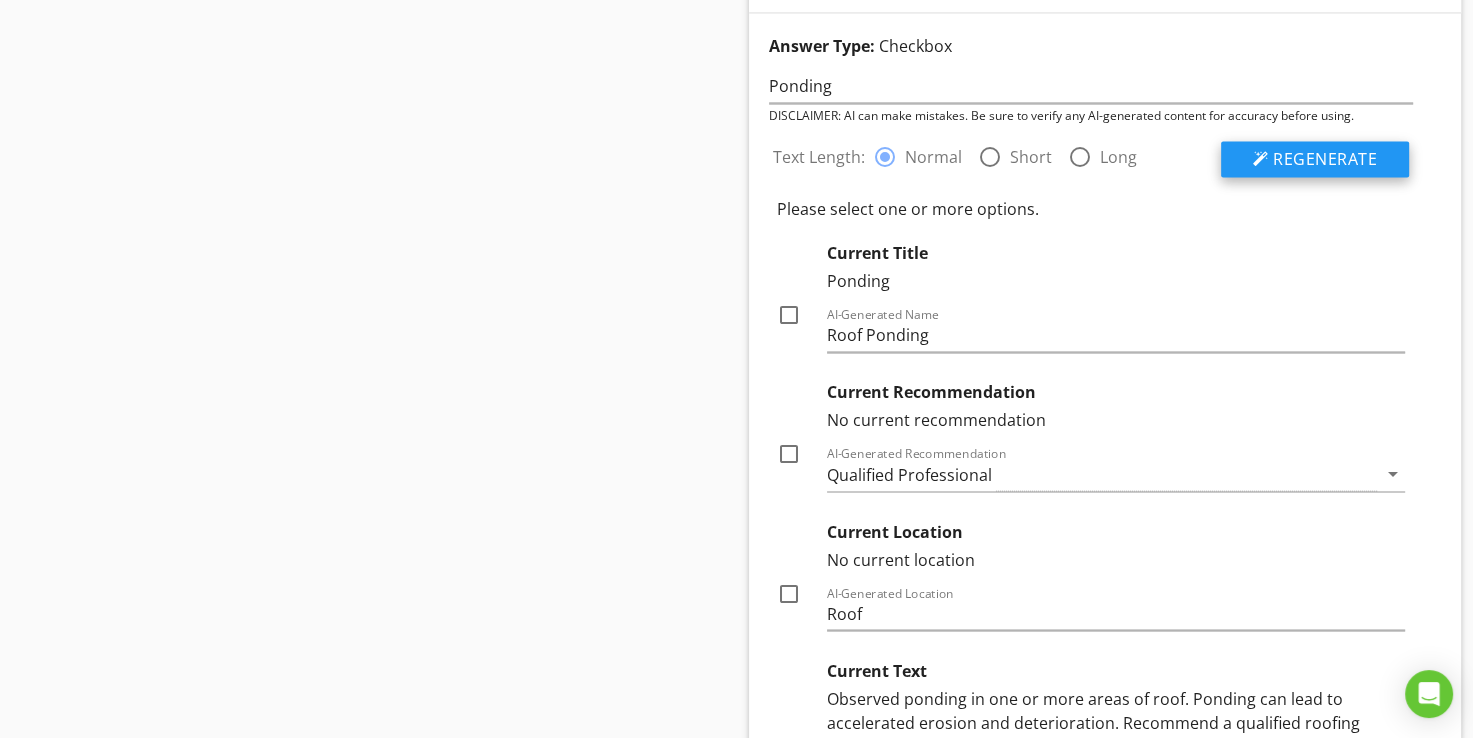 click on "Regenerate" at bounding box center (1315, 159) 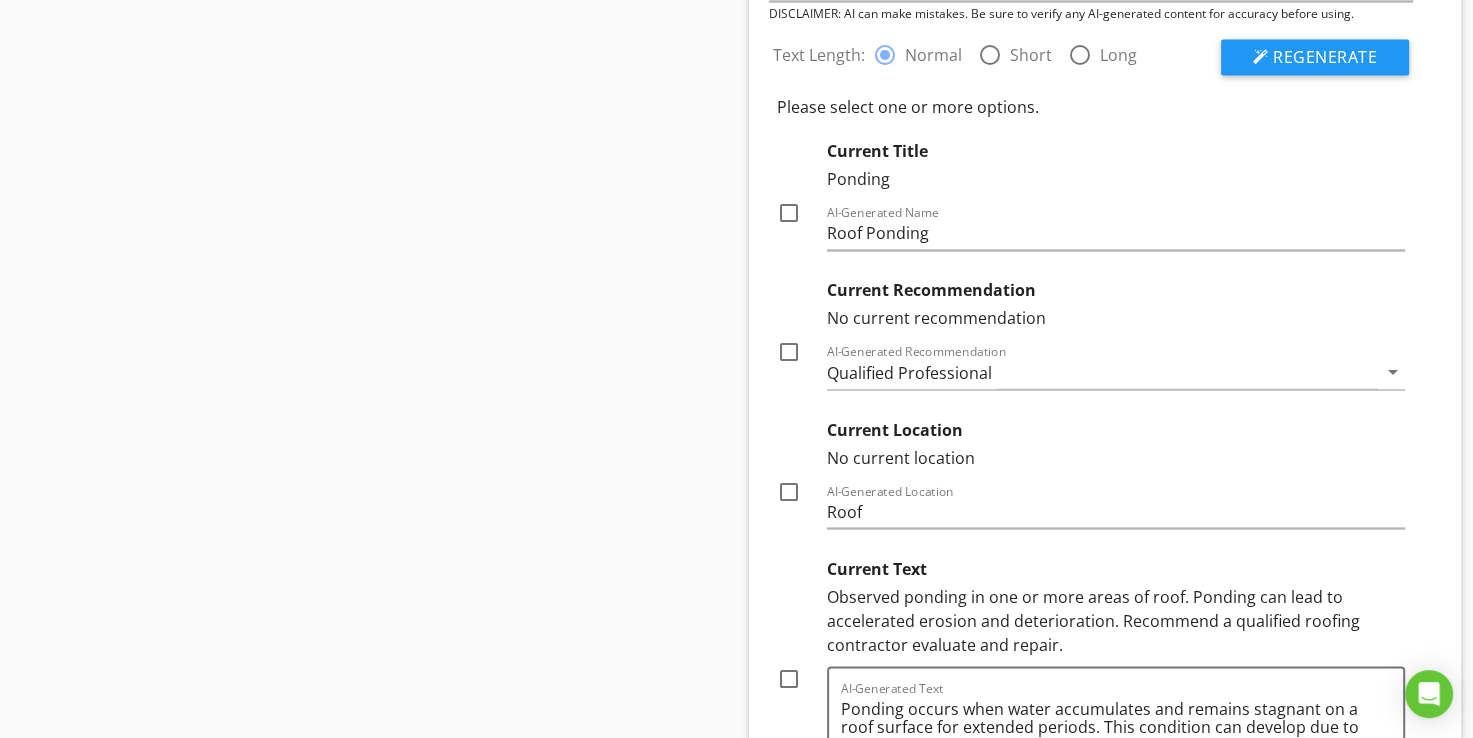 scroll, scrollTop: 3271, scrollLeft: 0, axis: vertical 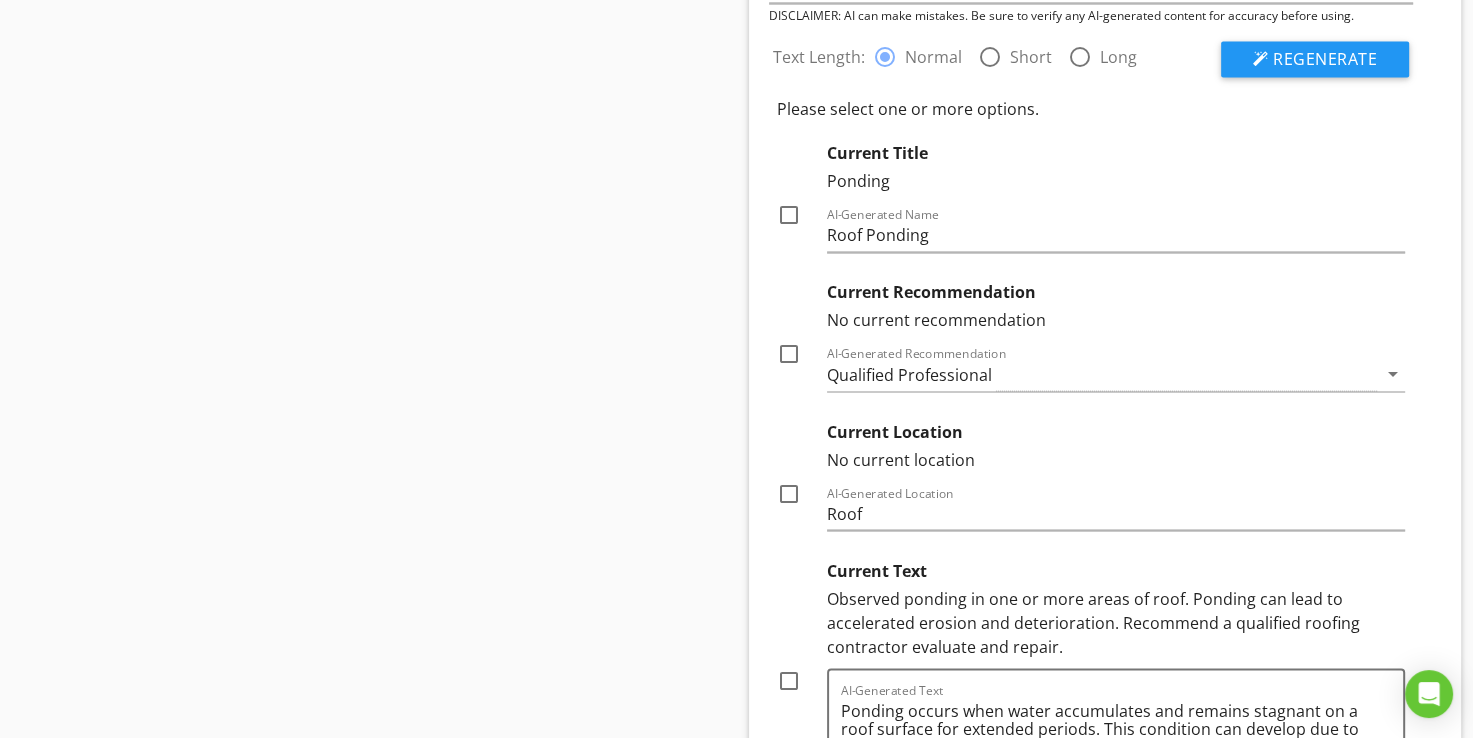 click on "Short" at bounding box center (1031, 57) 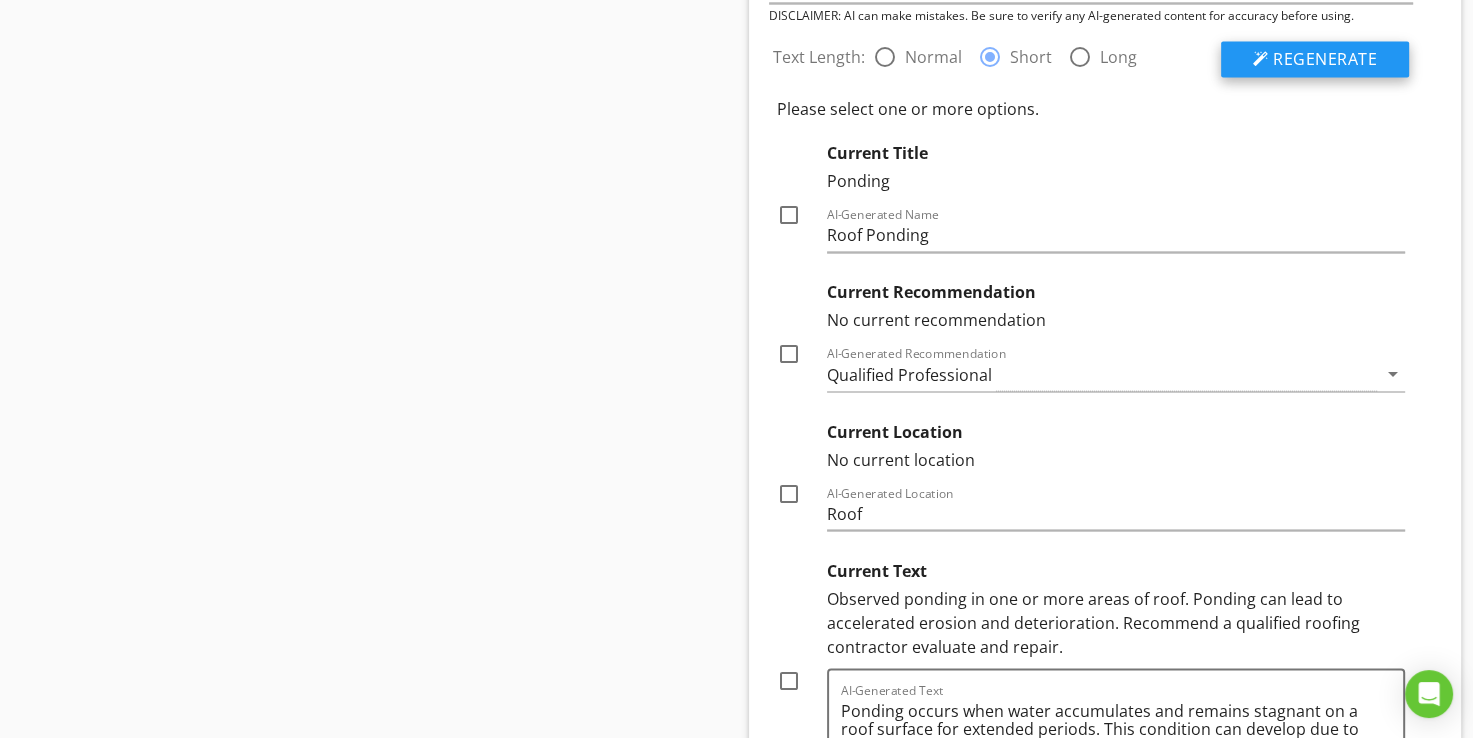 click at bounding box center (1261, 59) 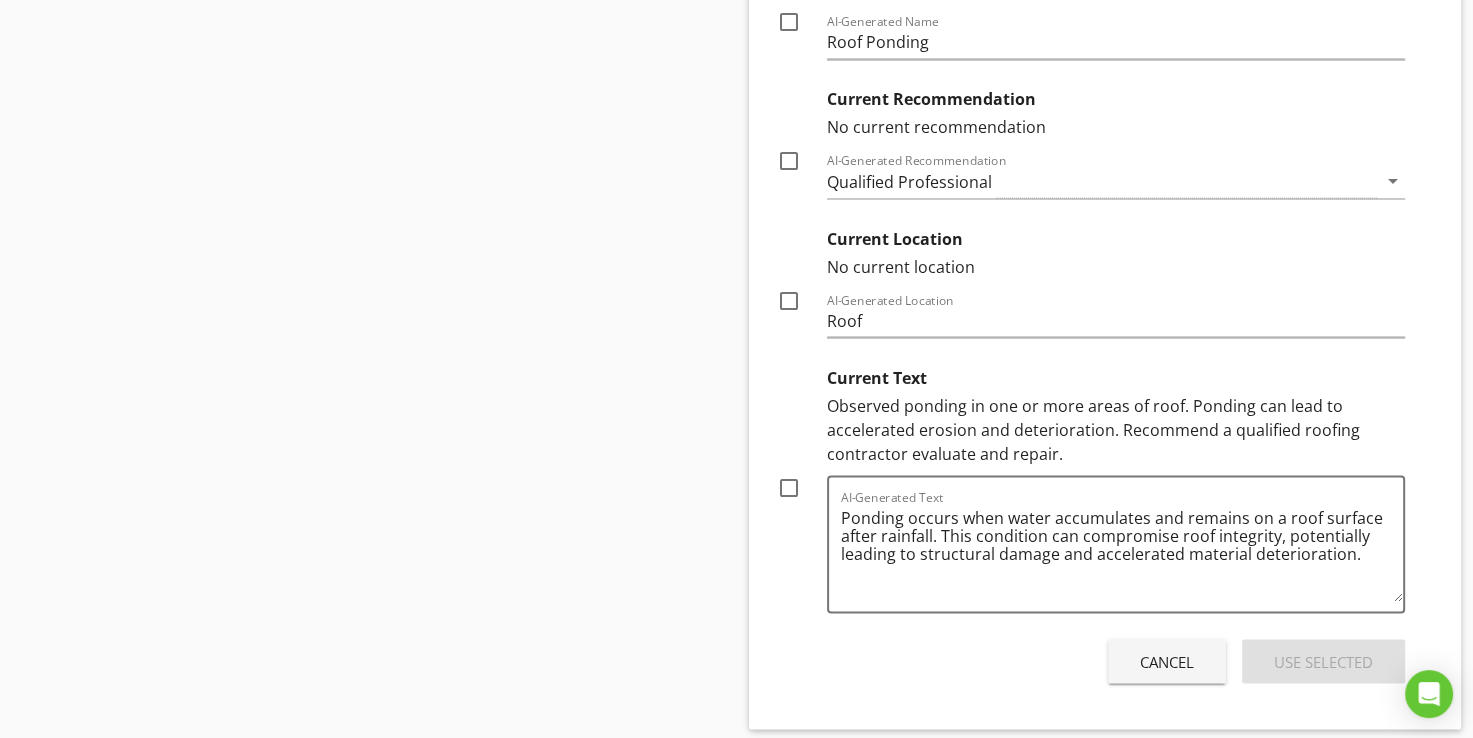 scroll, scrollTop: 3471, scrollLeft: 0, axis: vertical 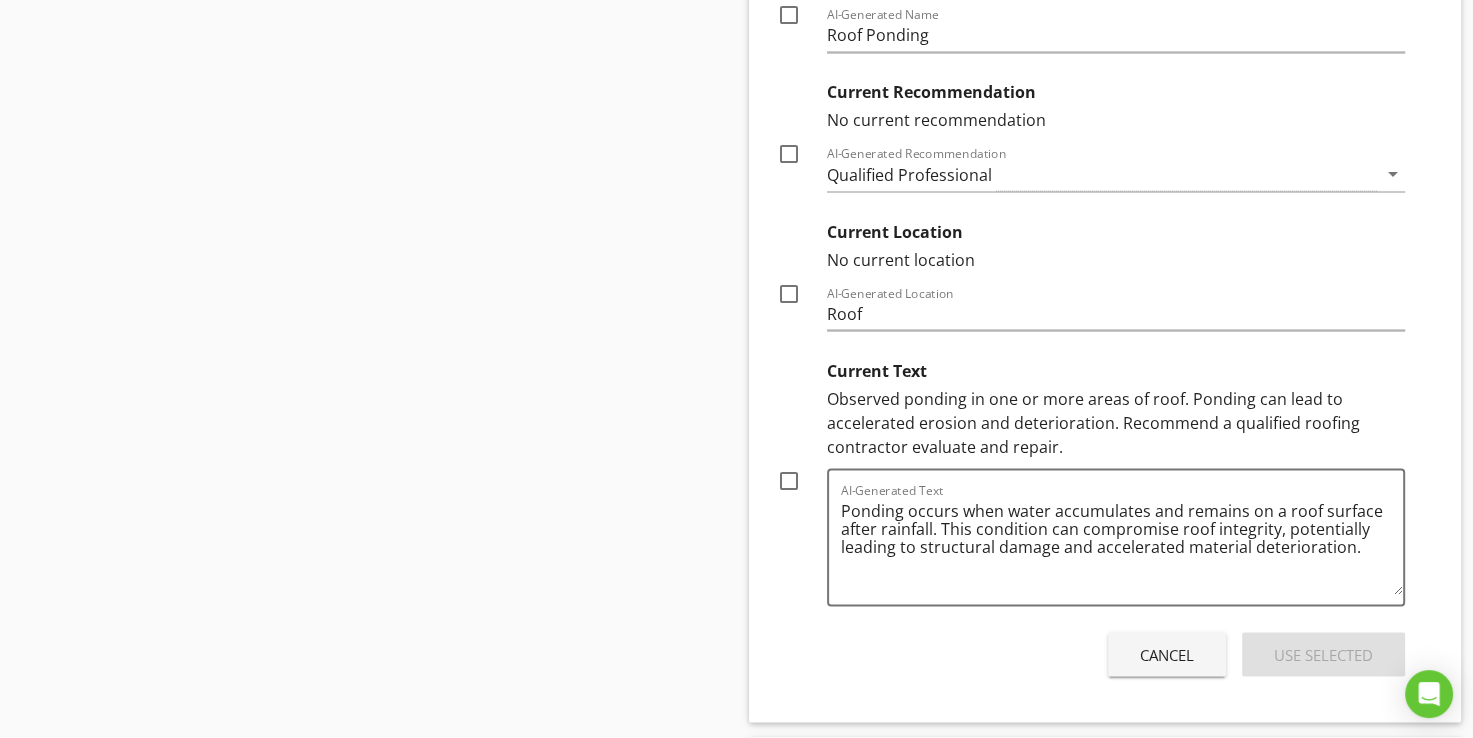 drag, startPoint x: 1117, startPoint y: 418, endPoint x: 1068, endPoint y: 444, distance: 55.470715 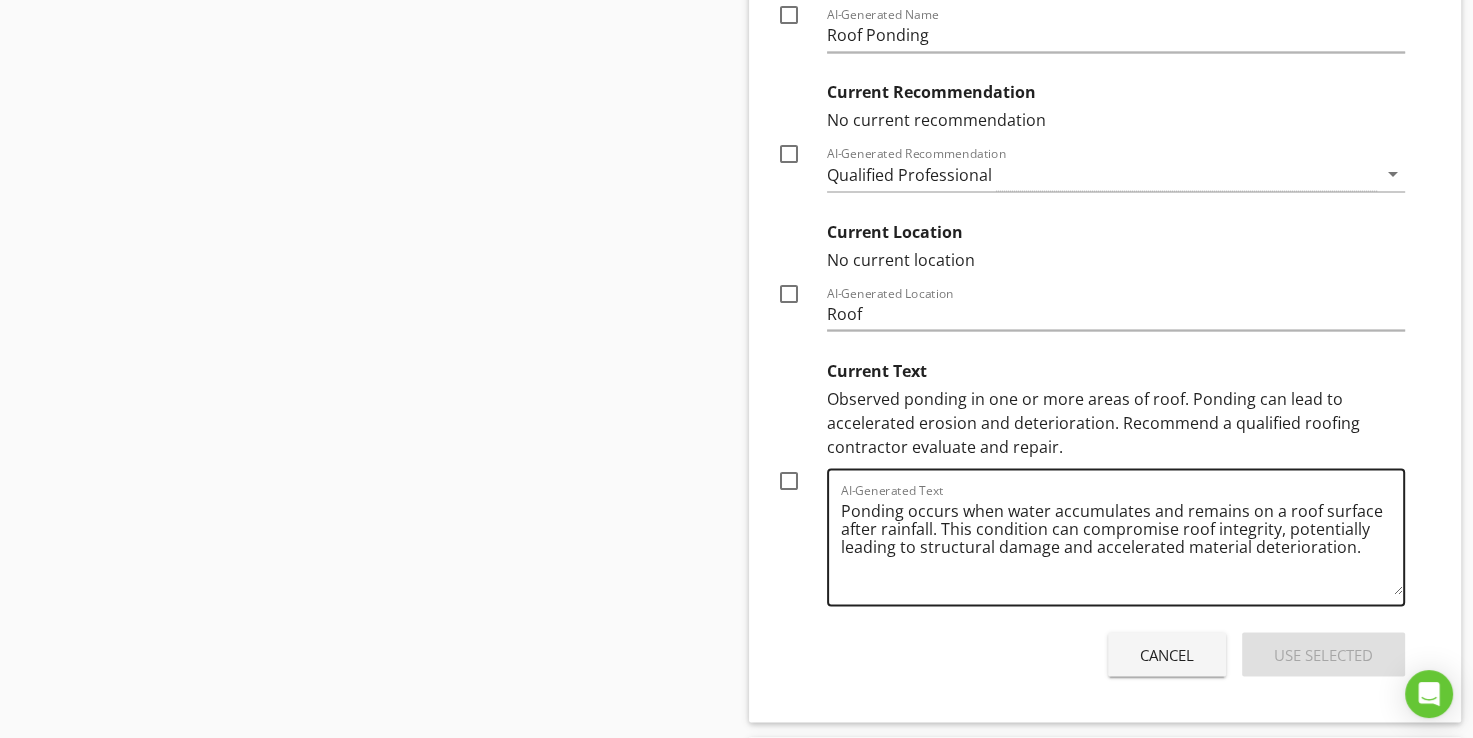 click on "Ponding occurs when water accumulates and remains on a roof surface after rainfall. This condition can compromise roof integrity, potentially leading to structural damage and accelerated material deterioration." at bounding box center (1122, 544) 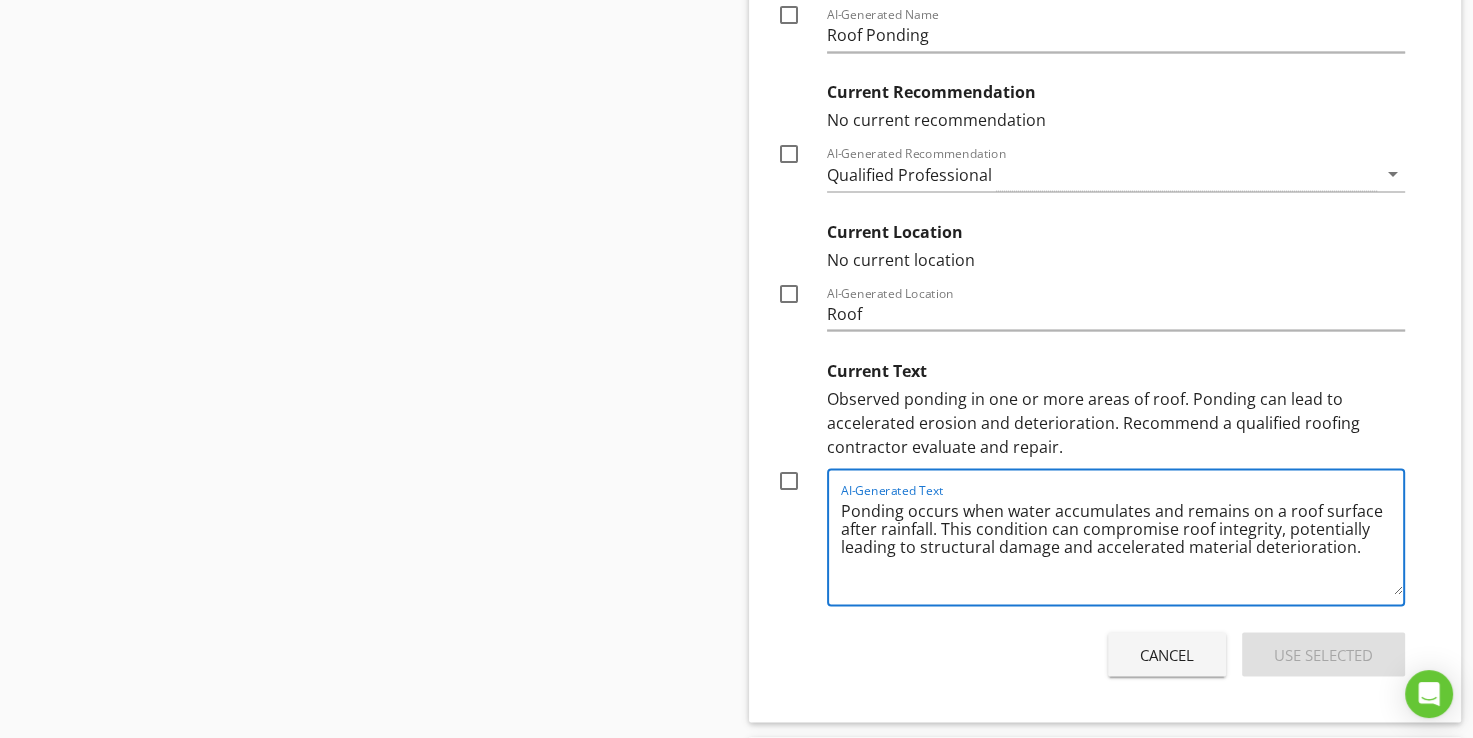 drag, startPoint x: 1088, startPoint y: 561, endPoint x: 1326, endPoint y: 580, distance: 238.7572 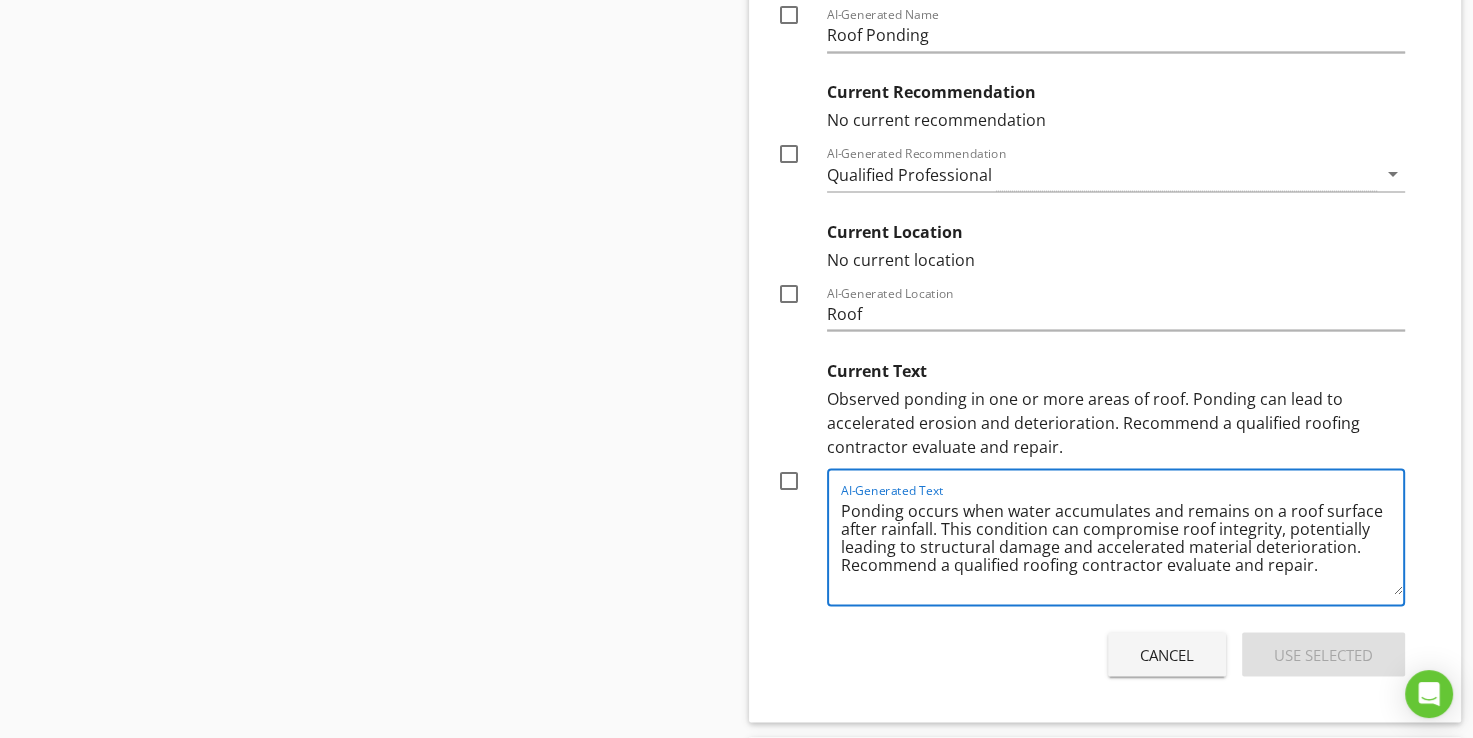 type on "Ponding occurs when water accumulates and remains on a roof surface after rainfall. This condition can compromise roof integrity, potentially leading to structural damage and accelerated material deterioration. Recommend a qualified roofing contractor evaluate and repair." 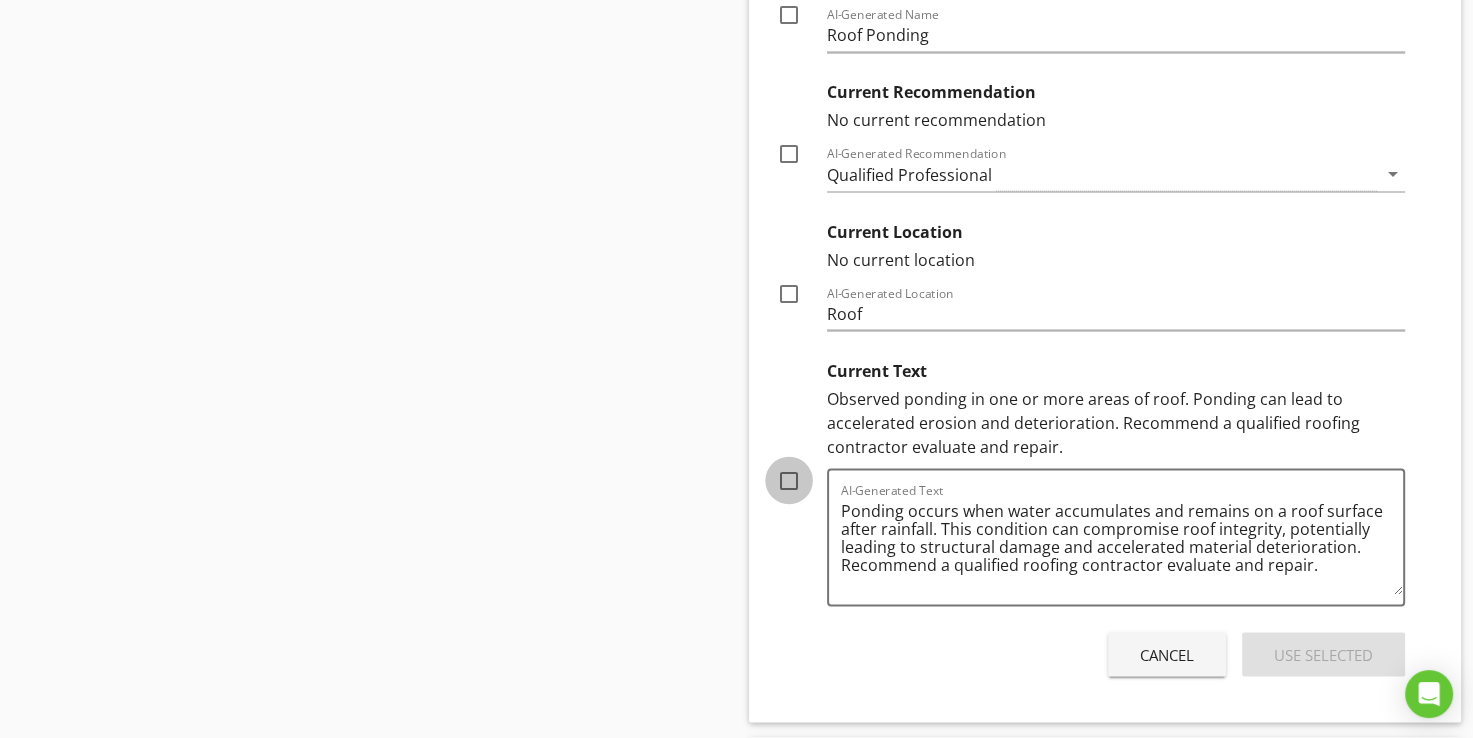click at bounding box center [789, 480] 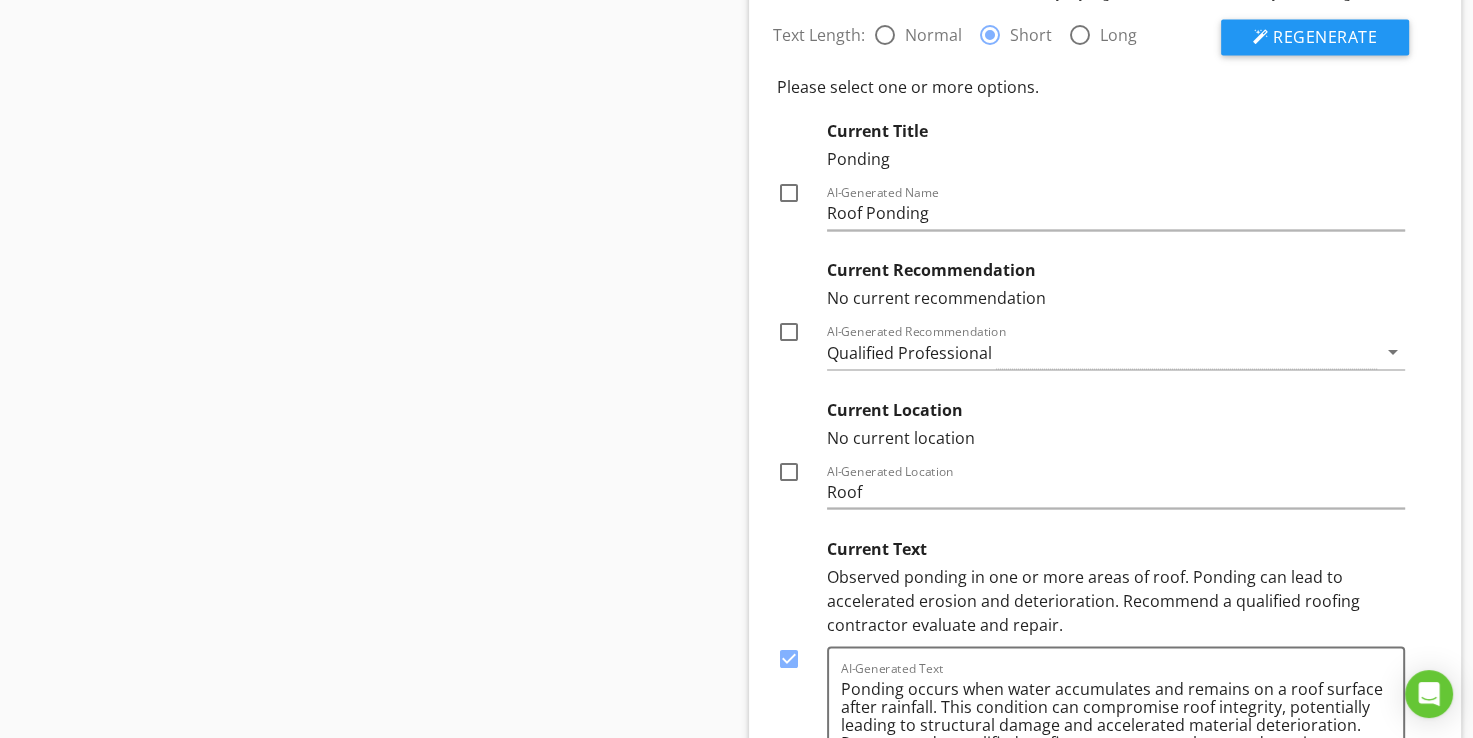 scroll, scrollTop: 3271, scrollLeft: 0, axis: vertical 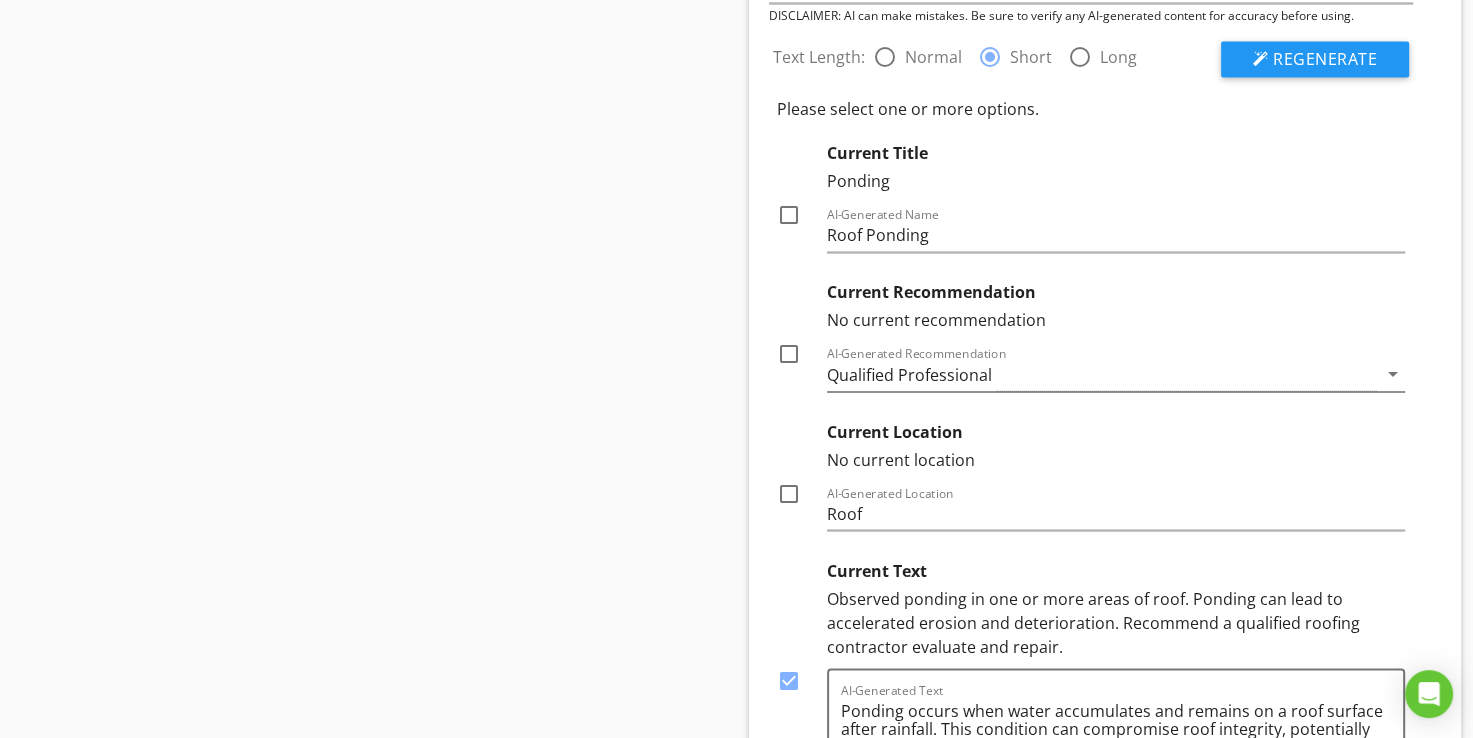 click on "Qualified Professional" at bounding box center [909, 375] 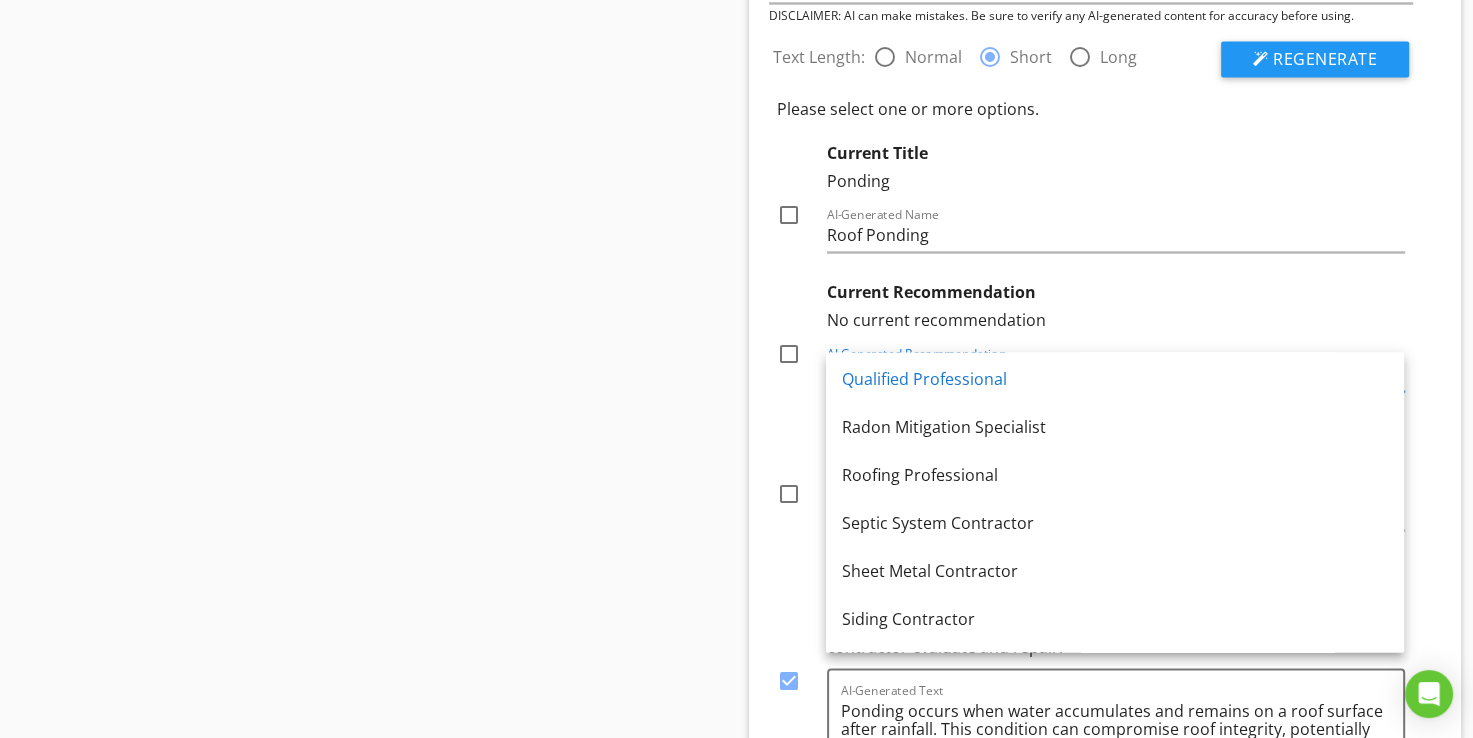 scroll, scrollTop: 2320, scrollLeft: 0, axis: vertical 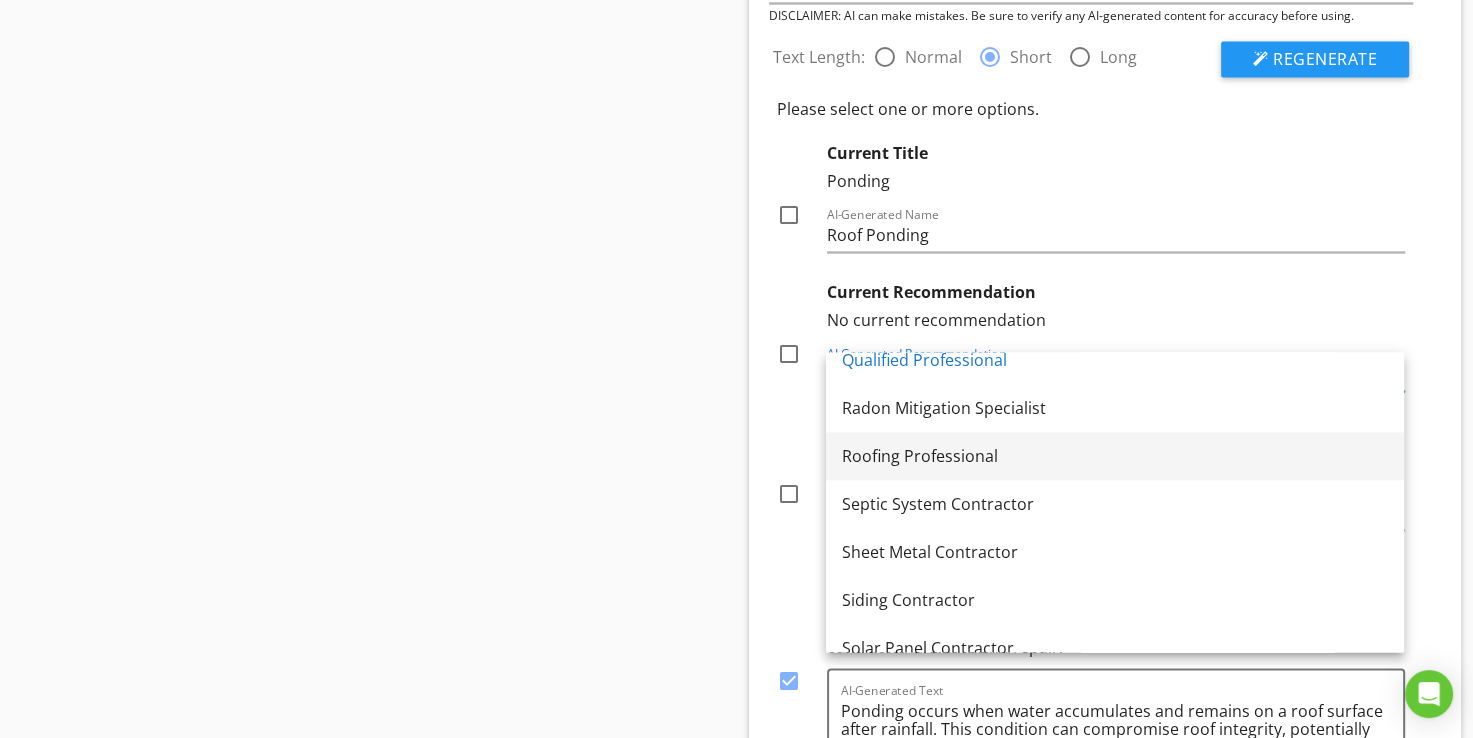 click on "Roofing Professional" at bounding box center (1115, 456) 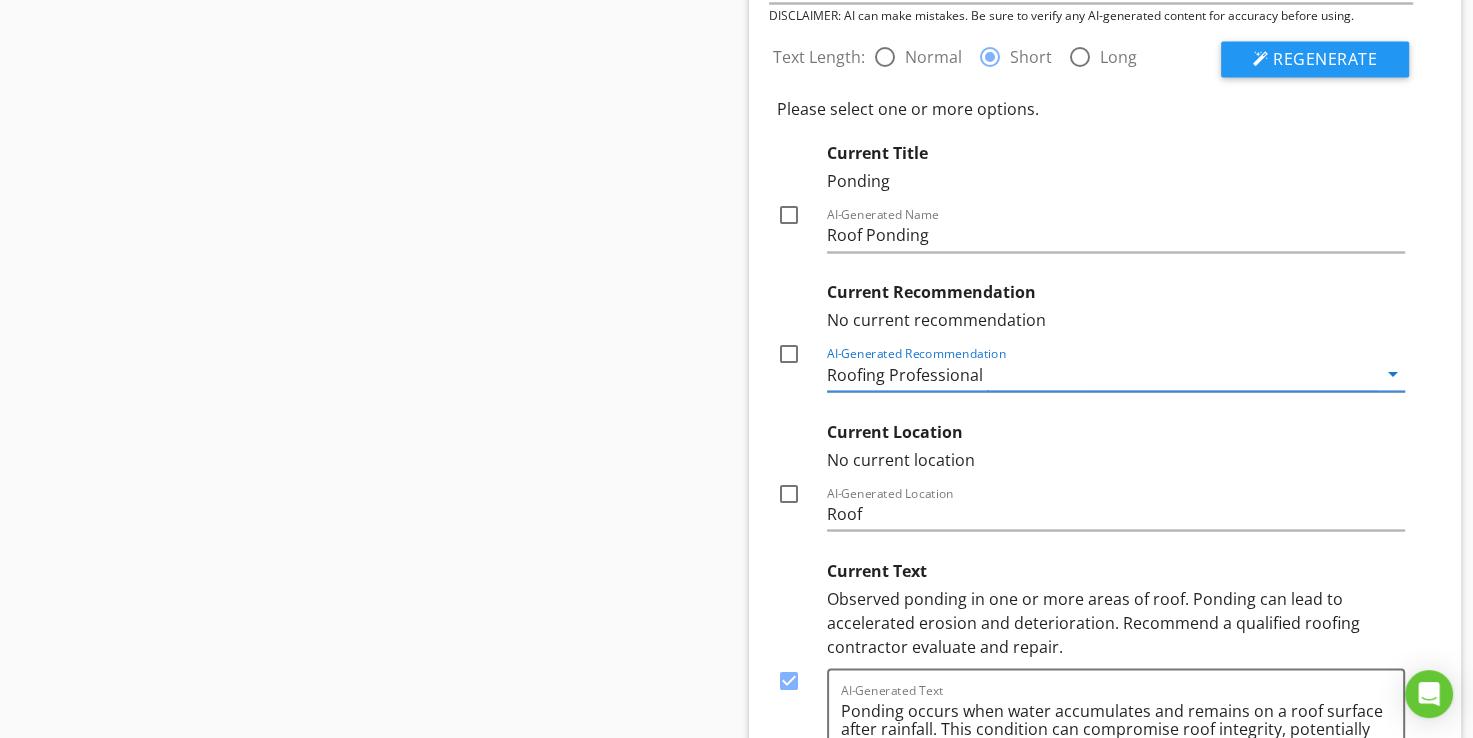 click at bounding box center (789, 354) 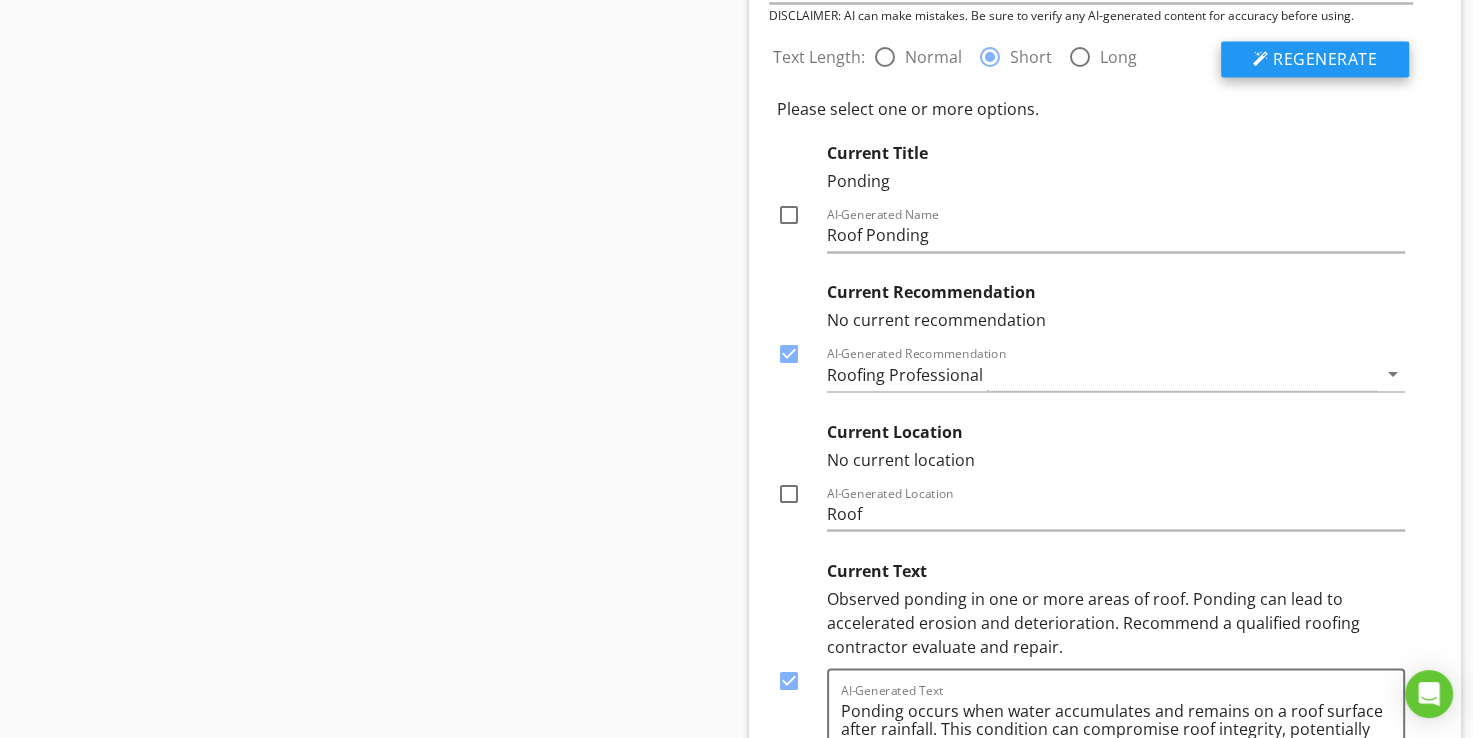 click on "Regenerate" at bounding box center [1325, 59] 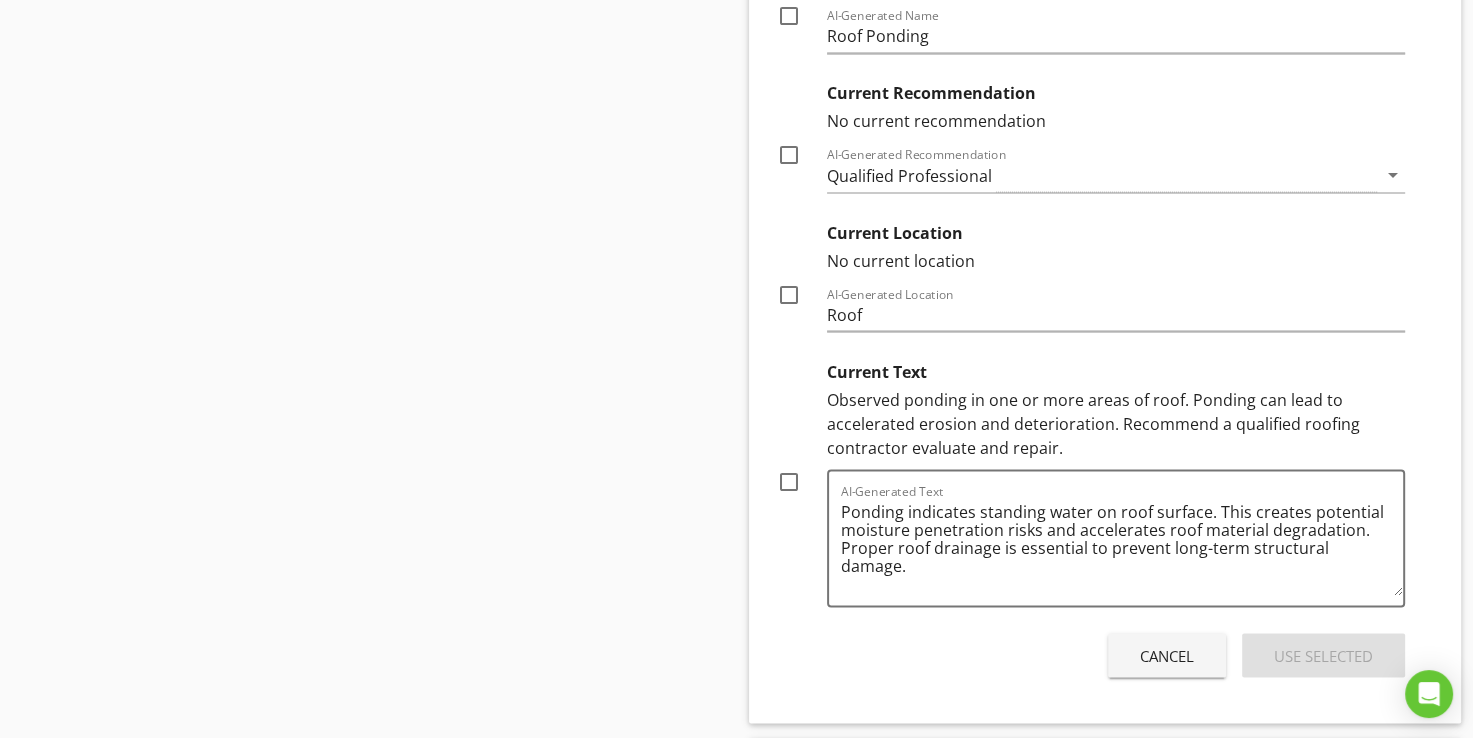 scroll, scrollTop: 3471, scrollLeft: 0, axis: vertical 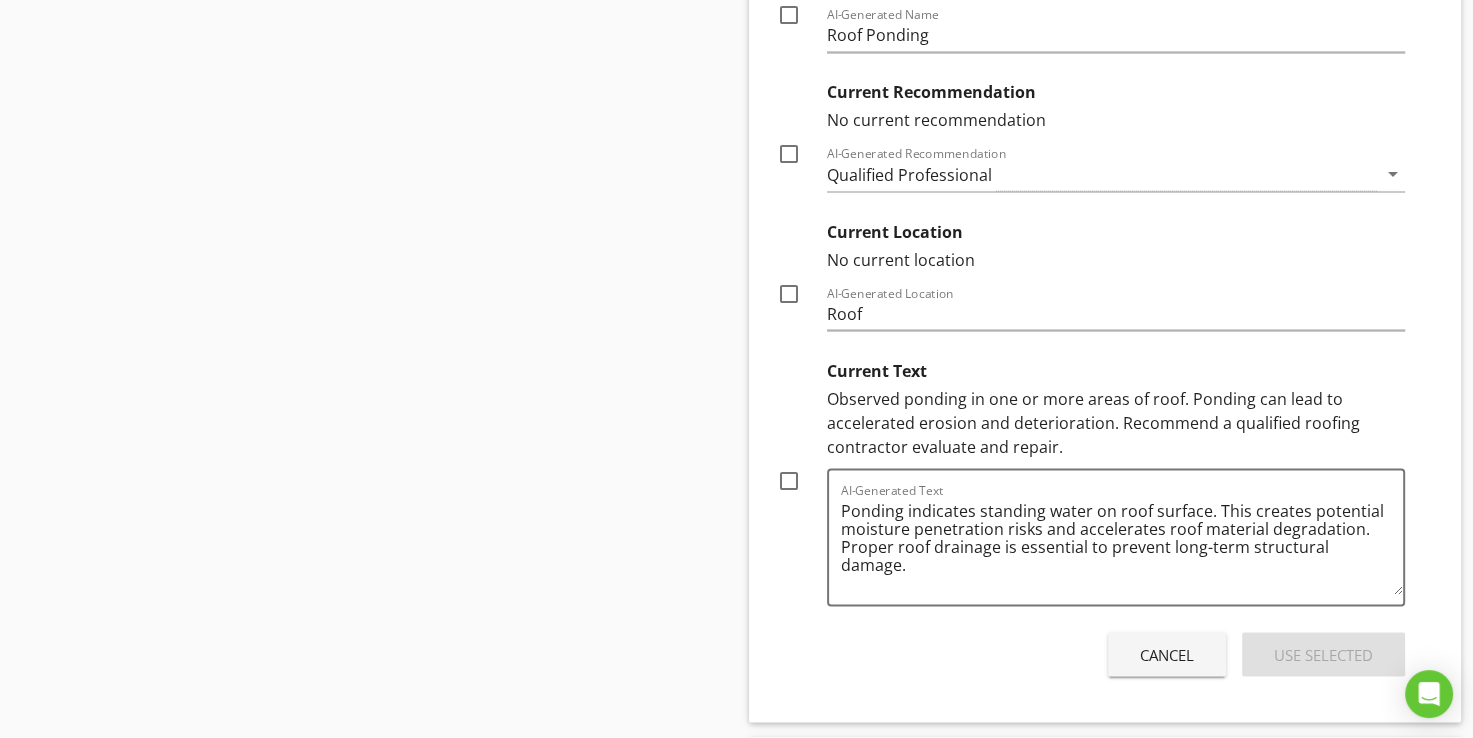 drag, startPoint x: 1113, startPoint y: 416, endPoint x: 1171, endPoint y: 437, distance: 61.68468 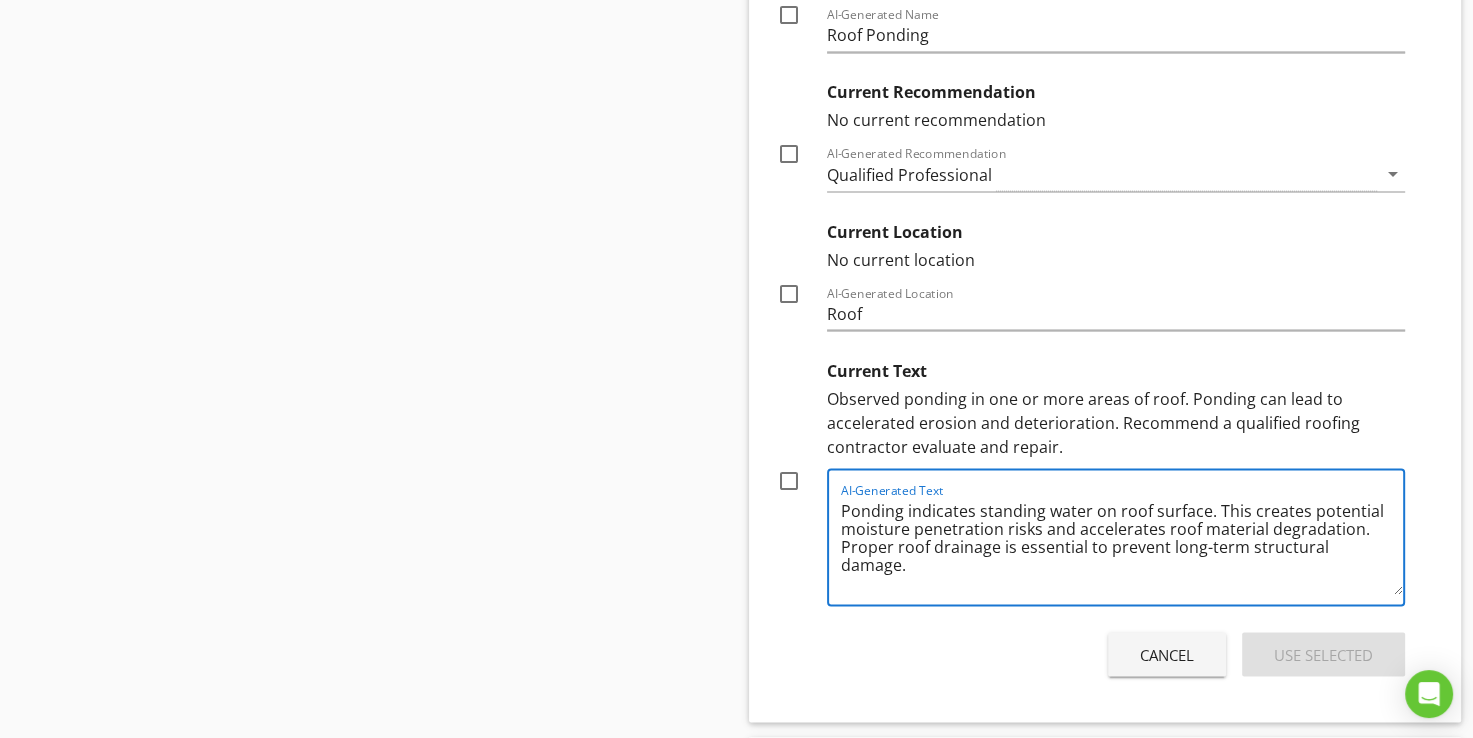 click on "Ponding indicates standing water on roof surface. This creates potential moisture penetration risks and accelerates roof material degradation. Proper roof drainage is essential to prevent long-term structural damage." at bounding box center [1122, 544] 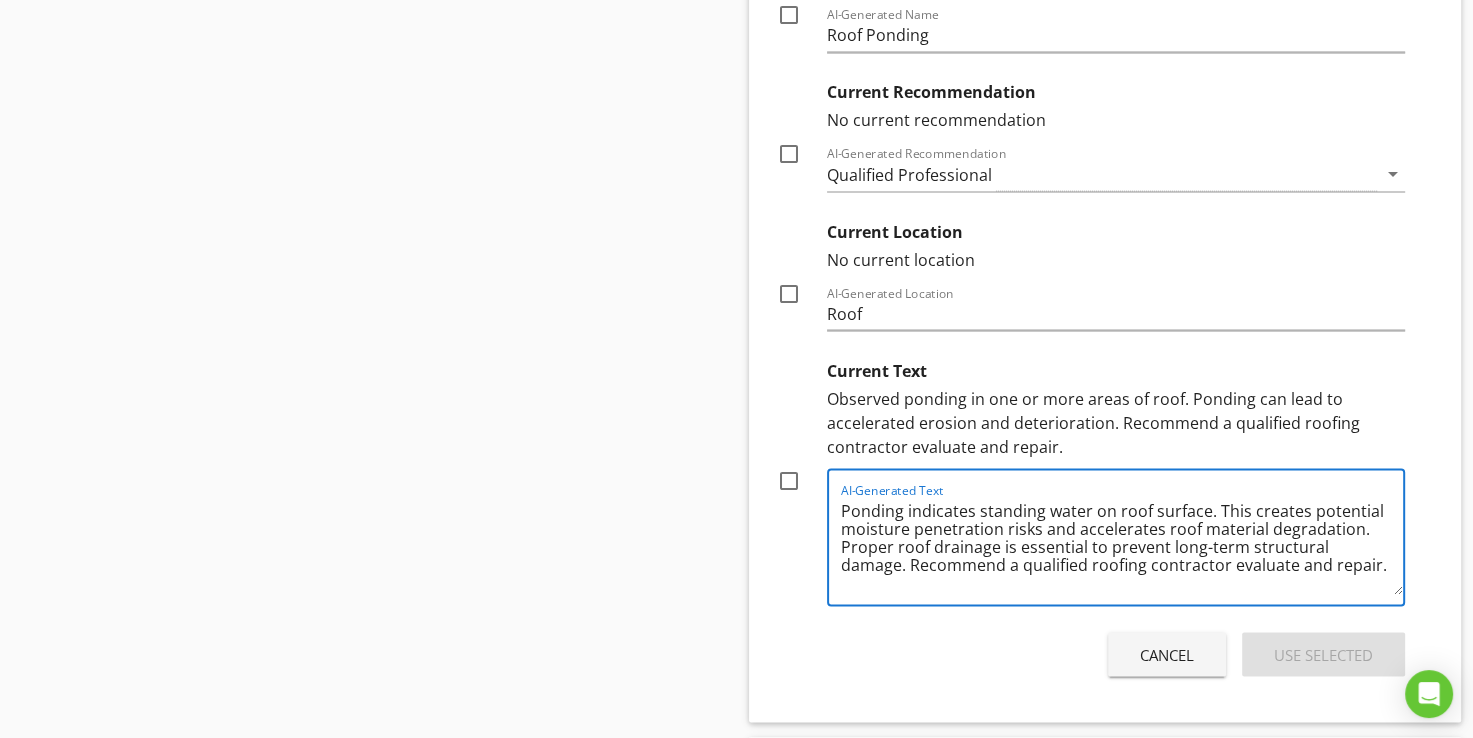 type on "Ponding indicates standing water on roof surface. This creates potential moisture penetration risks and accelerates roof material degradation. Proper roof drainage is essential to prevent long-term structural damage. Recommend a qualified roofing contractor evaluate and repair." 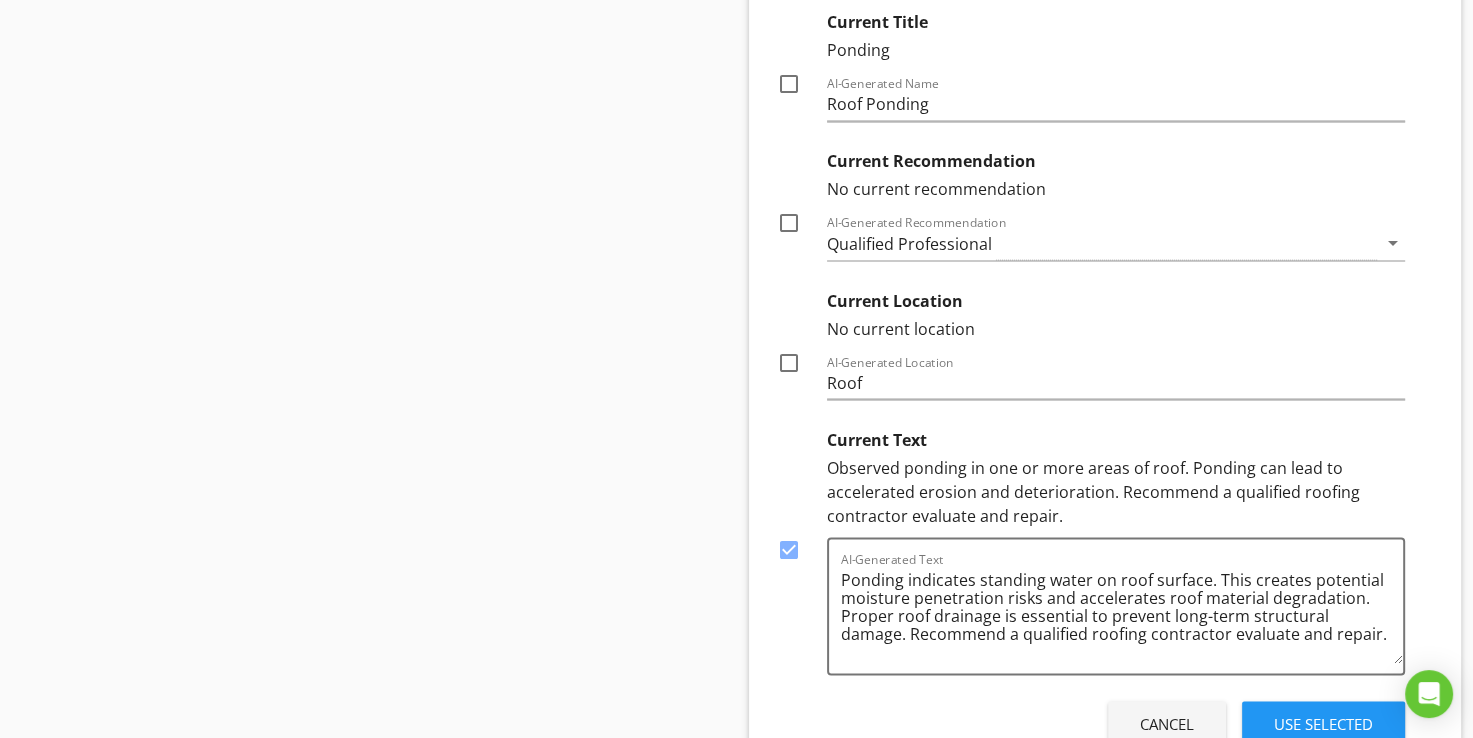 scroll, scrollTop: 3371, scrollLeft: 0, axis: vertical 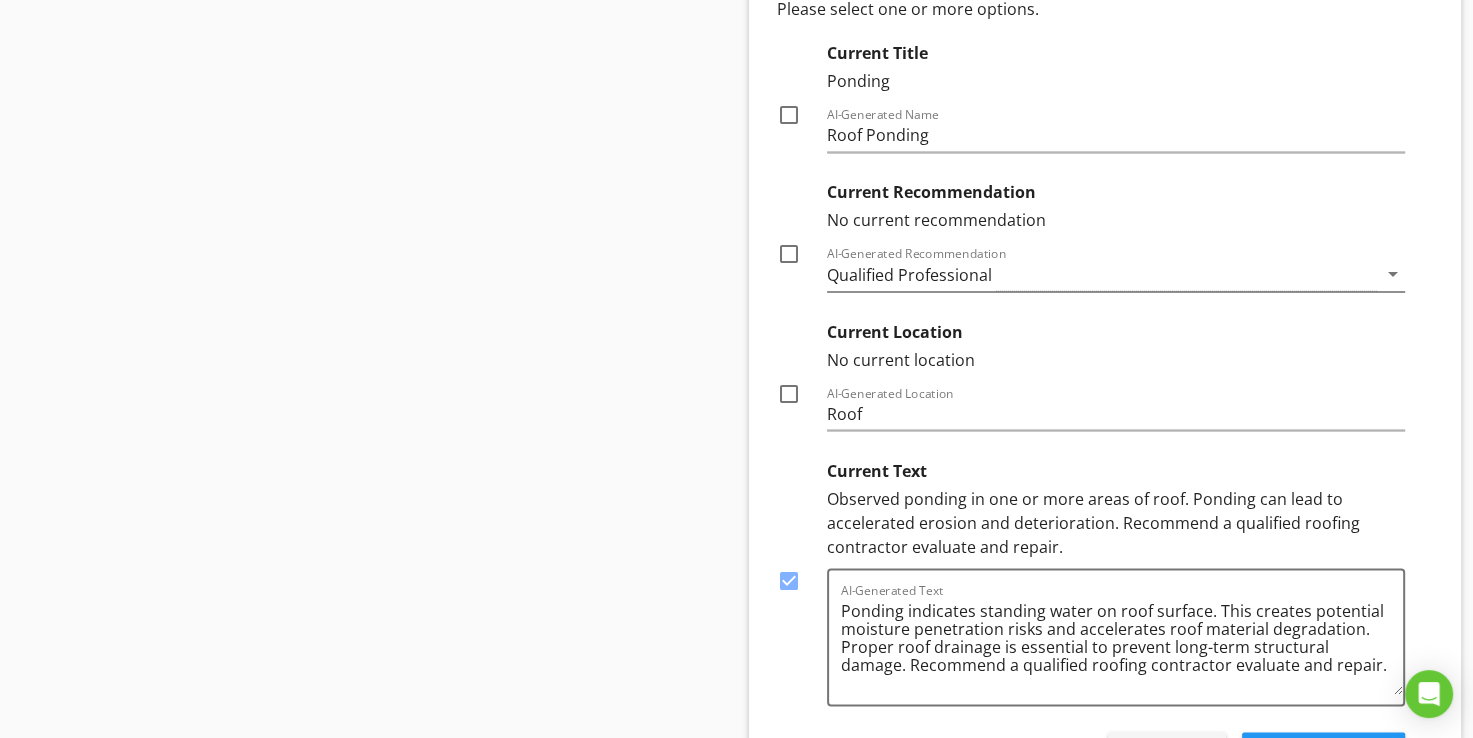 click on "Qualified Professional" at bounding box center (1102, 274) 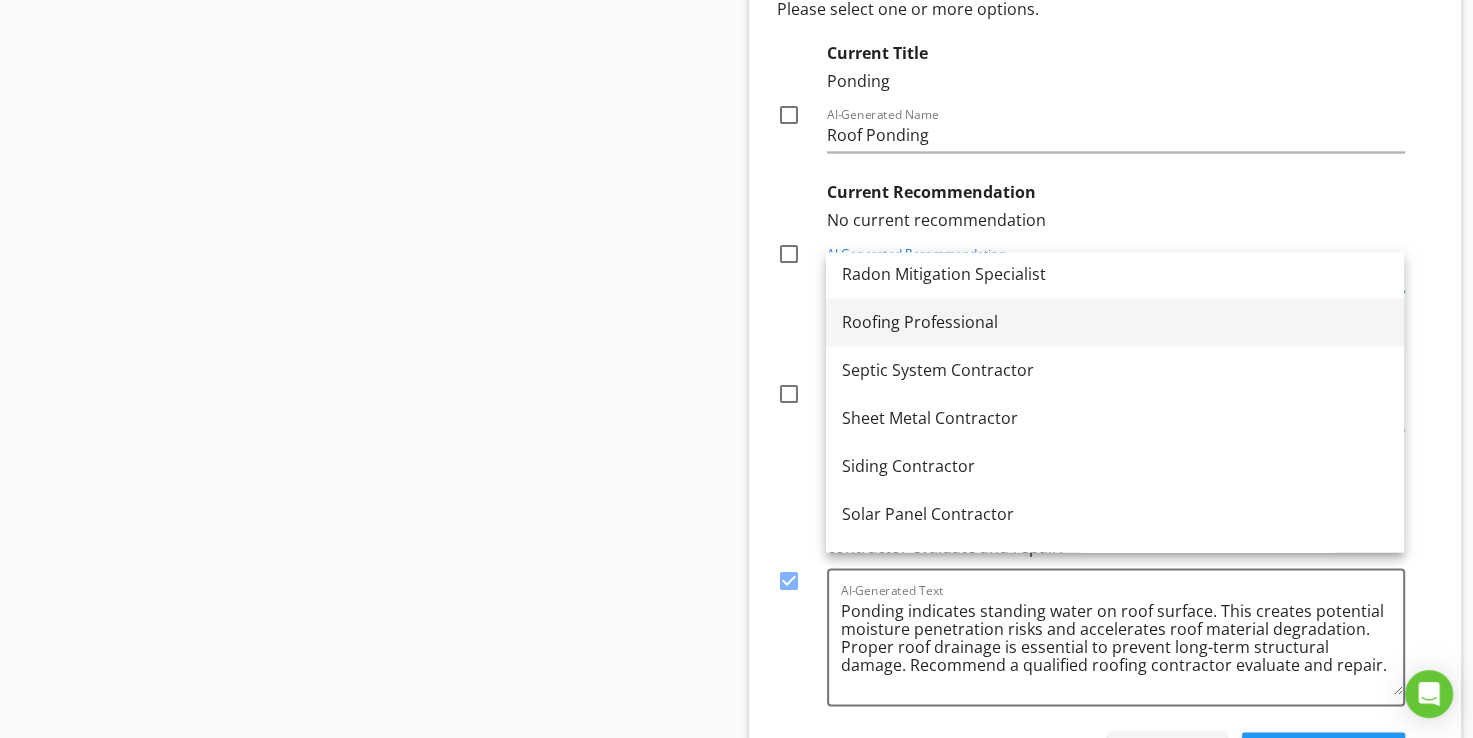 scroll, scrollTop: 2320, scrollLeft: 0, axis: vertical 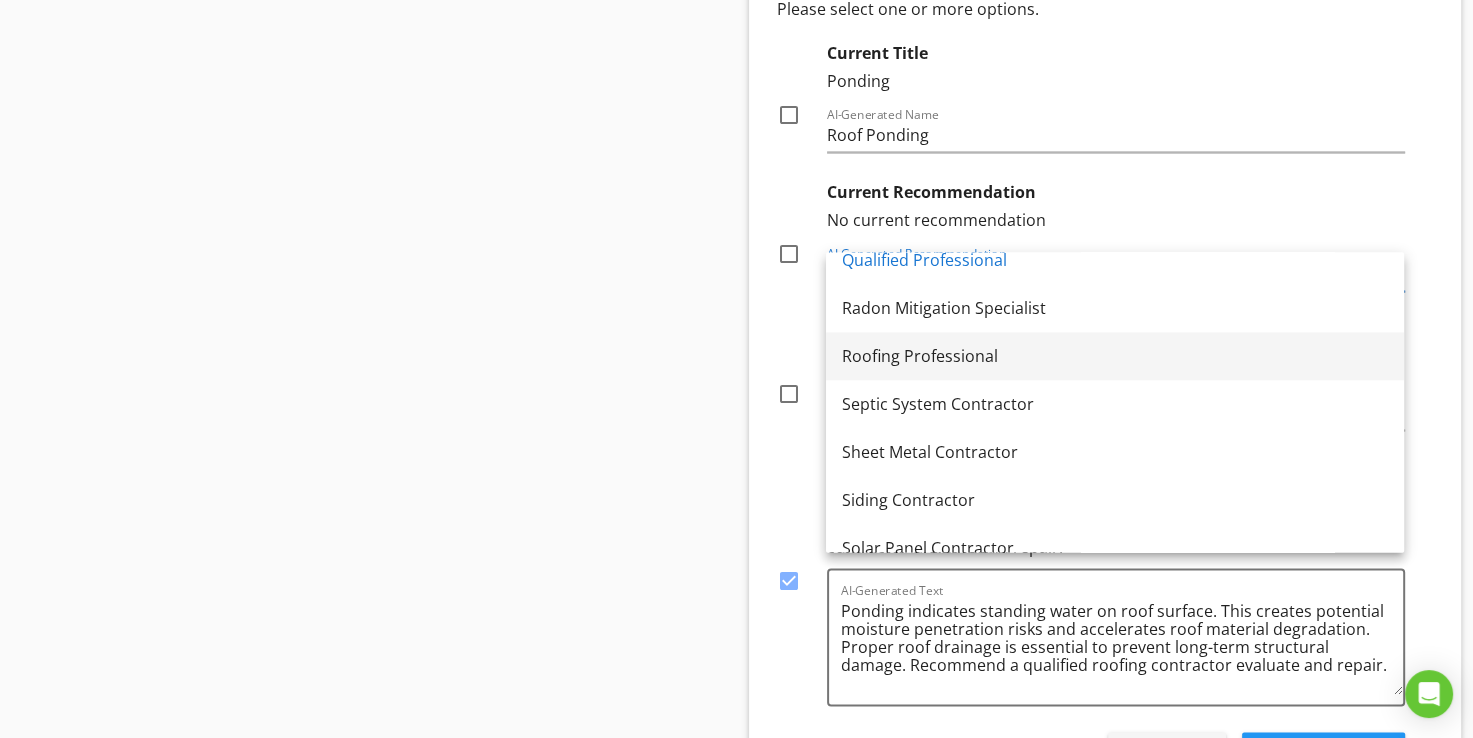 click on "Roofing Professional" at bounding box center (1115, 356) 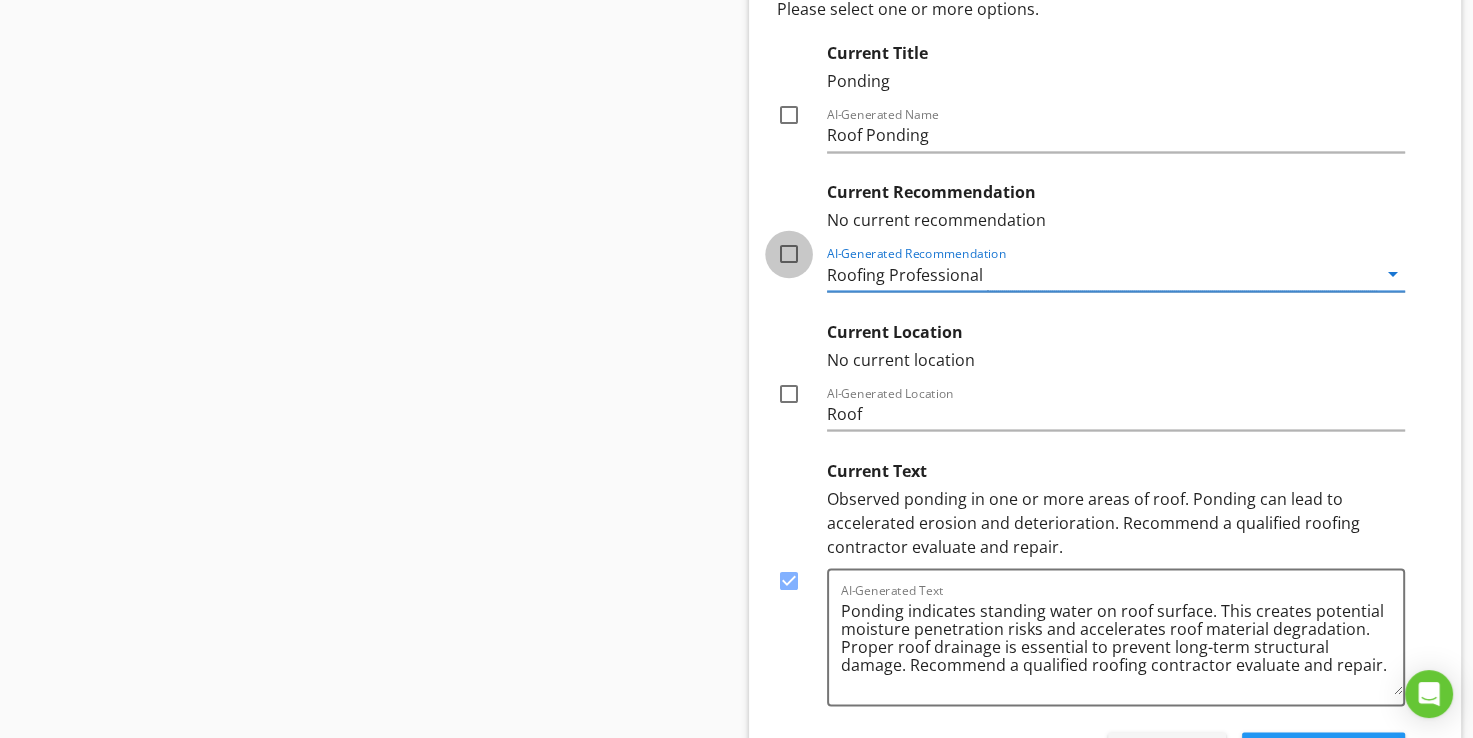 click at bounding box center (789, 254) 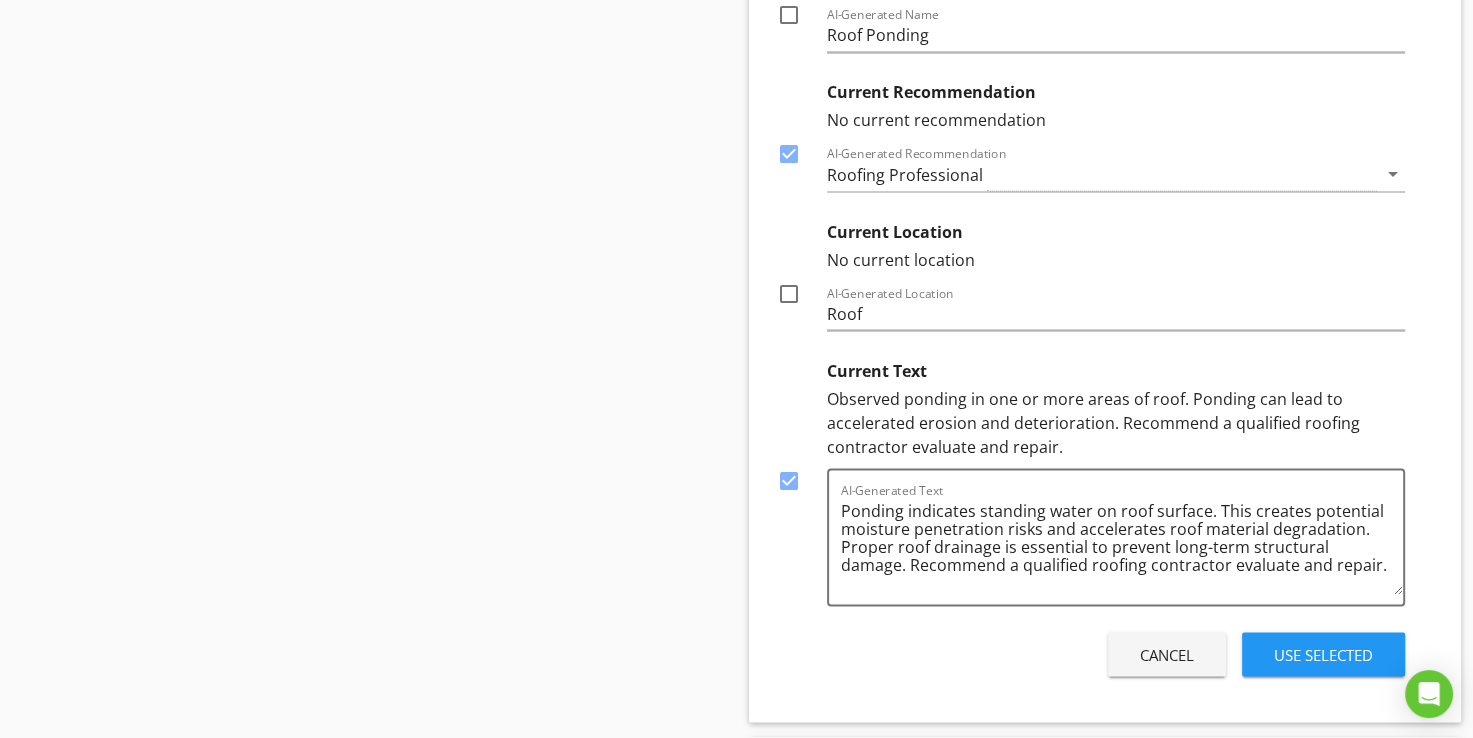 click on "Use Selected" at bounding box center (1323, 654) 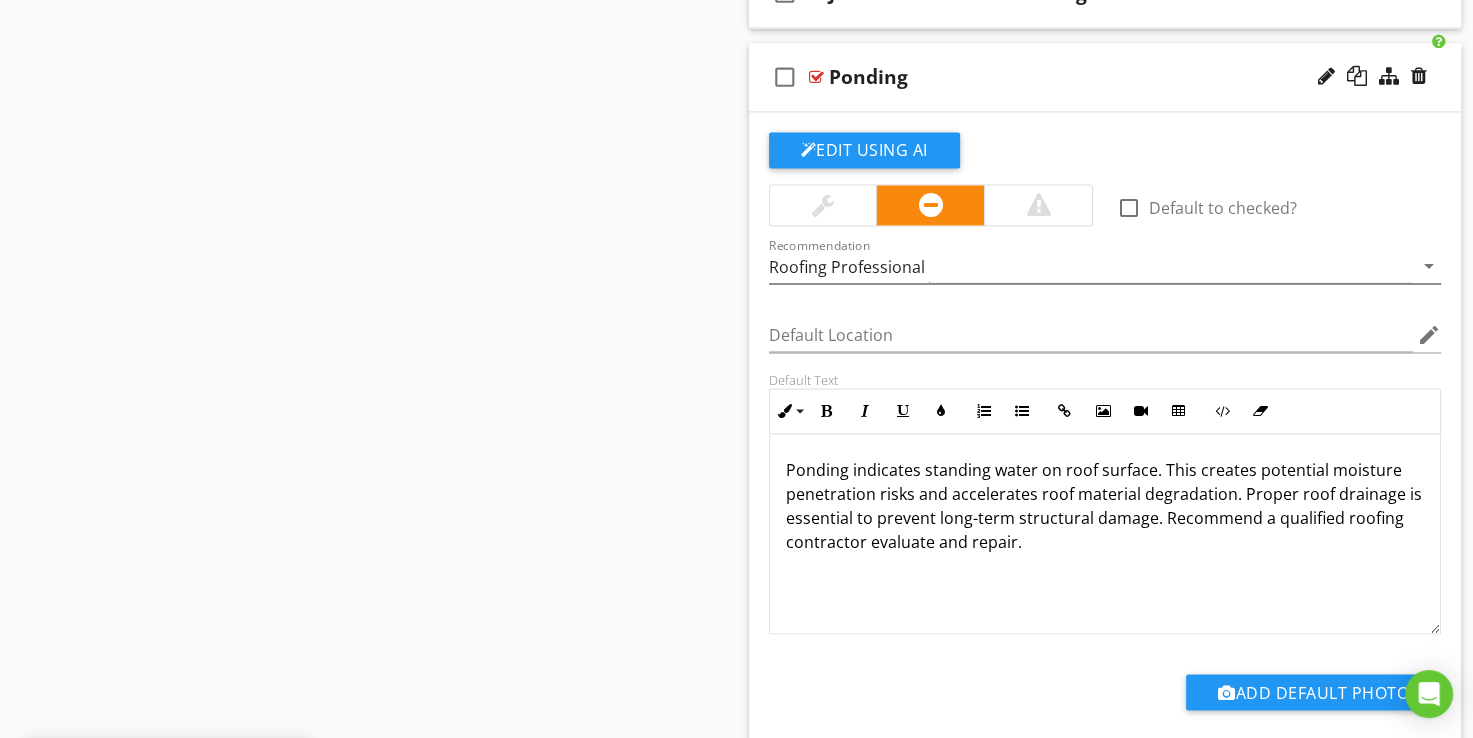scroll, scrollTop: 3037, scrollLeft: 0, axis: vertical 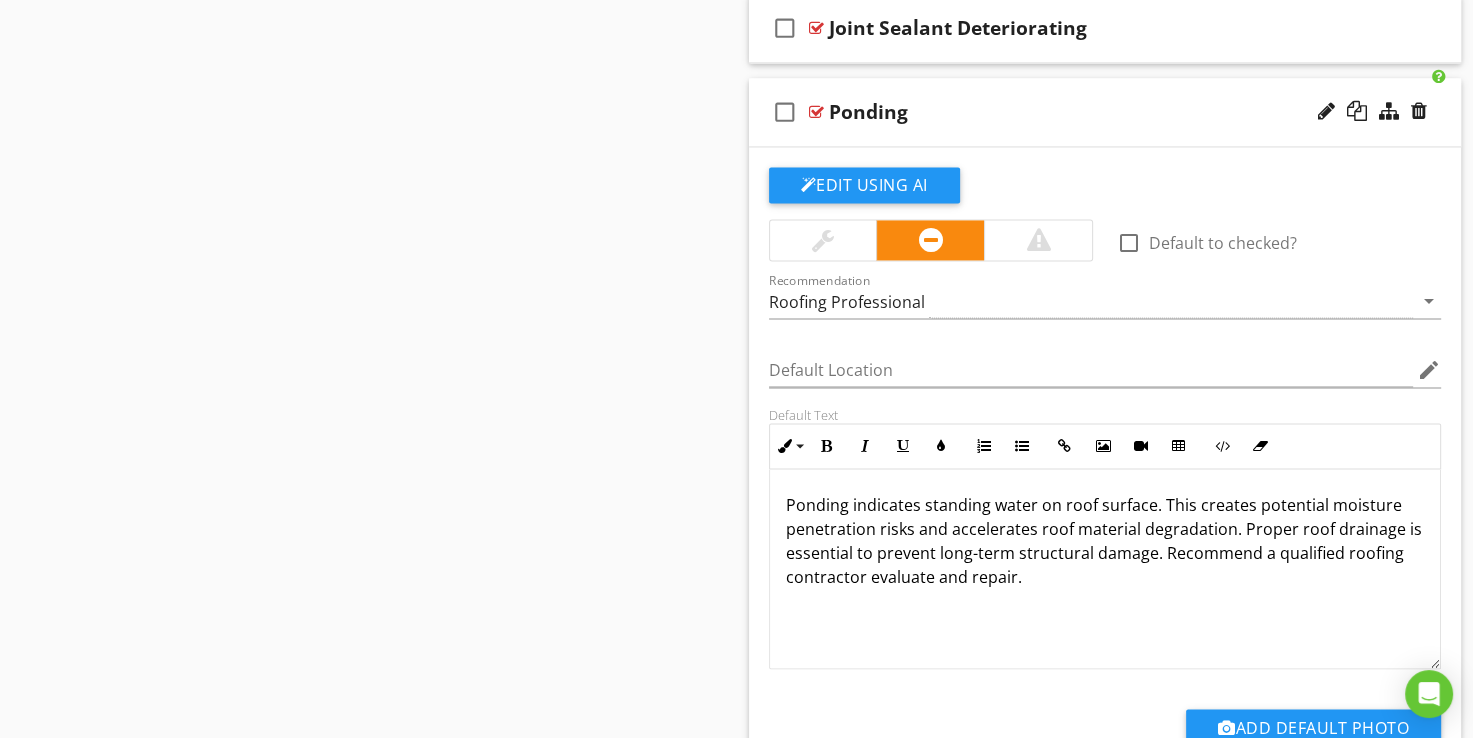 click at bounding box center (816, 112) 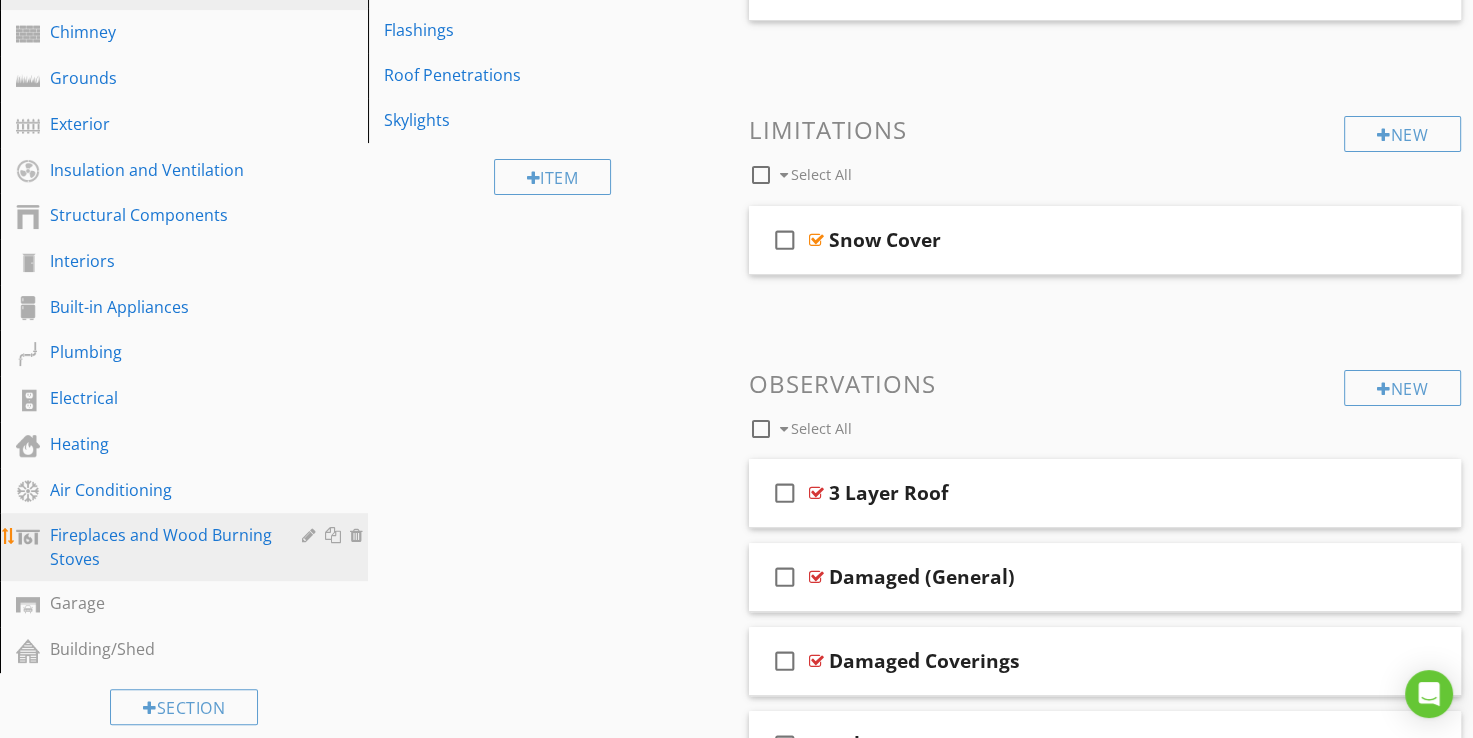 scroll, scrollTop: 437, scrollLeft: 0, axis: vertical 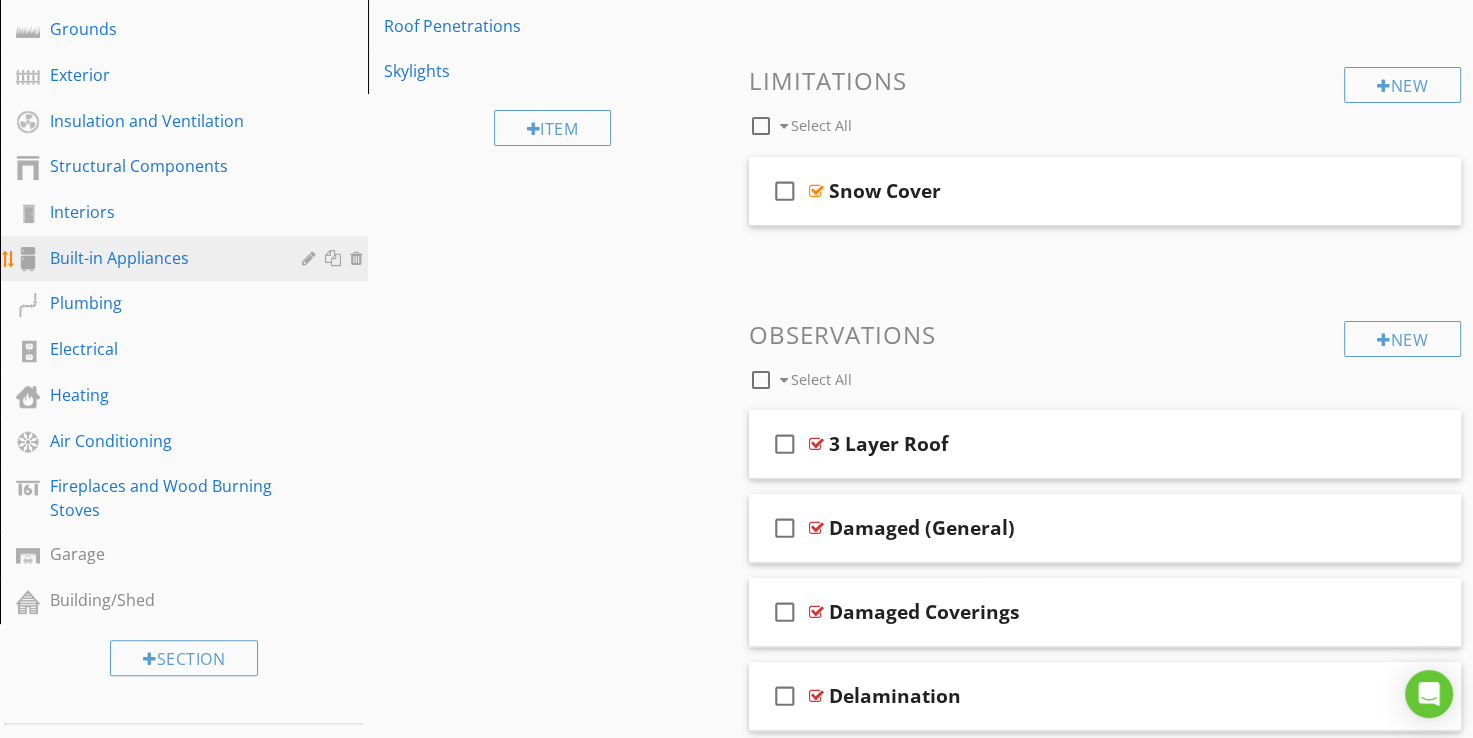 click on "Built-in Appliances" at bounding box center [161, 258] 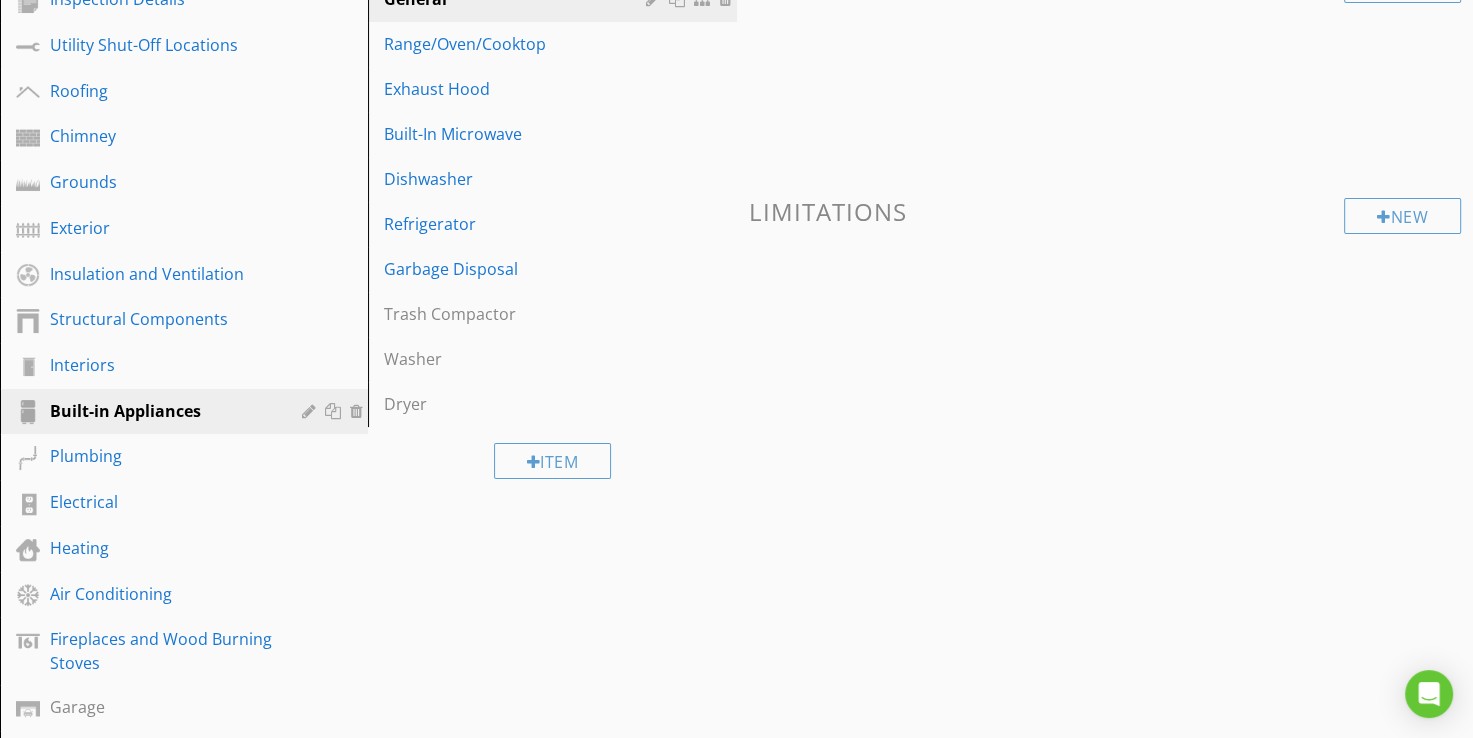 scroll, scrollTop: 237, scrollLeft: 0, axis: vertical 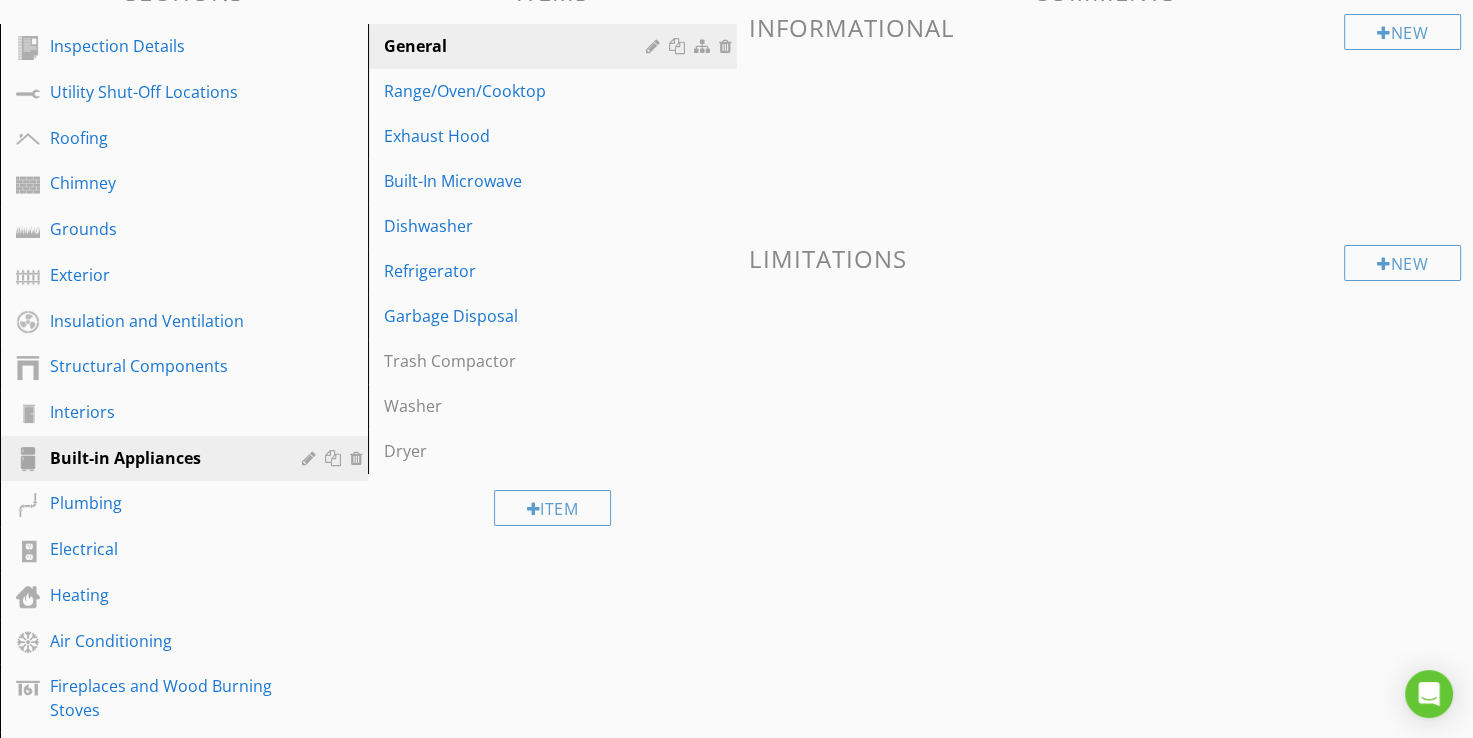 drag, startPoint x: 799, startPoint y: 302, endPoint x: 856, endPoint y: 380, distance: 96.60745 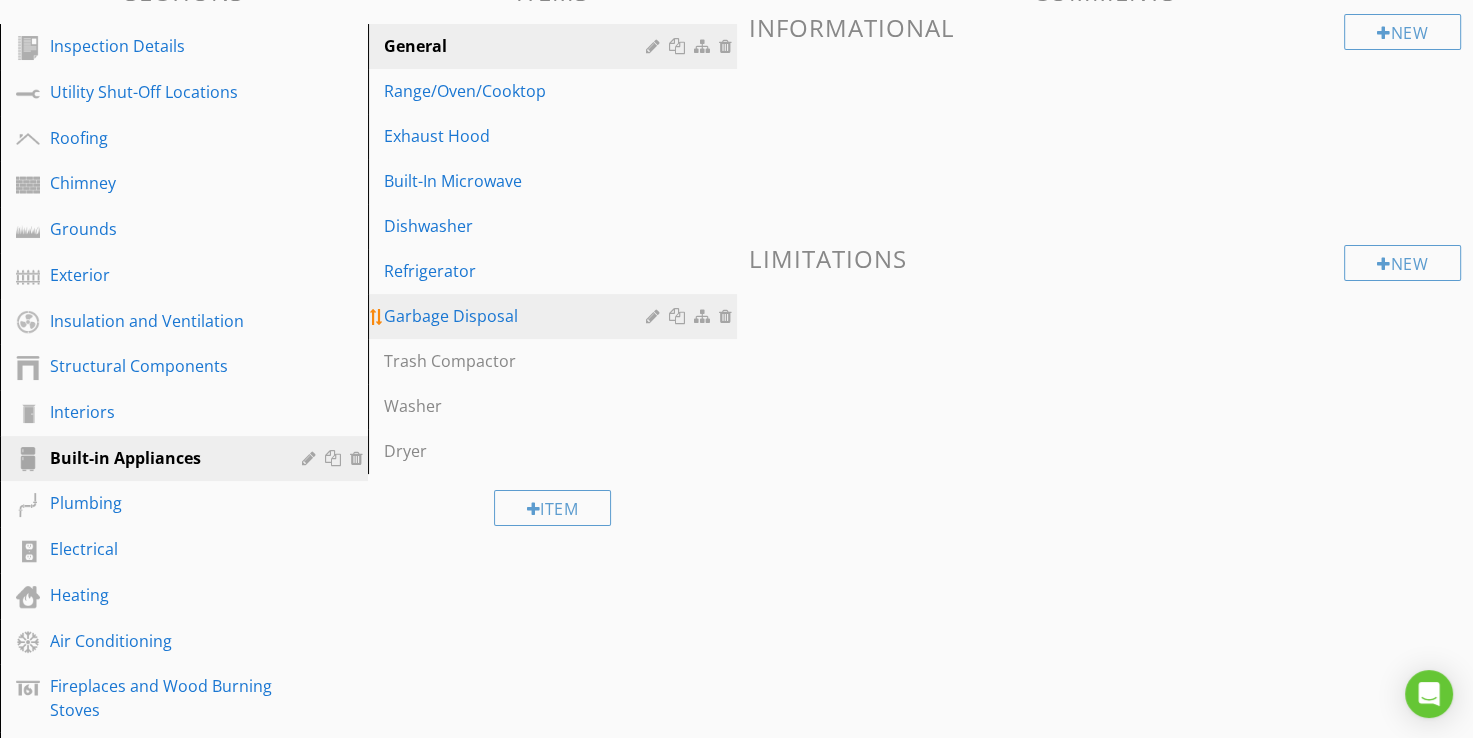 click on "Garbage Disposal" at bounding box center [517, 316] 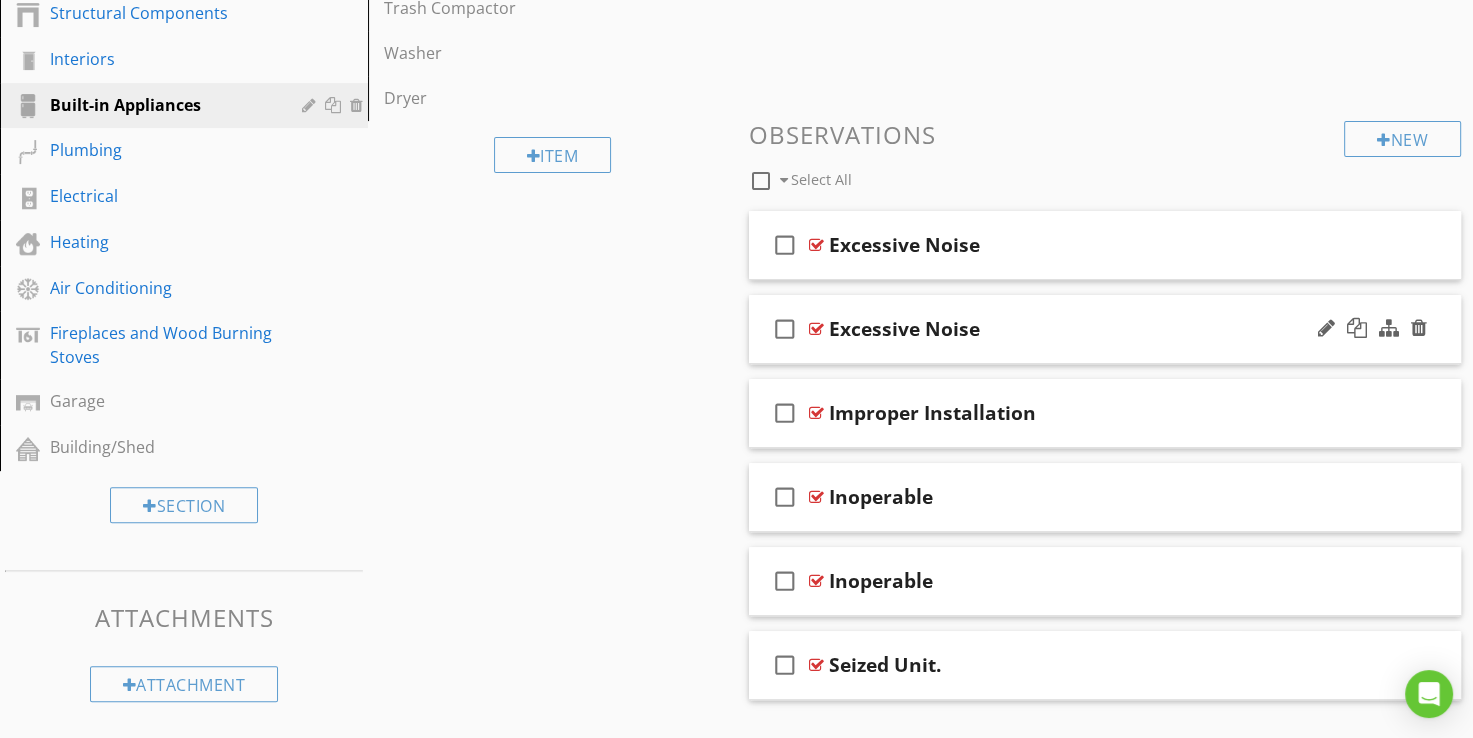 scroll, scrollTop: 634, scrollLeft: 0, axis: vertical 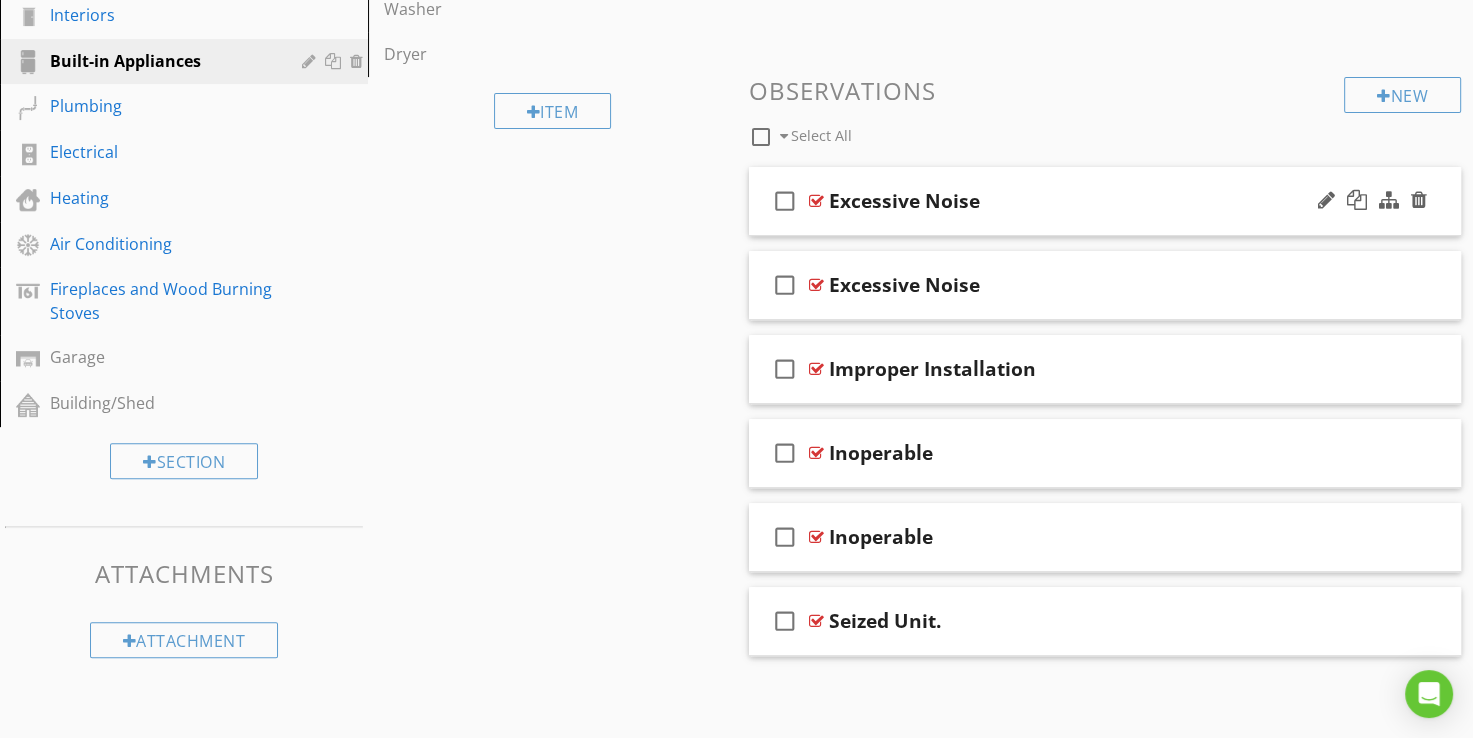 click at bounding box center (816, 201) 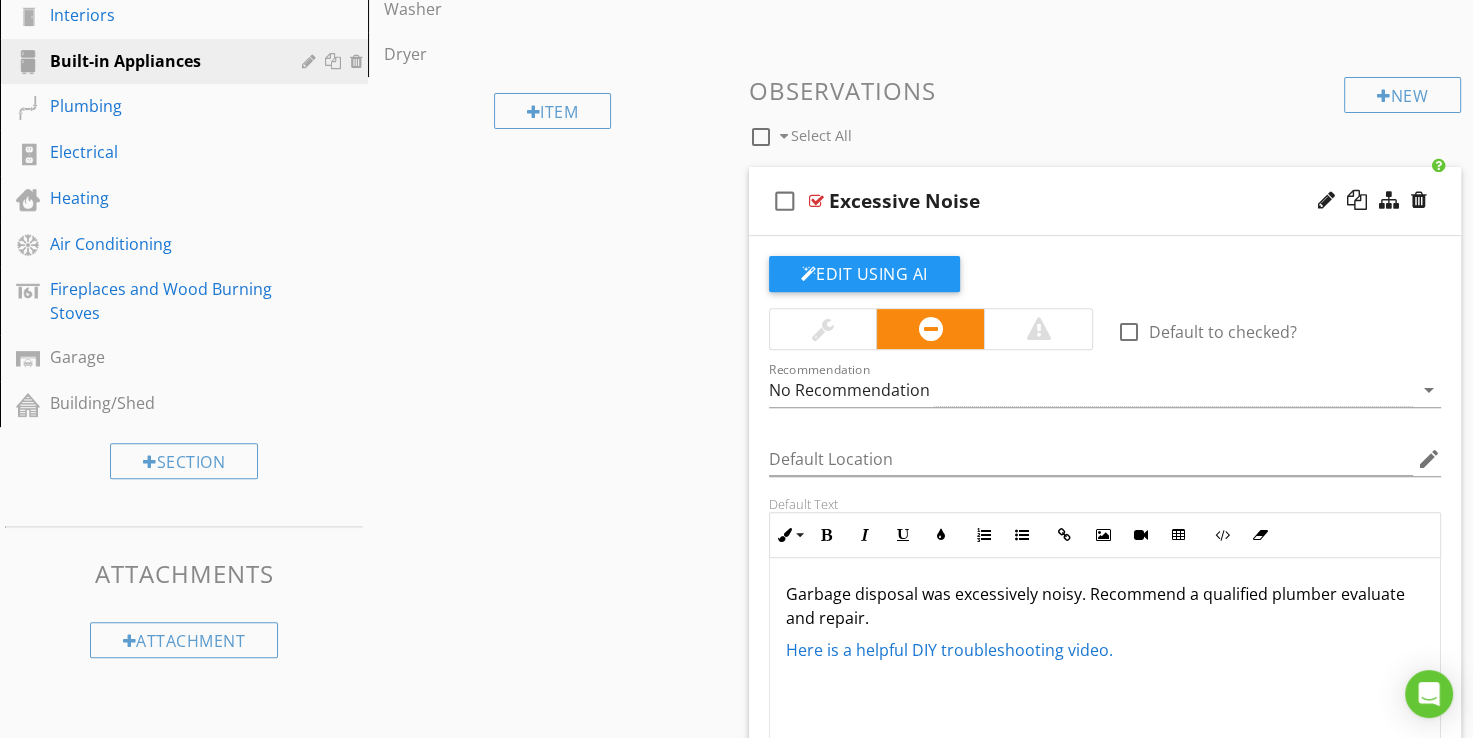 click at bounding box center [816, 201] 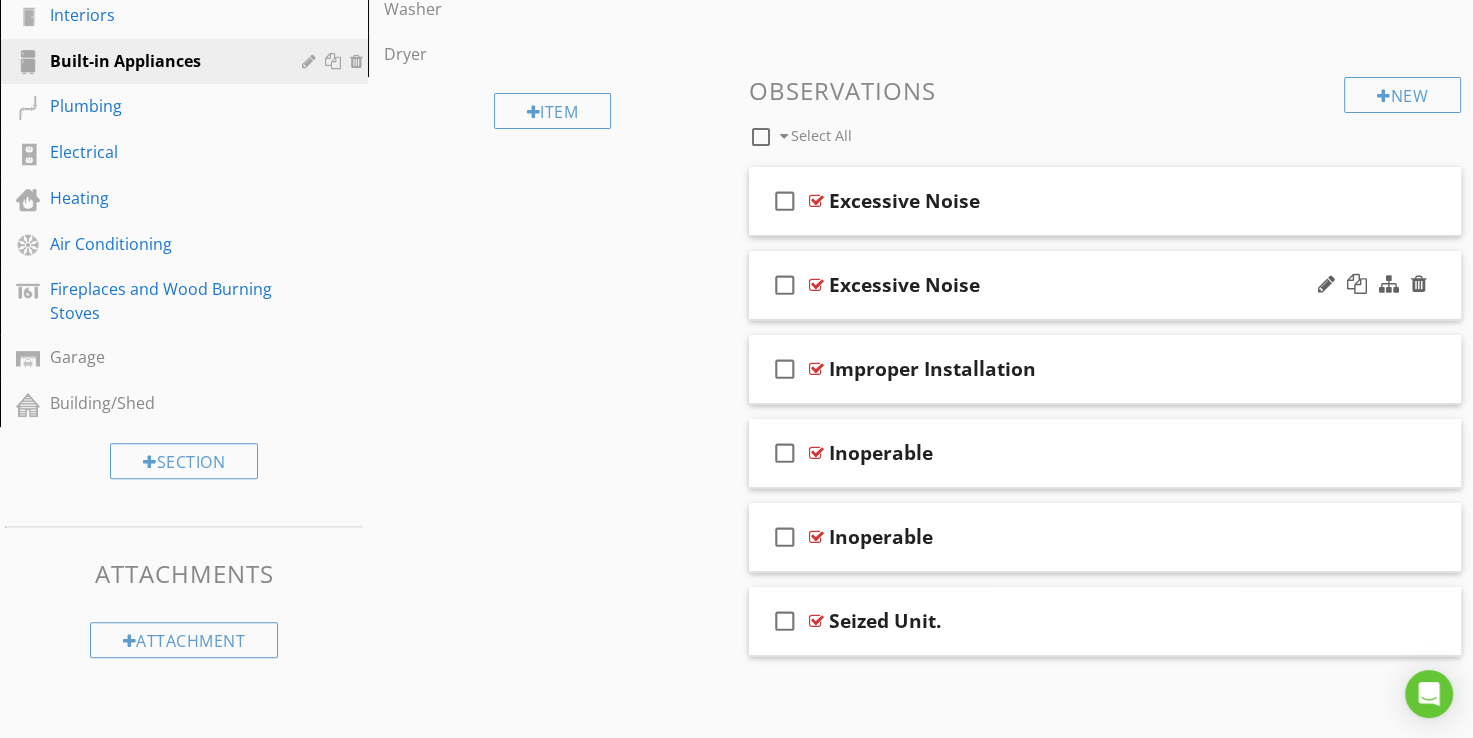 click at bounding box center (816, 285) 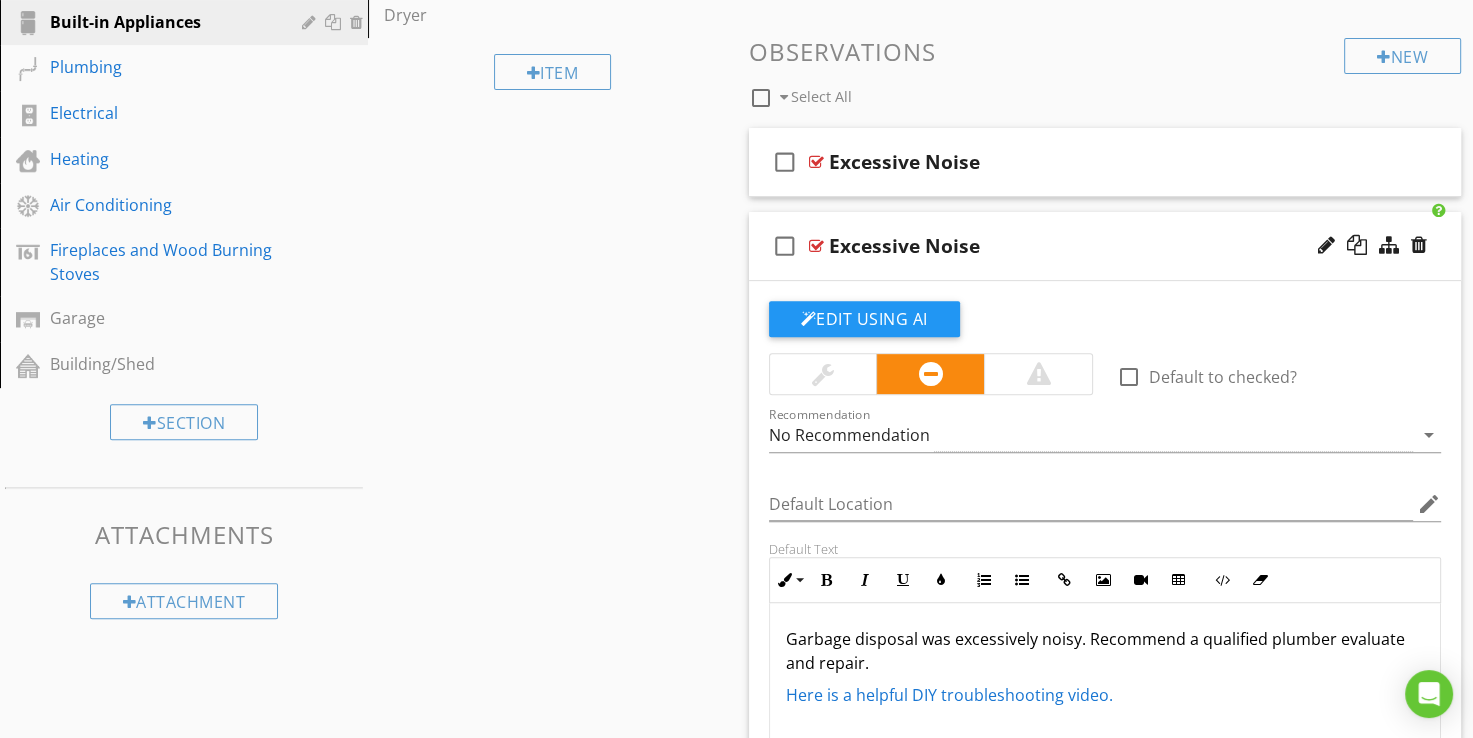 scroll, scrollTop: 634, scrollLeft: 0, axis: vertical 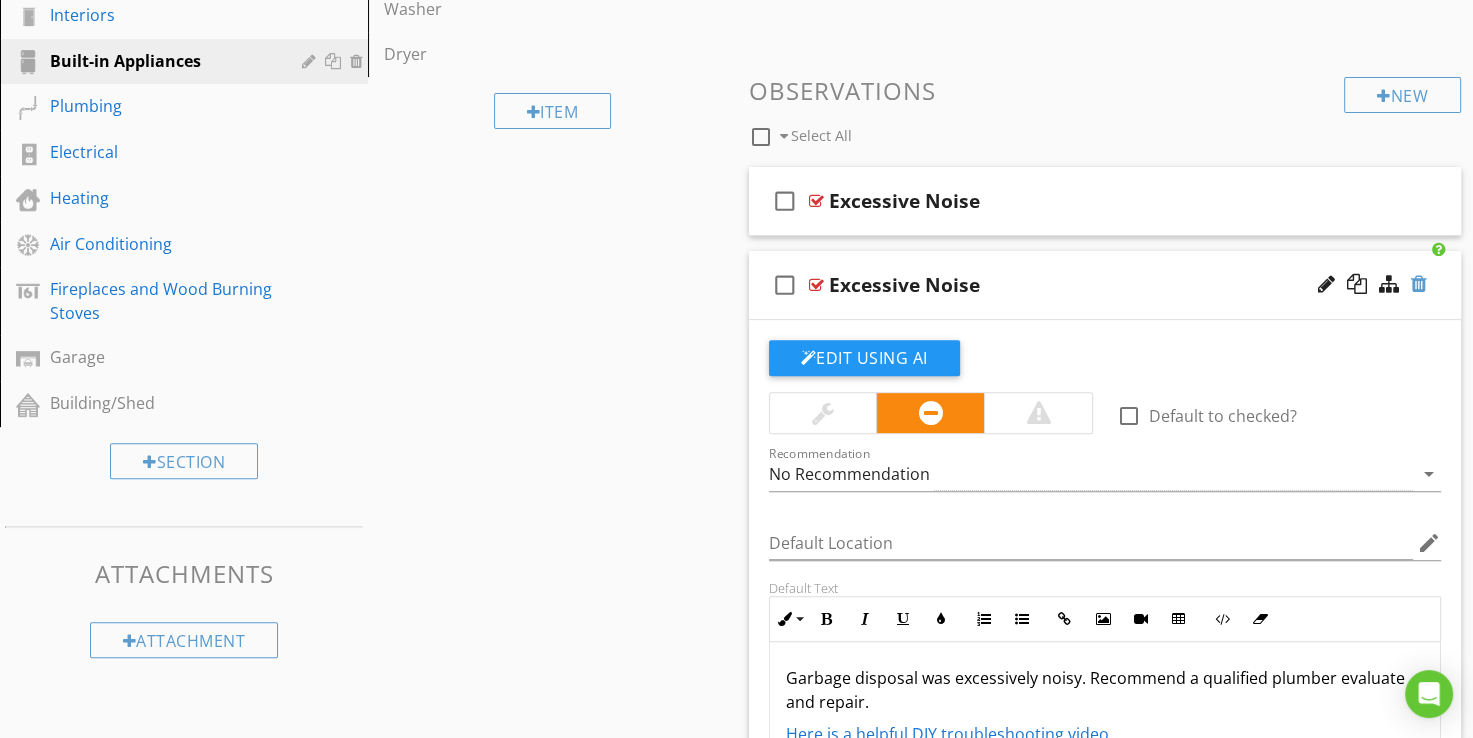 click at bounding box center [1419, 284] 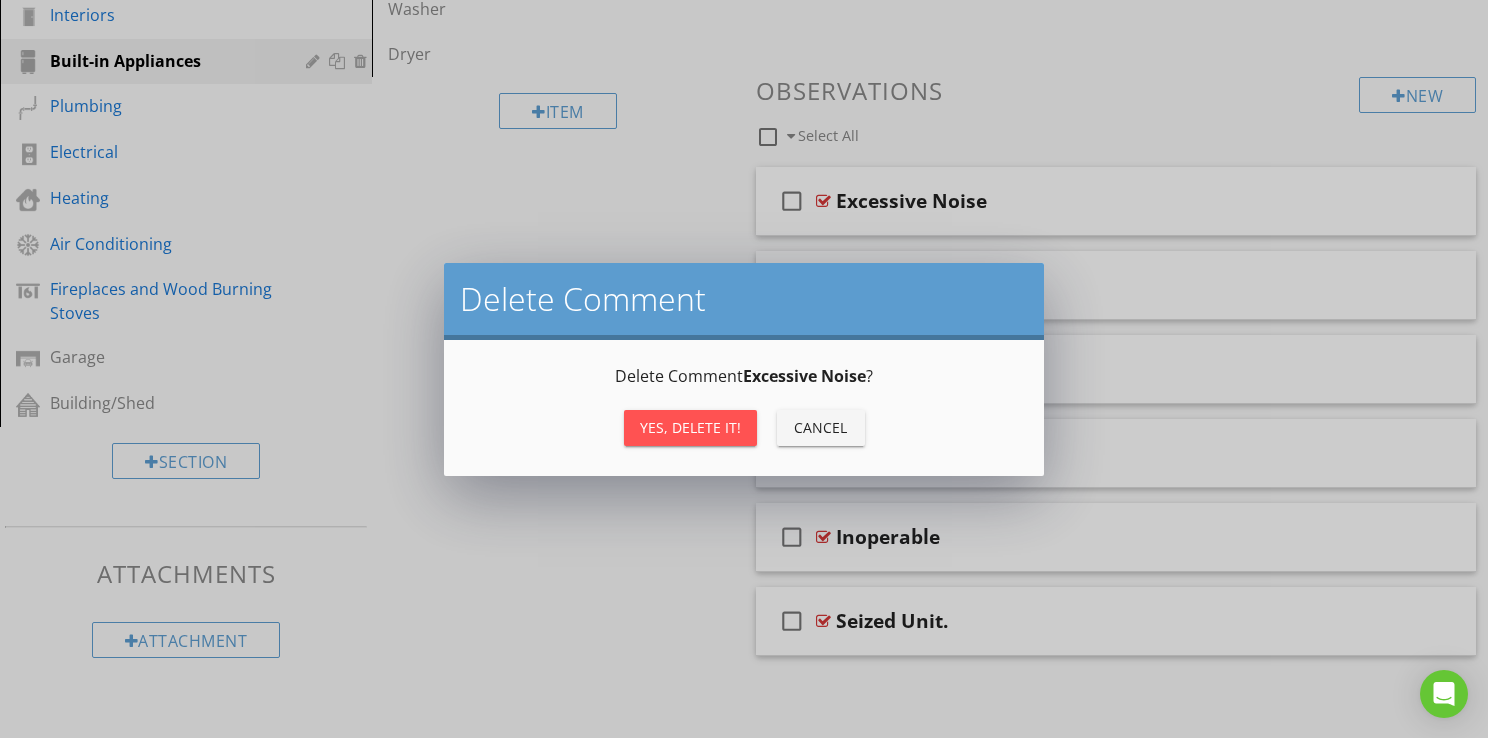 click on "Yes, Delete it!" at bounding box center [690, 427] 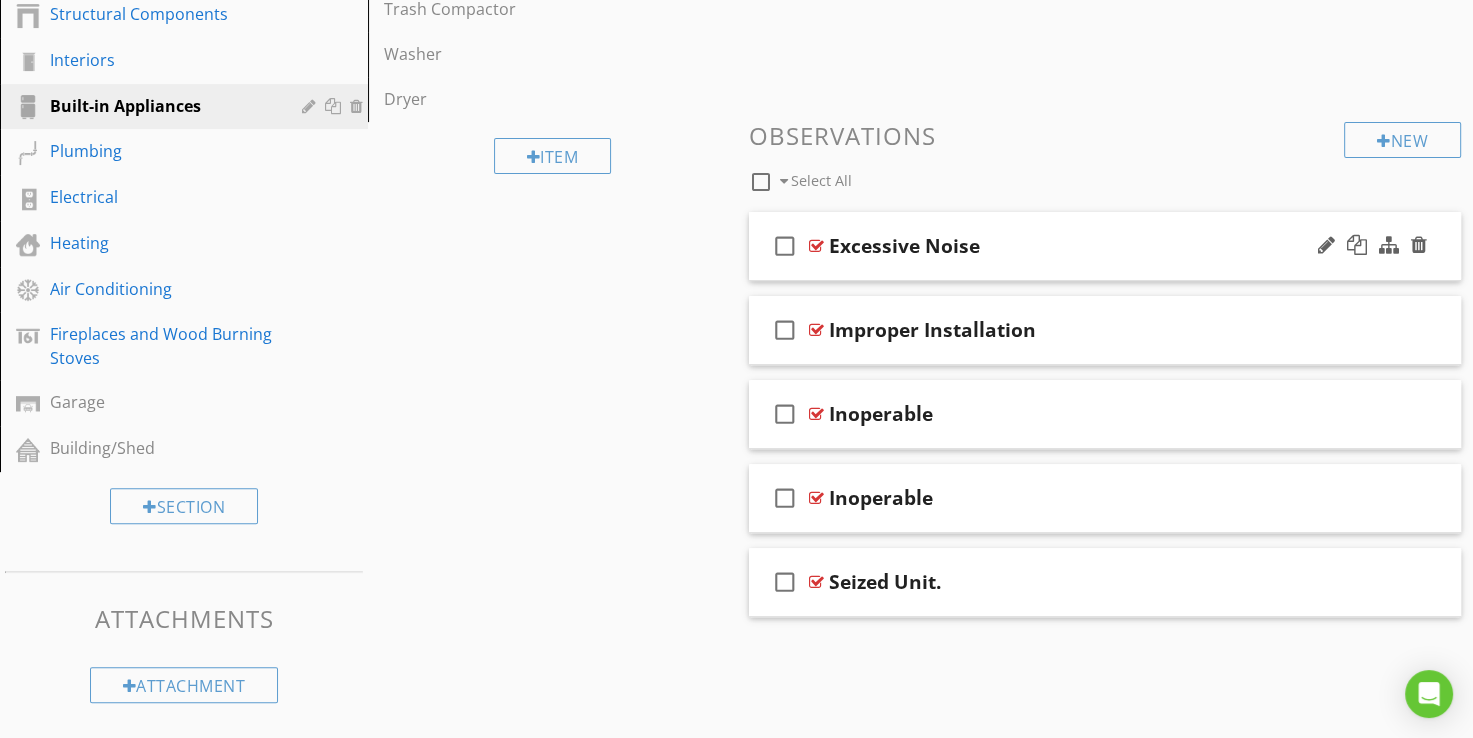 scroll, scrollTop: 580, scrollLeft: 0, axis: vertical 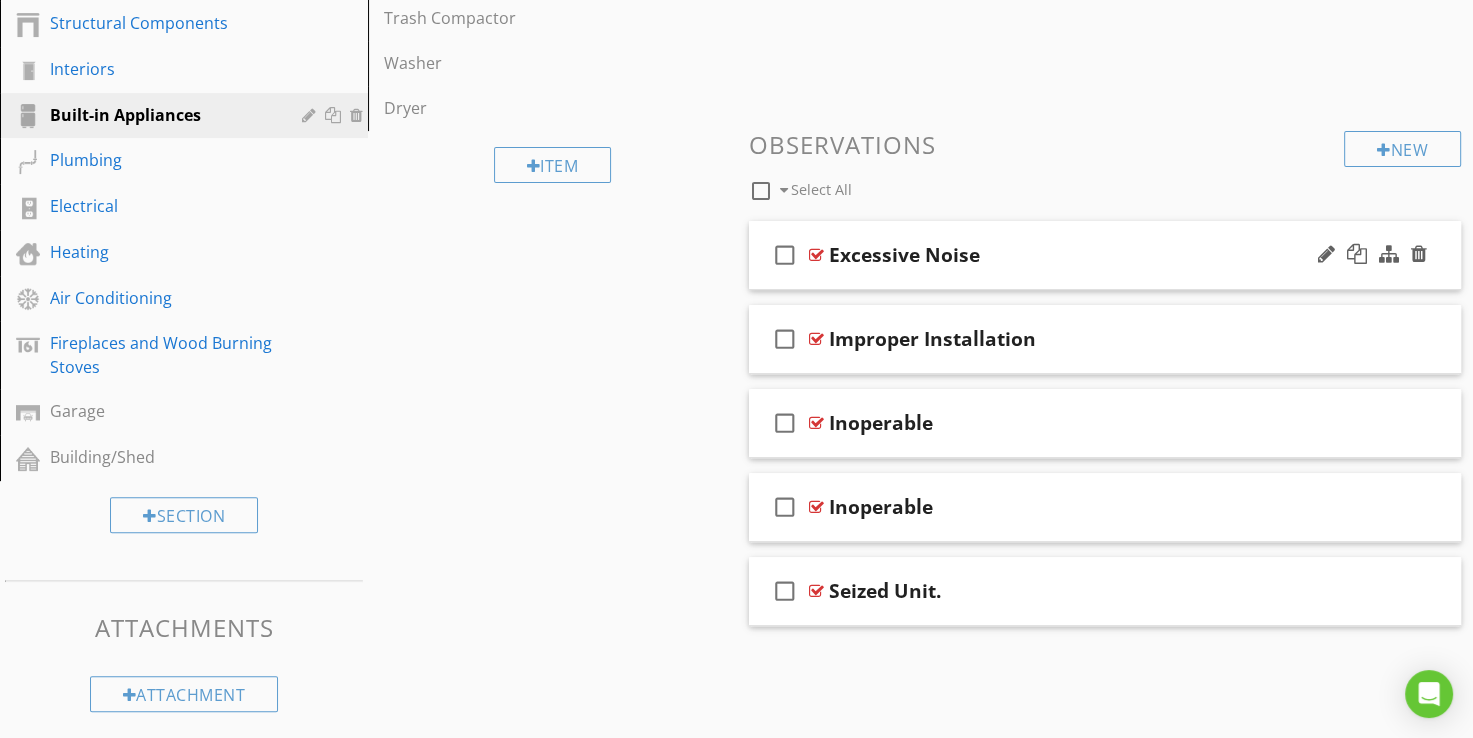 click at bounding box center [816, 255] 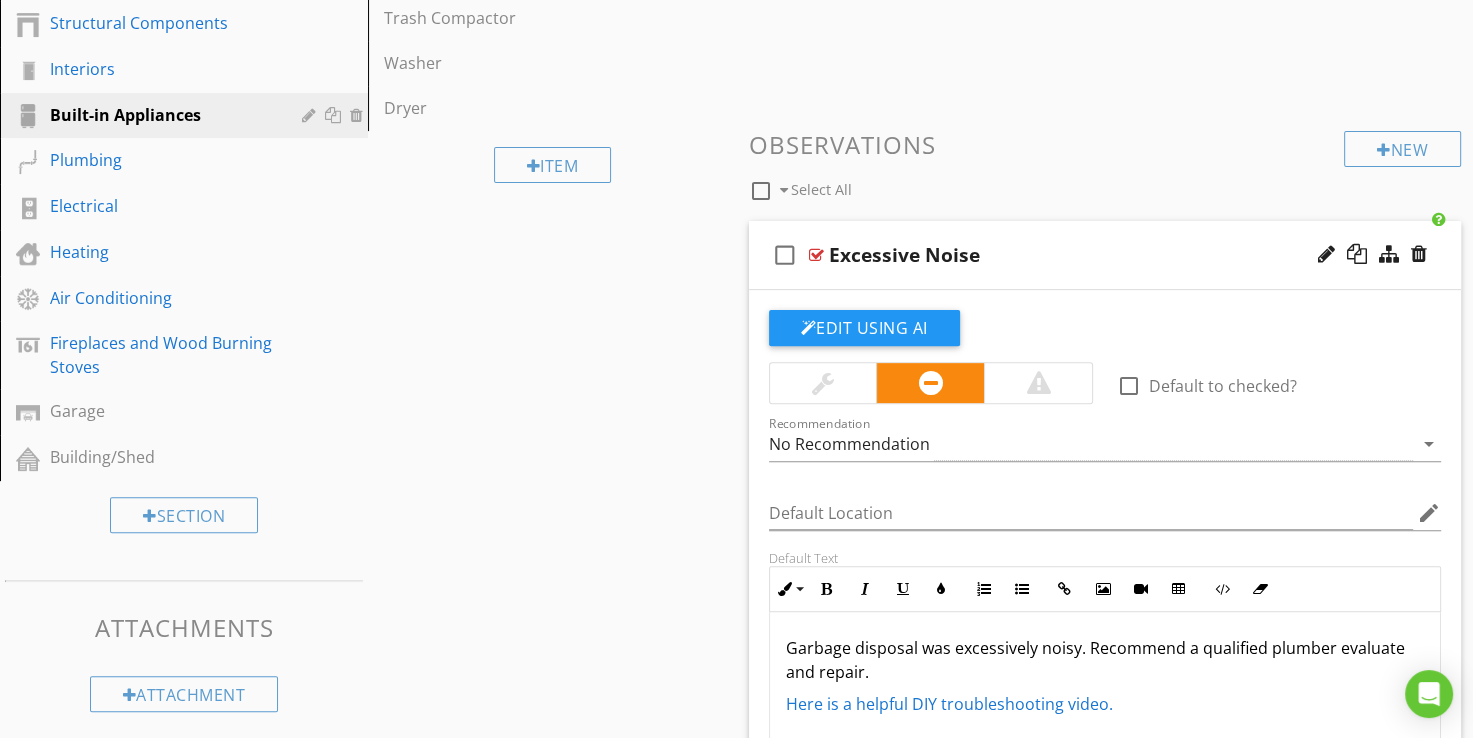 scroll, scrollTop: 634, scrollLeft: 0, axis: vertical 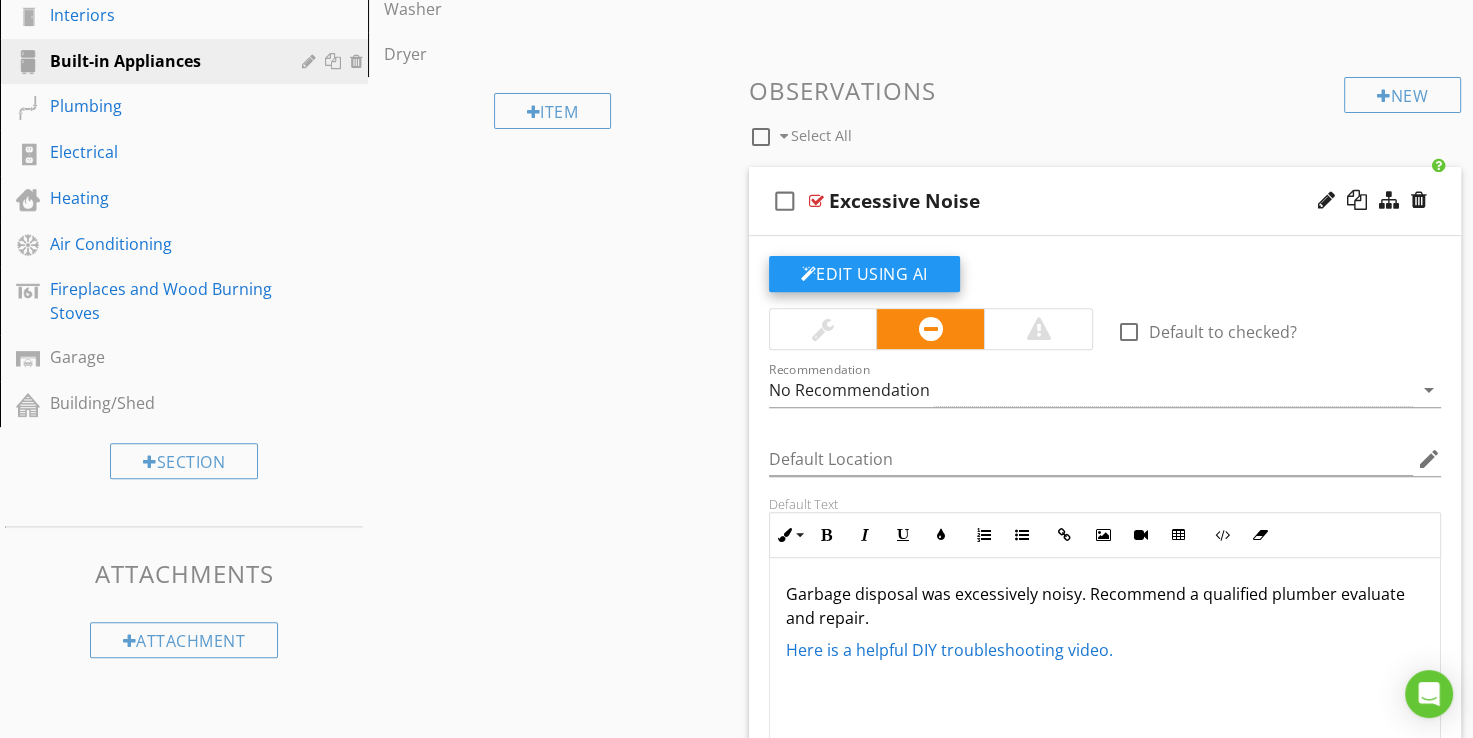 click on "Edit Using AI" at bounding box center (864, 274) 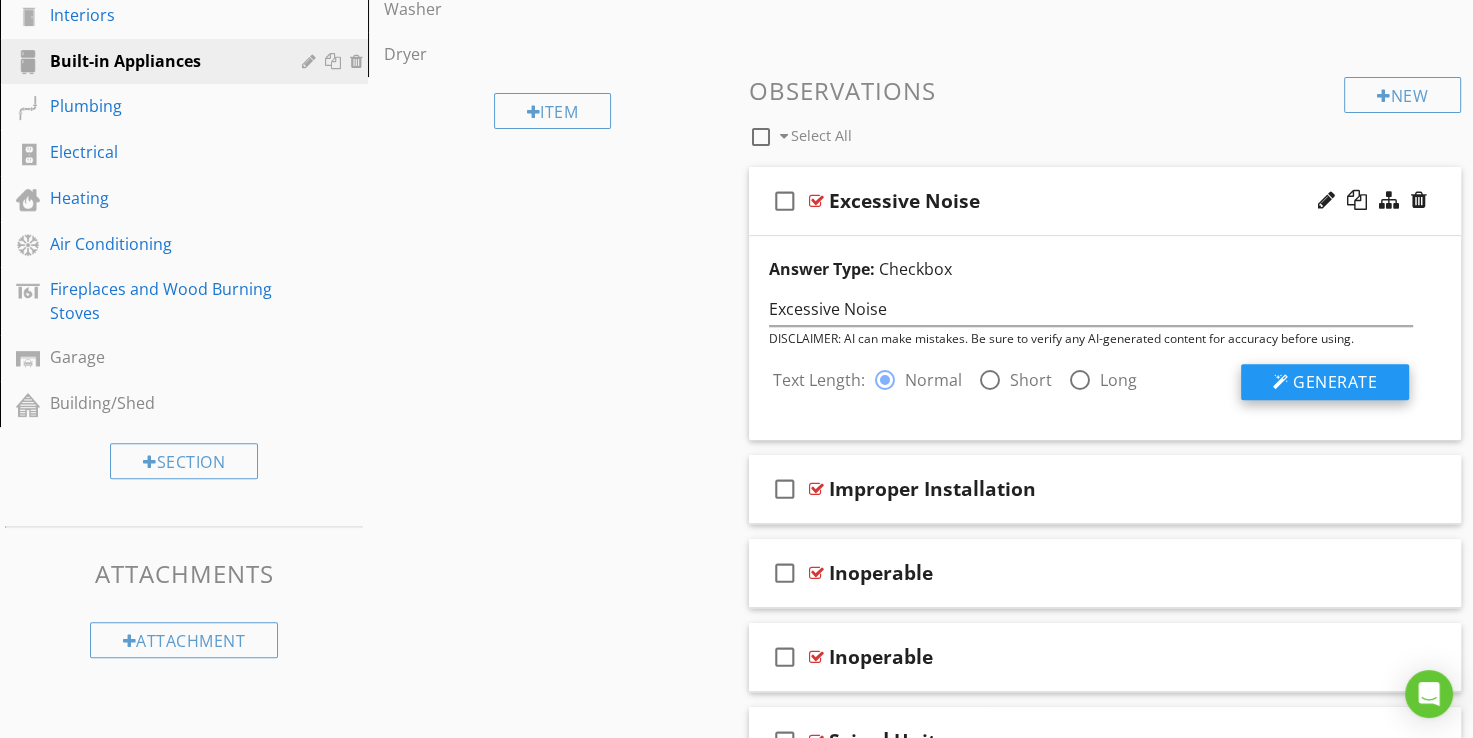 click on "Generate" at bounding box center (1335, 382) 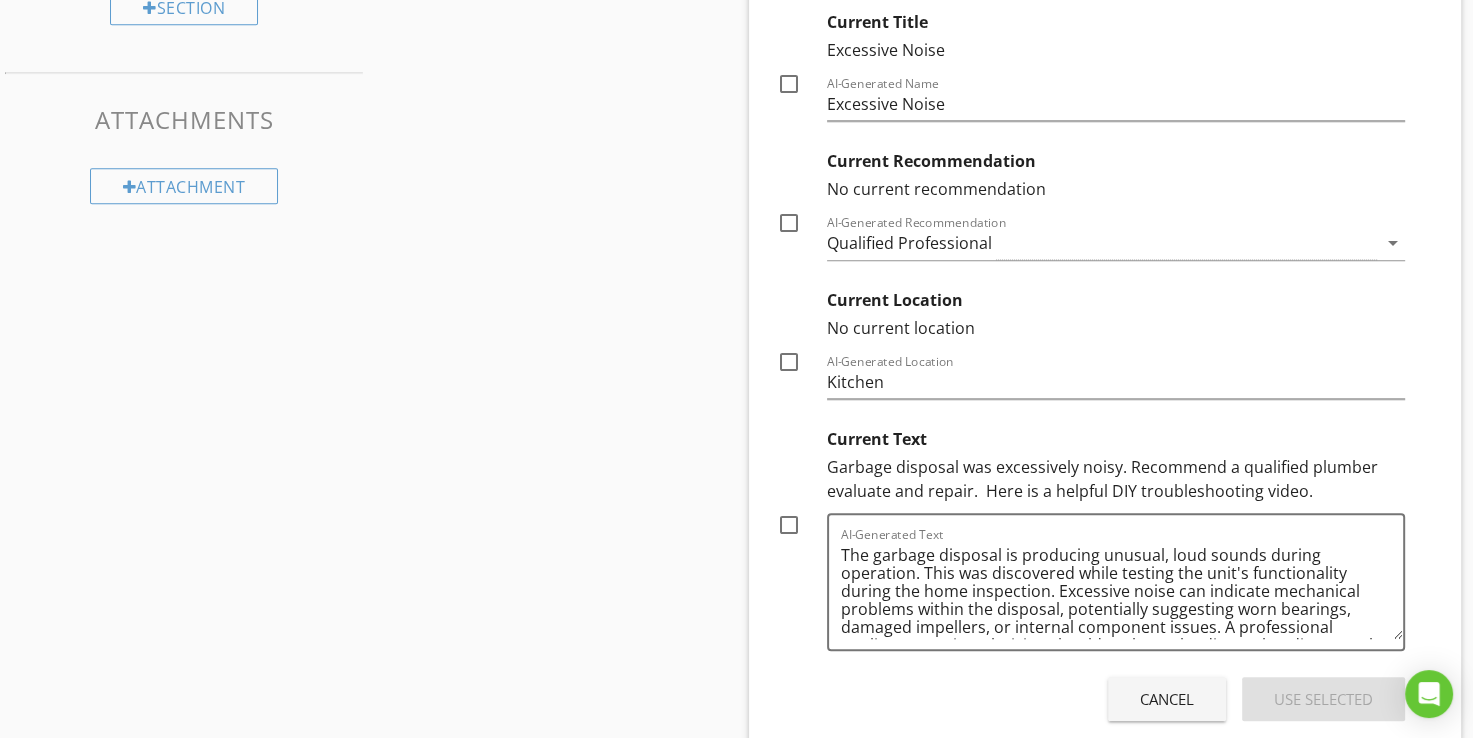 scroll, scrollTop: 1134, scrollLeft: 0, axis: vertical 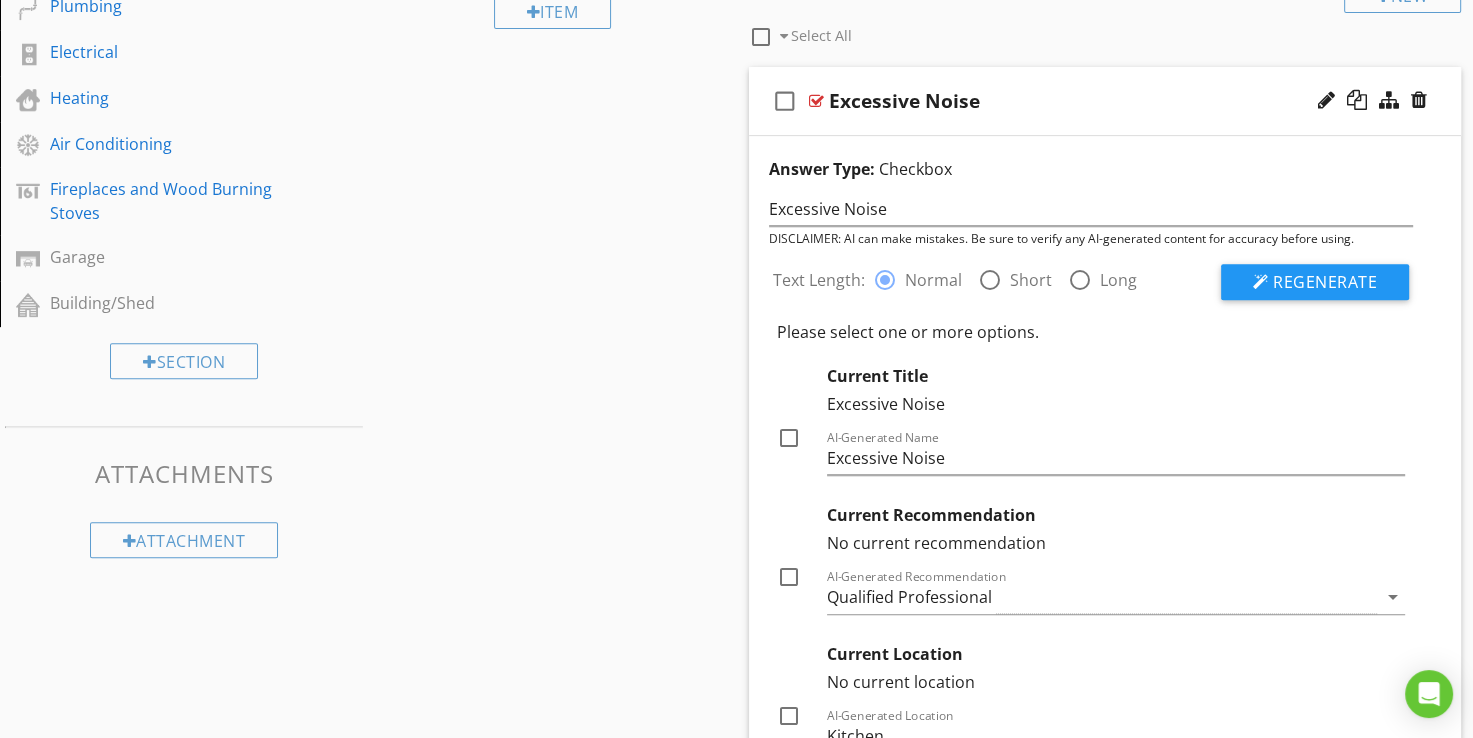 click on "Short" at bounding box center (1031, 280) 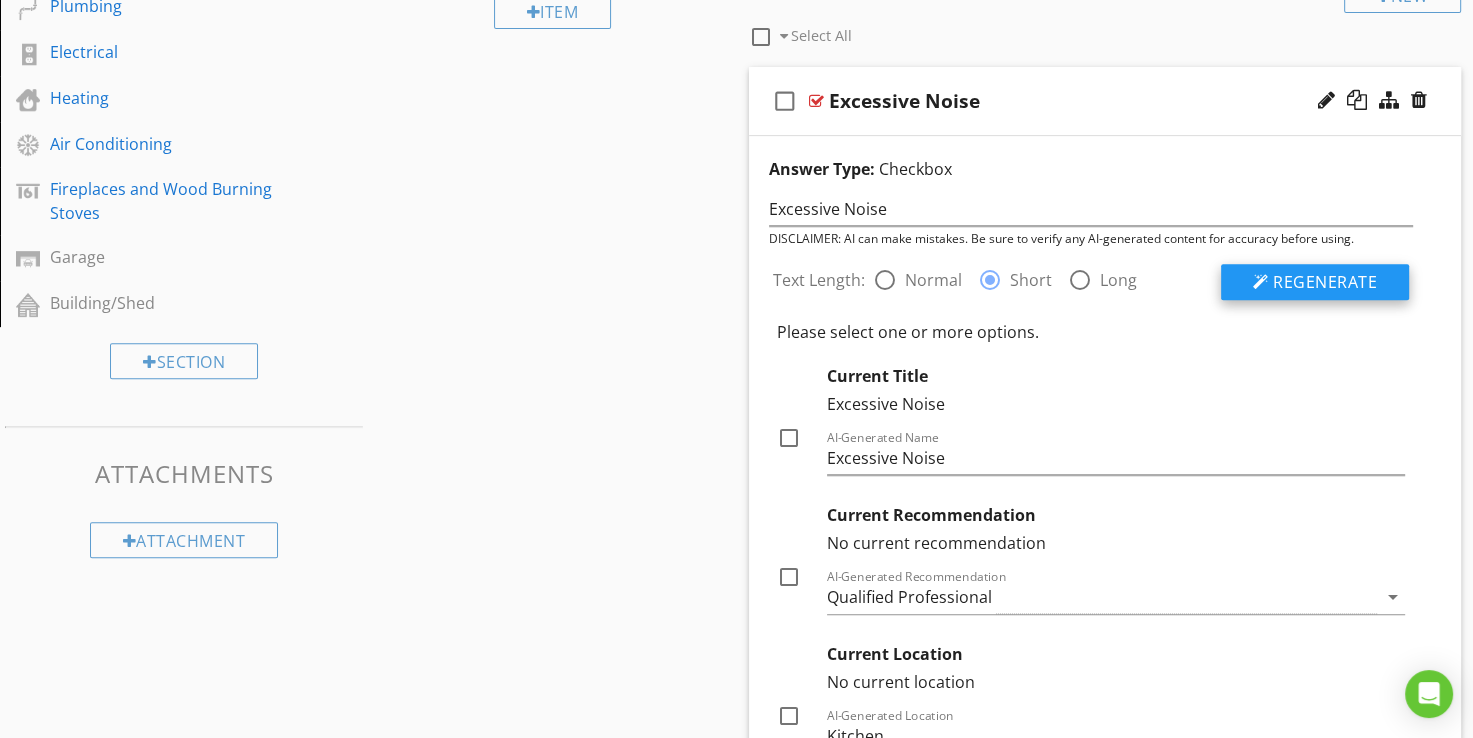 click on "Regenerate" at bounding box center (1315, 282) 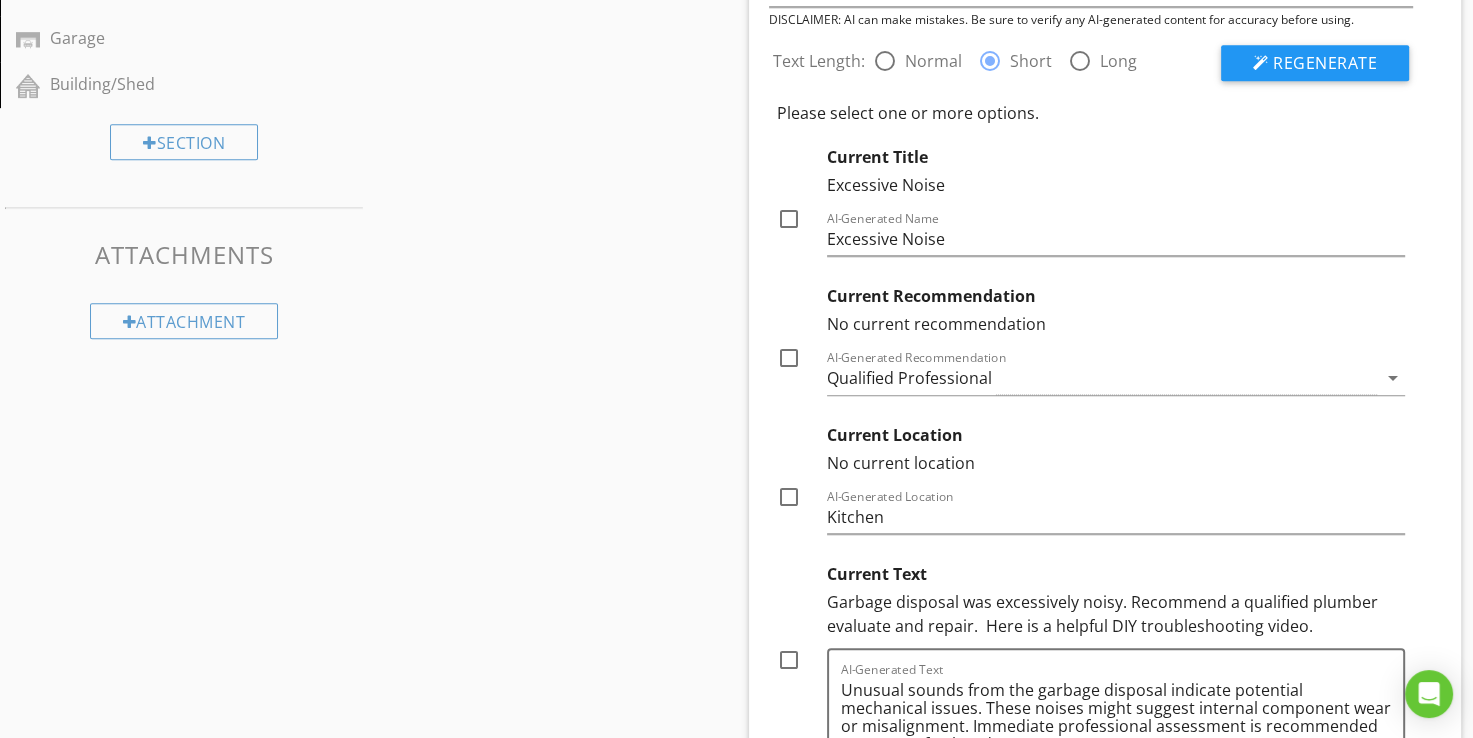 scroll, scrollTop: 934, scrollLeft: 0, axis: vertical 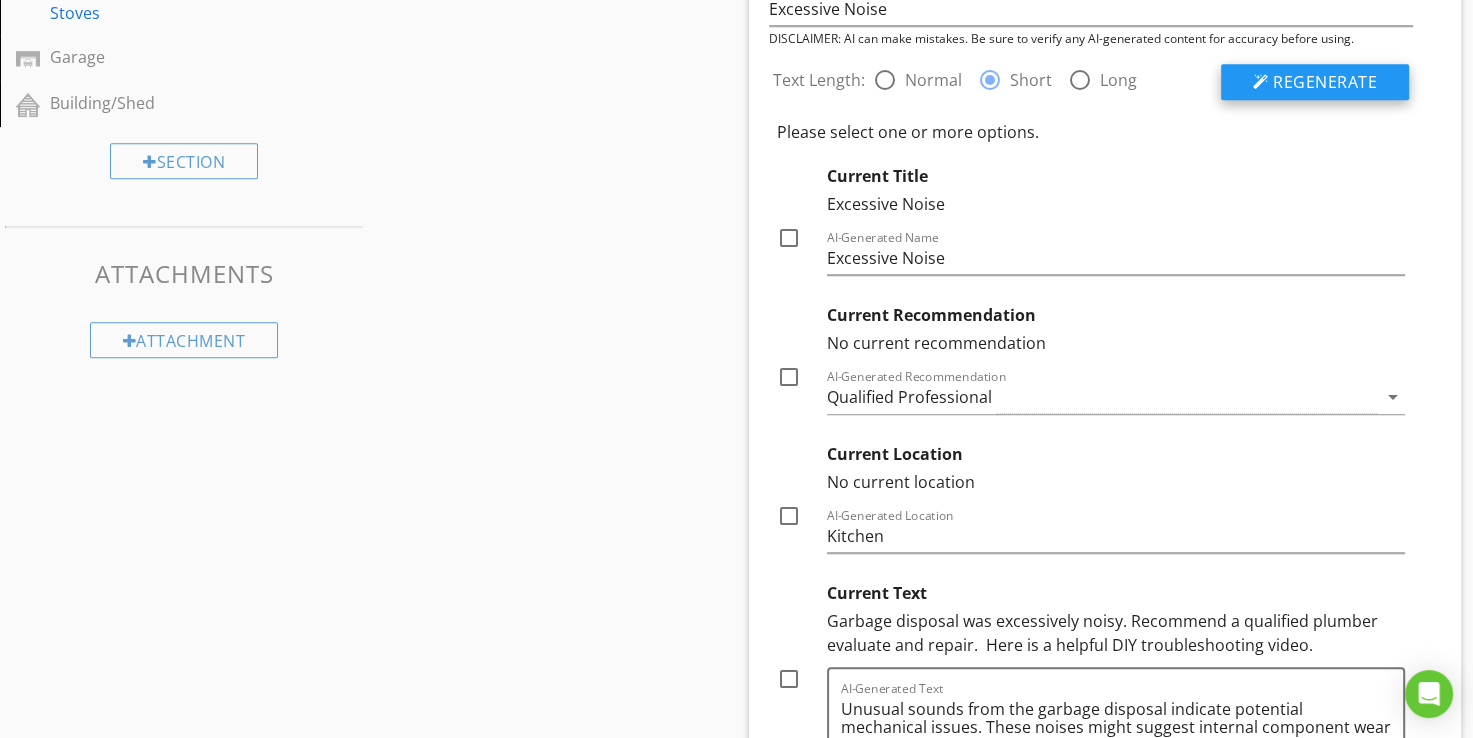 click on "Regenerate" at bounding box center [1325, 82] 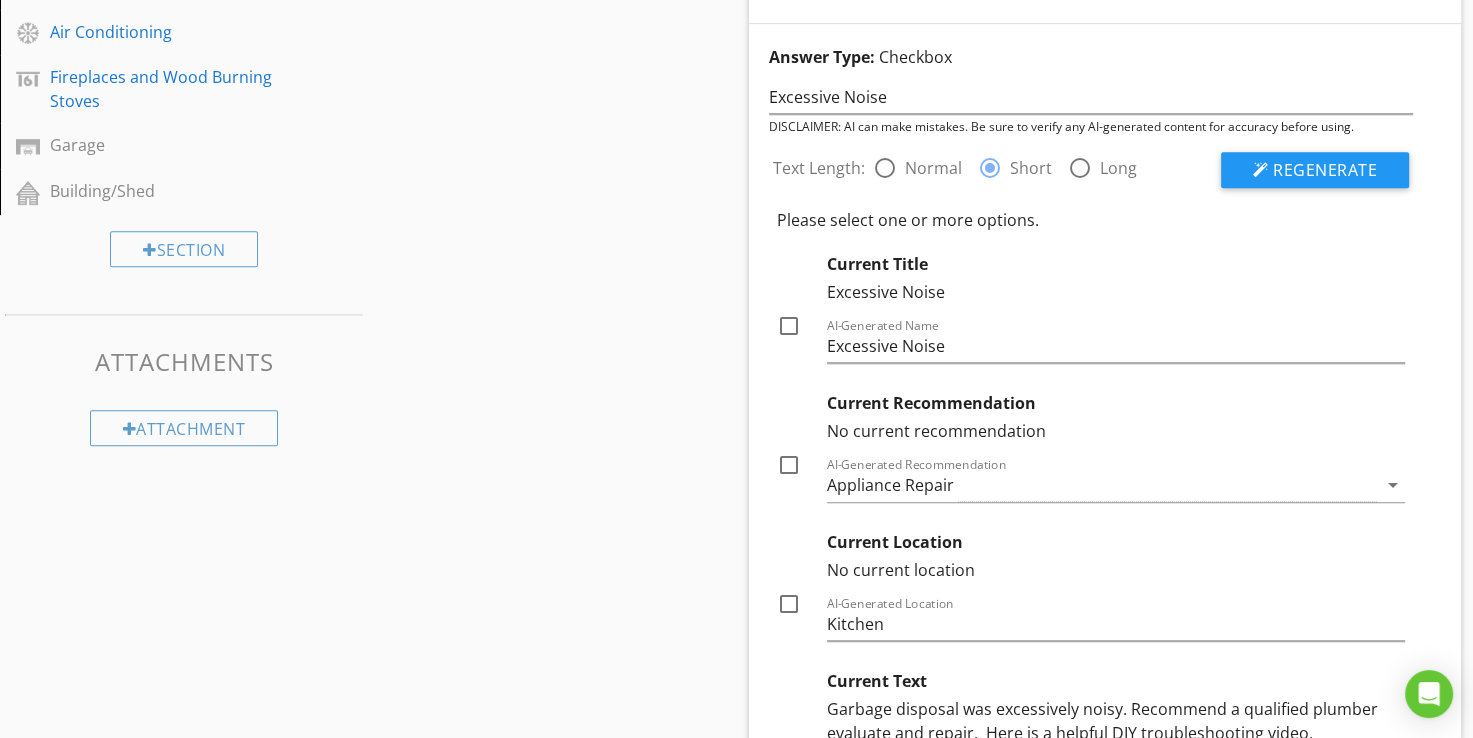 scroll, scrollTop: 834, scrollLeft: 0, axis: vertical 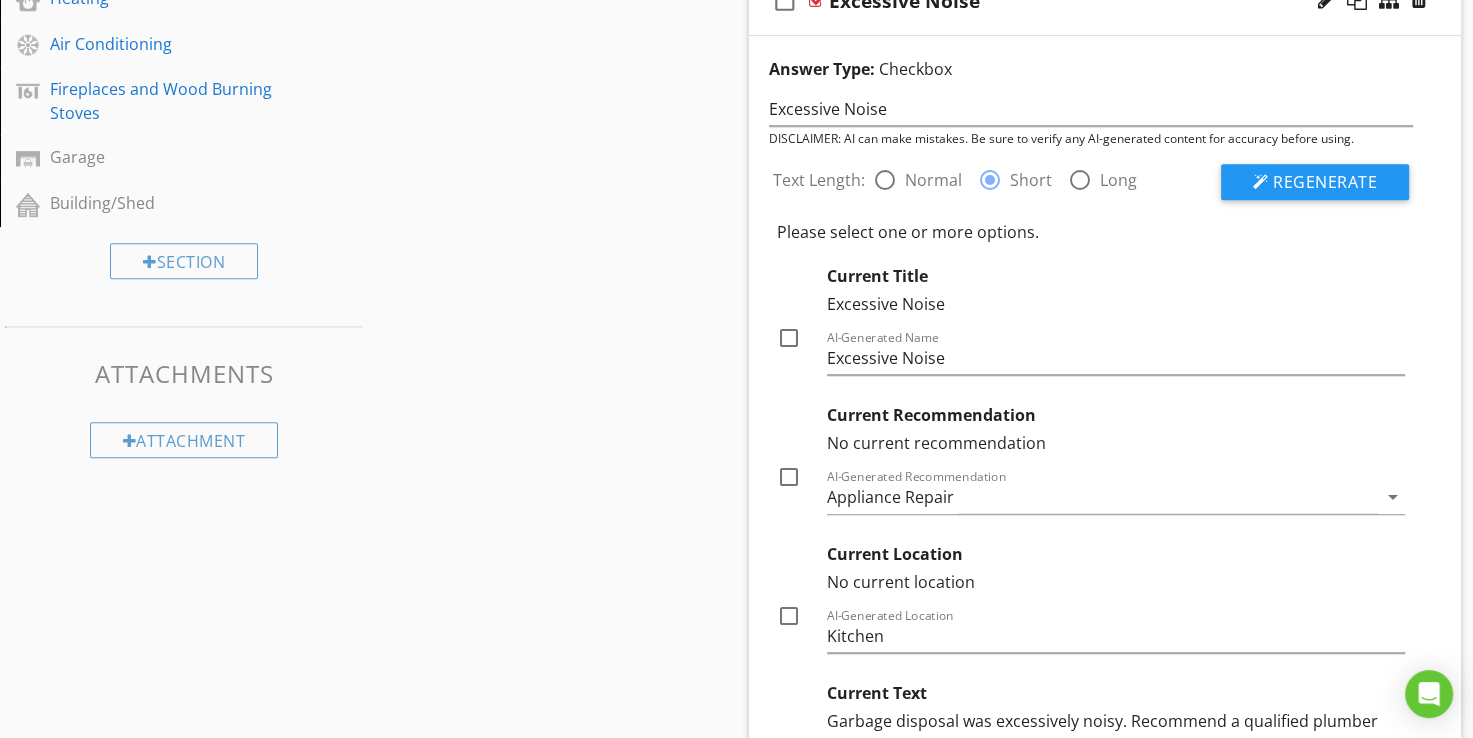 click on "Normal" at bounding box center [933, 180] 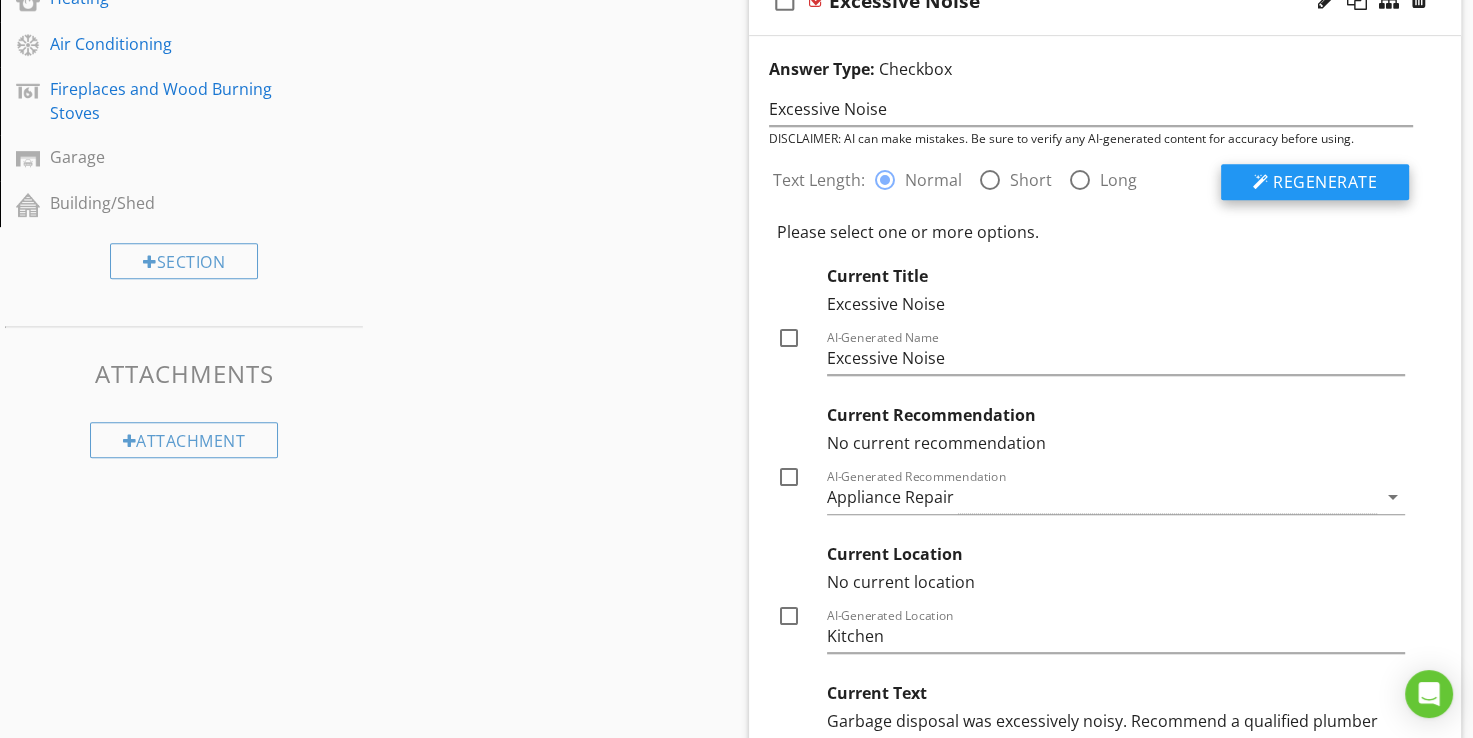 click at bounding box center [1261, 182] 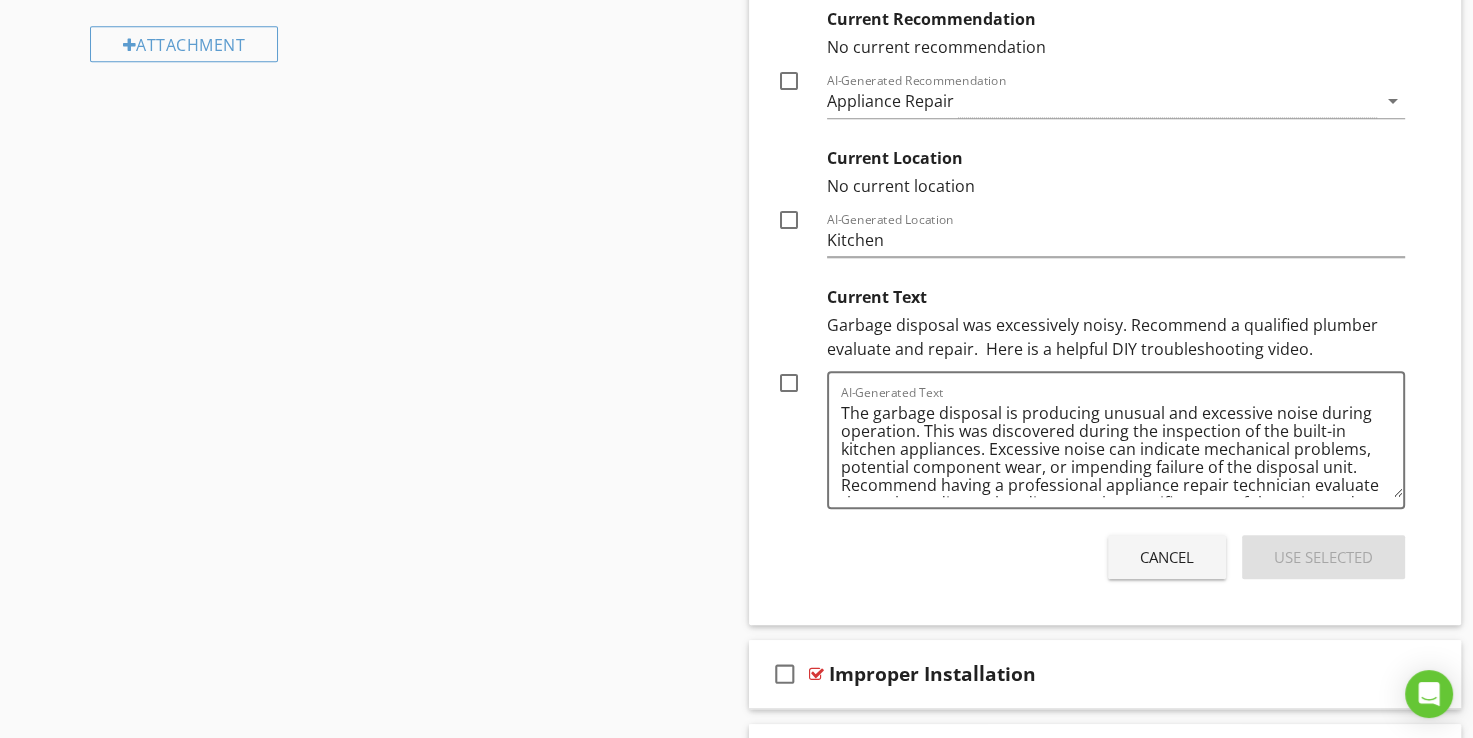 scroll, scrollTop: 1234, scrollLeft: 0, axis: vertical 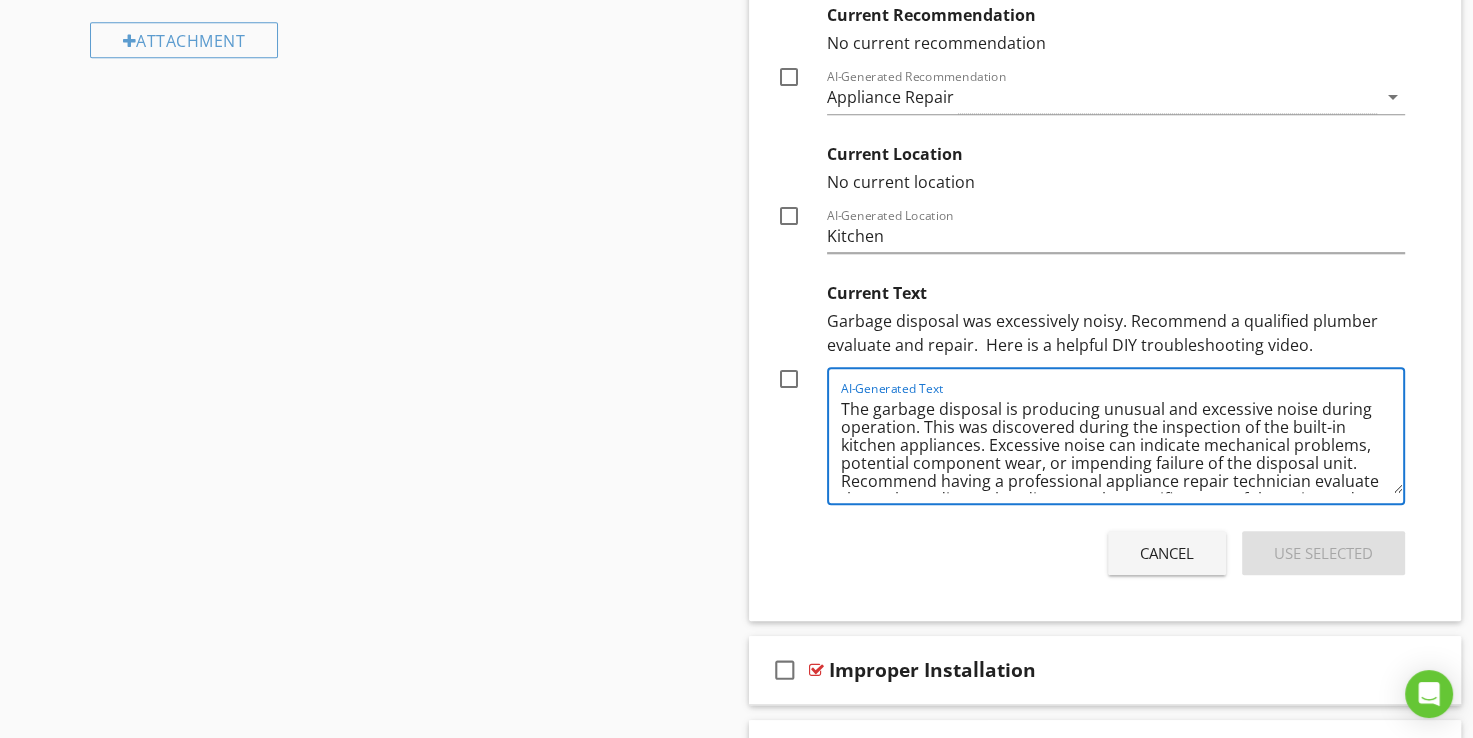 drag, startPoint x: 980, startPoint y: 446, endPoint x: 832, endPoint y: 450, distance: 148.05405 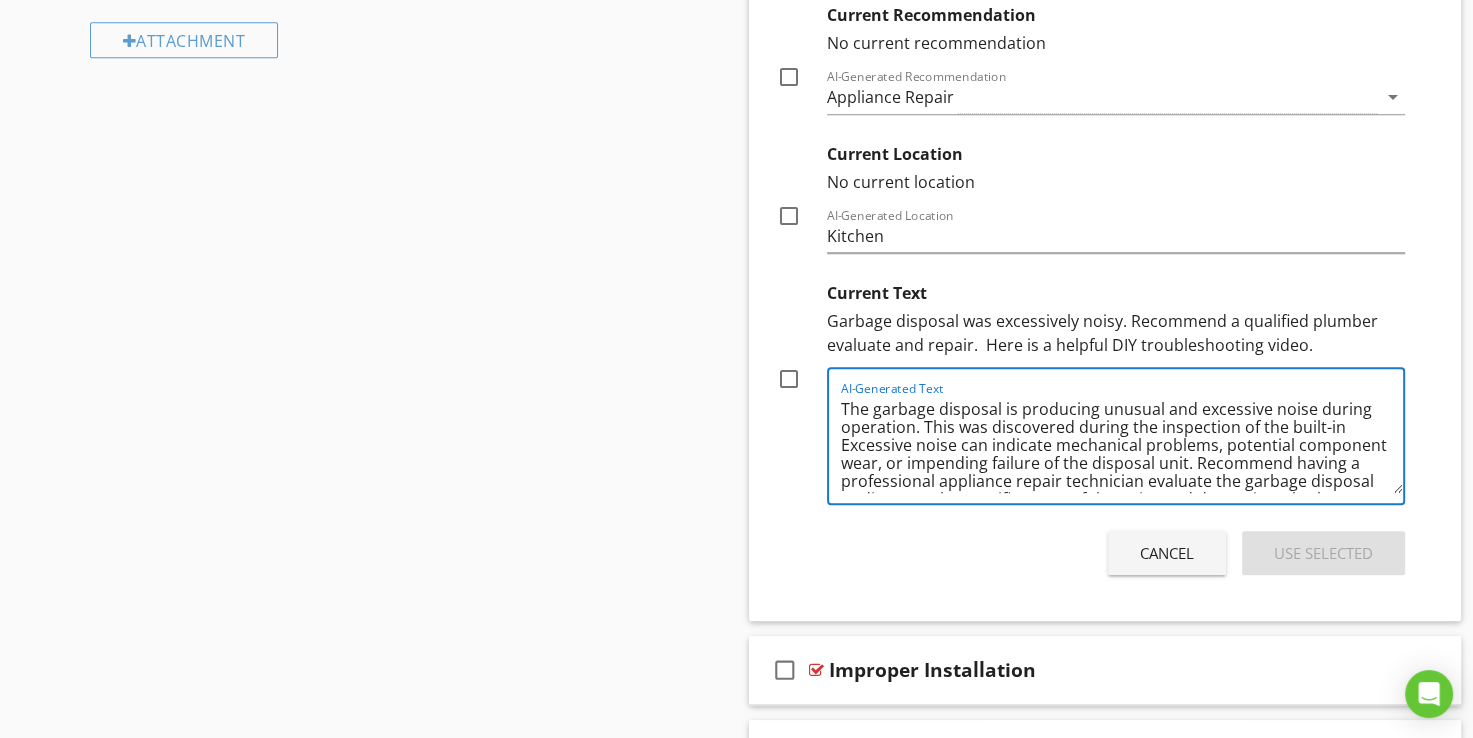 click on "The garbage disposal is producing unusual and excessive noise during operation. This was discovered during the inspection of the built-in Excessive noise can indicate mechanical problems, potential component wear, or impending failure of the disposal unit. Recommend having a professional appliance repair technician evaluate the garbage disposal to diagnose the specific cause of the noise and determine whether repair or replacement is necessary." at bounding box center (1122, 443) 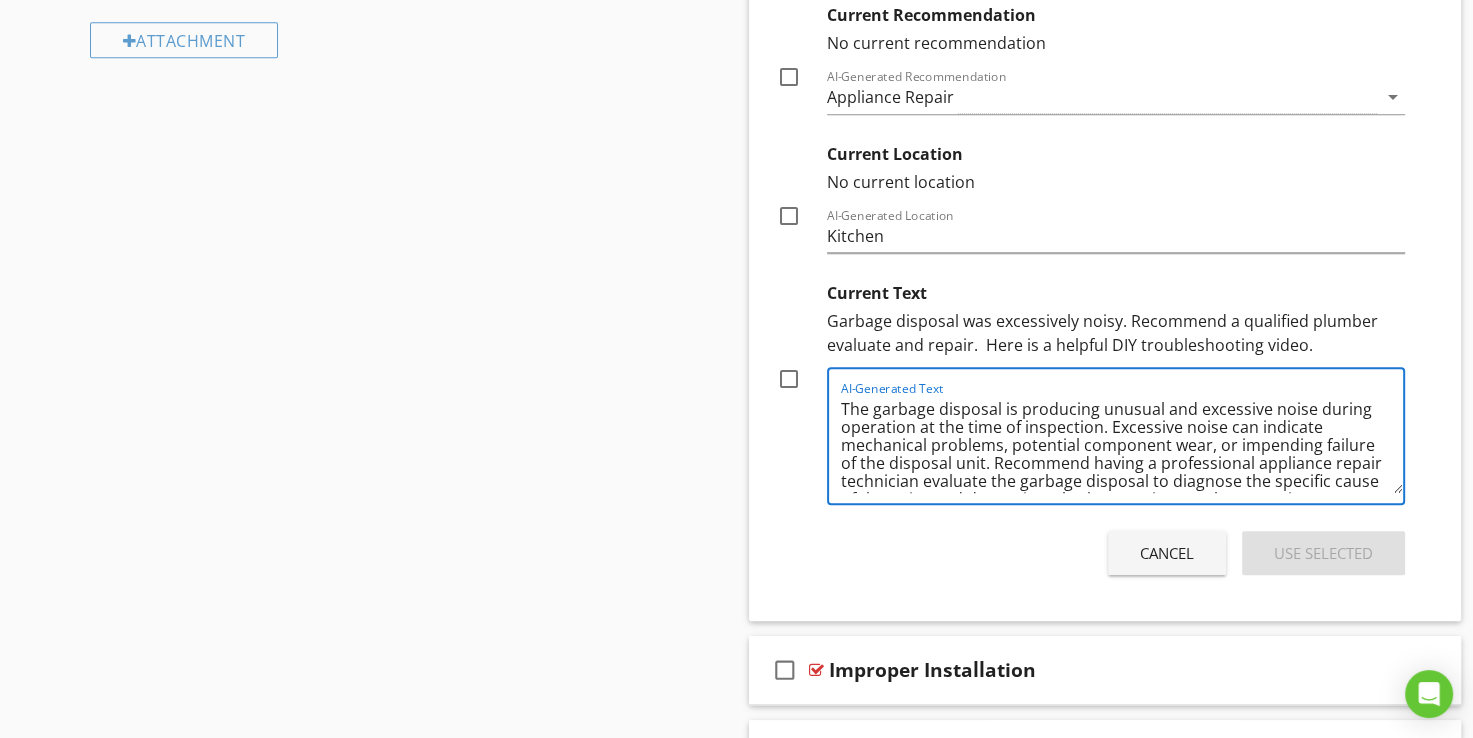 click on "The garbage disposal is producing unusual and excessive noise during operation at the time of inspection. Excessive noise can indicate mechanical problems, potential component wear, or impending failure of the disposal unit. Recommend having a professional appliance repair technician evaluate the garbage disposal to diagnose the specific cause of the noise and determine whether repair or replacement is necessary." at bounding box center [1122, 443] 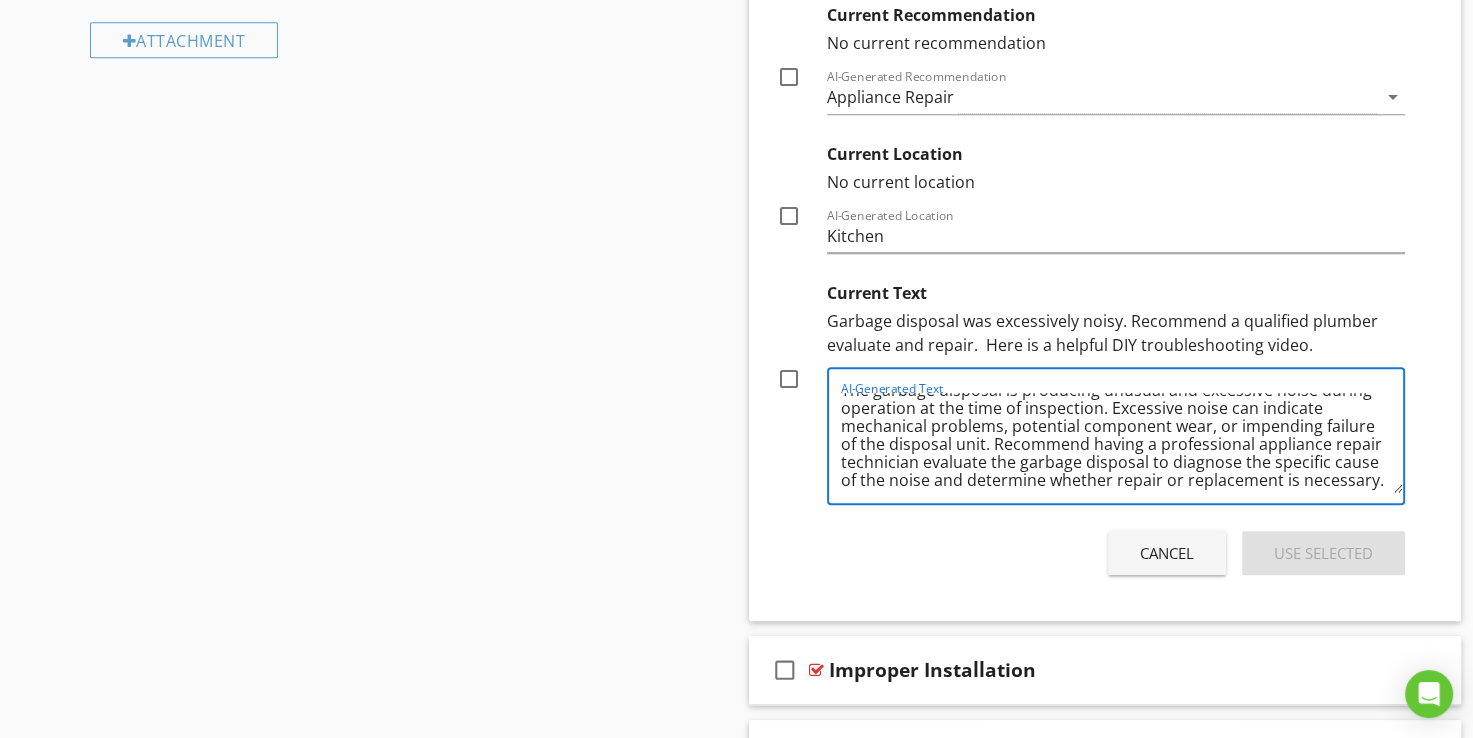 scroll, scrollTop: 22, scrollLeft: 0, axis: vertical 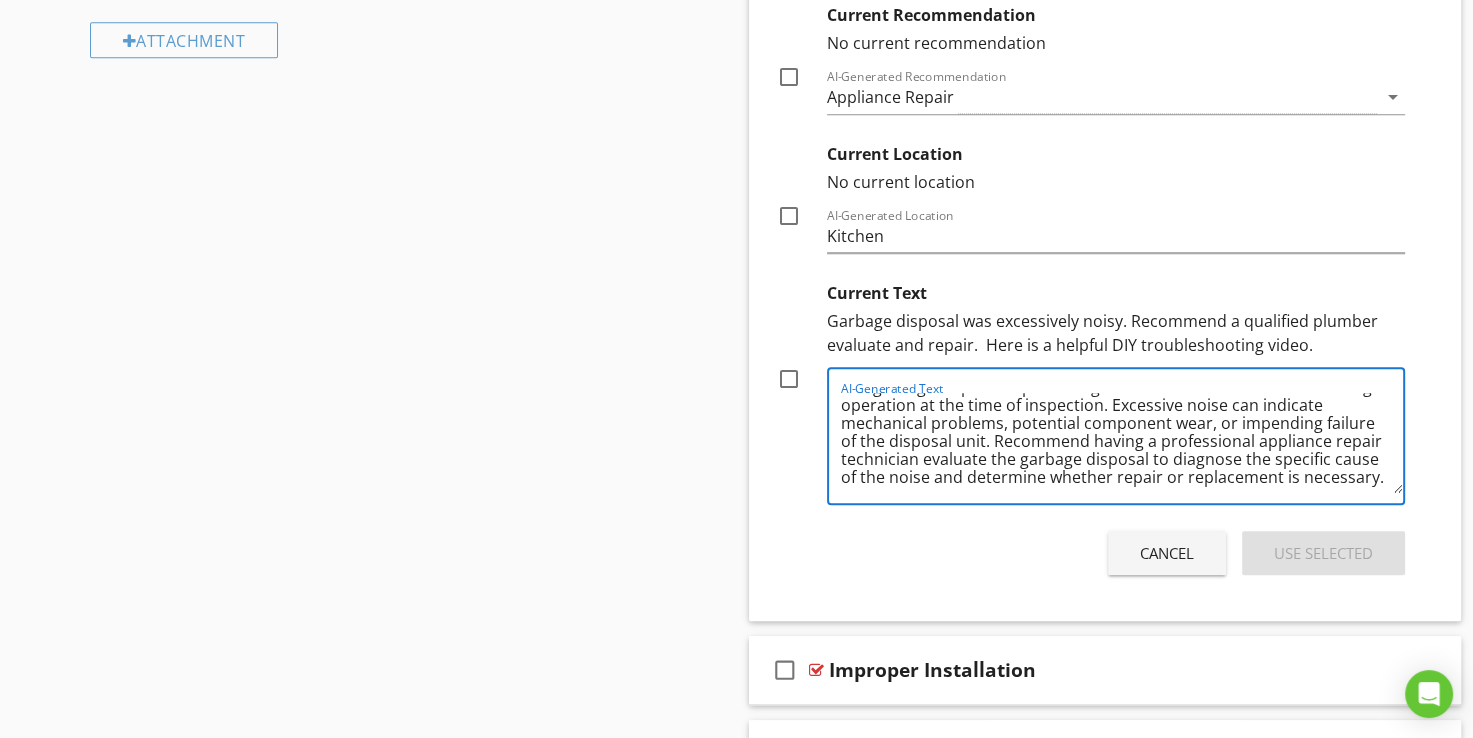 click on "The garbage disposal is producing unusual and excessive noise during operation at the time of inspection. Excessive noise can indicate mechanical problems, potential component wear, or impending failure of the disposal unit. Recommend having a professional appliance repair technician evaluate the garbage disposal to diagnose the specific cause of the noise and determine whether repair or replacement is necessary." at bounding box center [1122, 443] 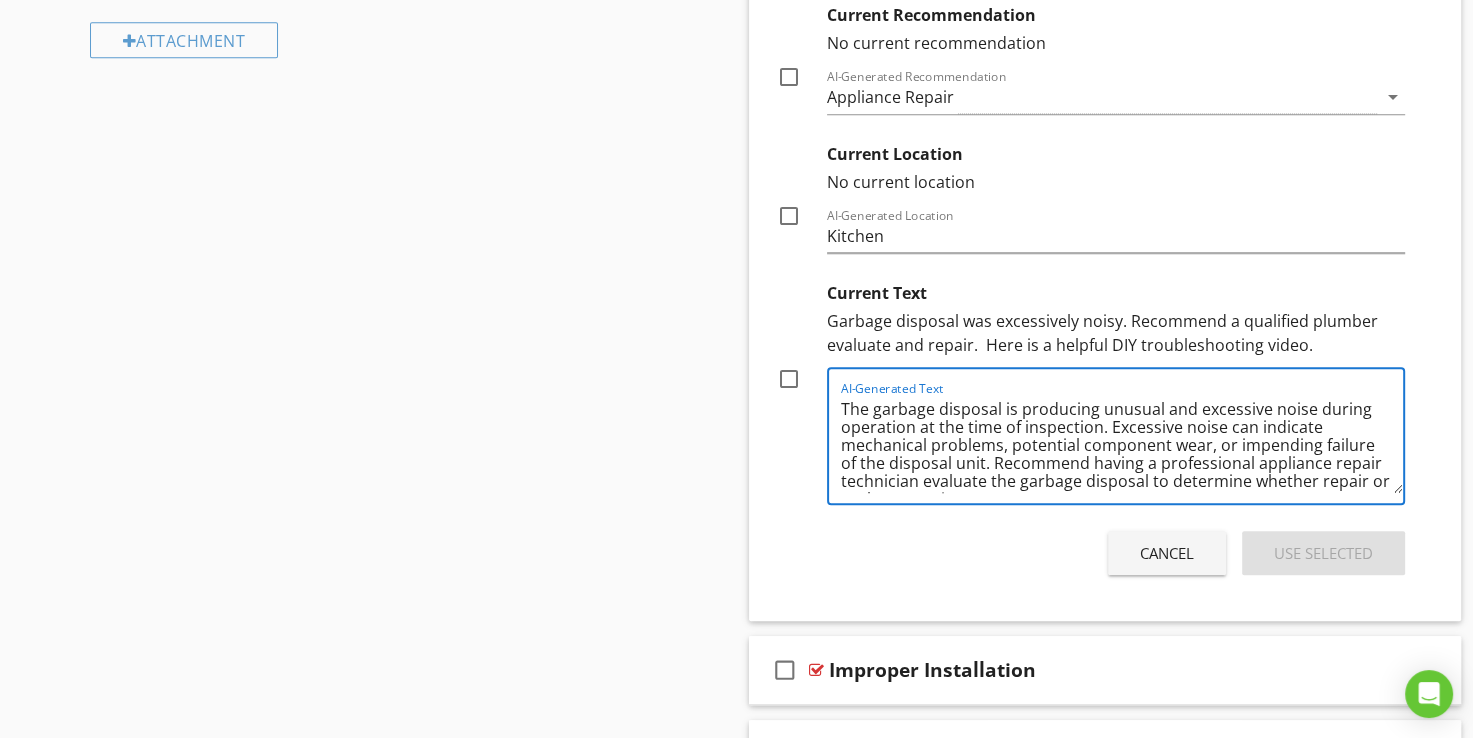 scroll, scrollTop: 22, scrollLeft: 0, axis: vertical 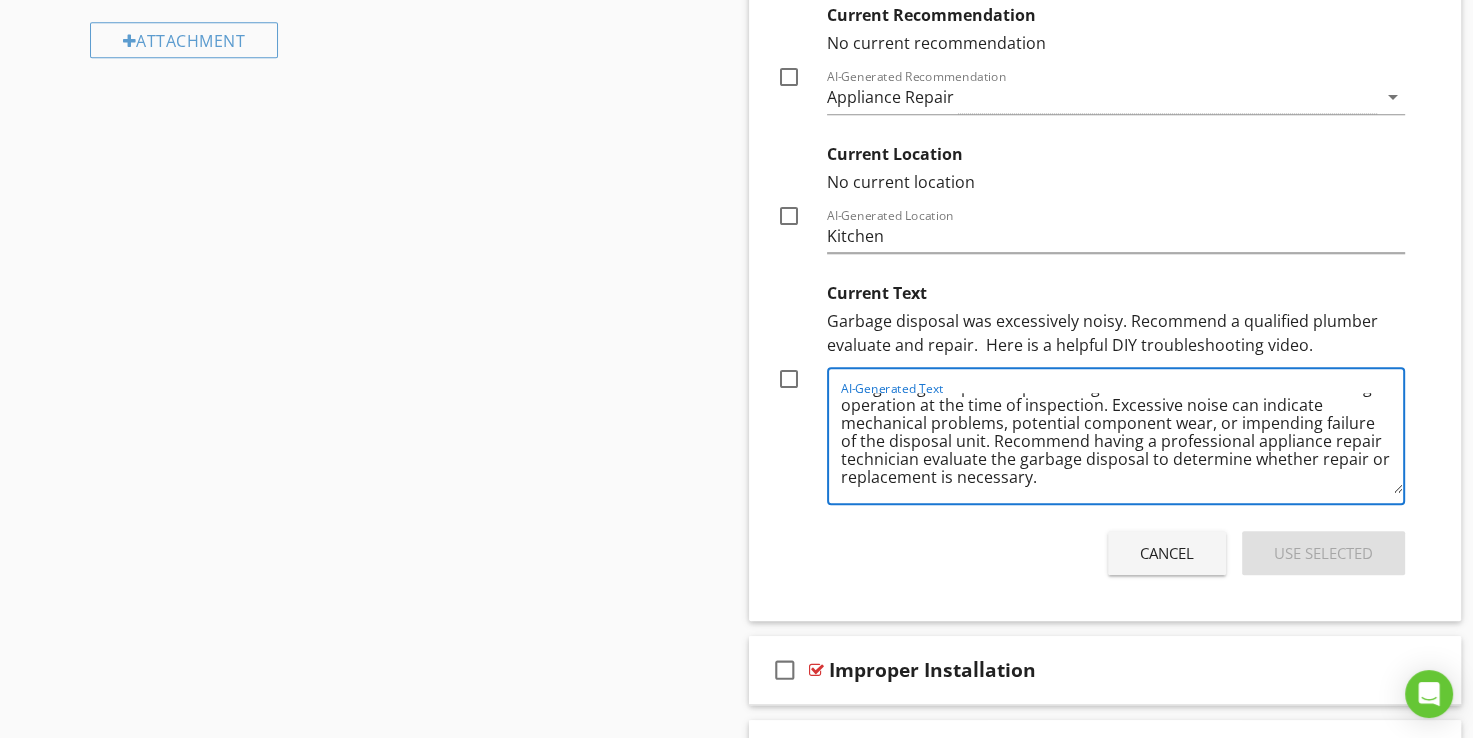 type on "The garbage disposal is producing unusual and excessive noise during operation at the time of inspection. Excessive noise can indicate mechanical problems, potential component wear, or impending failure of the disposal unit. Recommend having a professional appliance repair technician evaluate the garbage disposal to determine whether repair or replacement is necessary." 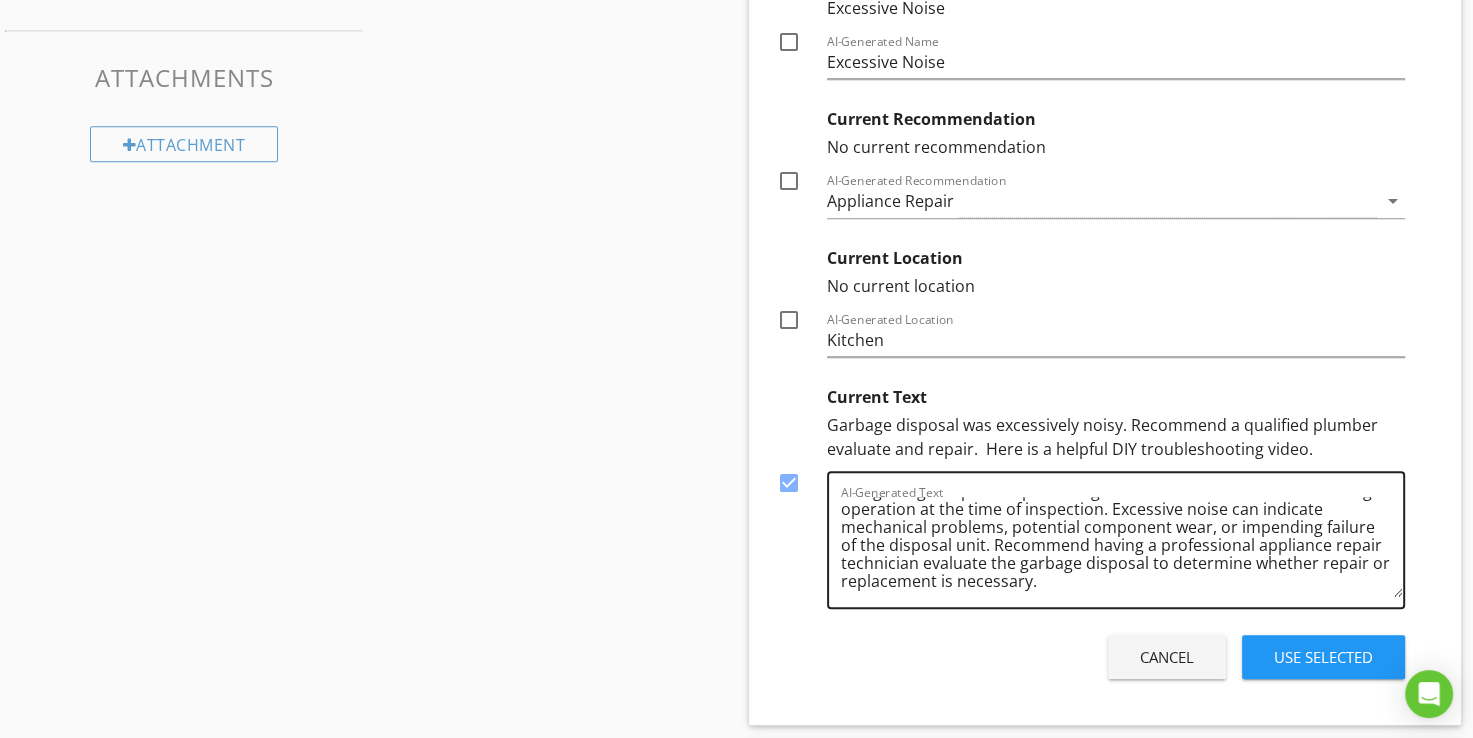 scroll, scrollTop: 1134, scrollLeft: 0, axis: vertical 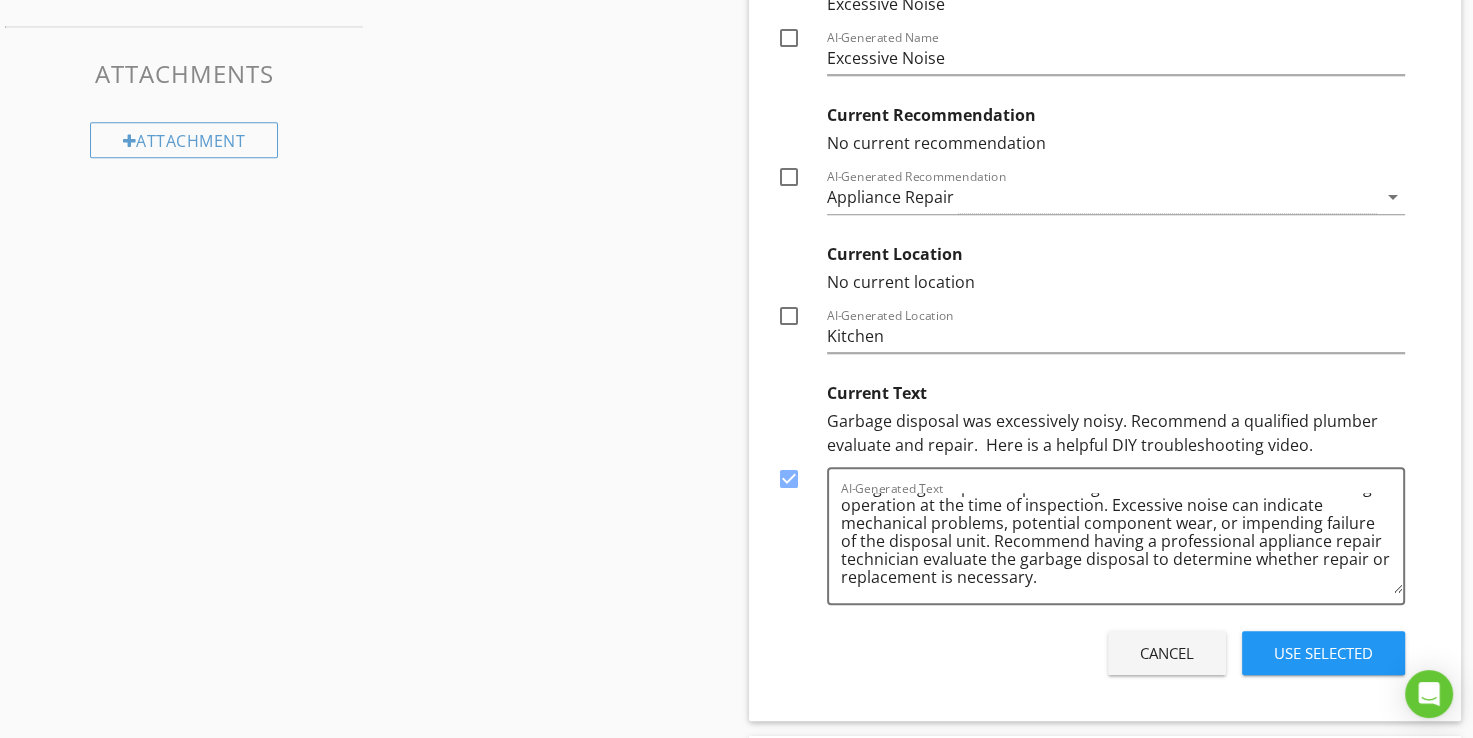 click on "Use Selected" at bounding box center [1323, 653] 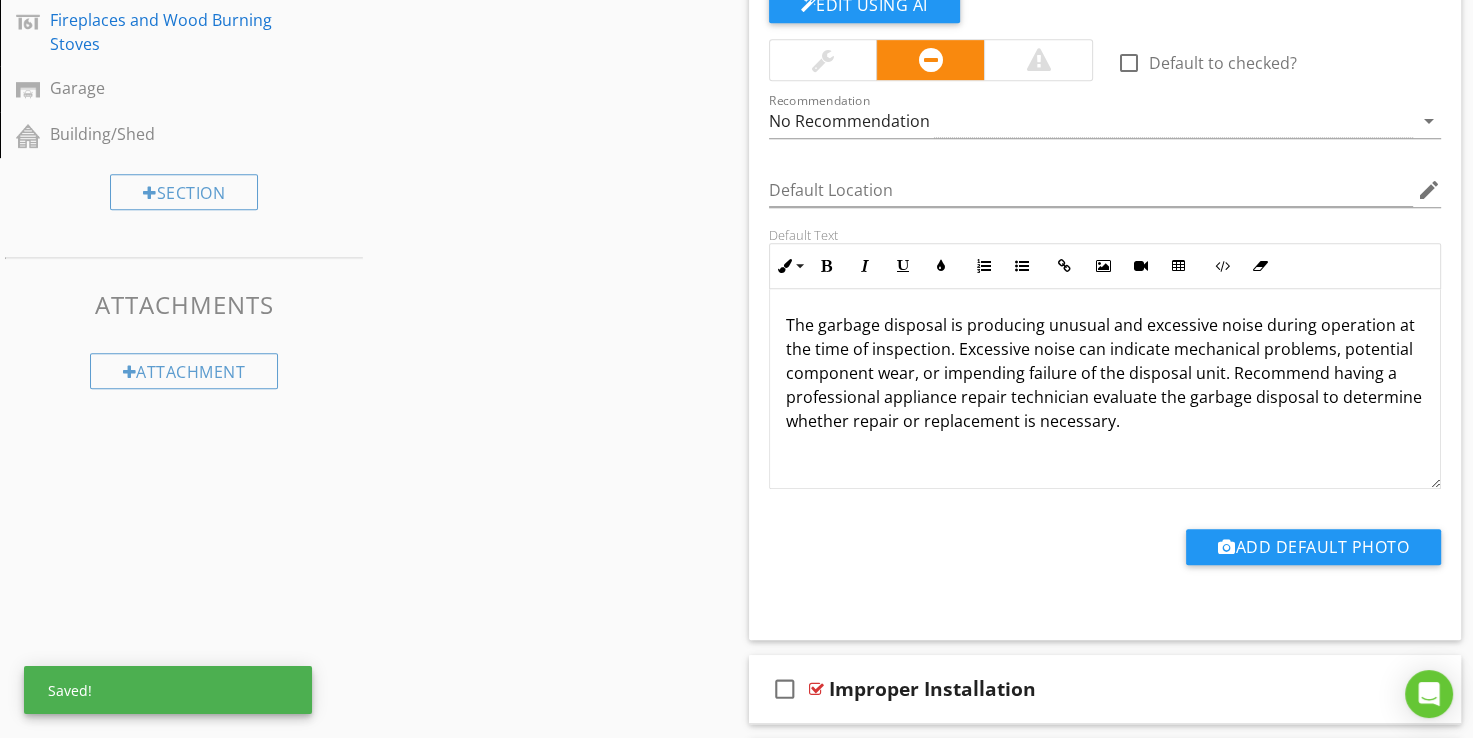 scroll, scrollTop: 703, scrollLeft: 0, axis: vertical 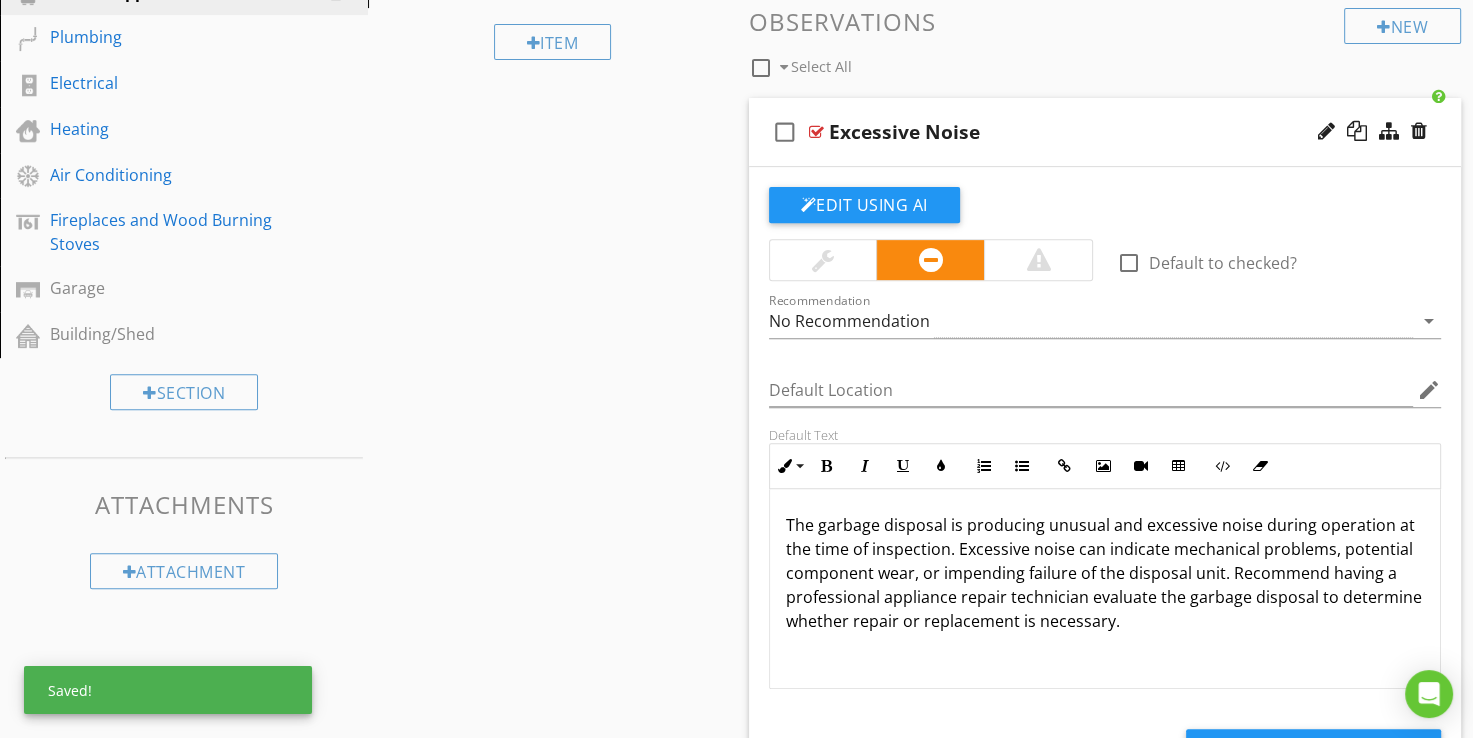 click at bounding box center [816, 132] 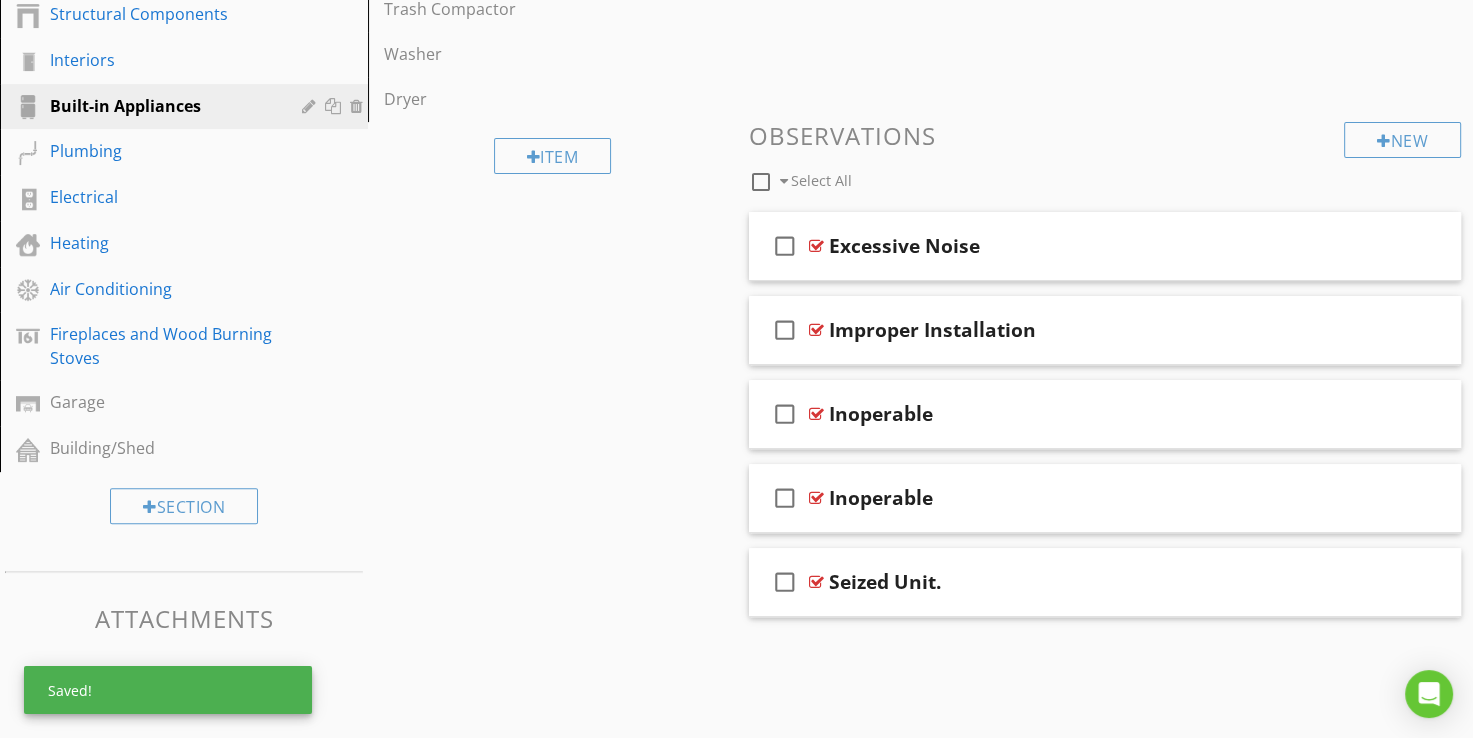 scroll, scrollTop: 580, scrollLeft: 0, axis: vertical 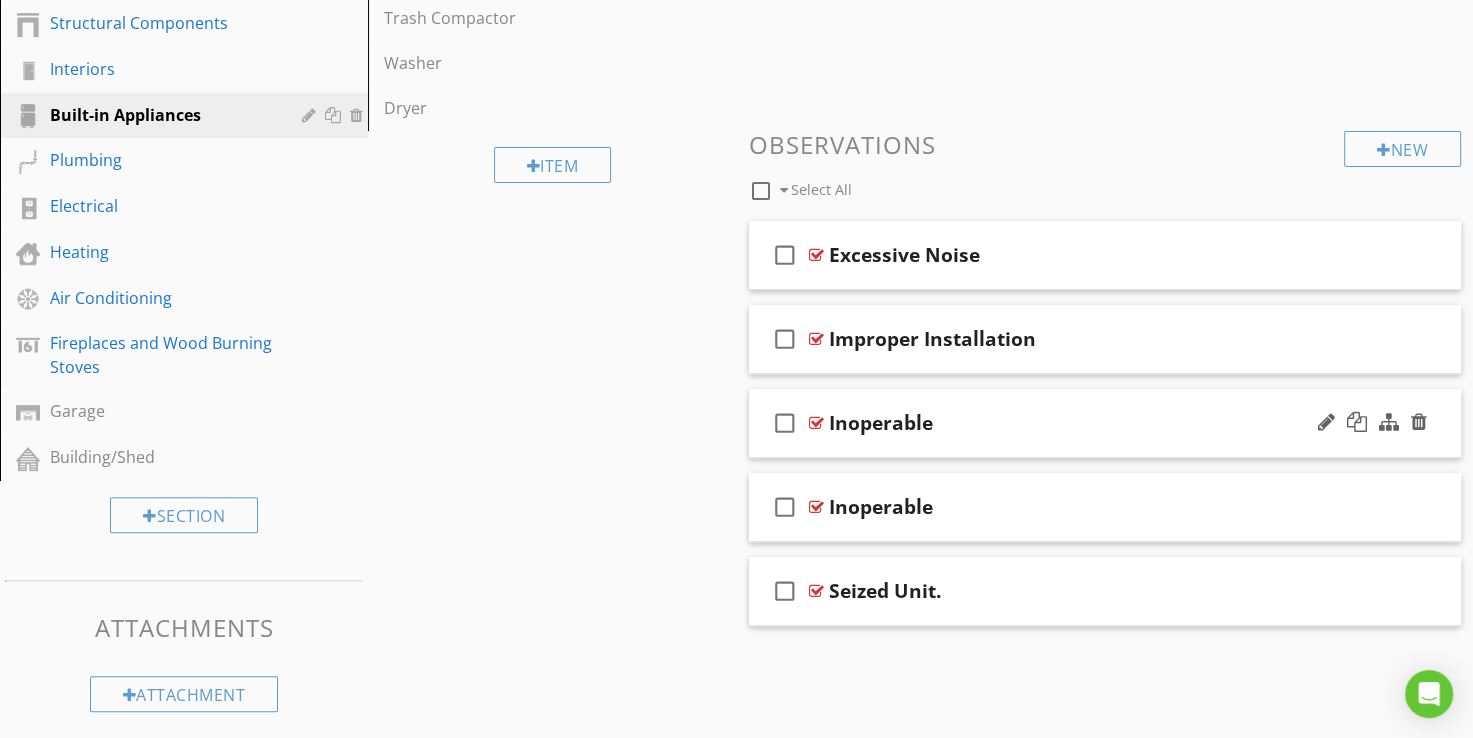 click at bounding box center (816, 423) 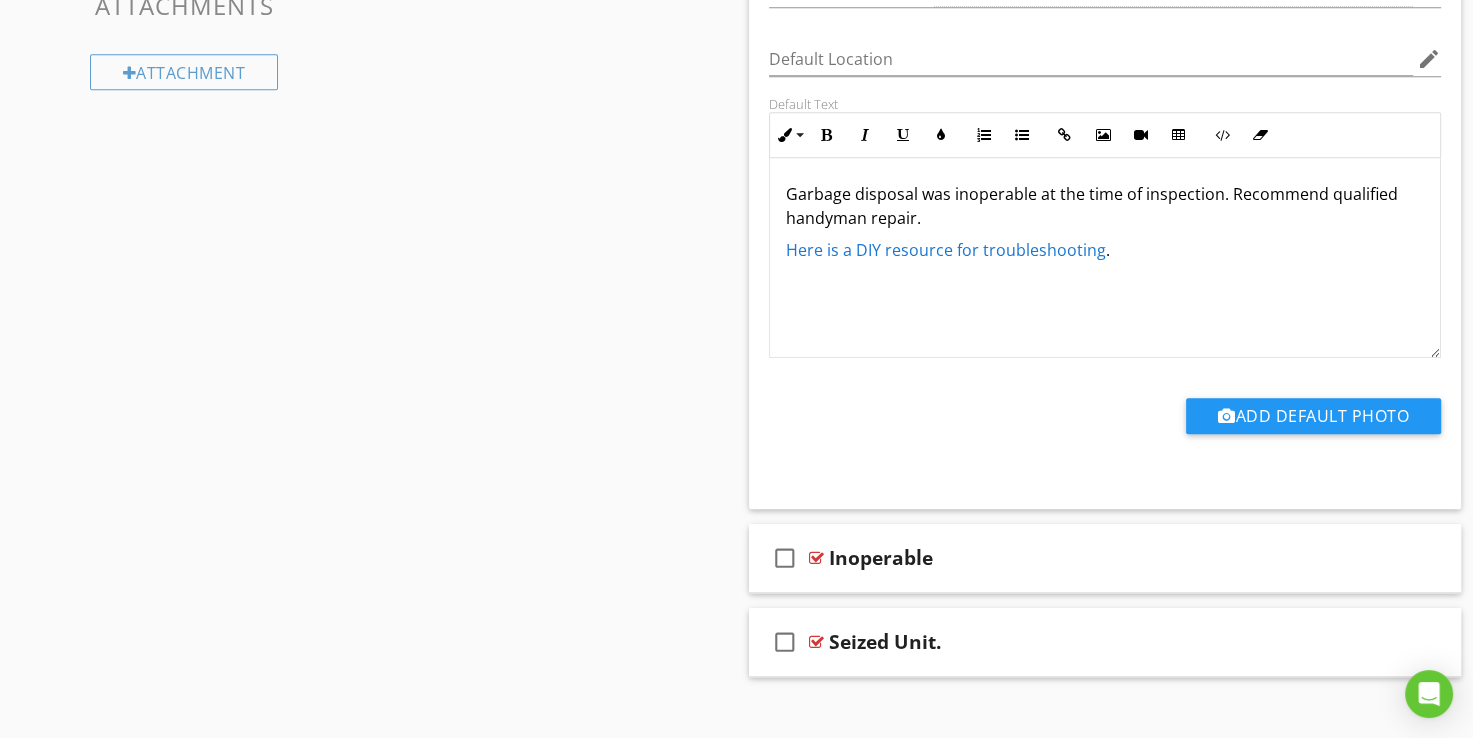 scroll, scrollTop: 1203, scrollLeft: 0, axis: vertical 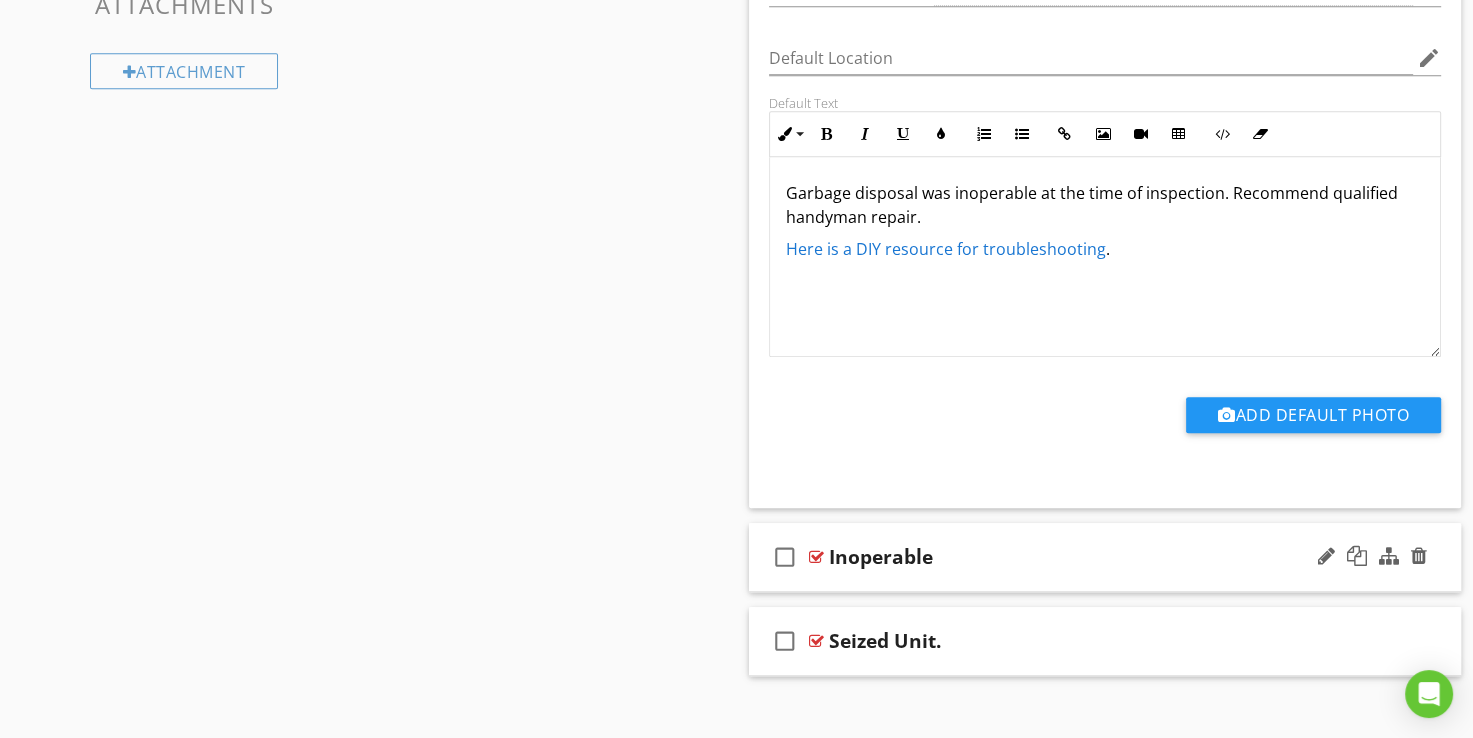 click at bounding box center (816, 557) 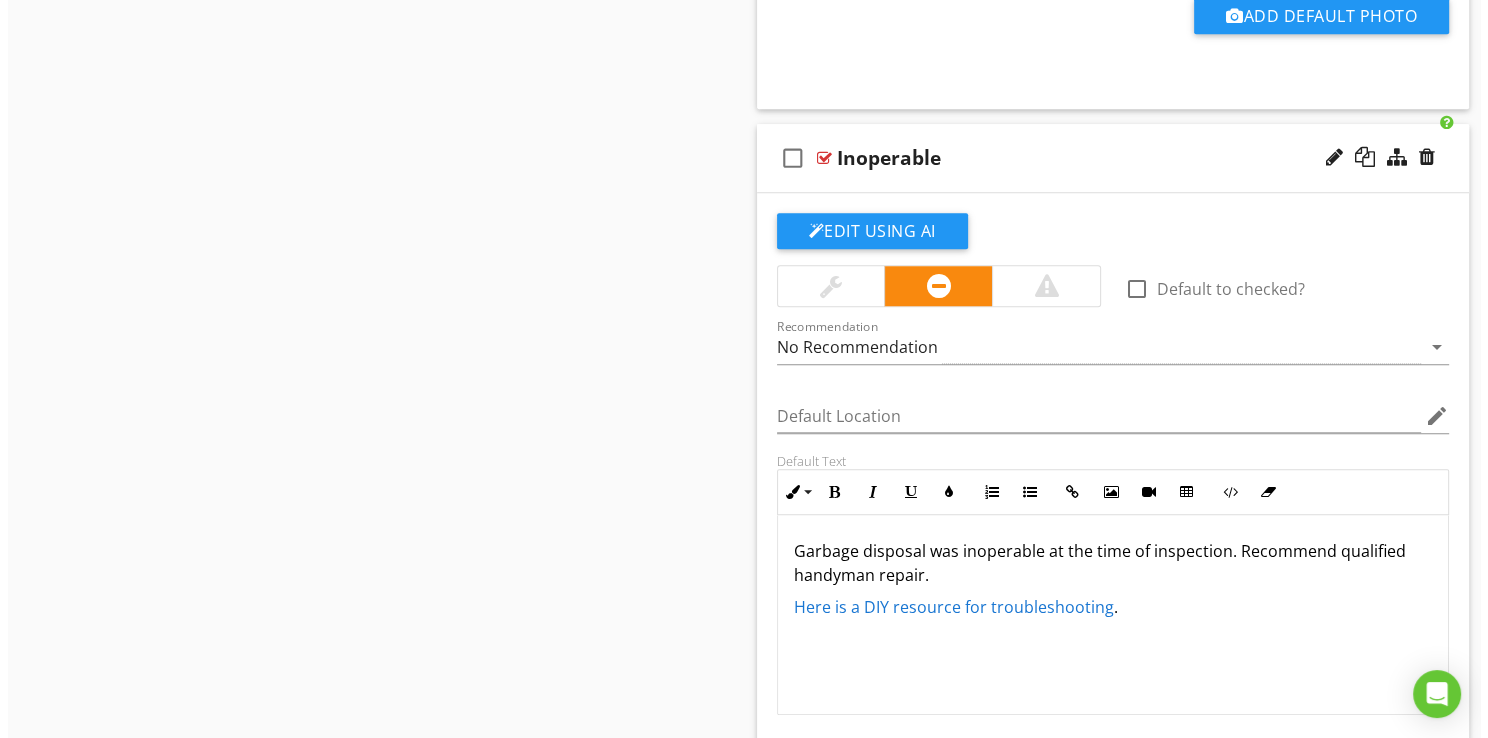 scroll, scrollTop: 1603, scrollLeft: 0, axis: vertical 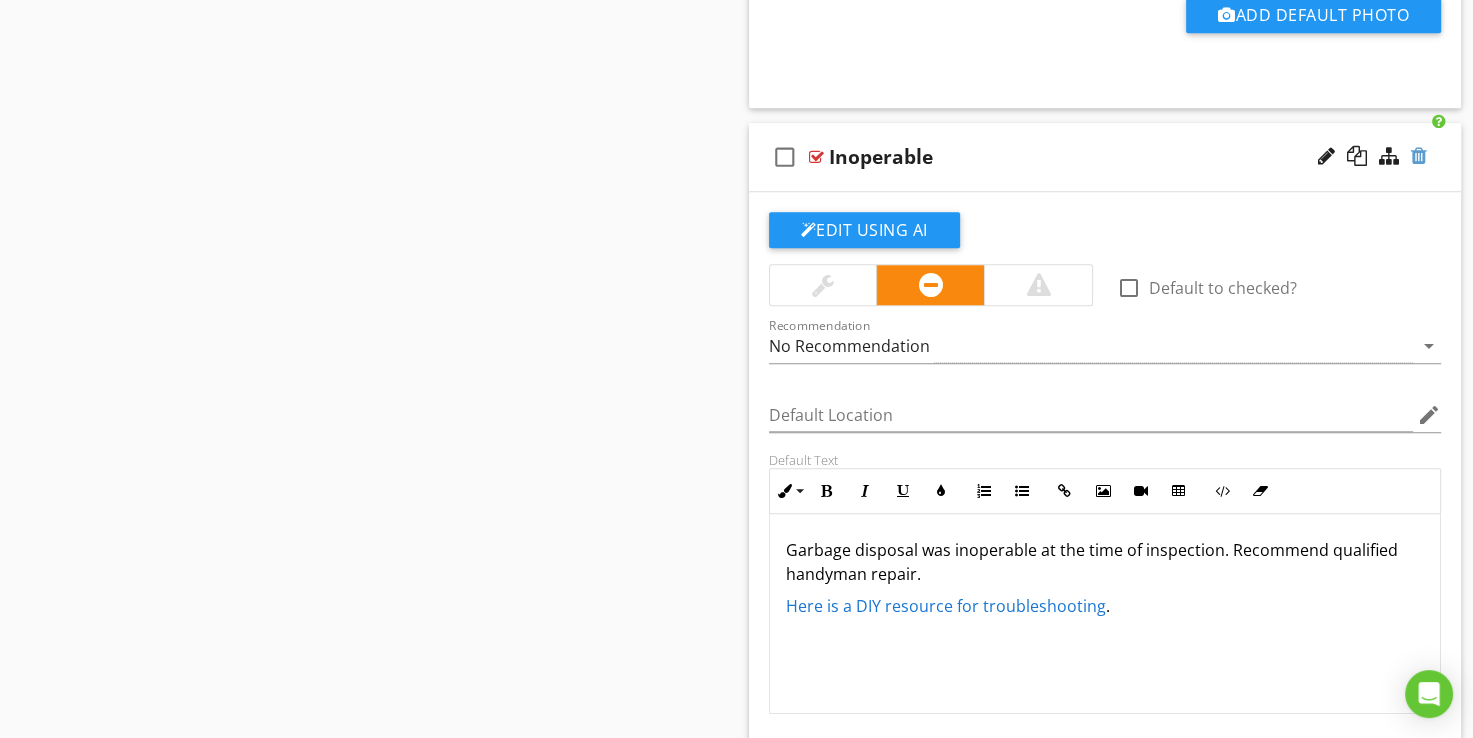 click at bounding box center [1419, 156] 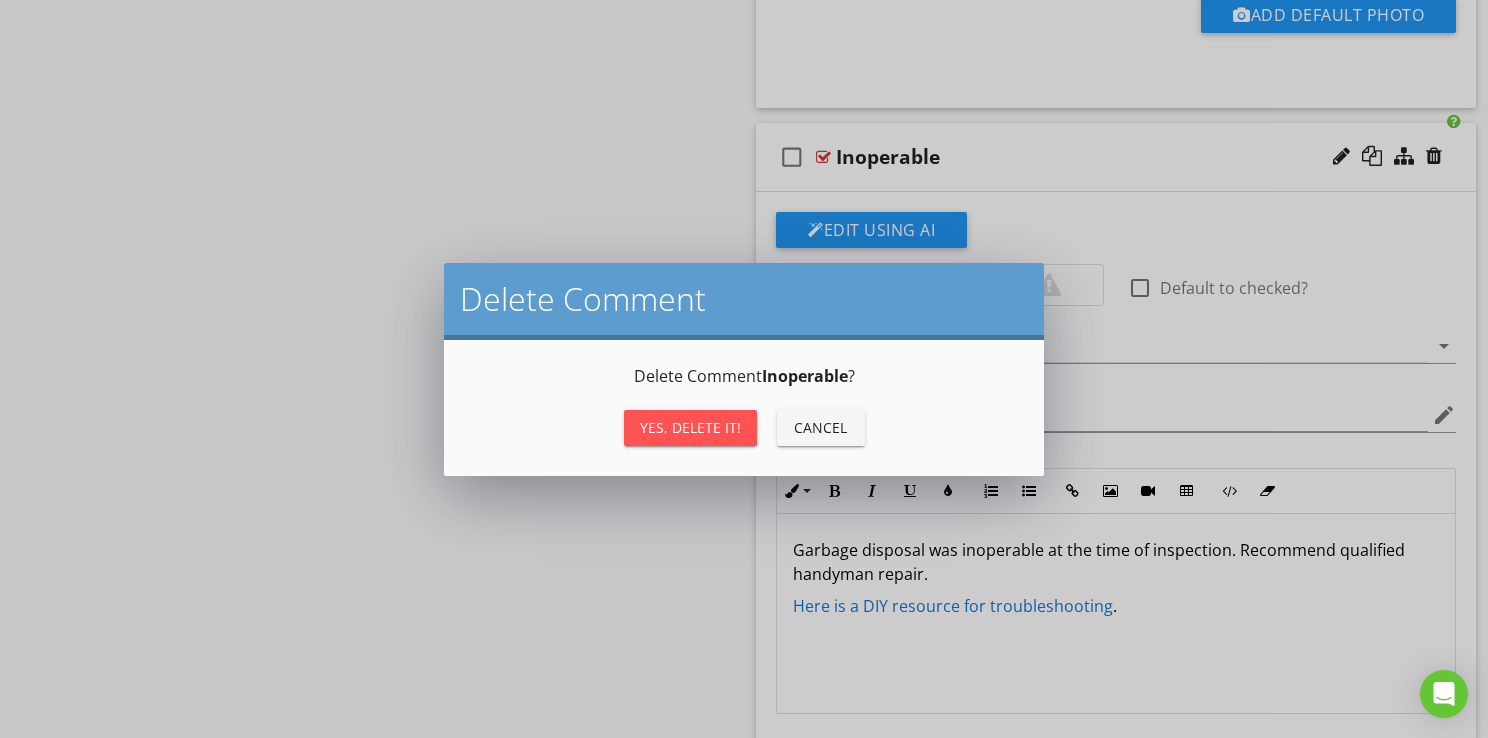 type on "<p>Garbage disposal was inoperable at the time of inspection. Recommend qualified handyman repair.&nbsp;</p><p><a draggable="false" fr-original-style="" href="https://www.youtube.com/watch?v=EfUaIsNk6Qw" style="color: rgb(25, 118, 210);" target="_blank">Here is a DIY resource for troubleshooting</a>.&nbsp;</p>" 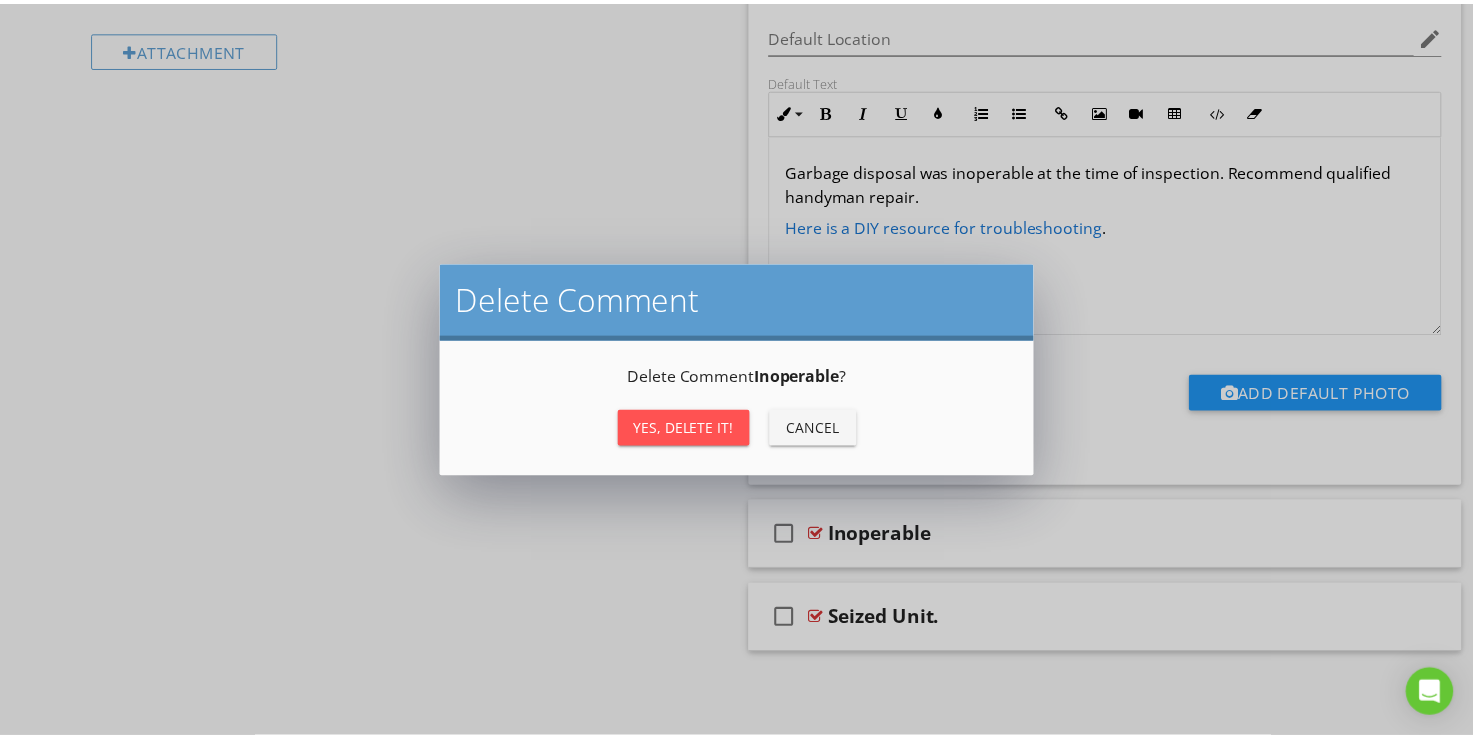 scroll, scrollTop: 1222, scrollLeft: 0, axis: vertical 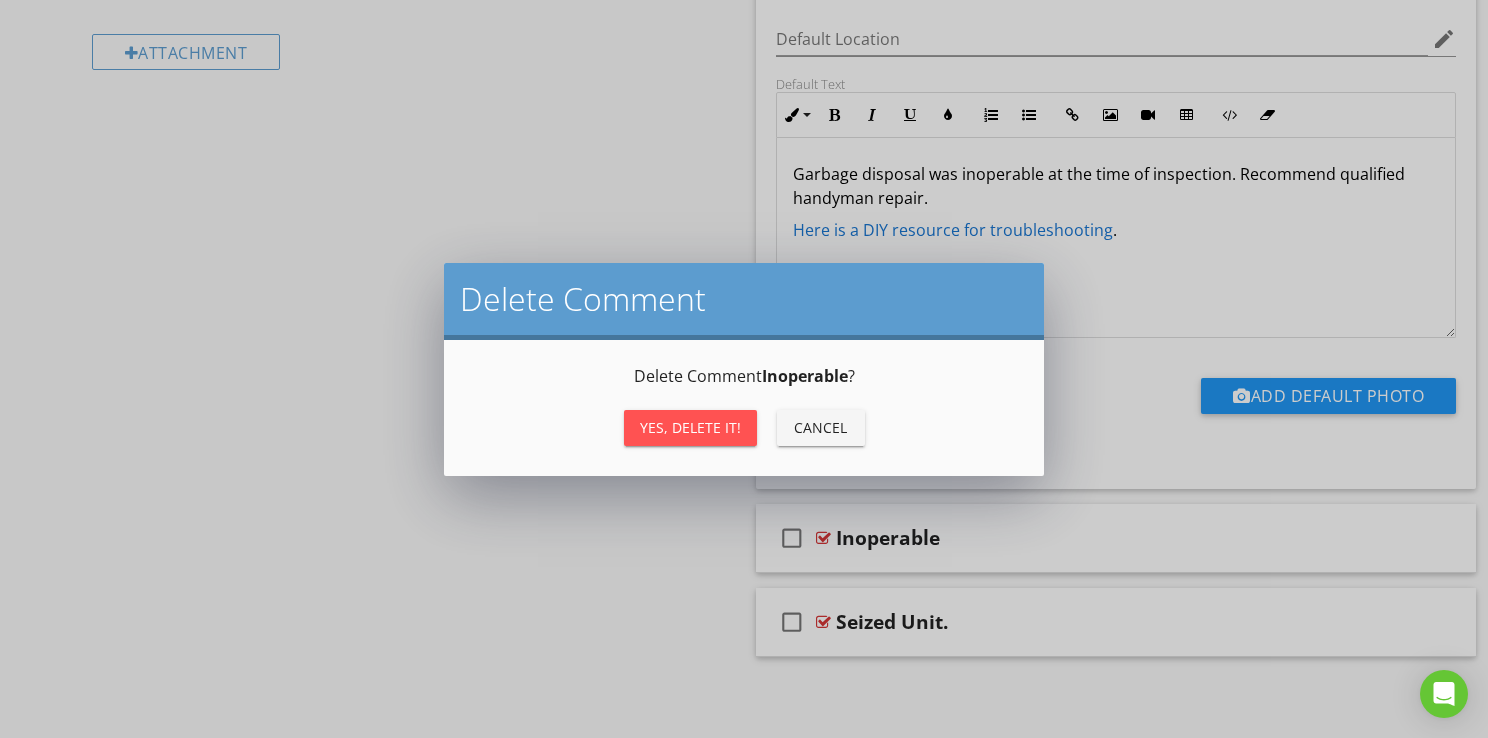 click on "Yes, Delete it!" at bounding box center [690, 427] 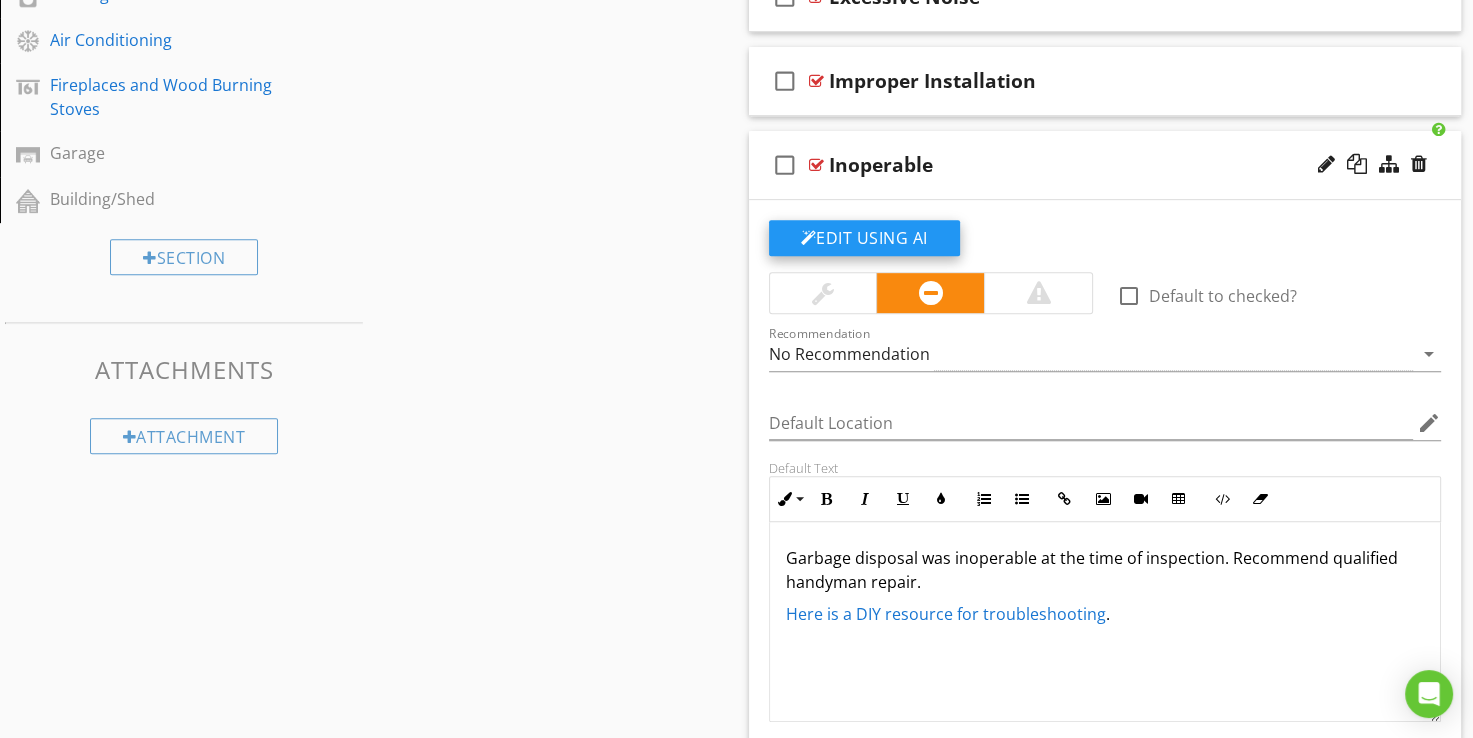 click on "Edit Using AI" at bounding box center [864, 238] 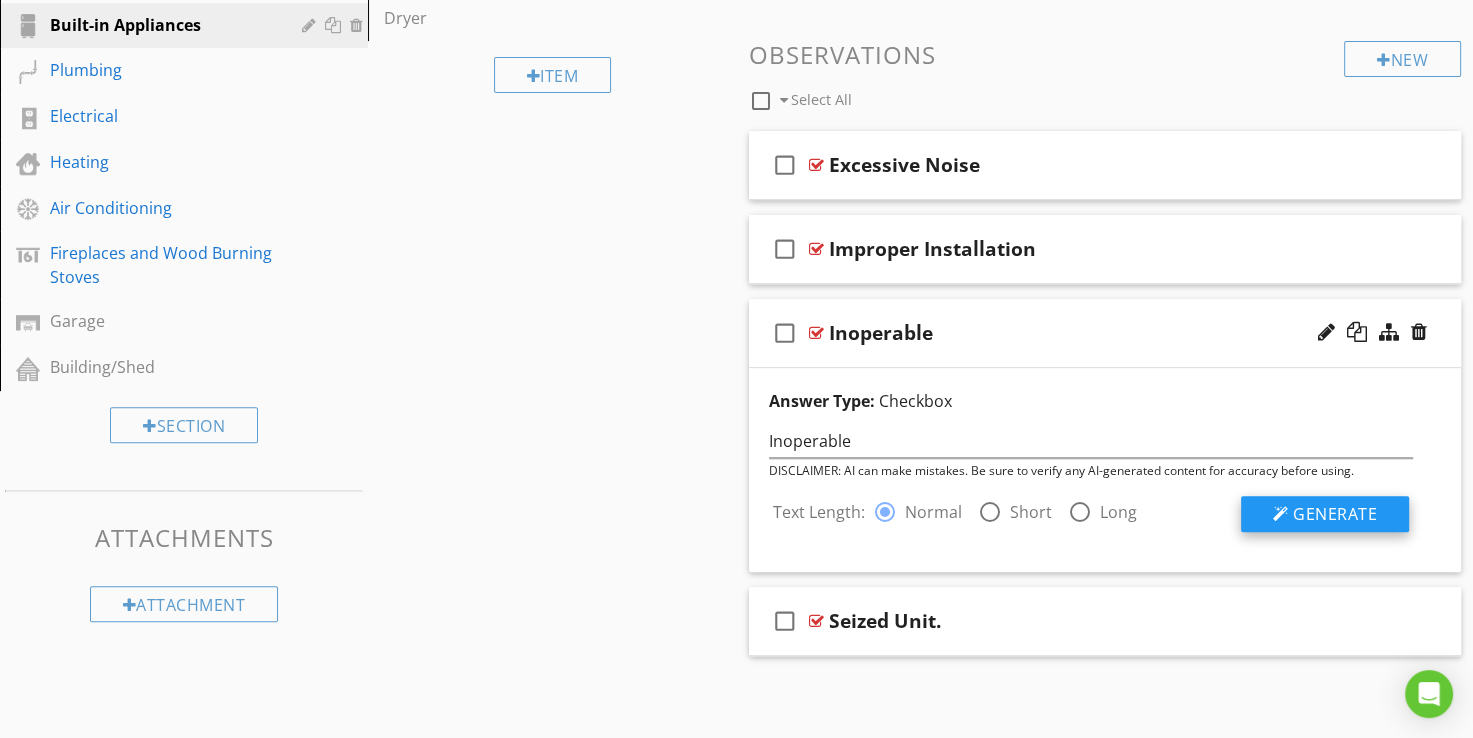 click on "Generate" at bounding box center [1335, 514] 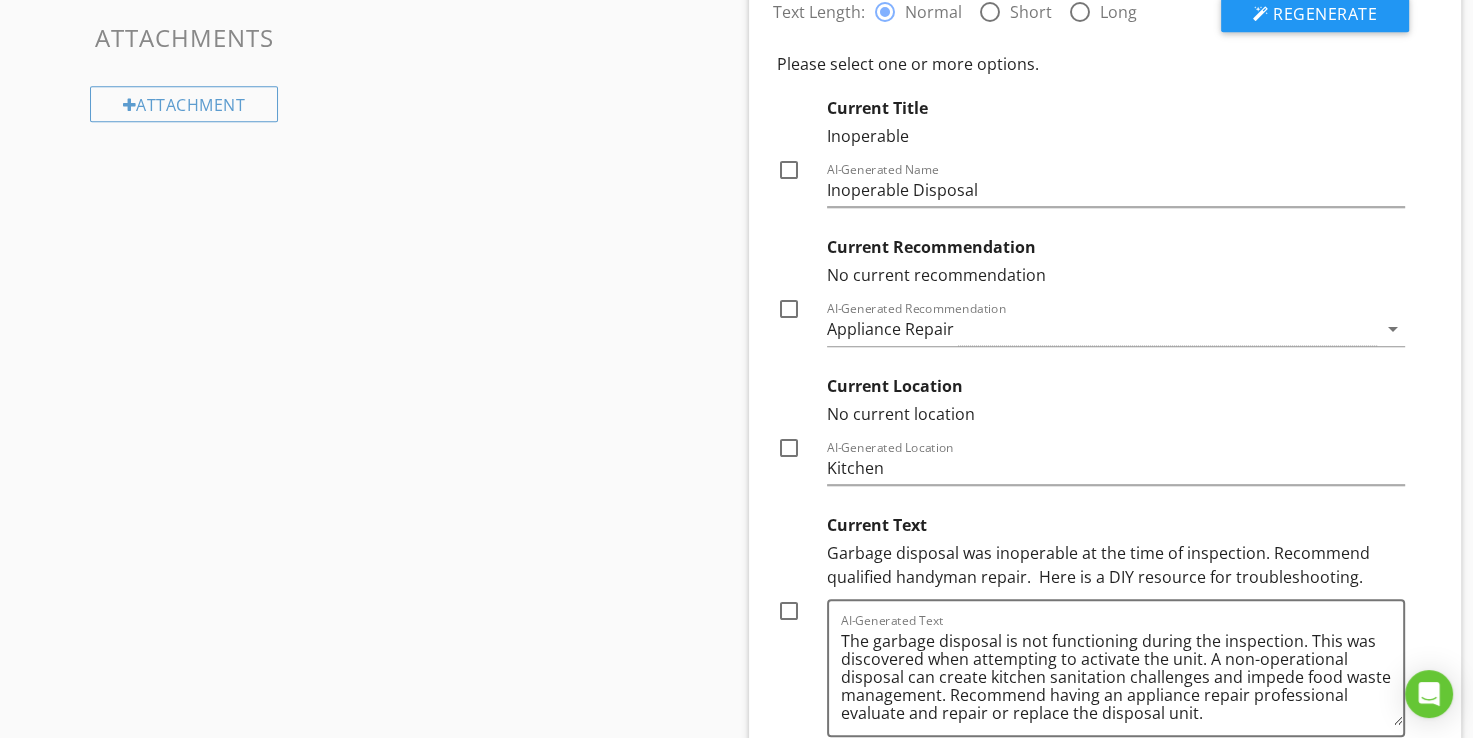 scroll, scrollTop: 1270, scrollLeft: 0, axis: vertical 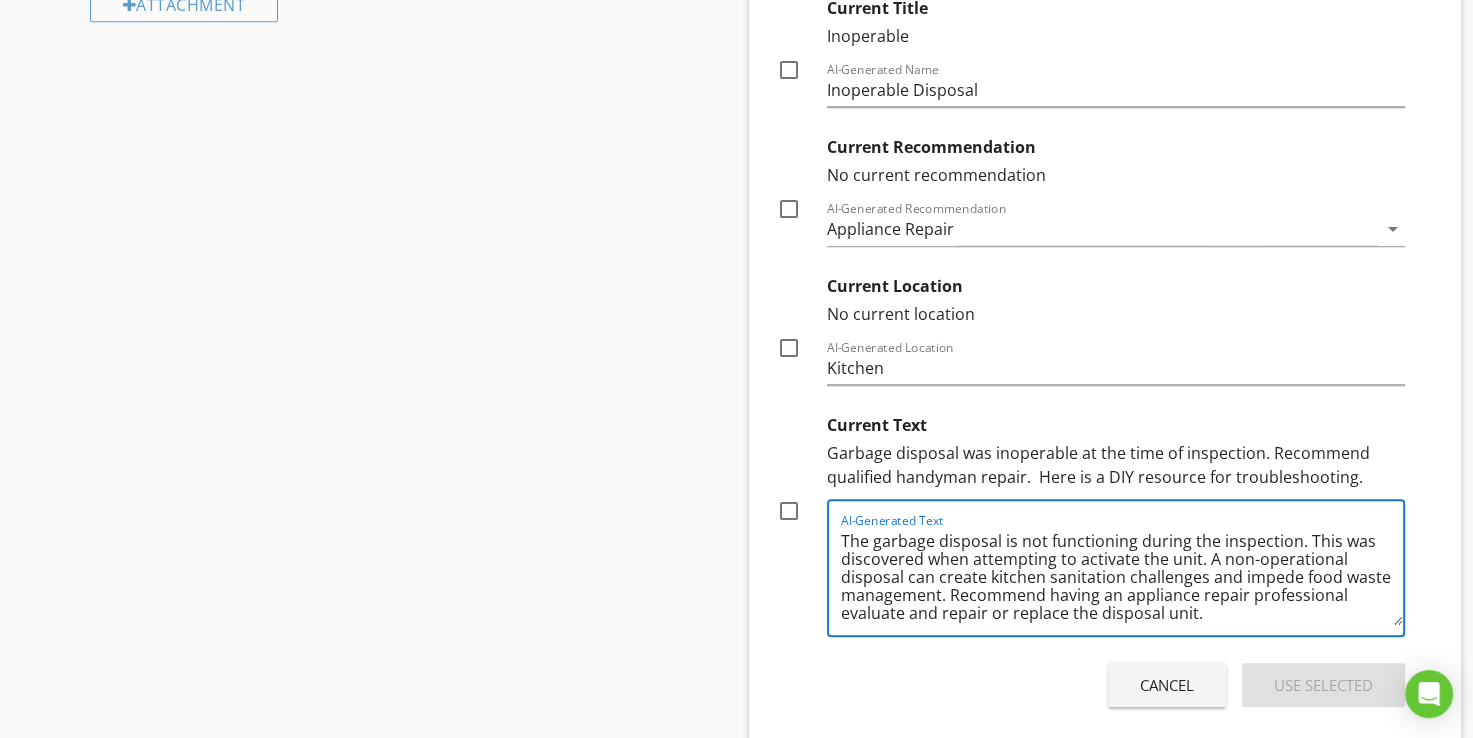 drag, startPoint x: 990, startPoint y: 592, endPoint x: 1200, endPoint y: 558, distance: 212.73457 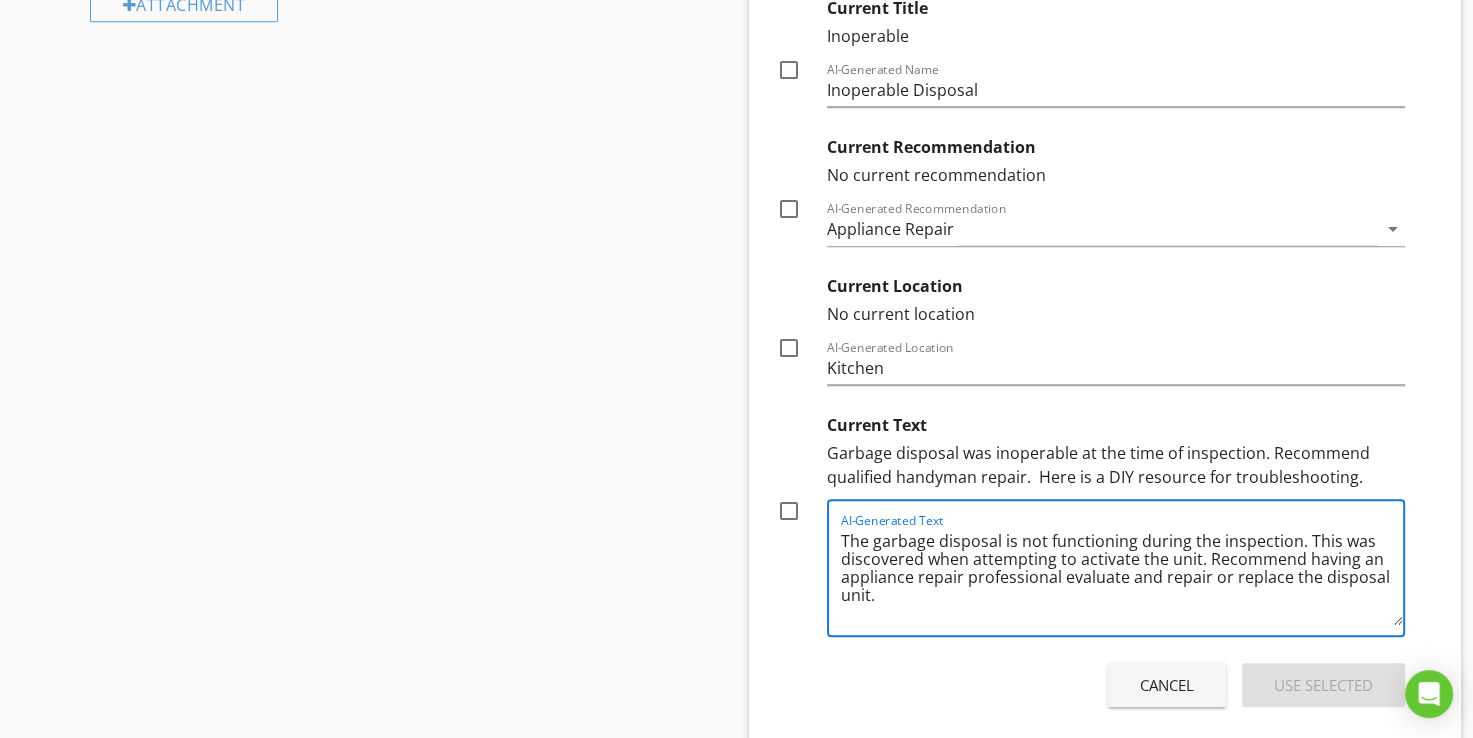 click on "The garbage disposal is not functioning during the inspection. This was discovered when attempting to activate the unit. Recommend having an appliance repair professional evaluate and repair or replace the disposal unit." at bounding box center [1122, 575] 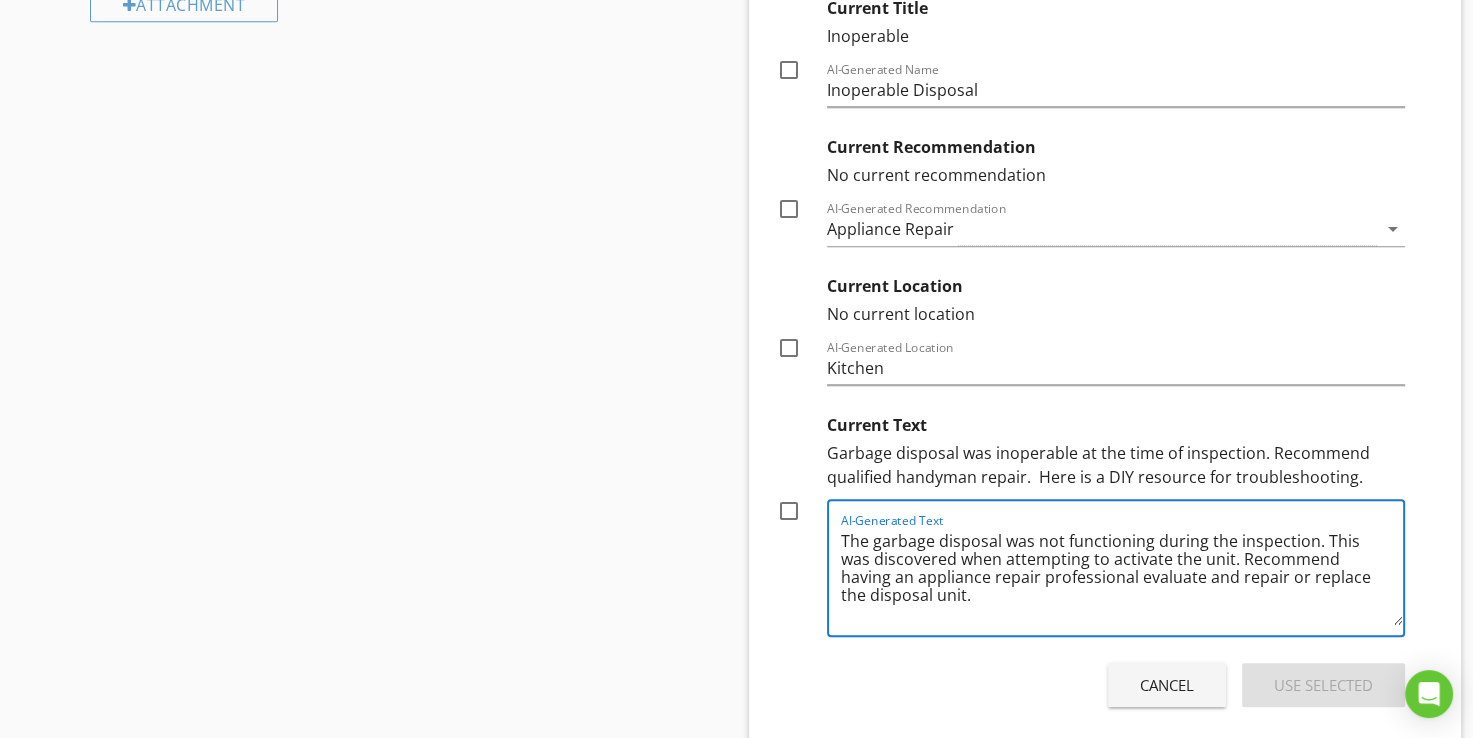 type on "The garbage disposal was not functioning during the inspection. This was discovered when attempting to activate the unit. Recommend having an appliance repair professional evaluate and repair or replace the disposal unit." 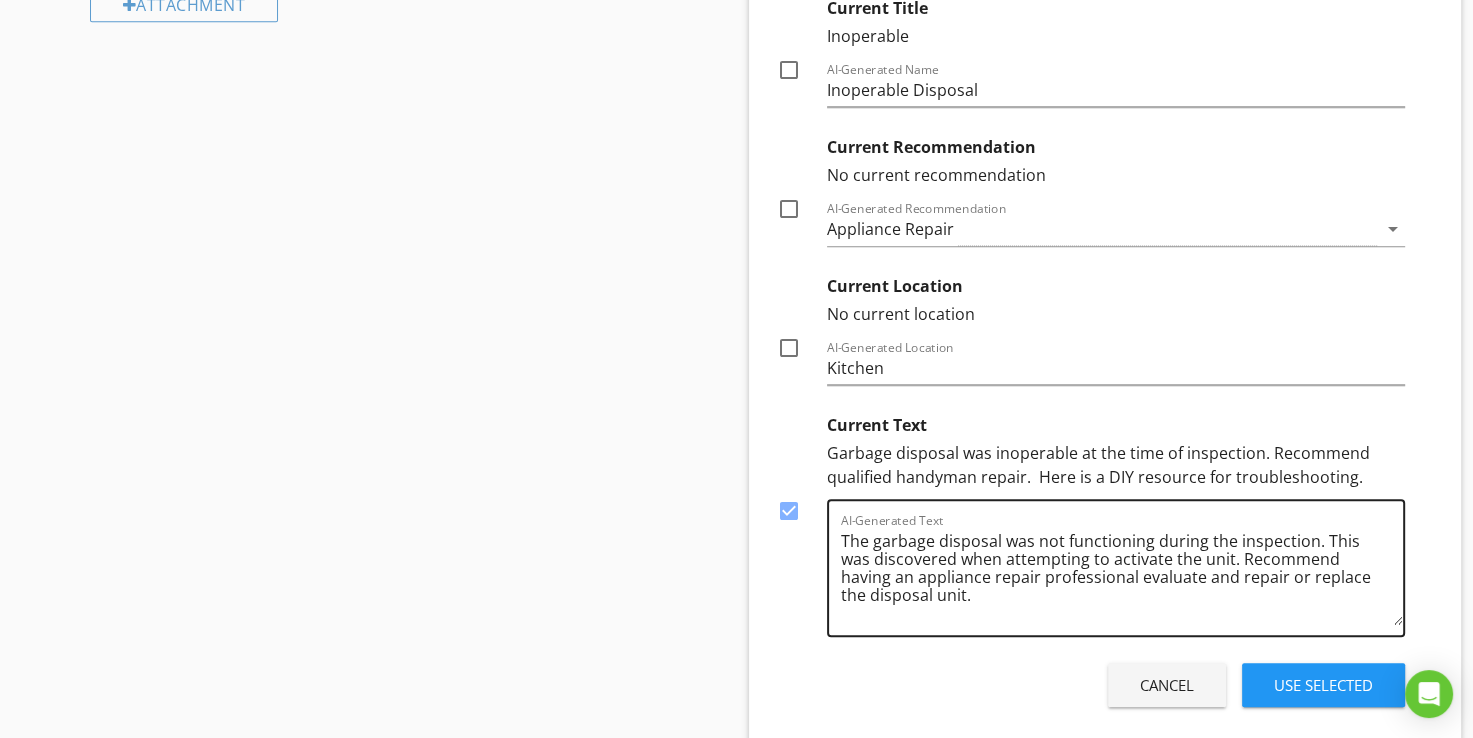 scroll, scrollTop: 1070, scrollLeft: 0, axis: vertical 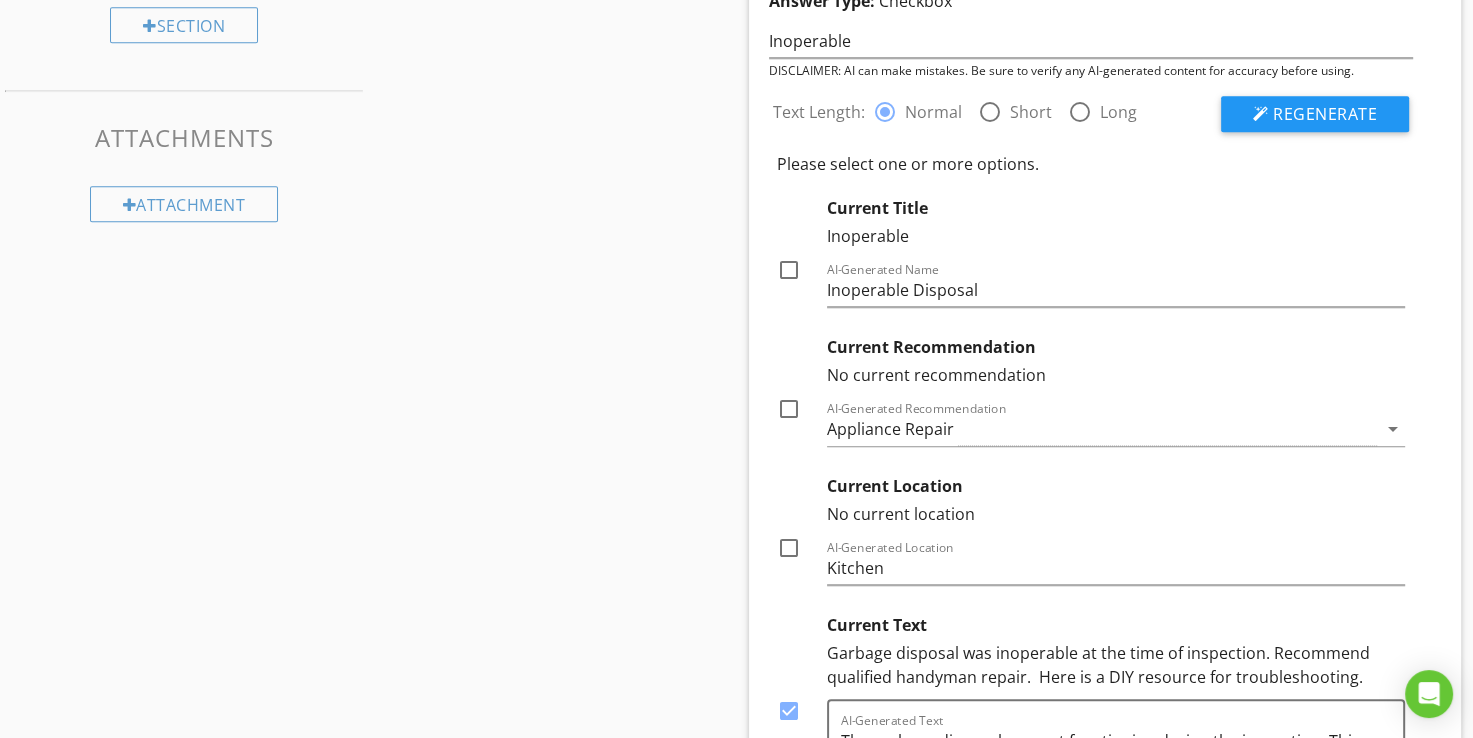 click at bounding box center (789, 270) 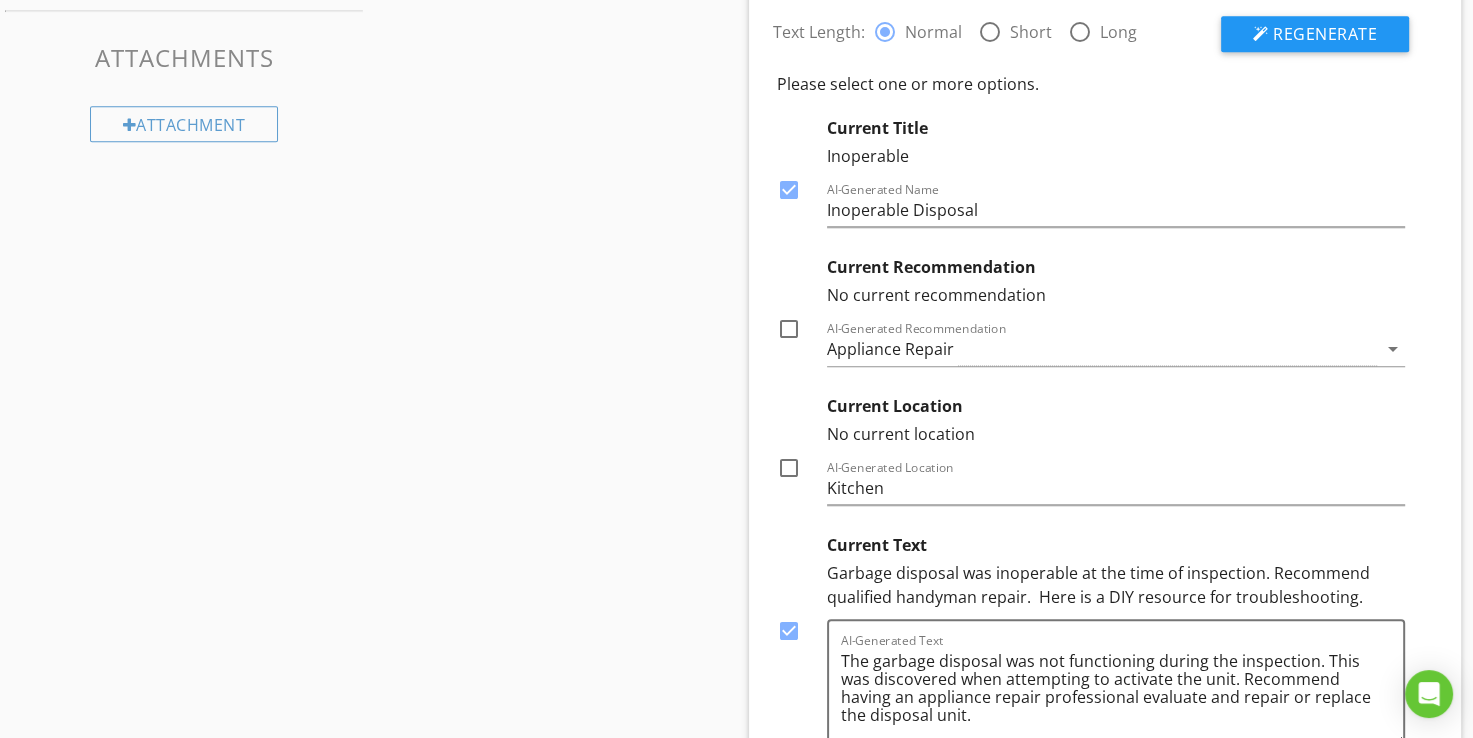 scroll, scrollTop: 1270, scrollLeft: 0, axis: vertical 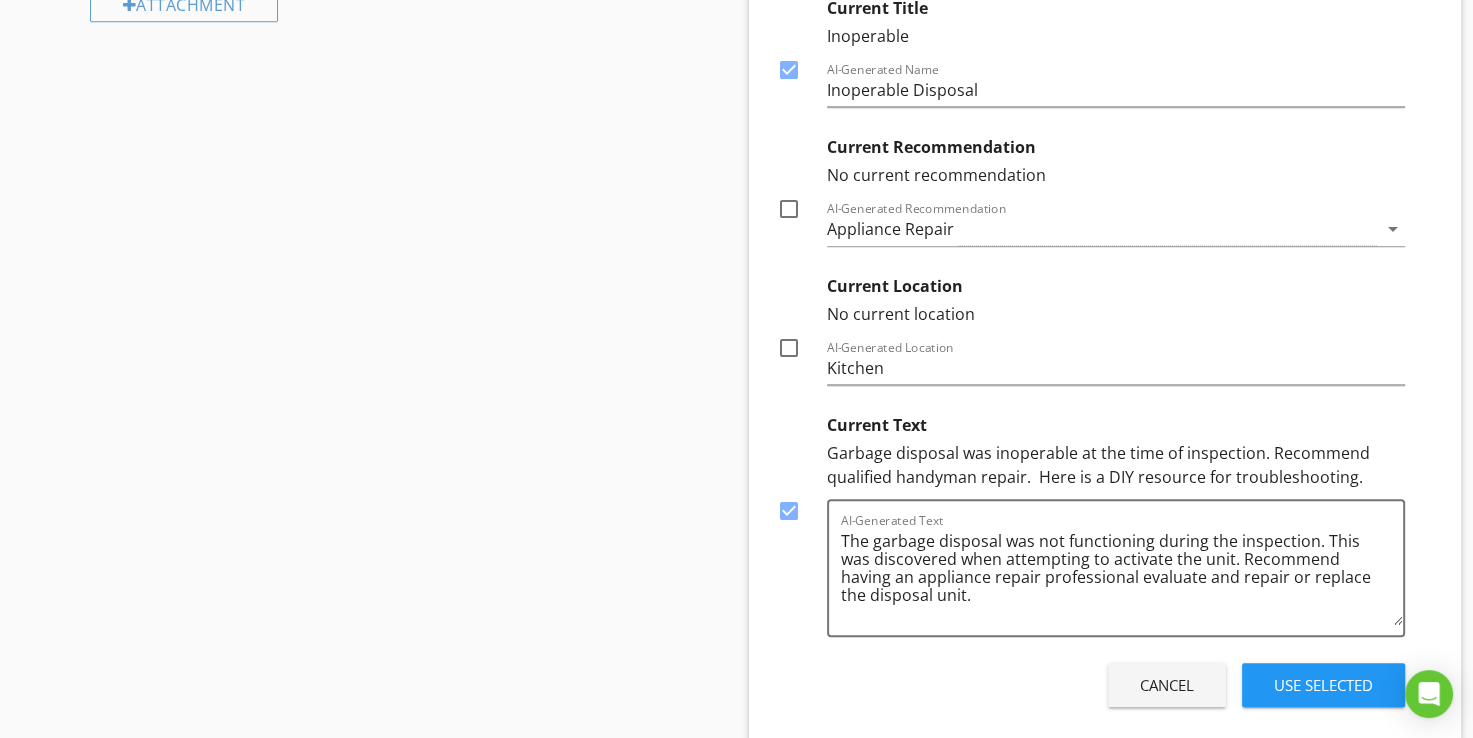 click on "Use Selected" at bounding box center [1323, 685] 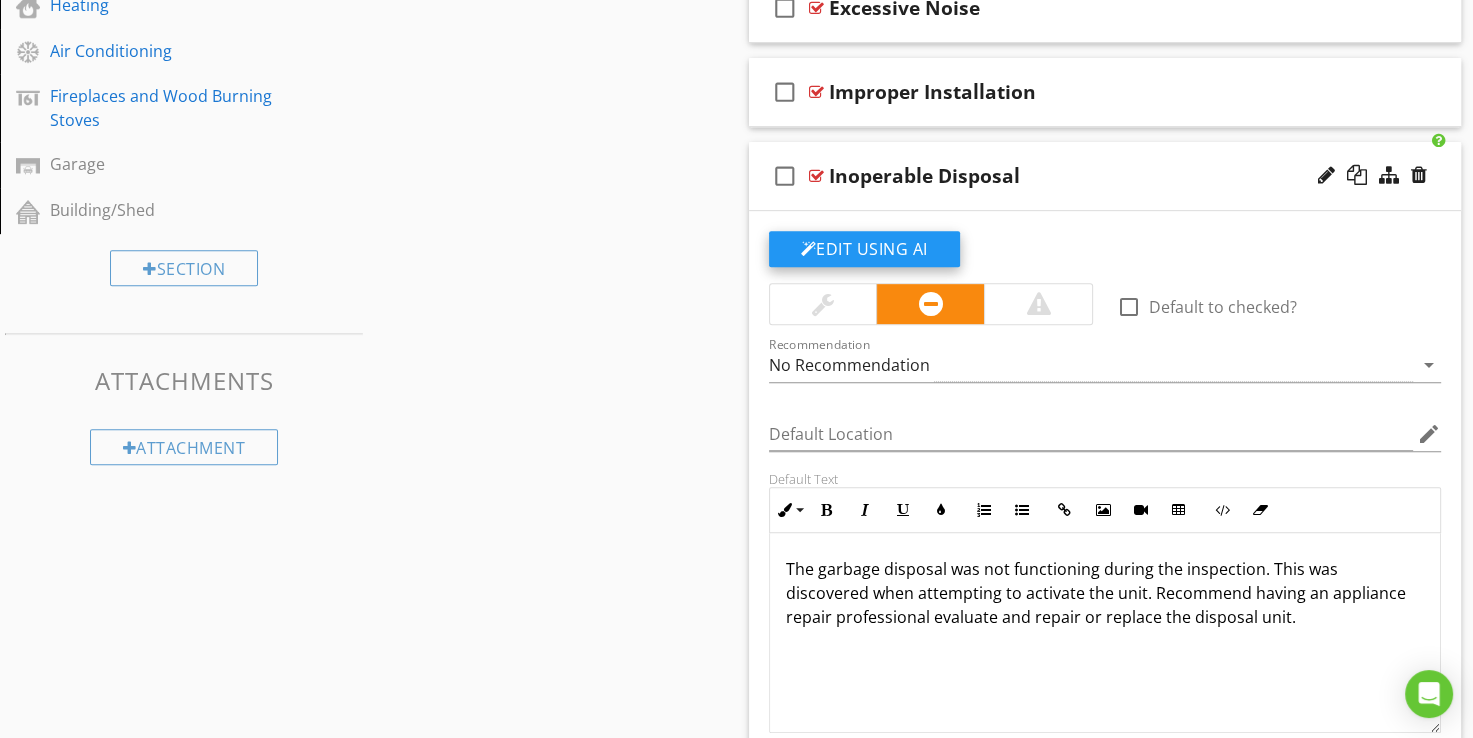 scroll, scrollTop: 819, scrollLeft: 0, axis: vertical 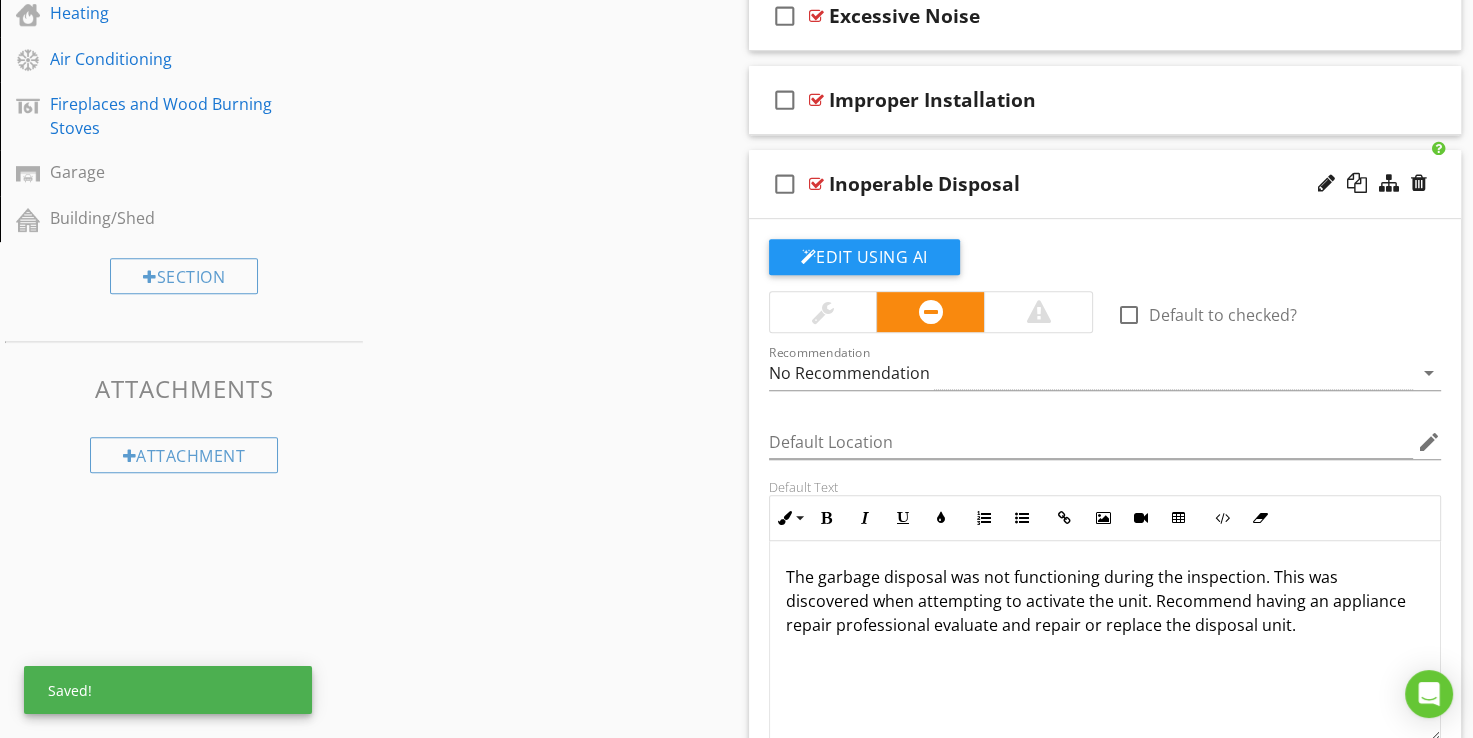 click at bounding box center (816, 184) 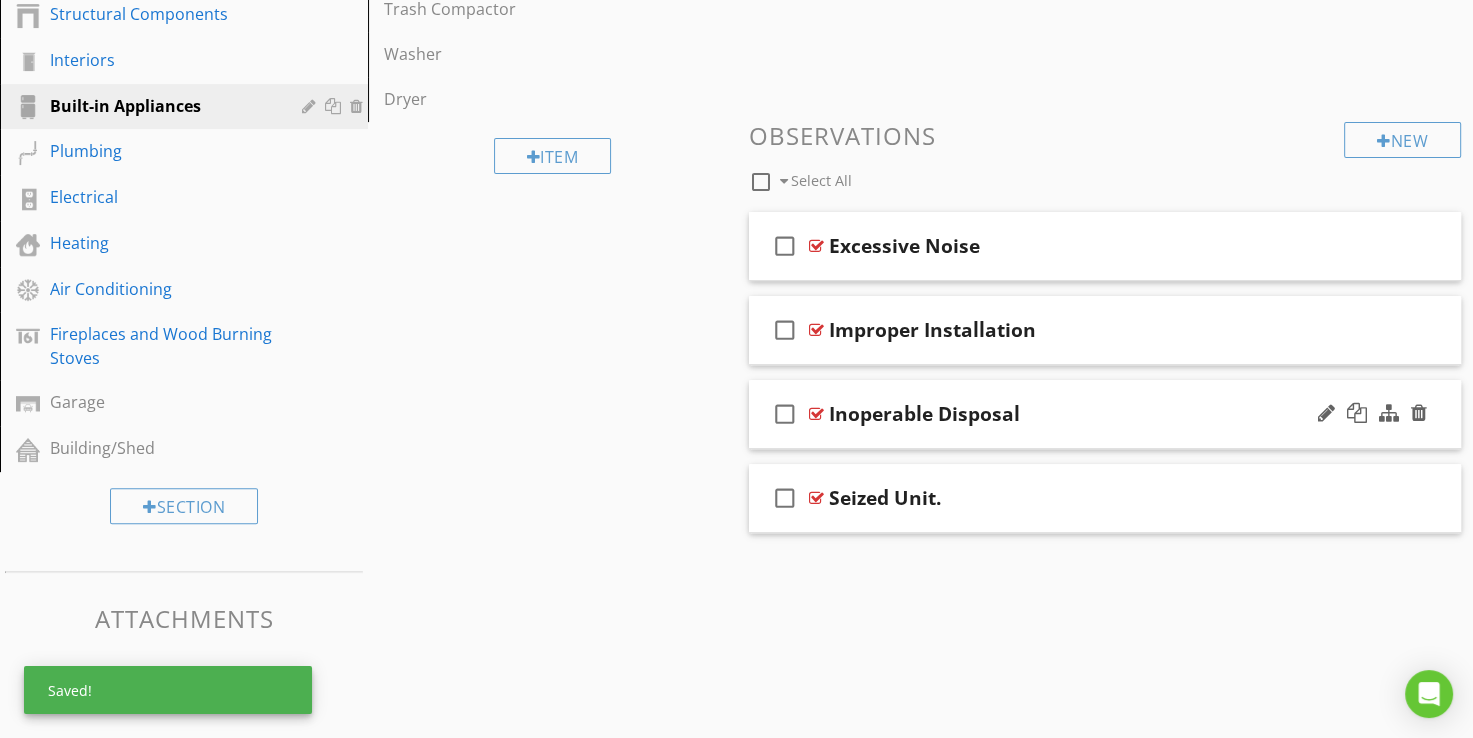 scroll, scrollTop: 580, scrollLeft: 0, axis: vertical 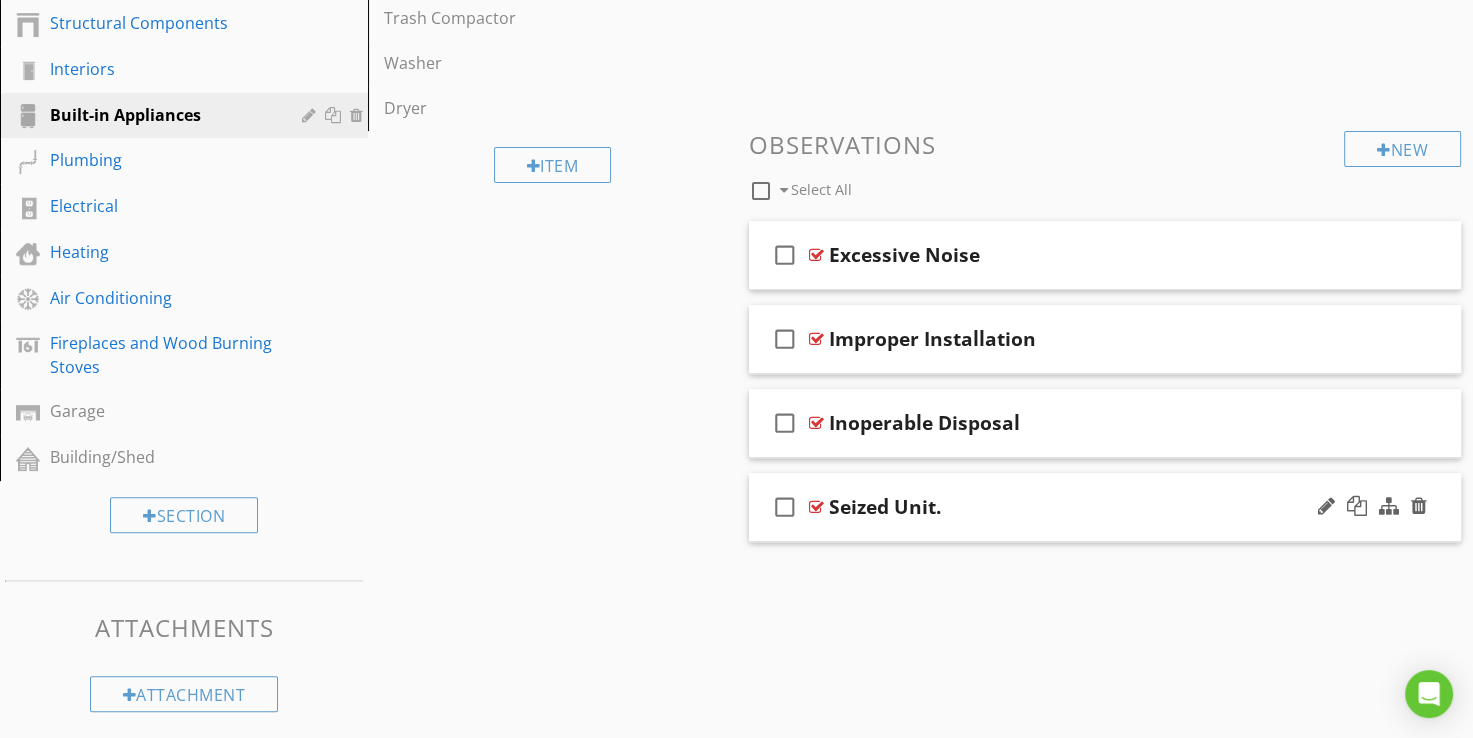 click at bounding box center (816, 507) 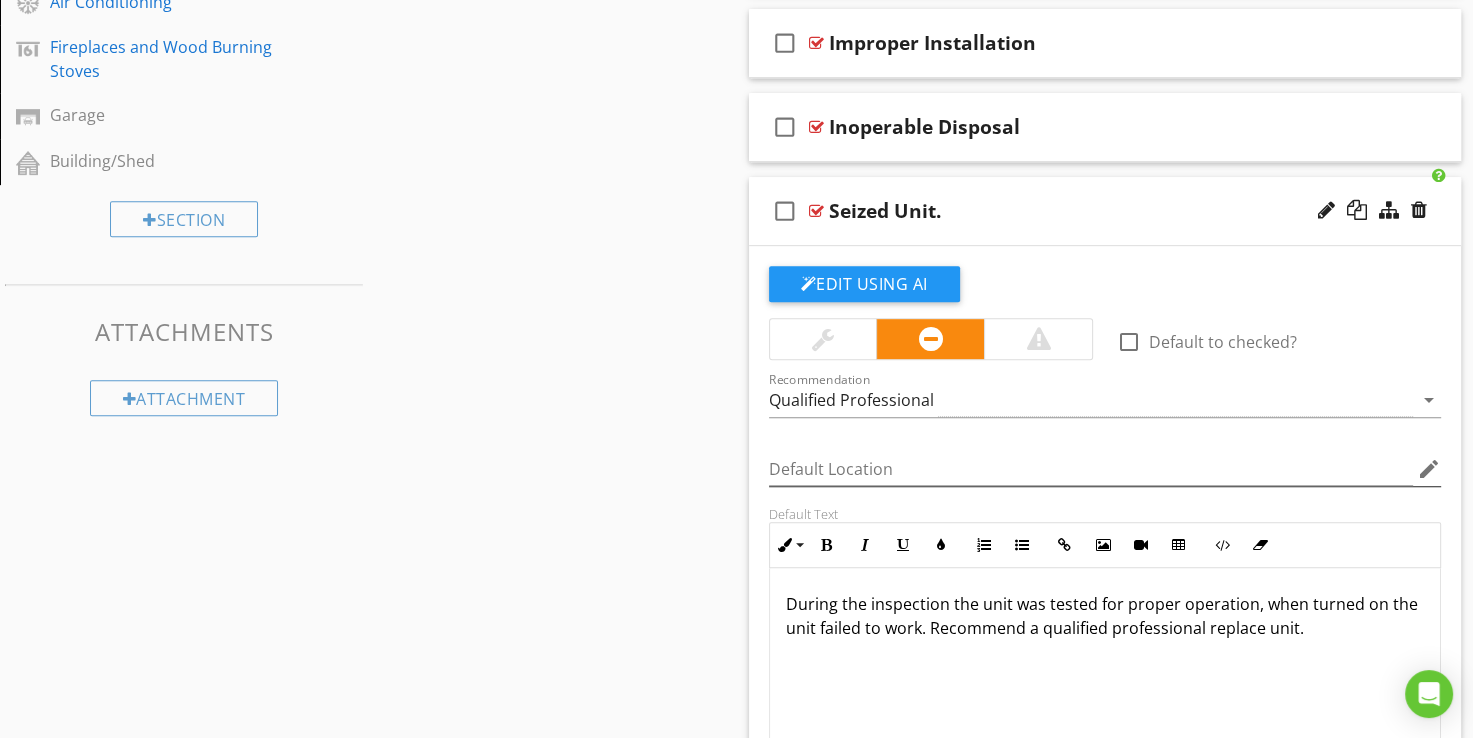 scroll, scrollTop: 838, scrollLeft: 0, axis: vertical 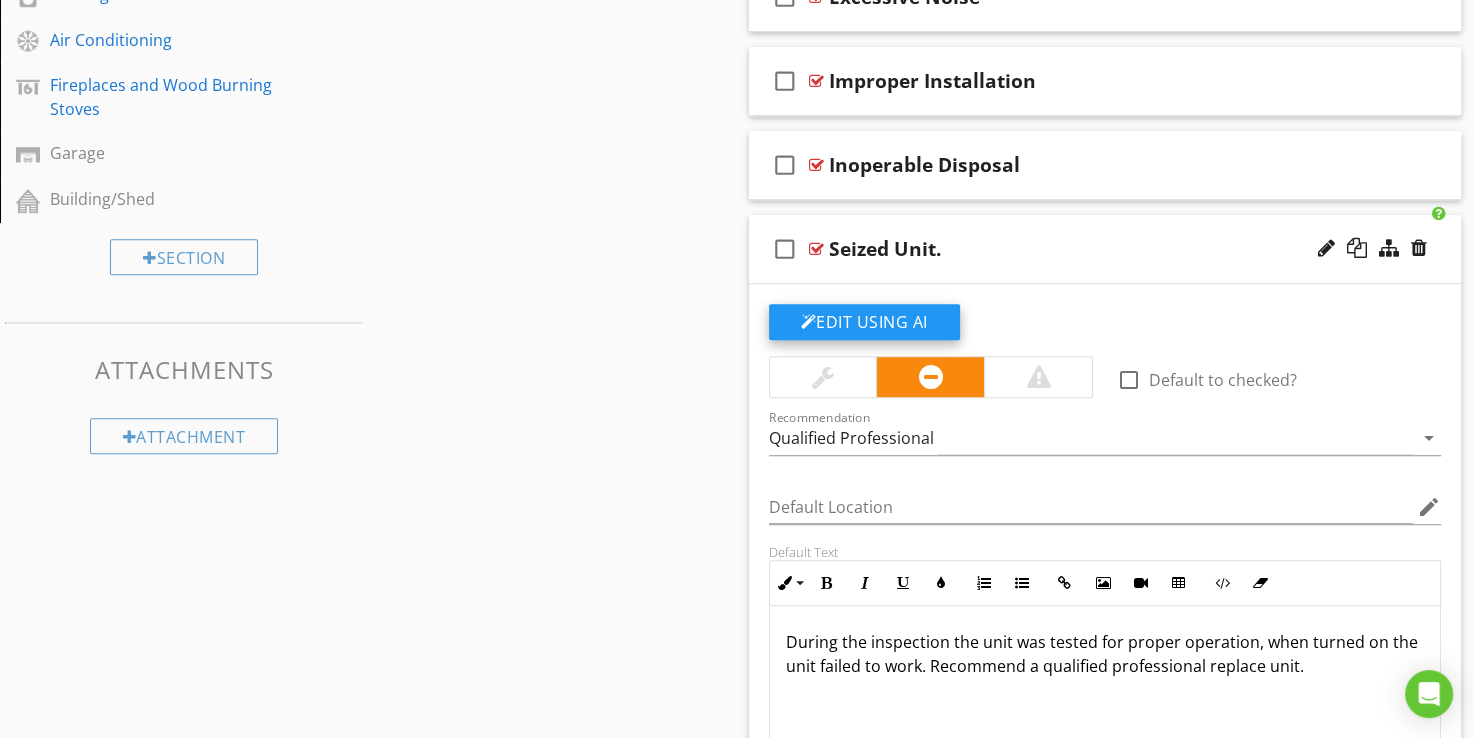 click on "Edit Using AI" at bounding box center (864, 322) 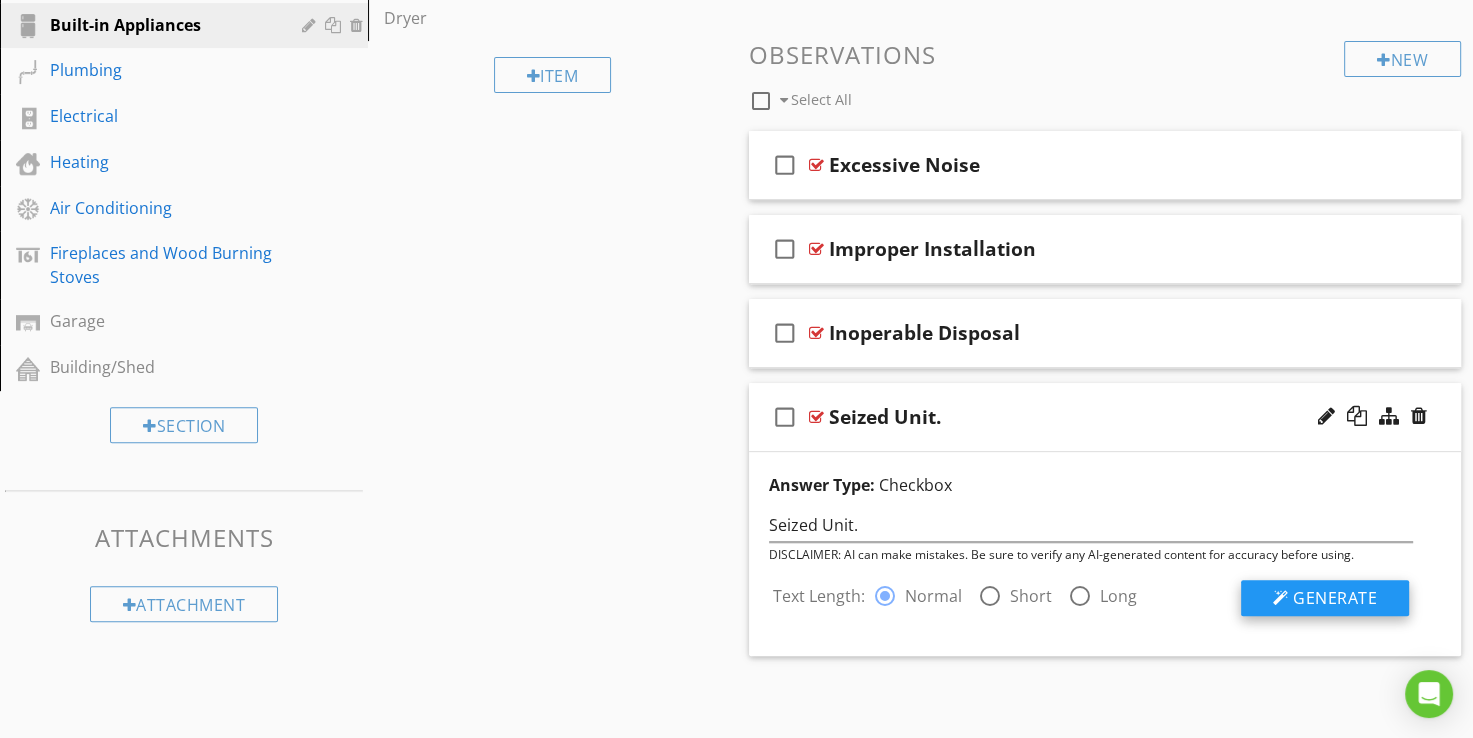 click on "Generate" at bounding box center [1335, 598] 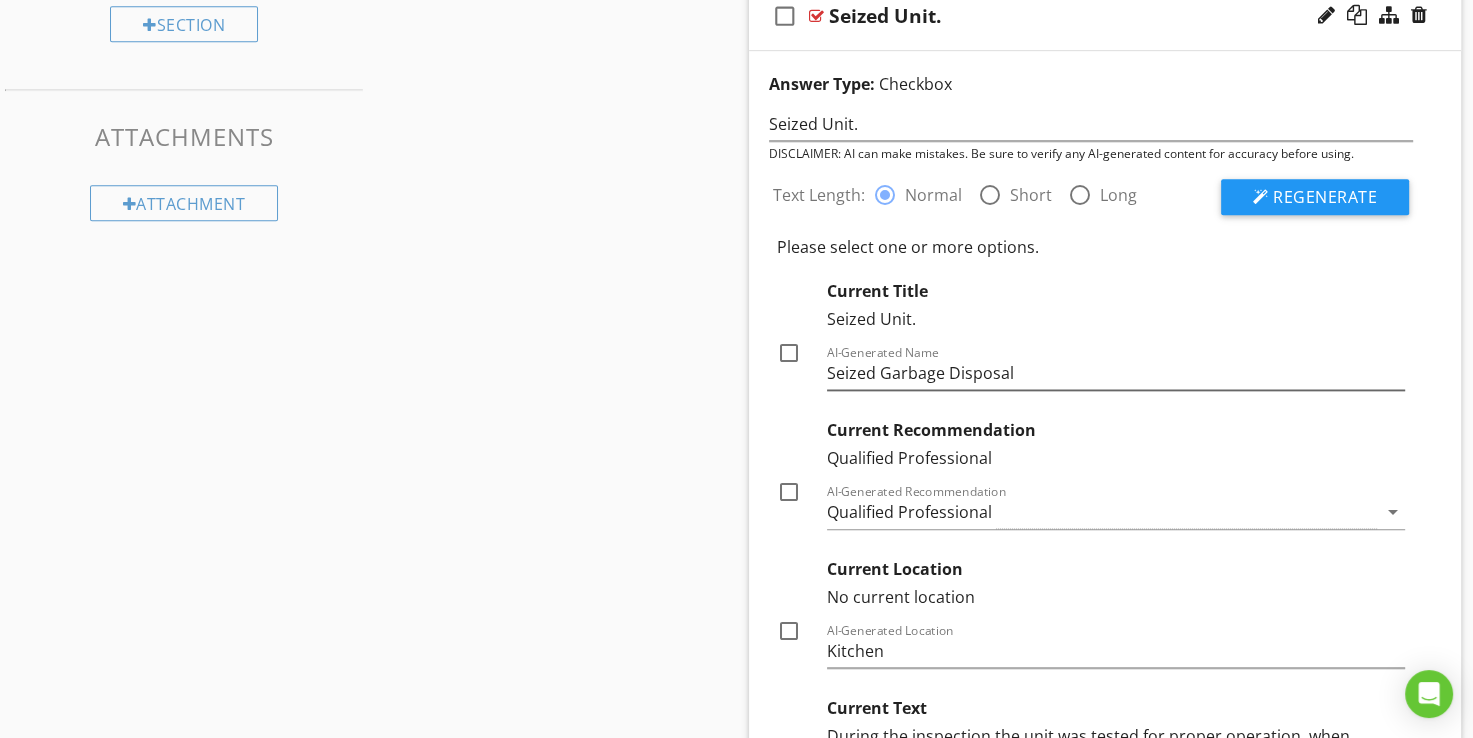scroll, scrollTop: 1070, scrollLeft: 0, axis: vertical 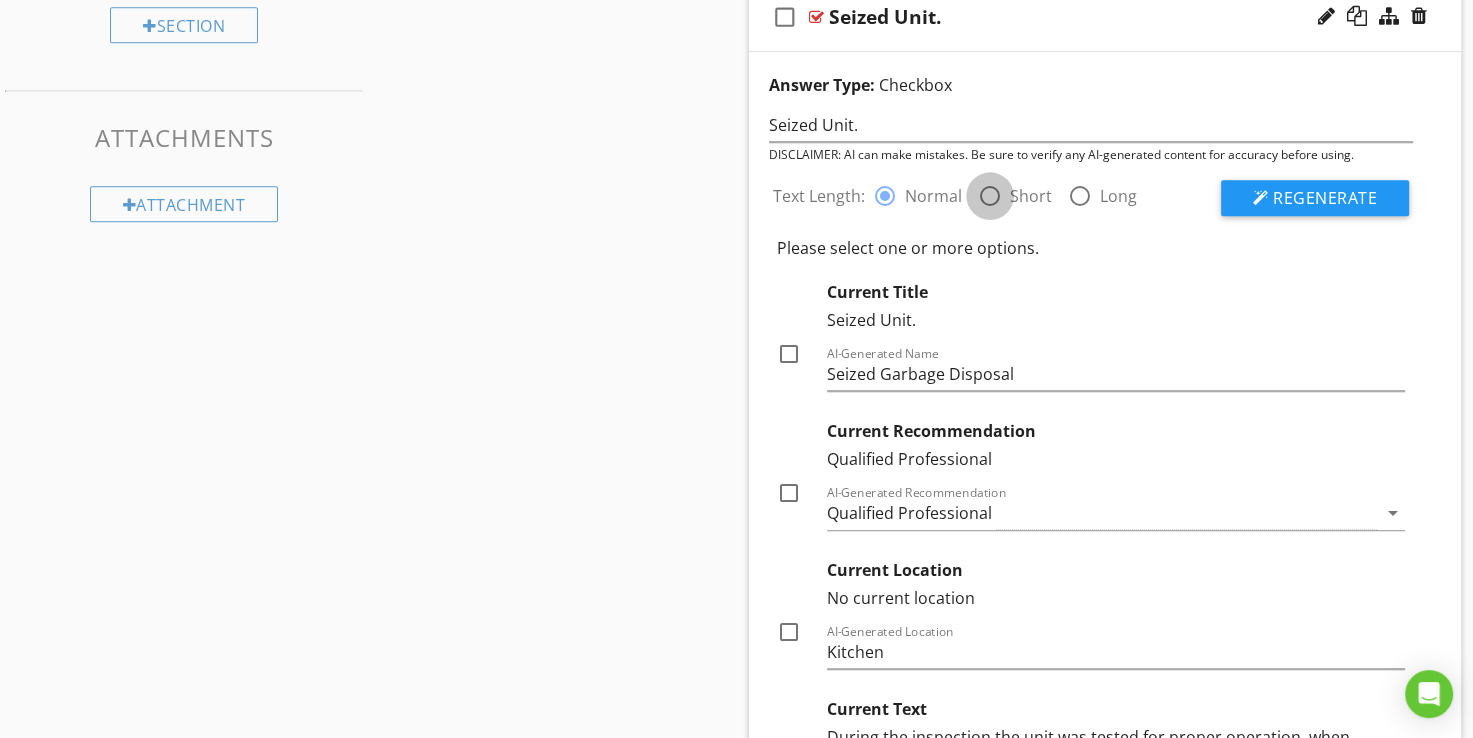 click at bounding box center [990, 196] 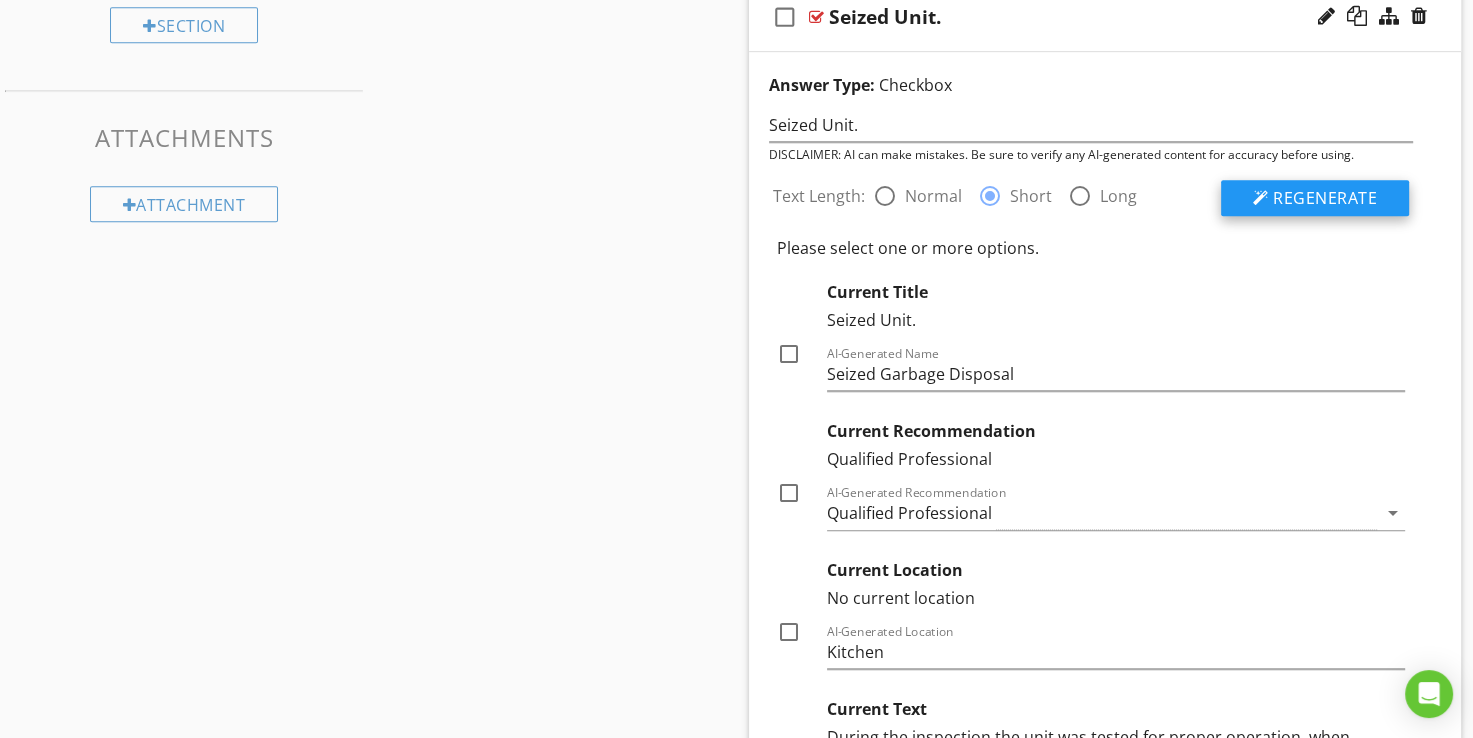 click on "Regenerate" at bounding box center (1325, 198) 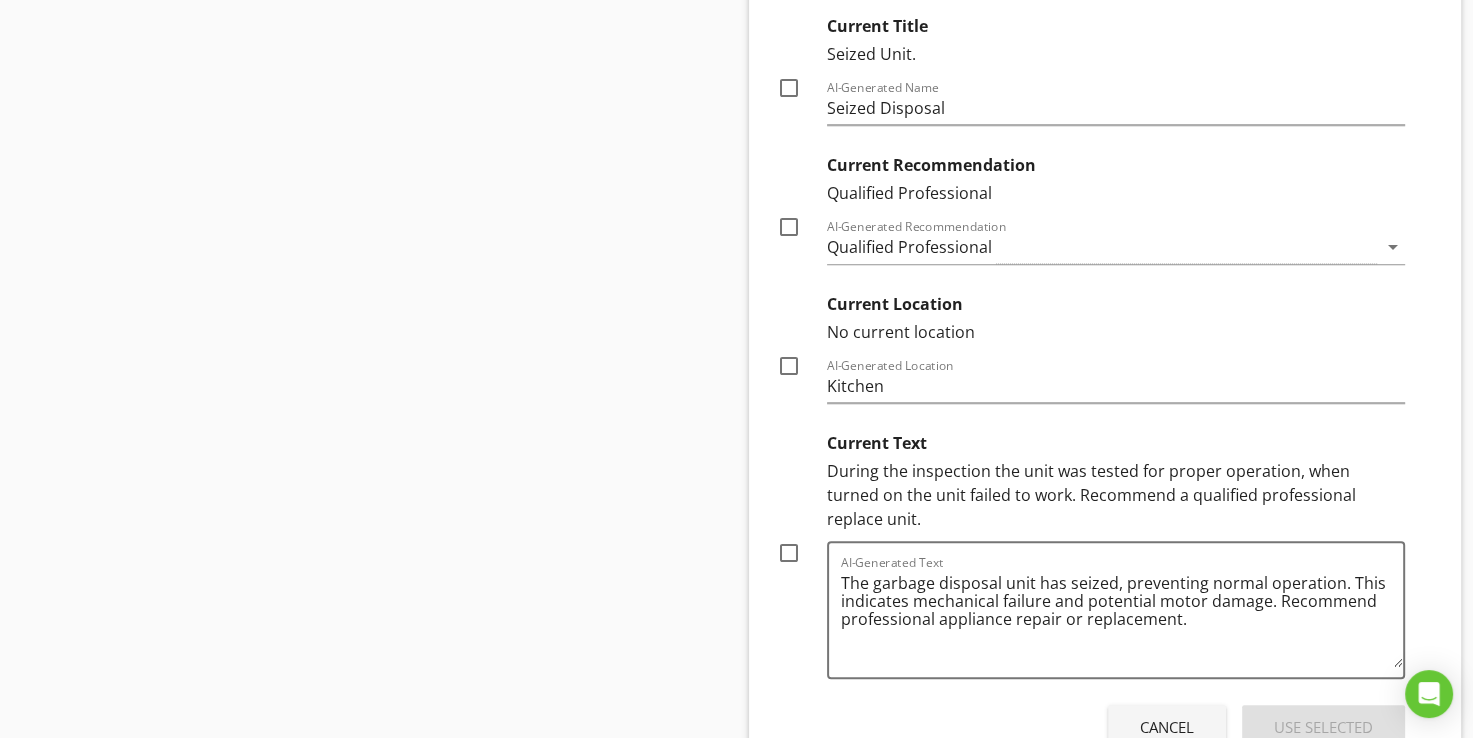 scroll, scrollTop: 1370, scrollLeft: 0, axis: vertical 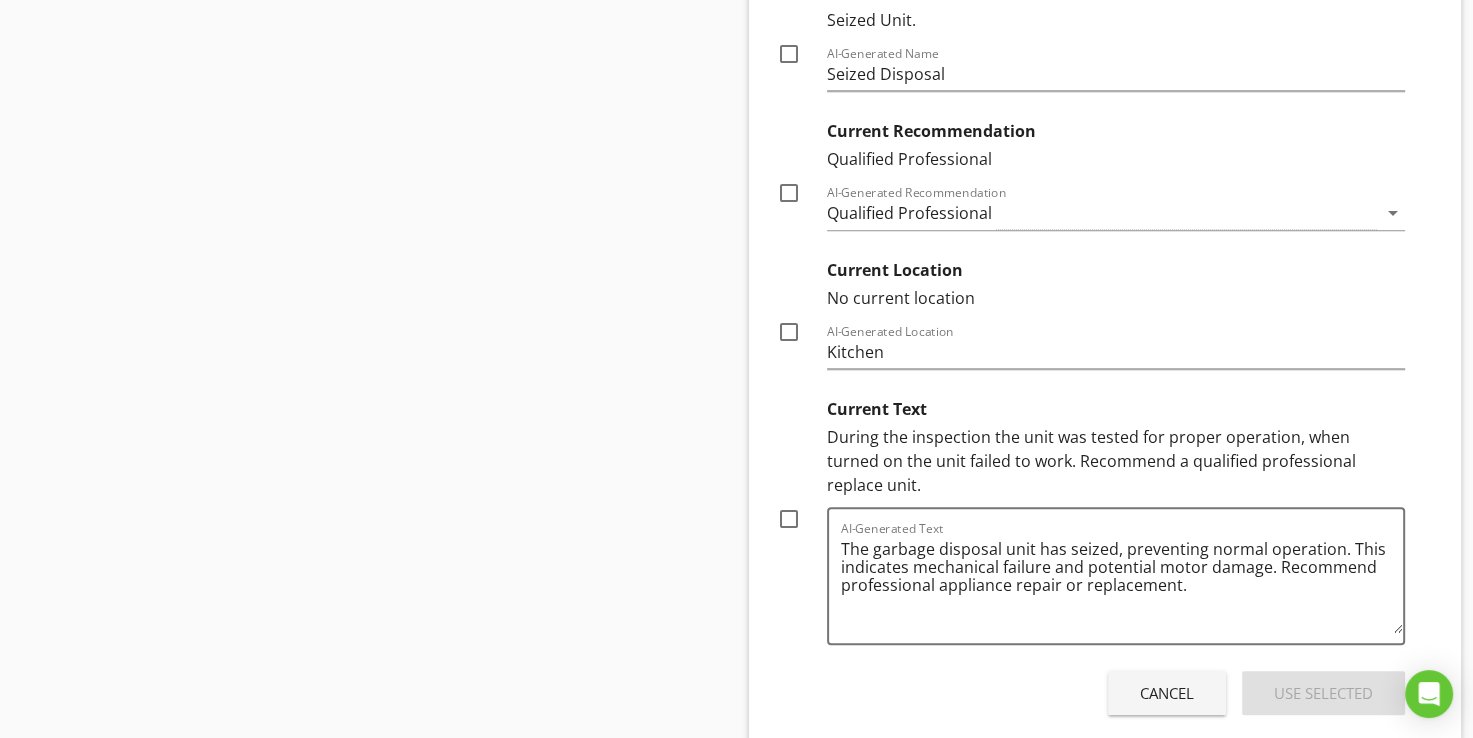 click at bounding box center [789, 519] 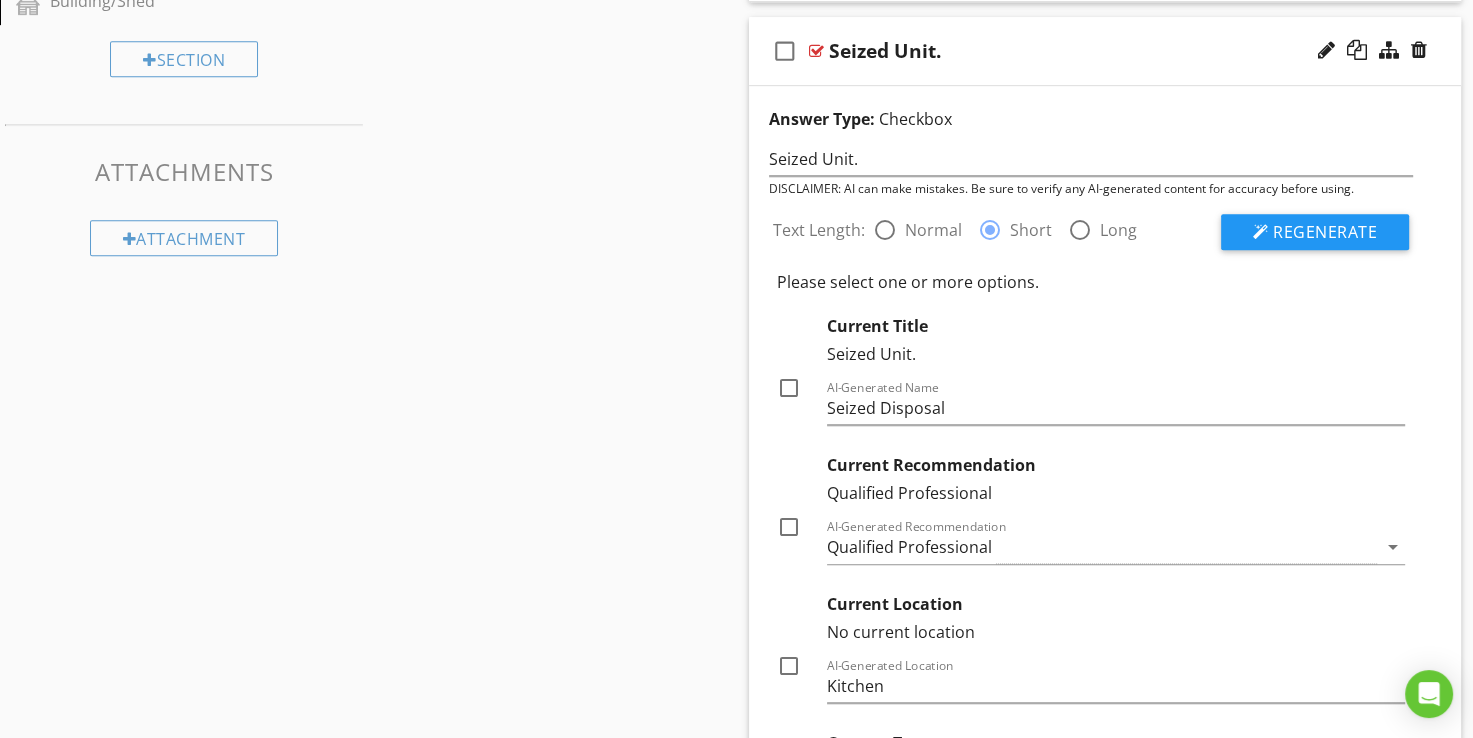 scroll, scrollTop: 1070, scrollLeft: 0, axis: vertical 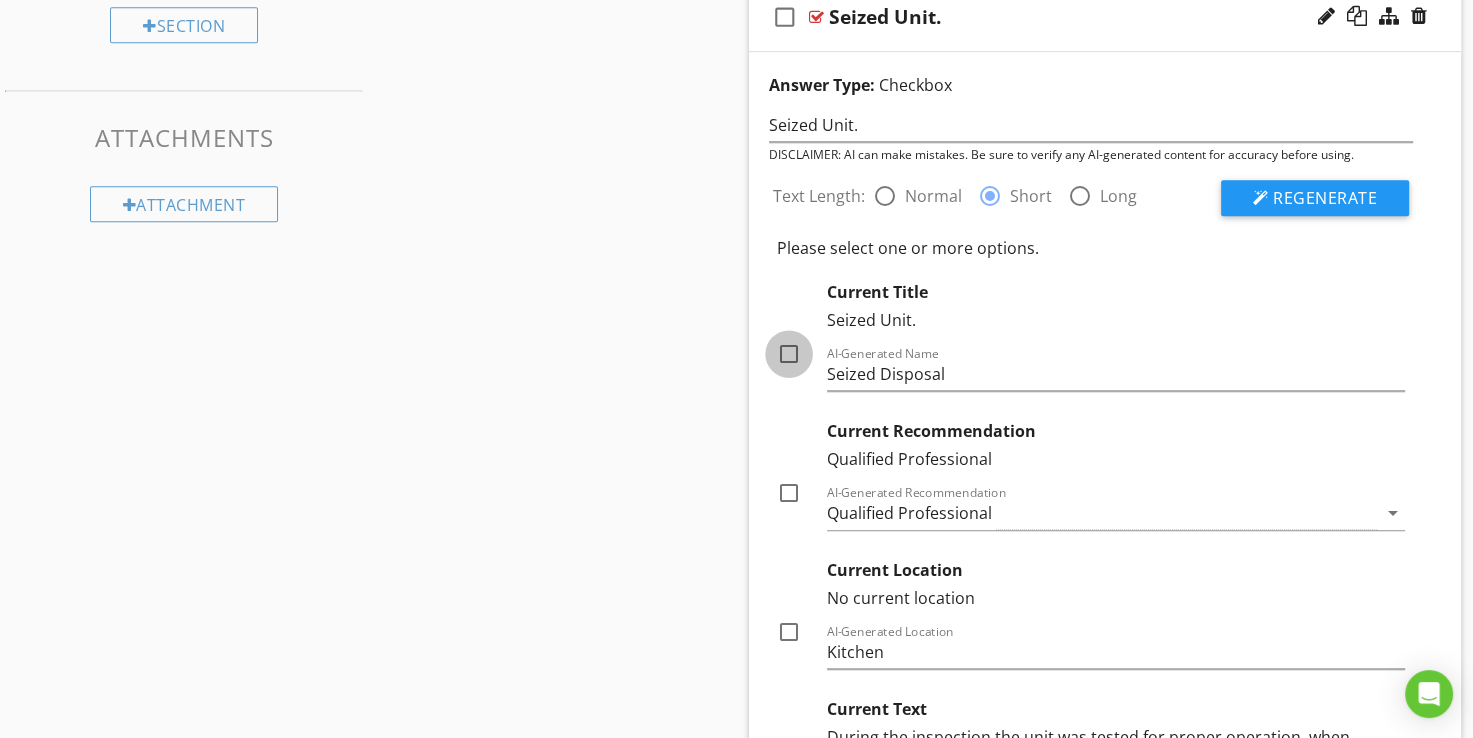 click at bounding box center (789, 354) 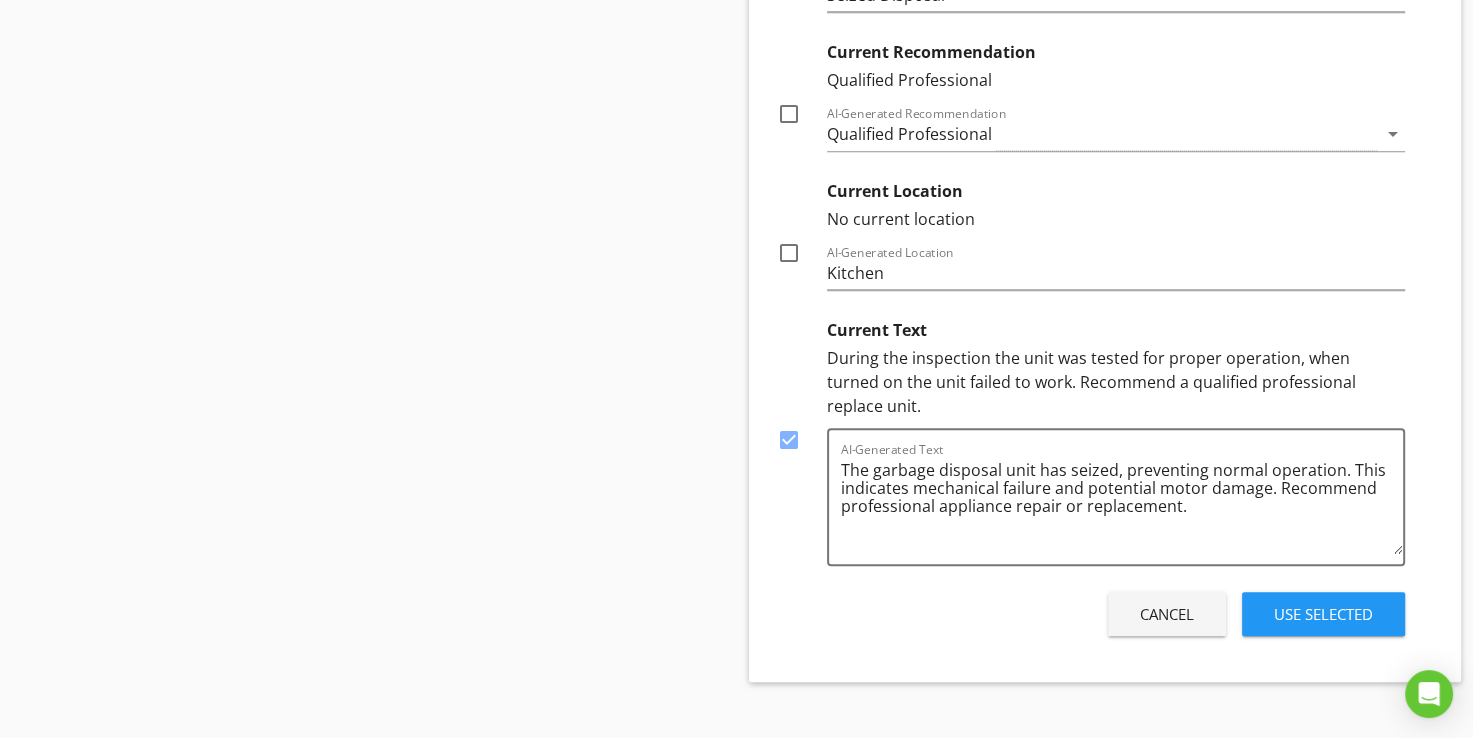 click on "Use Selected" at bounding box center (1323, 614) 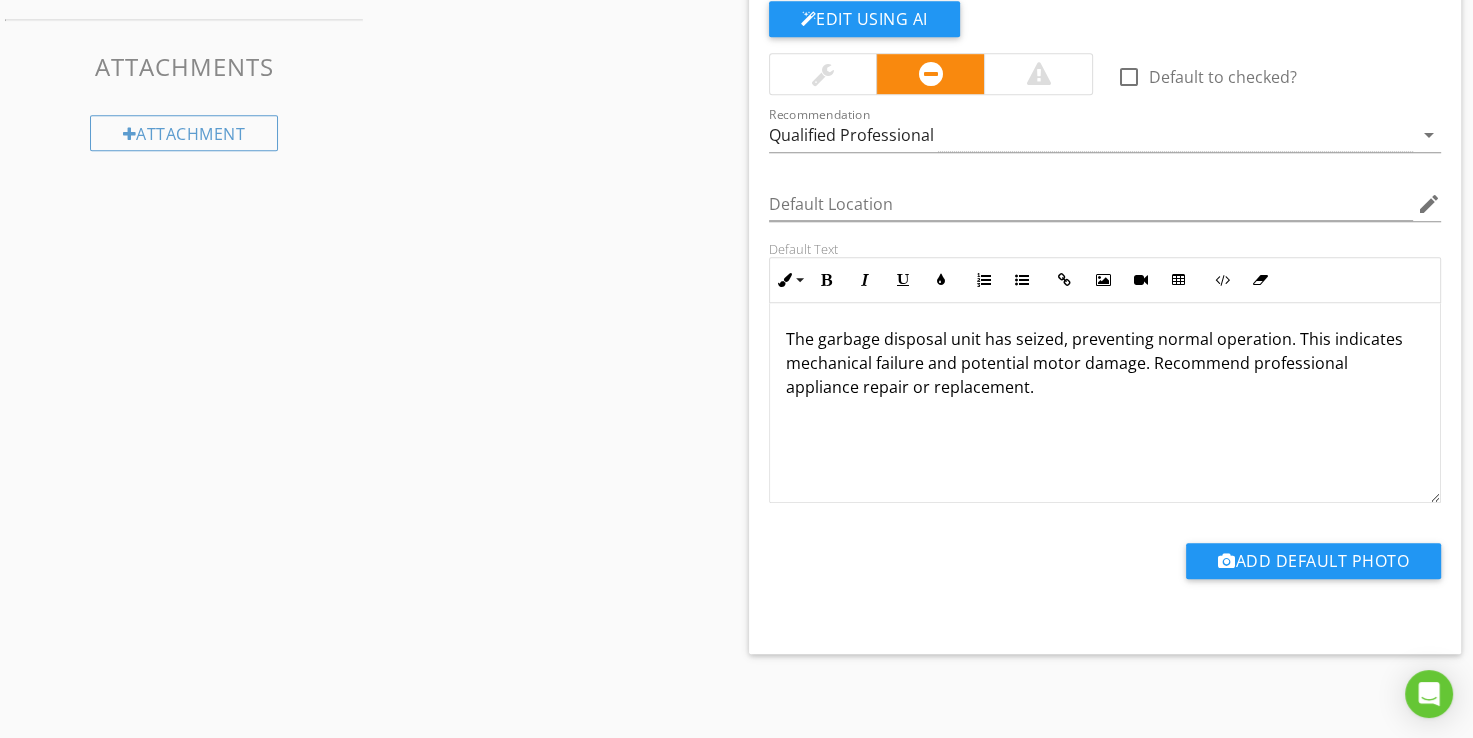 scroll, scrollTop: 752, scrollLeft: 0, axis: vertical 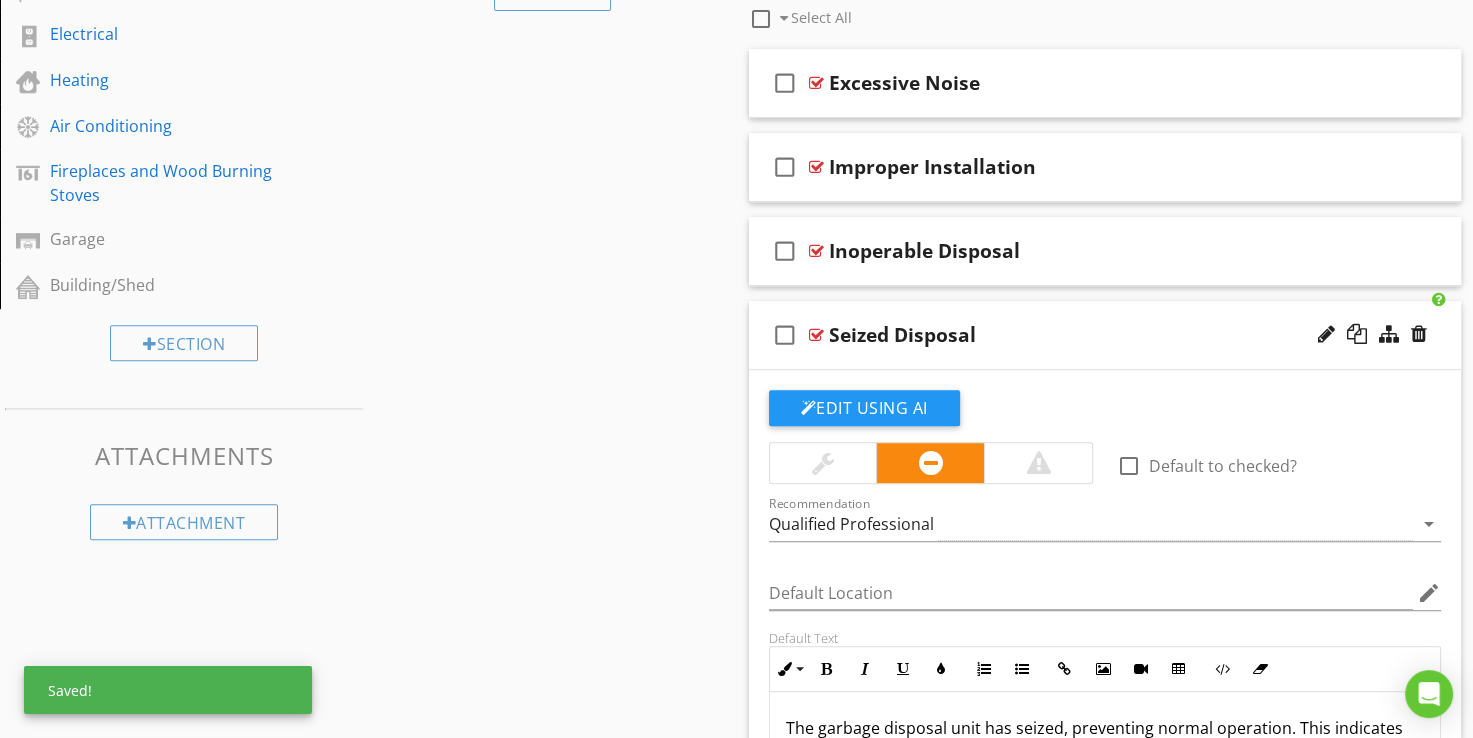 click at bounding box center [816, 335] 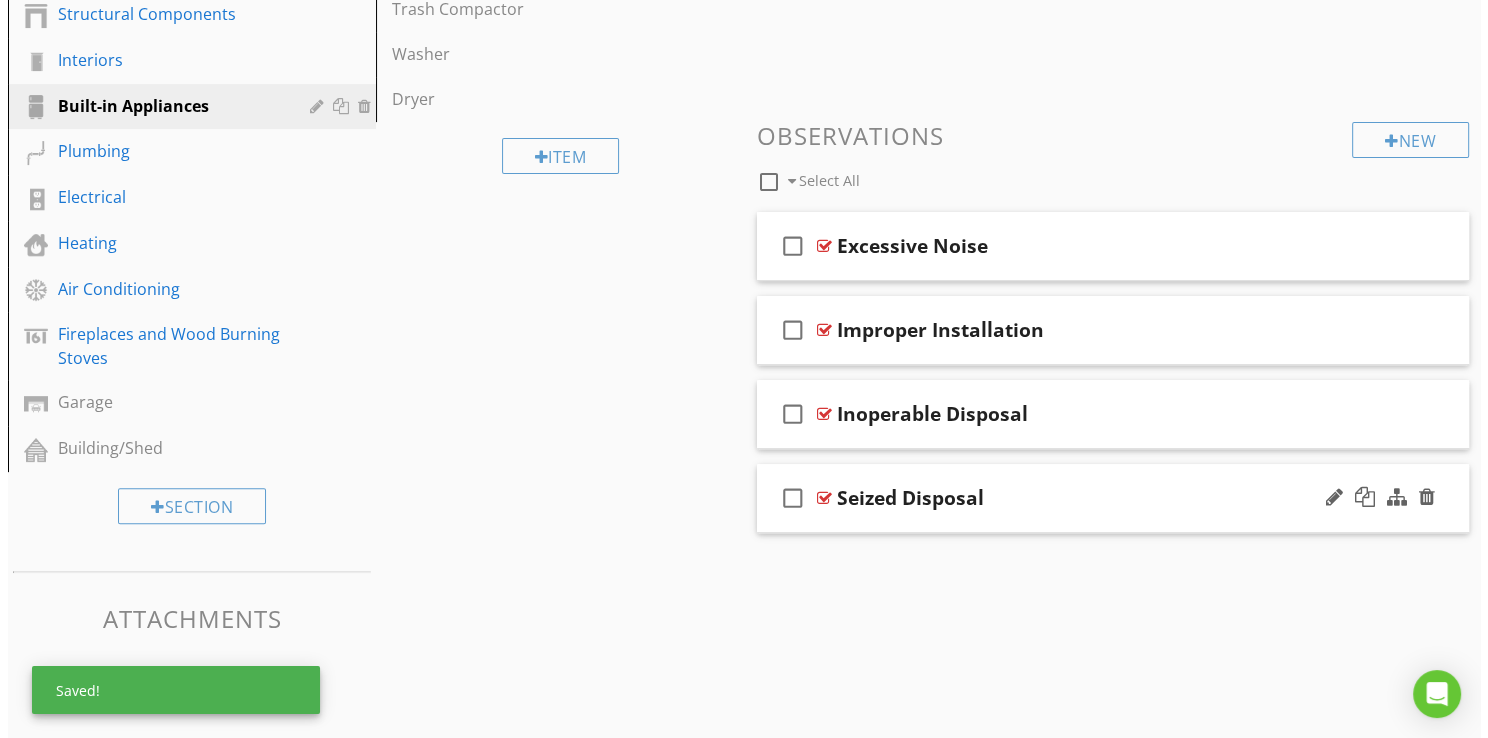 scroll, scrollTop: 580, scrollLeft: 0, axis: vertical 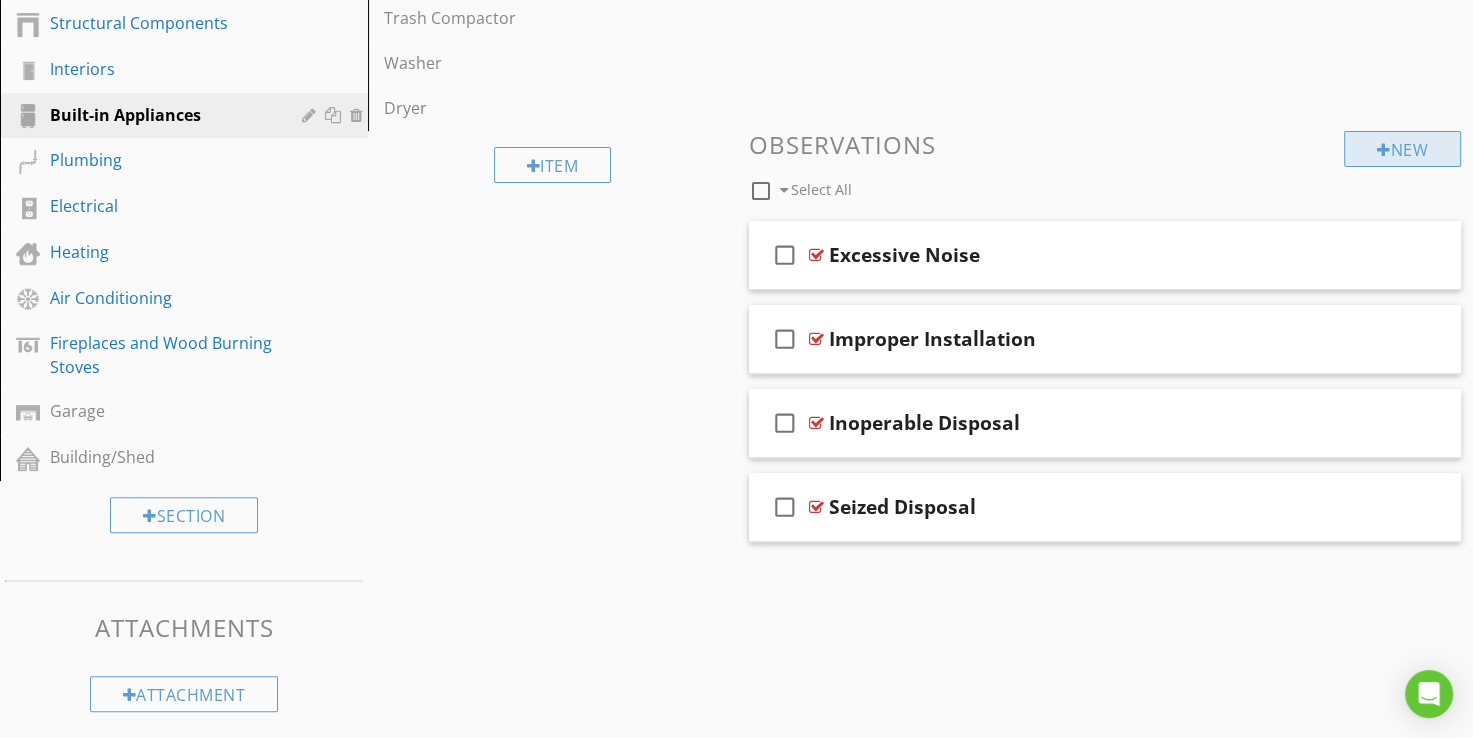 click at bounding box center (1384, 150) 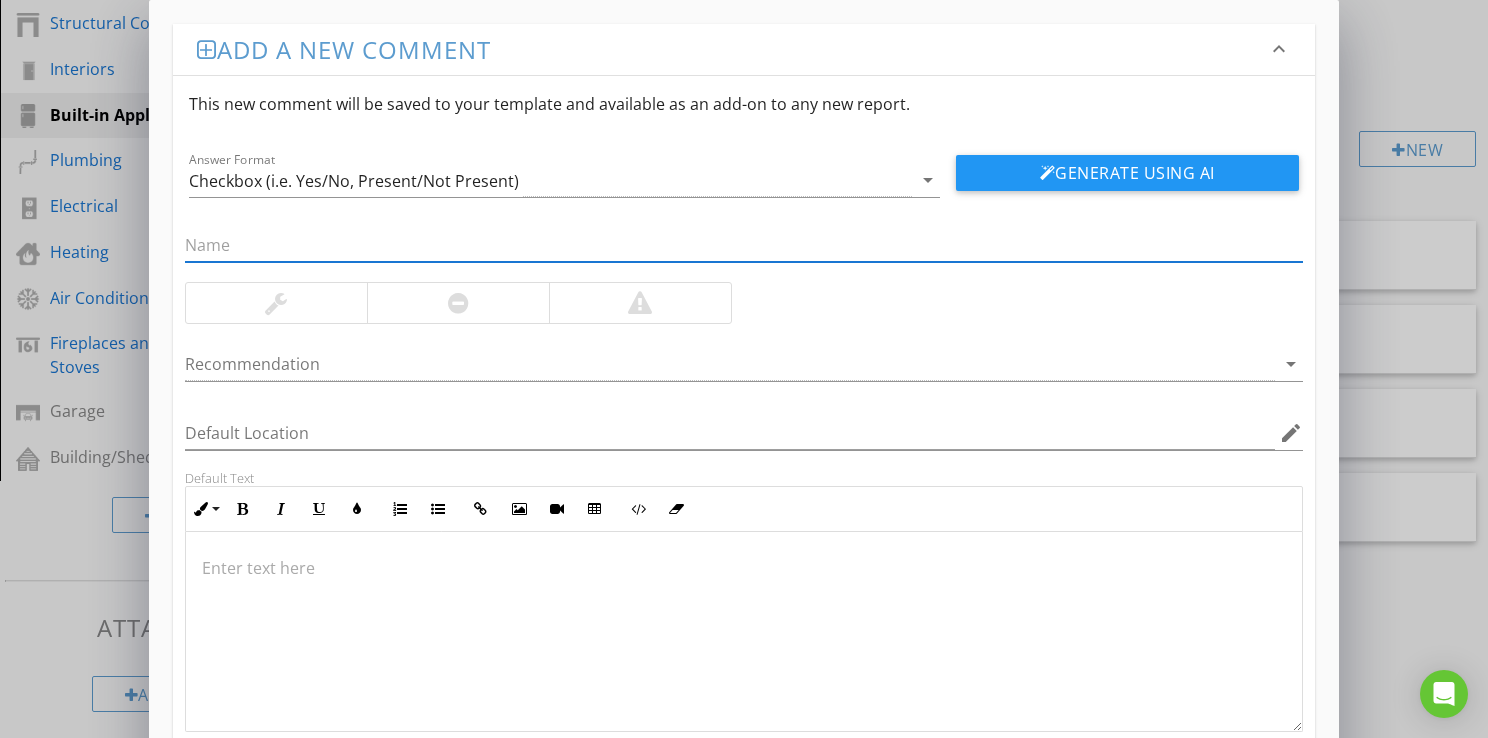click at bounding box center [744, 245] 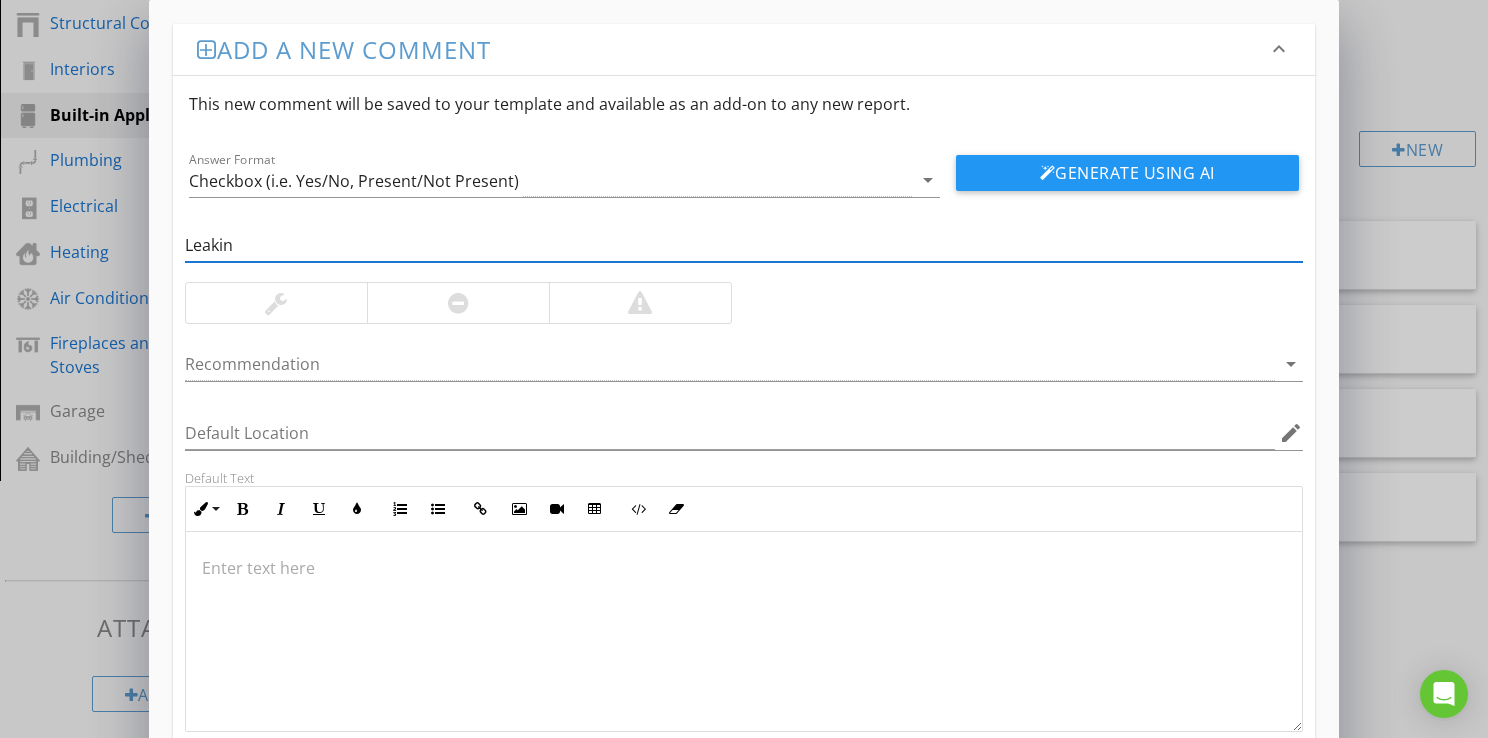 type on "Leaking" 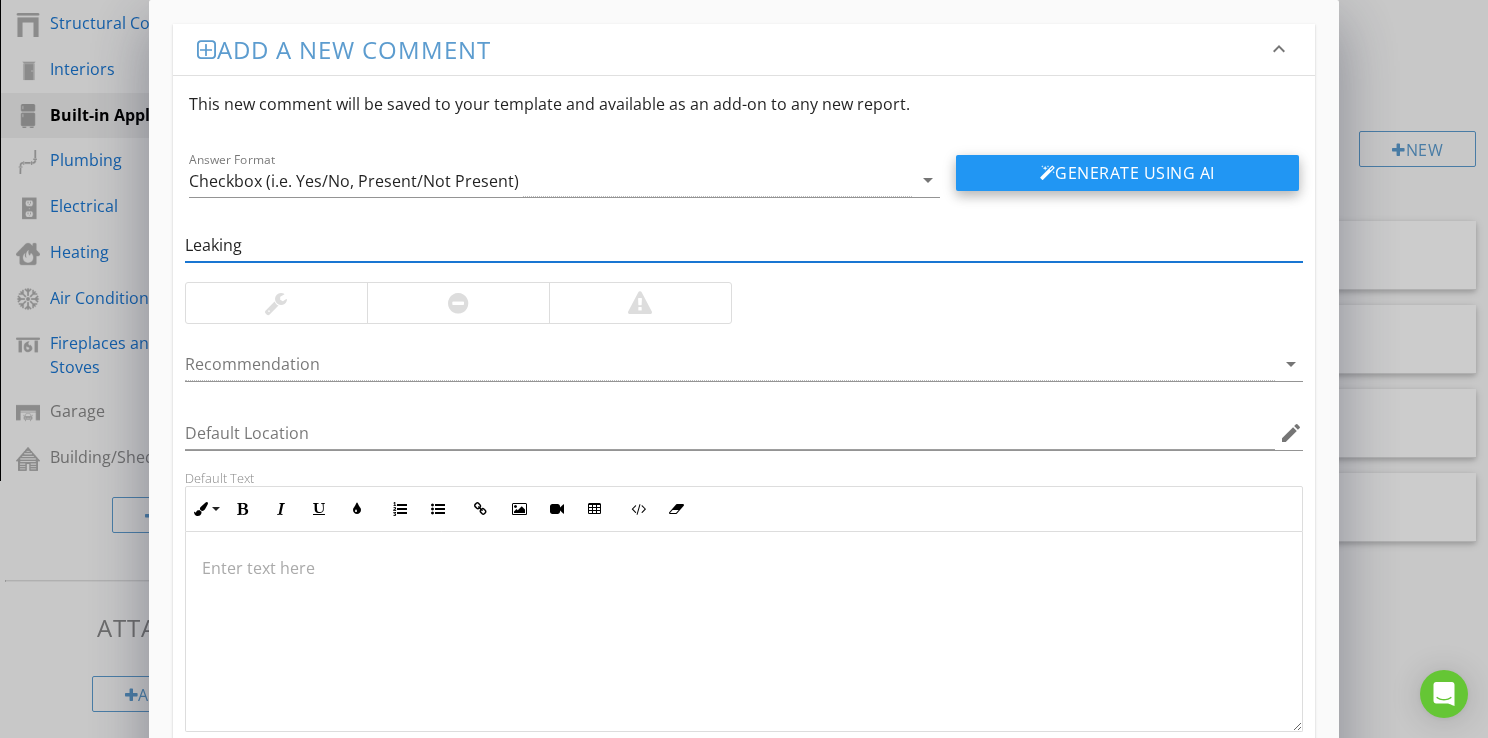 click on "Generate Using AI" at bounding box center (1127, 173) 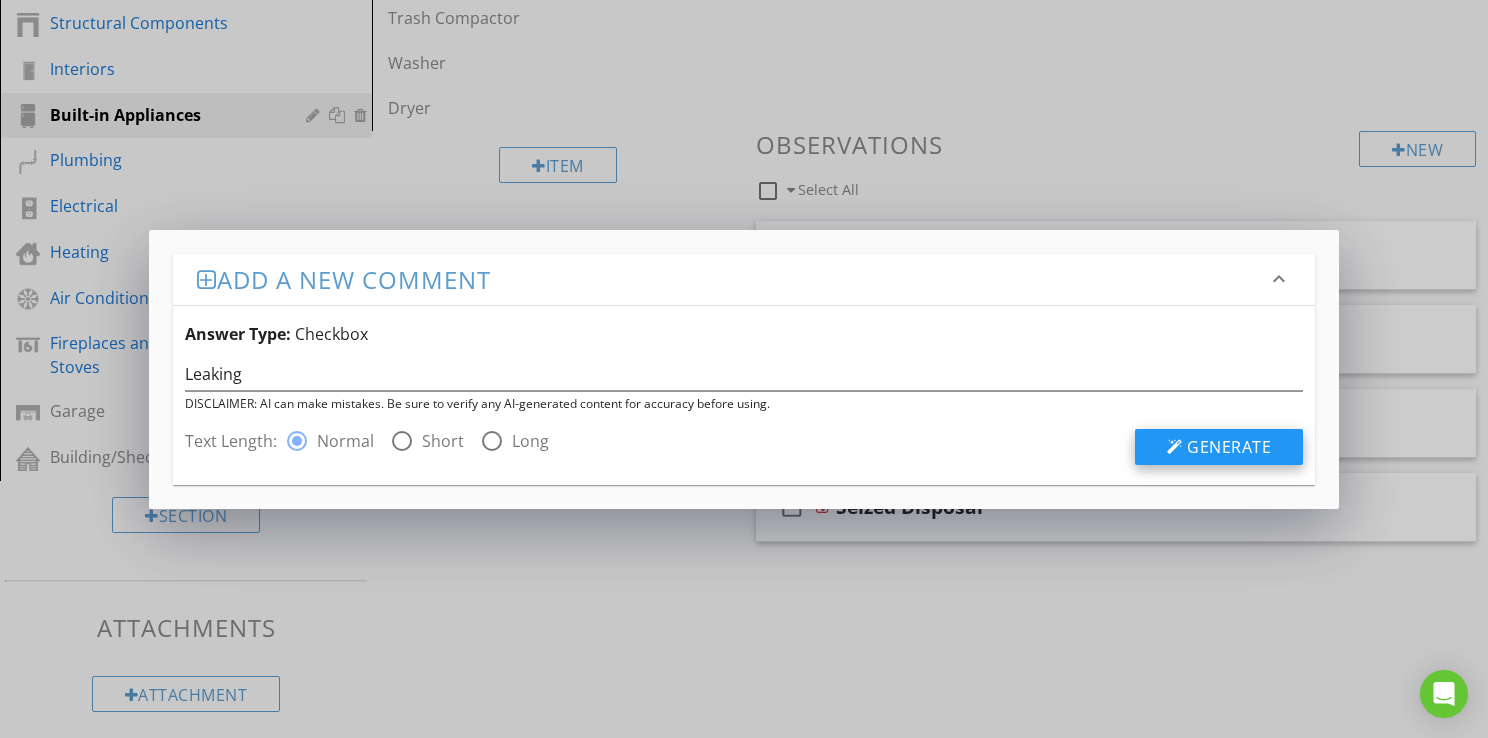 click on "Generate" at bounding box center [1229, 447] 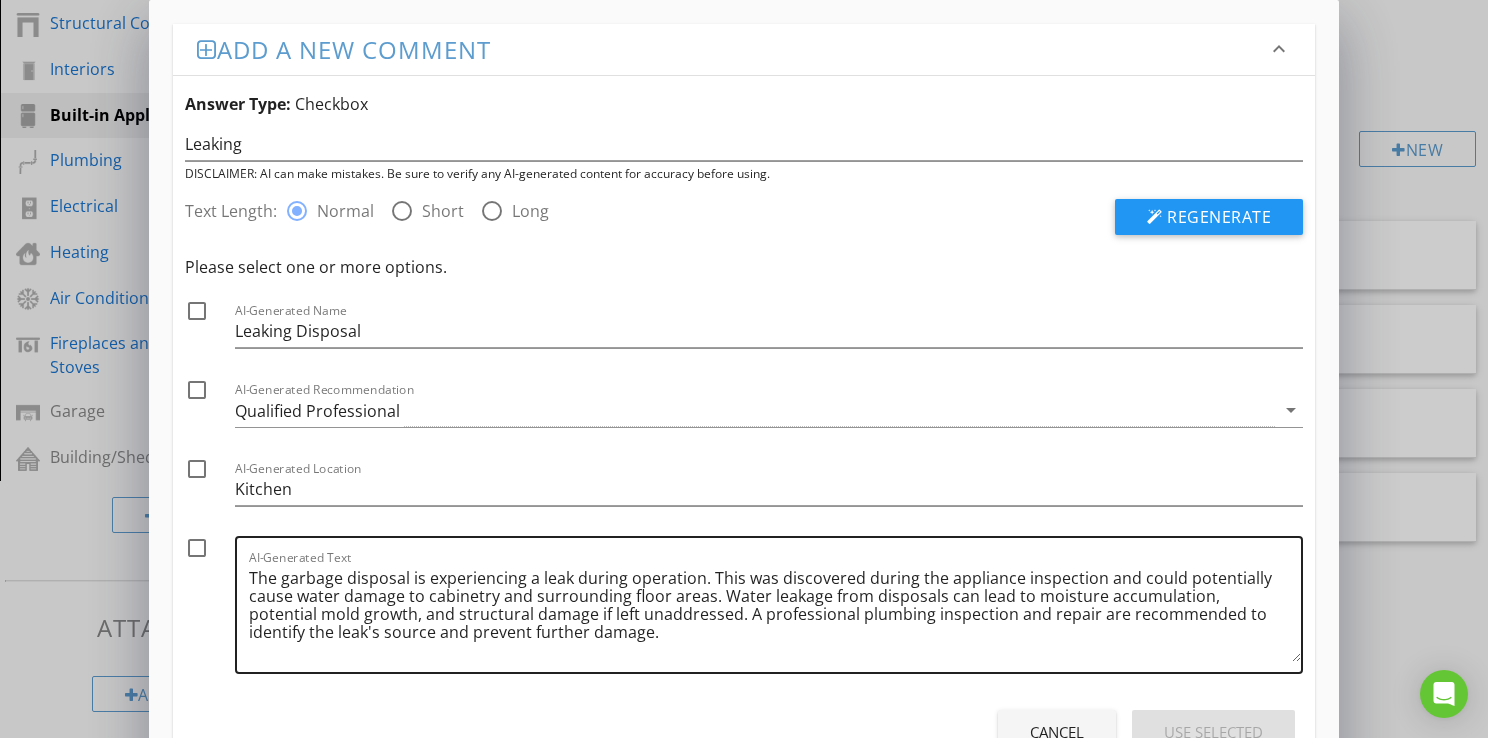 scroll, scrollTop: 76, scrollLeft: 0, axis: vertical 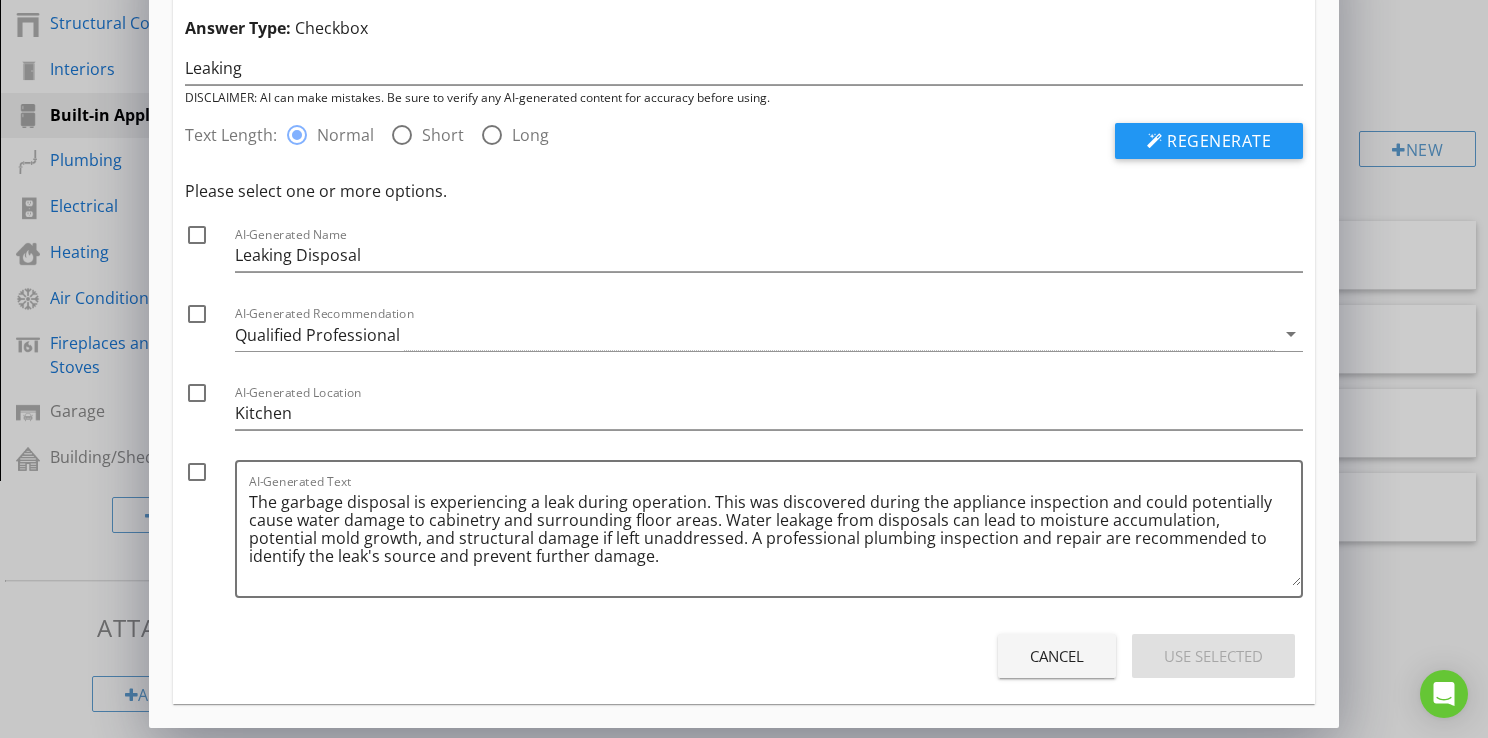 click at bounding box center [197, 235] 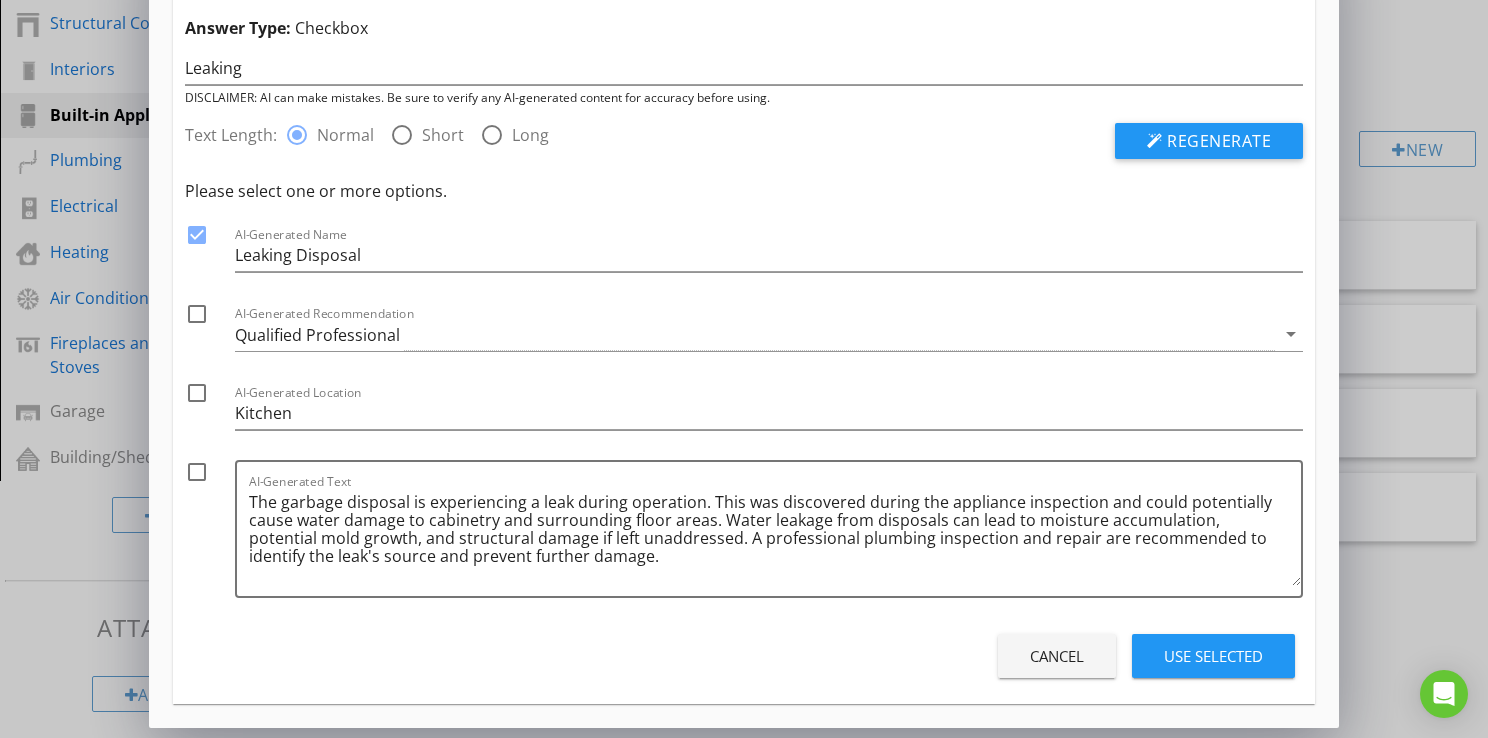 click at bounding box center [197, 393] 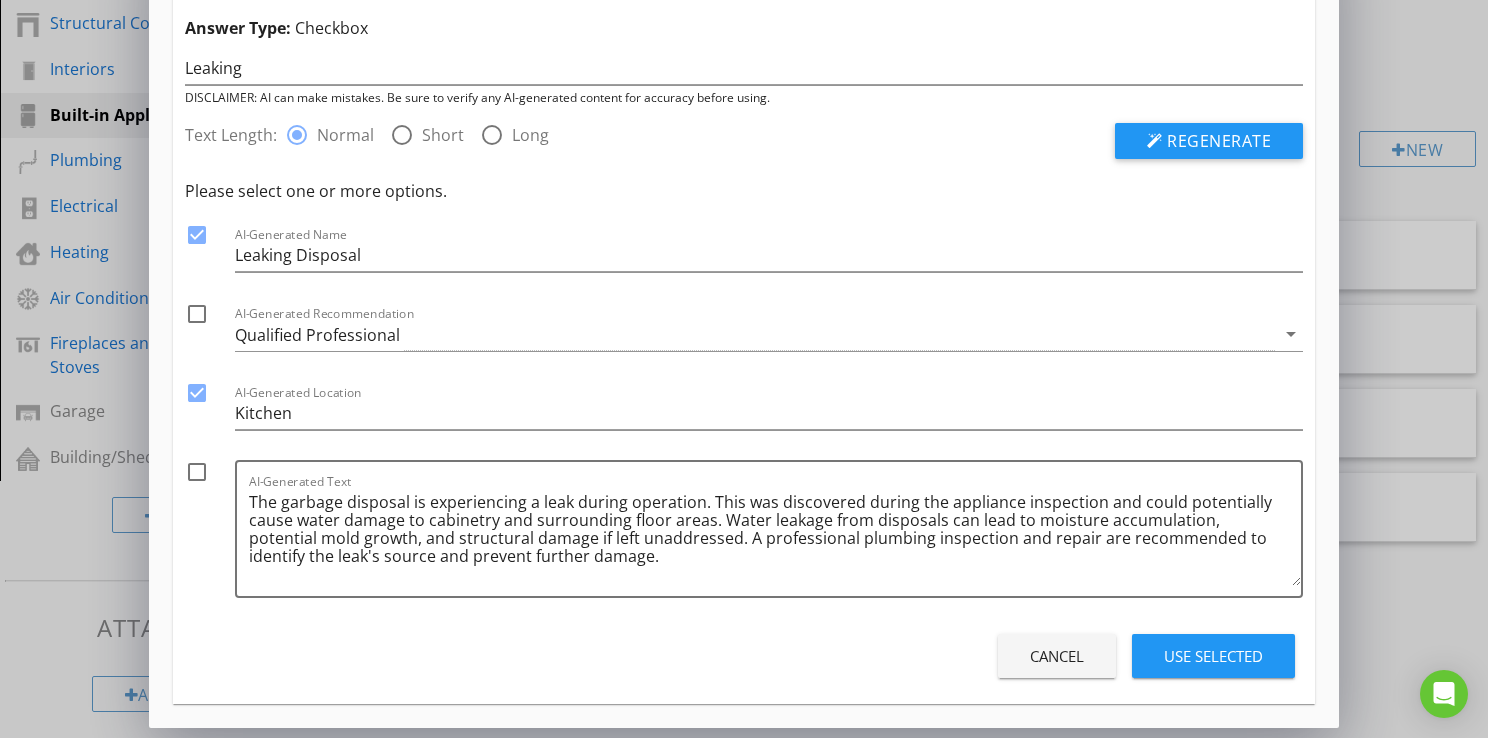 click at bounding box center (197, 393) 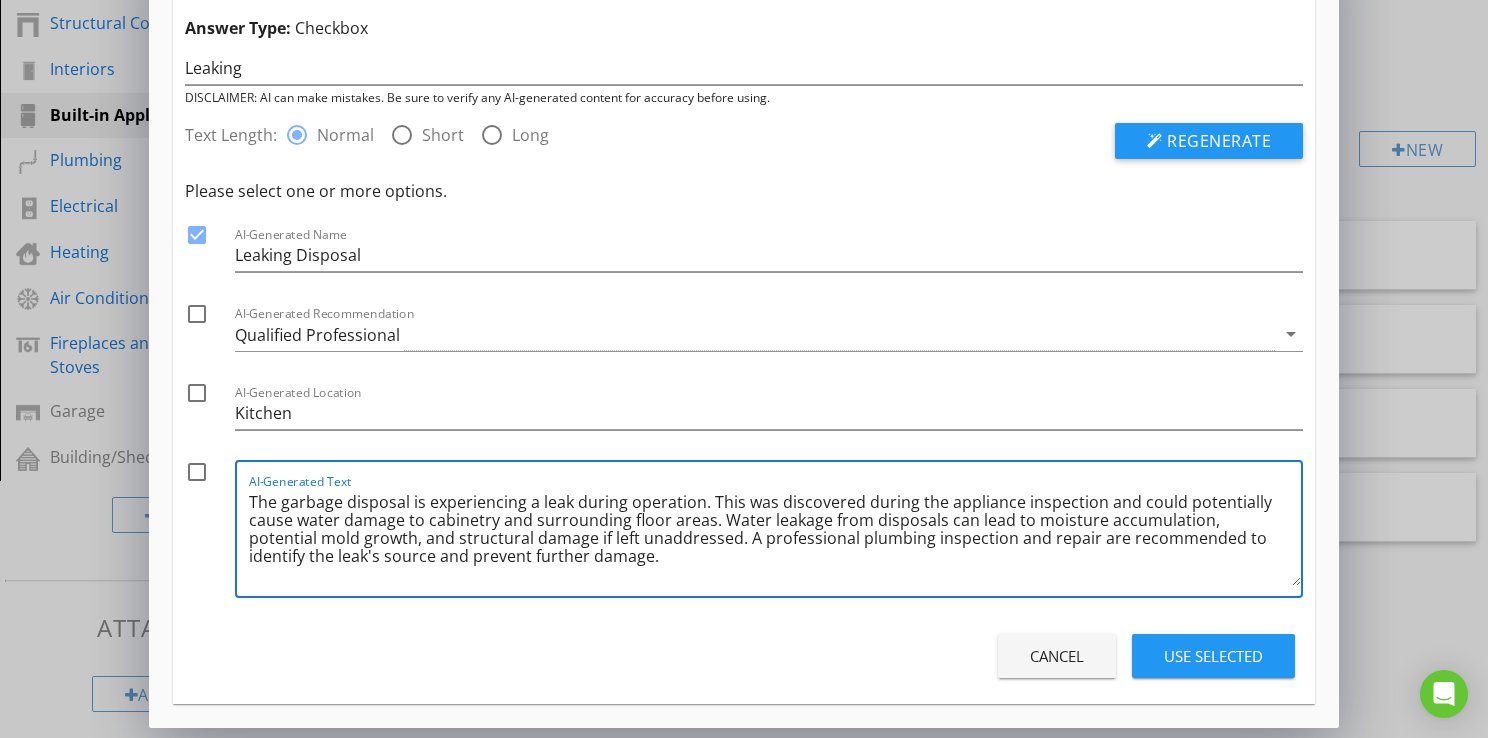 drag, startPoint x: 709, startPoint y: 502, endPoint x: 1129, endPoint y: 499, distance: 420.0107 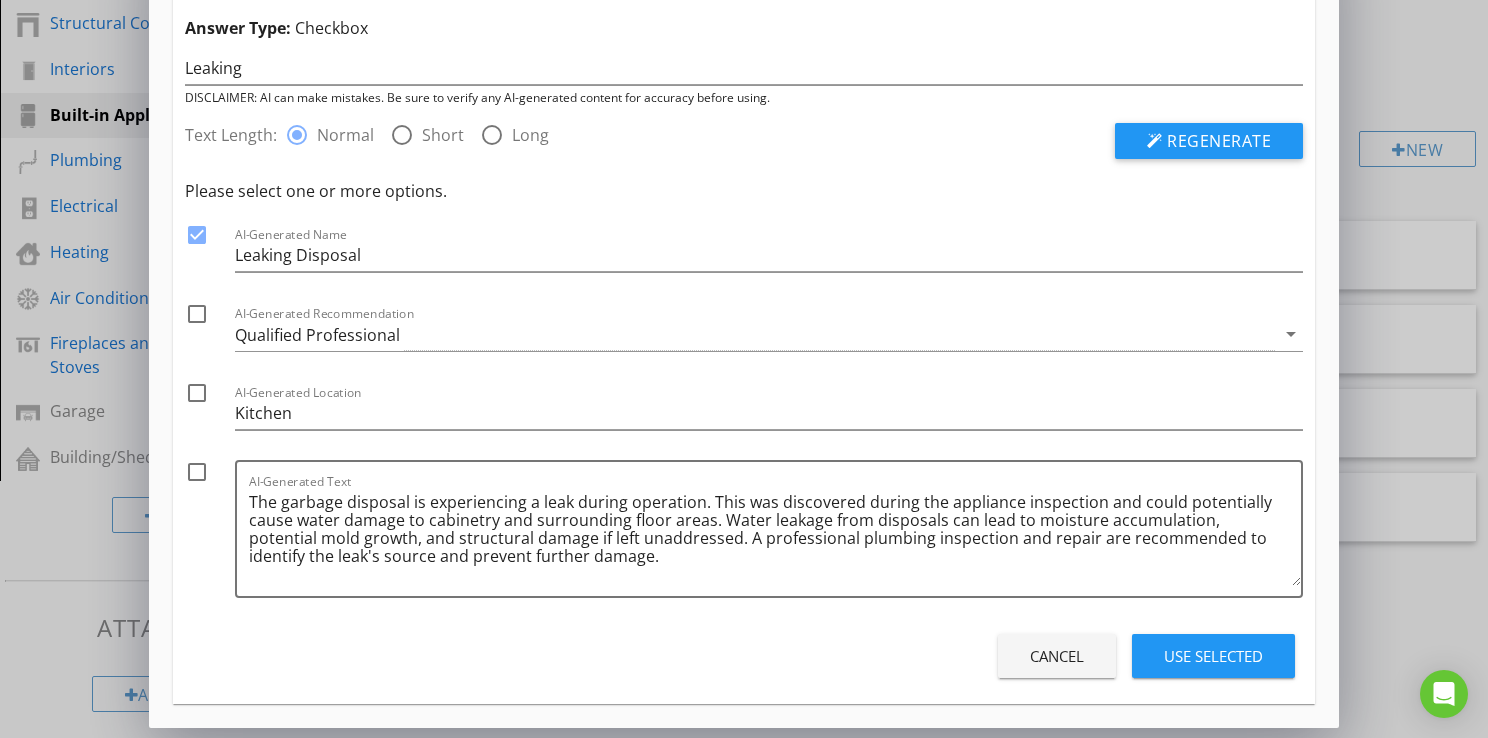 drag, startPoint x: 1104, startPoint y: 498, endPoint x: 870, endPoint y: 454, distance: 238.10081 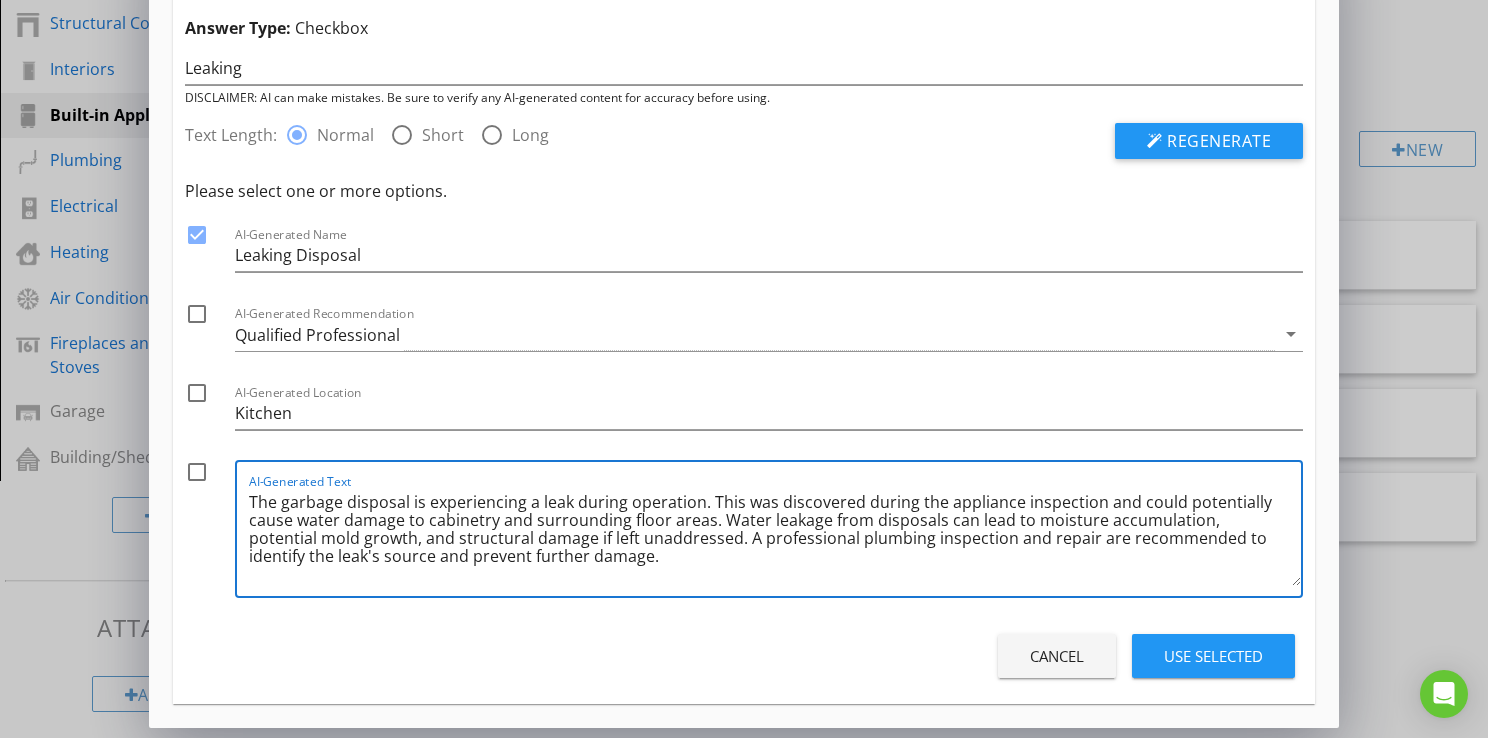 drag, startPoint x: 738, startPoint y: 501, endPoint x: 1132, endPoint y: 498, distance: 394.0114 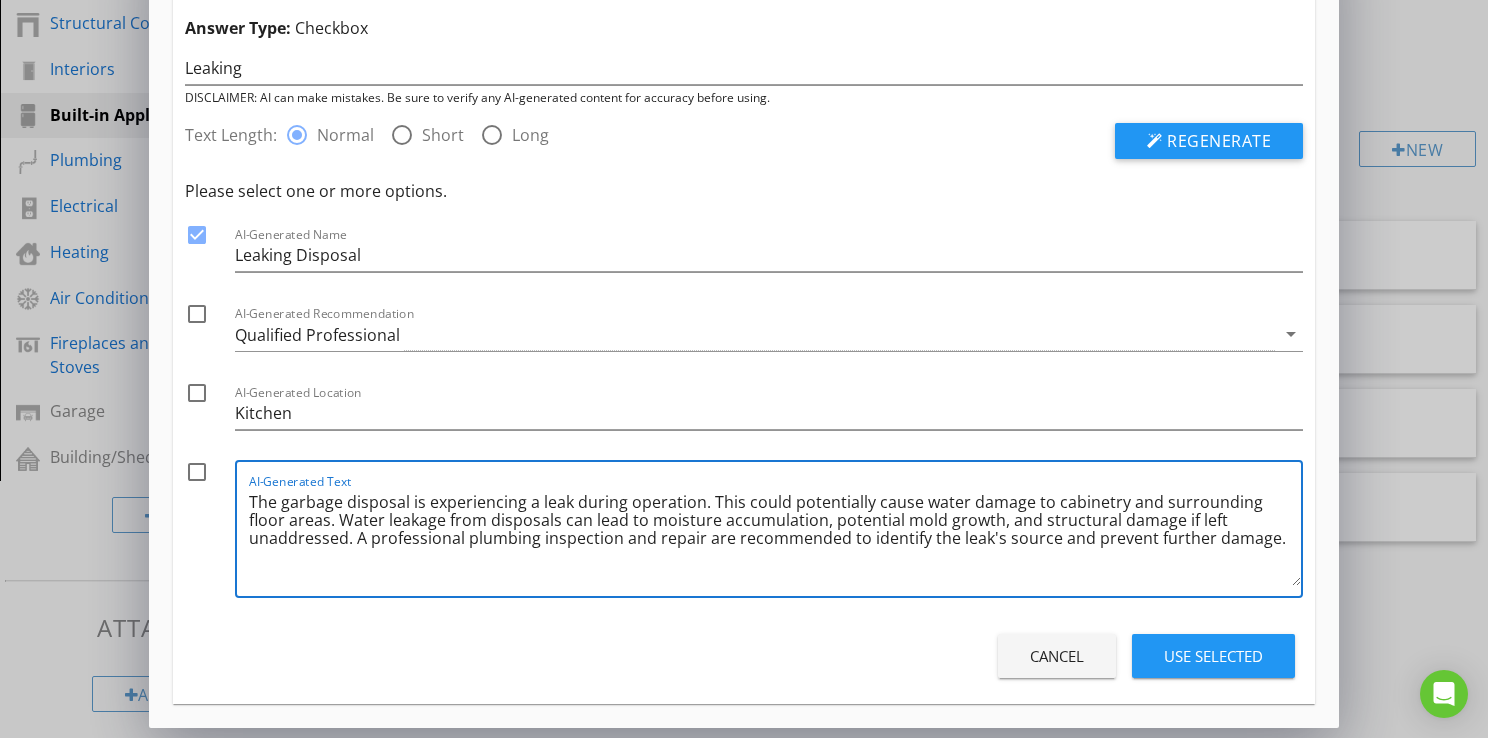 click on "The garbage disposal is experiencing a leak during operation. This could potentially cause water damage to cabinetry and surrounding floor areas. Water leakage from disposals can lead to moisture accumulation, potential mold growth, and structural damage if left unaddressed. A professional plumbing inspection and repair are recommended to identify the leak's source and prevent further damage." at bounding box center [775, 536] 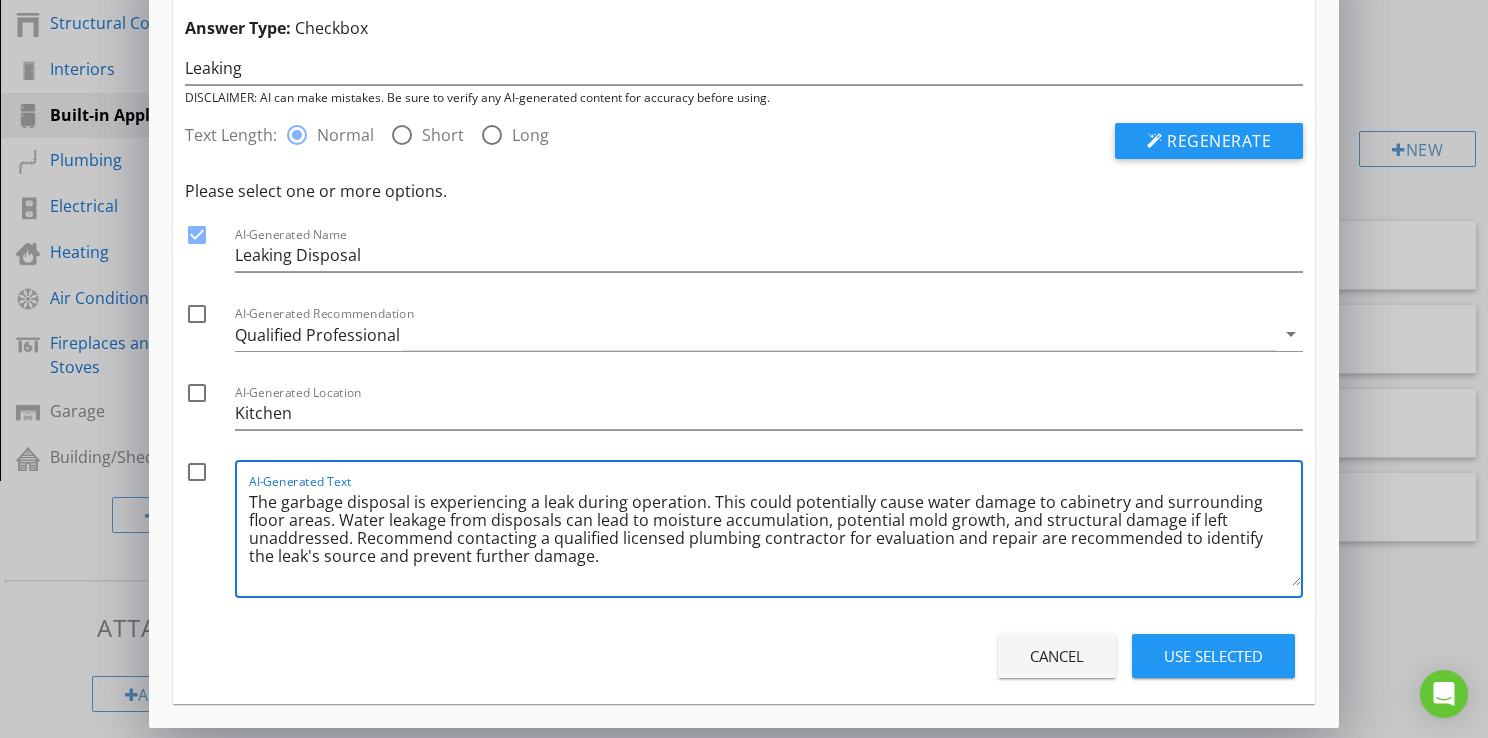 click on "The garbage disposal is experiencing a leak during operation. This could potentially cause water damage to cabinetry and surrounding floor areas. Water leakage from disposals can lead to moisture accumulation, potential mold growth, and structural damage if left unaddressed. Recommend contacting a qualified licensed plumbing contractor for evaluation and repair are recommended to identify the leak's source and prevent further damage." at bounding box center (775, 536) 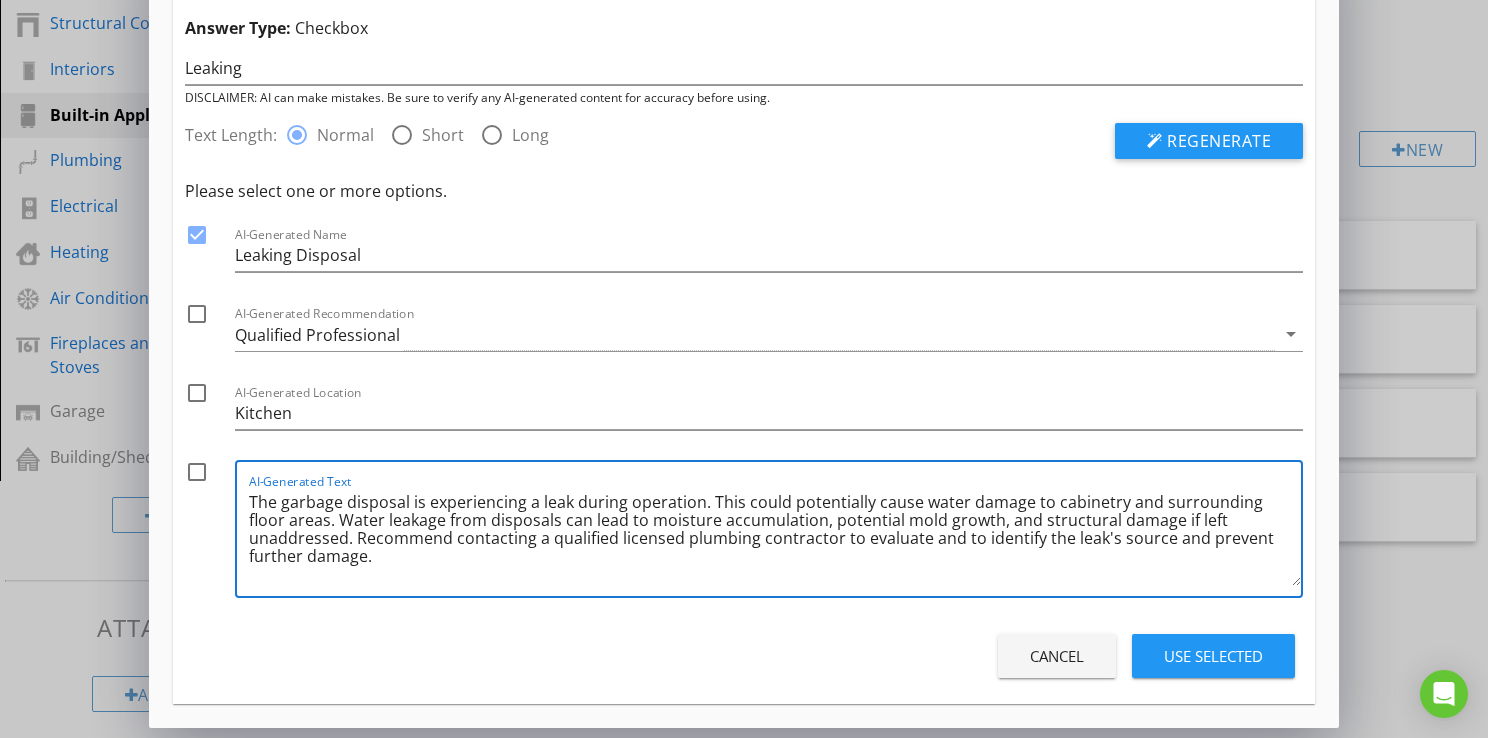 click on "The garbage disposal is experiencing a leak during operation. This could potentially cause water damage to cabinetry and surrounding floor areas. Water leakage from disposals can lead to moisture accumulation, potential mold growth, and structural damage if left unaddressed. Recommend contacting a qualified licensed plumbing contractor to evaluate and to identify the leak's source and prevent further damage." at bounding box center (775, 536) 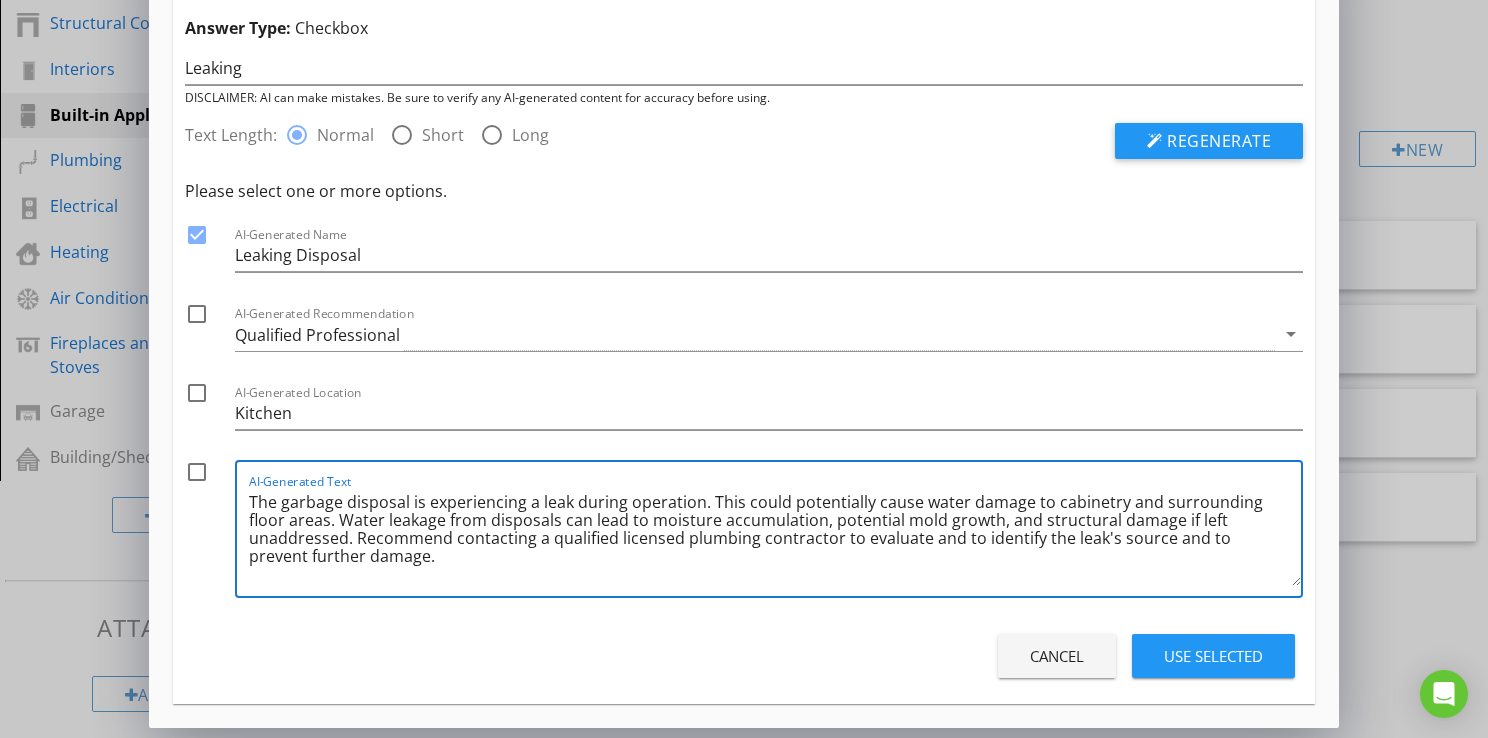 click on "The garbage disposal is experiencing a leak during operation. This could potentially cause water damage to cabinetry and surrounding floor areas. Water leakage from disposals can lead to moisture accumulation, potential mold growth, and structural damage if left unaddressed. Recommend contacting a qualified licensed plumbing contractor to evaluate and to identify the leak's source and to prevent further damage." at bounding box center [775, 536] 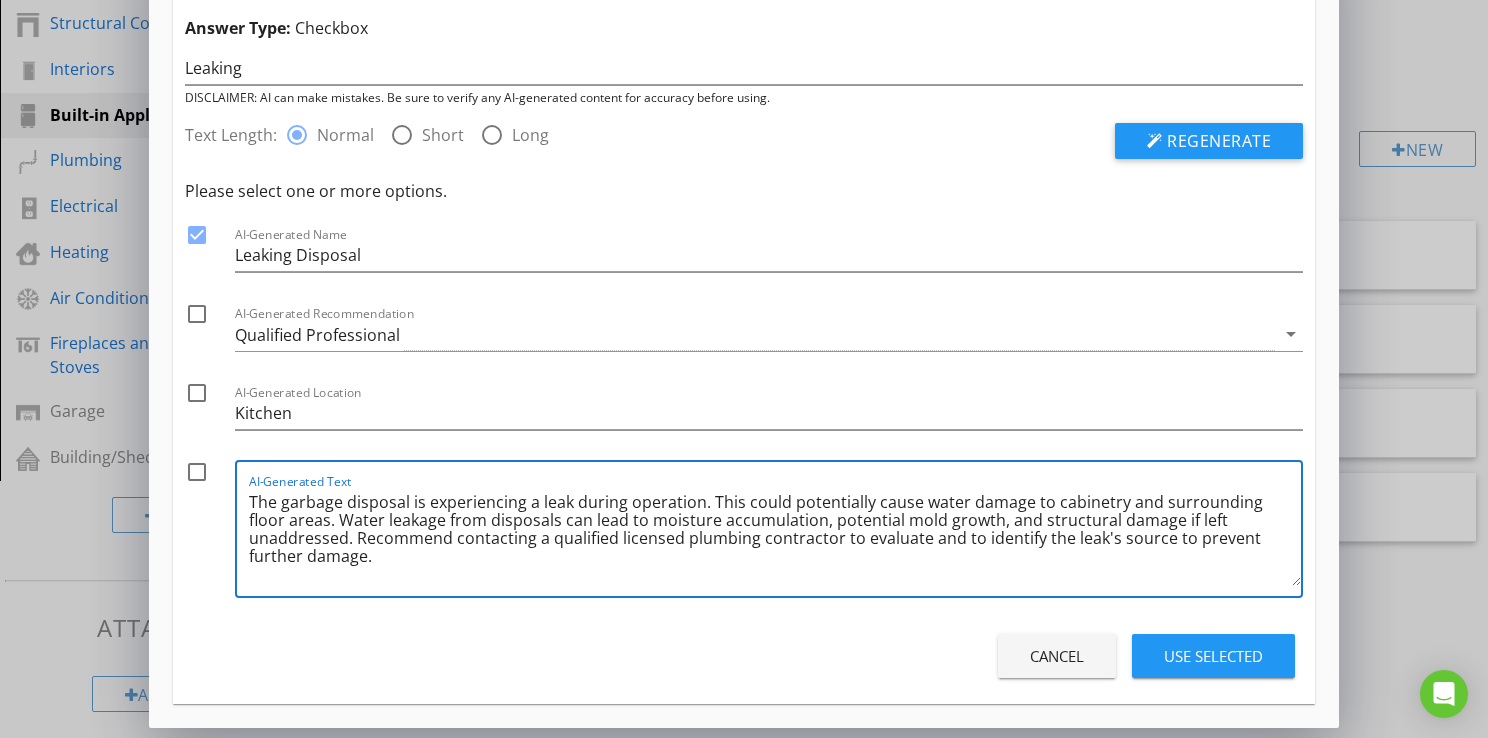 type on "The garbage disposal is experiencing a leak during operation. This could potentially cause water damage to cabinetry and surrounding floor areas. Water leakage from disposals can lead to moisture accumulation, potential mold growth, and structural damage if left unaddressed. Recommend contacting a qualified licensed plumbing contractor to evaluate and to identify the leak's source to prevent further damage." 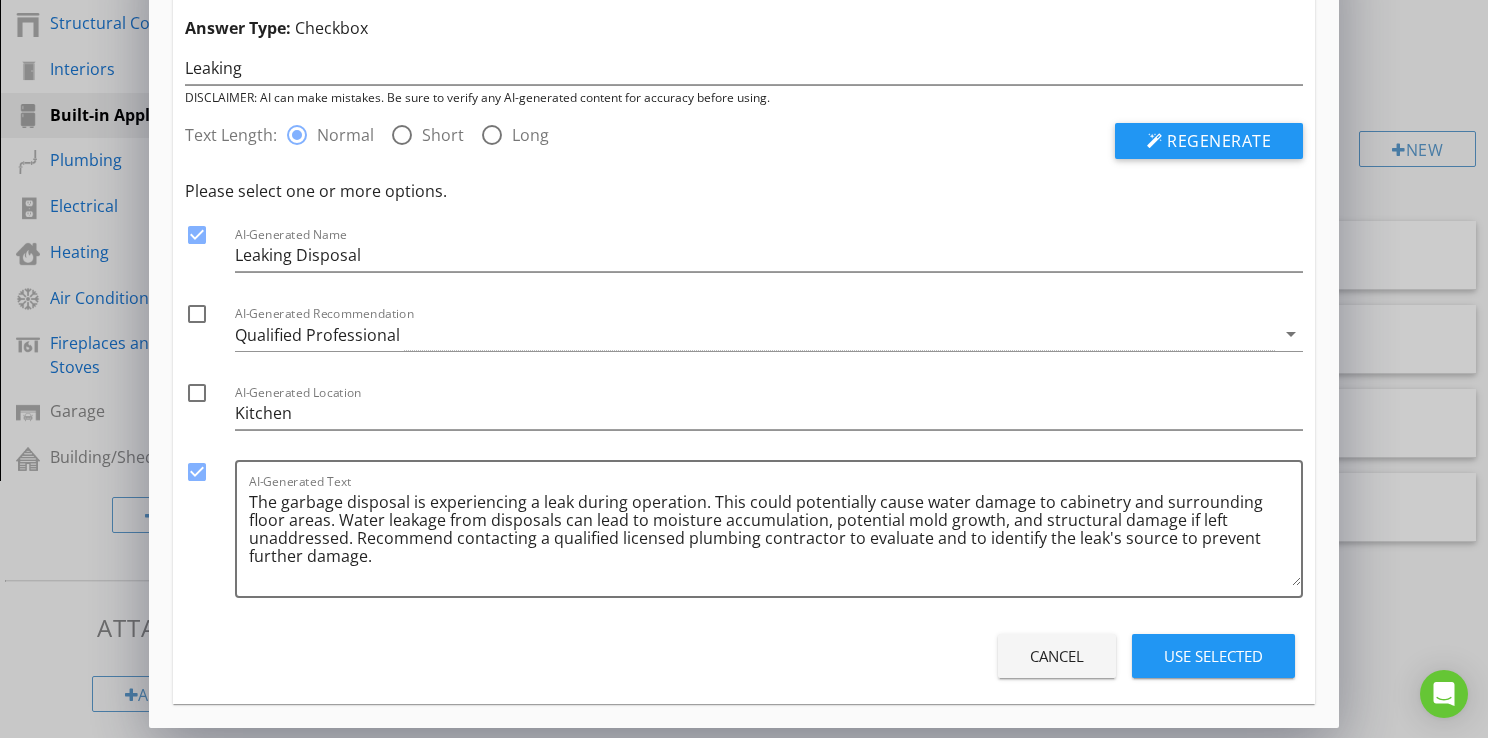 click on "Use Selected" at bounding box center [1213, 656] 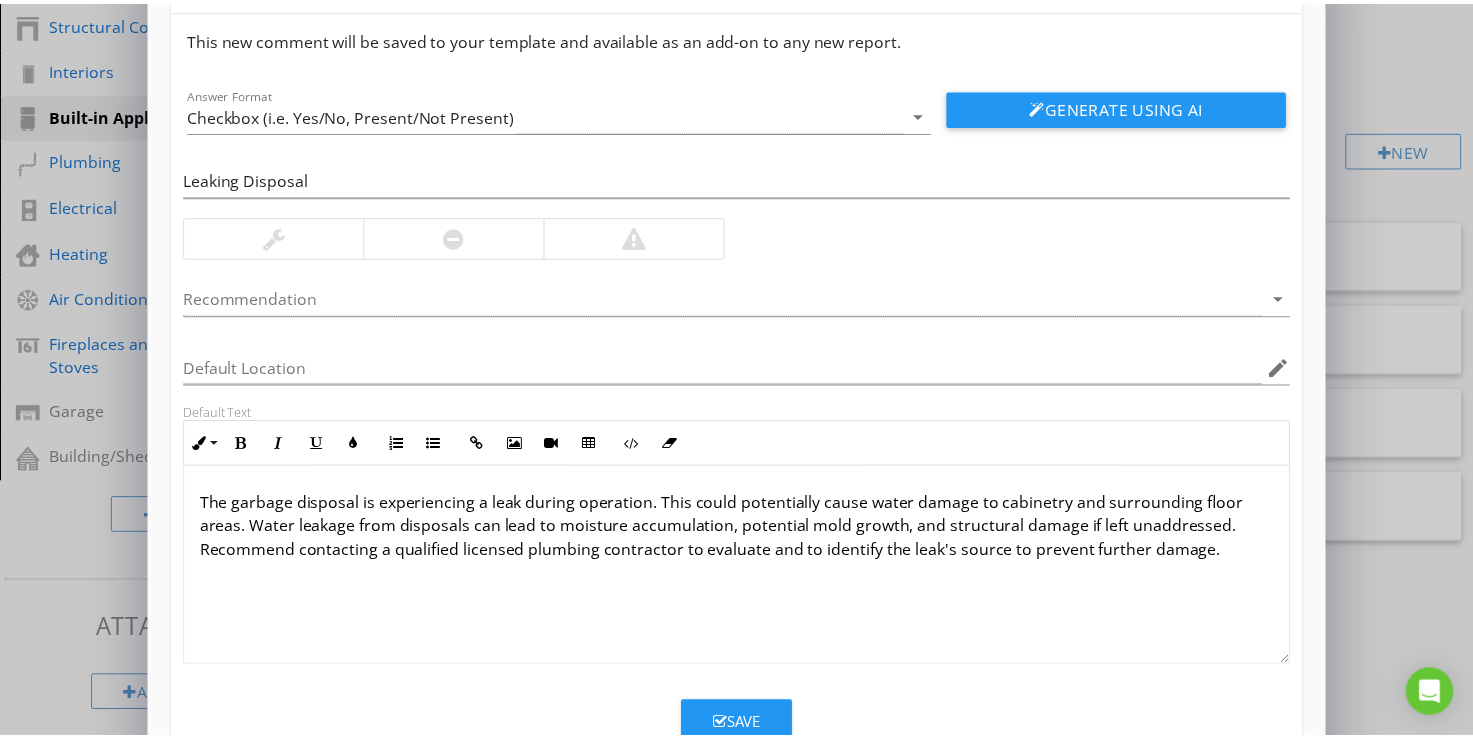 scroll, scrollTop: 128, scrollLeft: 0, axis: vertical 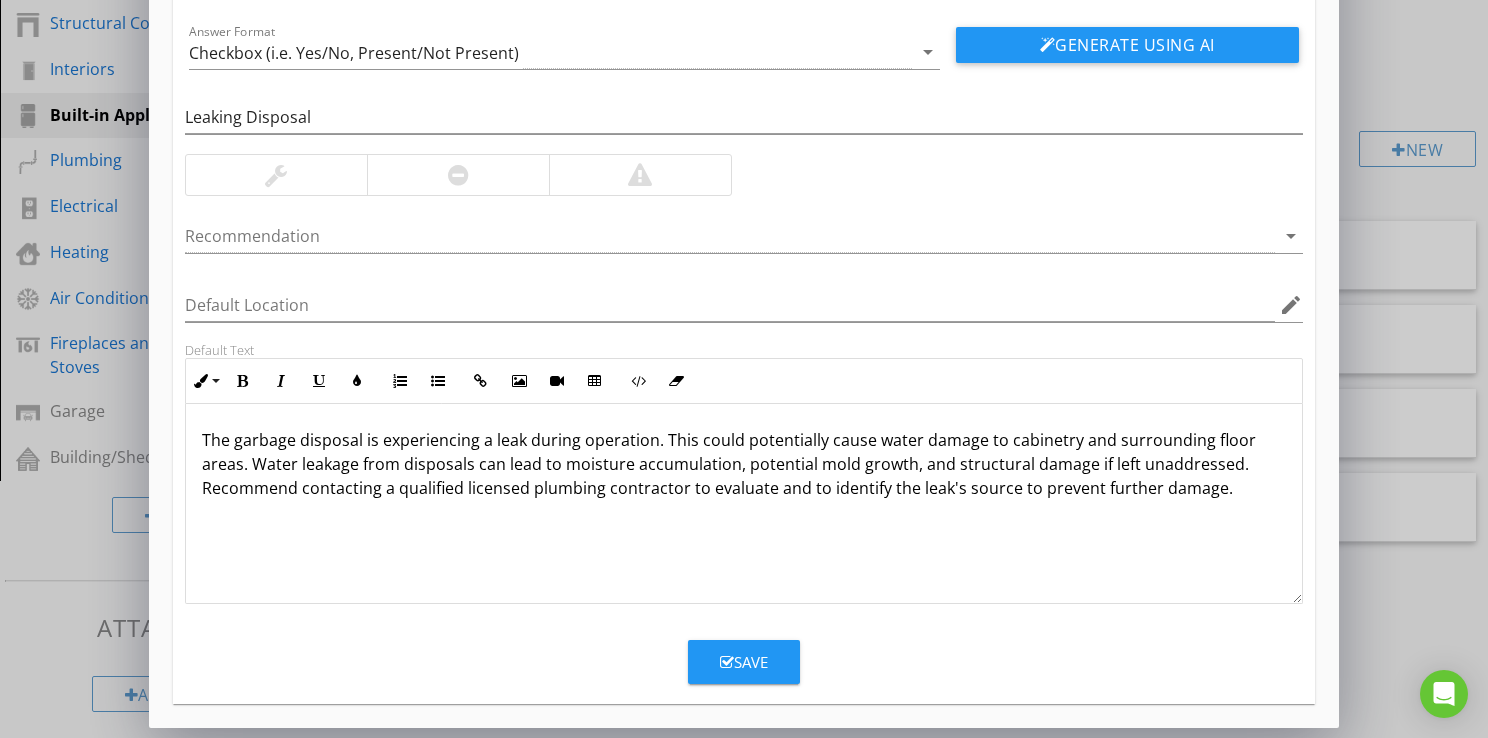 click on "Save" at bounding box center [744, 662] 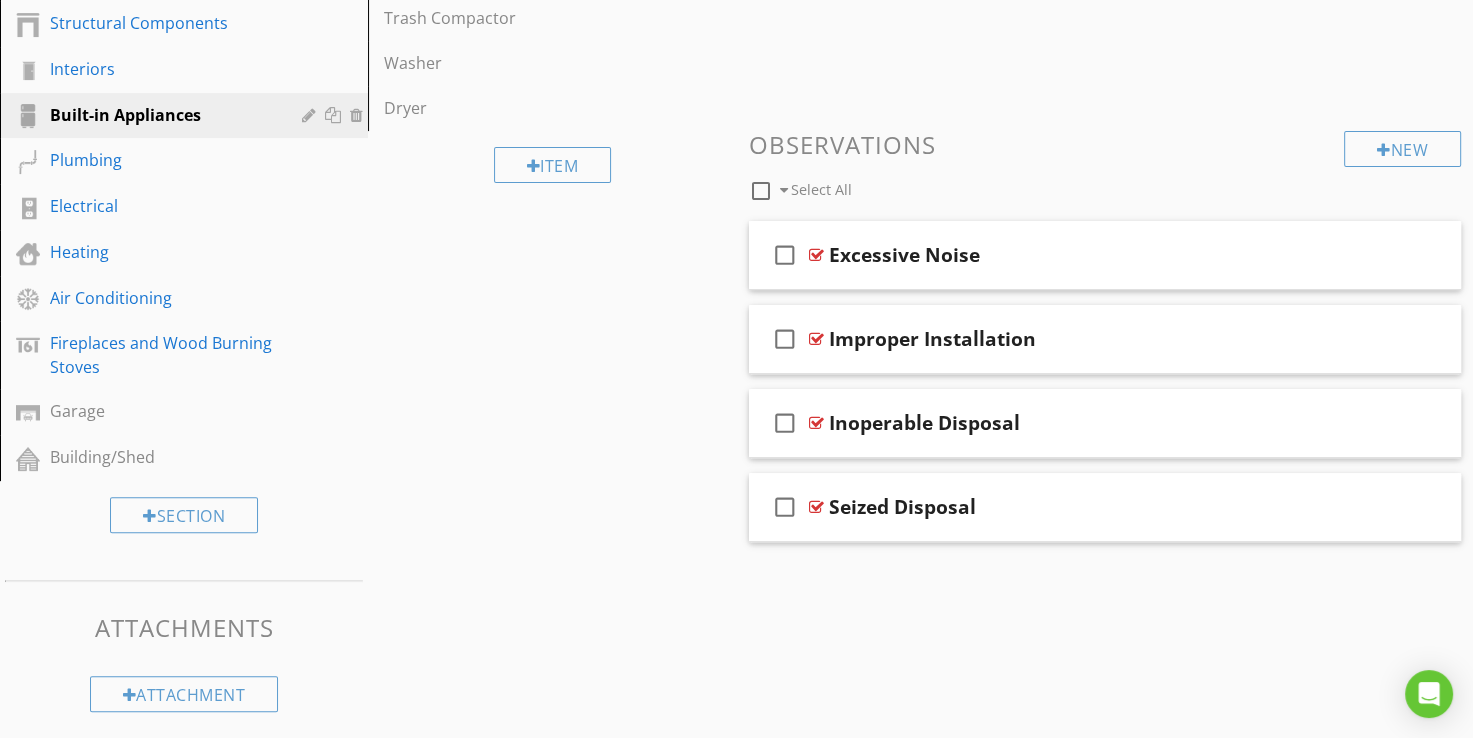 scroll, scrollTop: 32, scrollLeft: 0, axis: vertical 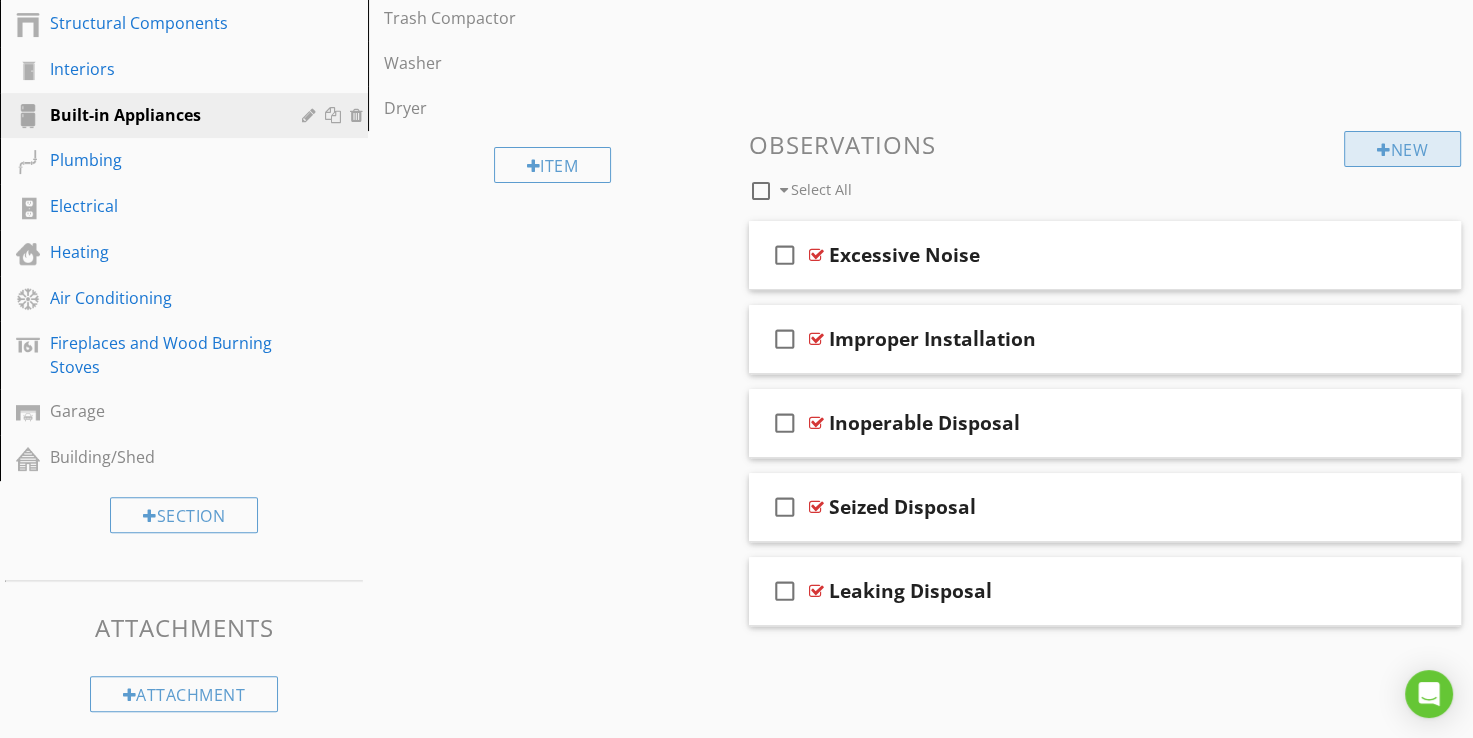 click at bounding box center (1384, 150) 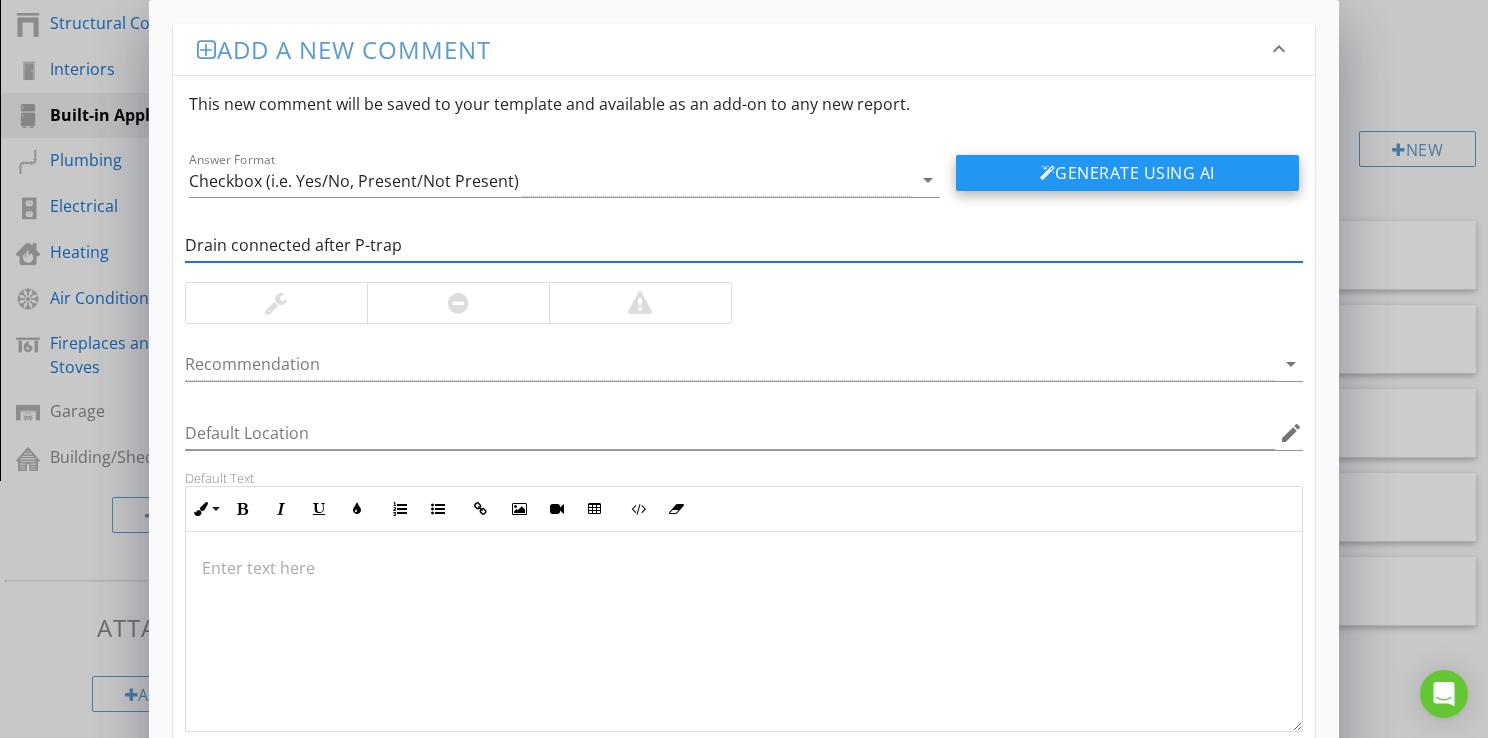 type on "Drain connected after P-trap" 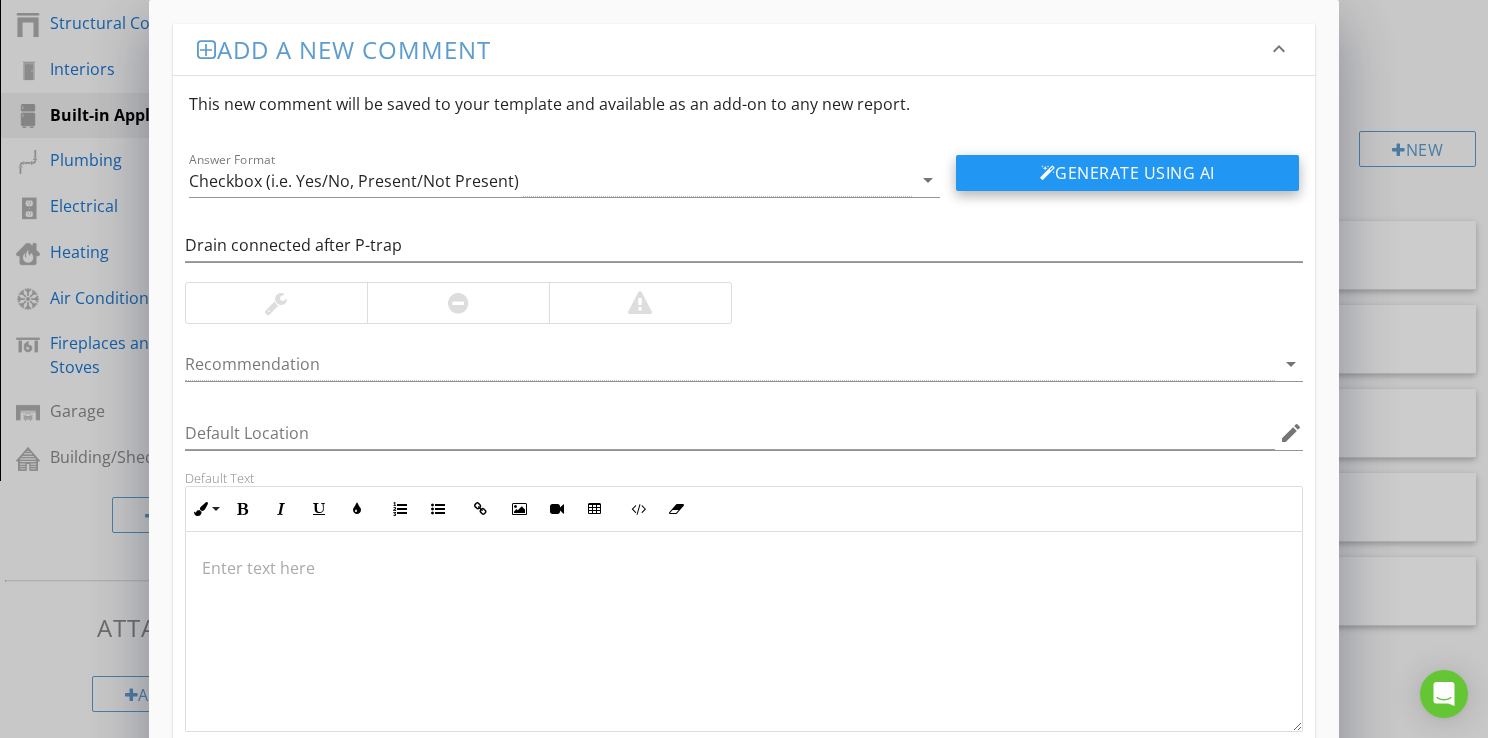 click on "Generate Using AI" at bounding box center [1127, 173] 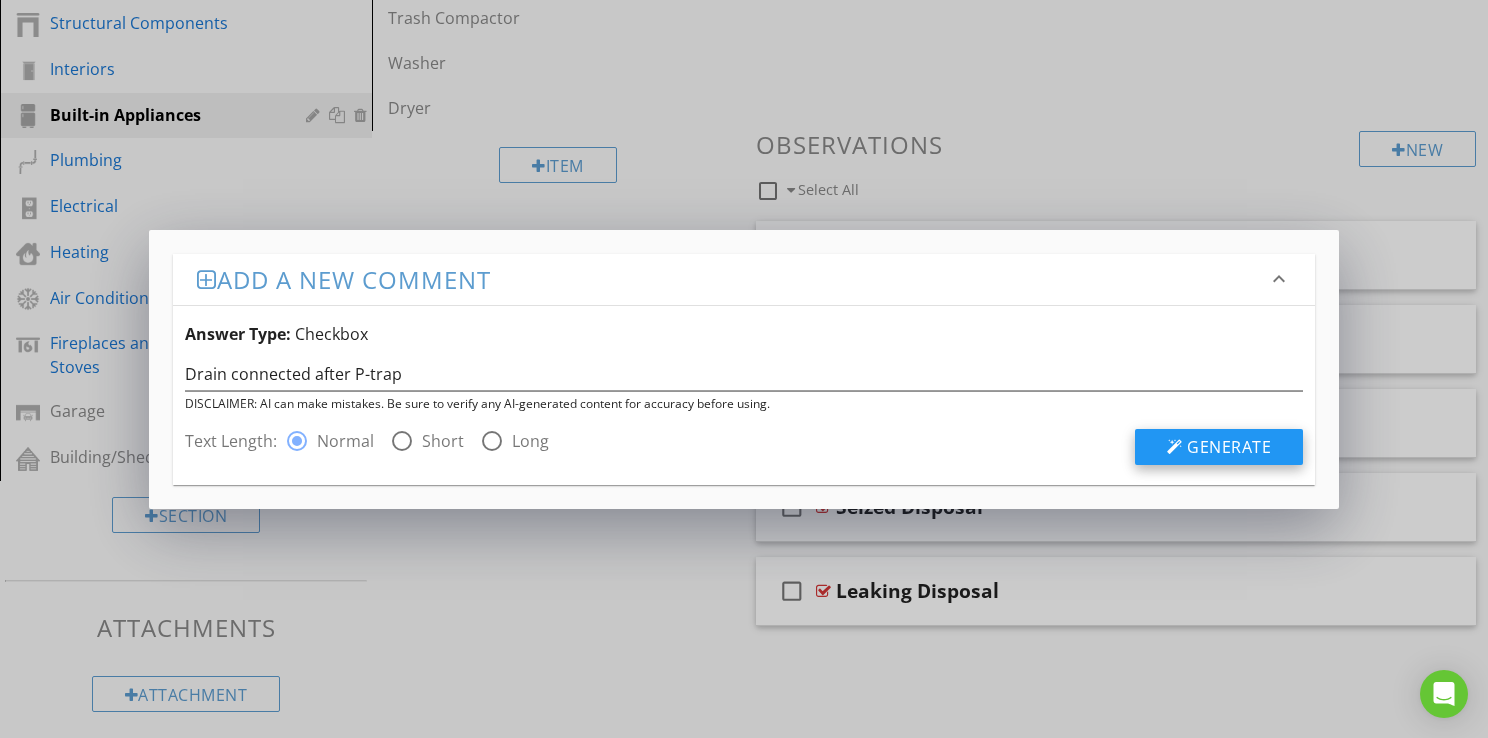 click on "Generate" at bounding box center [1229, 447] 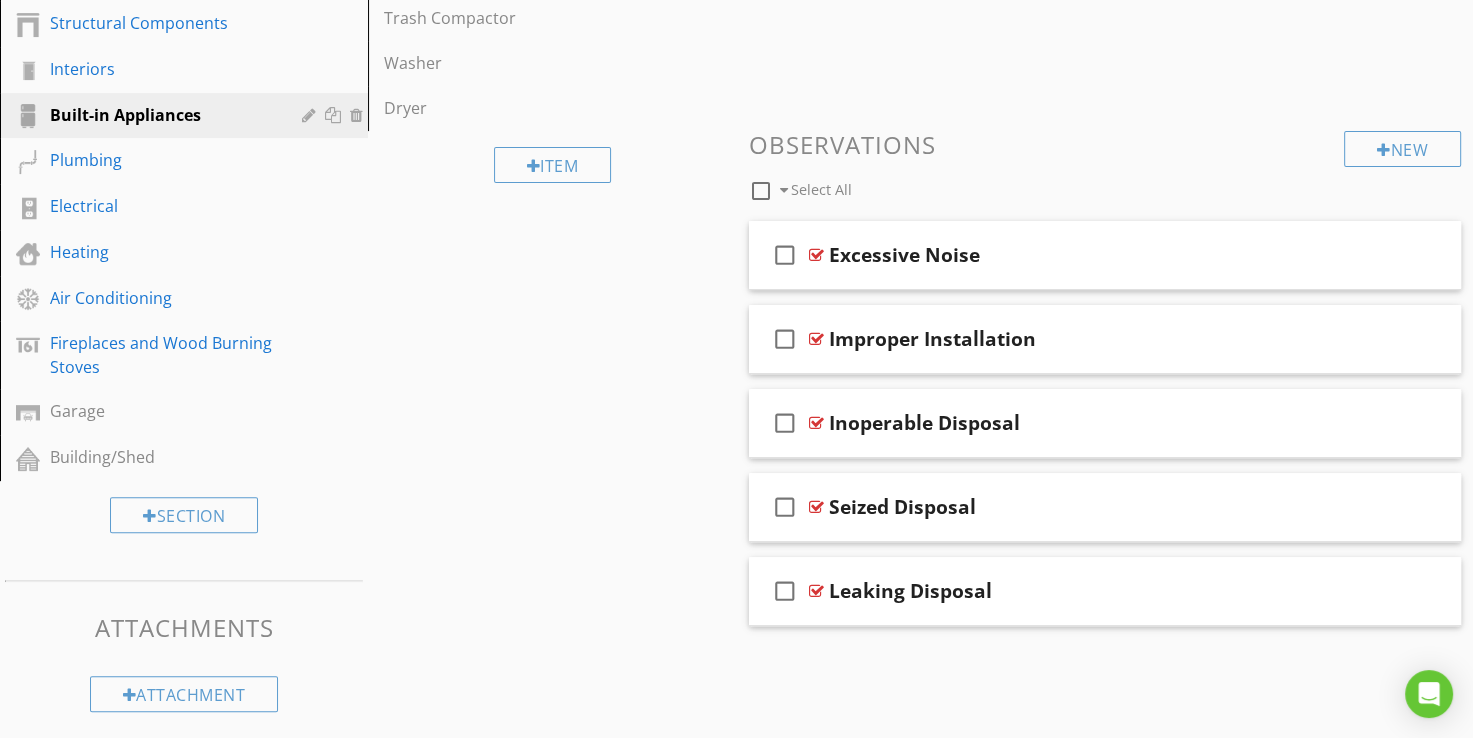 click at bounding box center [736, 369] 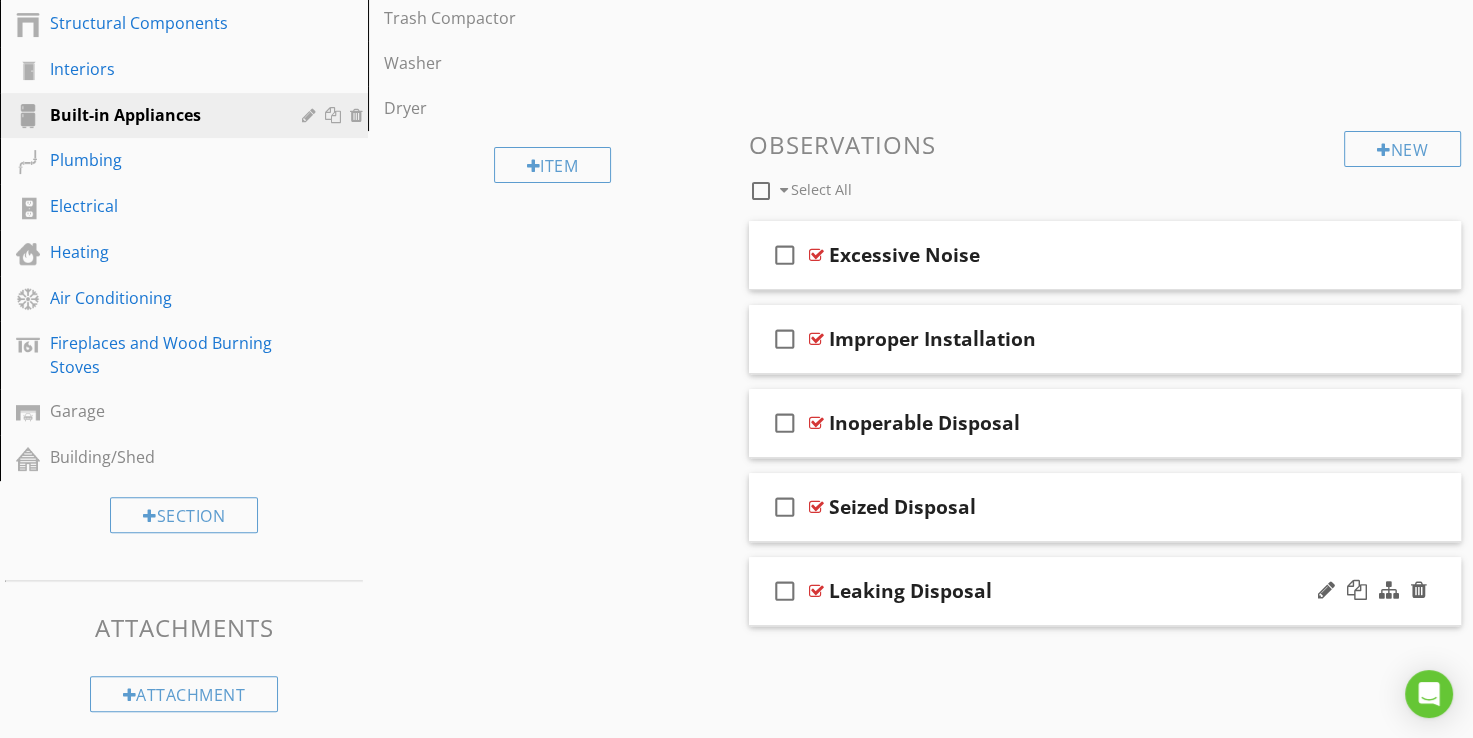 click at bounding box center (816, 591) 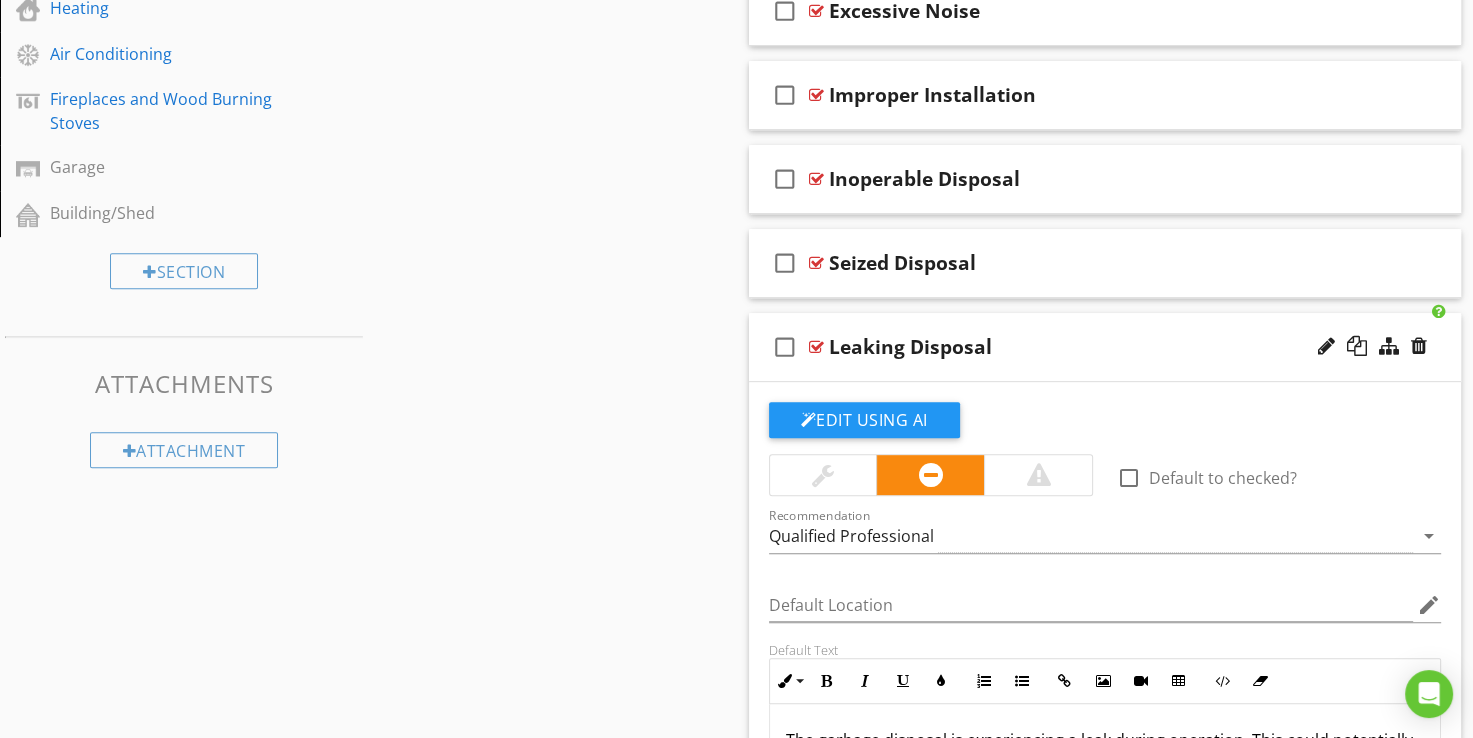 scroll, scrollTop: 780, scrollLeft: 0, axis: vertical 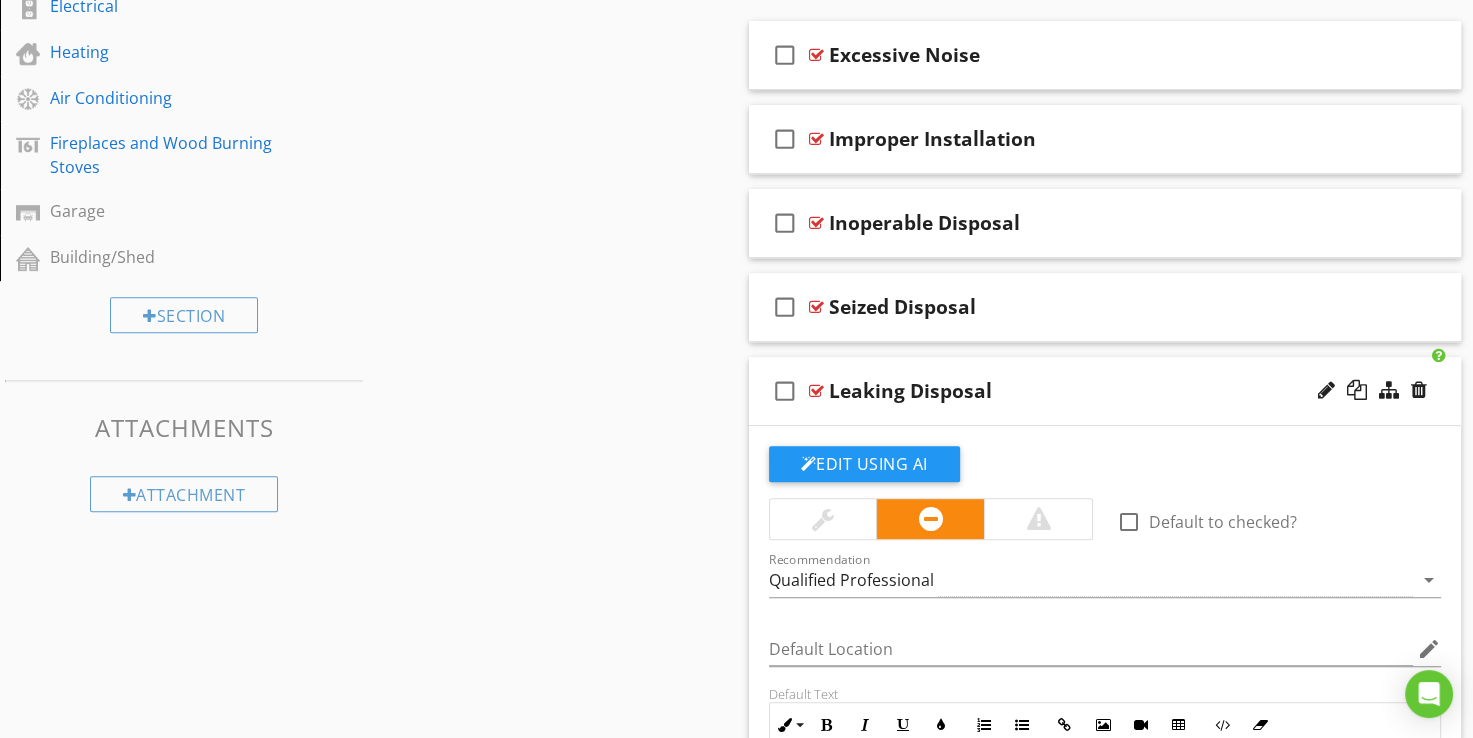 click at bounding box center [816, 391] 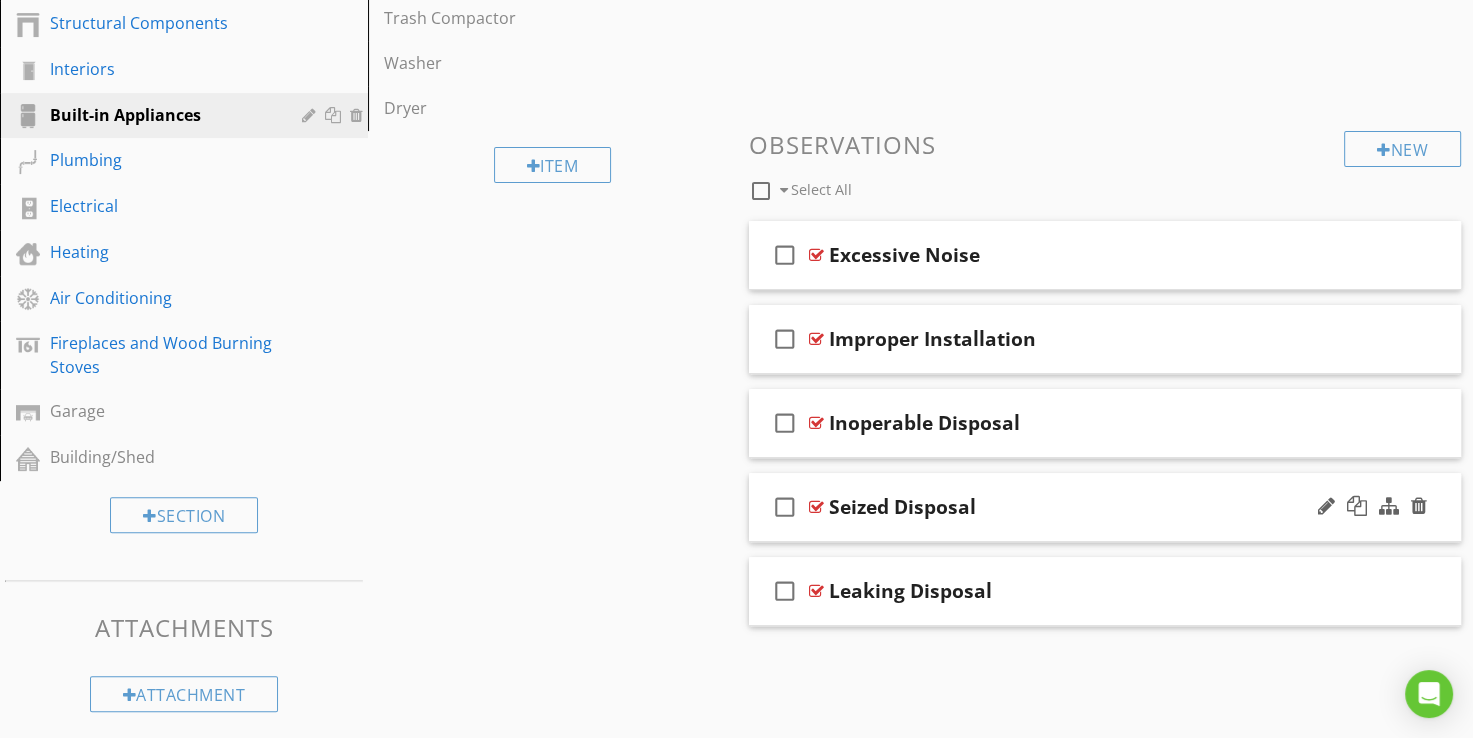 click on "check_box_outline_blank
Improper Installation" at bounding box center (1105, 339) 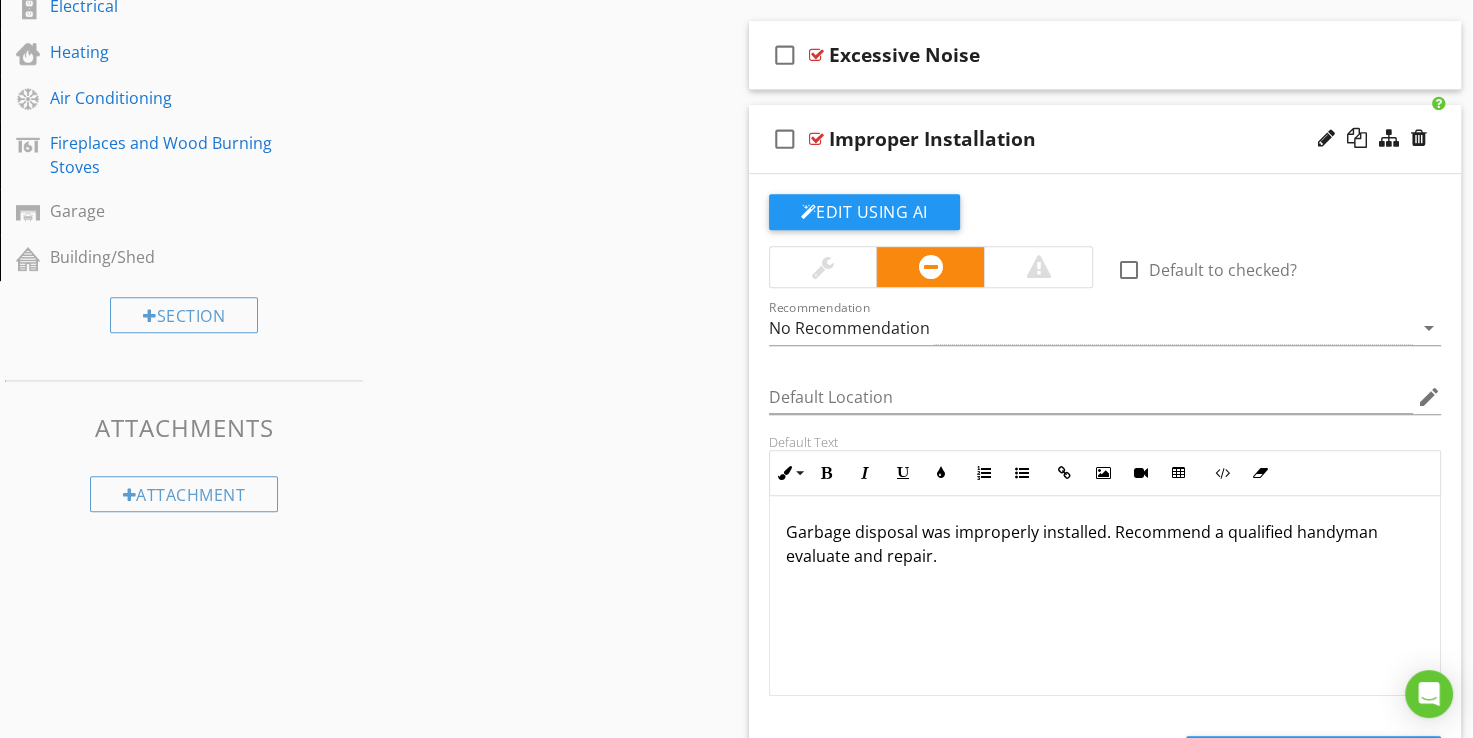 click at bounding box center (816, 139) 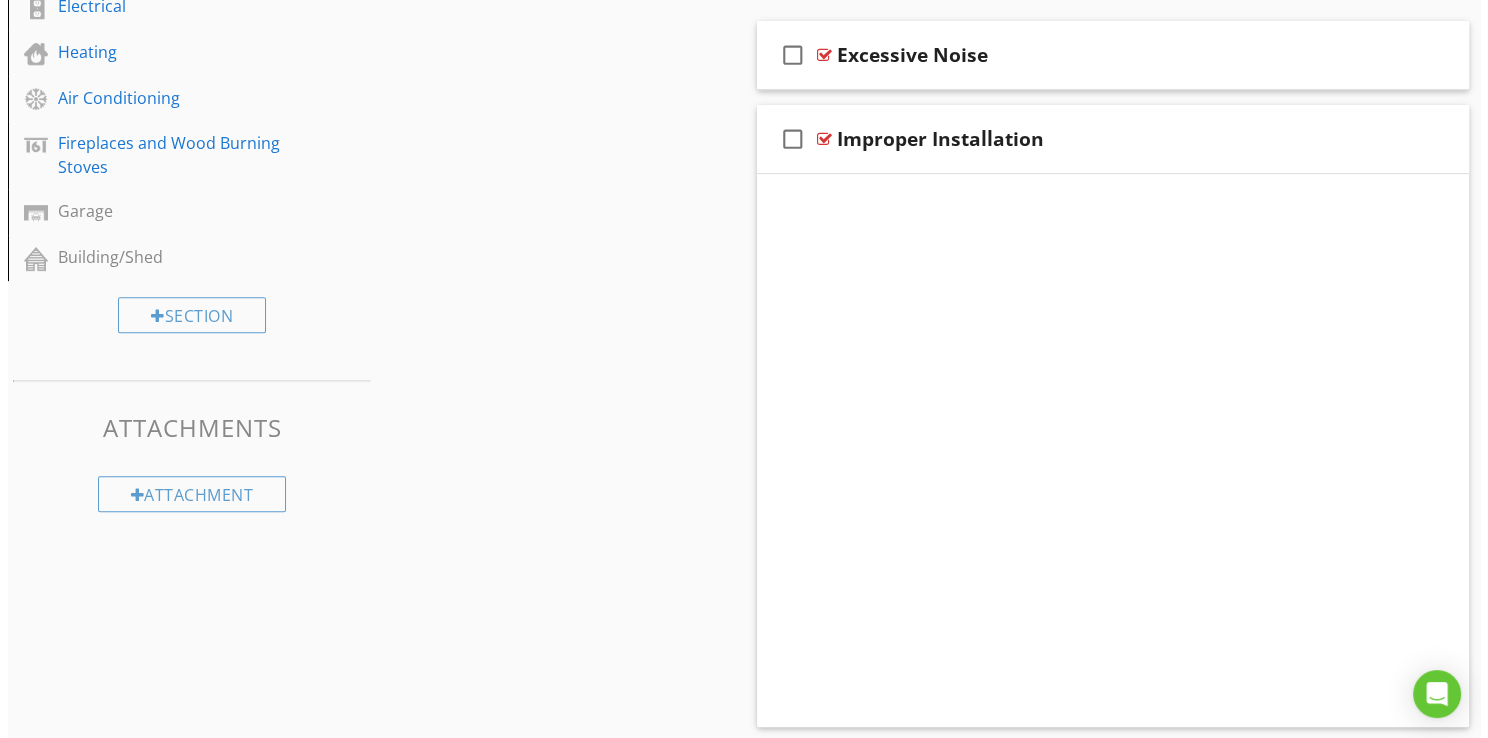 scroll, scrollTop: 580, scrollLeft: 0, axis: vertical 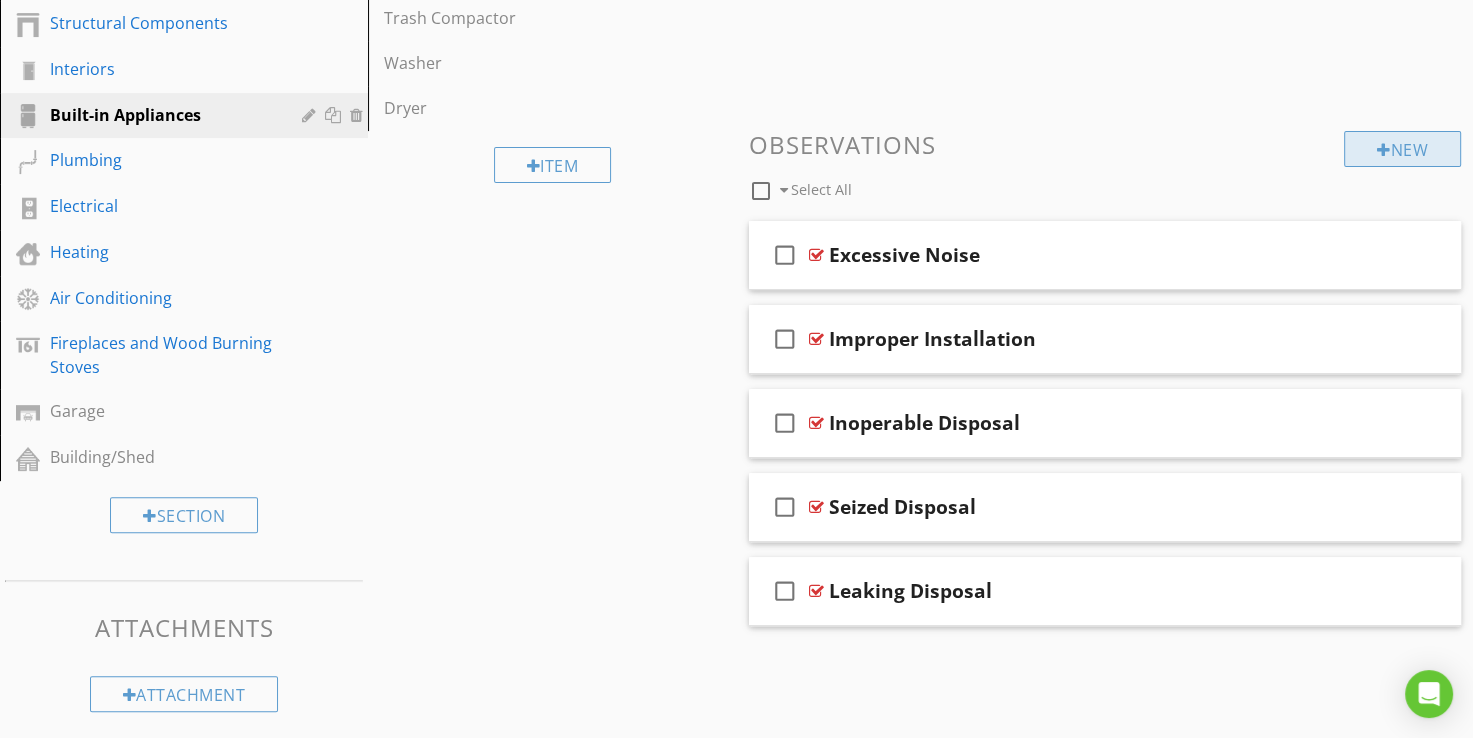click on "New" at bounding box center (1402, 149) 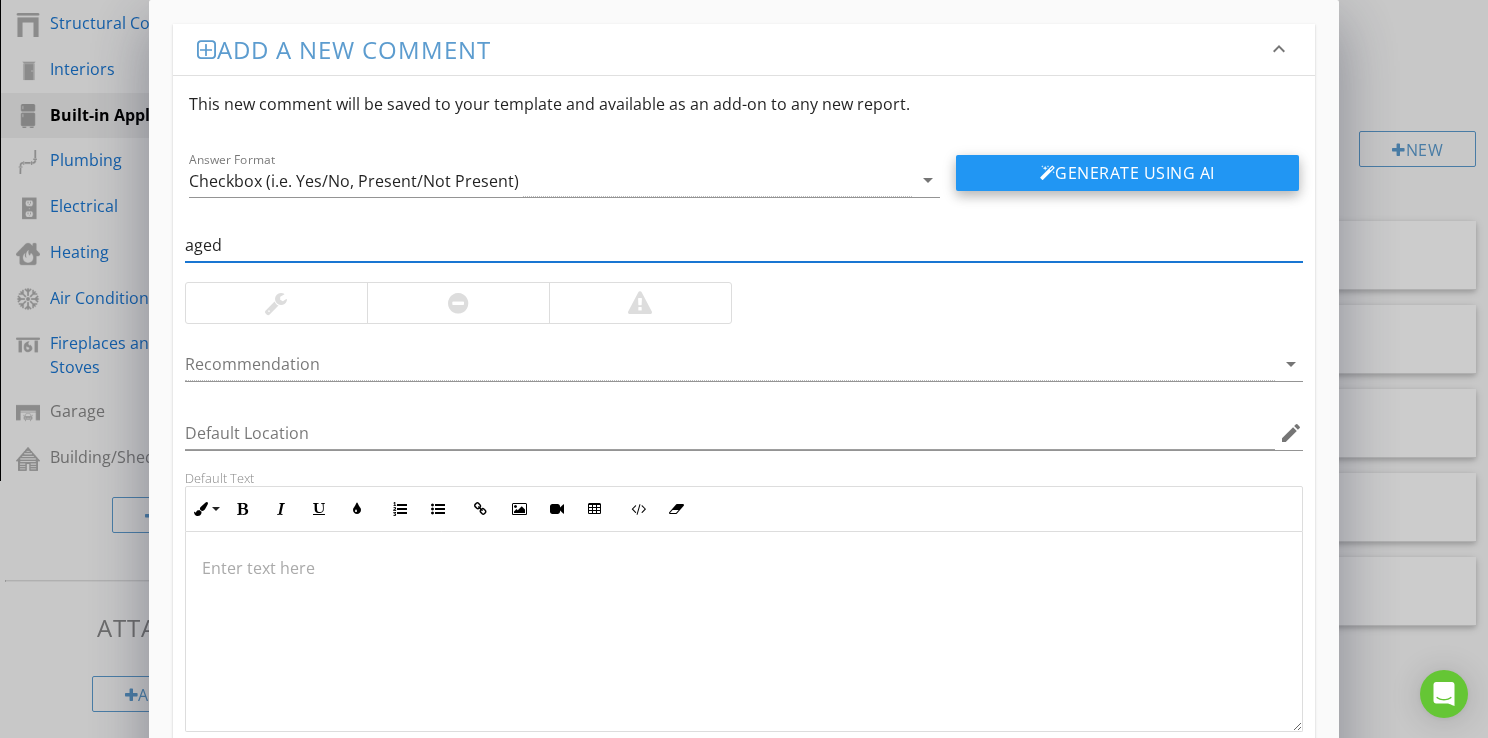 type on "aged" 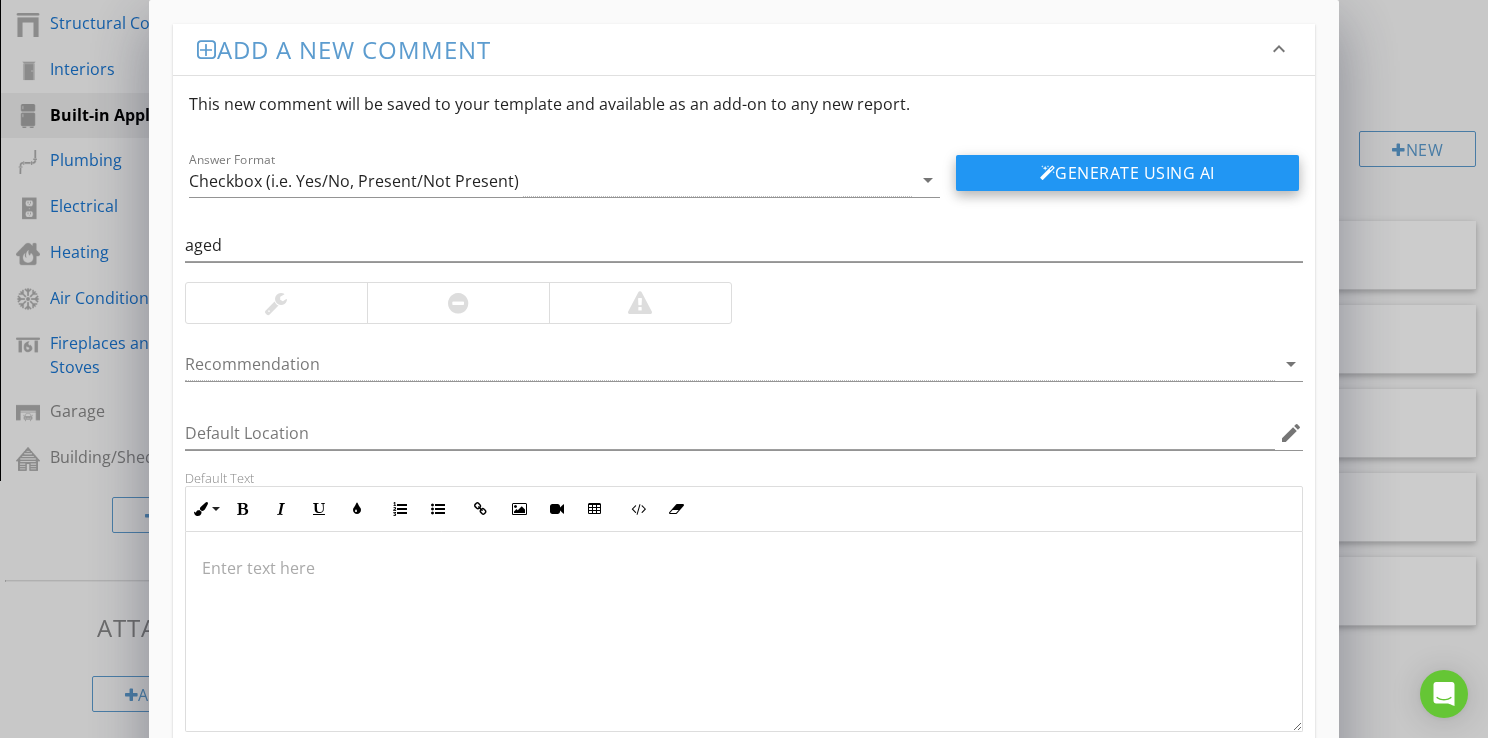 click on "Generate Using AI" at bounding box center (1127, 173) 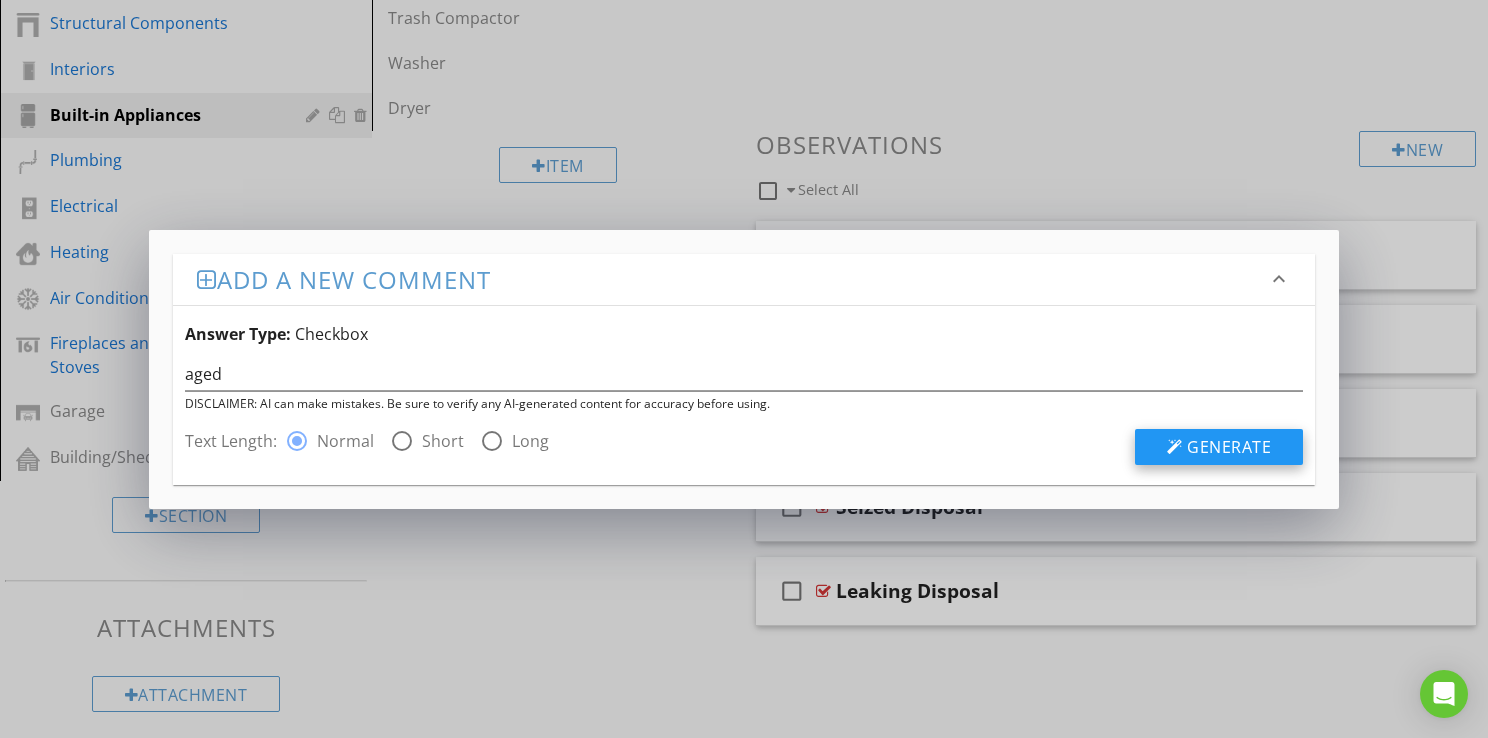 click at bounding box center [1175, 447] 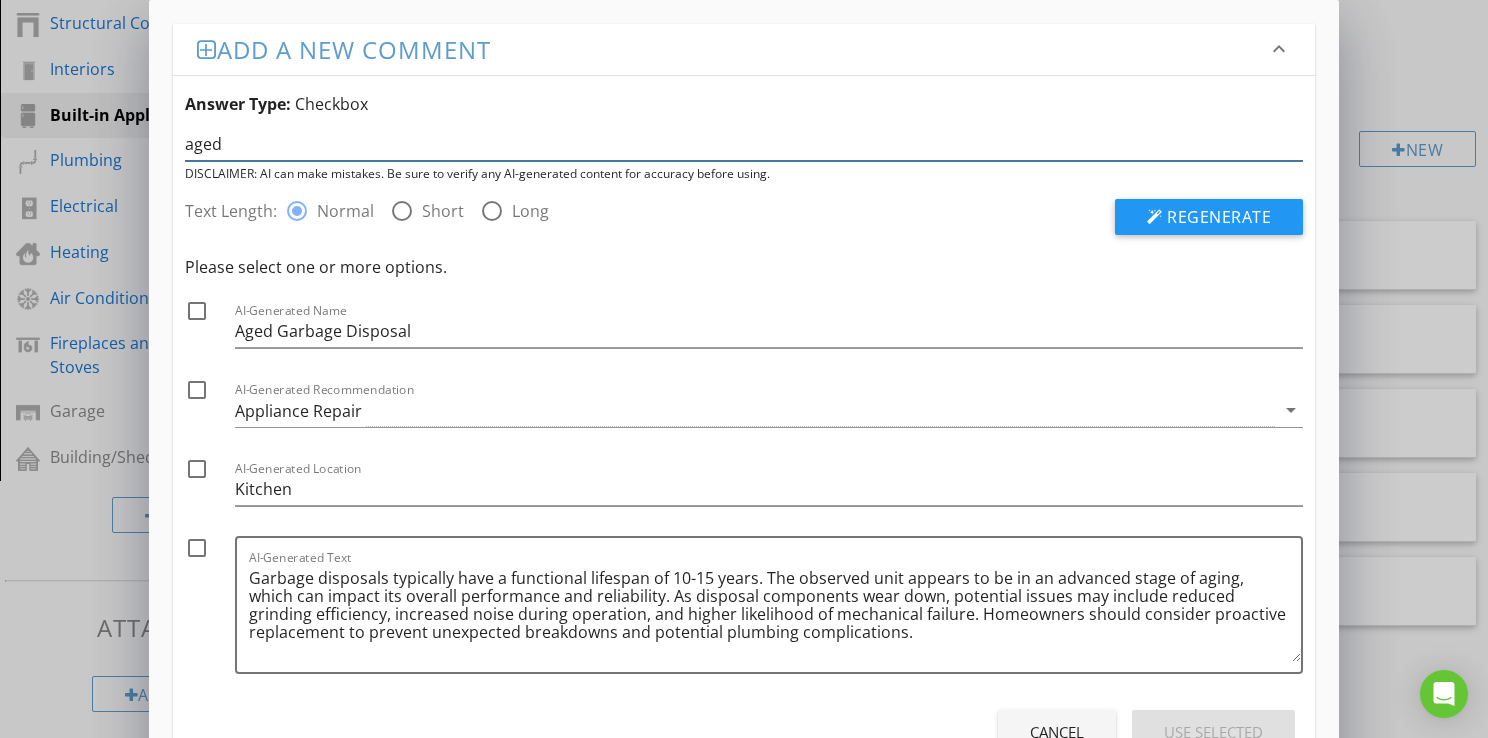 click on "aged" at bounding box center (744, 144) 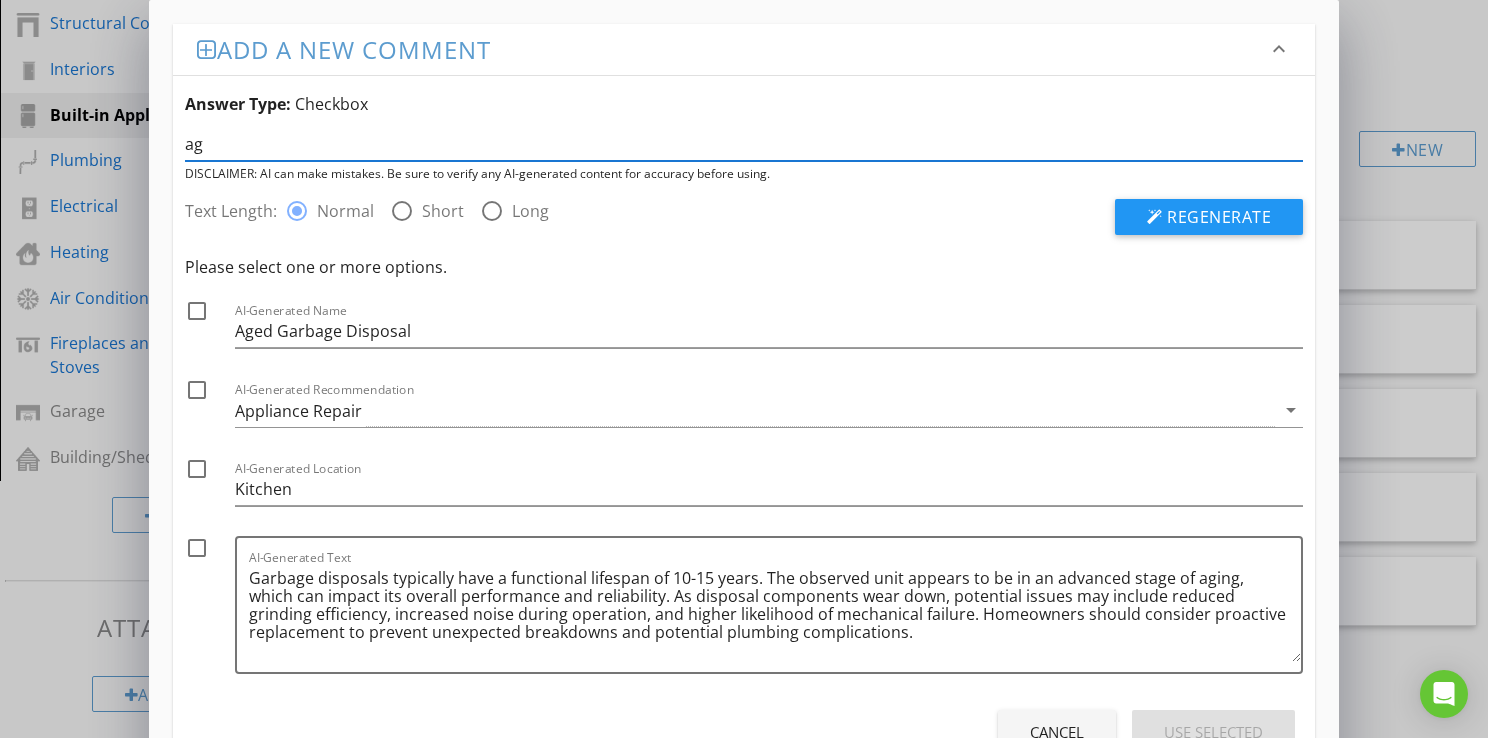 type on "a" 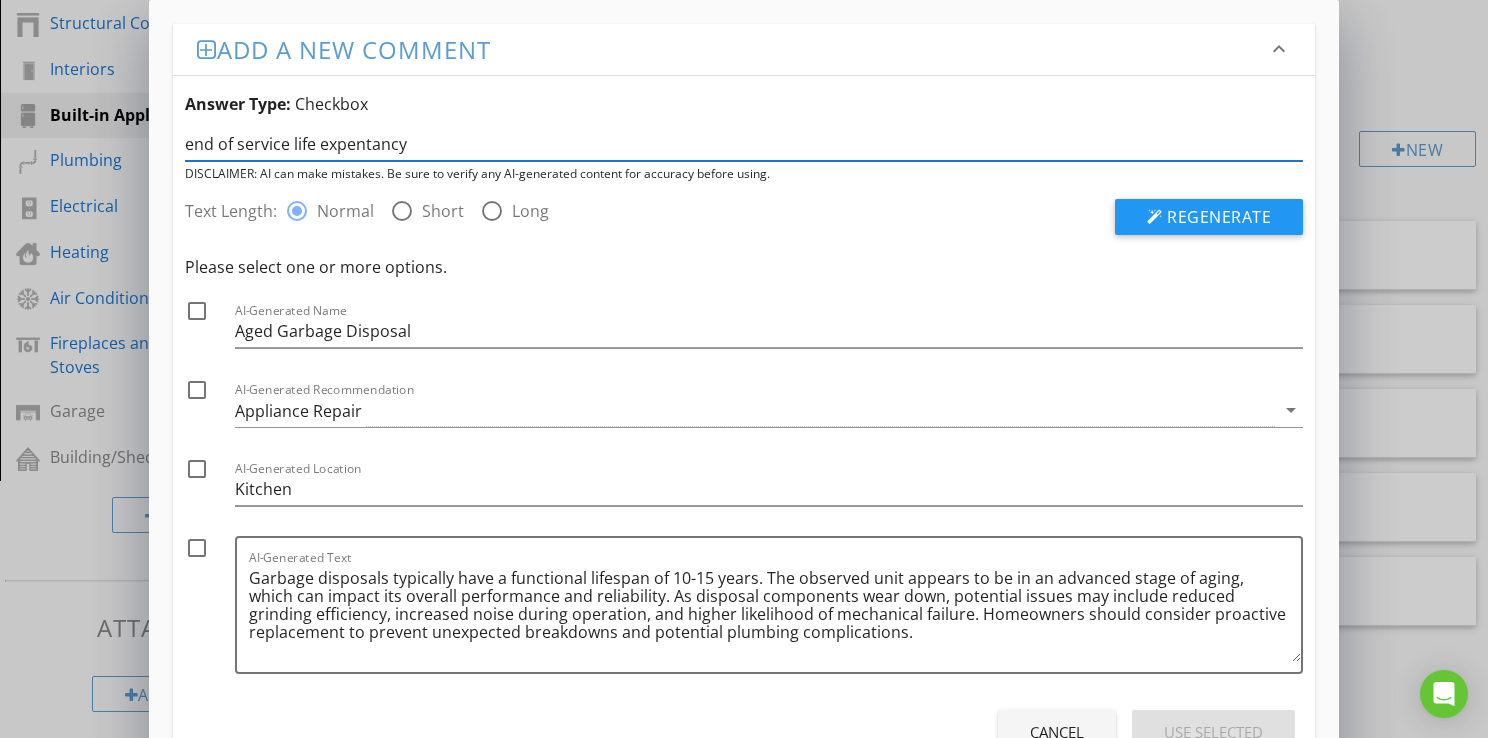 type on "end of service life expentancy" 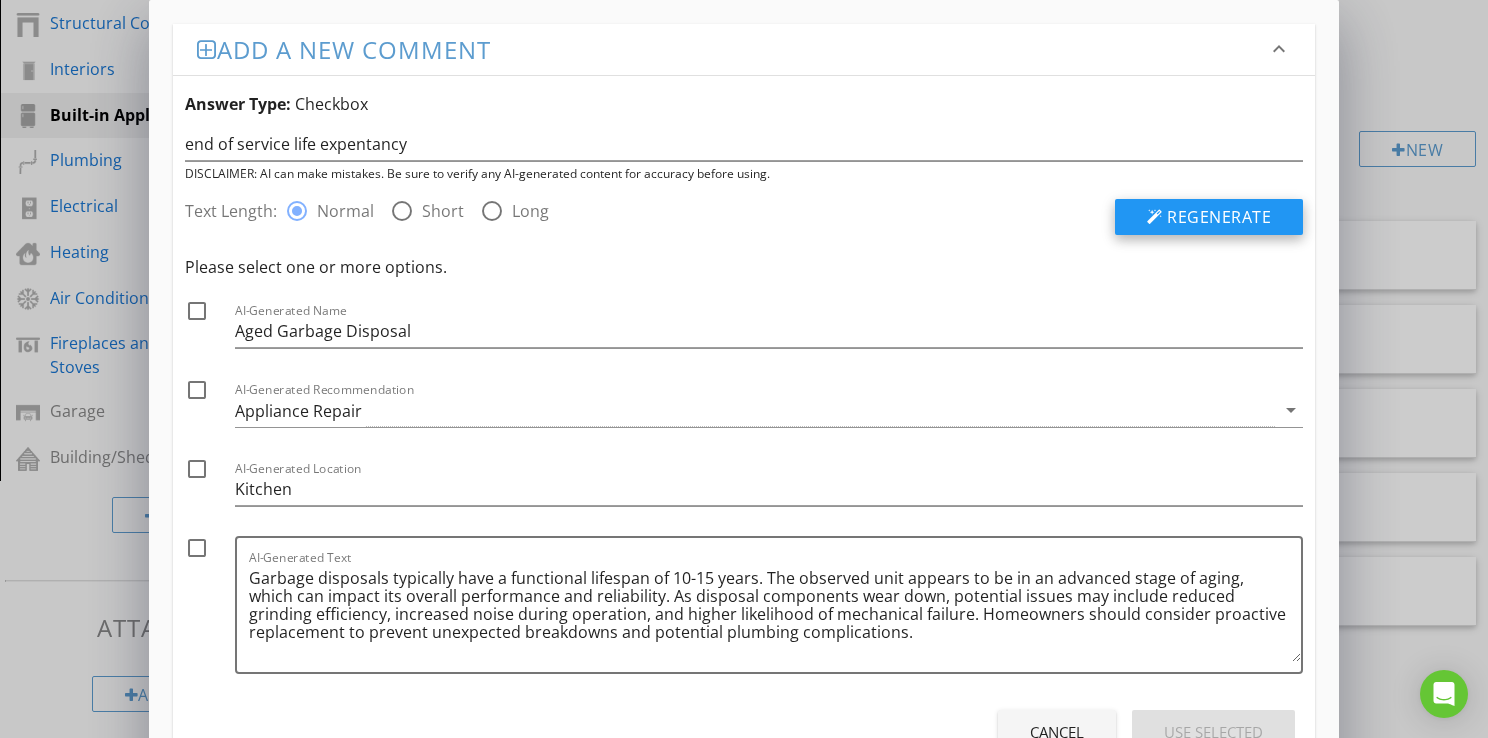 click on "Regenerate" at bounding box center [1219, 217] 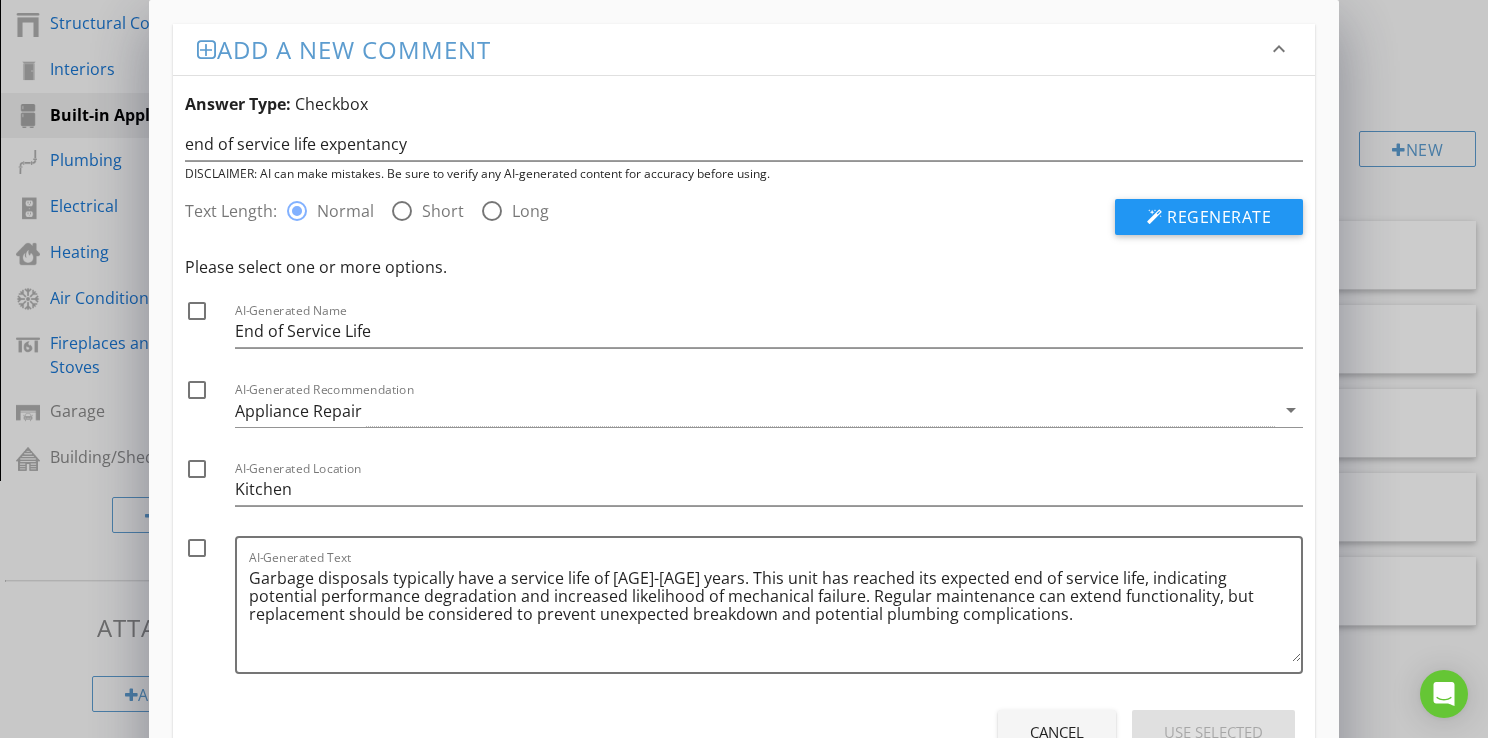 click at bounding box center [197, 311] 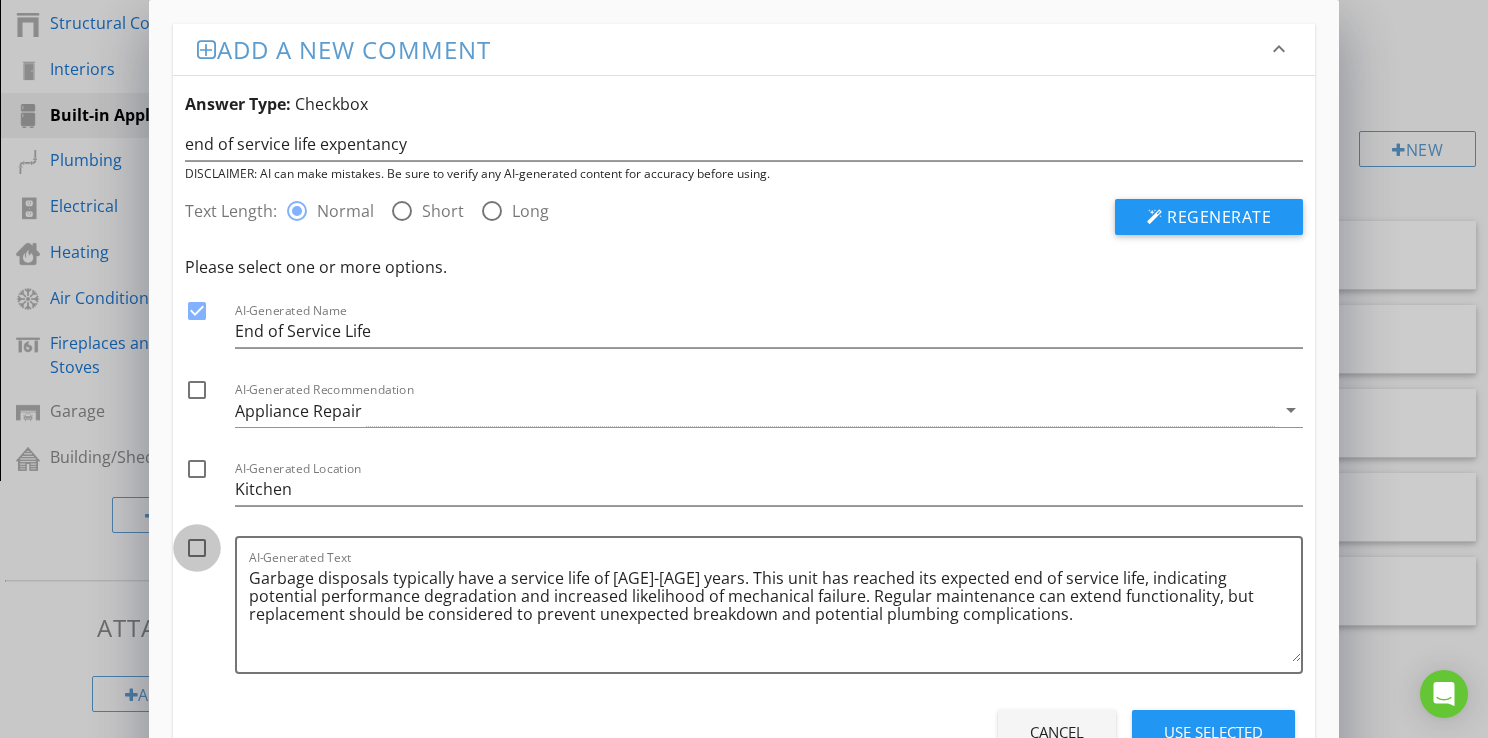 click at bounding box center [197, 548] 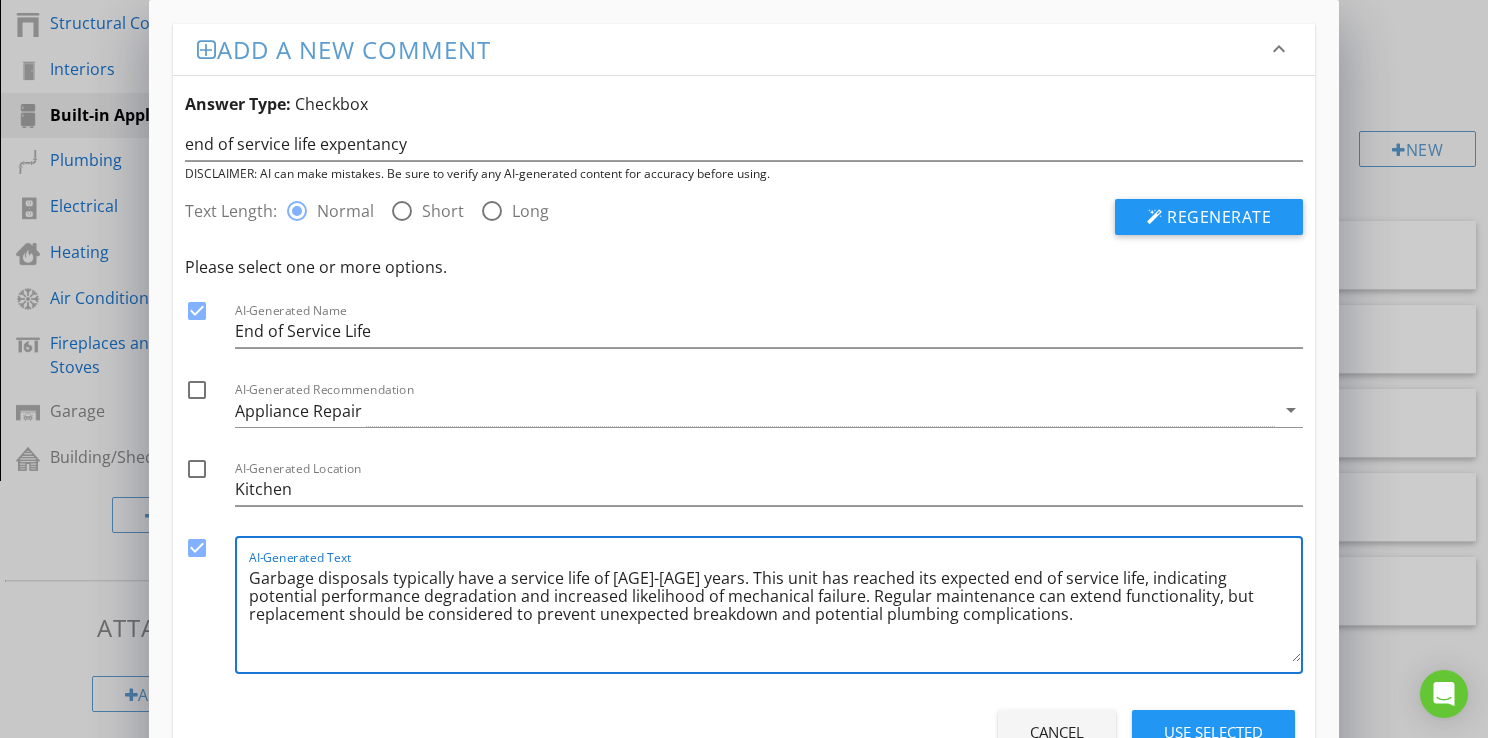 click on "Garbage disposals typically have a service life of [AGE]-[AGE] years. This unit has reached its expected end of service life, indicating potential performance degradation and increased likelihood of mechanical failure. Regular maintenance can extend functionality, but replacement should be considered to prevent unexpected breakdown and potential plumbing complications." at bounding box center (775, 612) 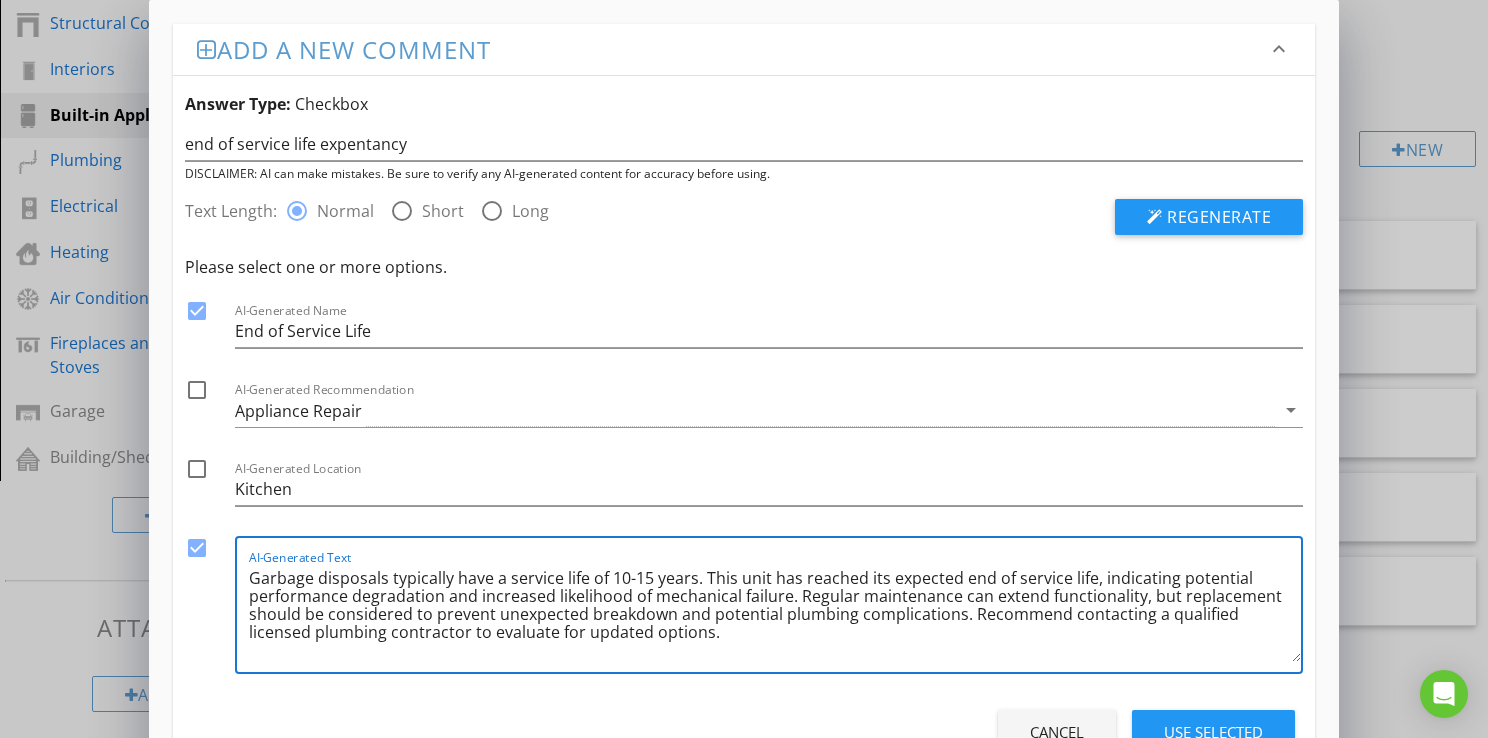 type on "Garbage disposals typically have a service life of 10-15 years. This unit has reached its expected end of service life, indicating potential performance degradation and increased likelihood of mechanical failure. Regular maintenance can extend functionality, but replacement should be considered to prevent unexpected breakdown and potential plumbing complications. Recommend contacting a qualified licensed plumbing contractor to evaluate for updated options." 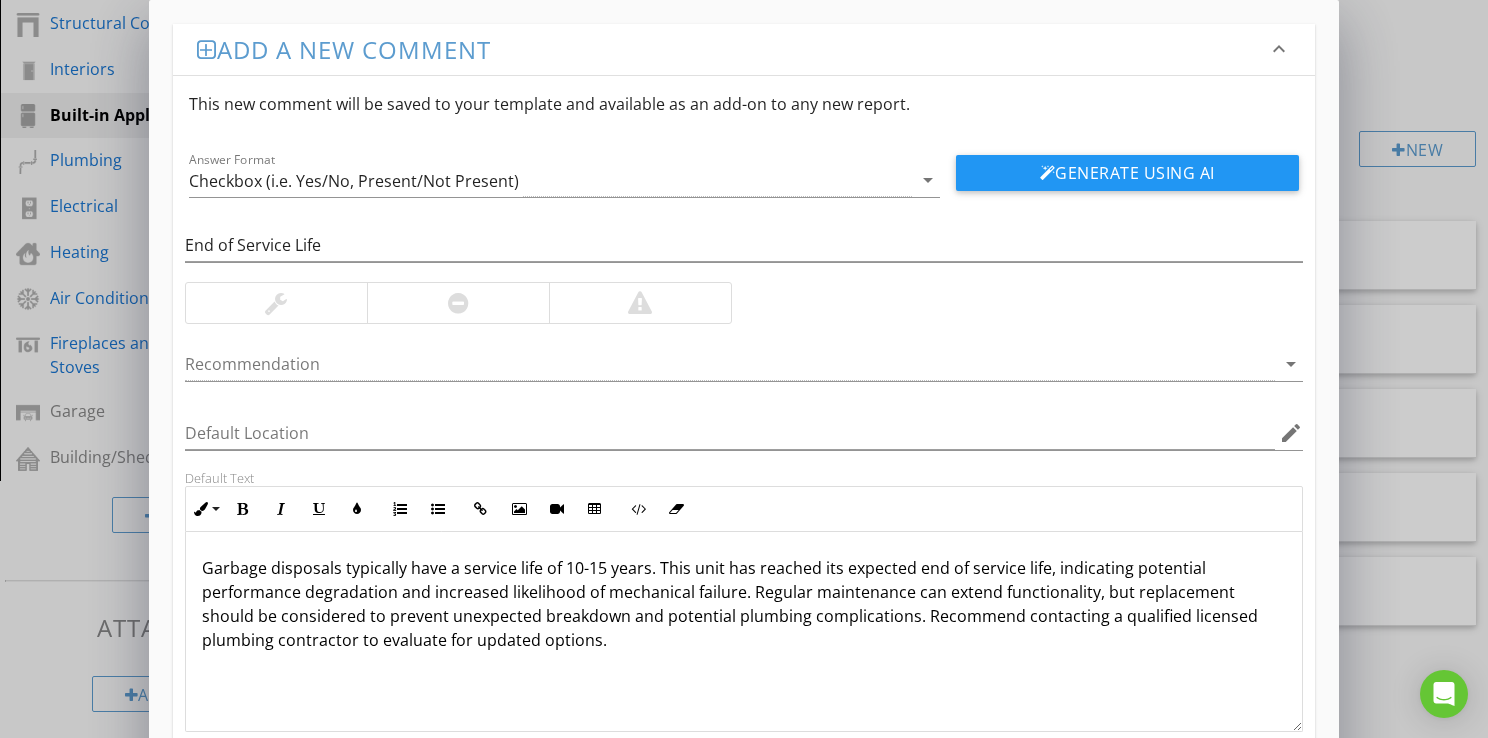 scroll, scrollTop: 0, scrollLeft: 0, axis: both 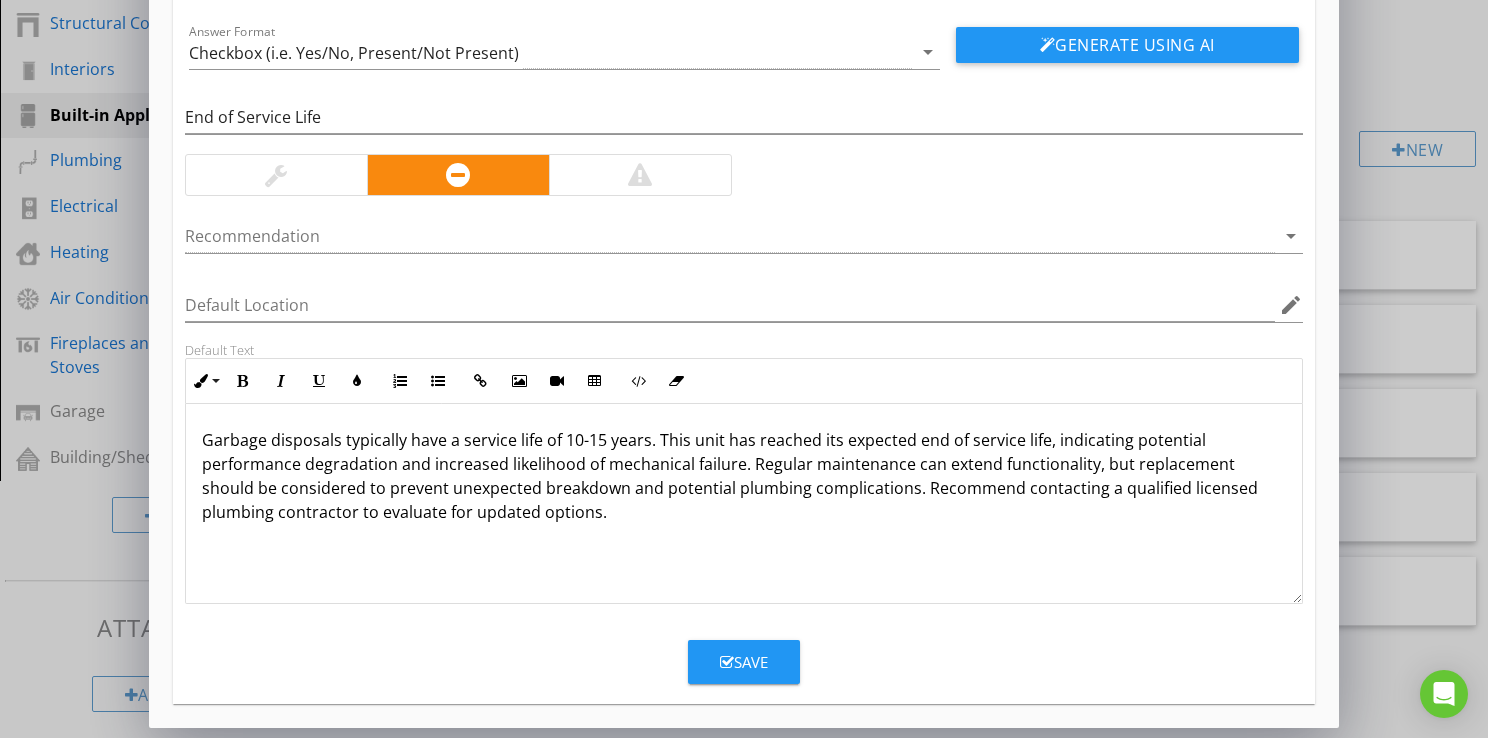 click on "Save" at bounding box center (744, 662) 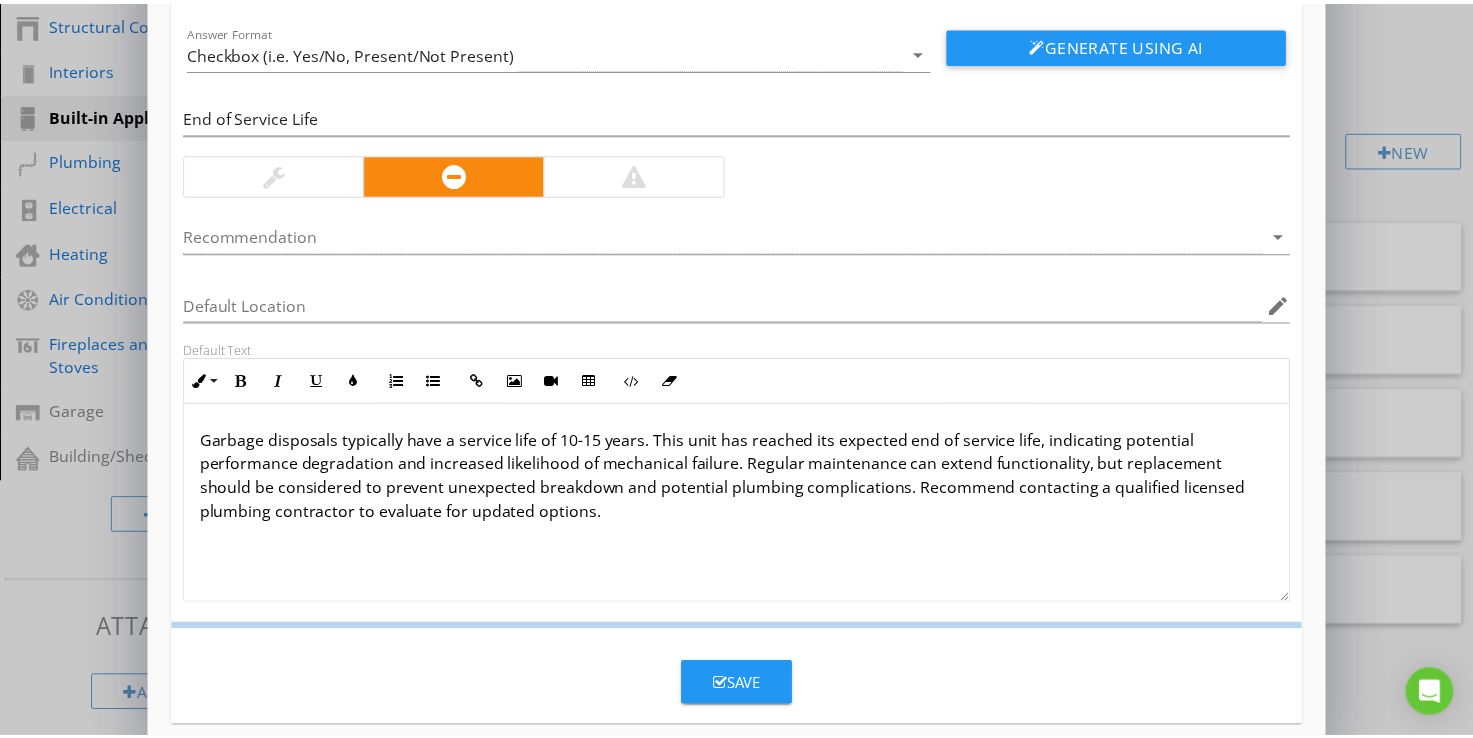 scroll, scrollTop: 32, scrollLeft: 0, axis: vertical 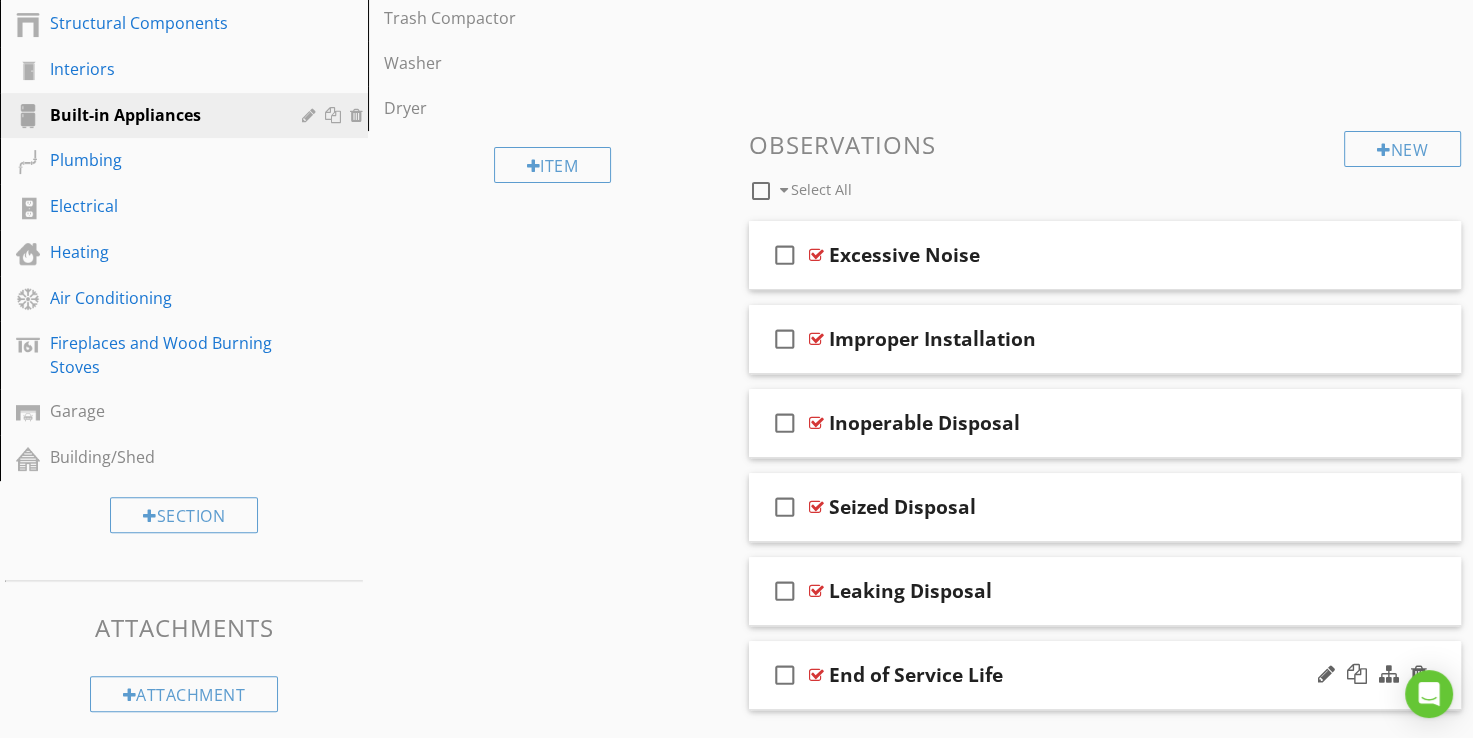 click at bounding box center (816, 675) 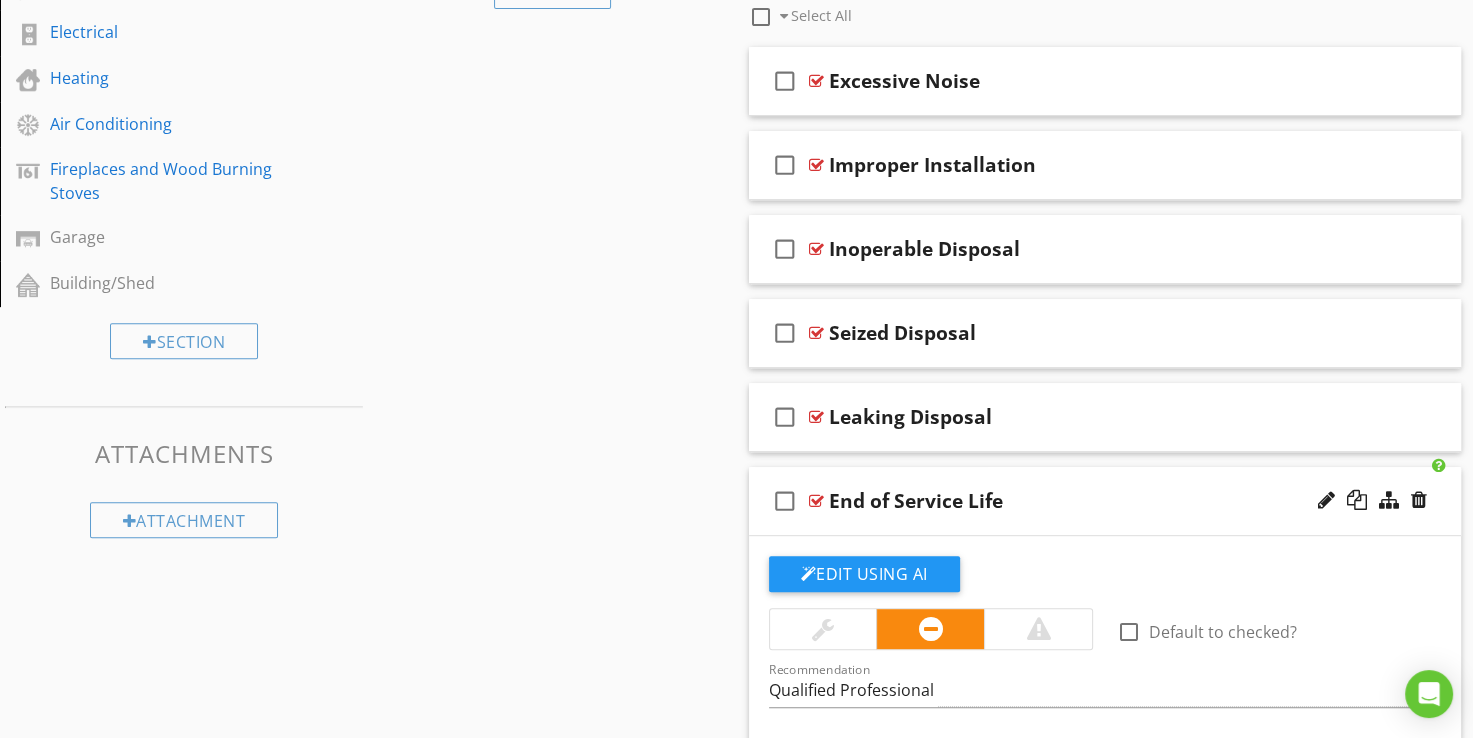 scroll, scrollTop: 780, scrollLeft: 0, axis: vertical 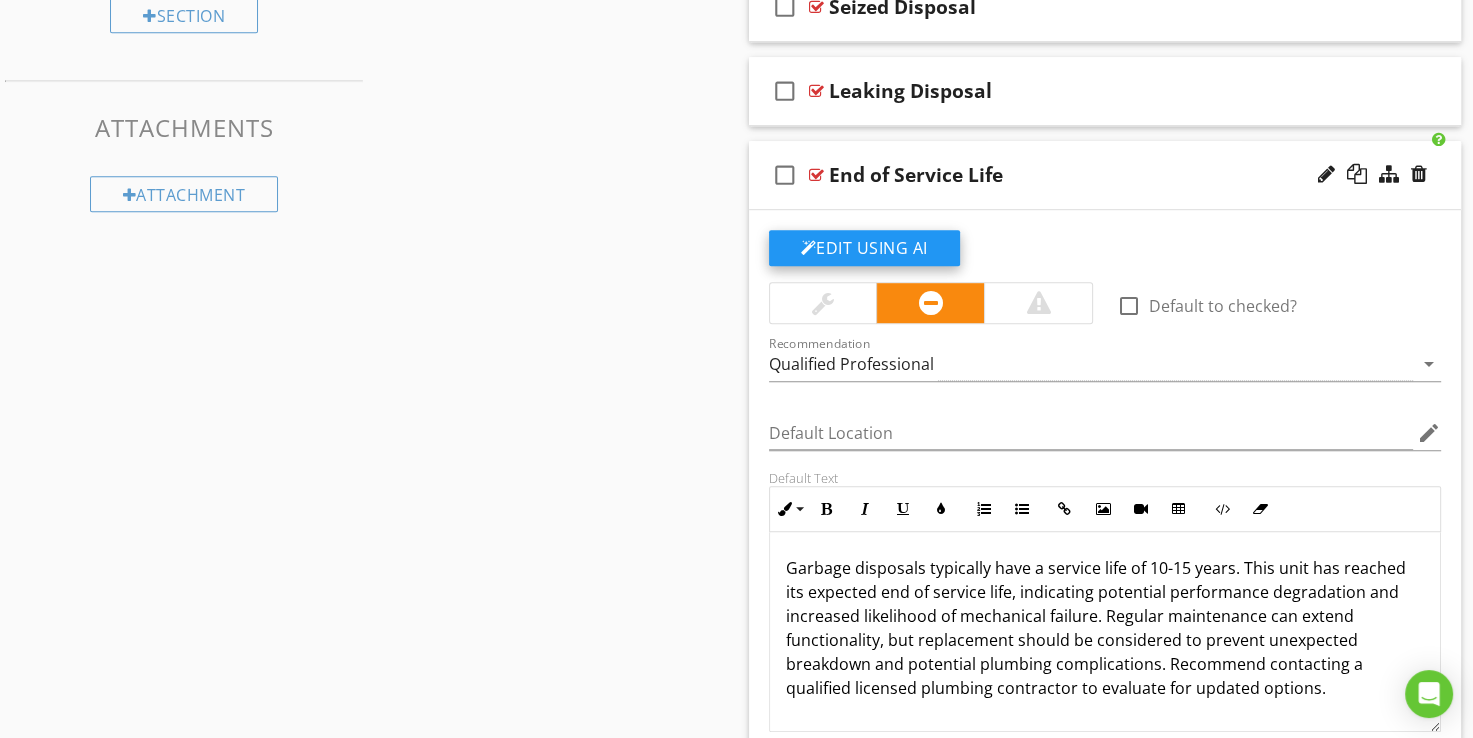 click on "Edit Using AI" at bounding box center [864, 248] 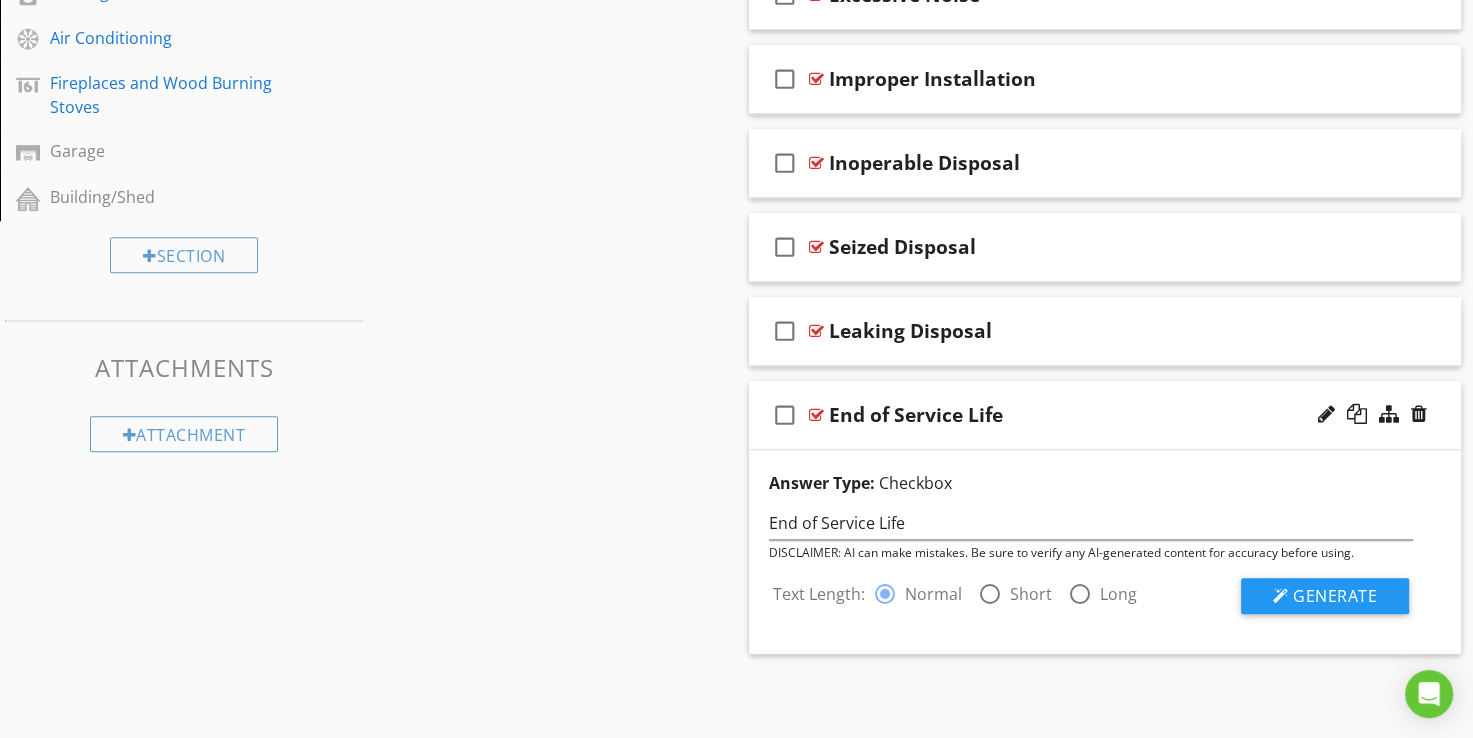 scroll, scrollTop: 837, scrollLeft: 0, axis: vertical 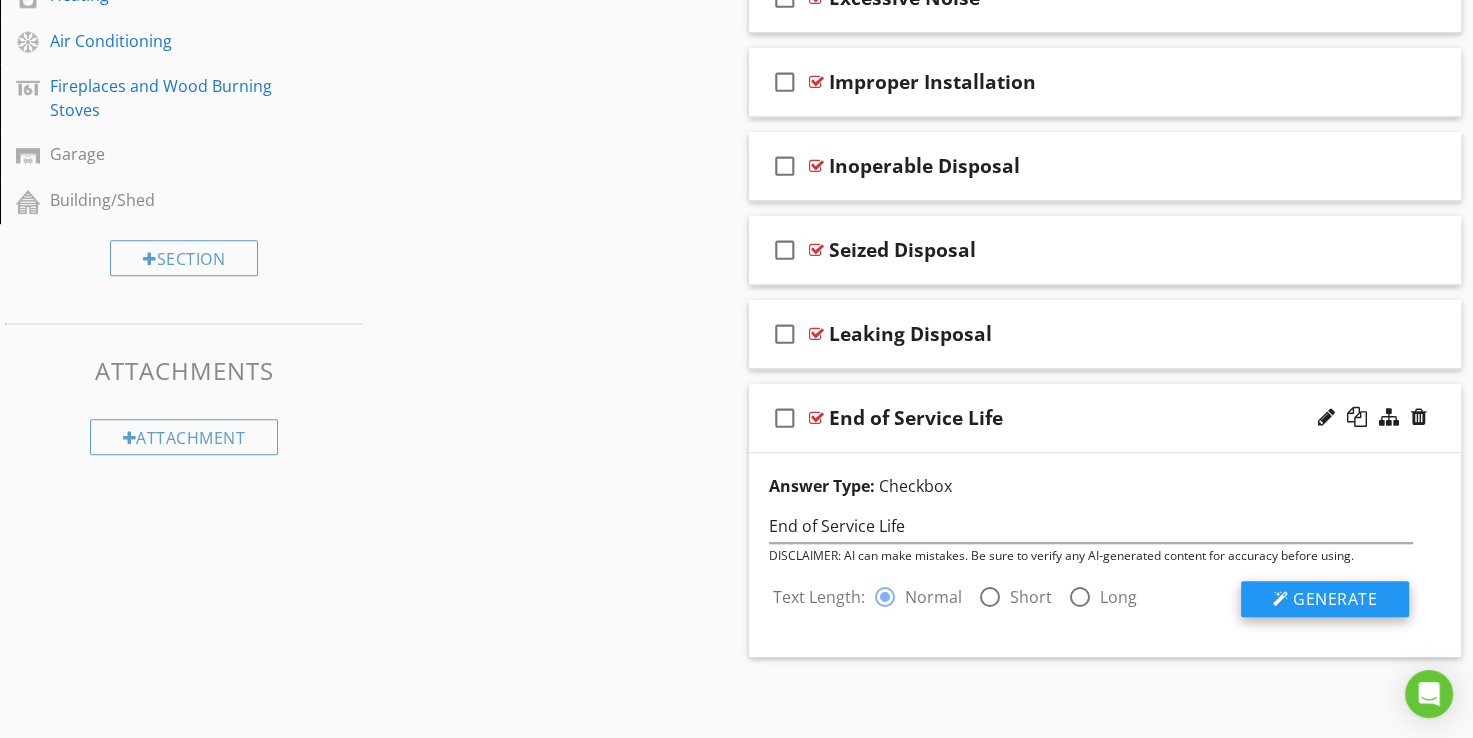 click on "Generate" at bounding box center [1335, 599] 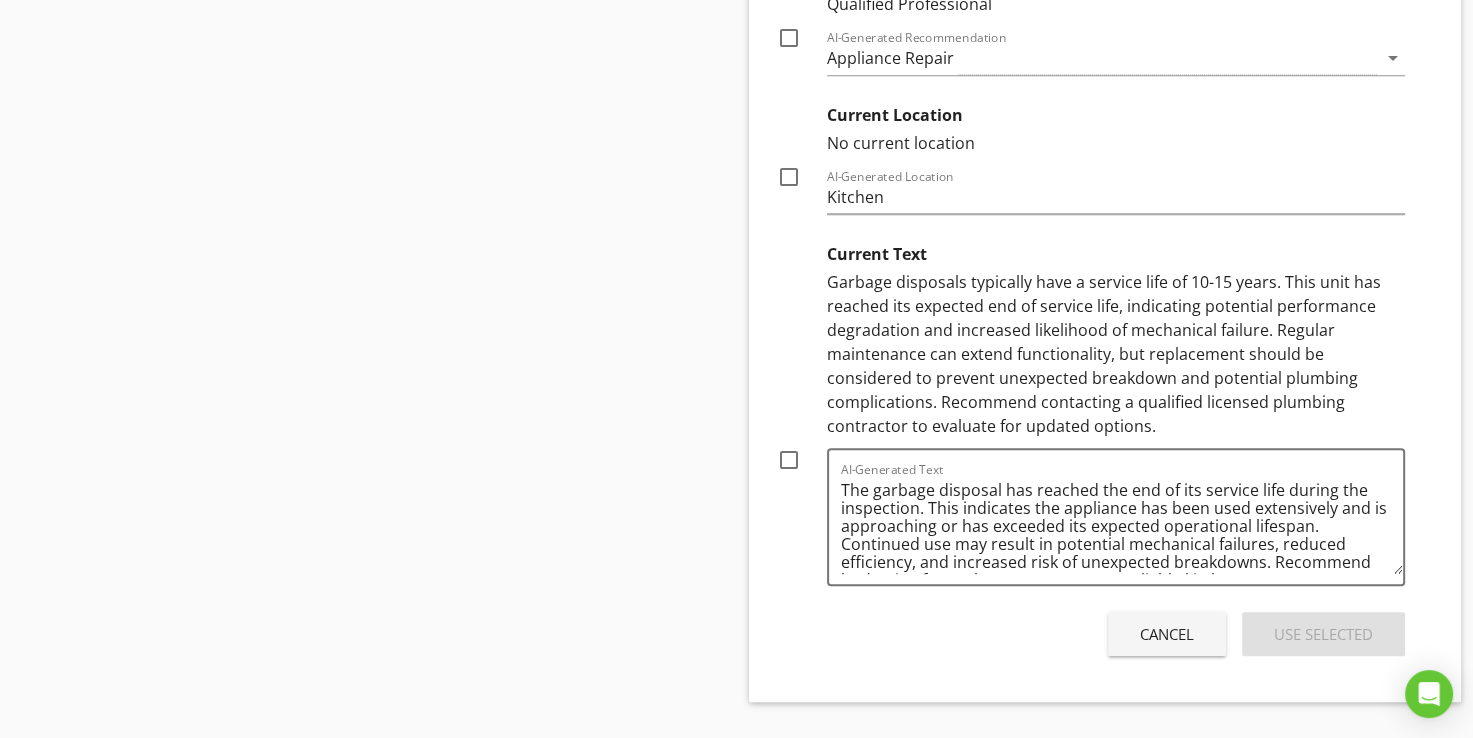 scroll, scrollTop: 1737, scrollLeft: 0, axis: vertical 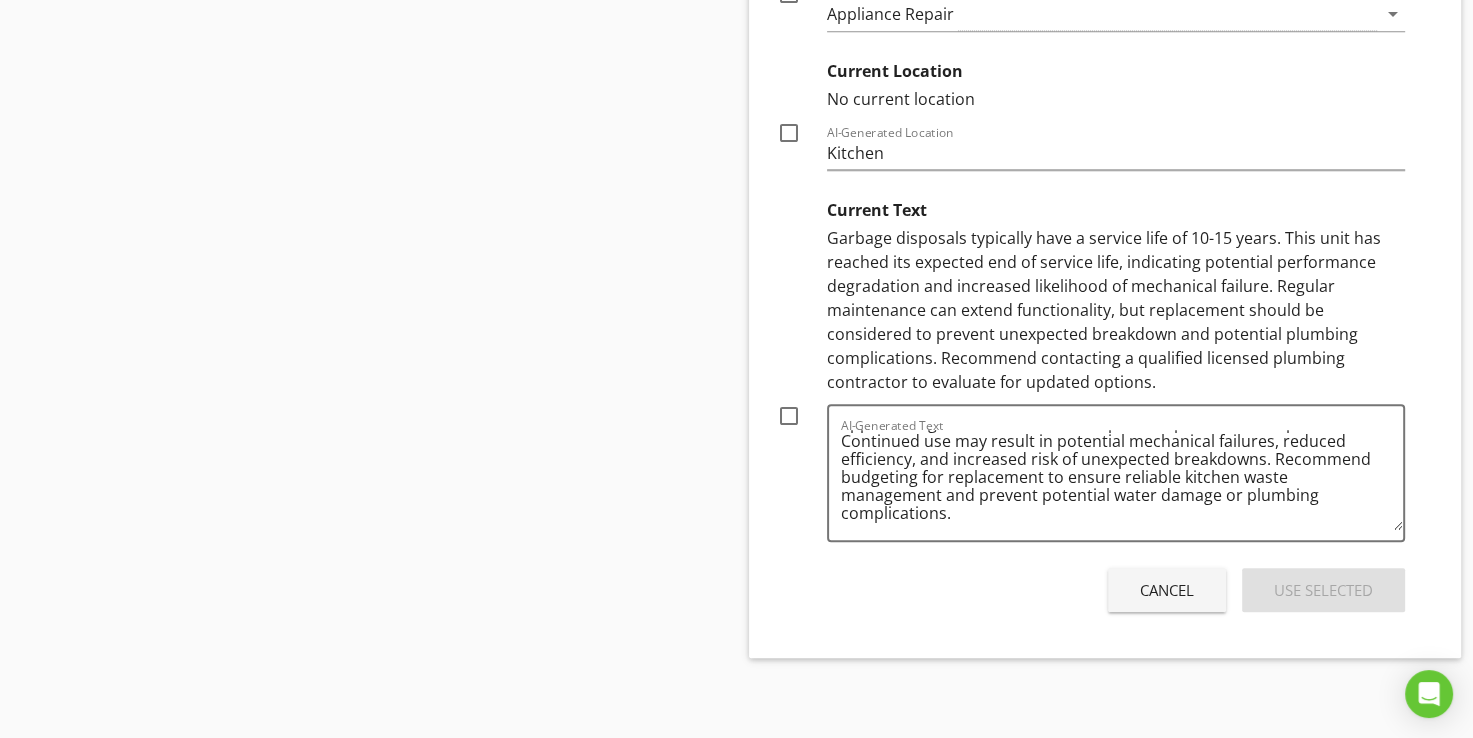 click on "Garbage disposals typically have a service life of 10-15 years. This unit has reached its expected end of service life, indicating potential performance degradation and increased likelihood of mechanical failure. Regular maintenance can extend functionality, but replacement should be considered to prevent unexpected breakdown and potential plumbing complications. Recommend contacting a qualified licensed plumbing contractor to evaluate for updated options." at bounding box center [1116, 310] 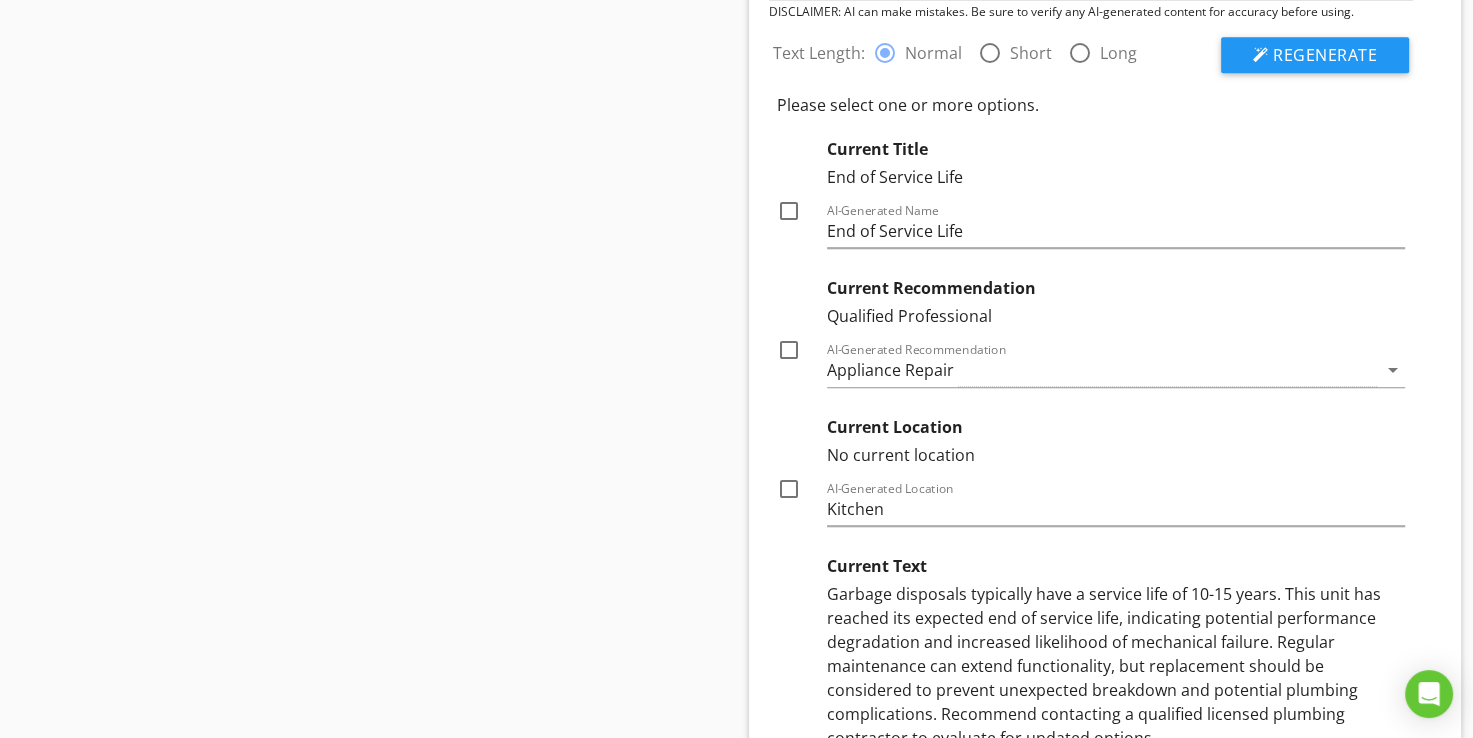 scroll, scrollTop: 1337, scrollLeft: 0, axis: vertical 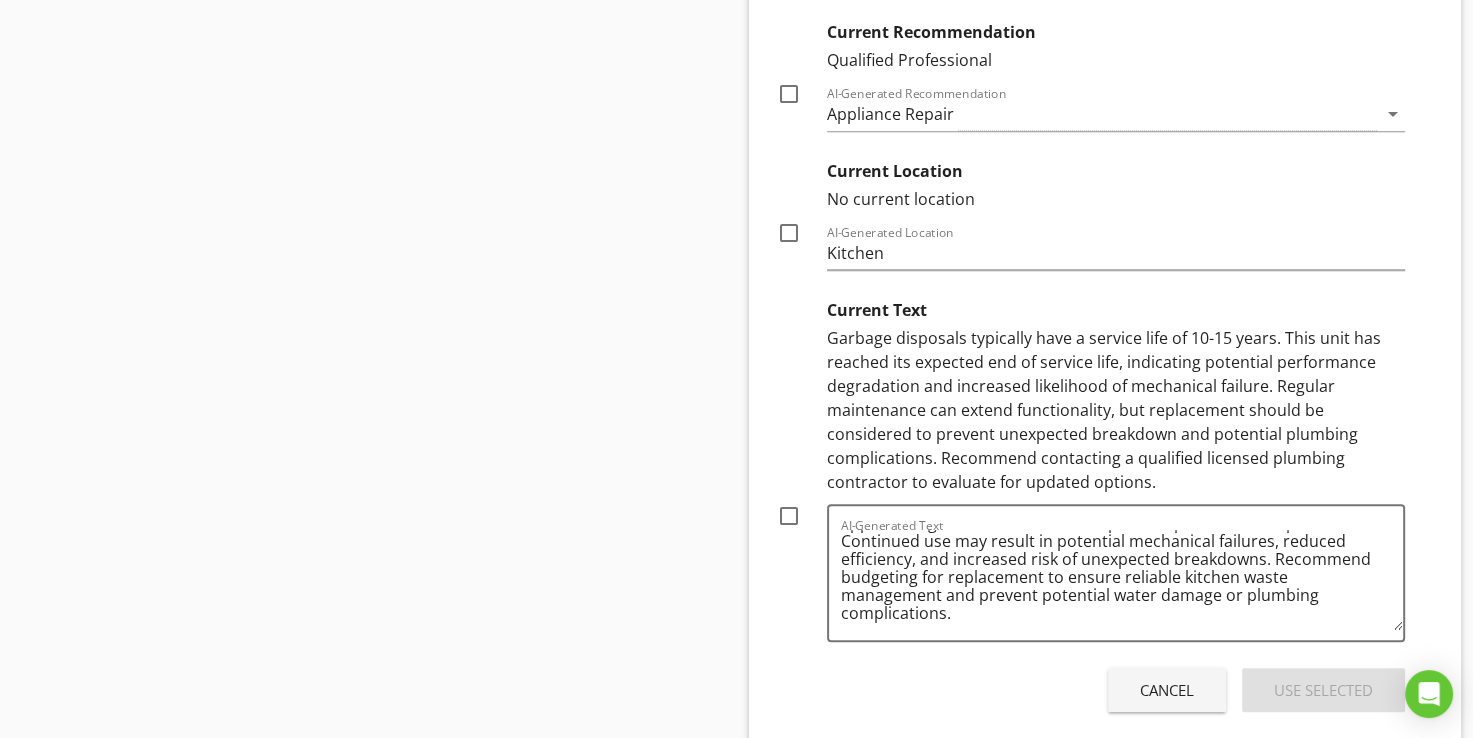 click on "Cancel" at bounding box center (1167, 690) 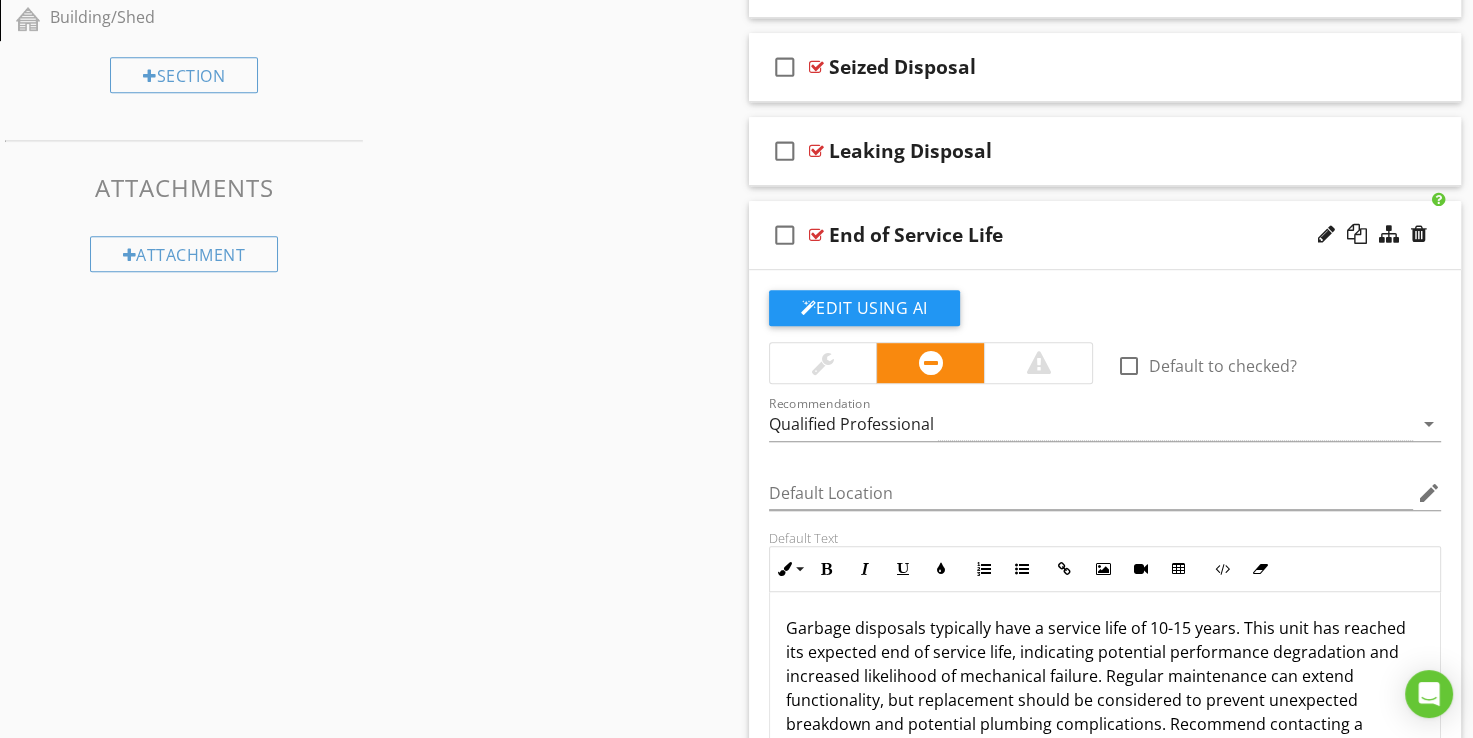scroll, scrollTop: 1305, scrollLeft: 0, axis: vertical 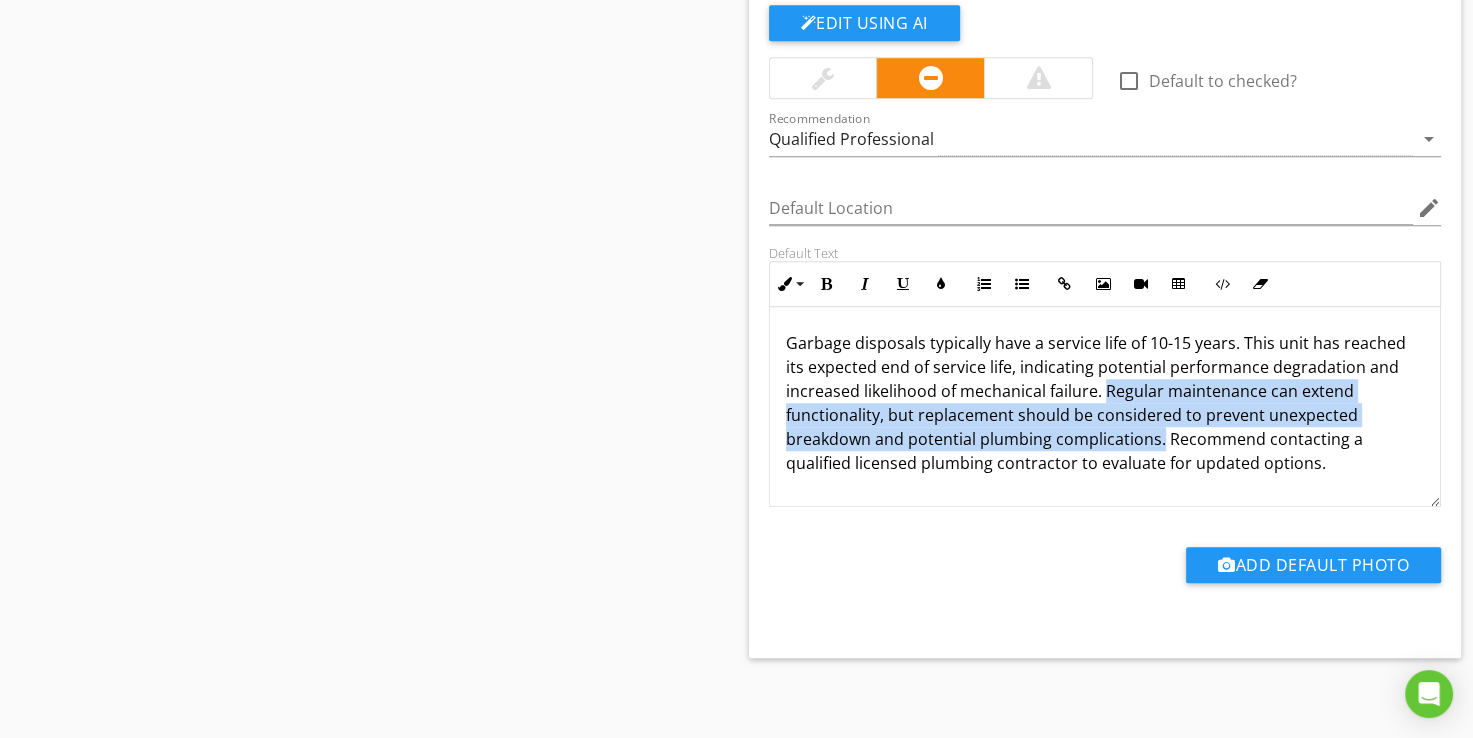 drag, startPoint x: 1114, startPoint y: 392, endPoint x: 1160, endPoint y: 438, distance: 65.053825 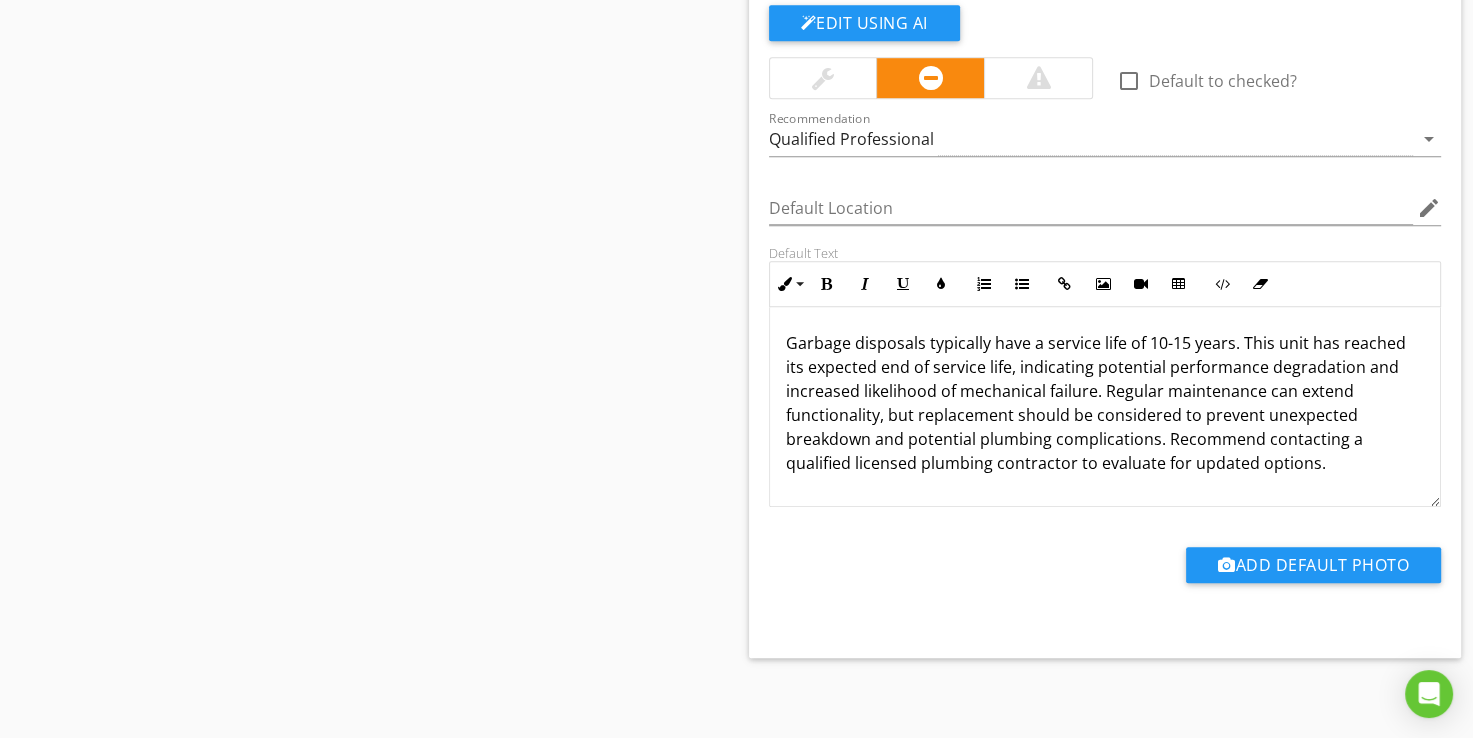 drag, startPoint x: 1139, startPoint y: 434, endPoint x: 628, endPoint y: 476, distance: 512.72314 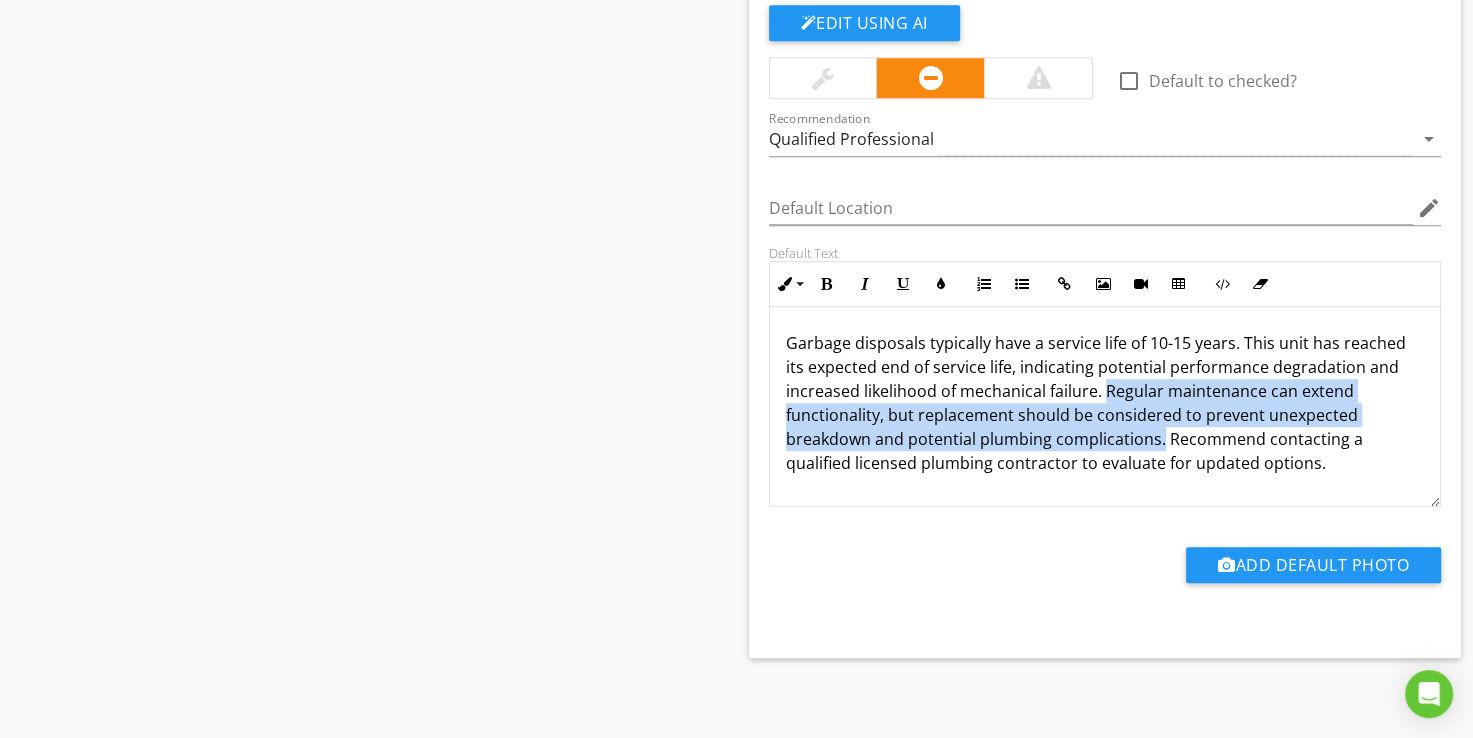drag, startPoint x: 1102, startPoint y: 389, endPoint x: 1158, endPoint y: 437, distance: 73.756355 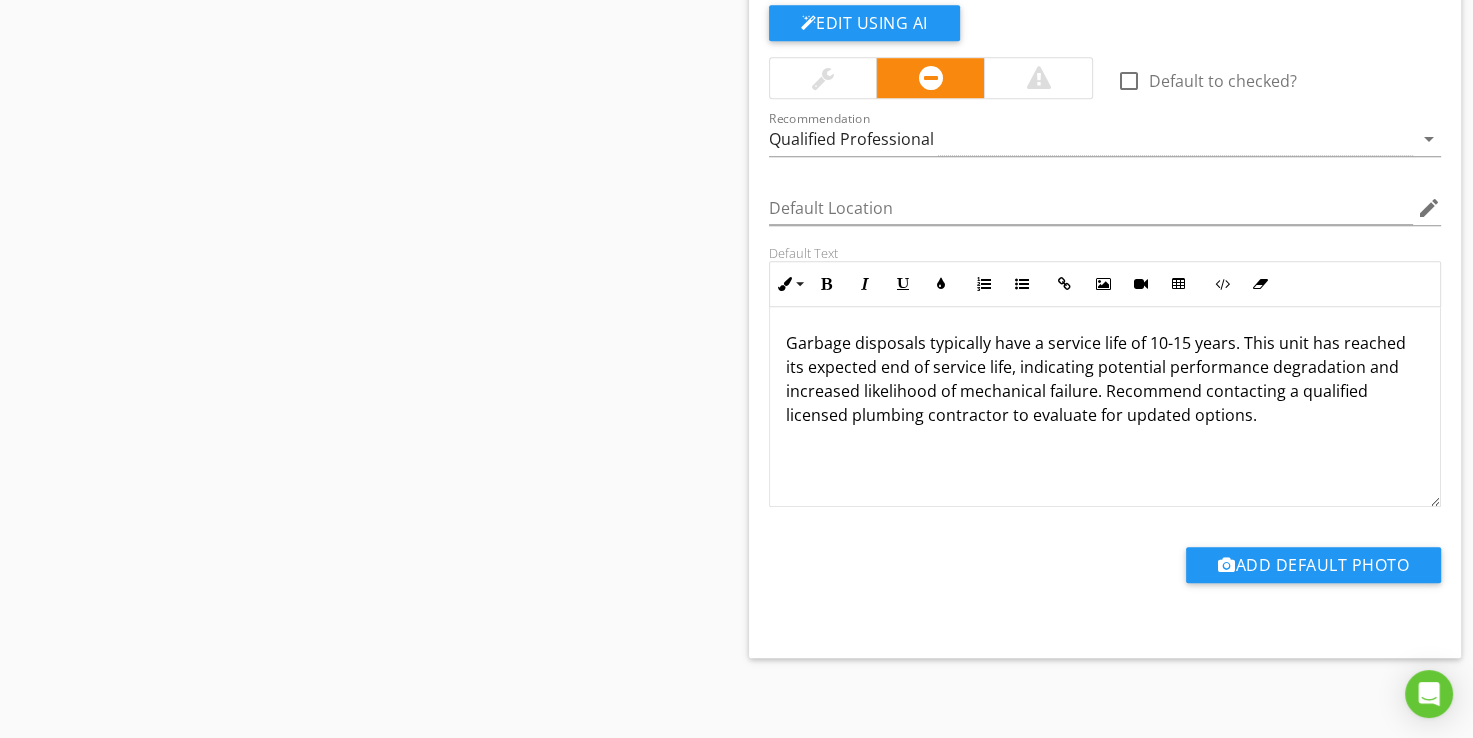 click on "Garbage disposals typically have a service life of 10-15 years. This unit has reached its expected end of service life, indicating potential performance degradation and increased likelihood of mechanical failure. Recommend contacting a qualified licensed plumbing contractor to evaluate for updated options." at bounding box center [1105, 379] 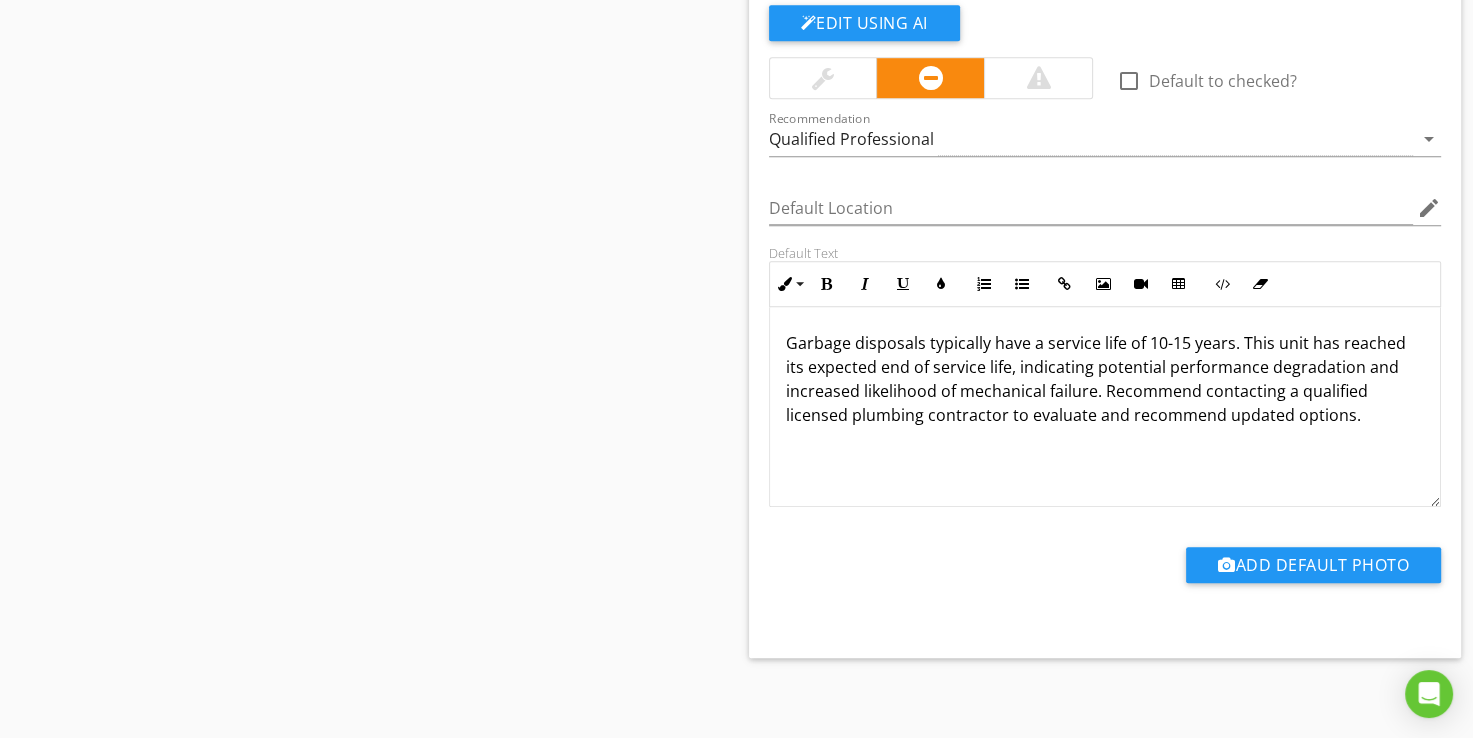 click on "Garbage disposals typically have a service life of 10-15 years. This unit has reached its expected end of service life, indicating potential performance degradation and increased likelihood of mechanical failure. Recommend contacting a qualified licensed plumbing contractor to evaluate and recommend updated options." at bounding box center (1105, 379) 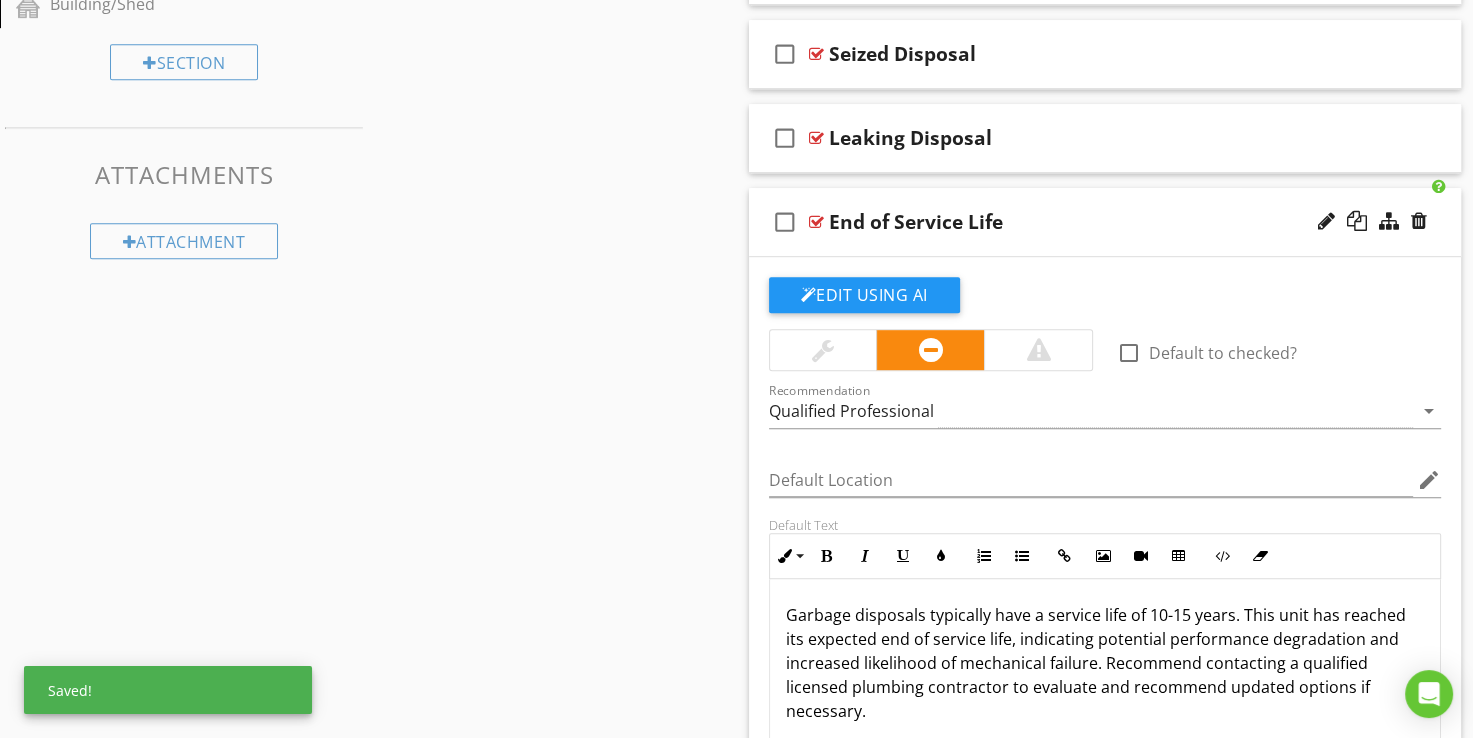 scroll, scrollTop: 1005, scrollLeft: 0, axis: vertical 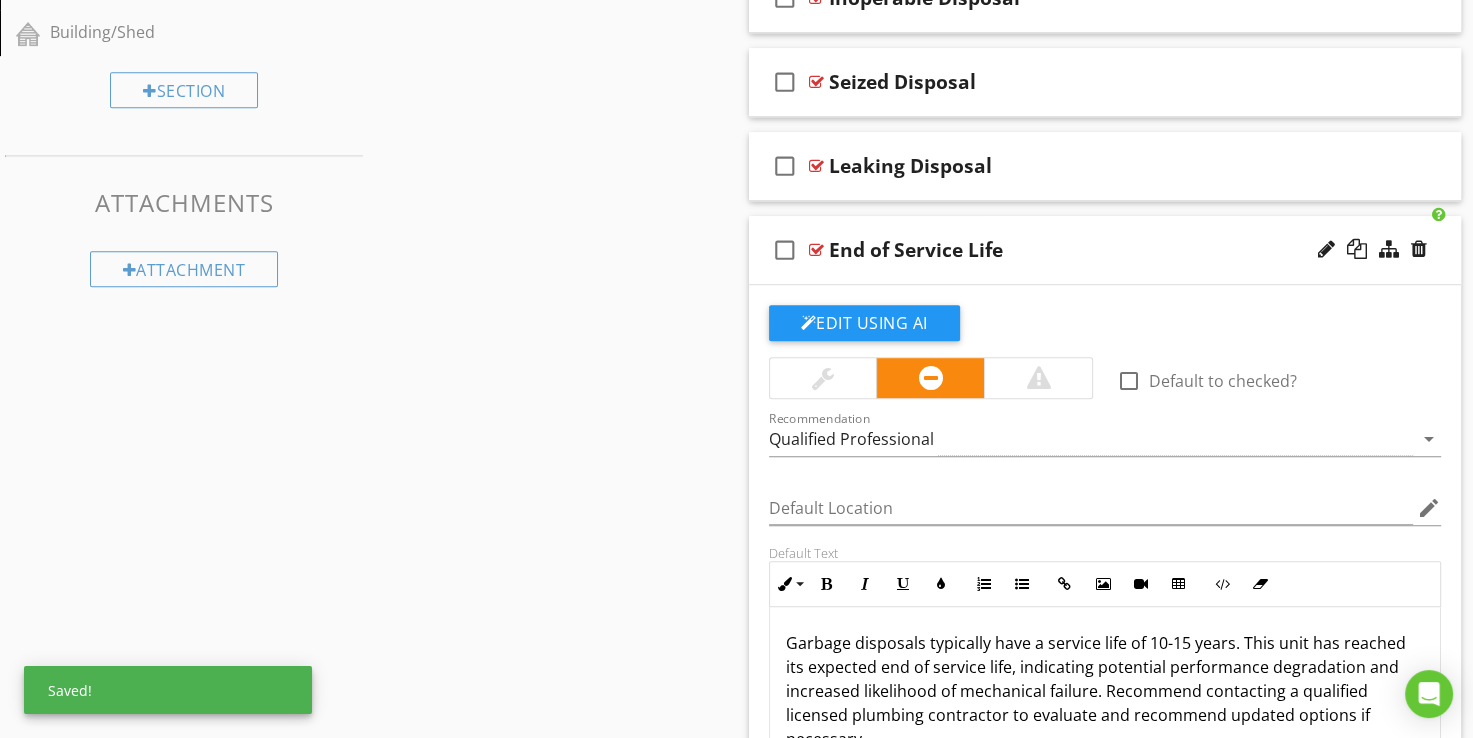 click at bounding box center [816, 250] 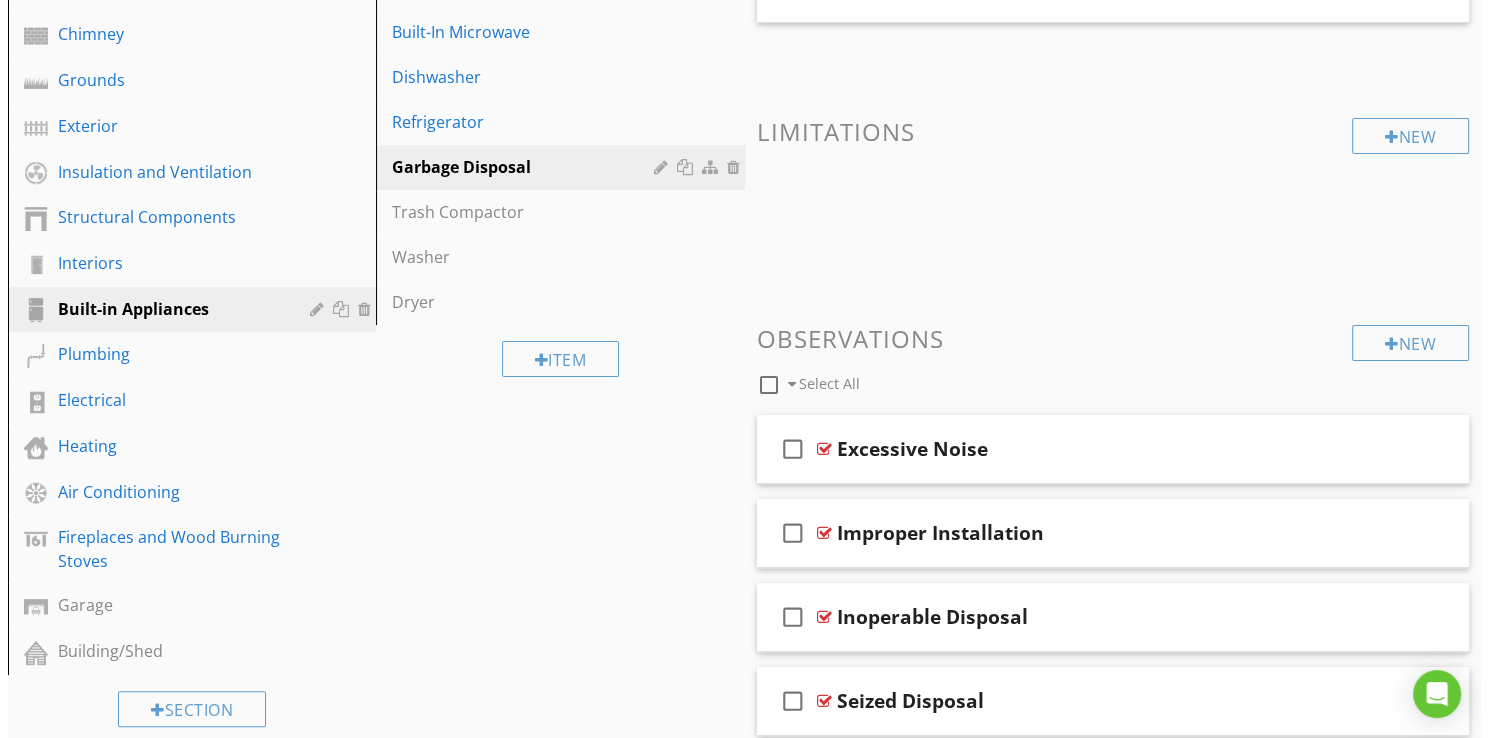 scroll, scrollTop: 434, scrollLeft: 0, axis: vertical 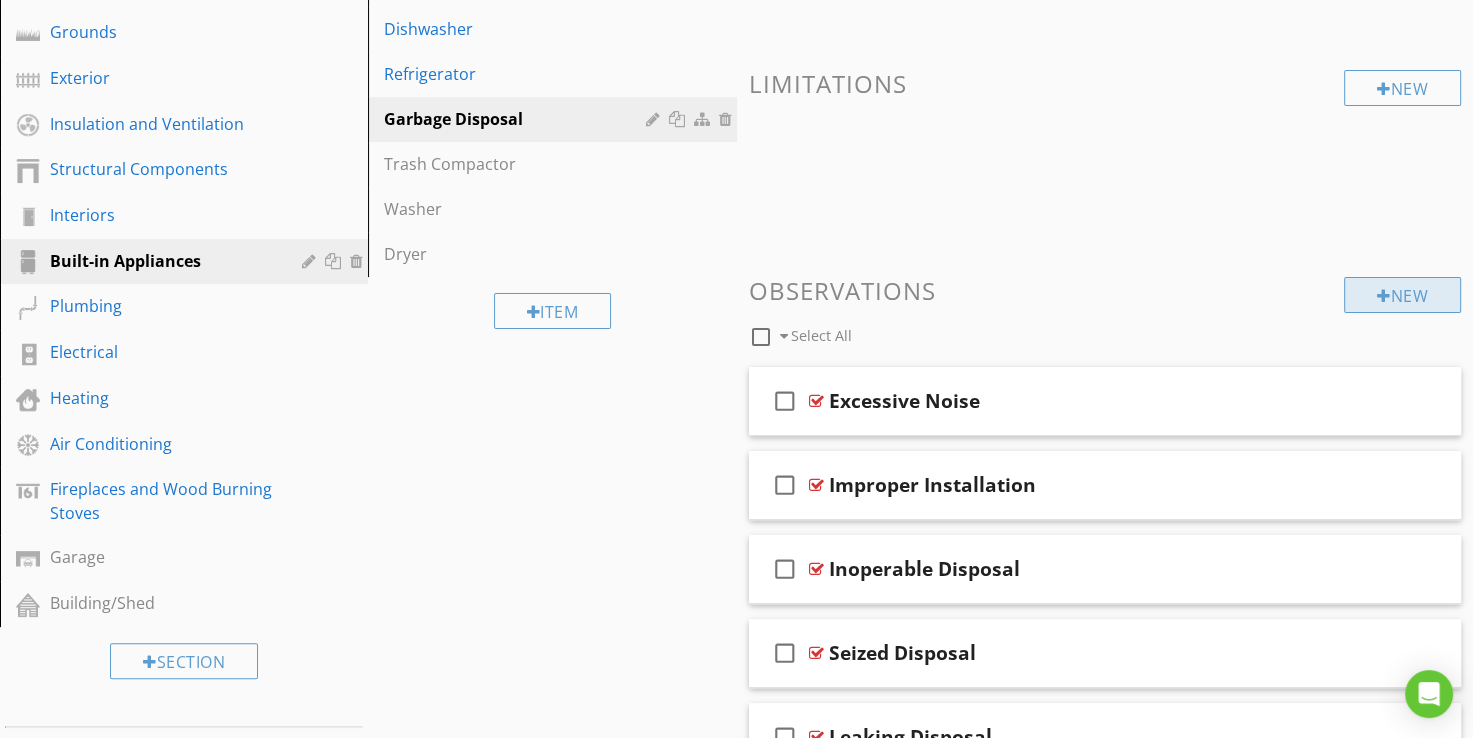 click on "New" at bounding box center (1402, 295) 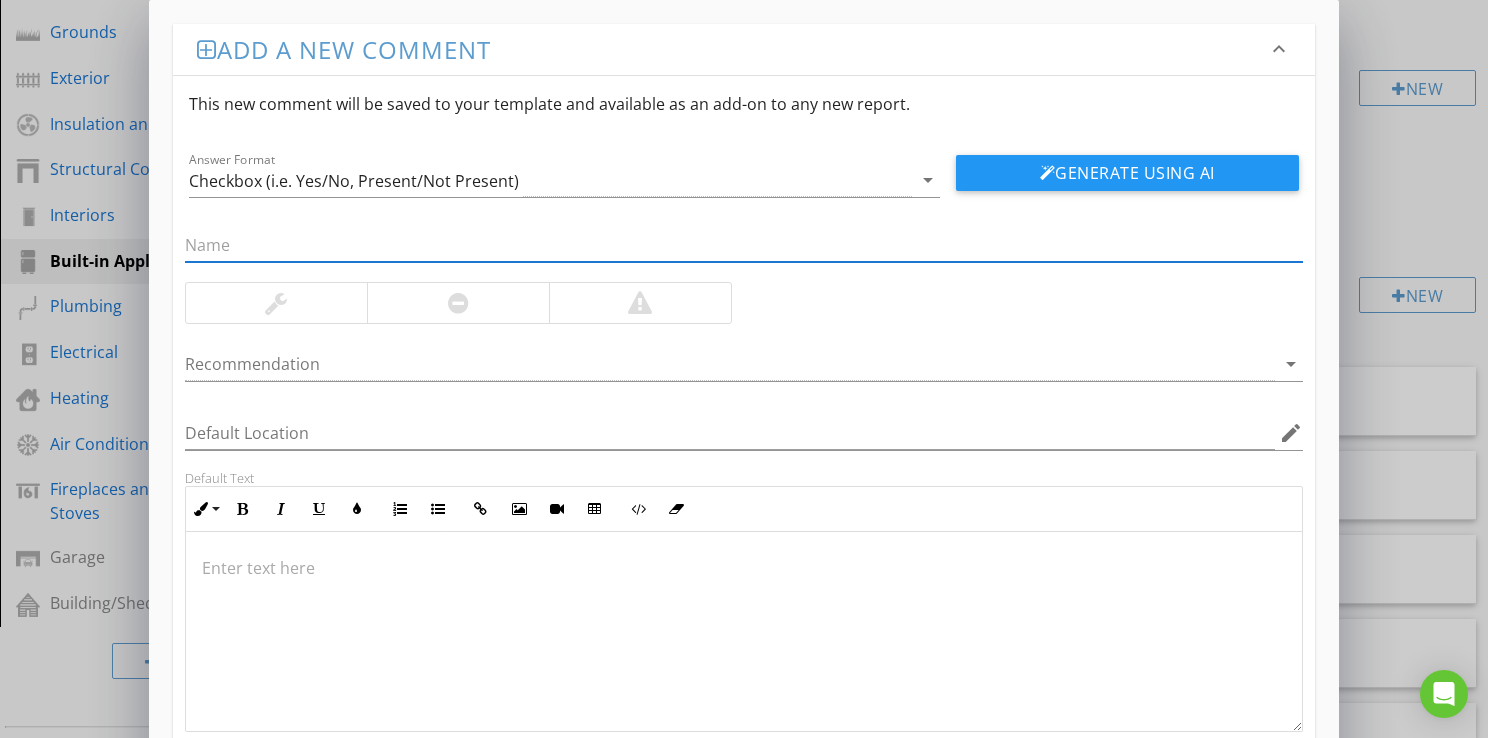 click at bounding box center (744, 249) 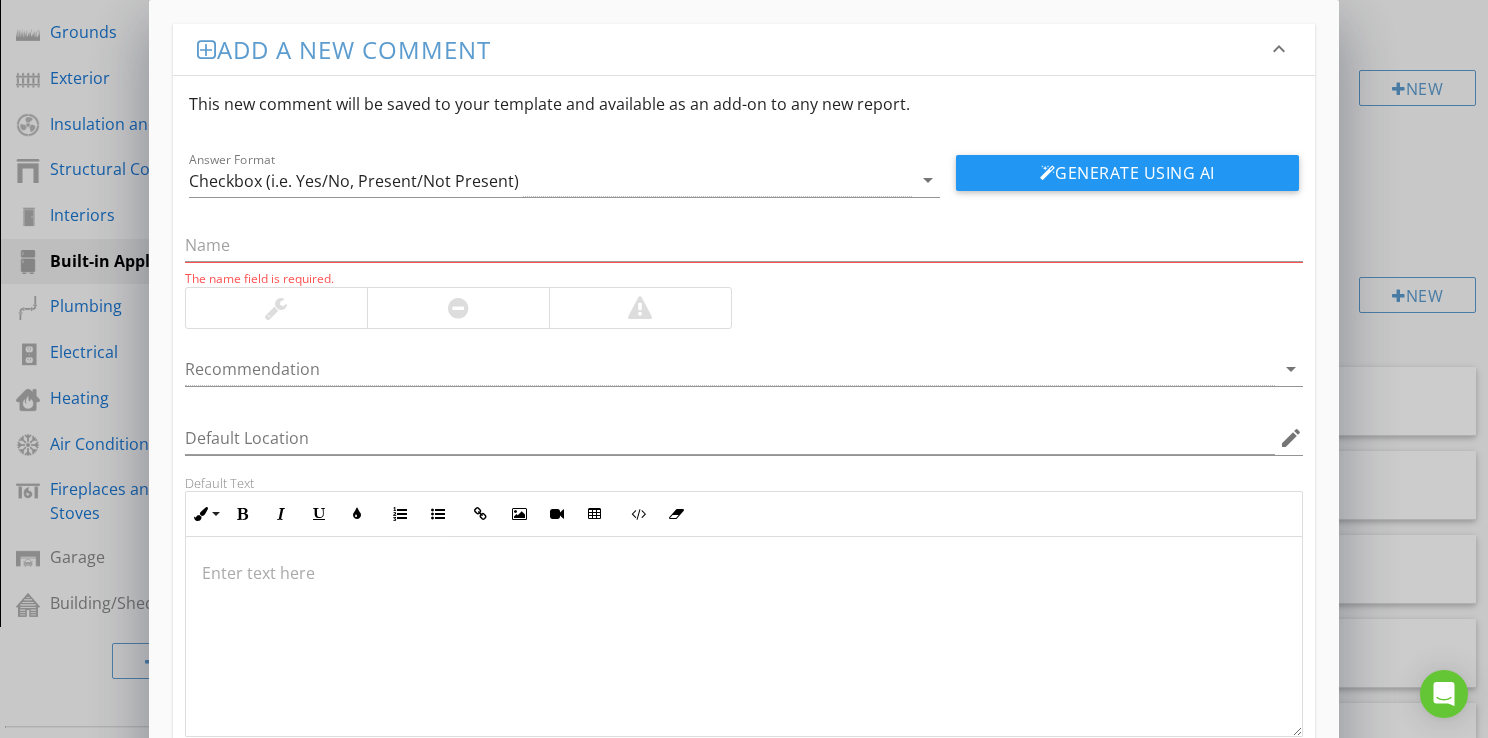 type 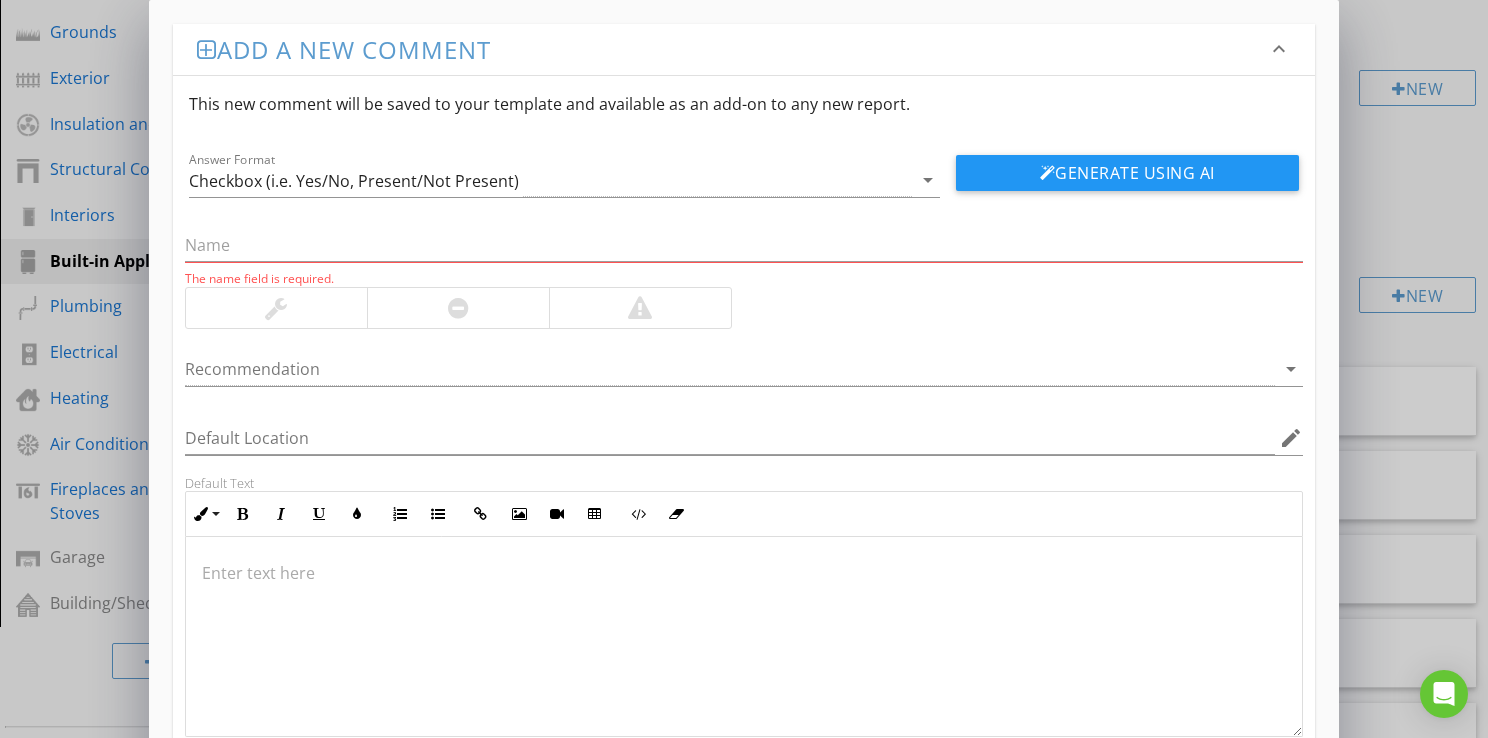scroll, scrollTop: 132, scrollLeft: 0, axis: vertical 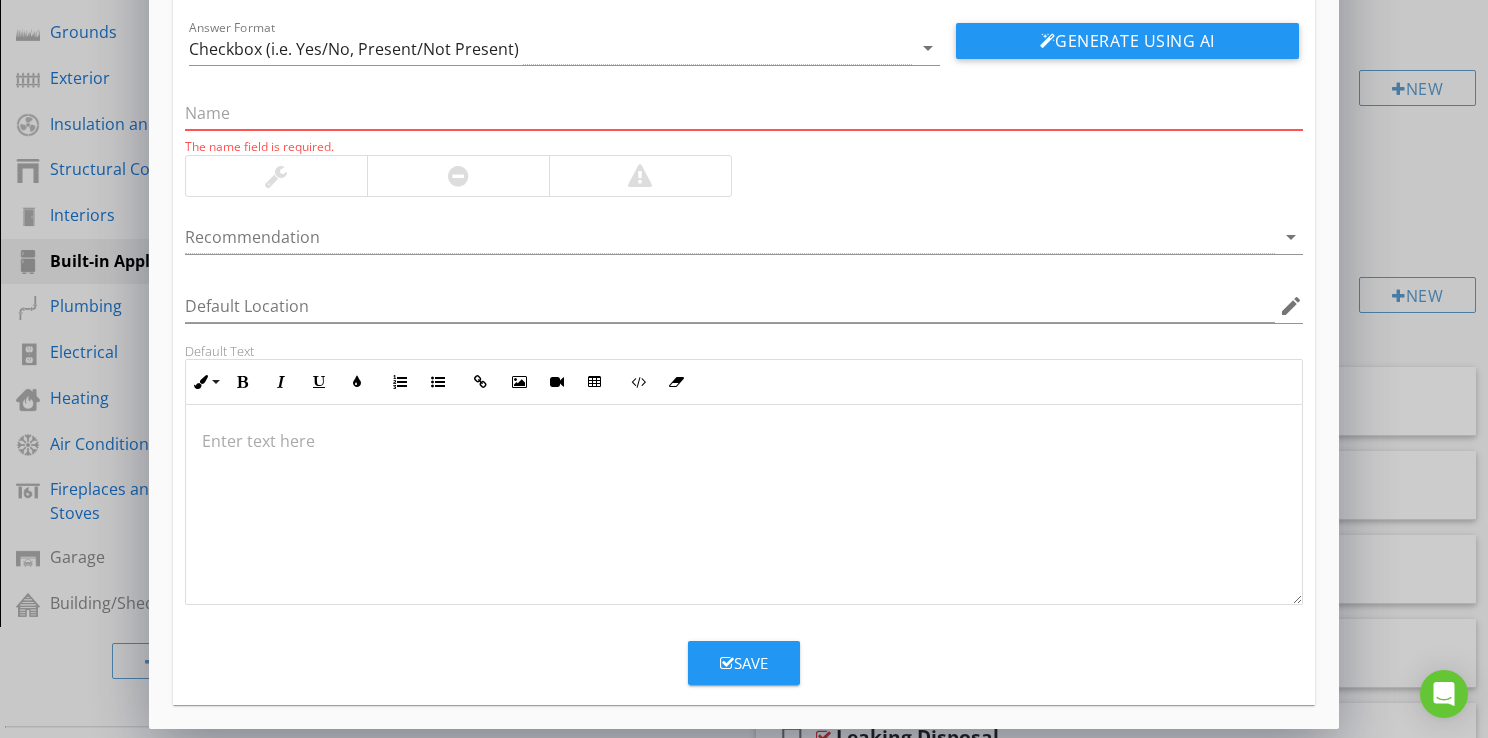 click at bounding box center [744, 113] 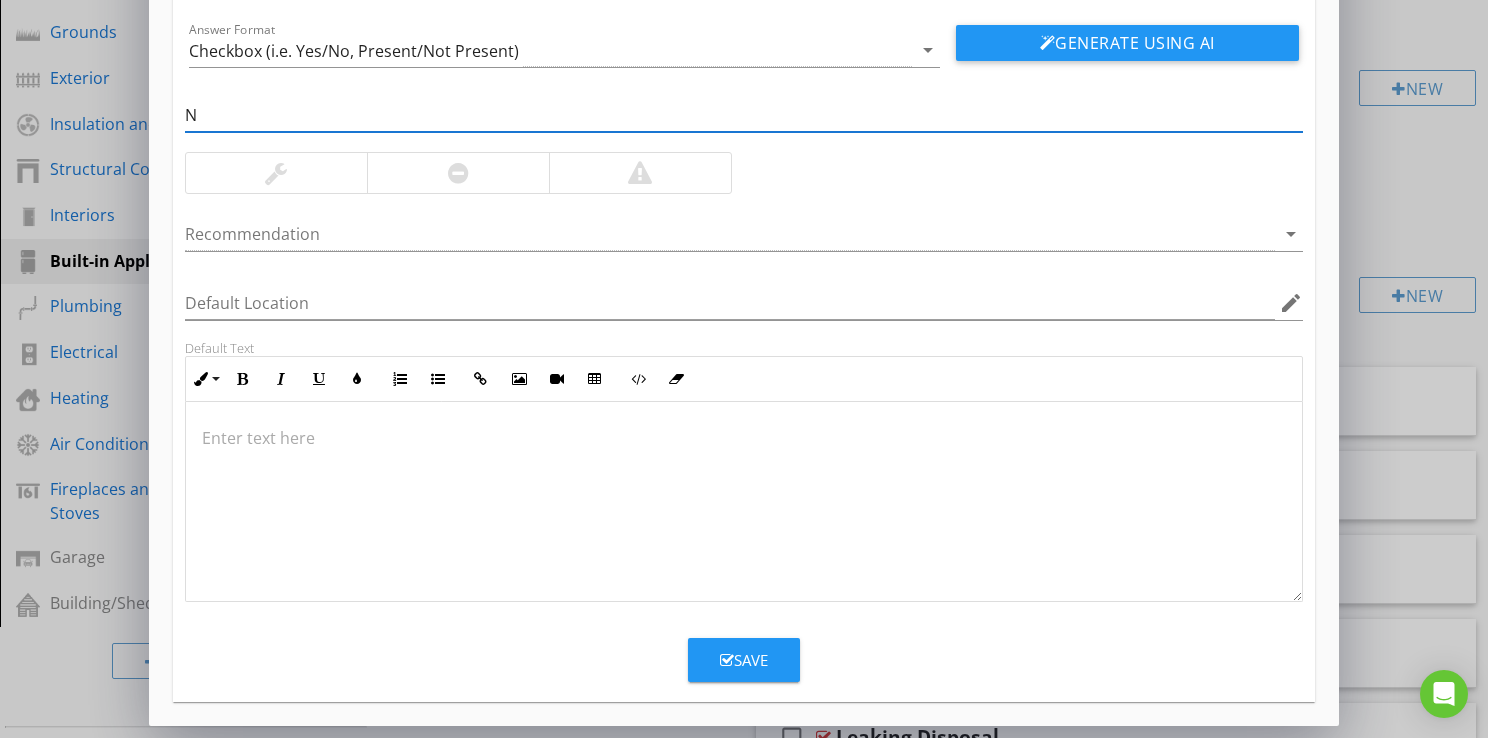 scroll, scrollTop: 128, scrollLeft: 0, axis: vertical 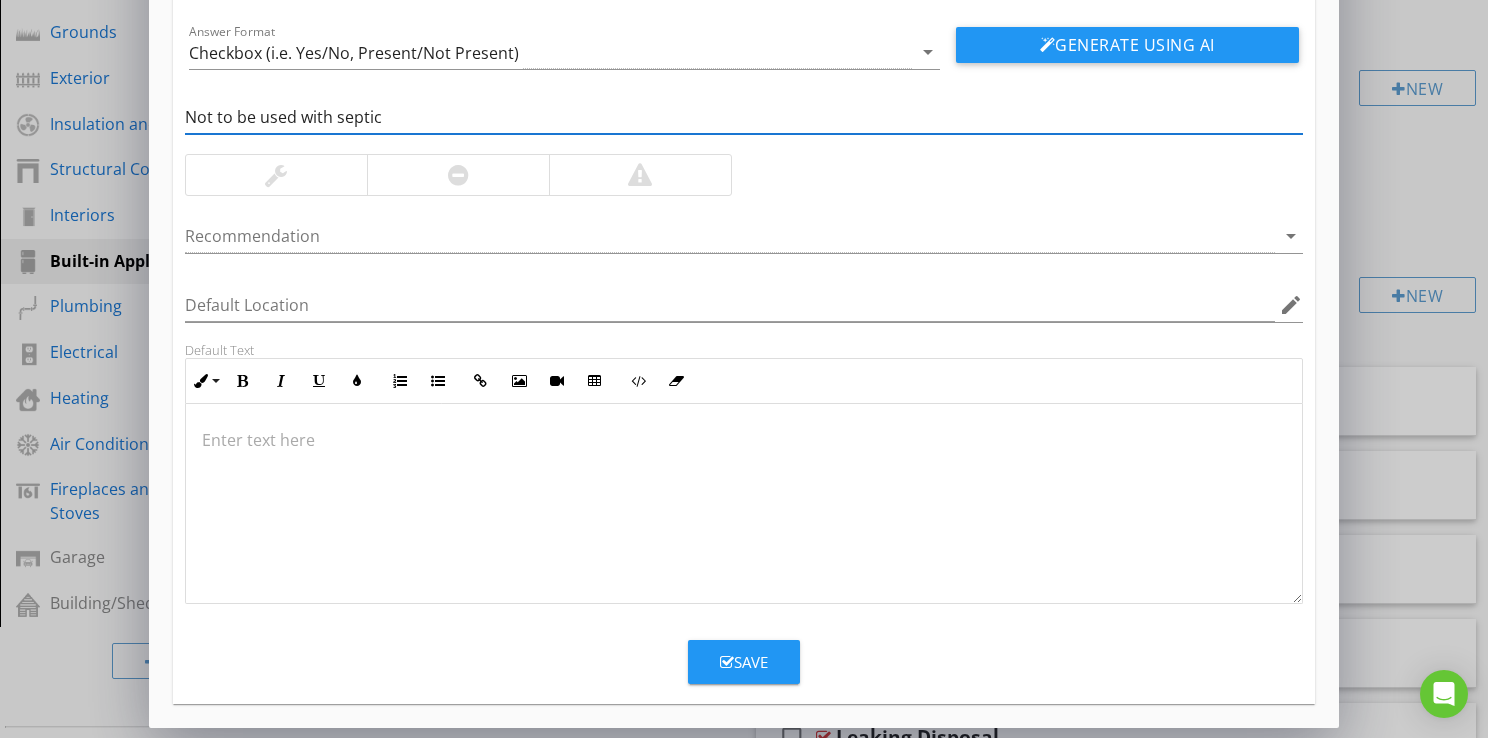 type on "Not to be used with septic" 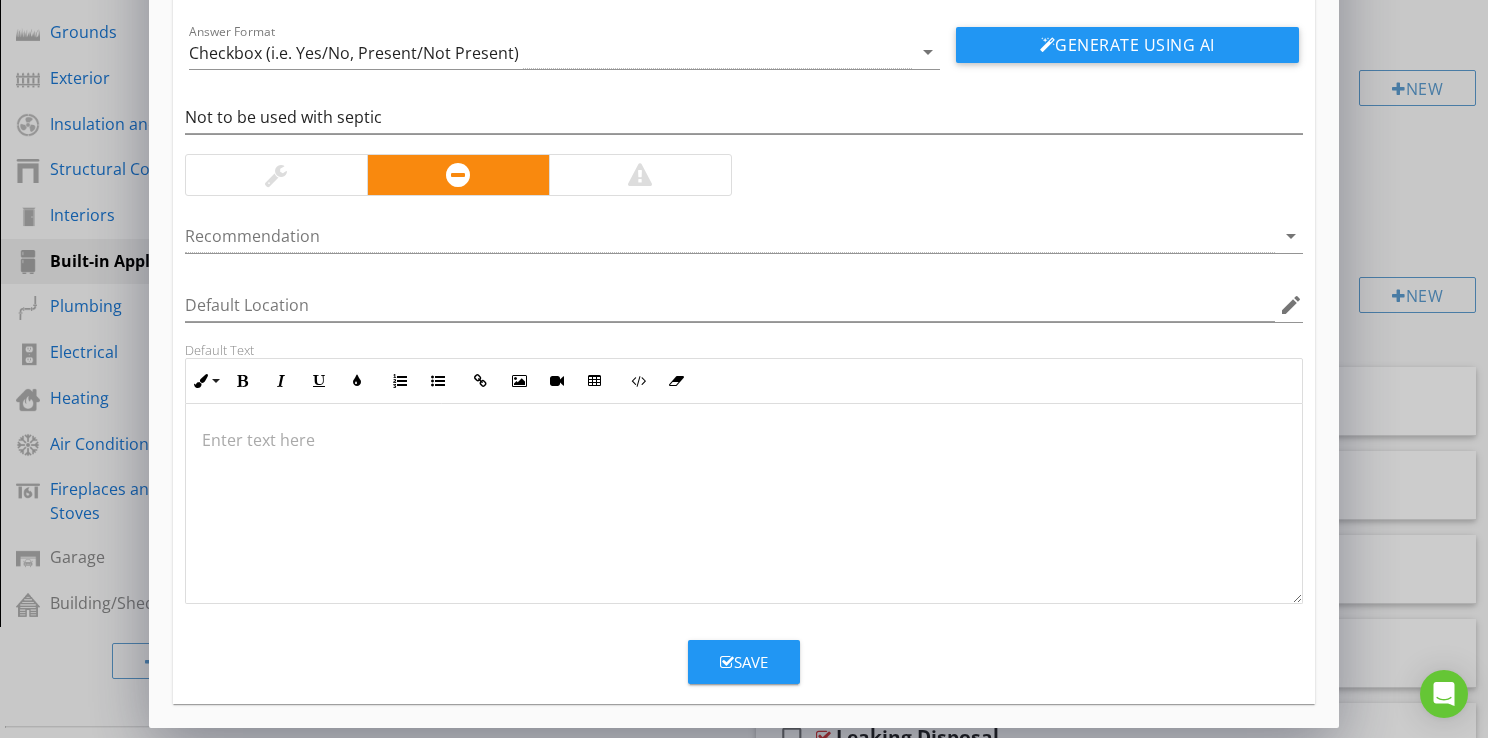 click at bounding box center (1048, 45) 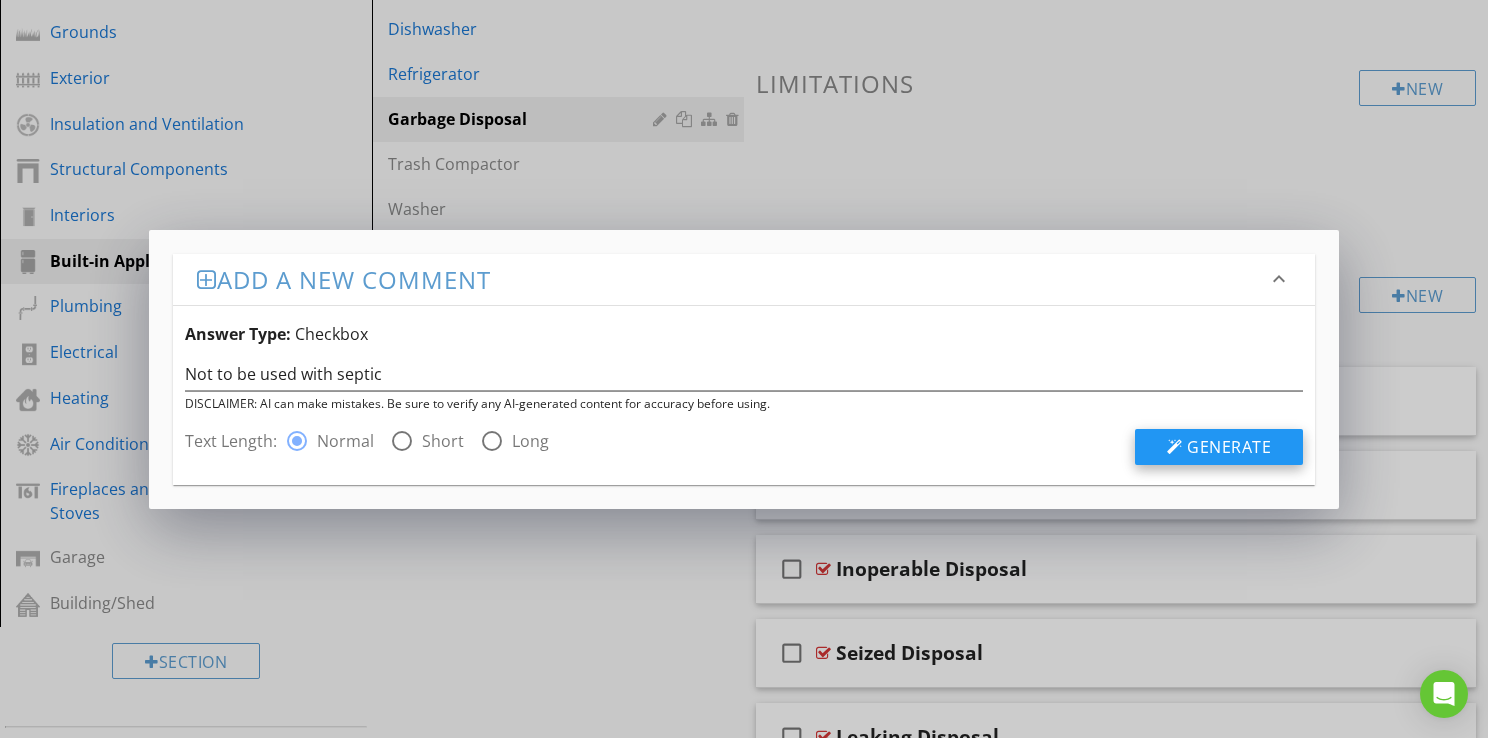 click on "Generate" at bounding box center [1229, 447] 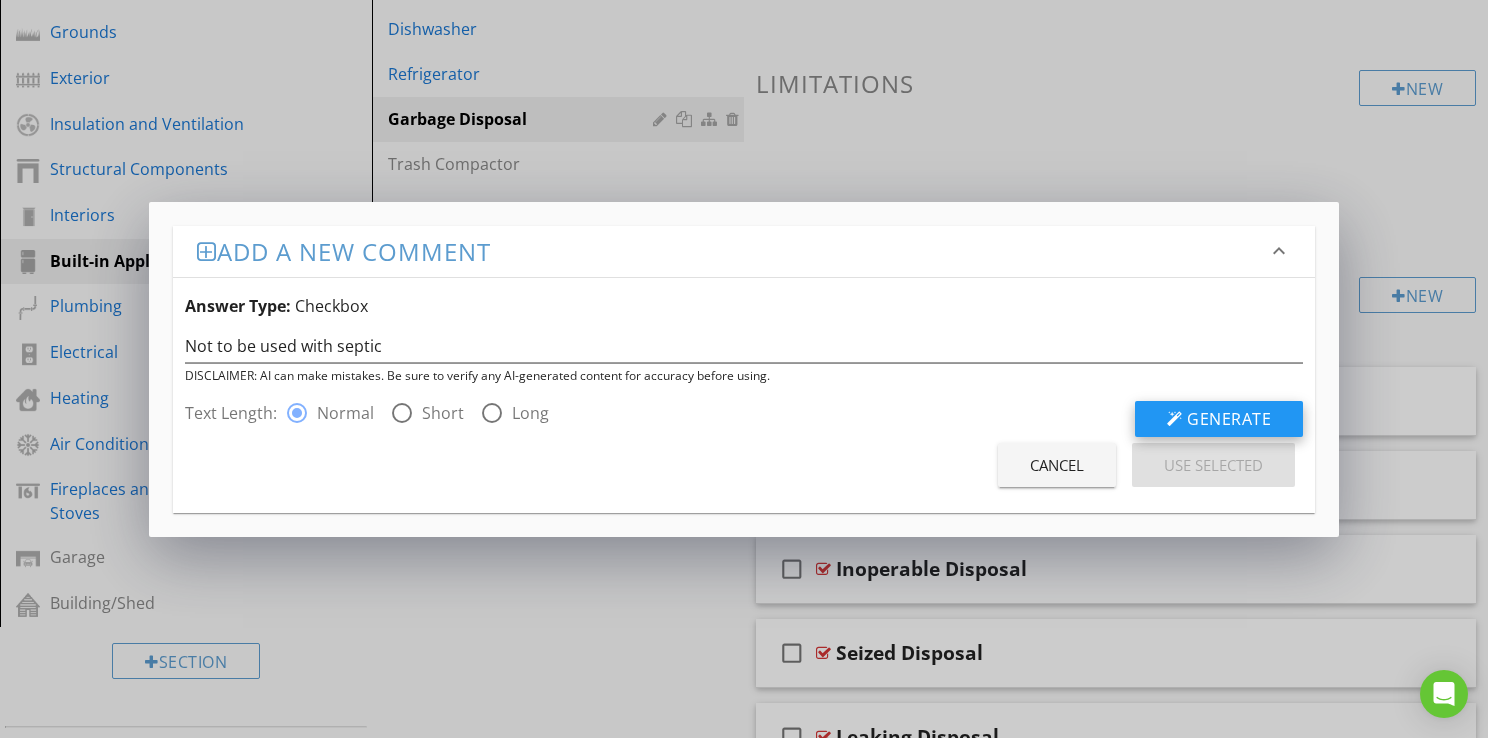 click on "Generate" at bounding box center [1229, 419] 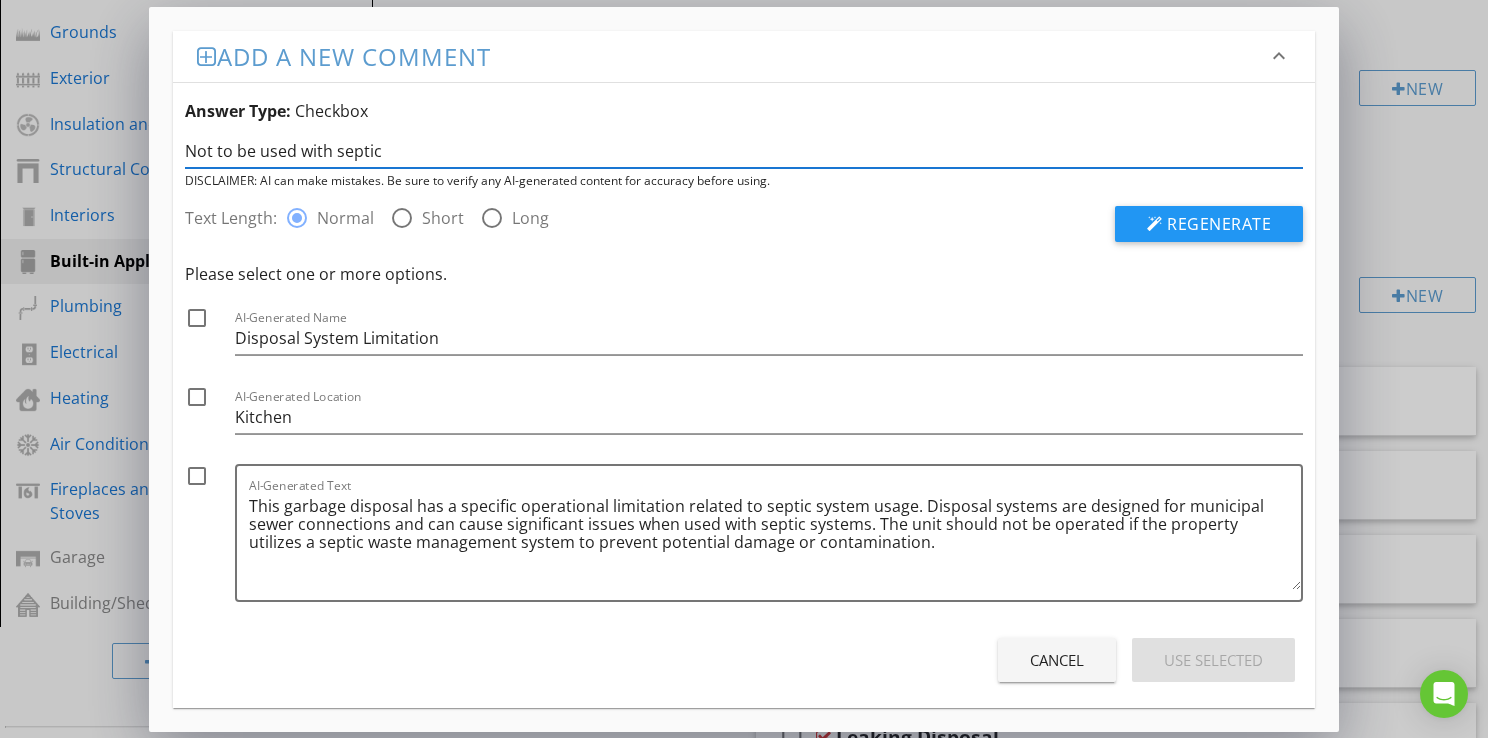 click on "Not to be used with septic" at bounding box center (744, 151) 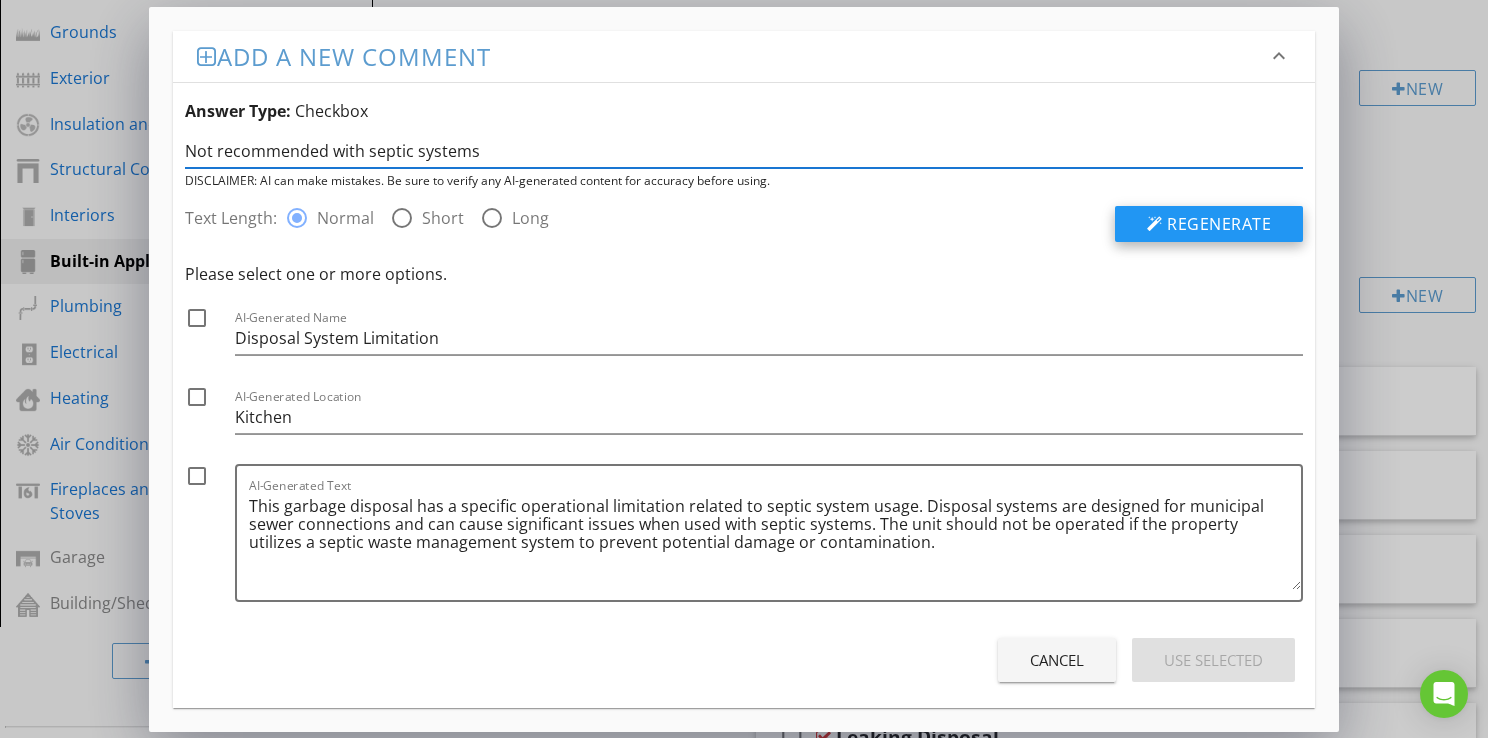 type on "Not recommended with septic systems" 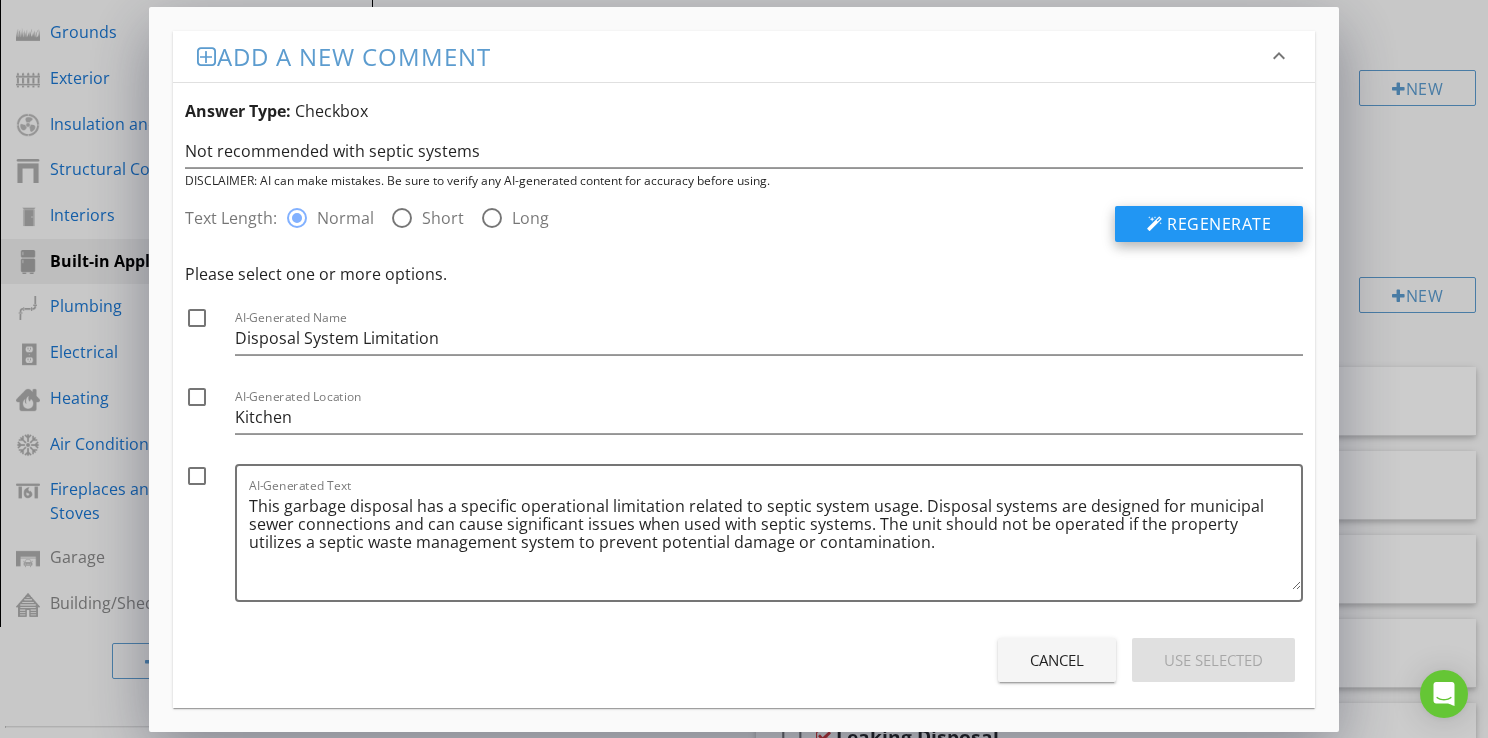 click on "Regenerate" at bounding box center [1219, 224] 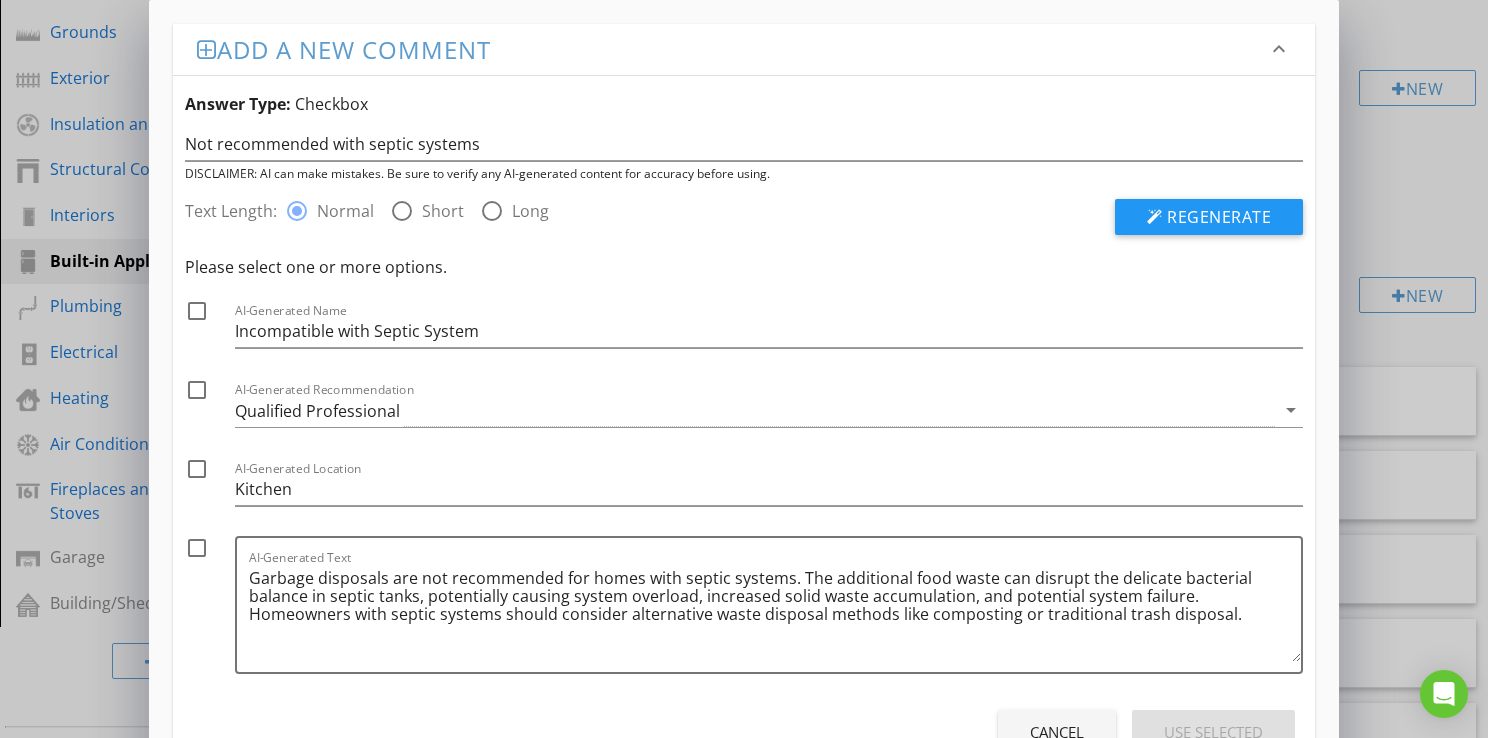 scroll, scrollTop: 76, scrollLeft: 0, axis: vertical 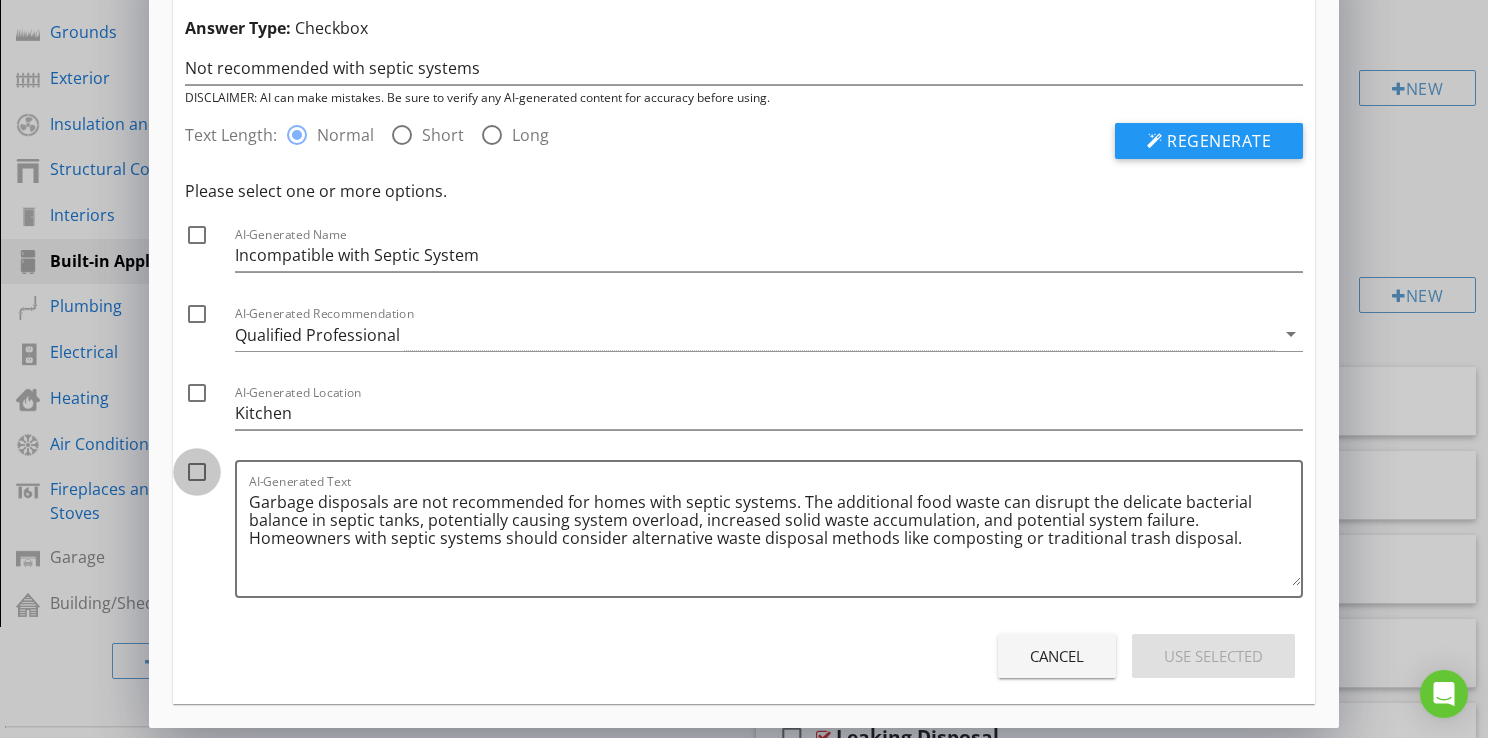 click at bounding box center [197, 472] 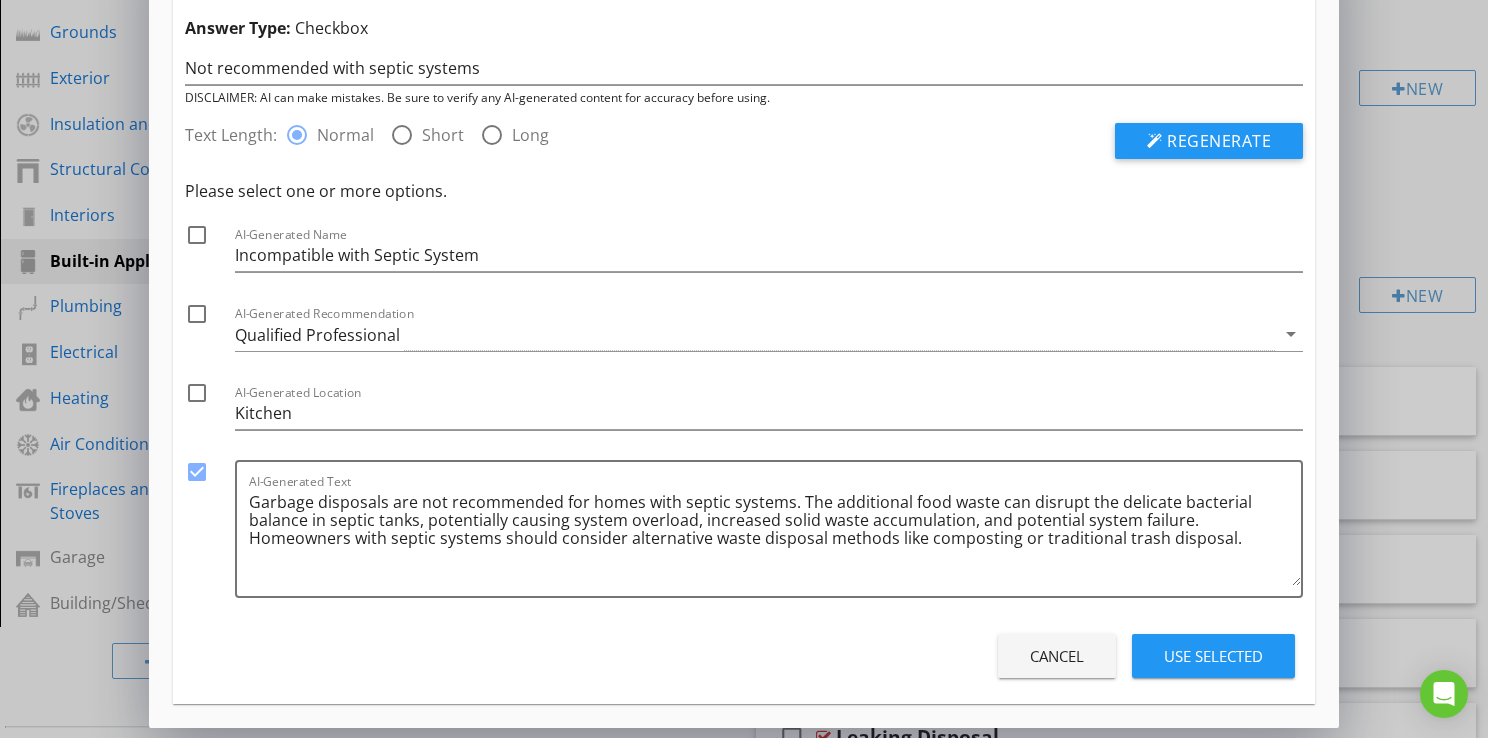 click at bounding box center [197, 235] 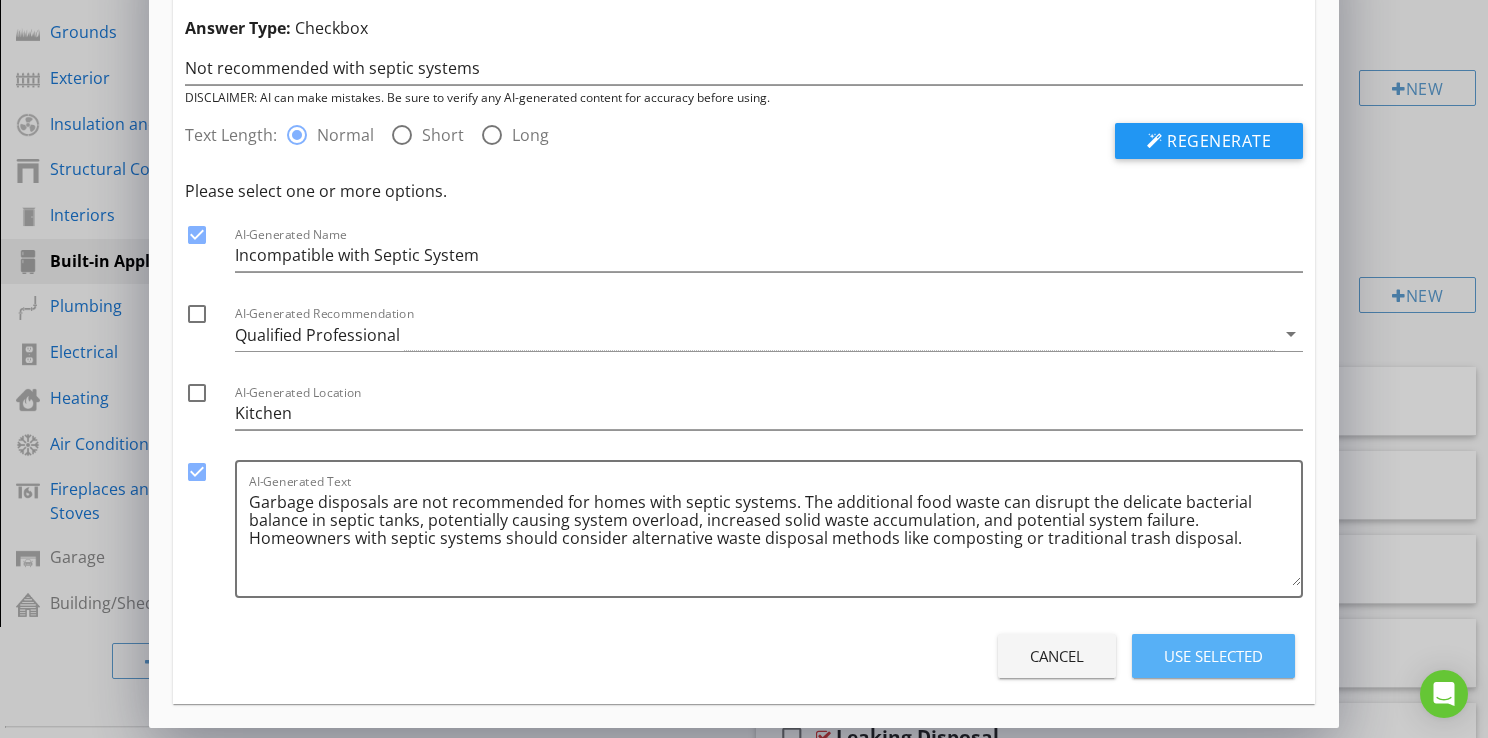 click on "Use Selected" at bounding box center [1213, 656] 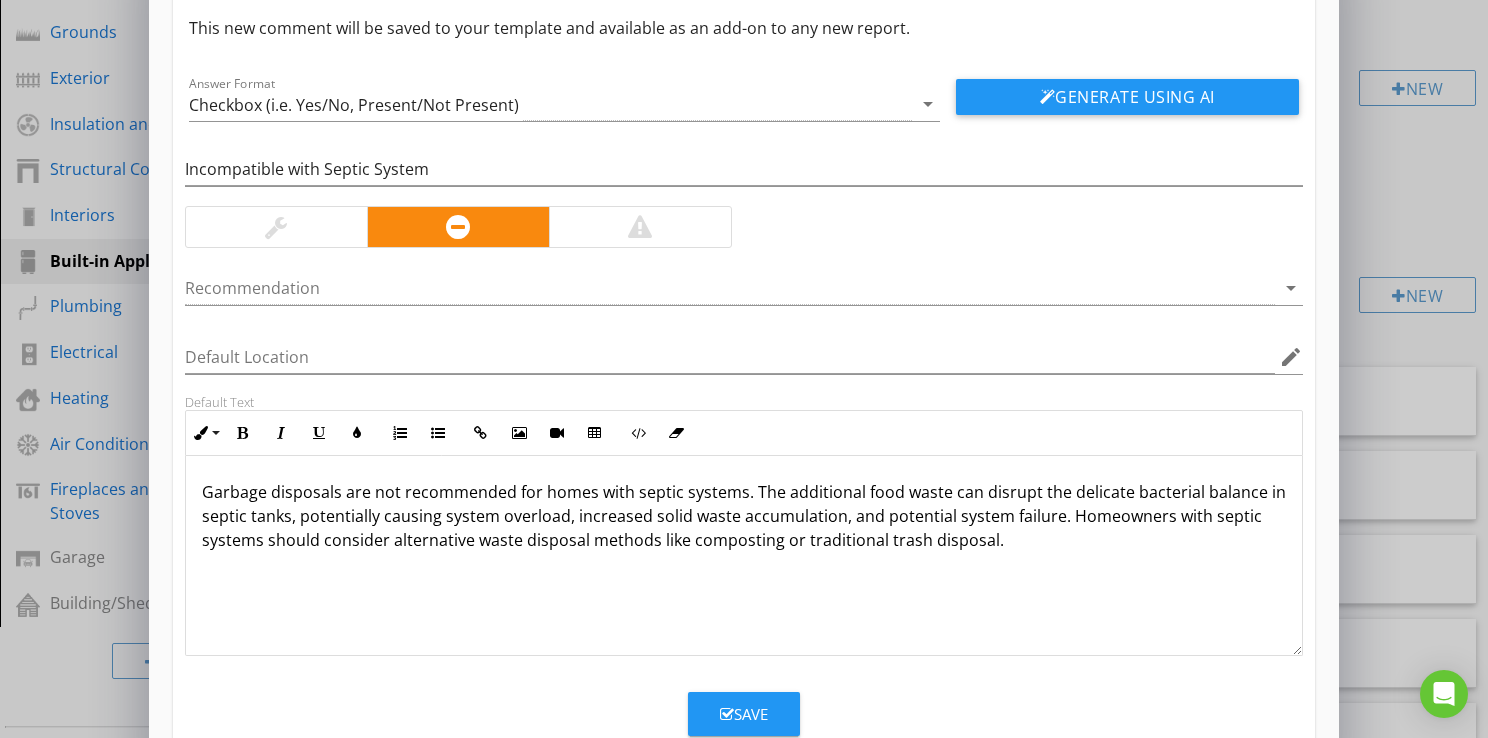 scroll, scrollTop: 0, scrollLeft: 0, axis: both 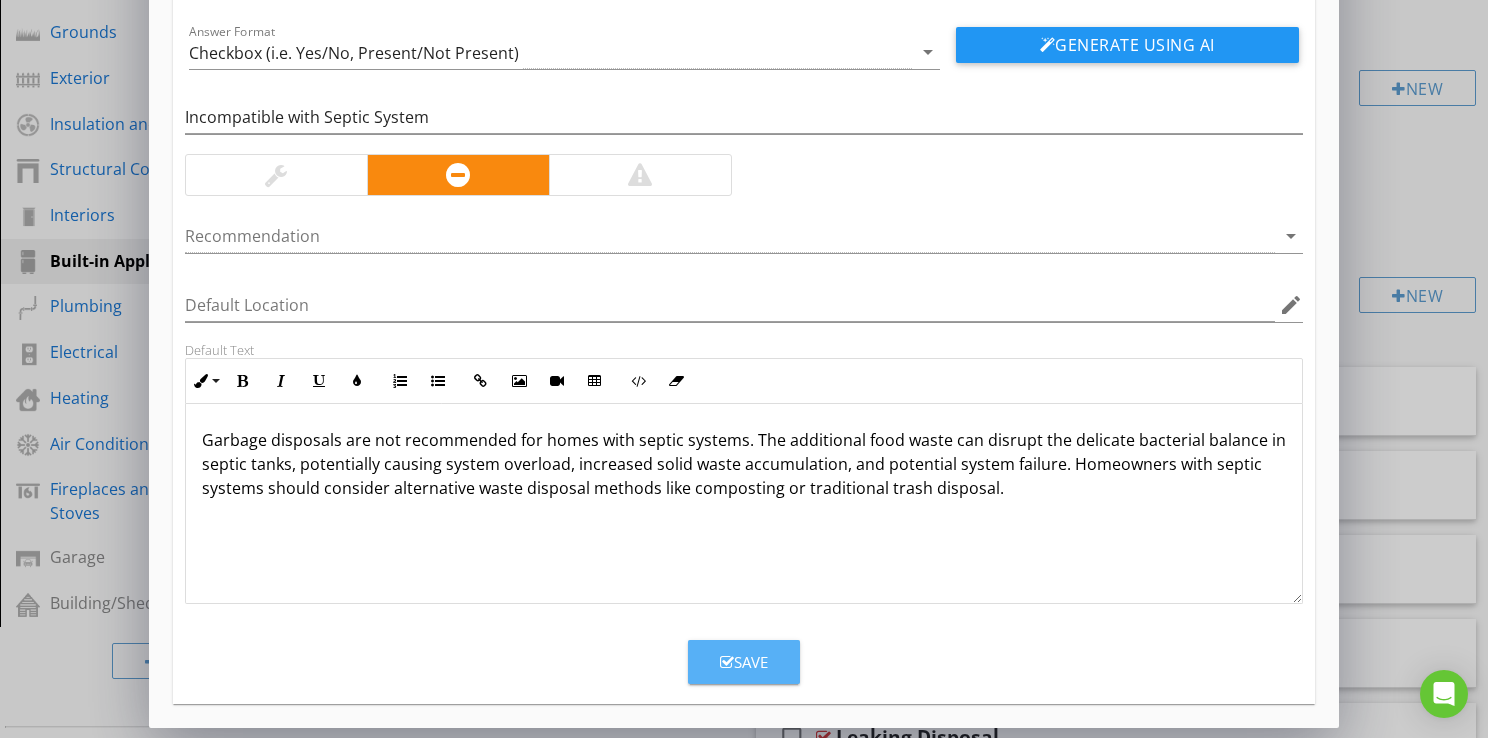 click on "Save" at bounding box center [744, 662] 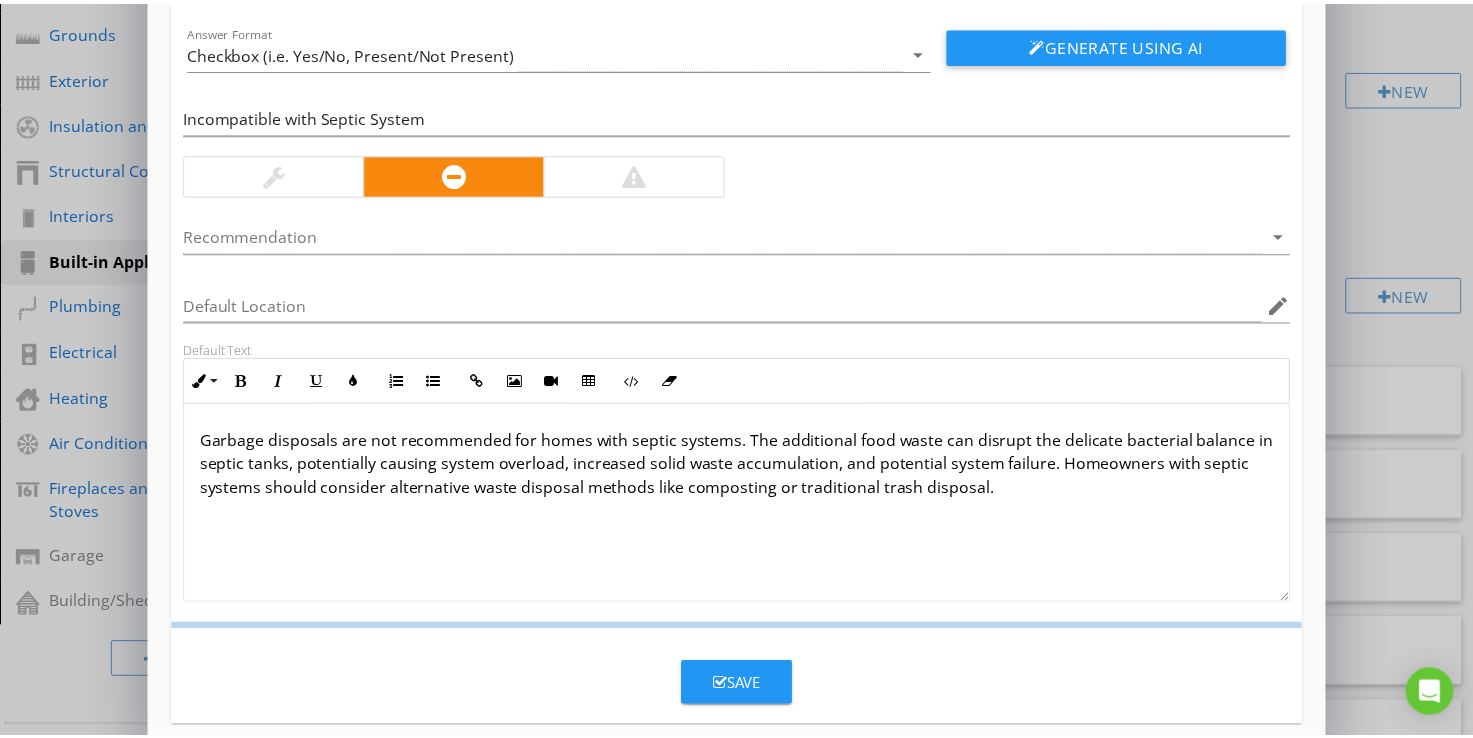 scroll, scrollTop: 32, scrollLeft: 0, axis: vertical 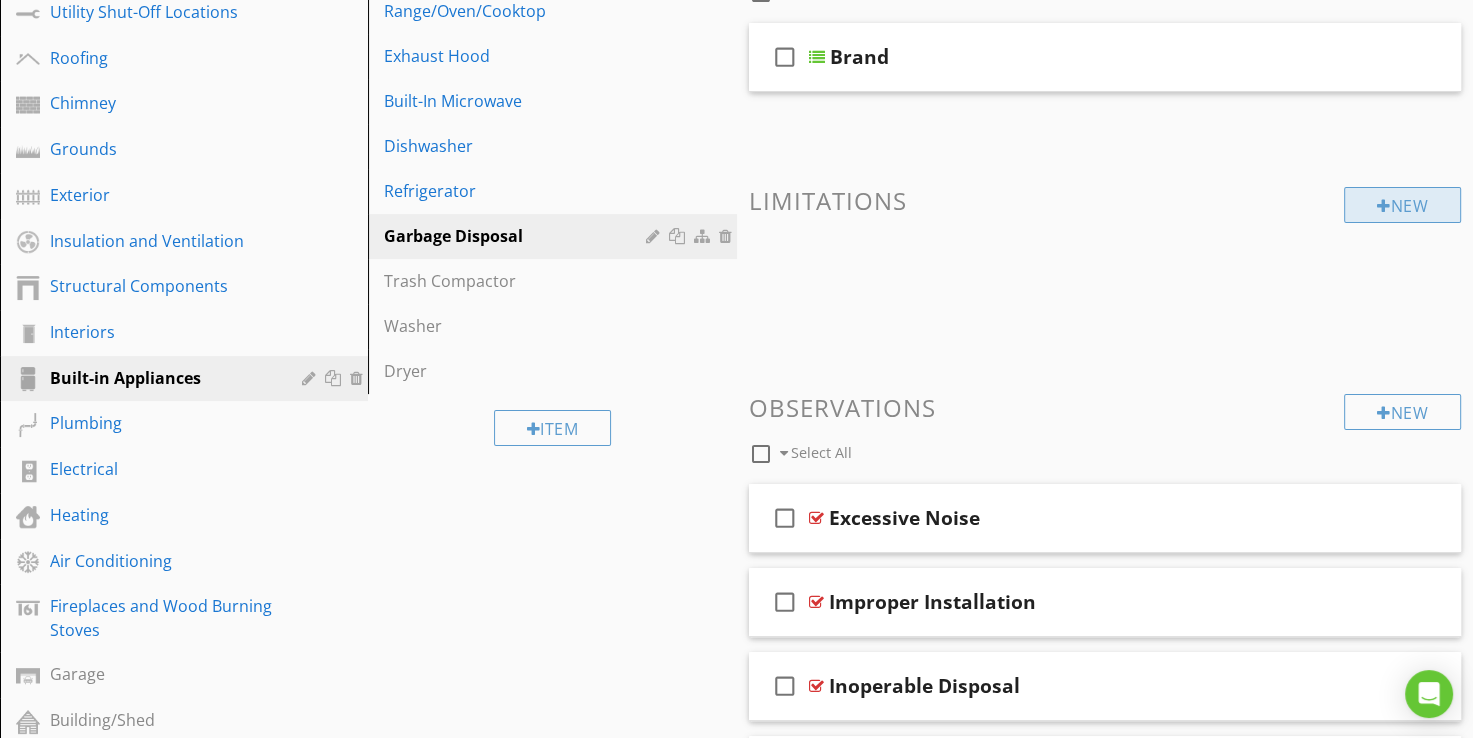 click at bounding box center [1384, 206] 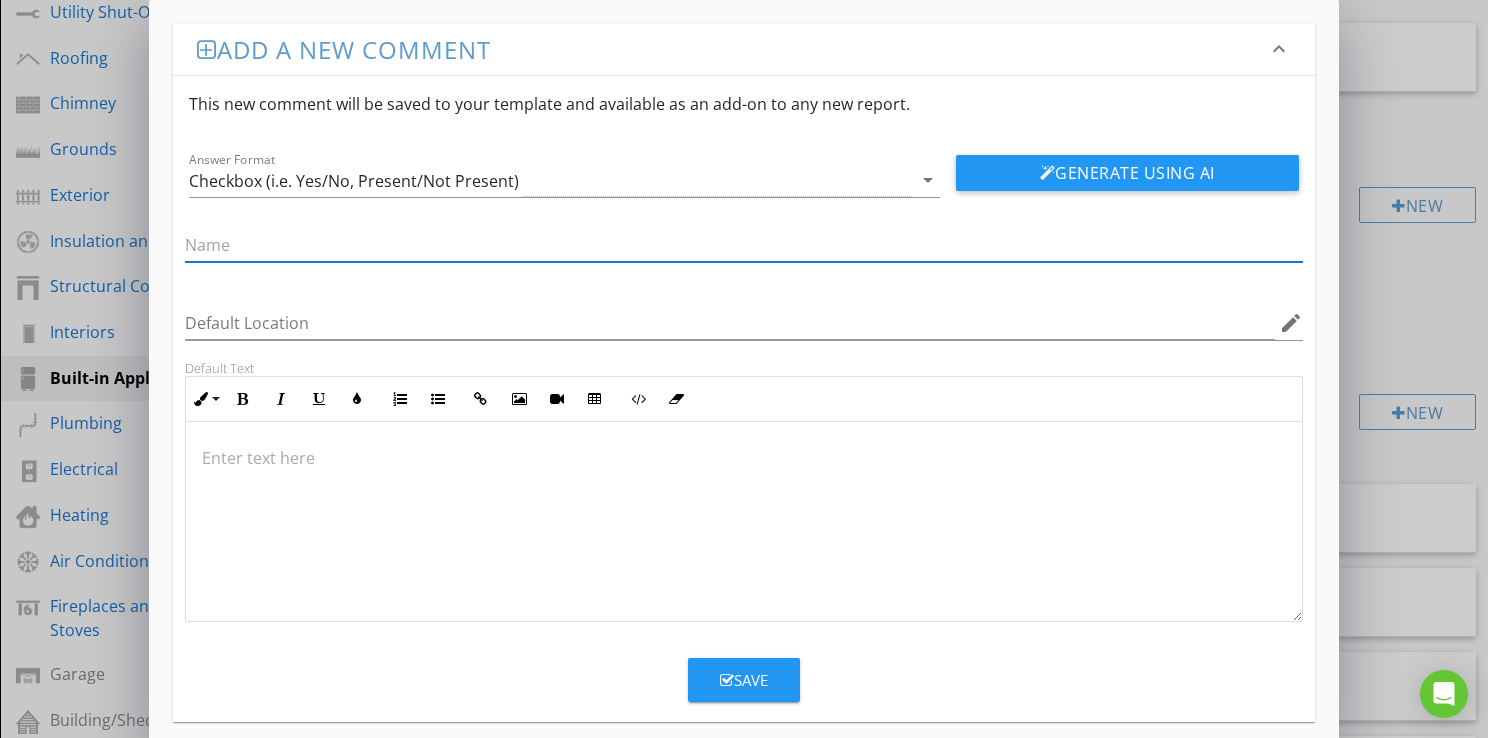 click at bounding box center (744, 245) 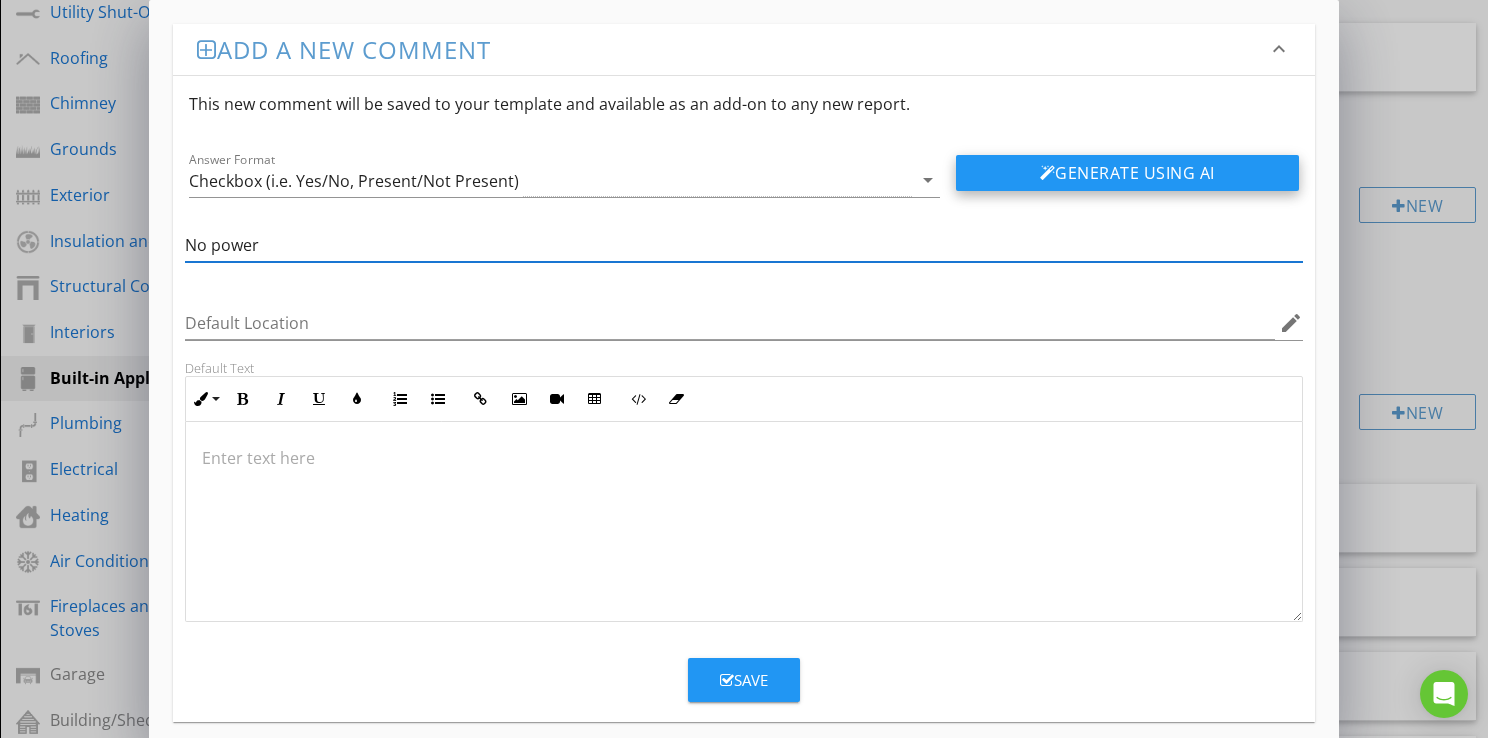 type on "No power" 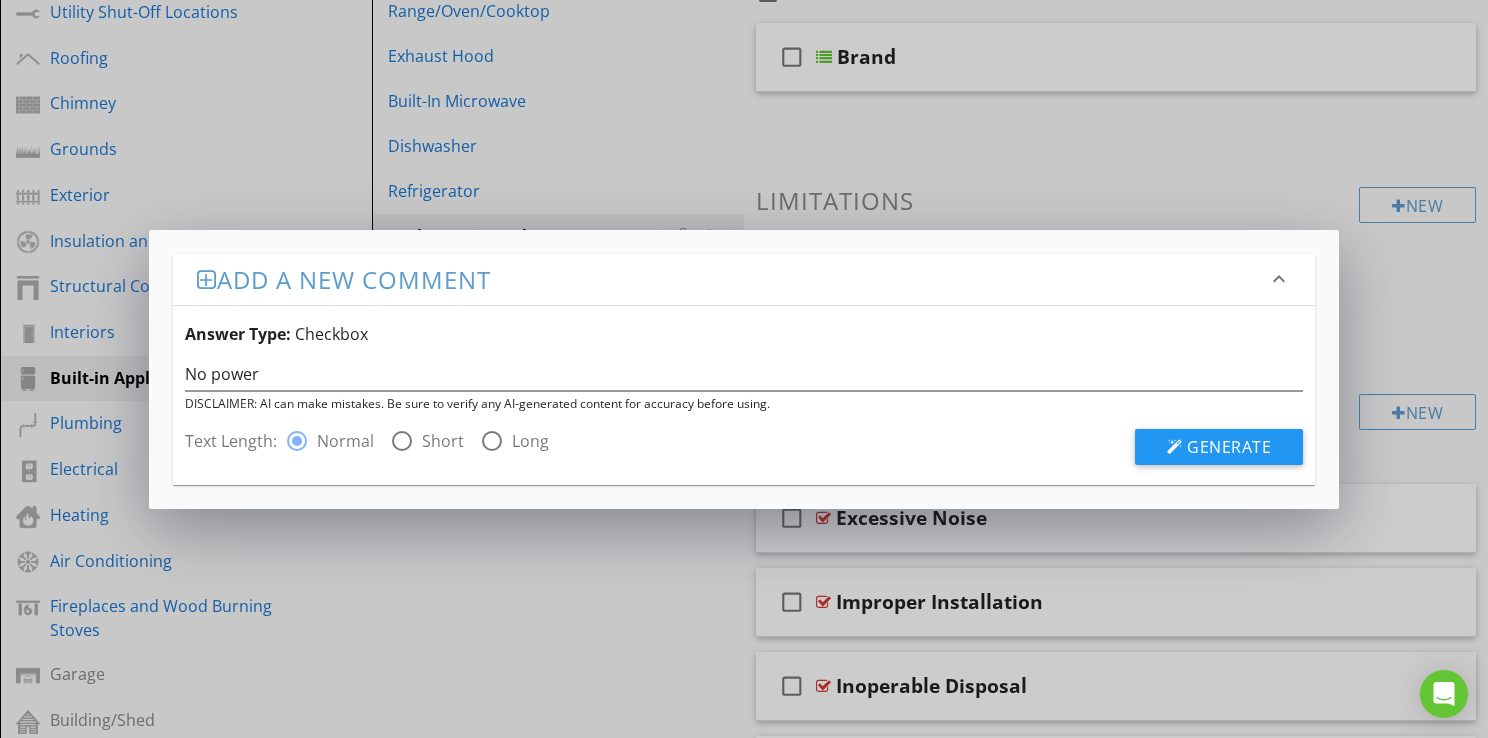 click on "Short" at bounding box center [443, 441] 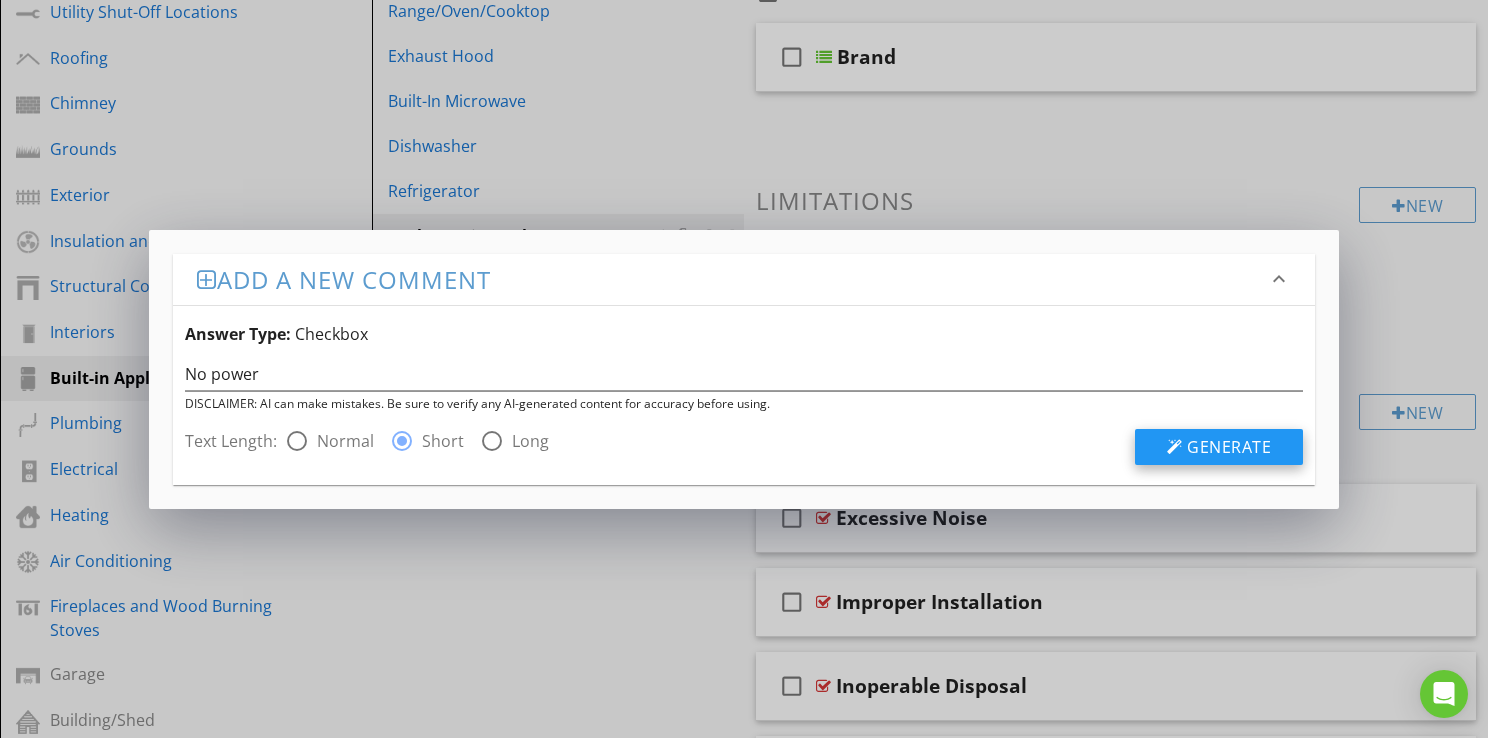 click at bounding box center [1175, 447] 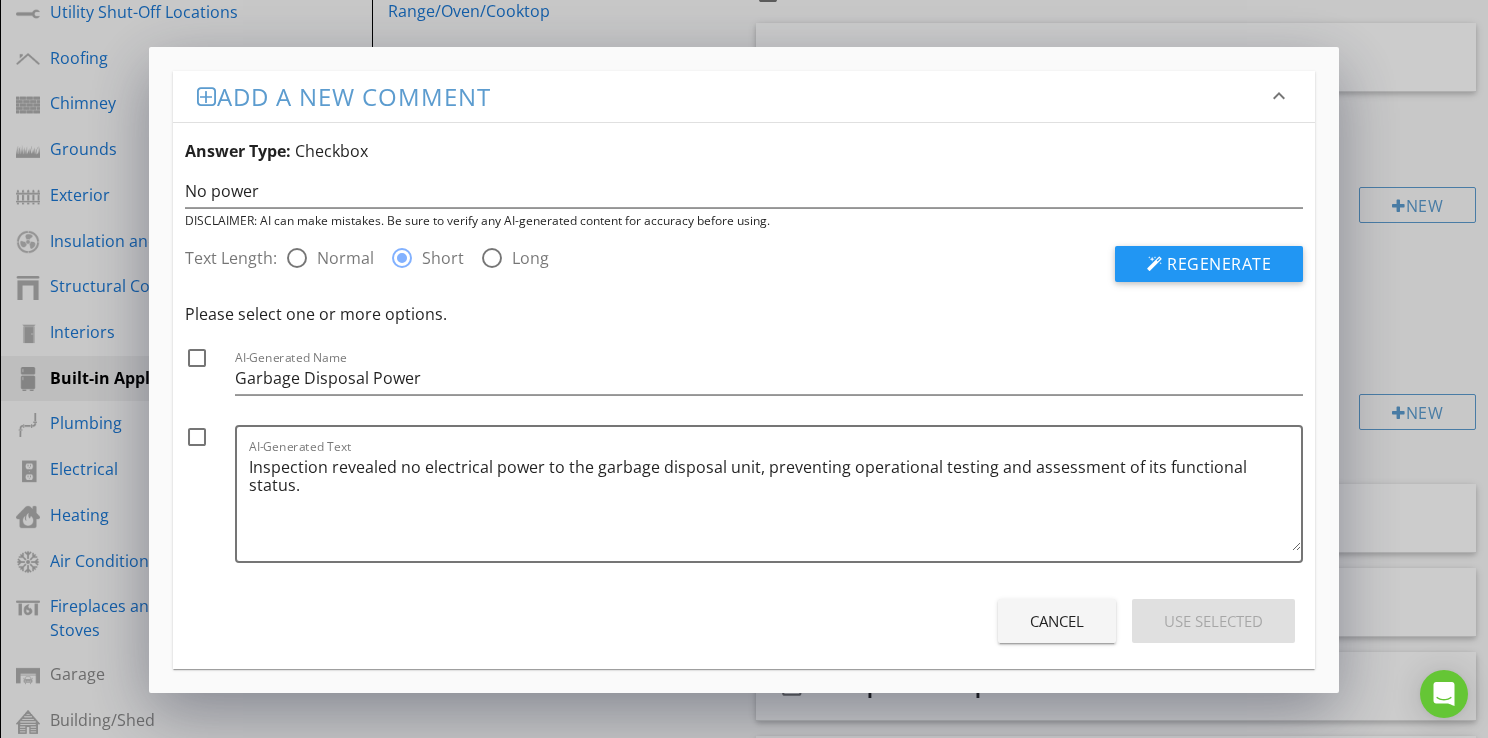 click at bounding box center [197, 437] 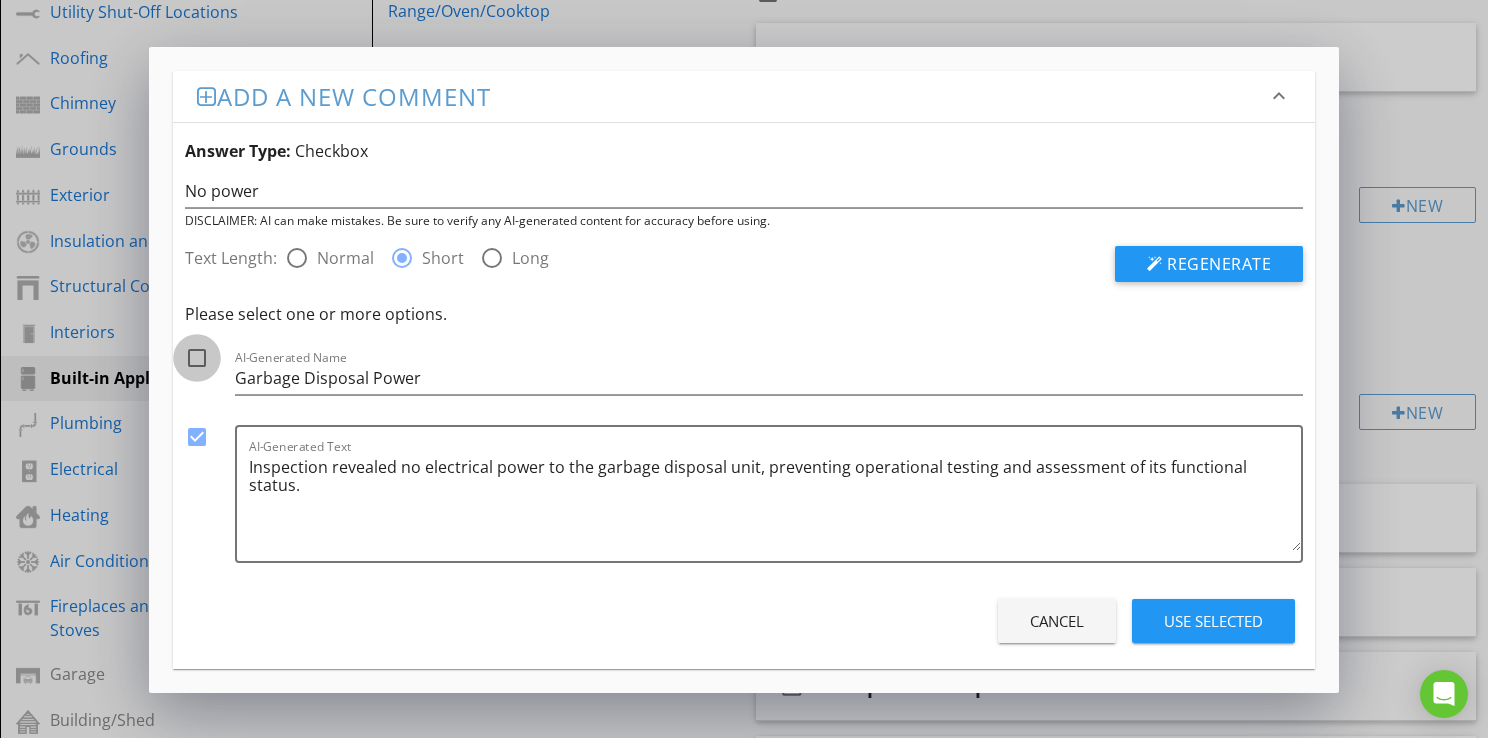 click at bounding box center [197, 358] 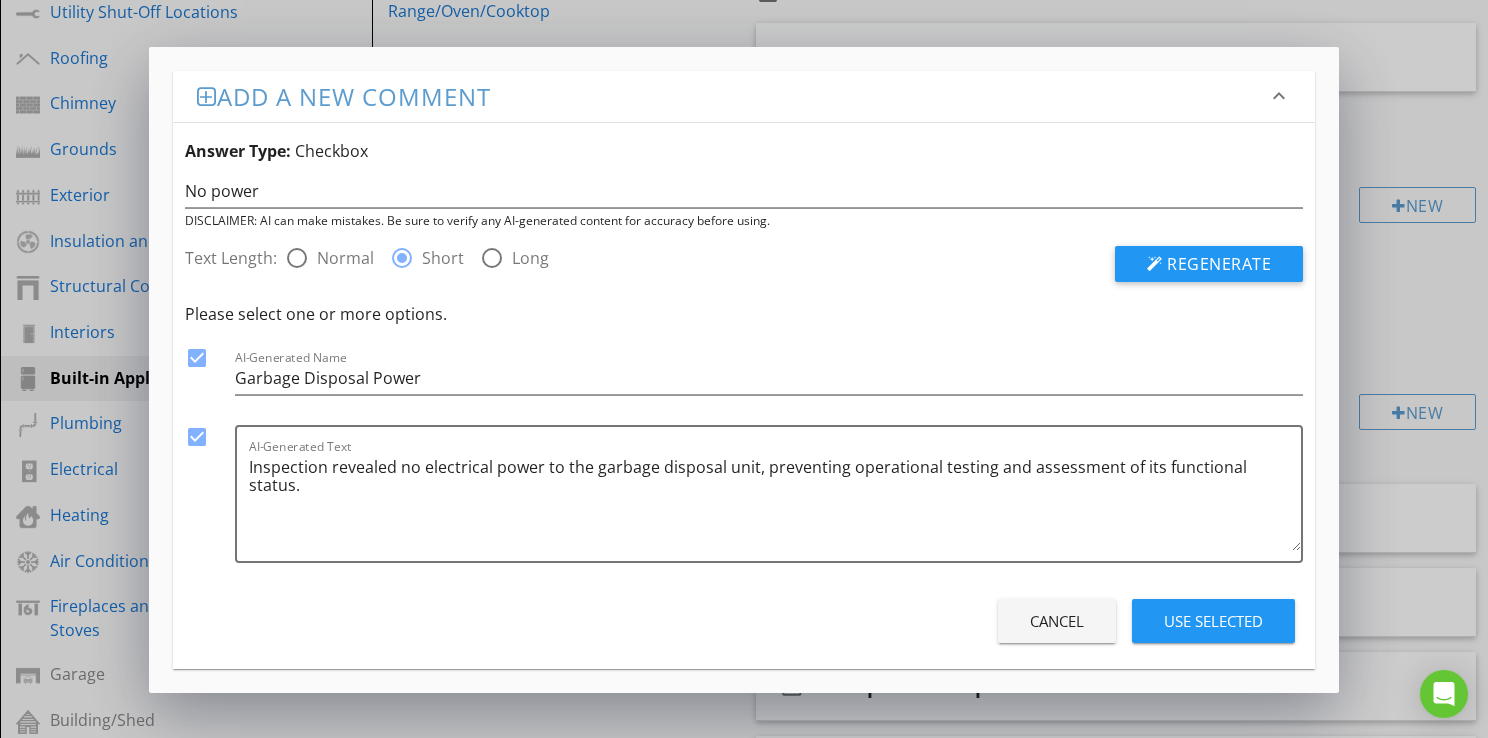 click on "Use Selected" at bounding box center [1213, 621] 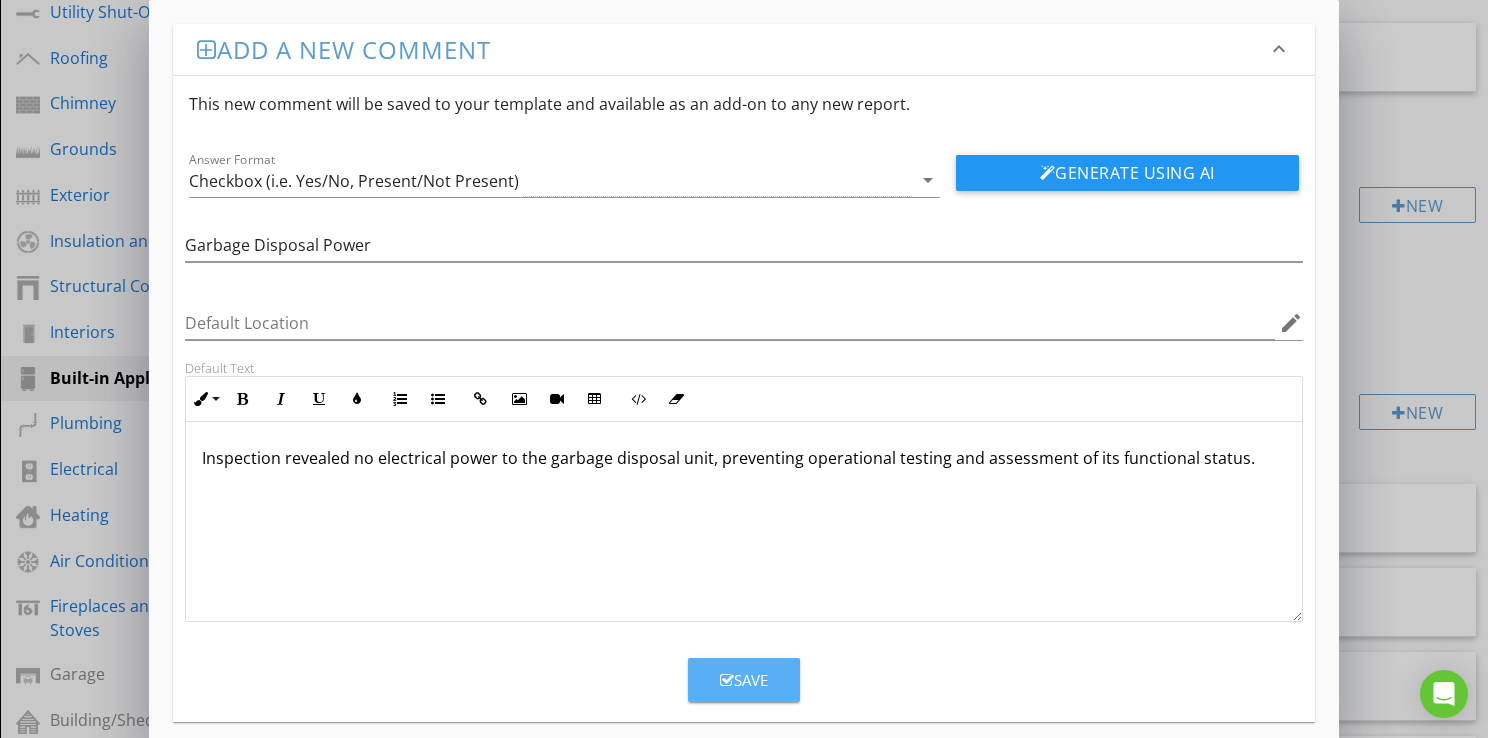 click on "Save" at bounding box center [744, 680] 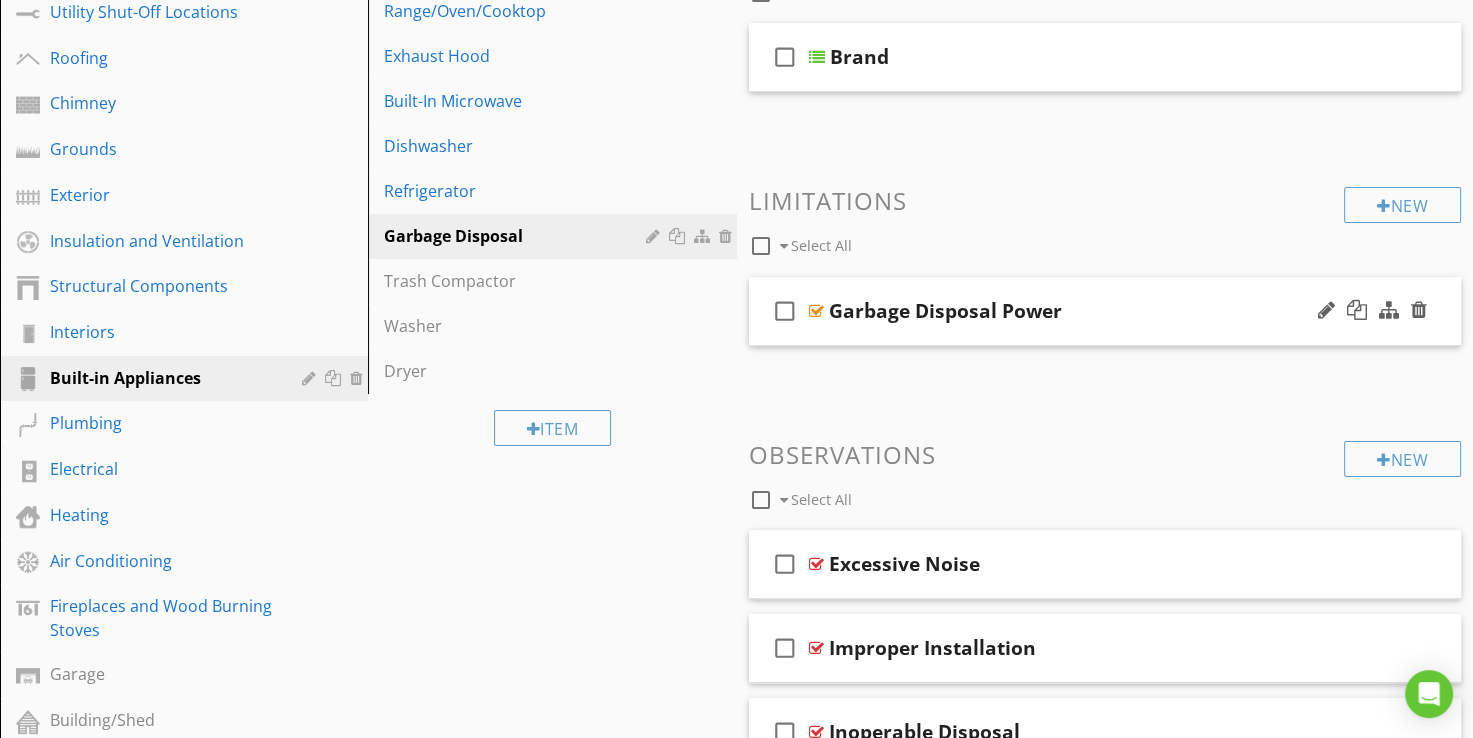 click at bounding box center [816, 311] 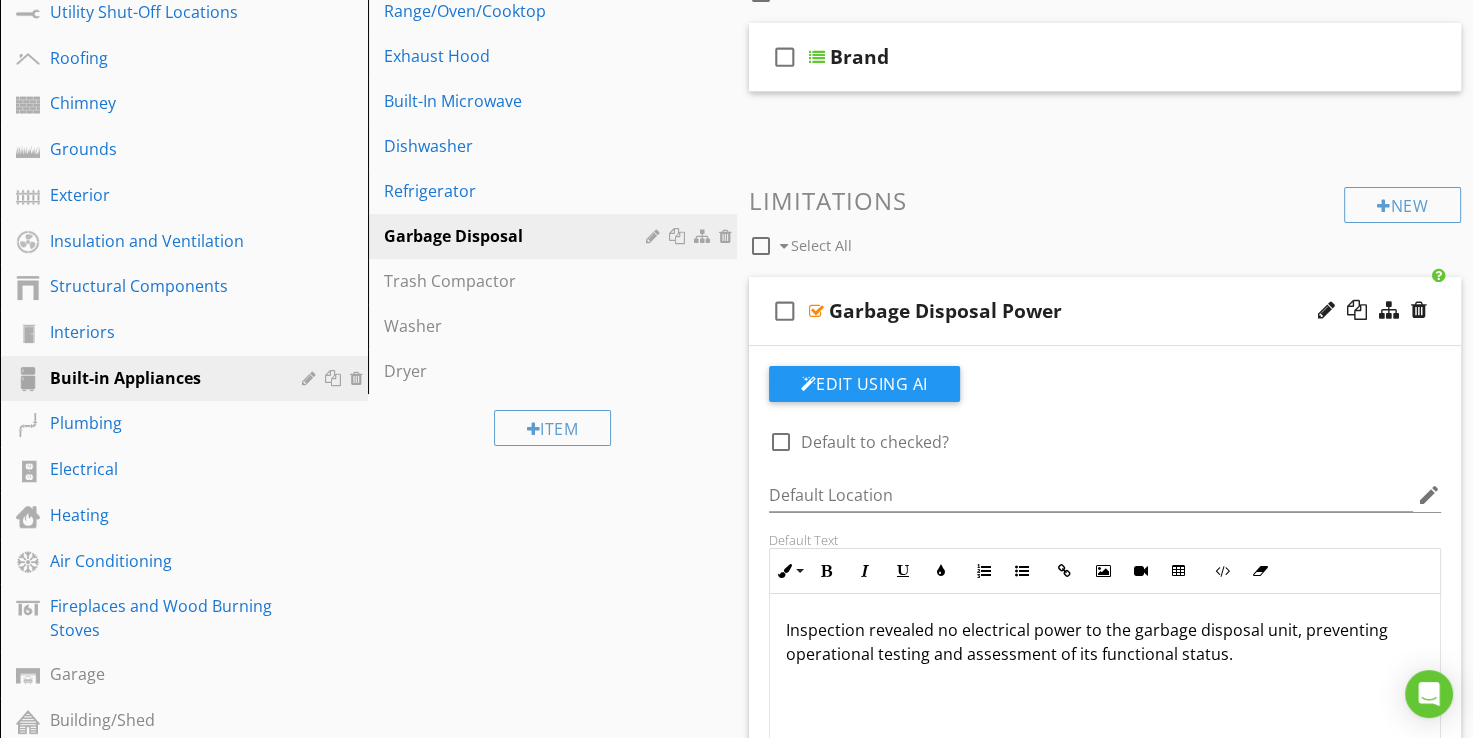 click on "Garbage Disposal Power" at bounding box center (945, 311) 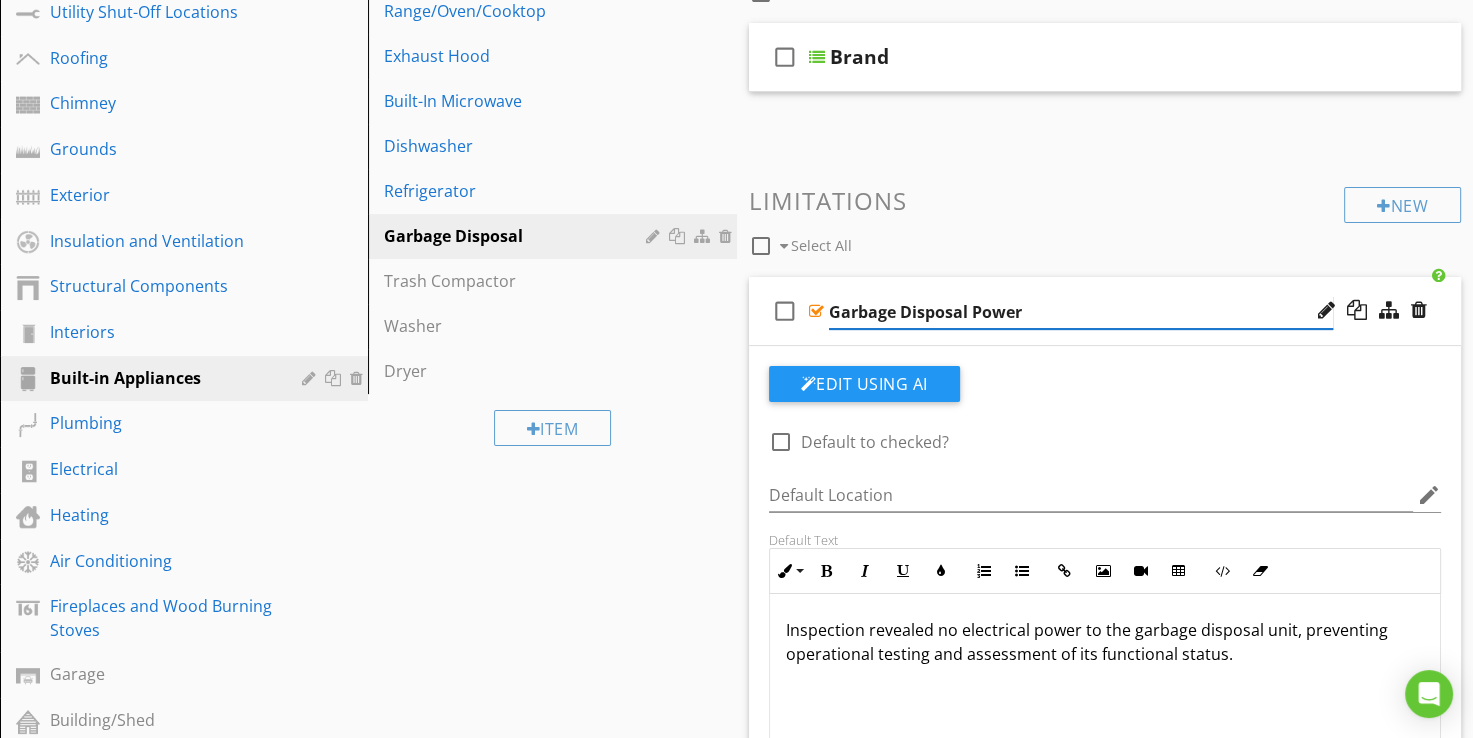 click on "Garbage Disposal Power" at bounding box center [1081, 312] 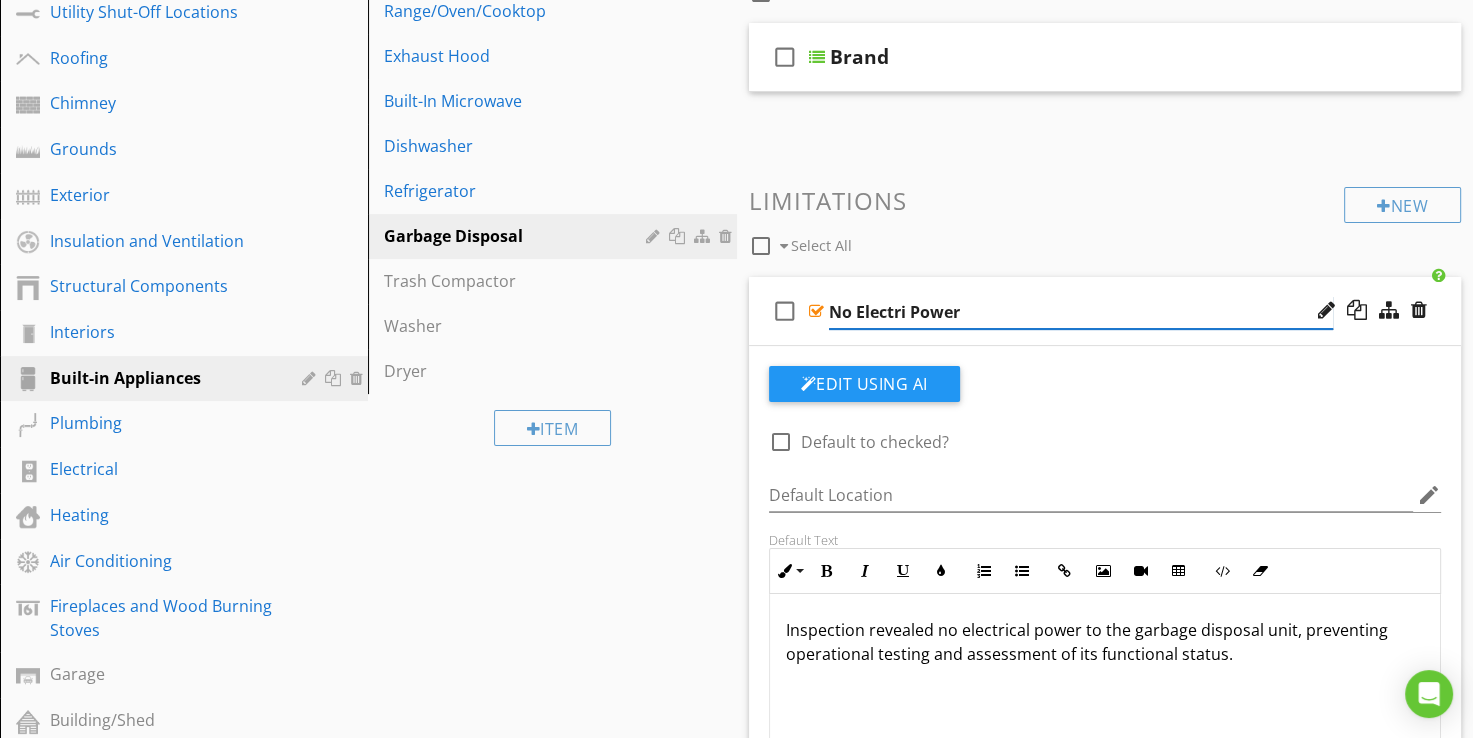 type on "No Electric Power" 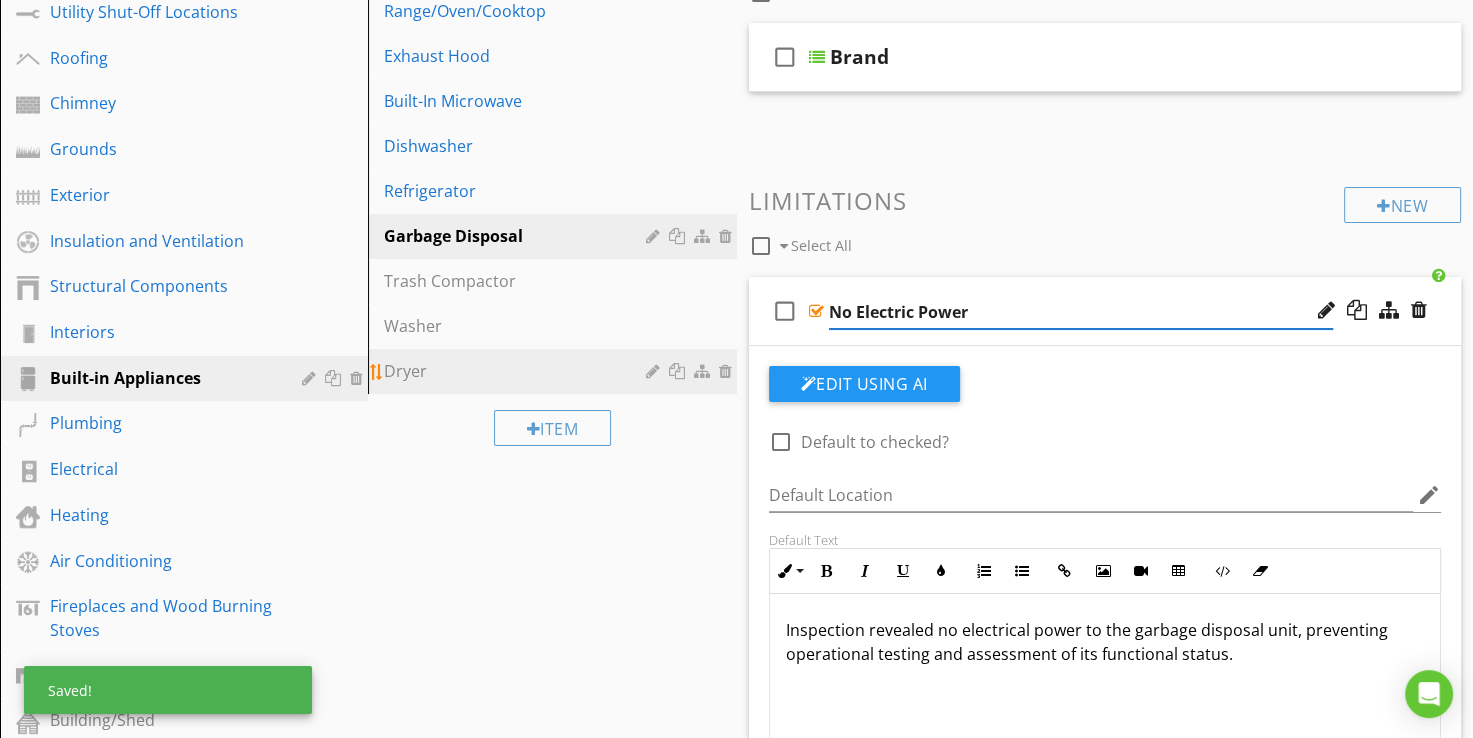 click on "Dryer" at bounding box center [555, 371] 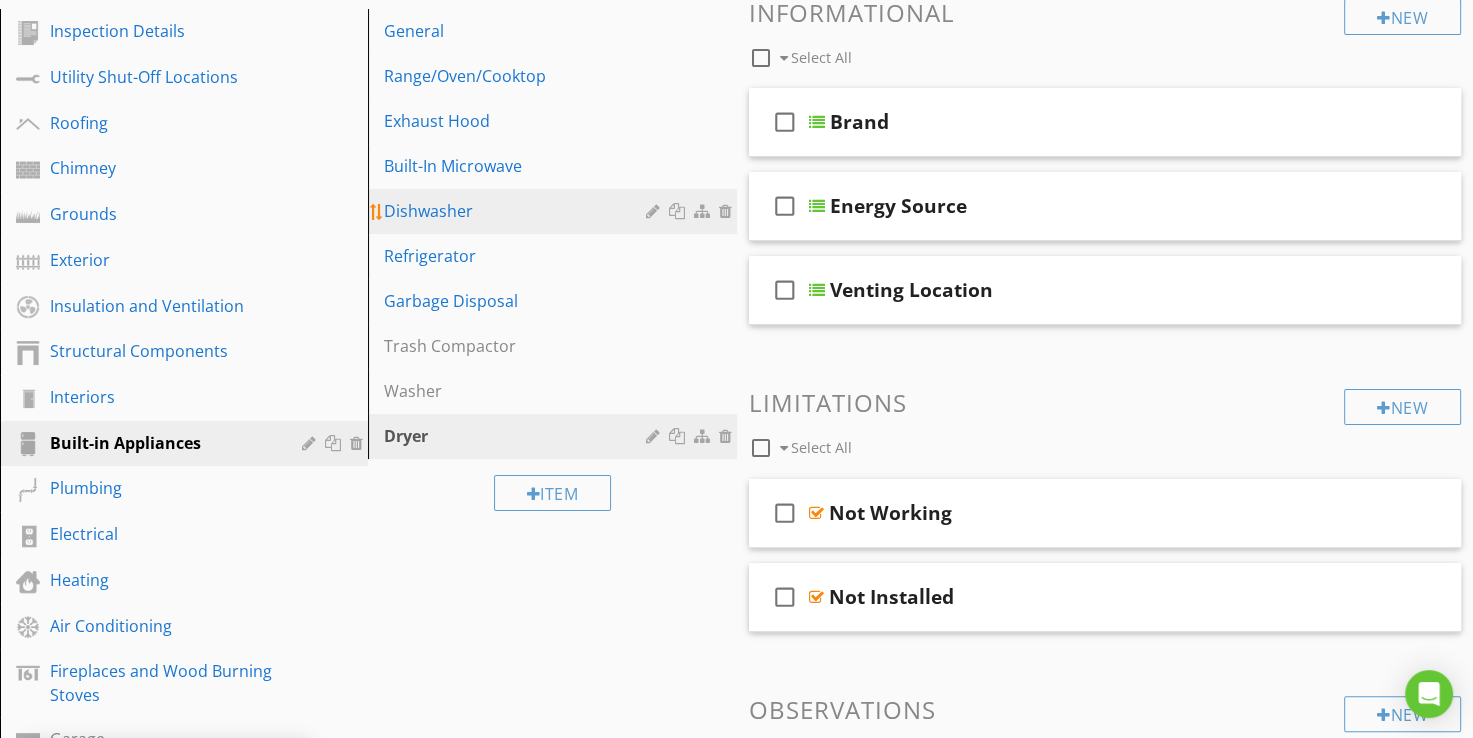 scroll, scrollTop: 217, scrollLeft: 0, axis: vertical 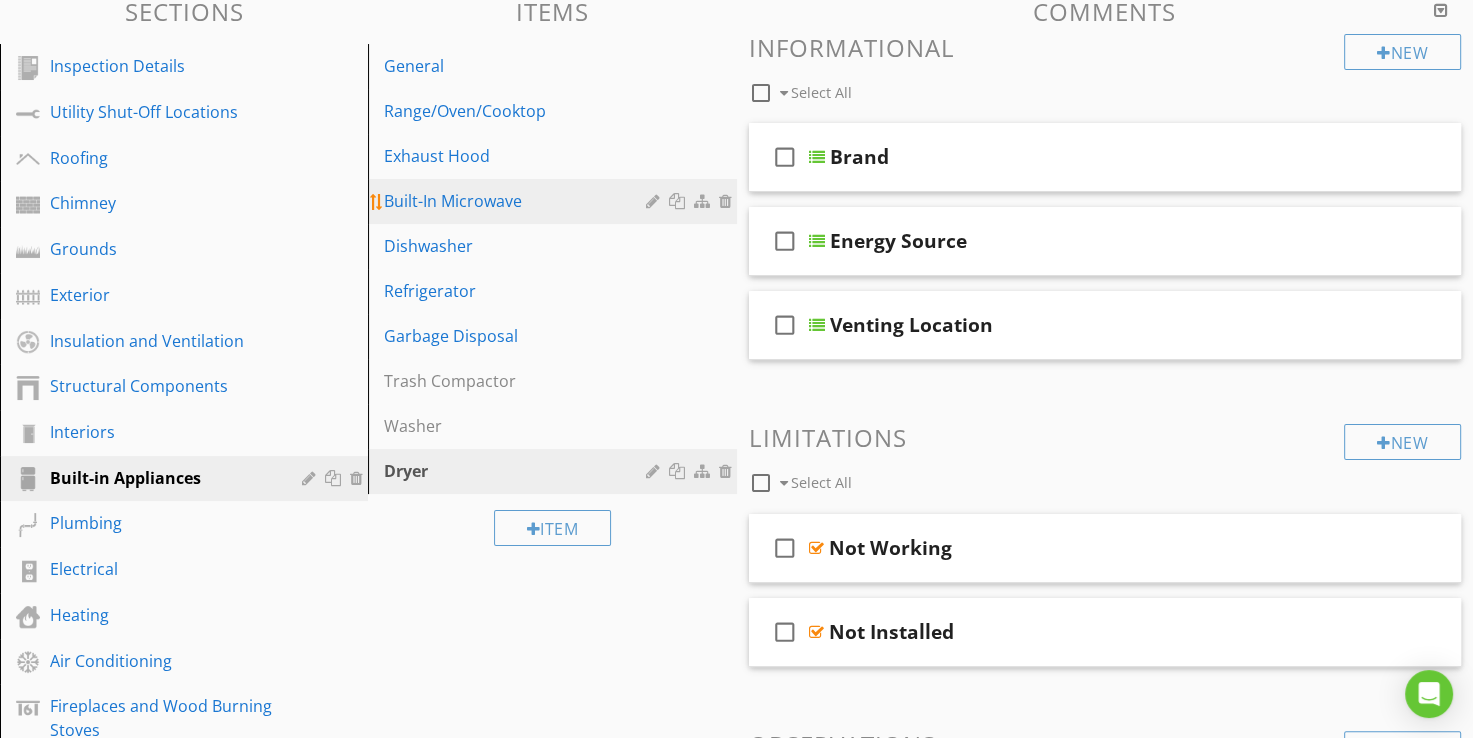 click on "Built-In Microwave" at bounding box center [517, 201] 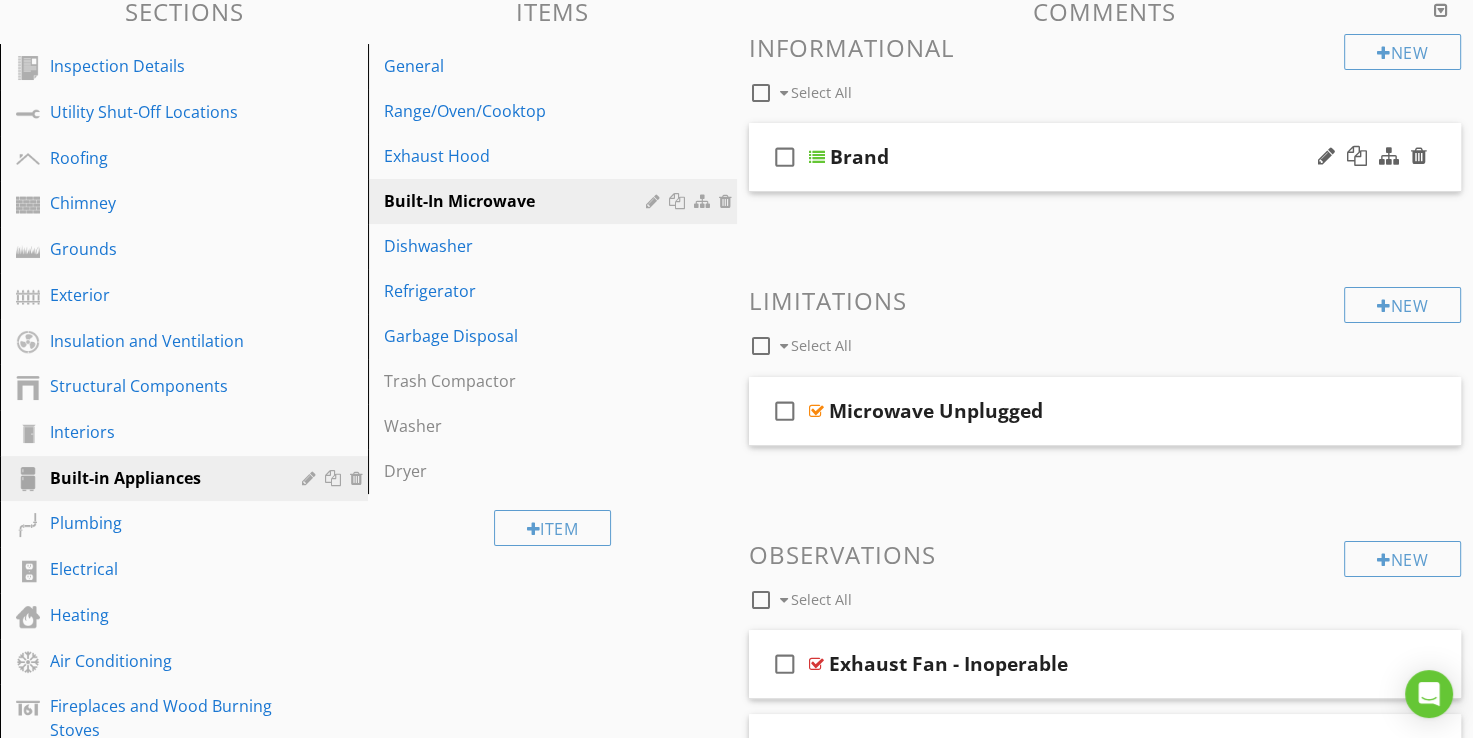 click at bounding box center (817, 157) 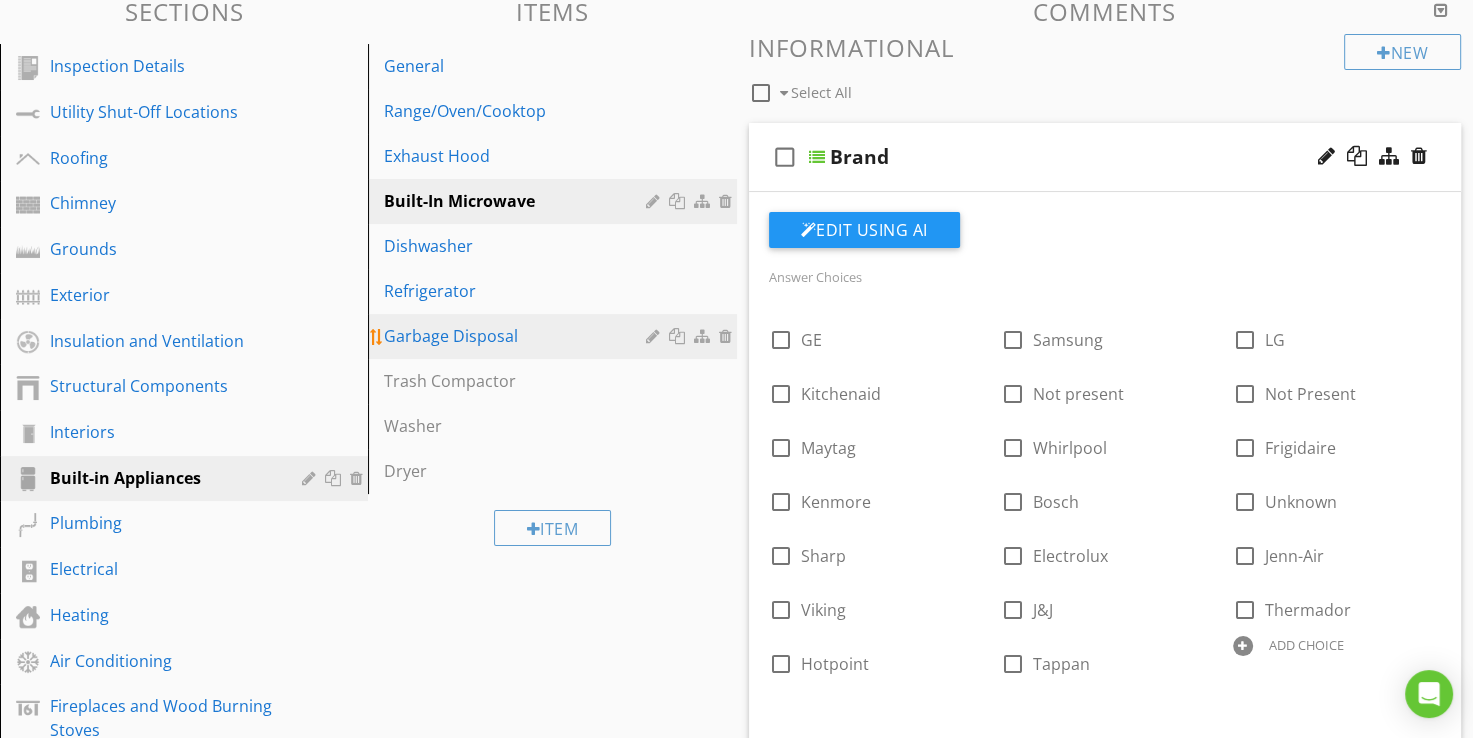 click on "Garbage Disposal" at bounding box center (517, 336) 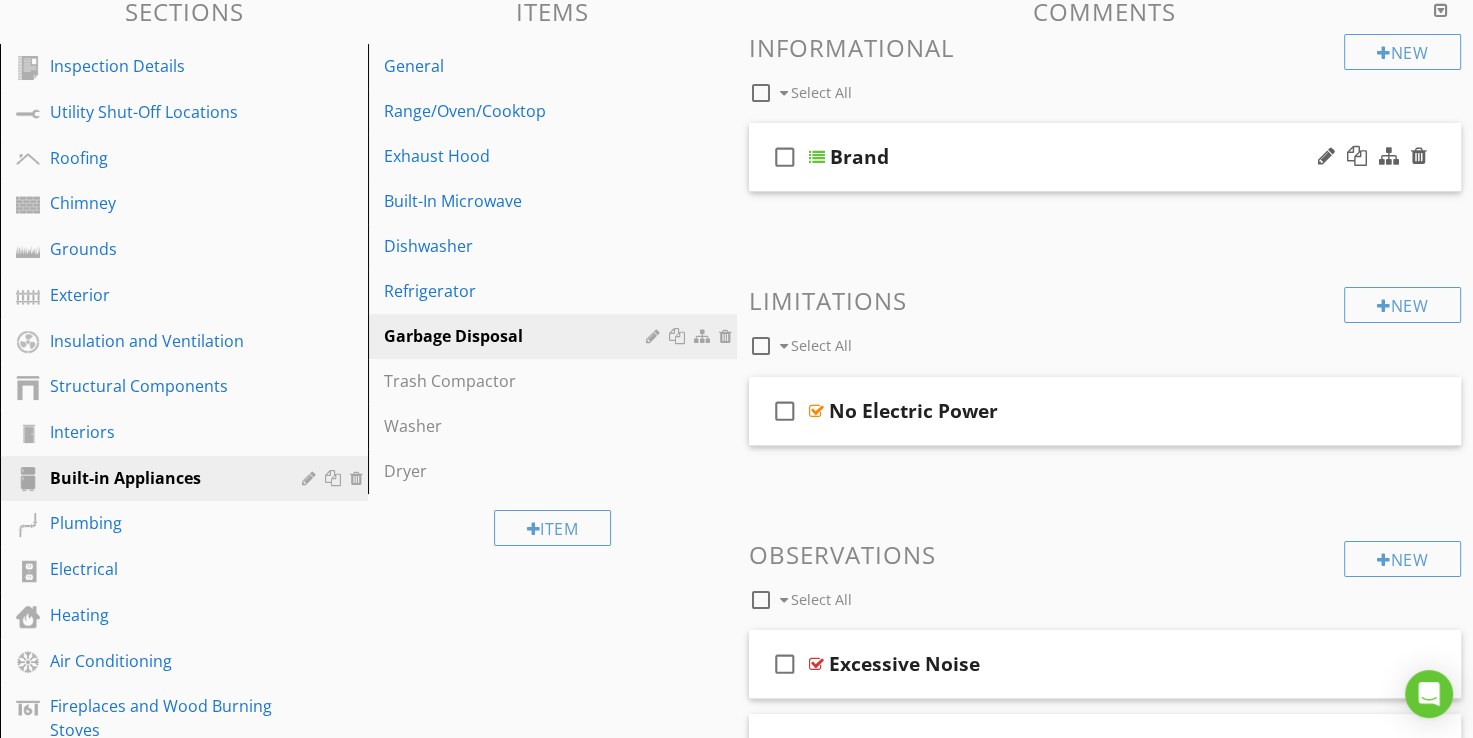 click at bounding box center [817, 157] 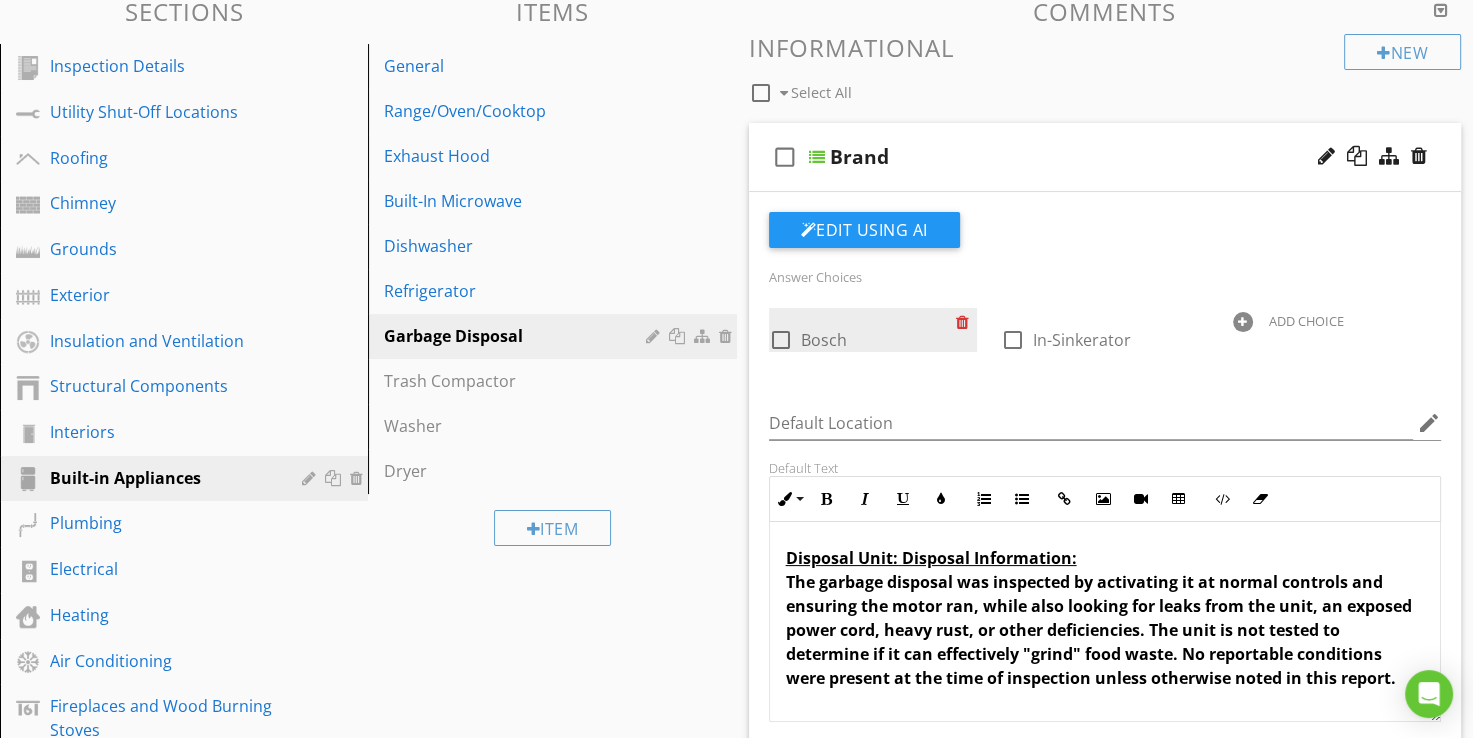 click at bounding box center [966, 322] 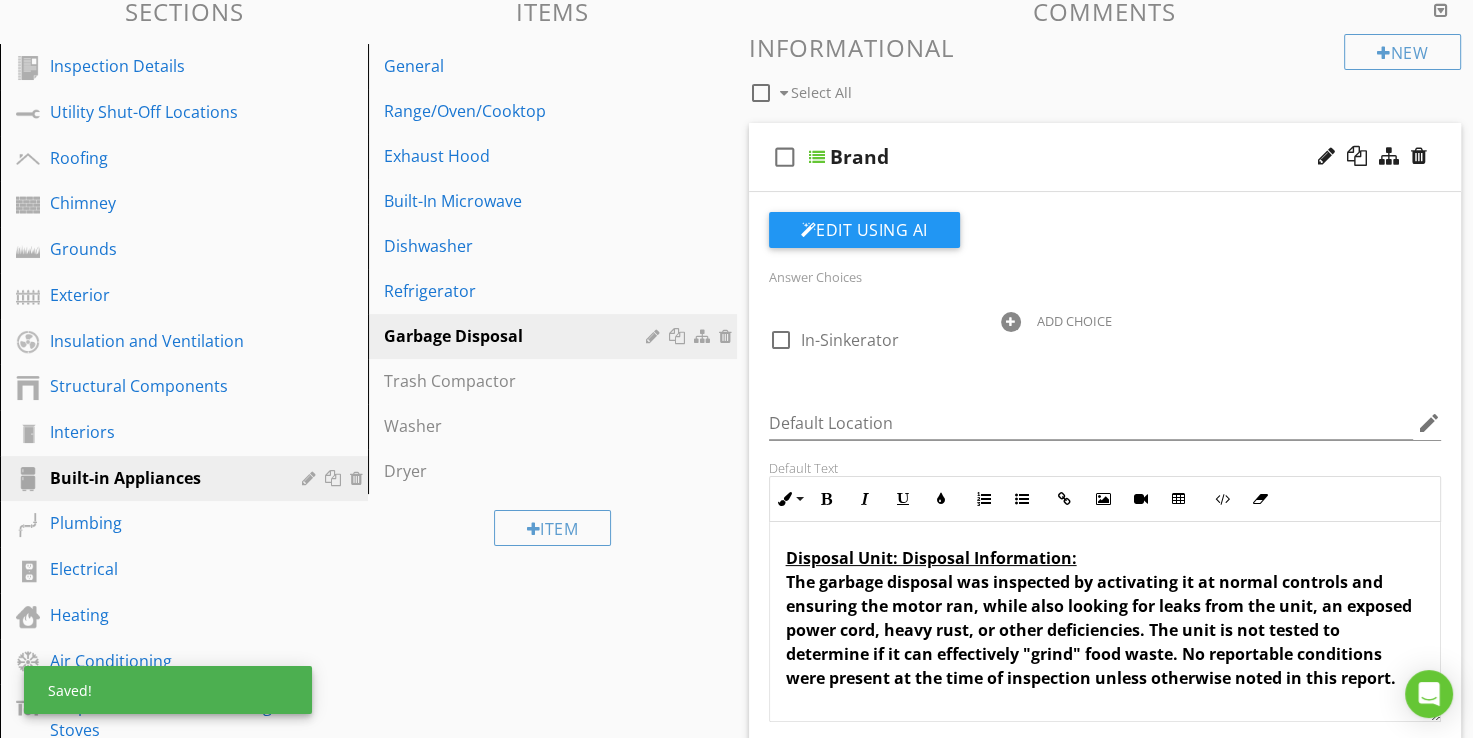 click on "ADD CHOICE" at bounding box center [1074, 321] 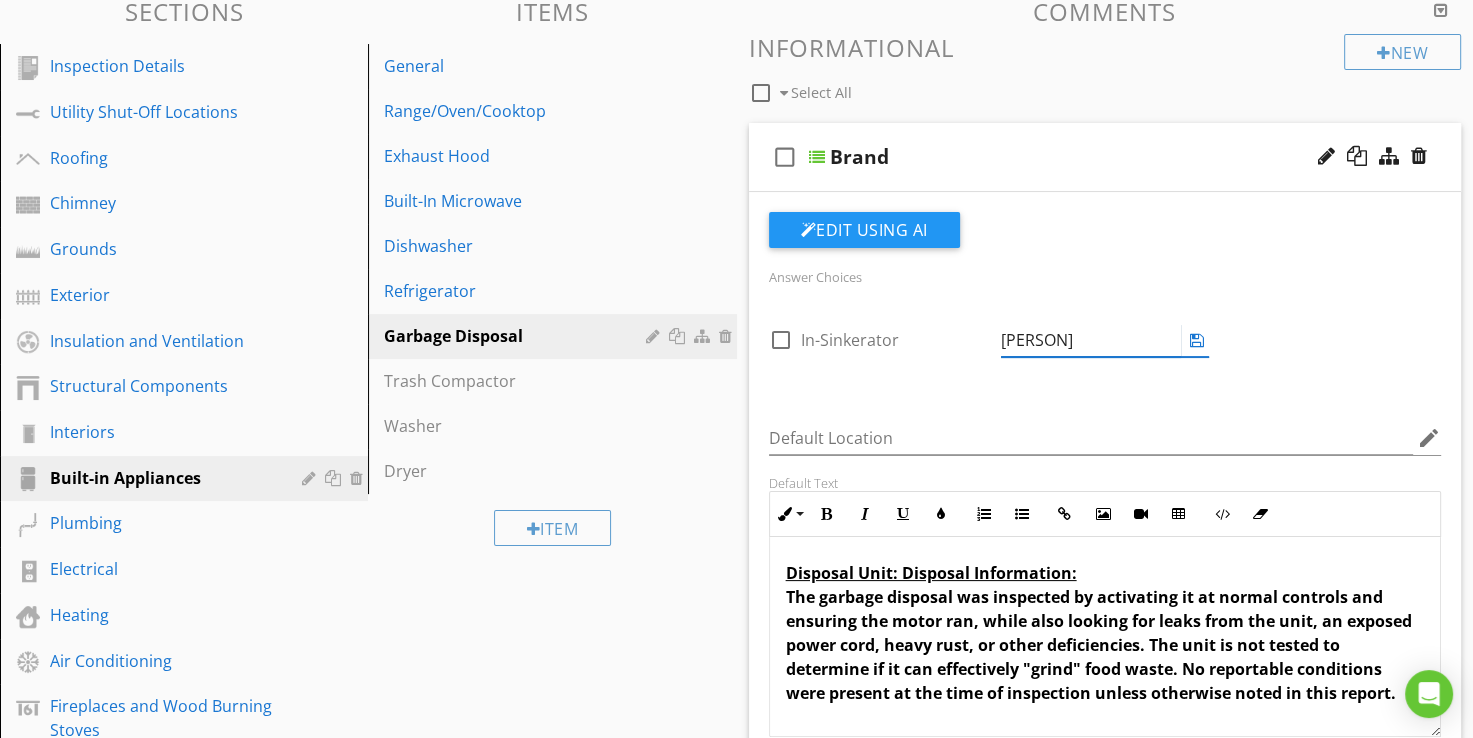 type on "Moen" 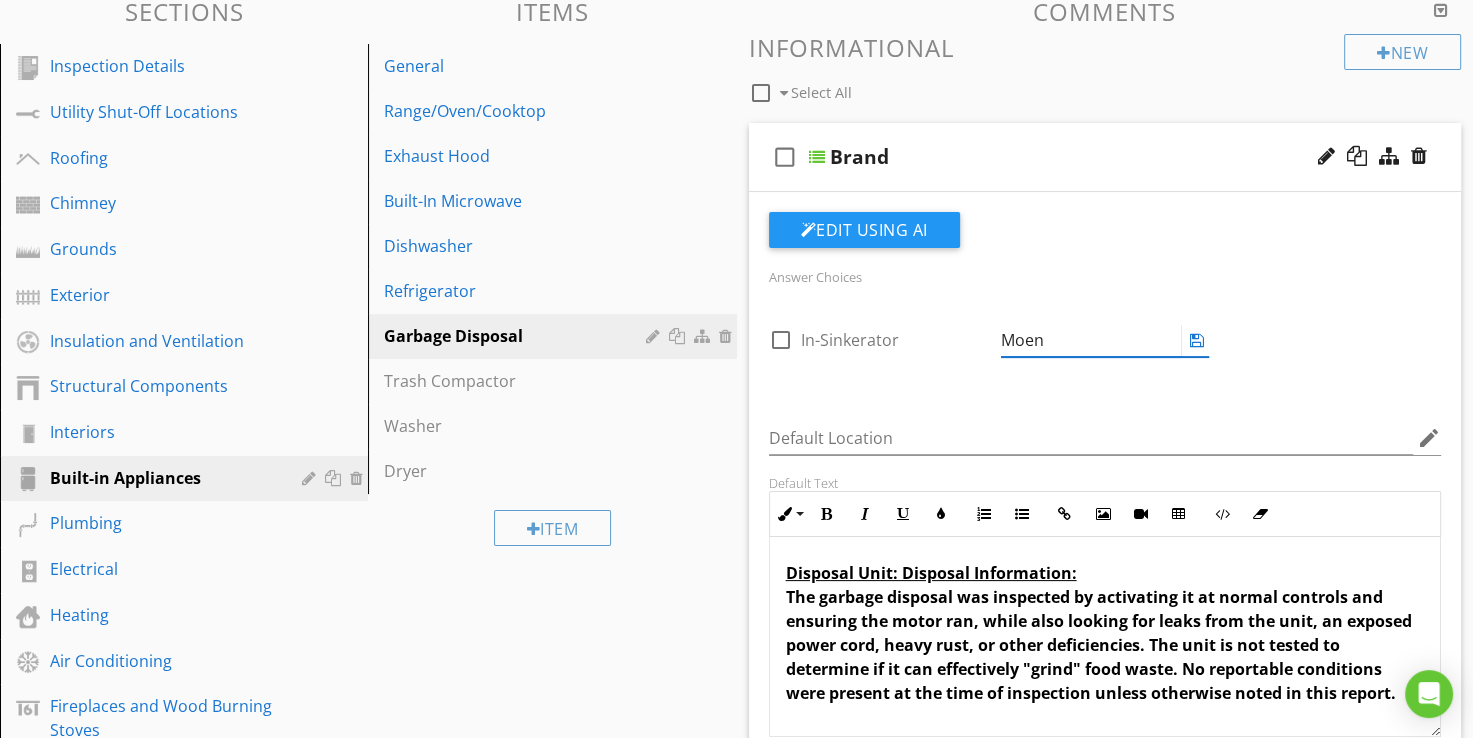 click at bounding box center (1197, 340) 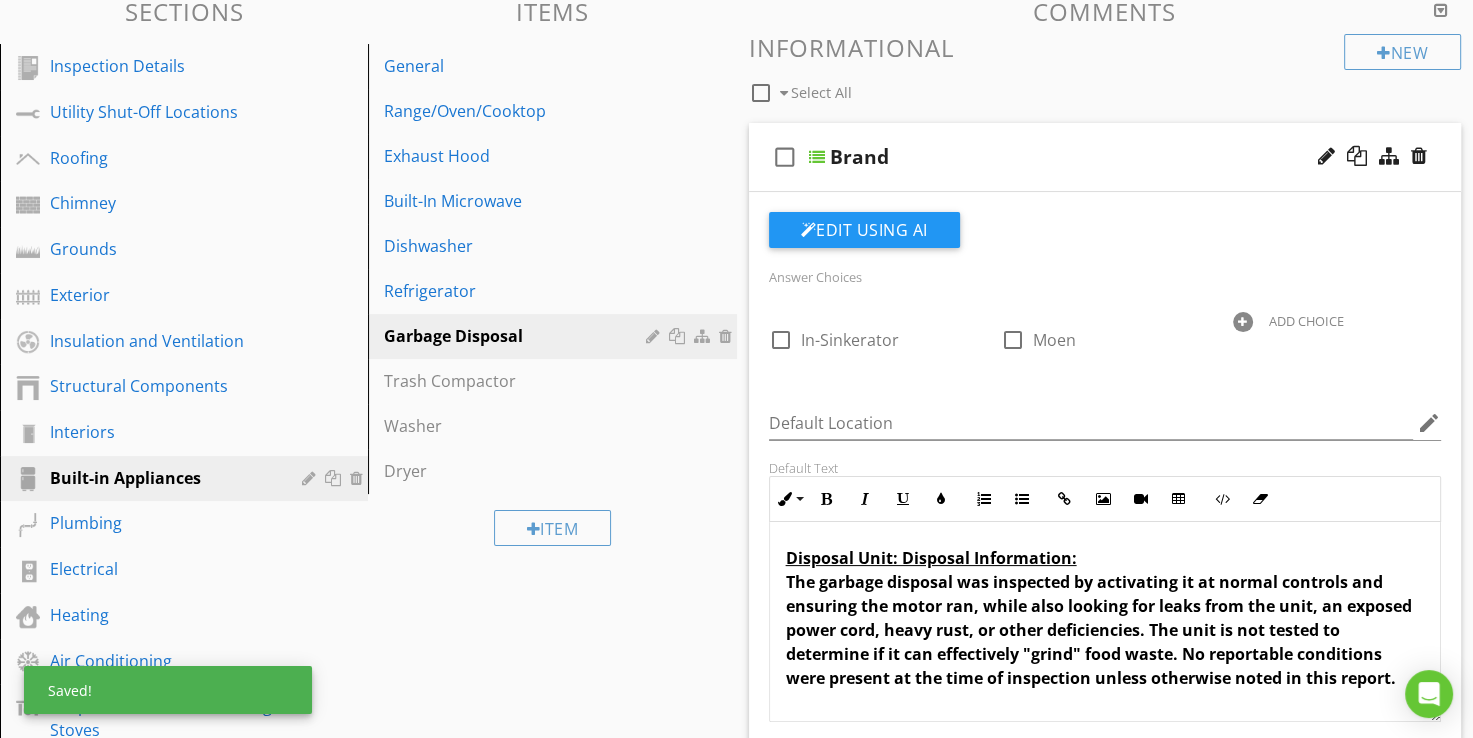 click on "ADD CHOICE" at bounding box center [1306, 321] 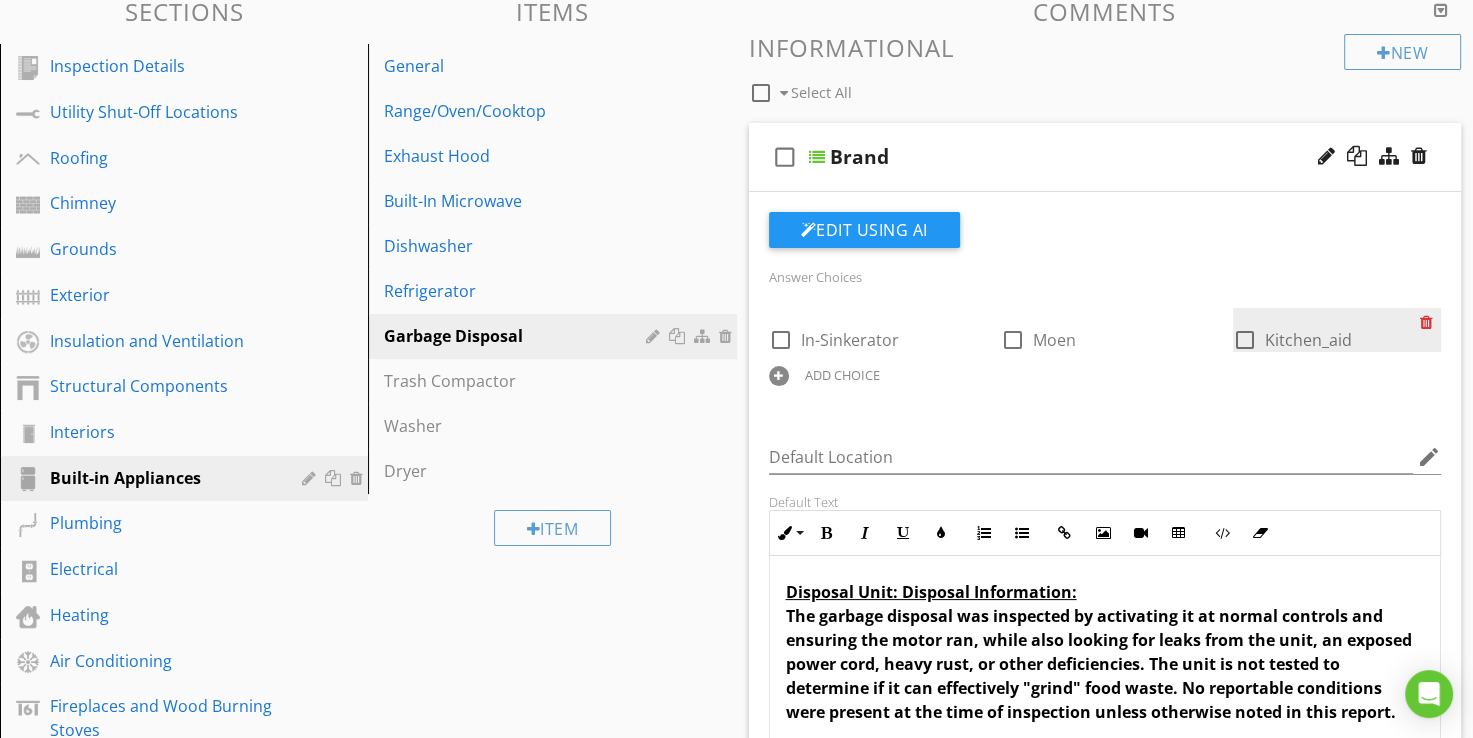 click at bounding box center (1430, 322) 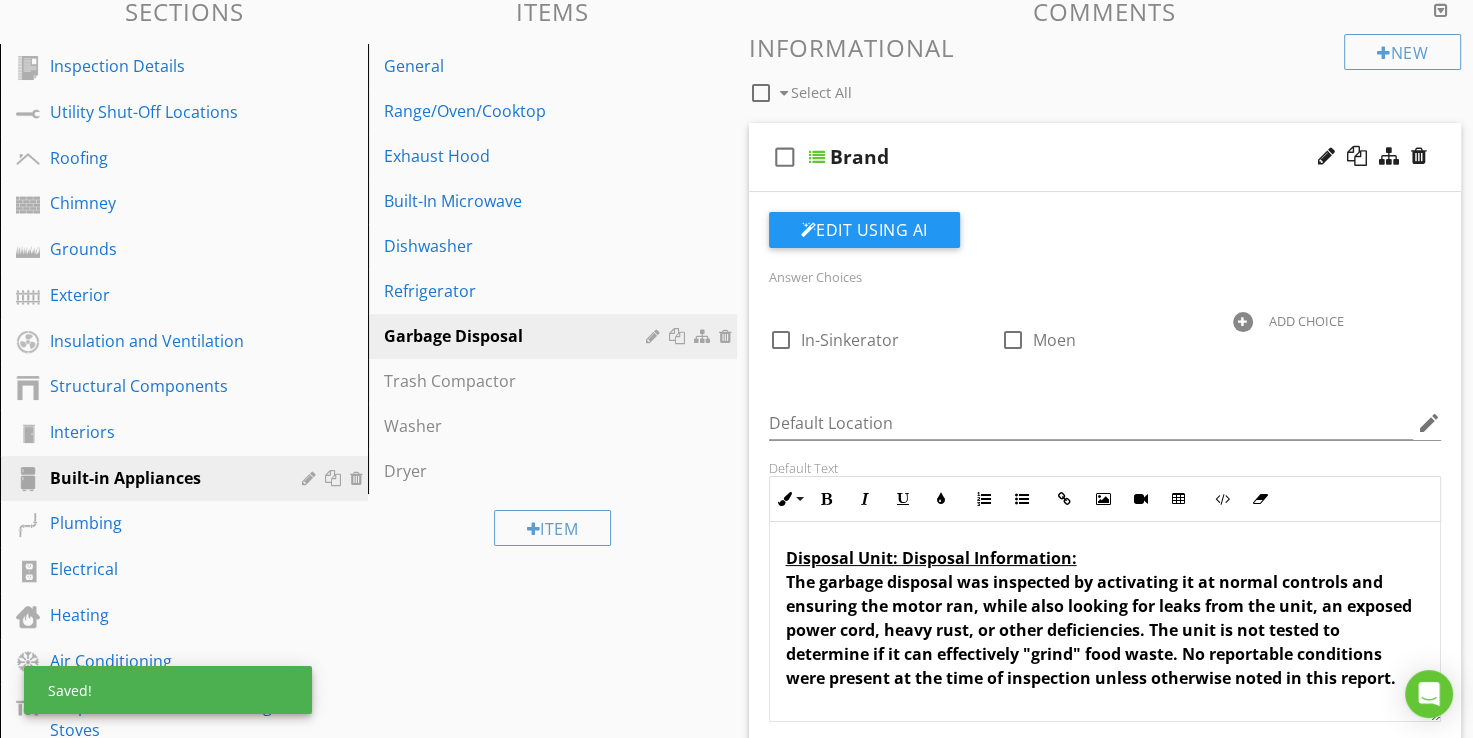 click on "ADD CHOICE" at bounding box center (1306, 321) 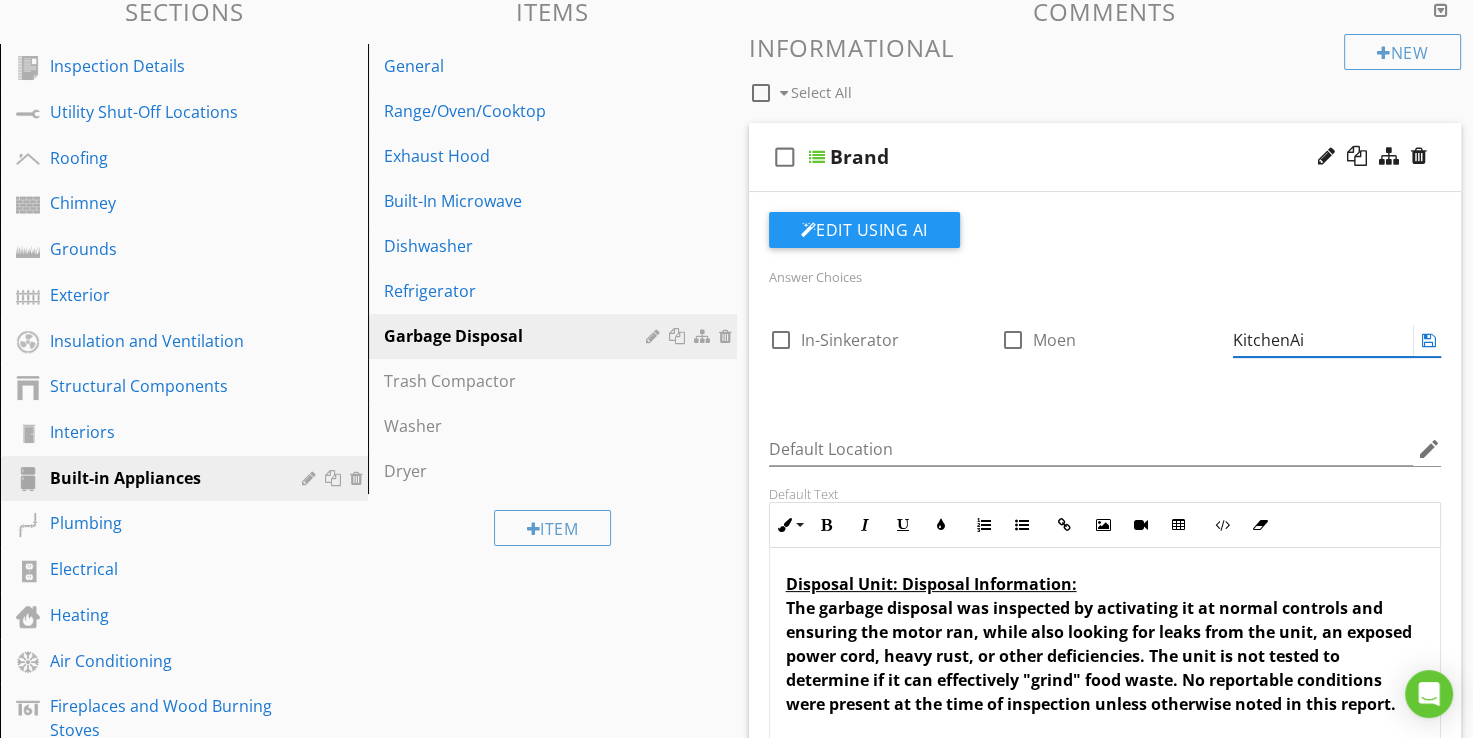 type on "KitchenAid" 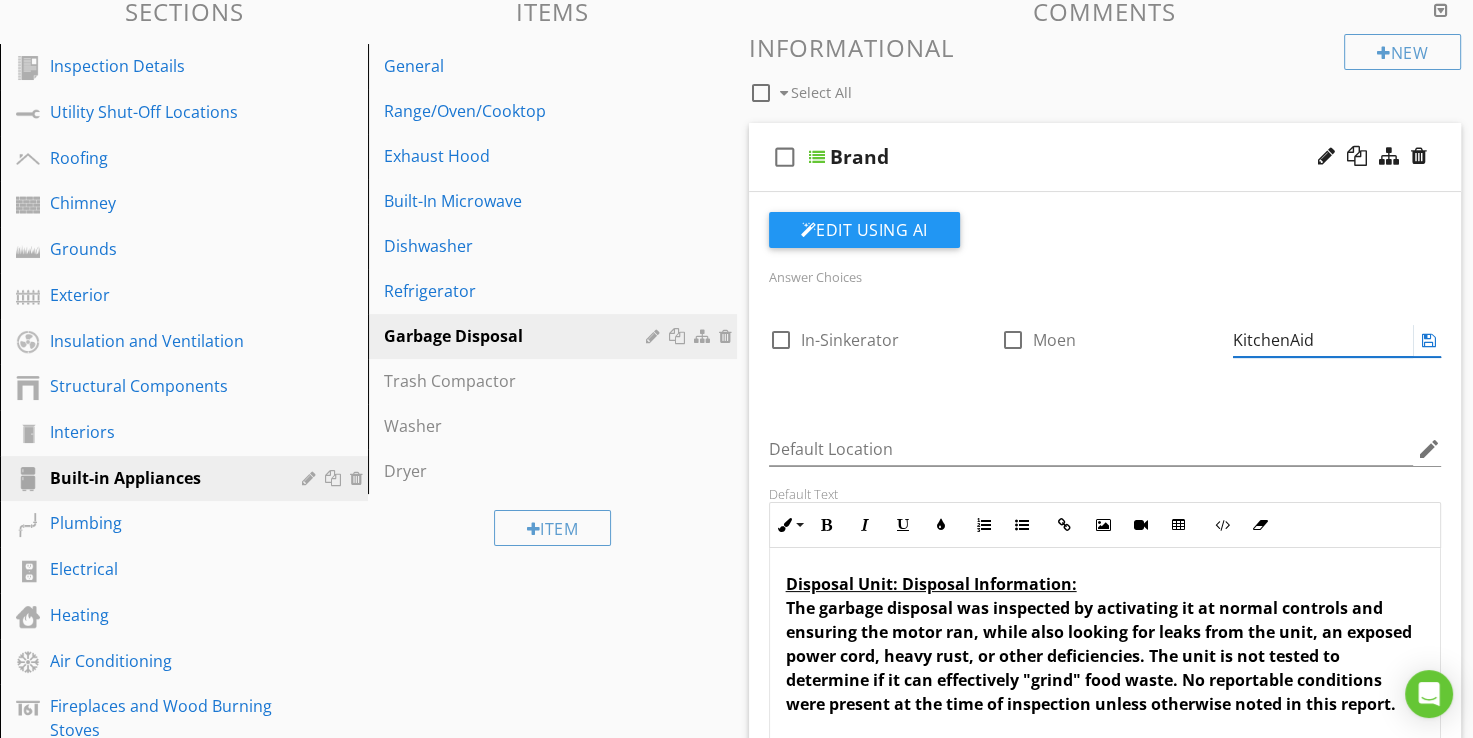 click at bounding box center (1429, 340) 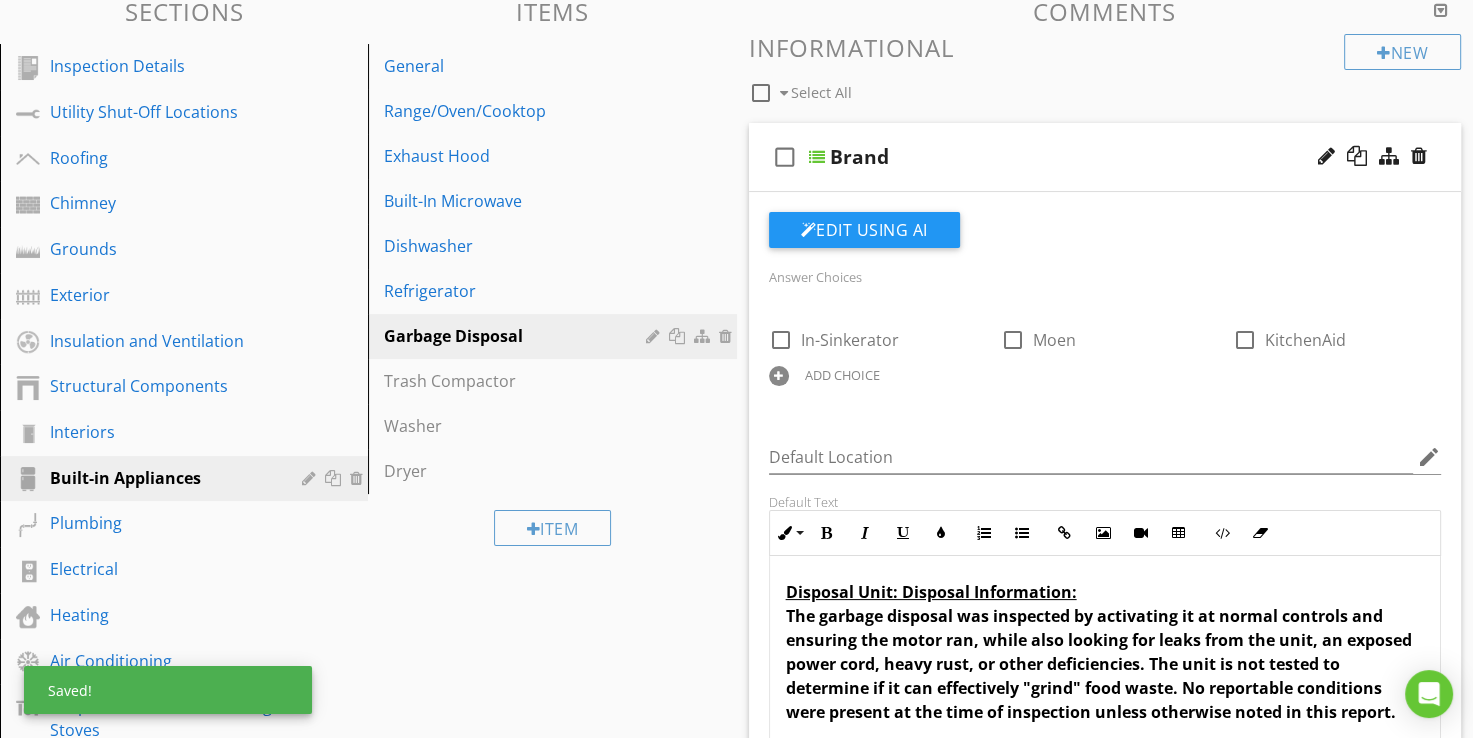click on "ADD CHOICE" at bounding box center [842, 375] 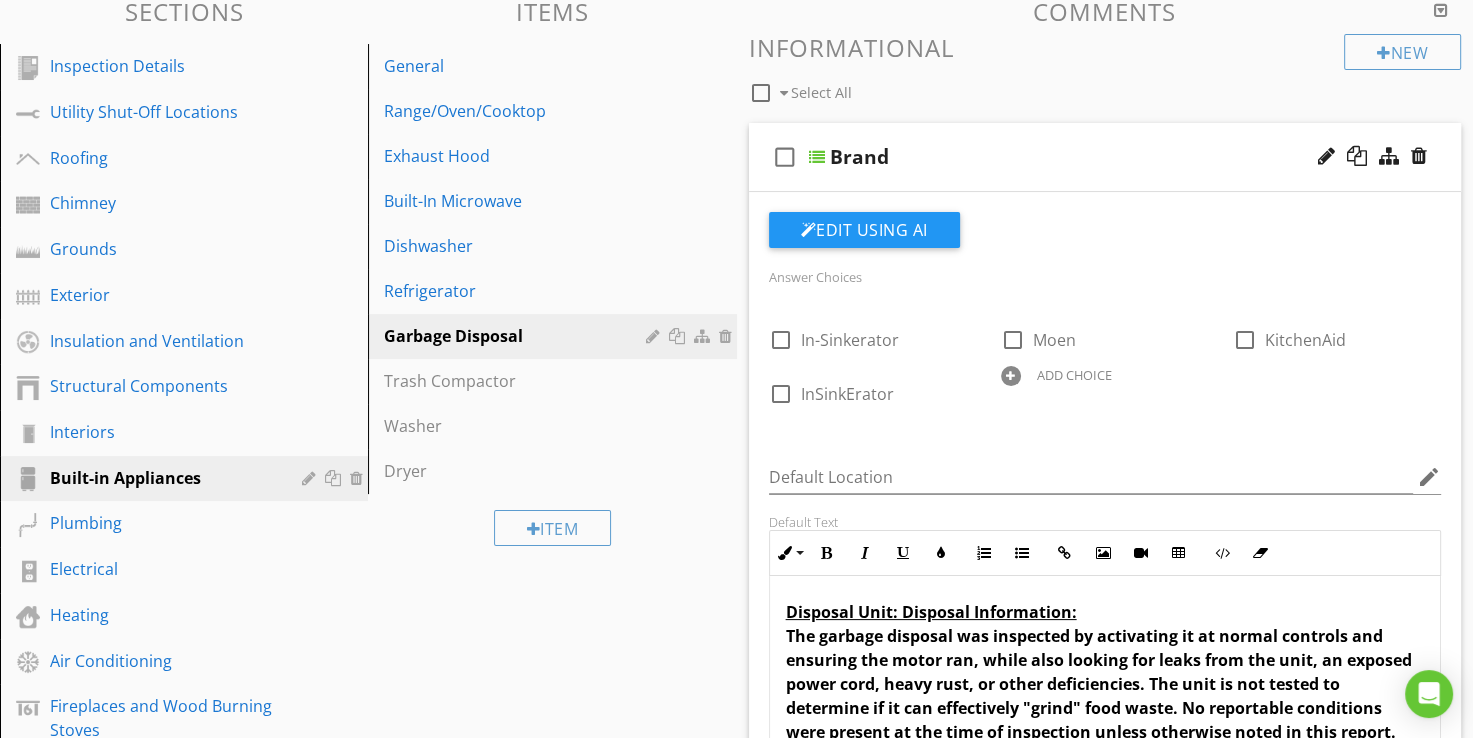 click on "ADD CHOICE" at bounding box center (1074, 375) 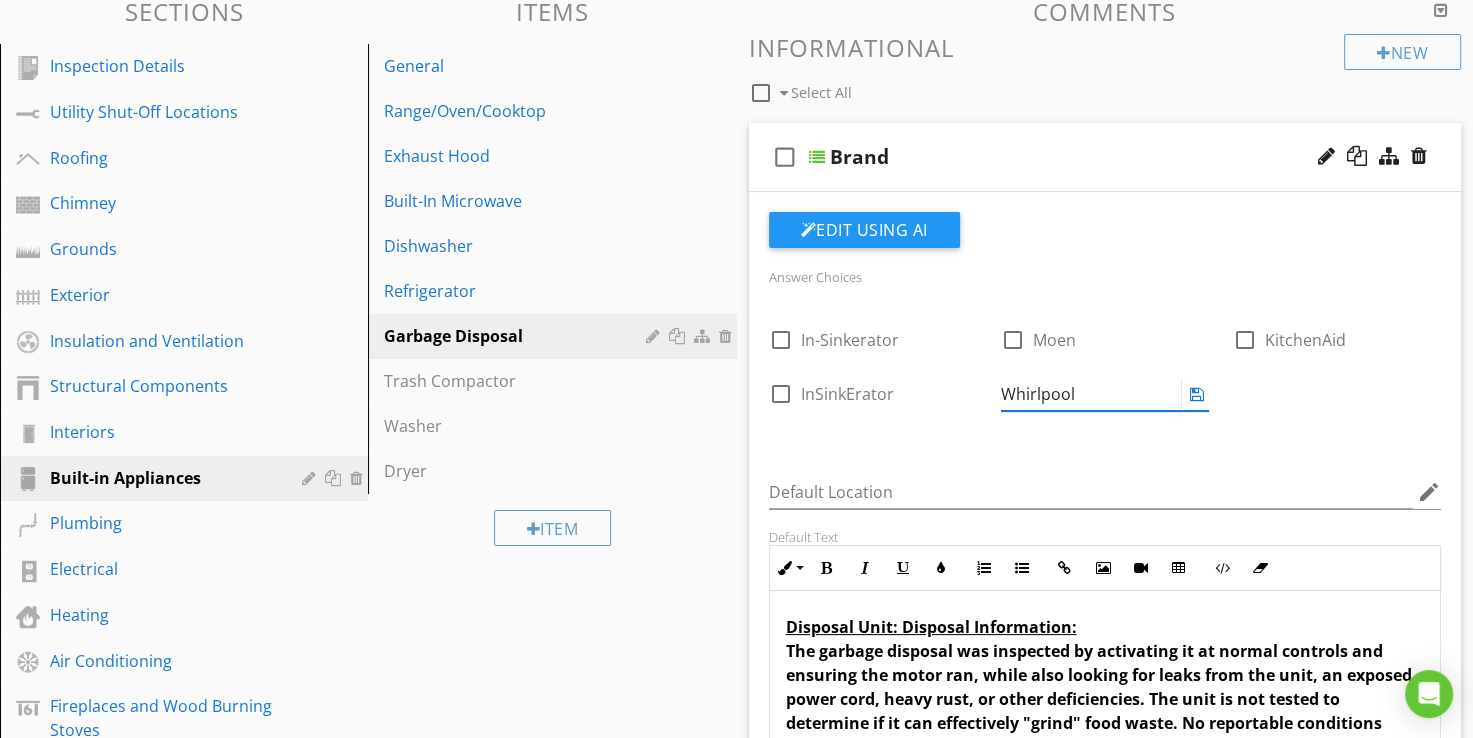 click at bounding box center (1197, 394) 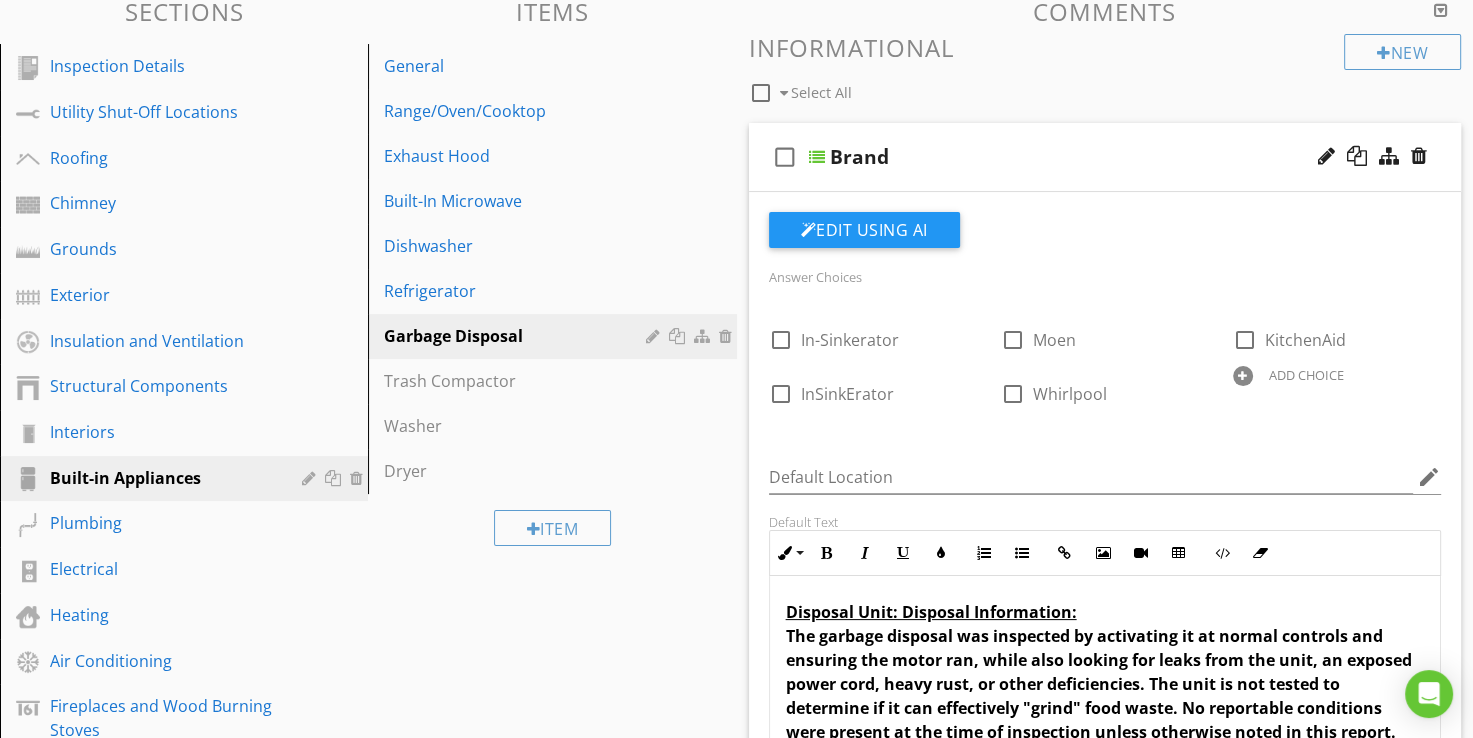 click on "ADD CHOICE" at bounding box center [1306, 375] 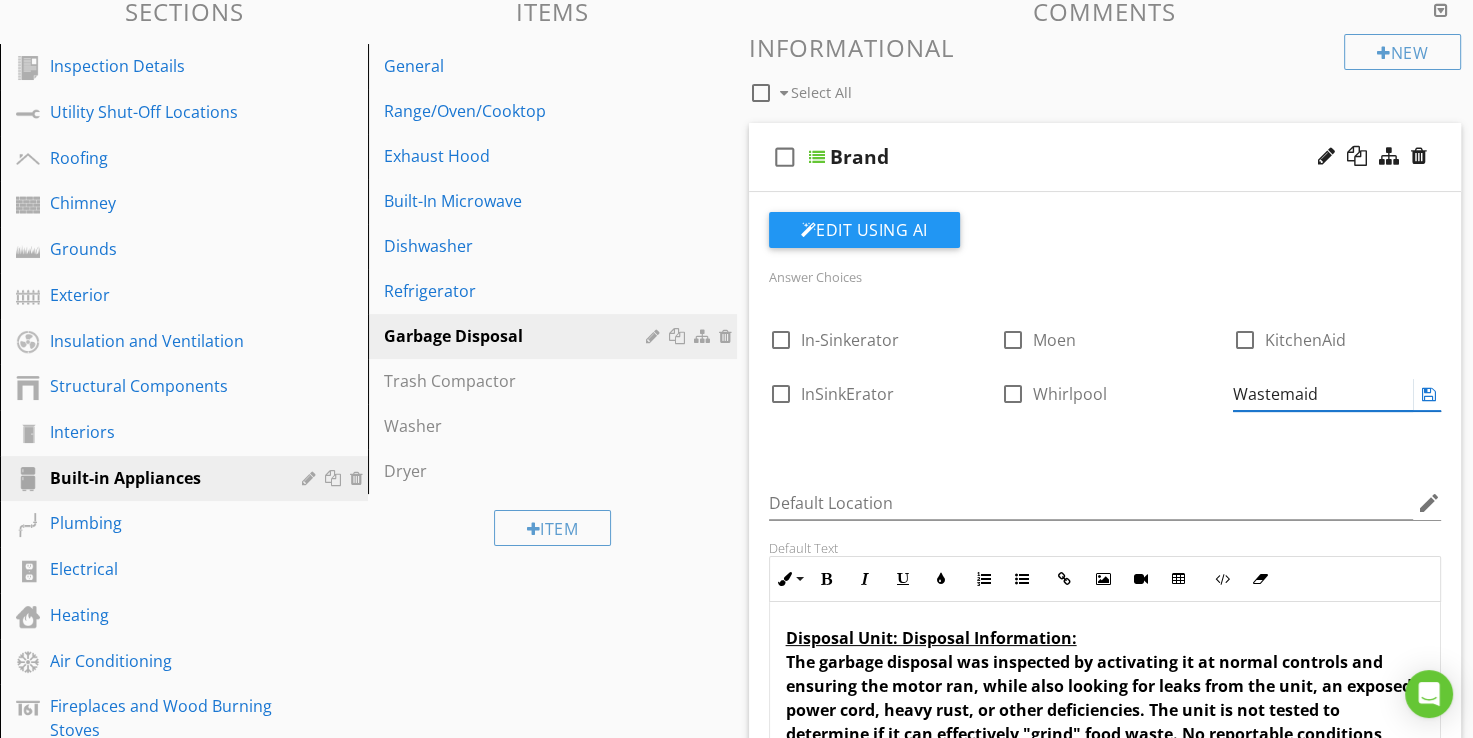 click at bounding box center [1429, 394] 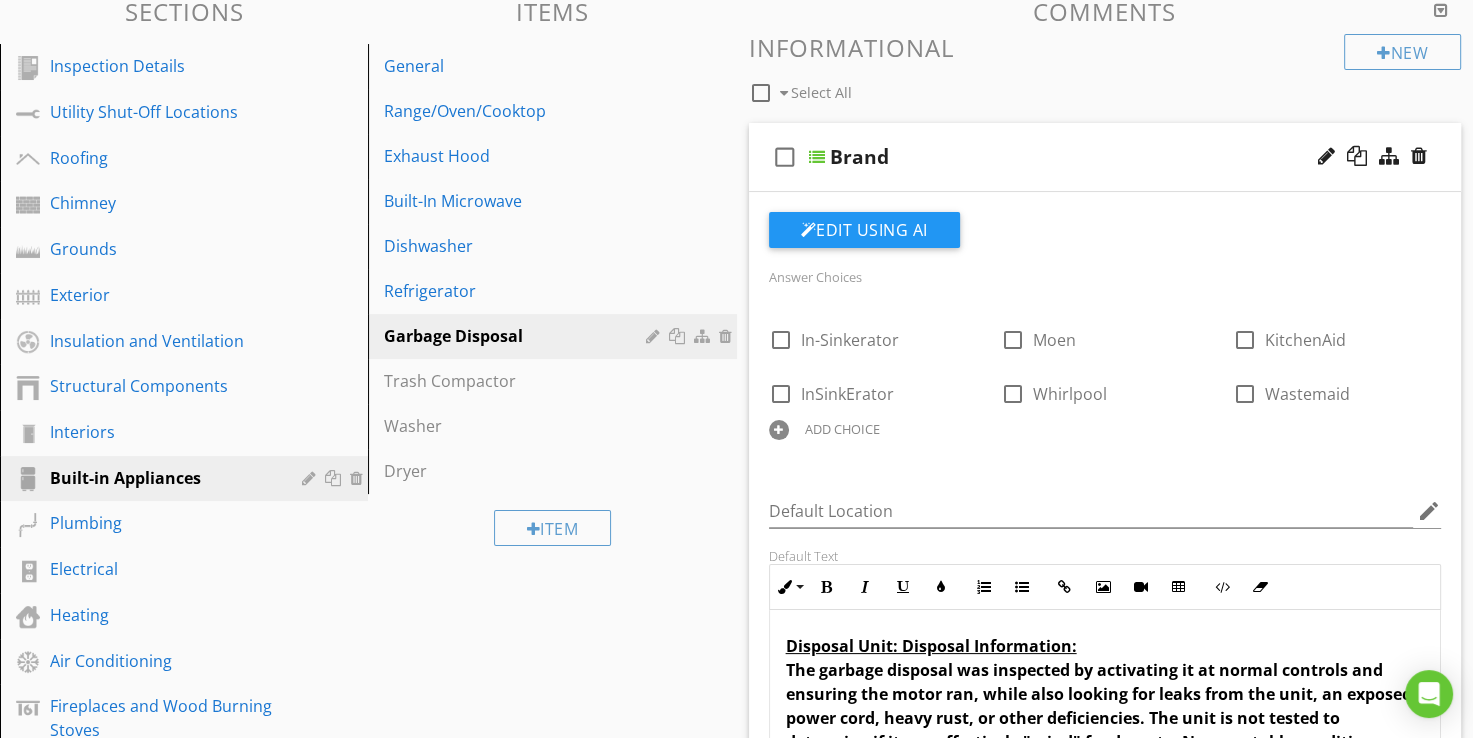click on "ADD CHOICE" at bounding box center (842, 429) 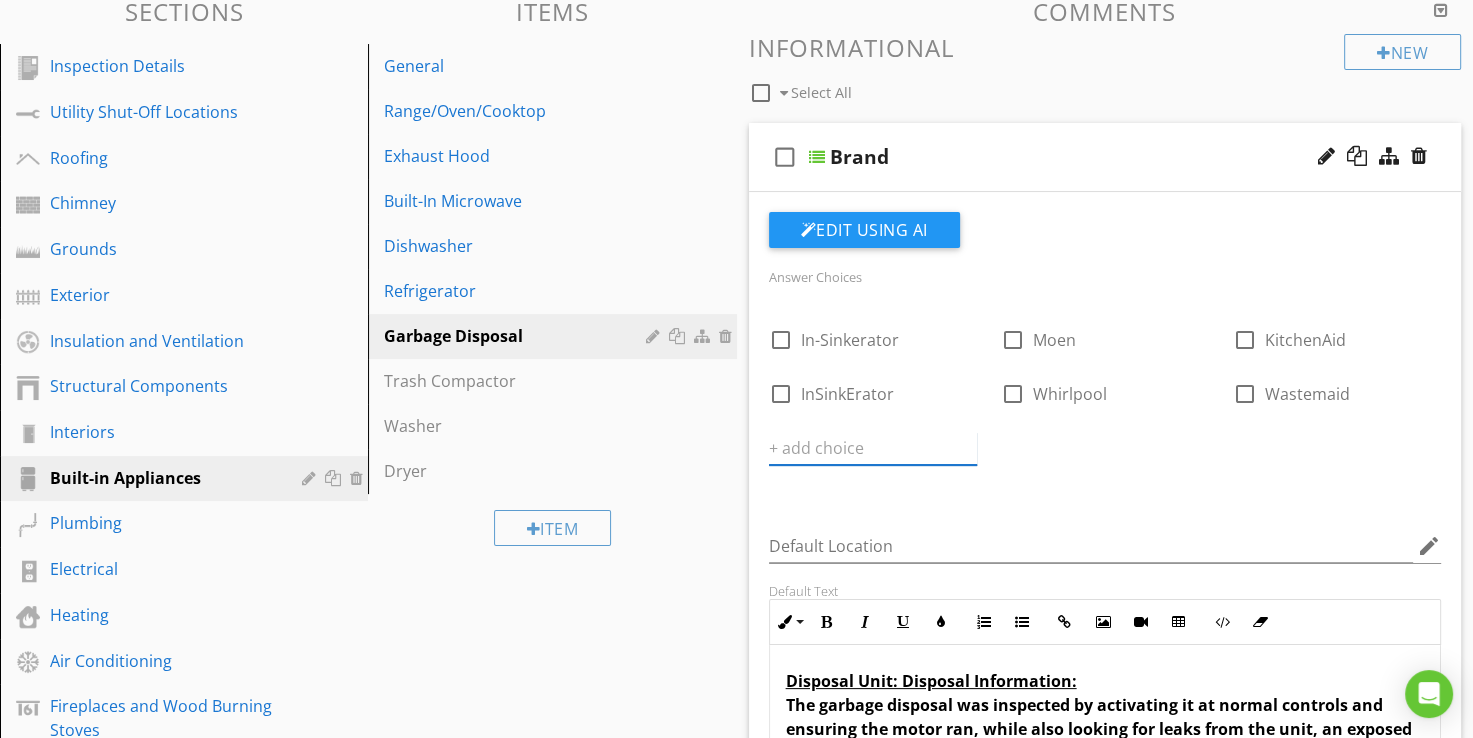 paste on "Frigidaire" 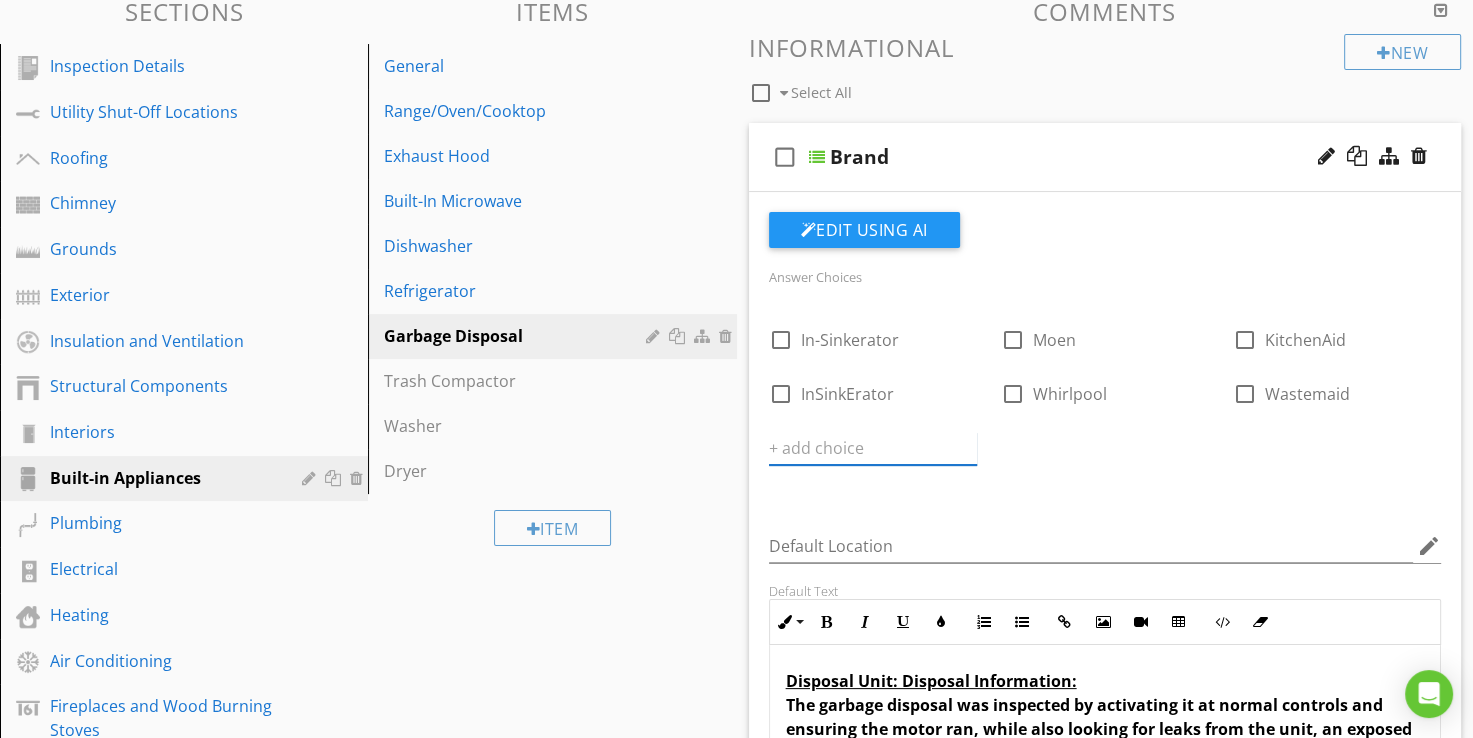 type on "Frigidaire" 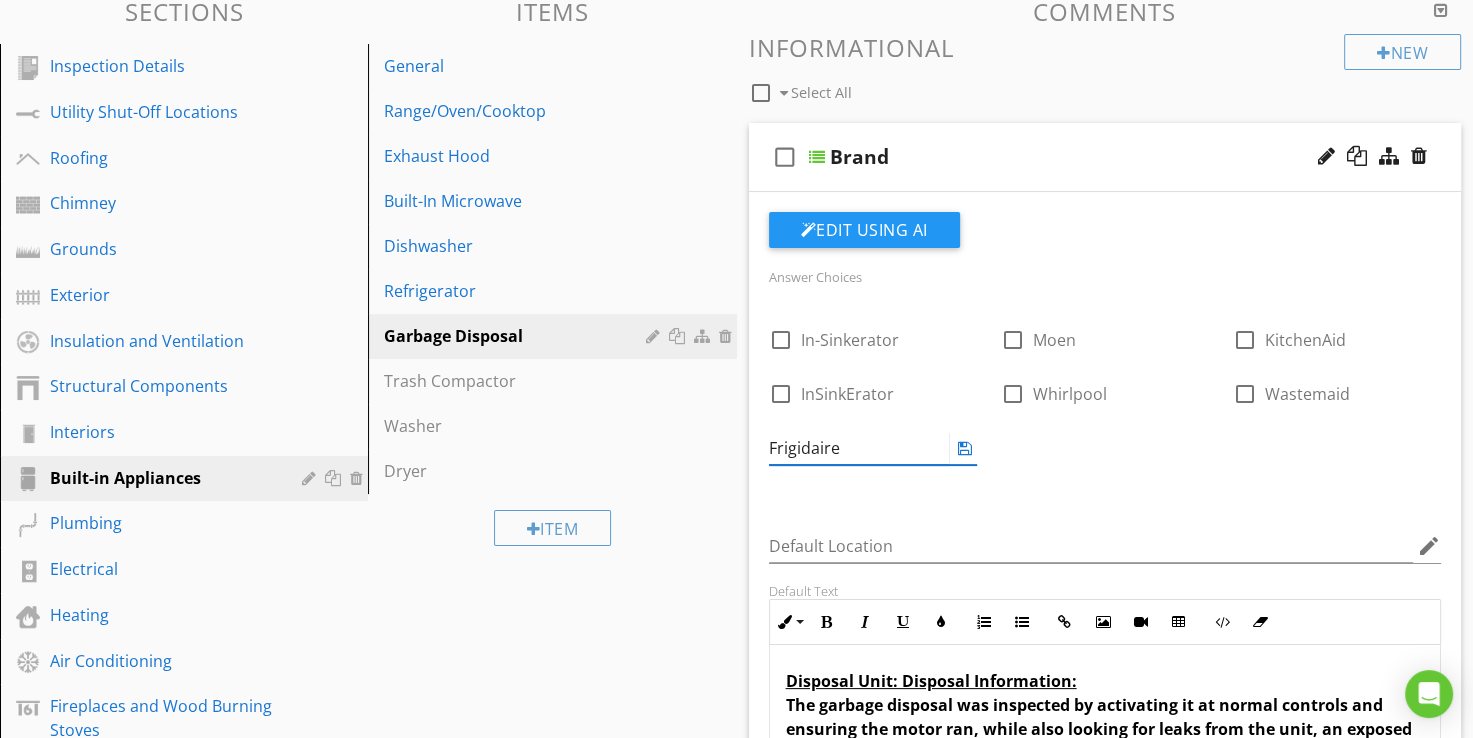 click at bounding box center (965, 448) 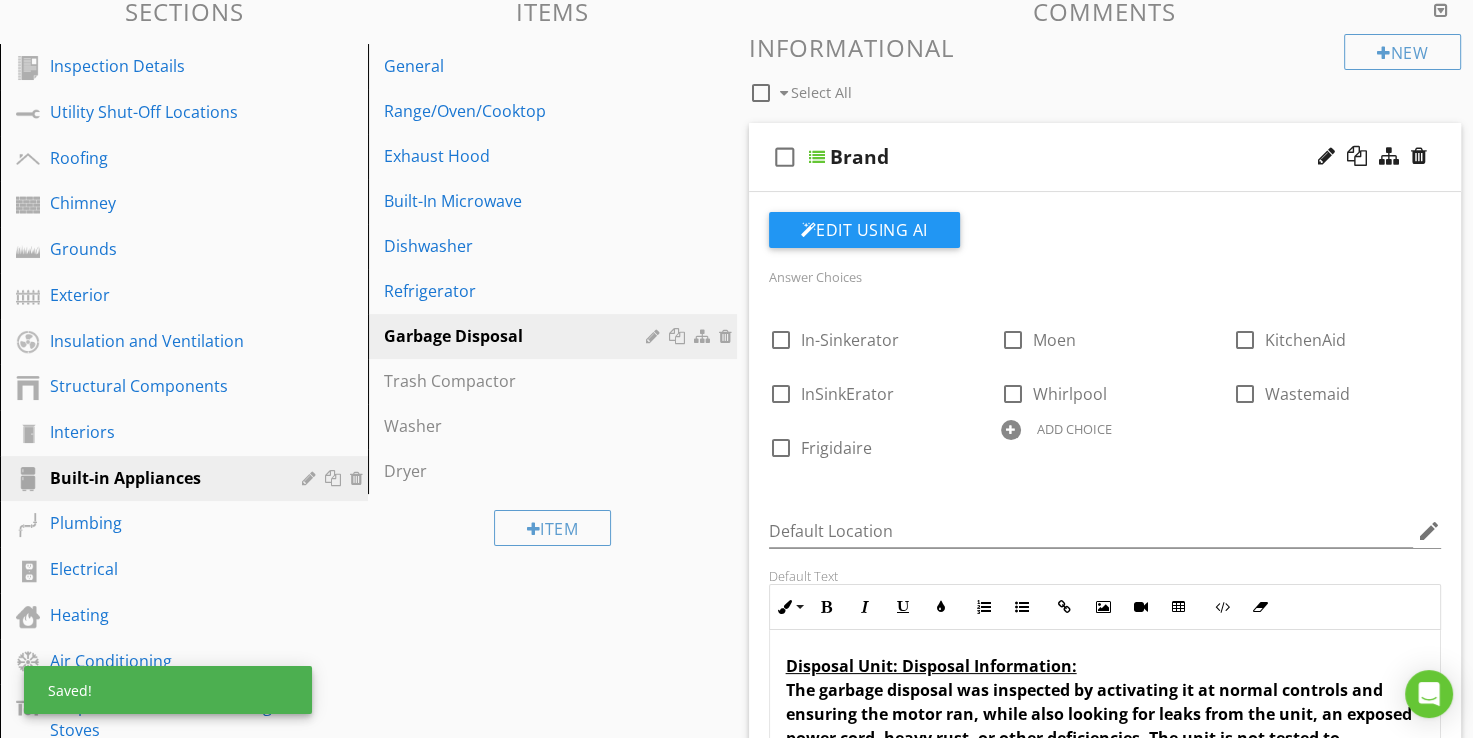 click on "ADD CHOICE" at bounding box center [1074, 429] 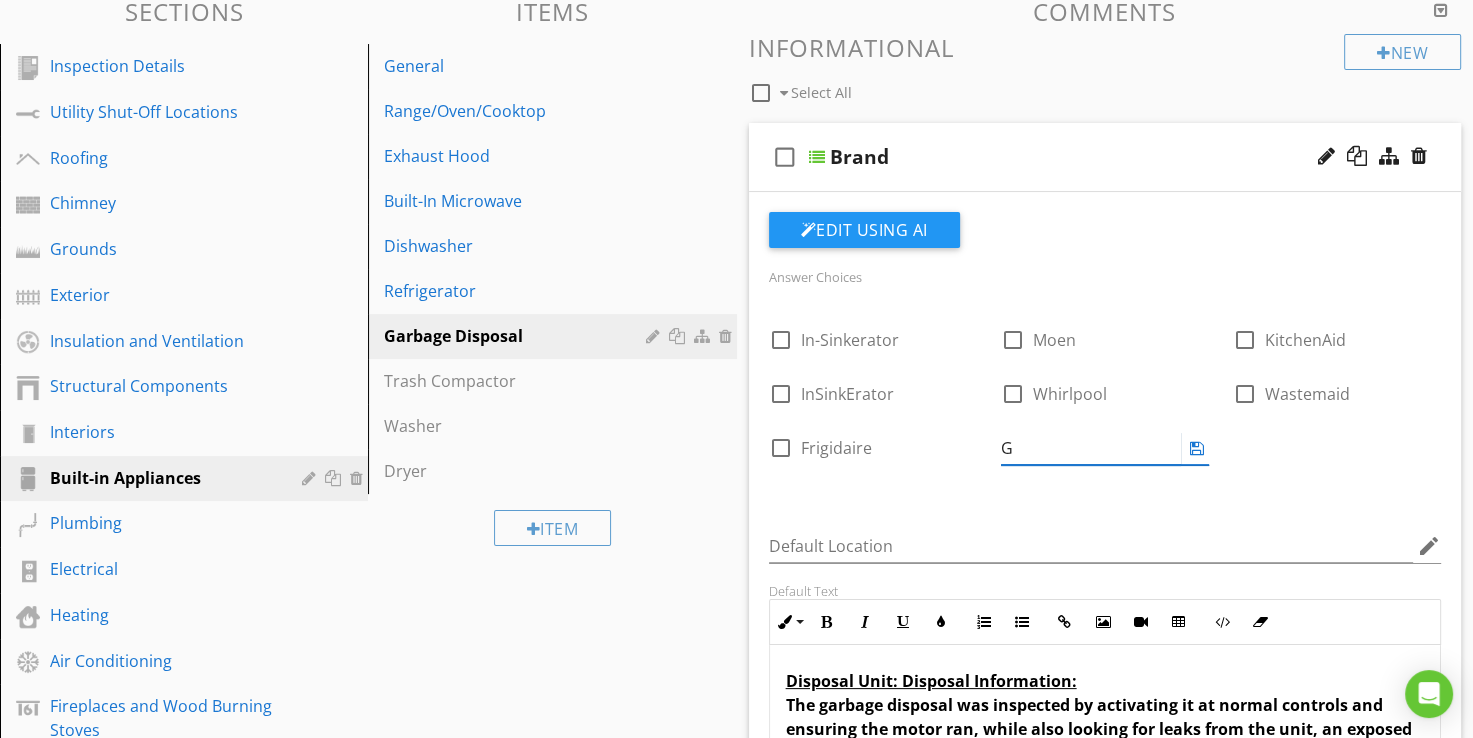 type on "GE" 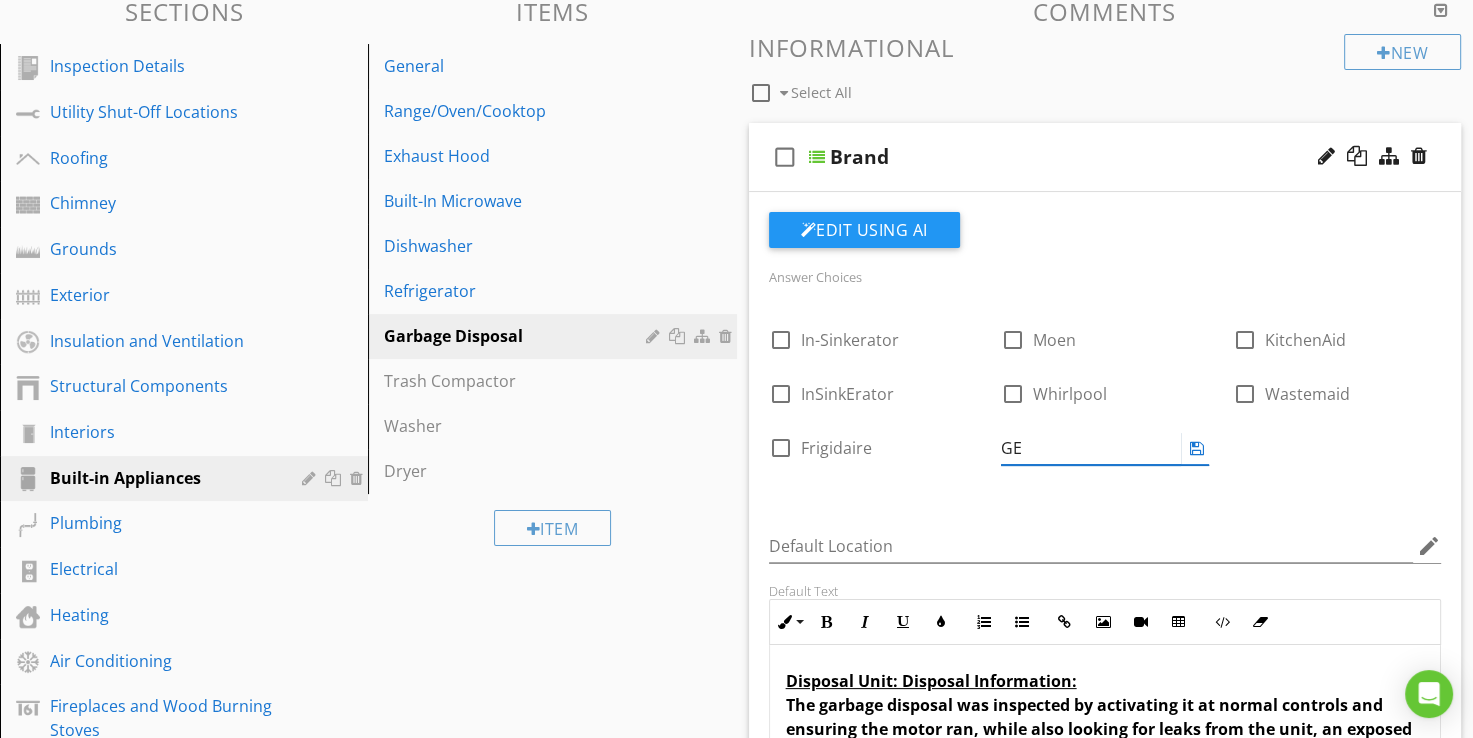 click at bounding box center [1197, 448] 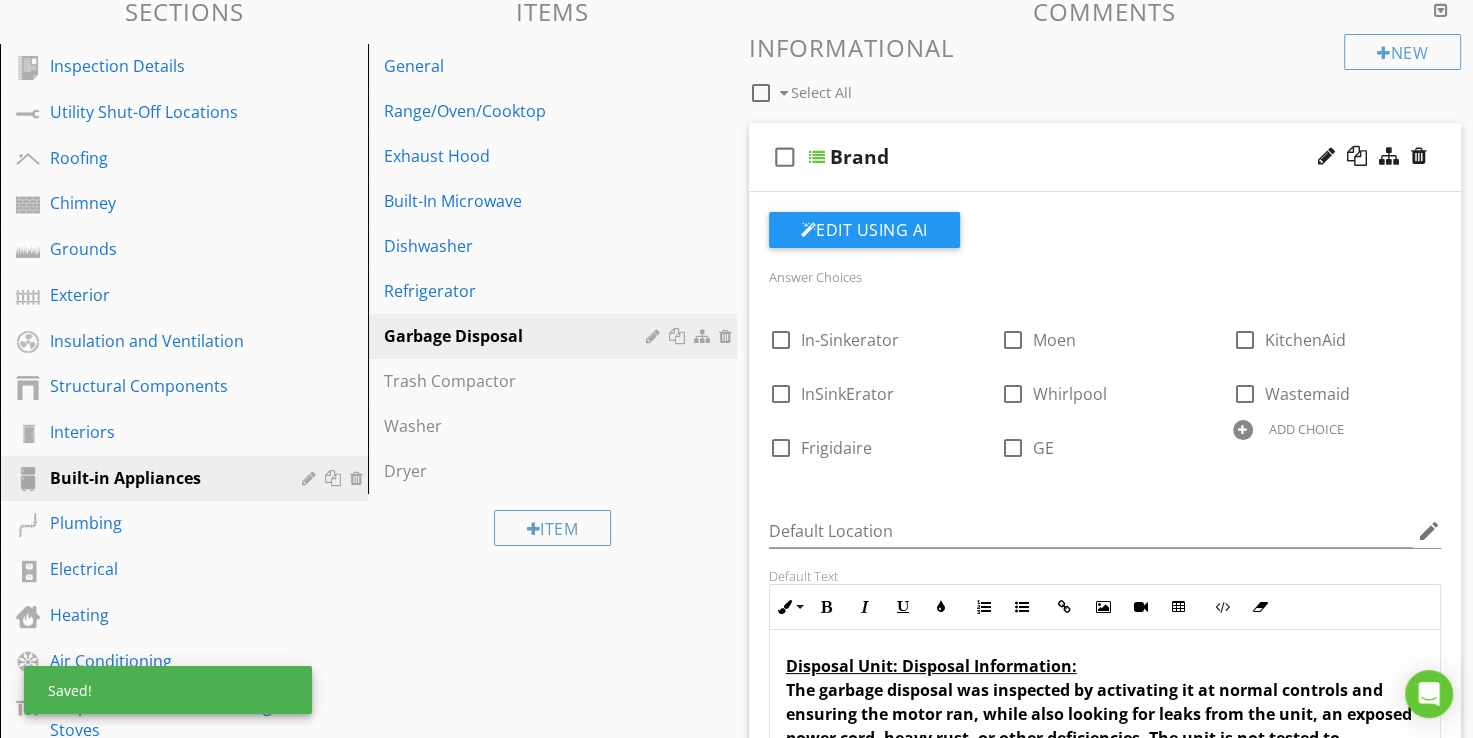 click on "ADD CHOICE" at bounding box center [1306, 429] 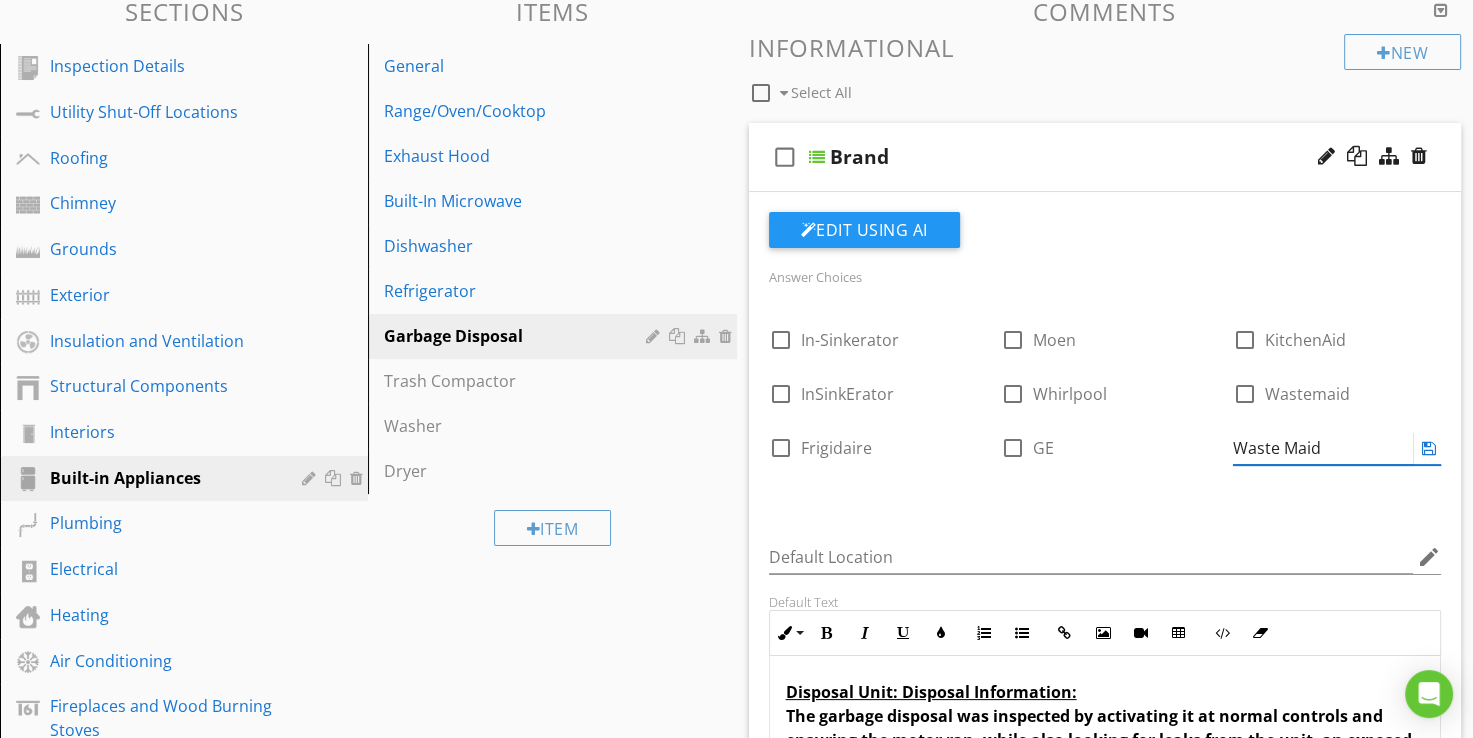 click at bounding box center [1429, 448] 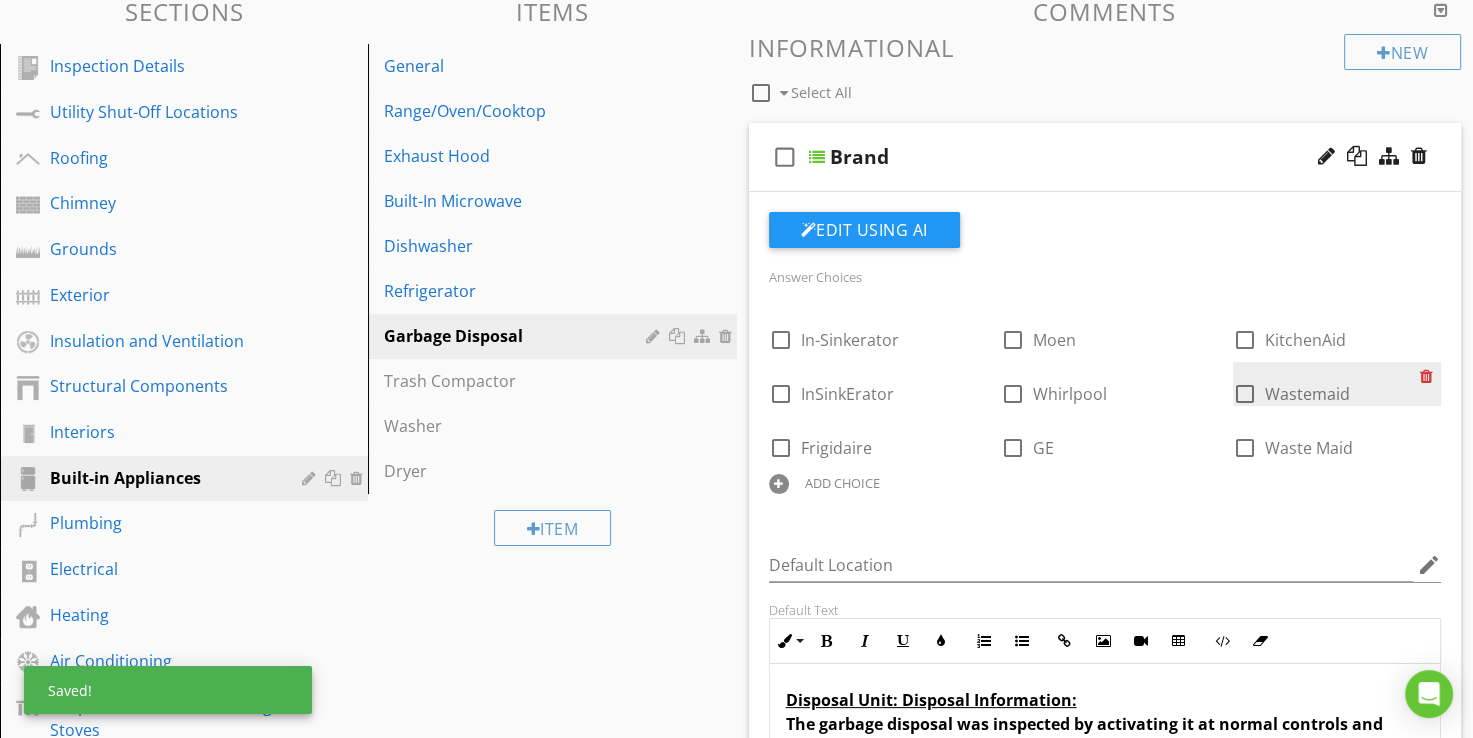 click at bounding box center (1430, 376) 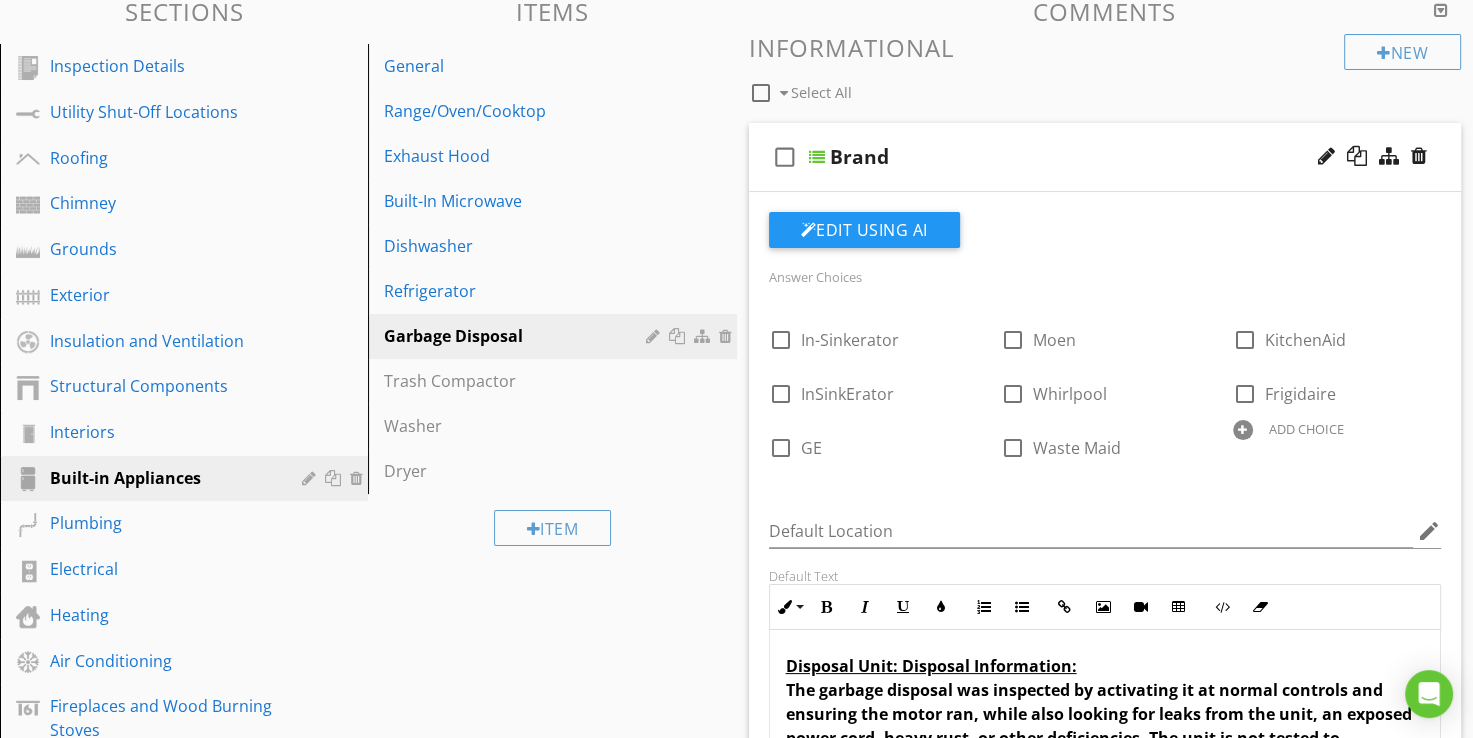 click on "ADD CHOICE" at bounding box center (1306, 429) 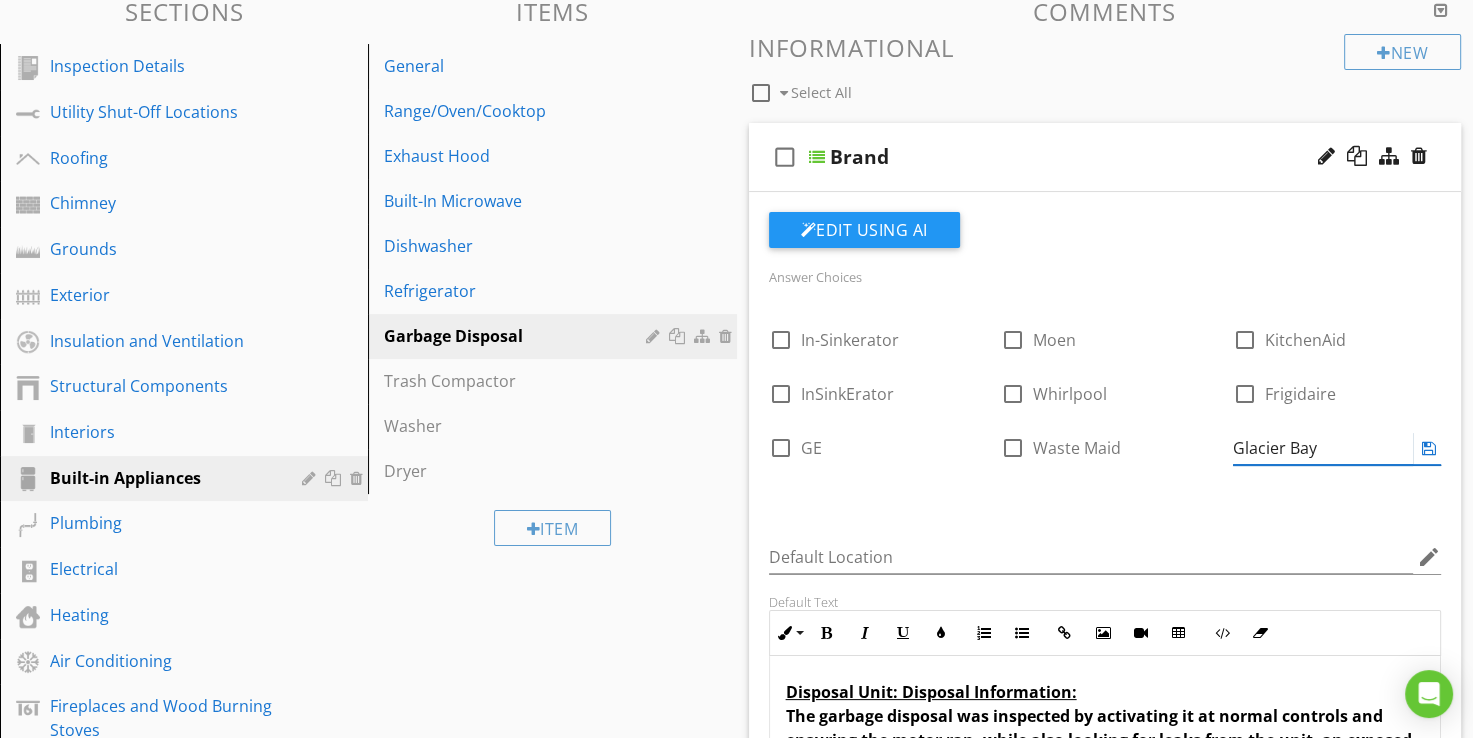 click at bounding box center (1429, 448) 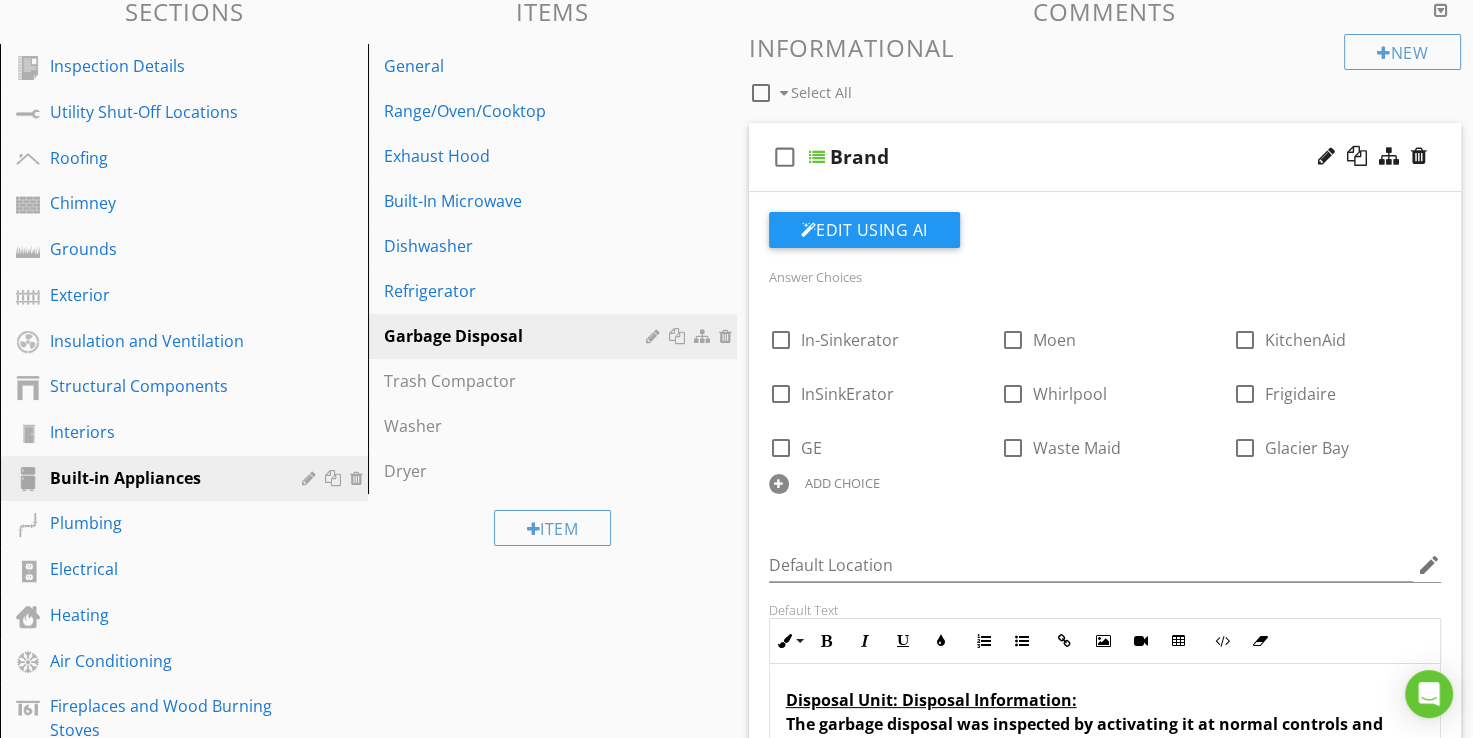 click on "ADD CHOICE" at bounding box center [842, 483] 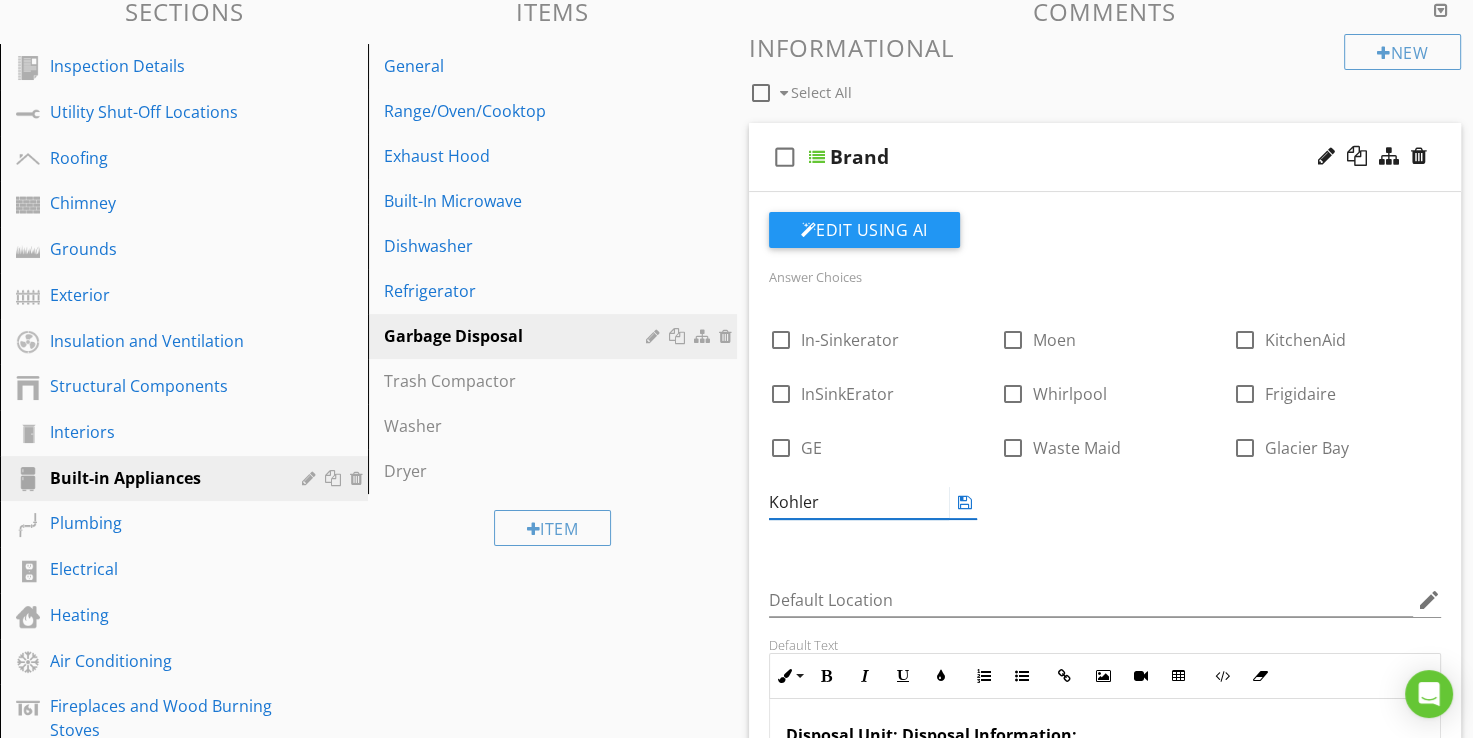 click at bounding box center (965, 502) 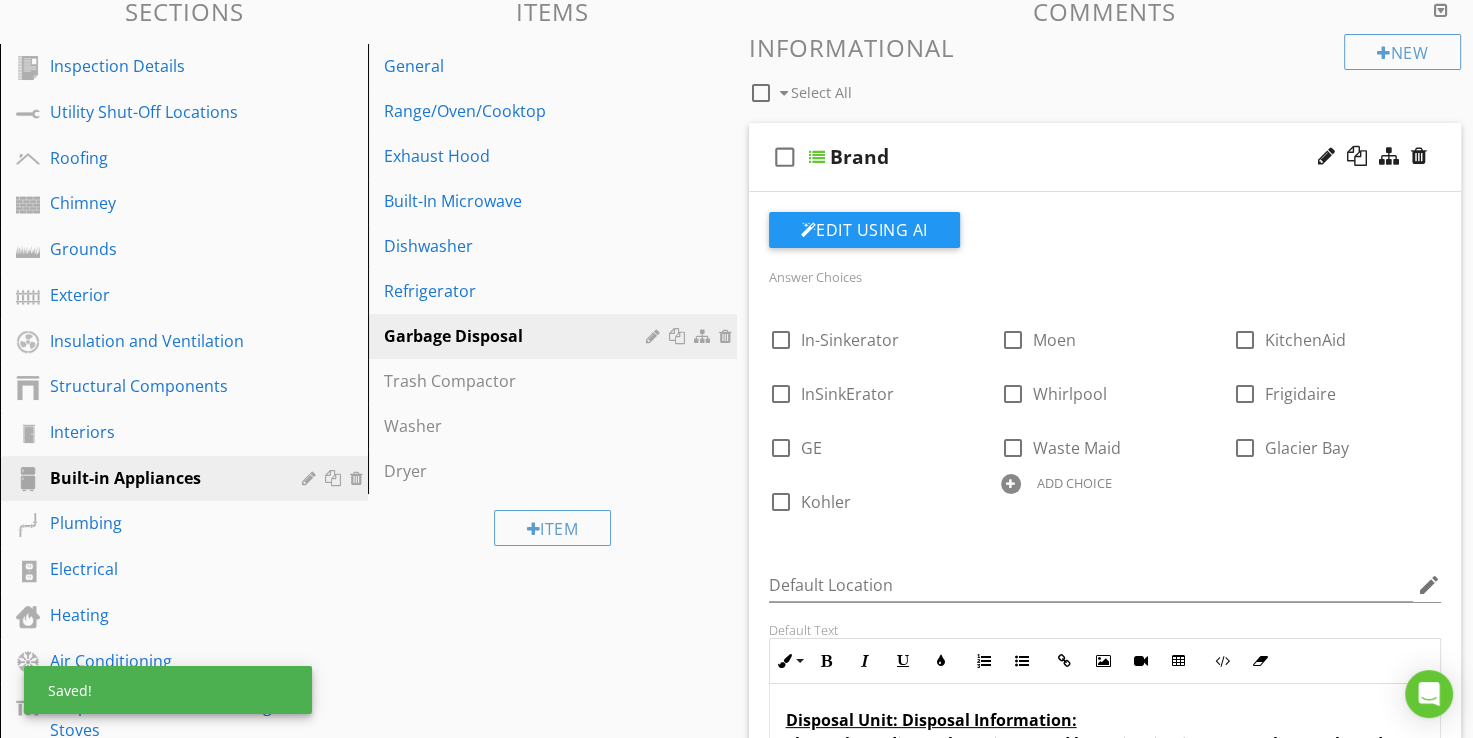 click on "ADD CHOICE" at bounding box center [1074, 483] 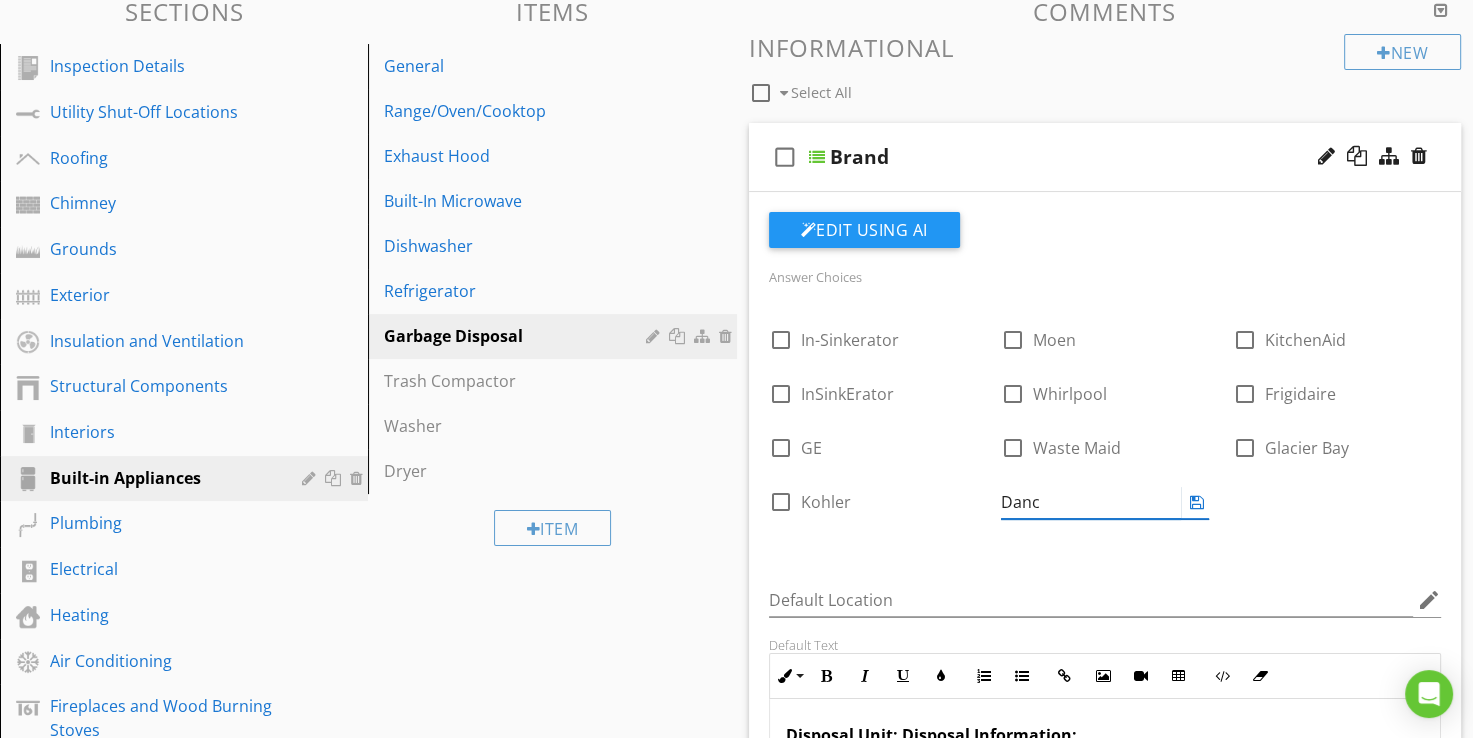 type on "Danco" 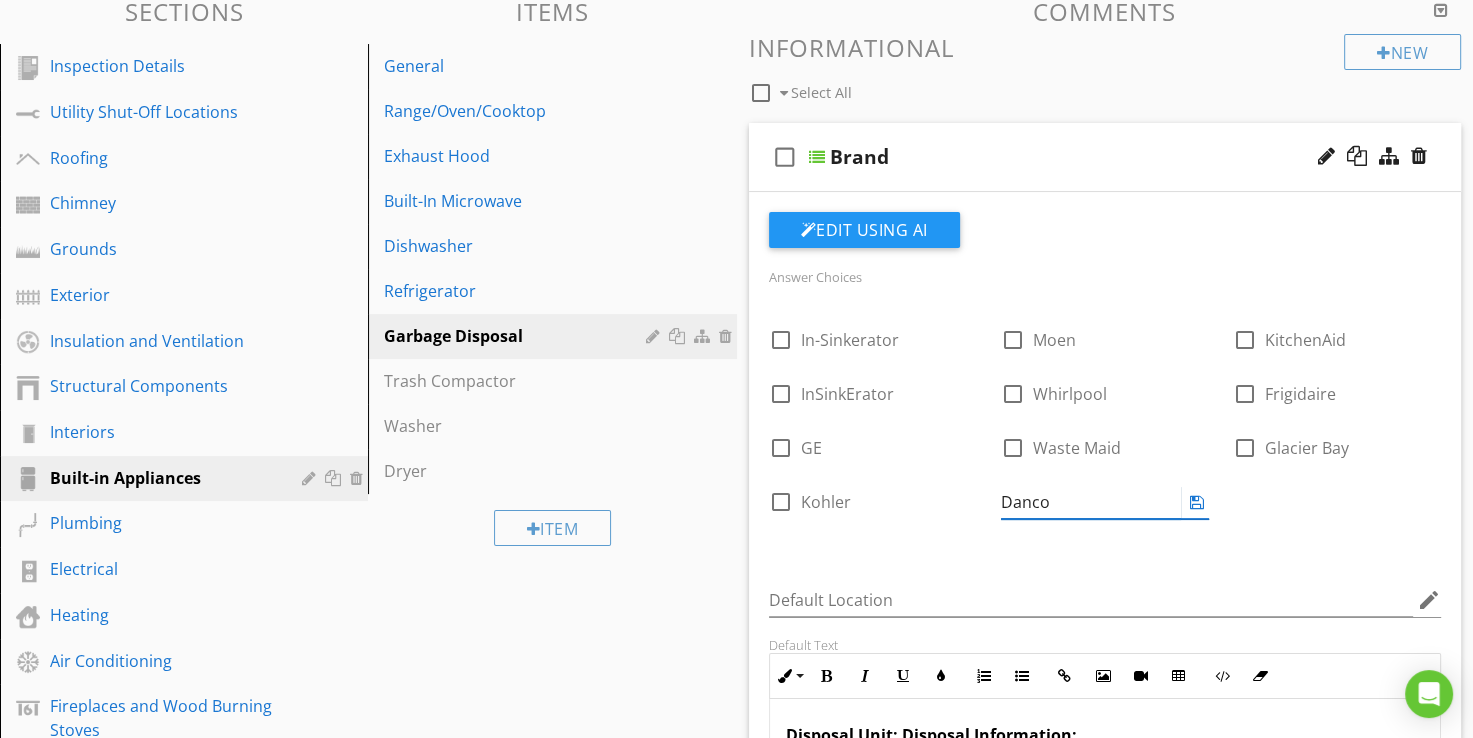 click at bounding box center (1197, 502) 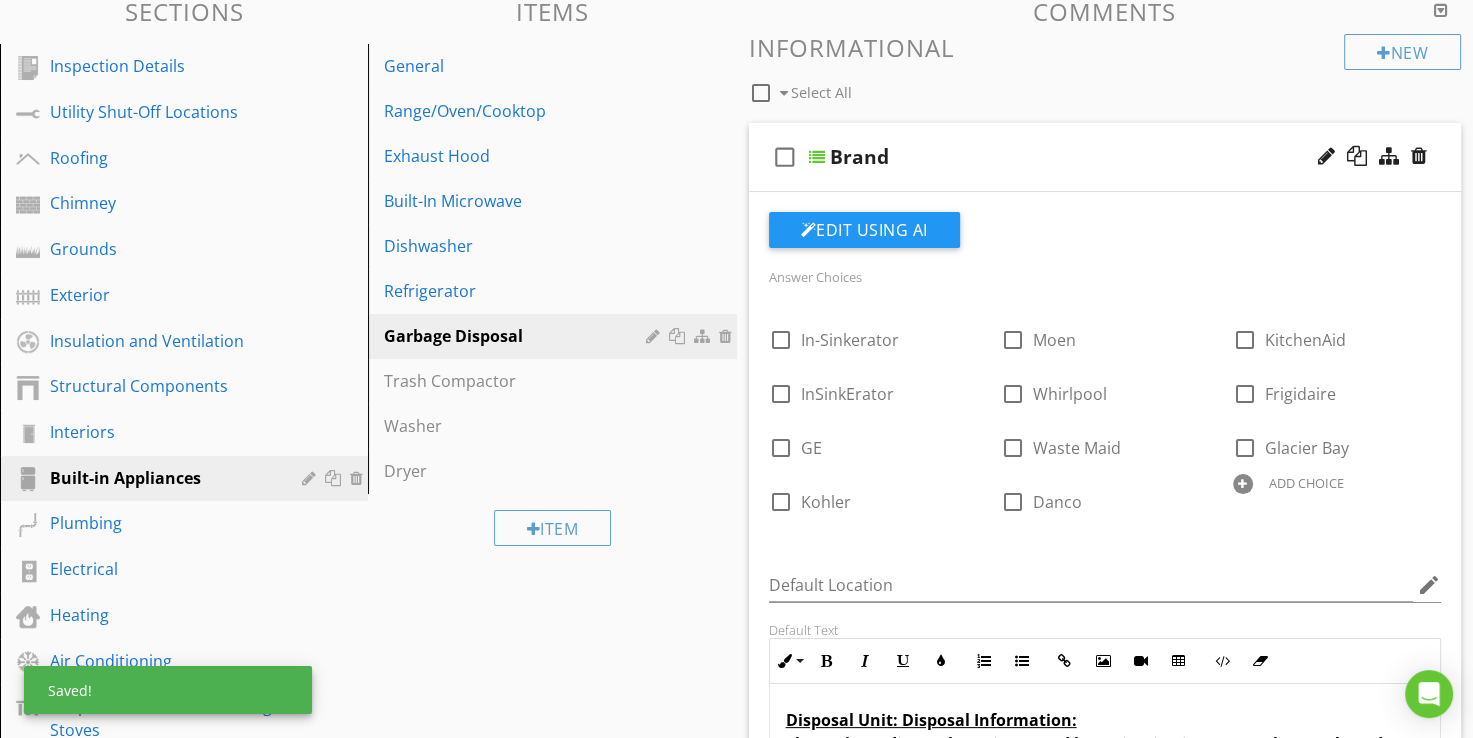 click on "ADD CHOICE" at bounding box center [1306, 483] 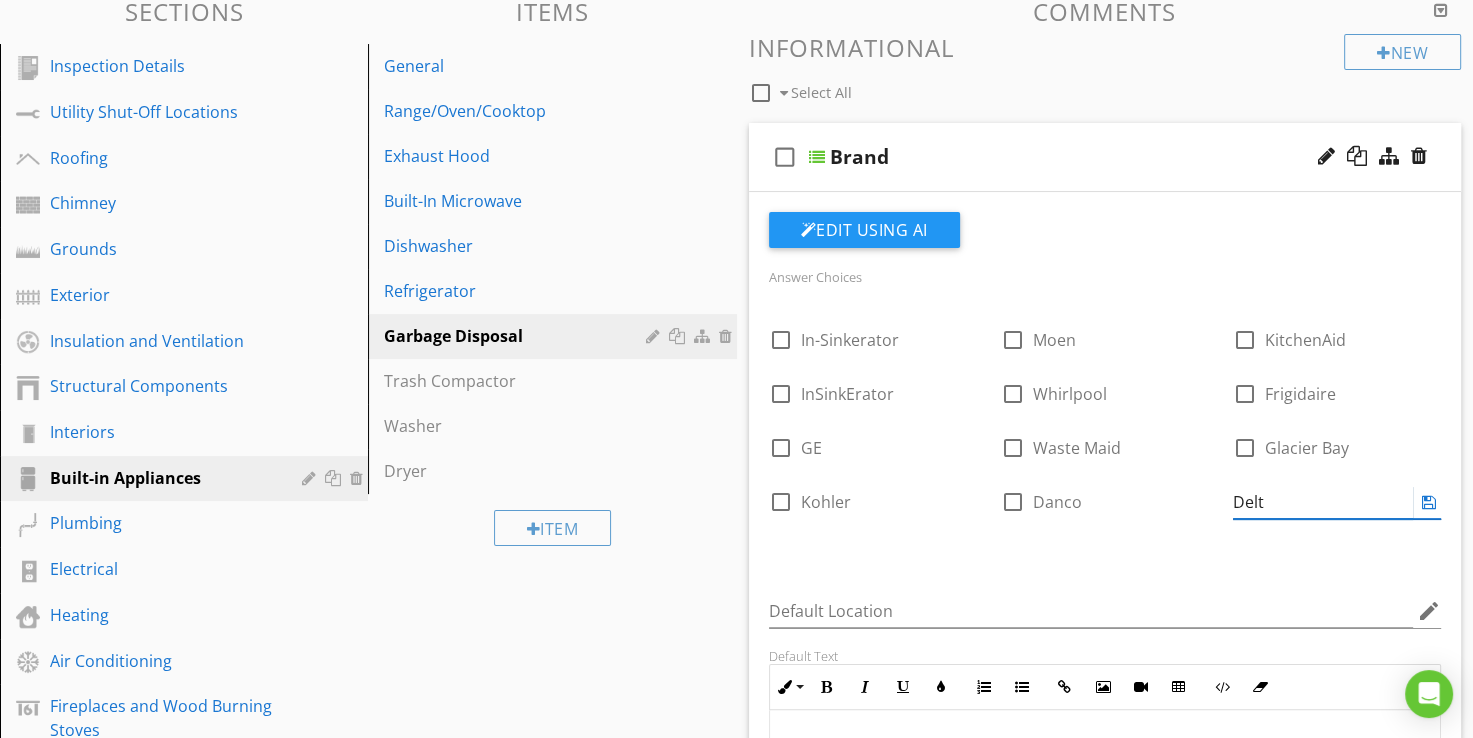 type on "Delta" 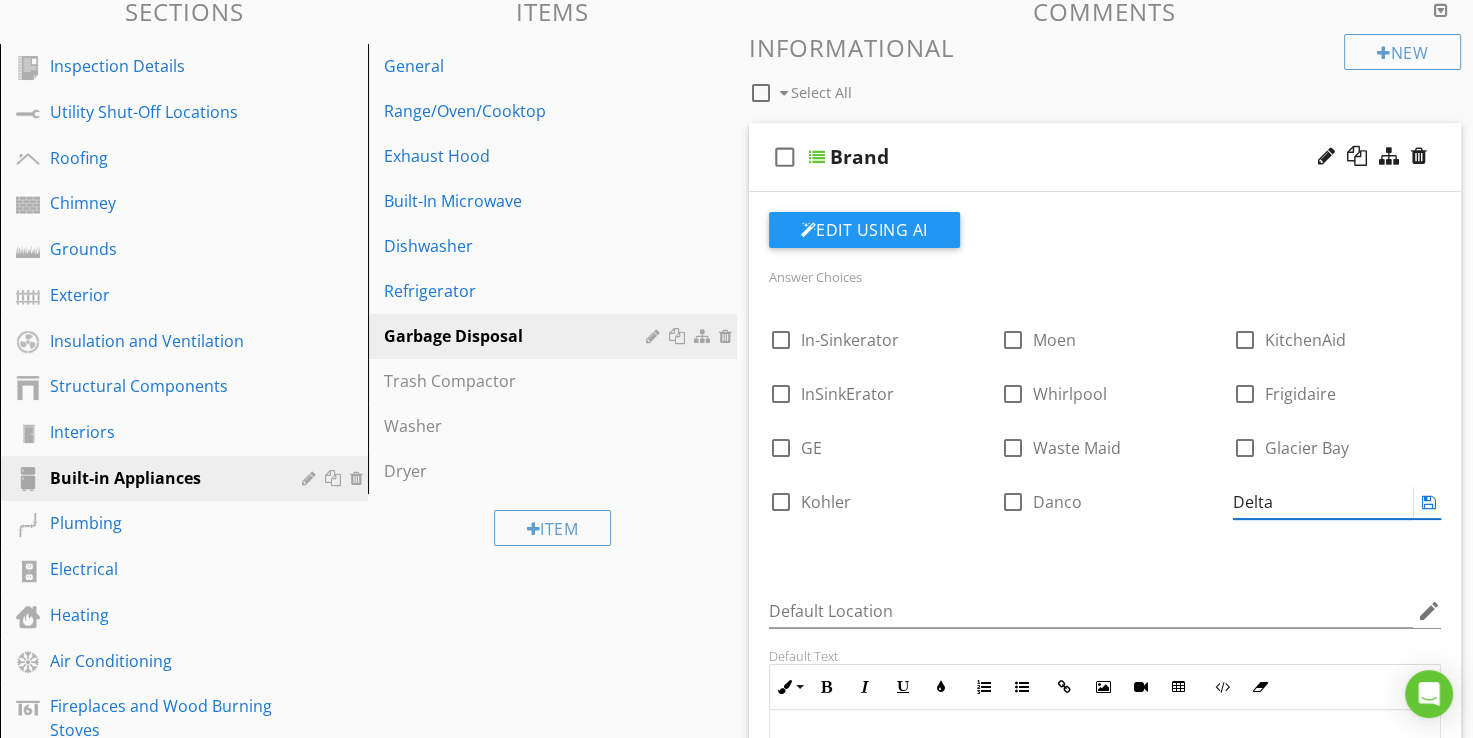 click at bounding box center [1429, 502] 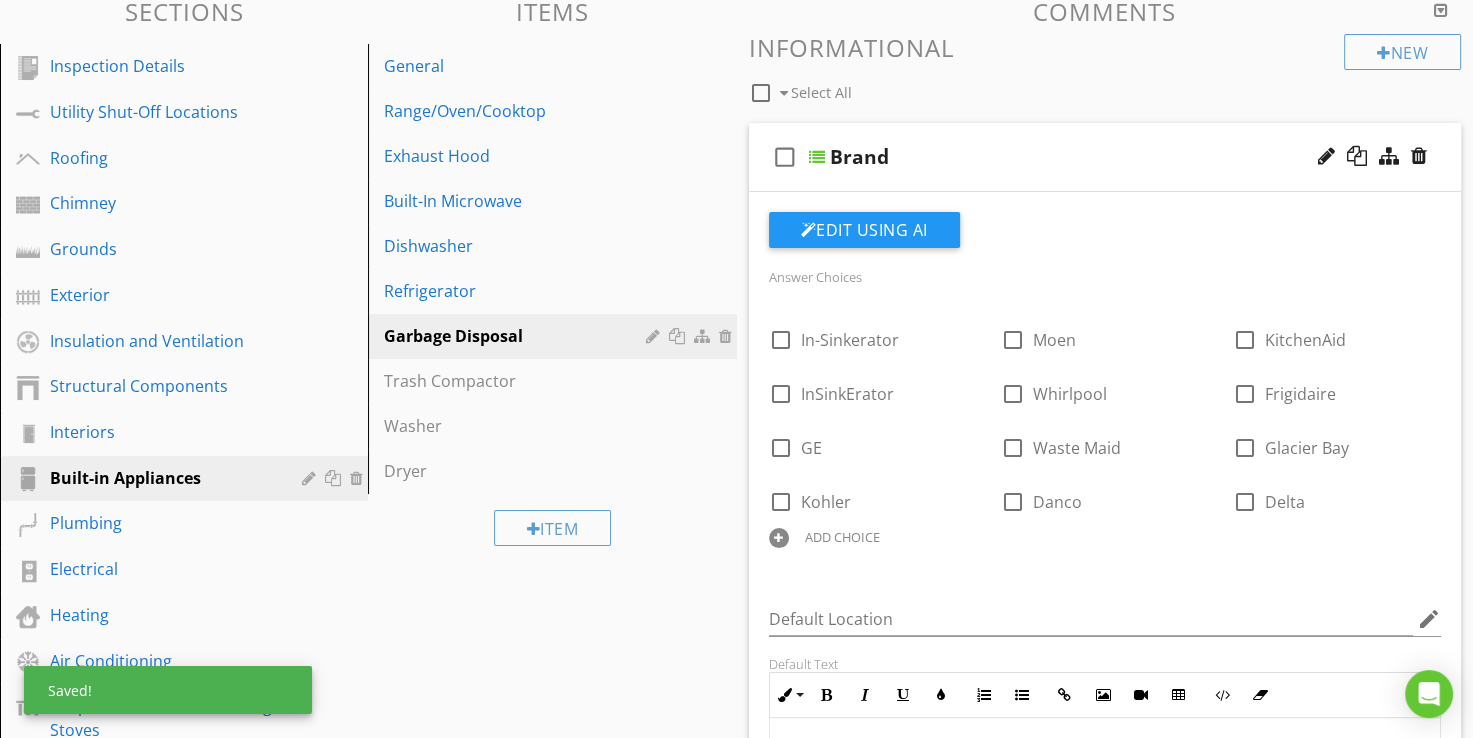 click on "ADD CHOICE" at bounding box center [842, 537] 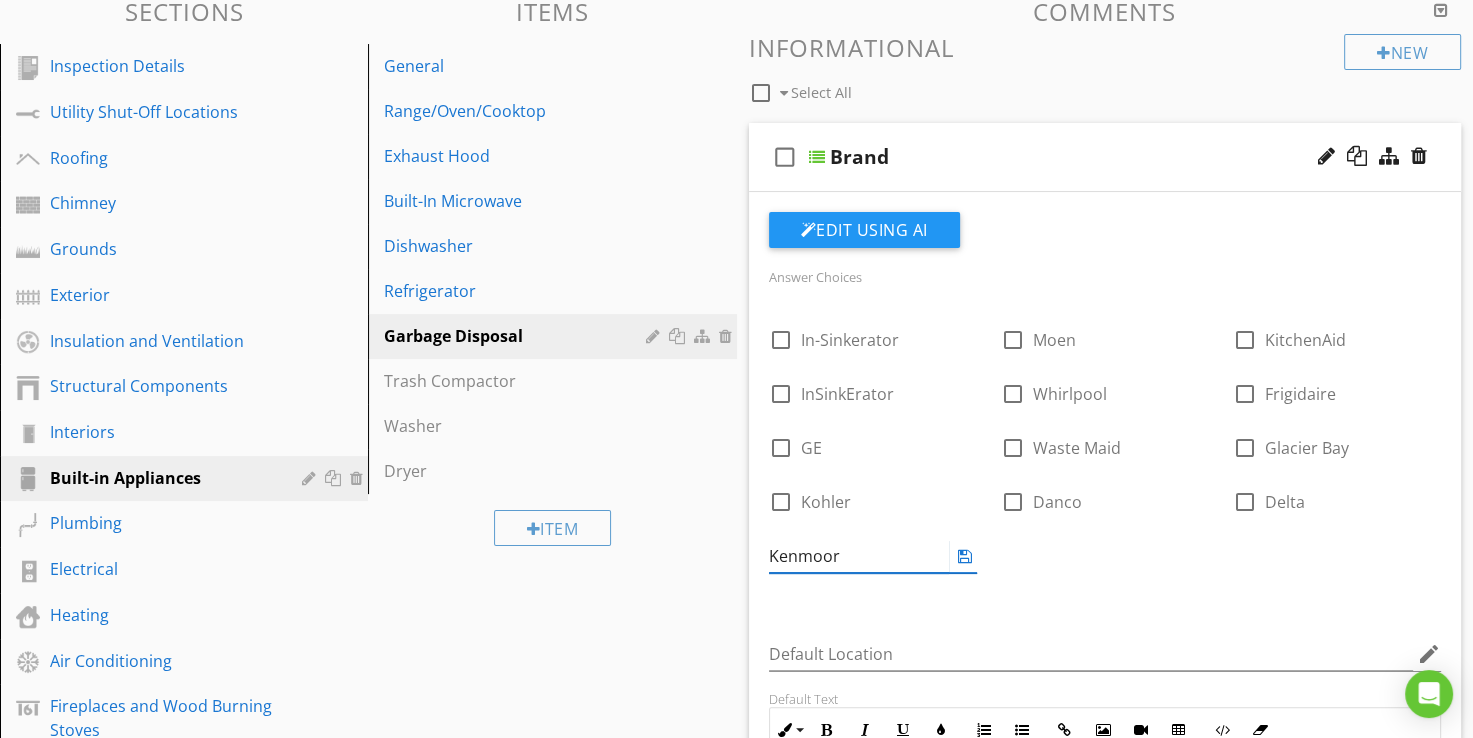 type on "Kenmoore" 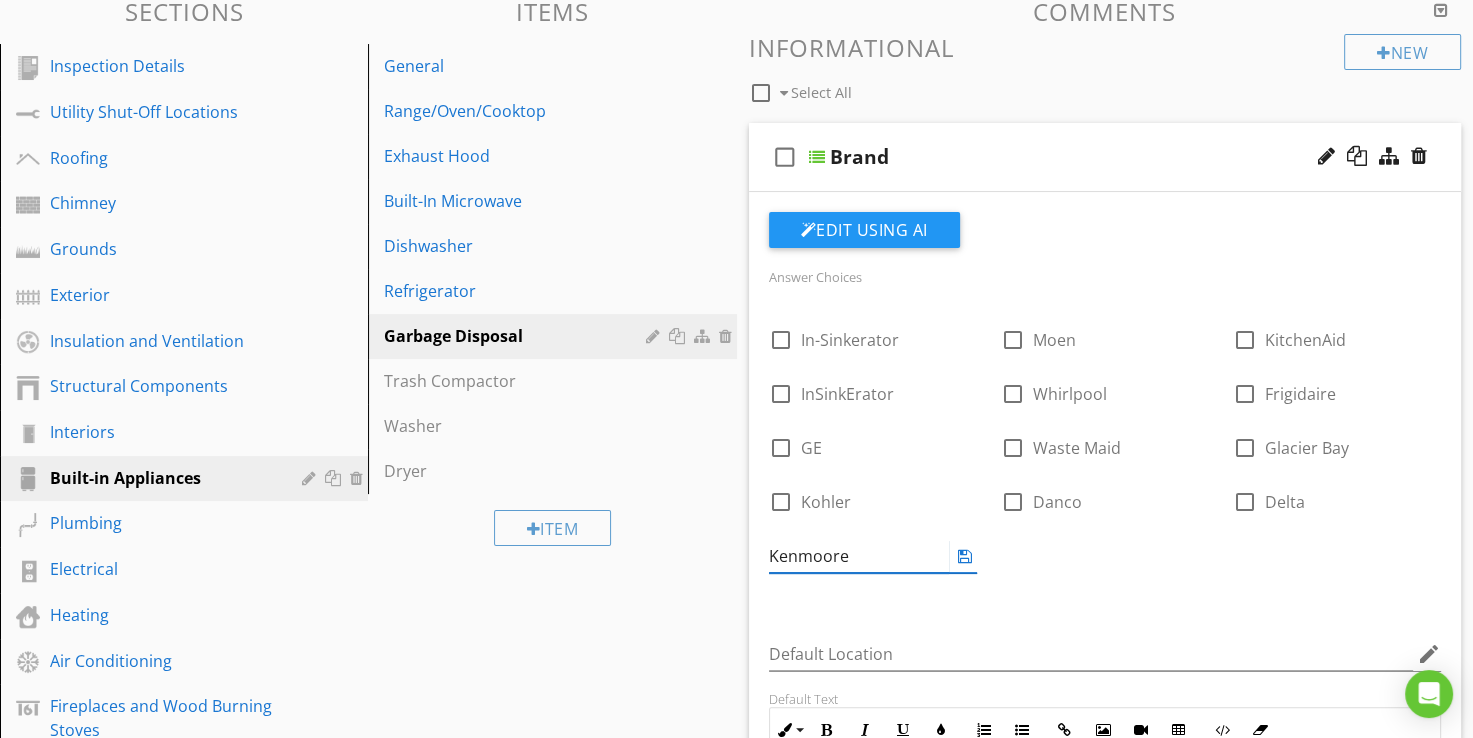 click at bounding box center [965, 556] 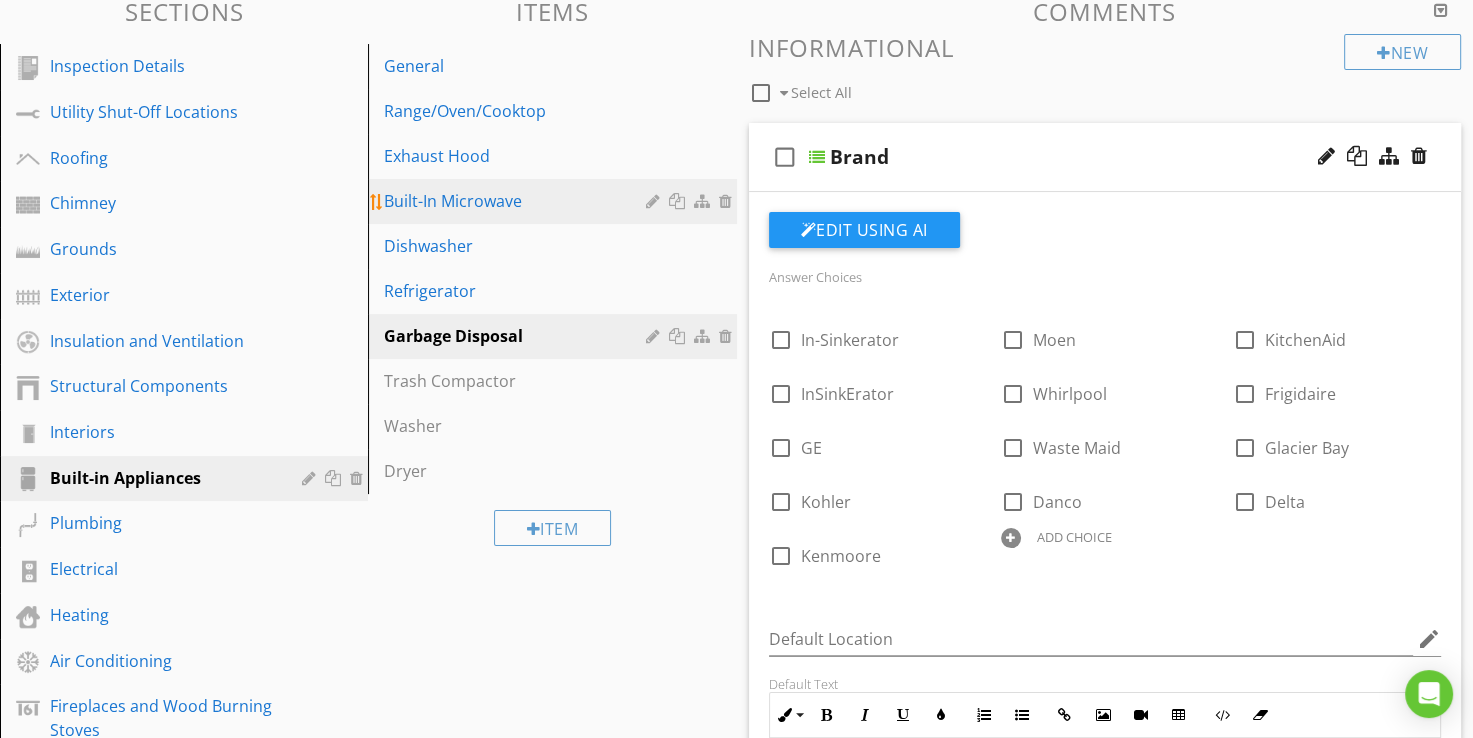 click on "Built-In Microwave" at bounding box center (517, 201) 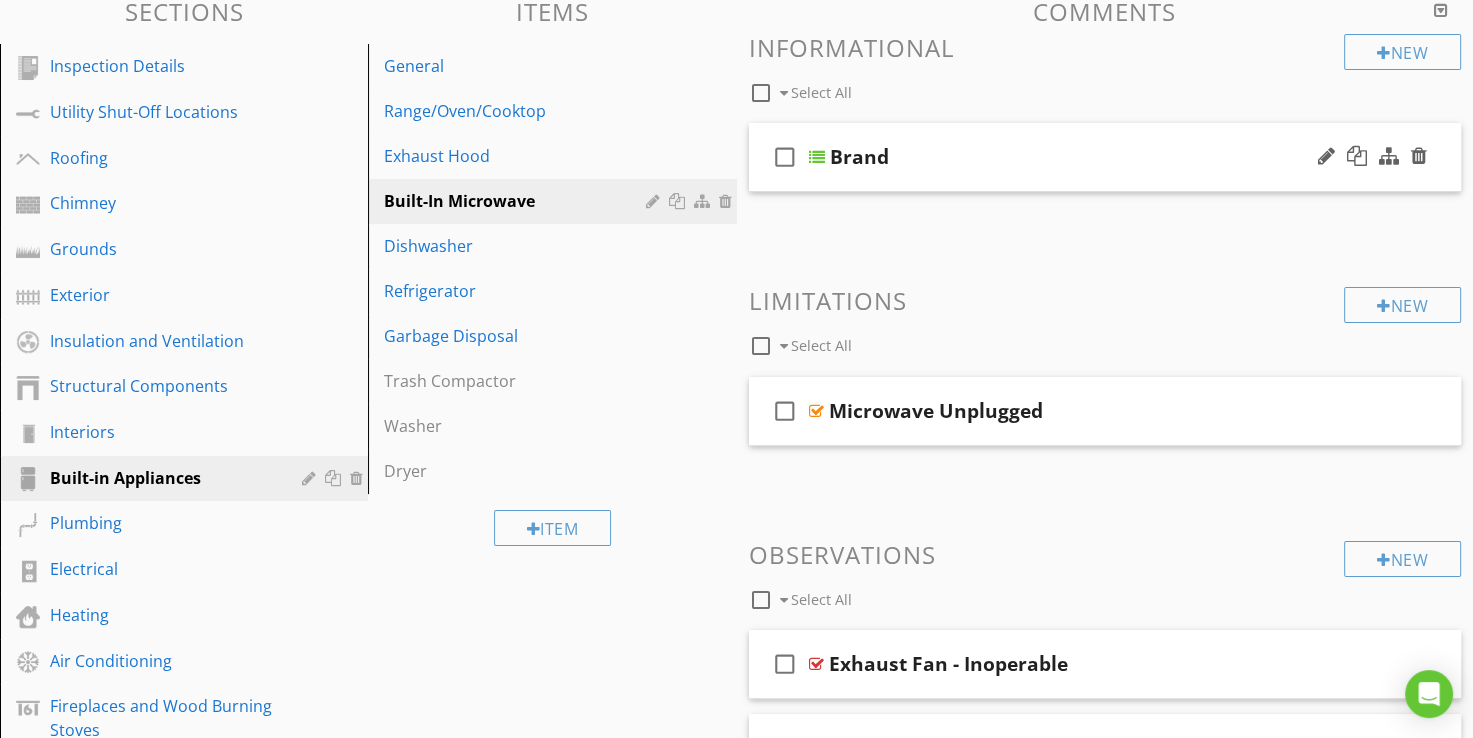 click at bounding box center [817, 157] 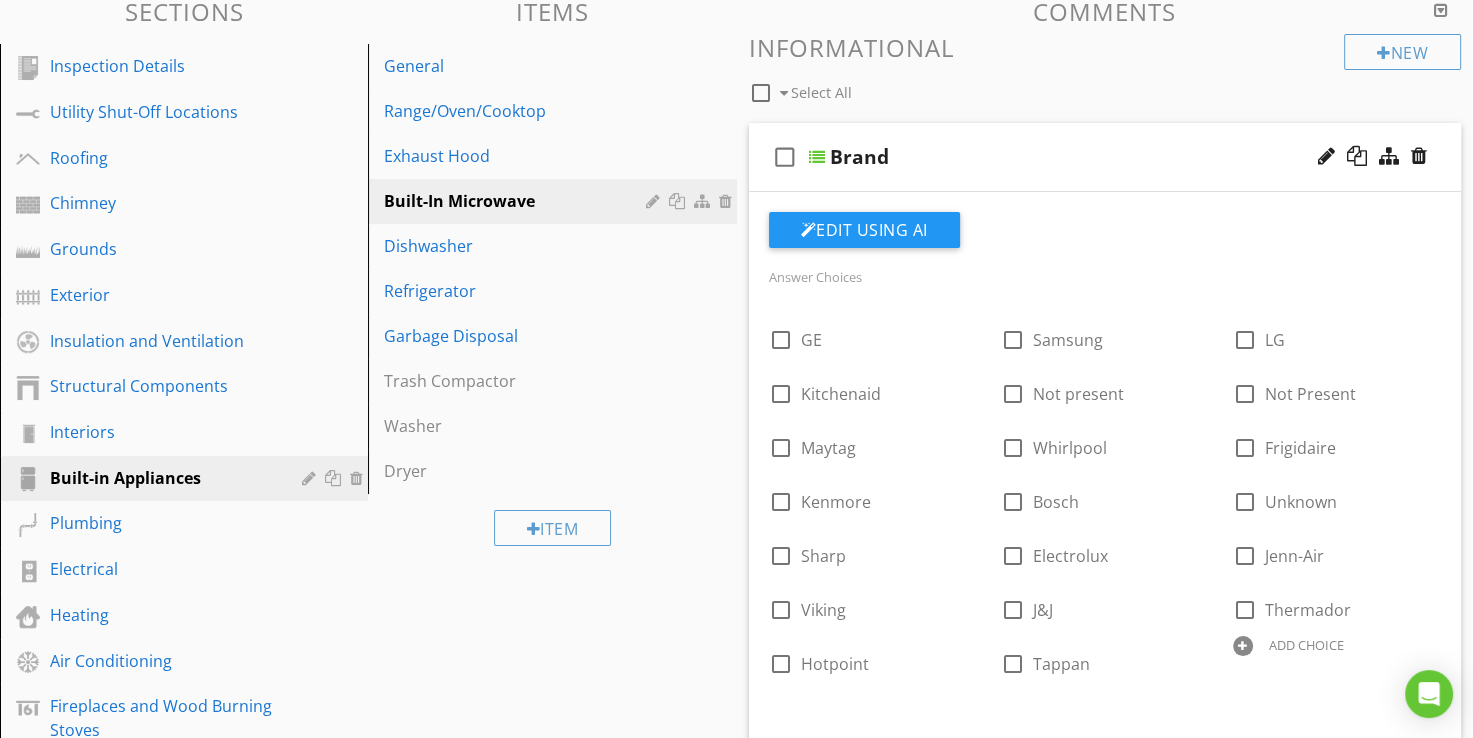 click at bounding box center (817, 157) 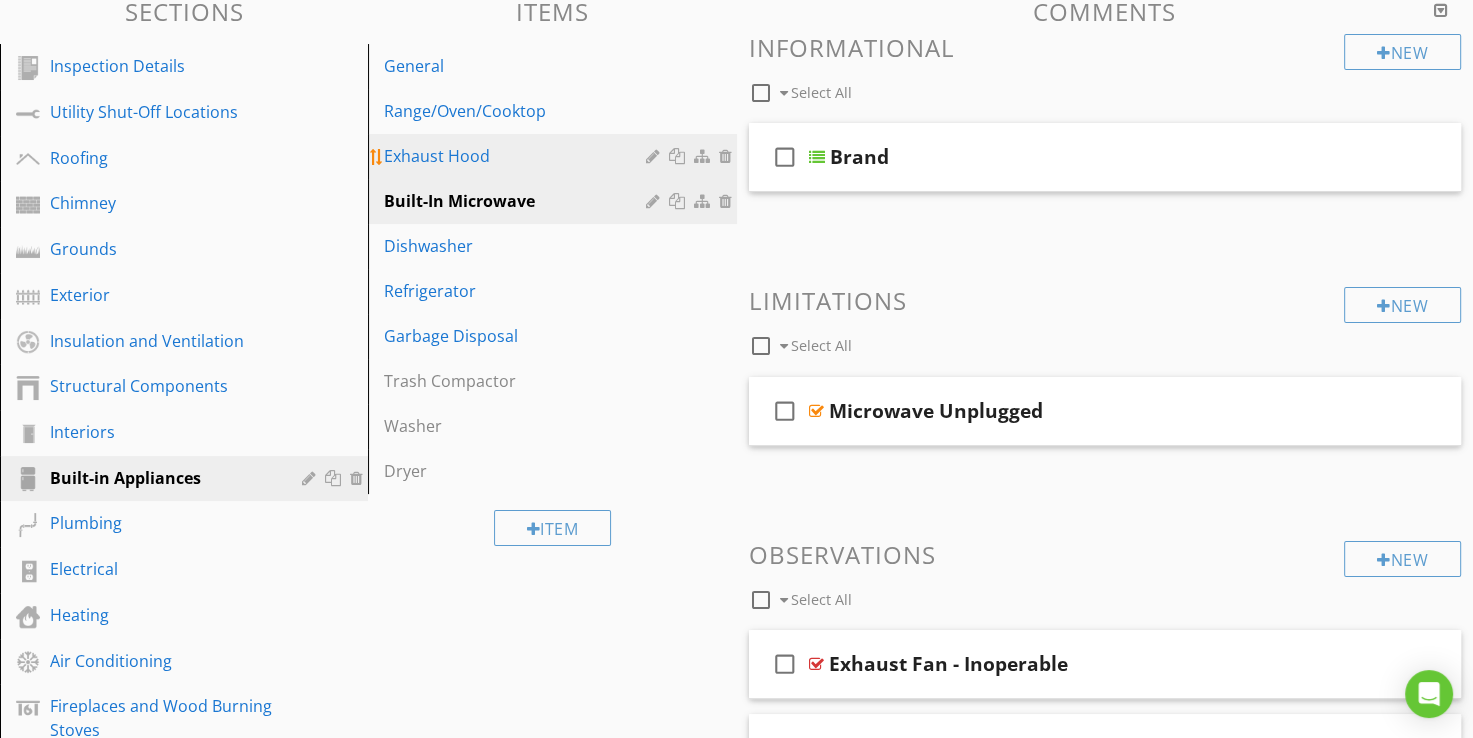 click on "Exhaust Hood" at bounding box center [517, 156] 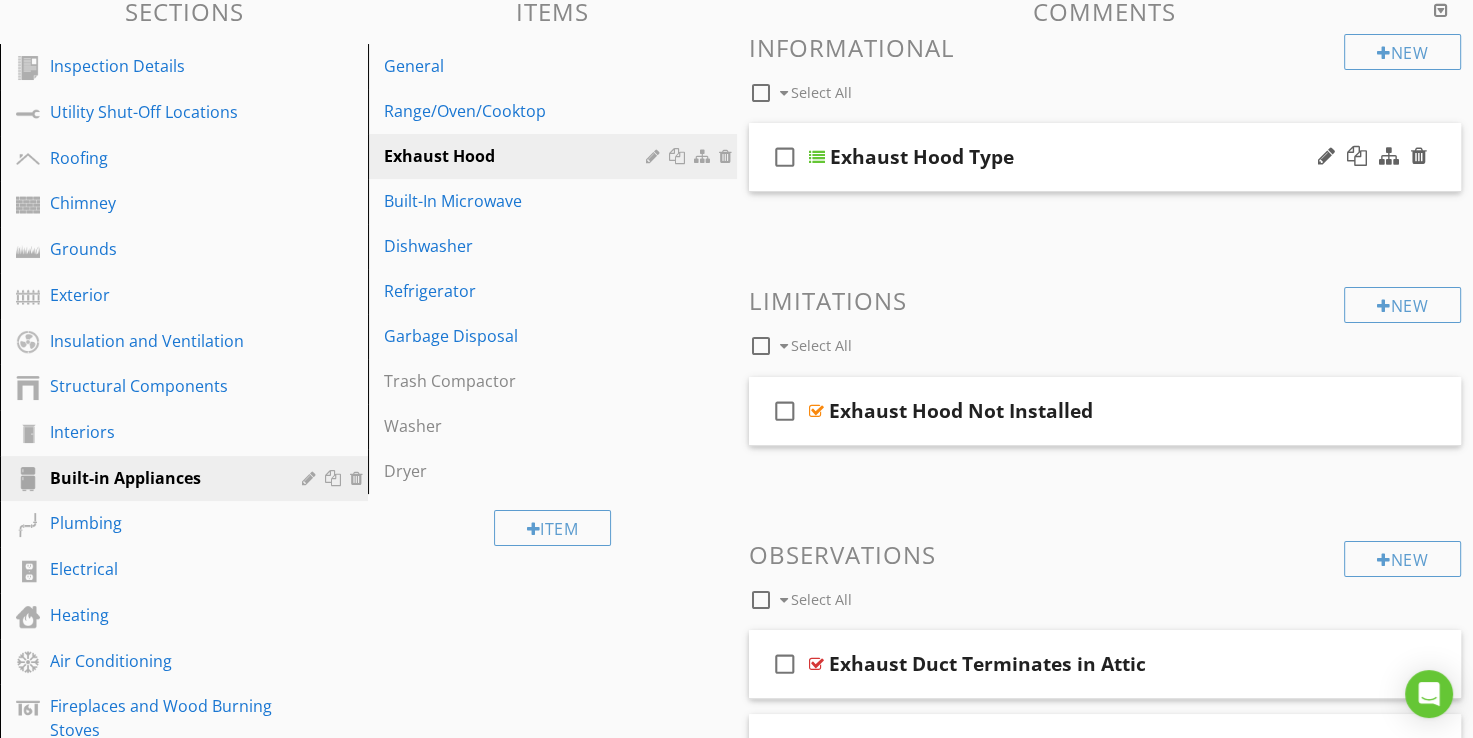 click at bounding box center [817, 157] 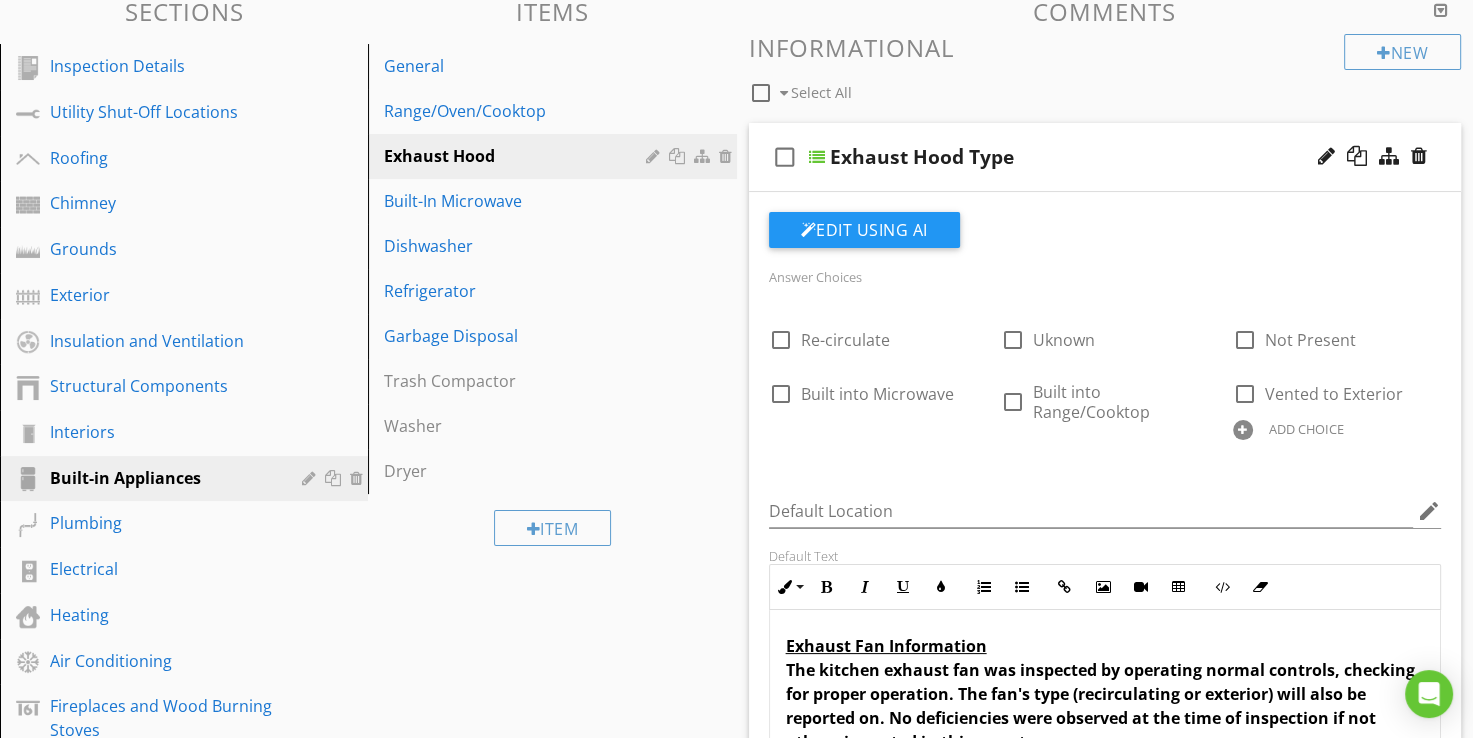 click at bounding box center [817, 157] 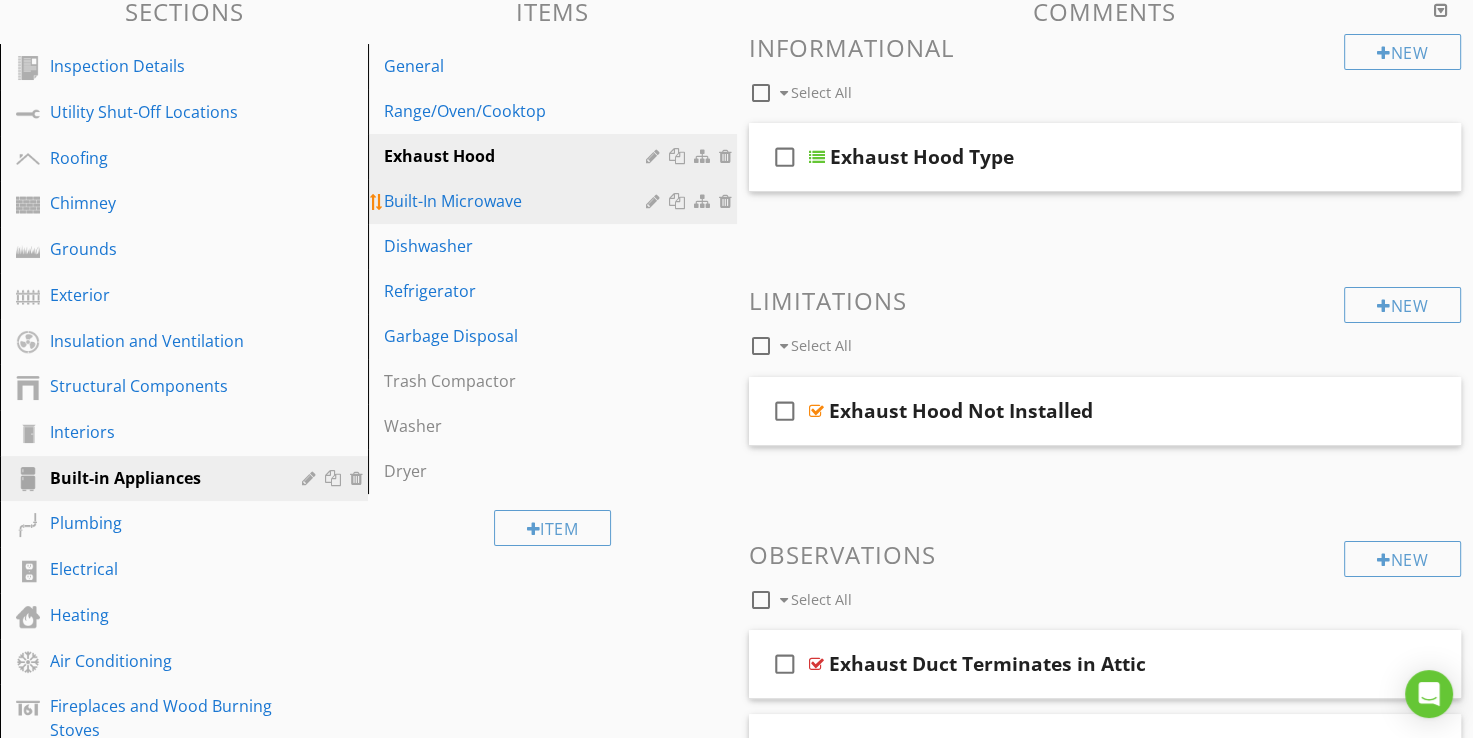 click on "Built-In Microwave" at bounding box center [517, 201] 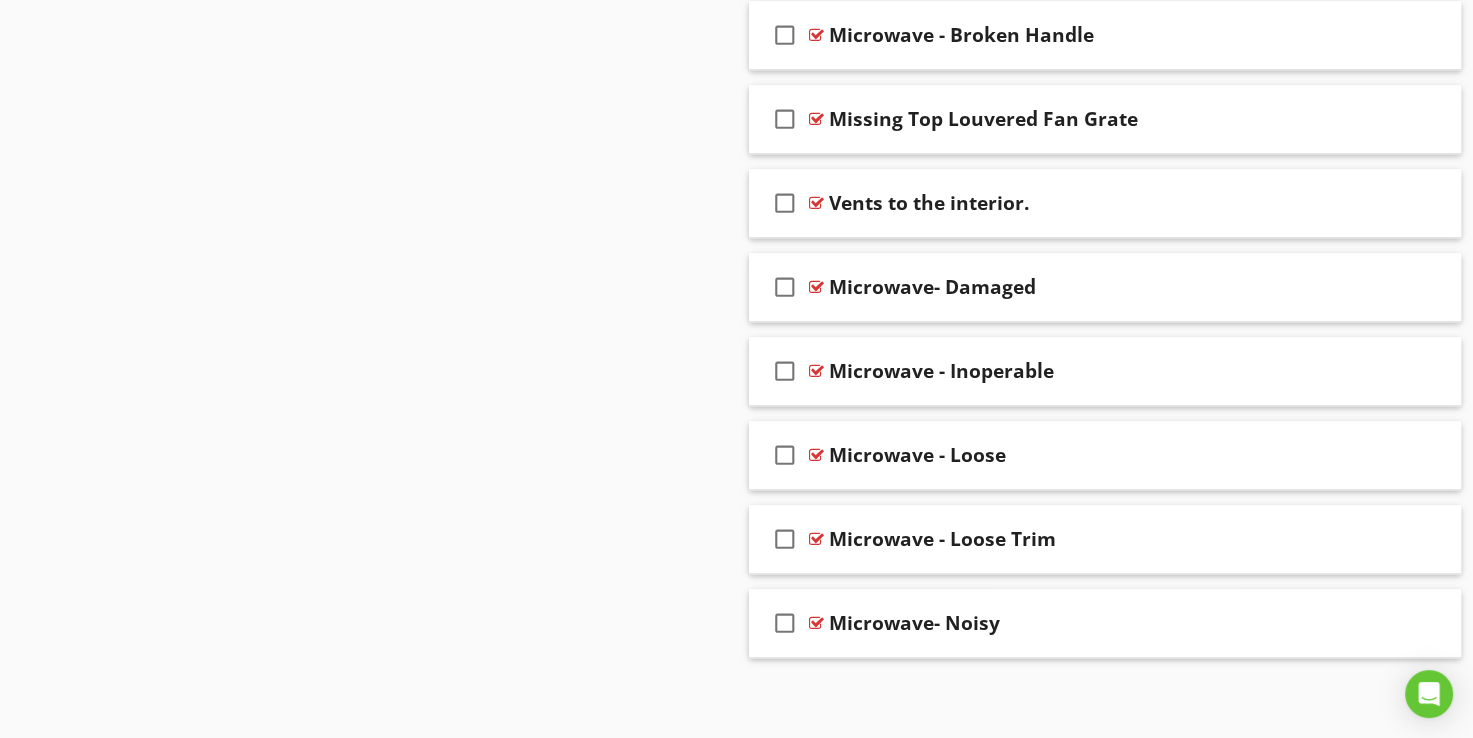 scroll, scrollTop: 1334, scrollLeft: 0, axis: vertical 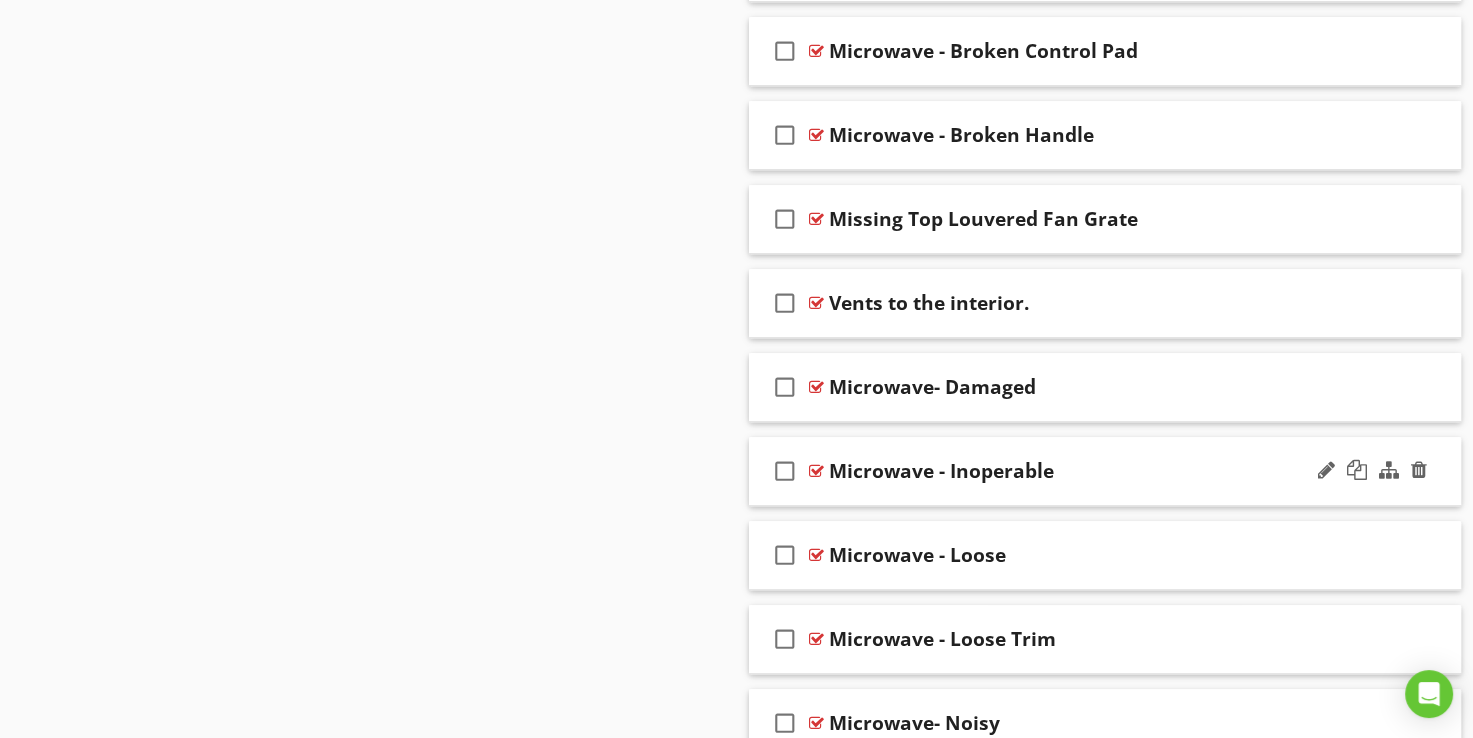 type 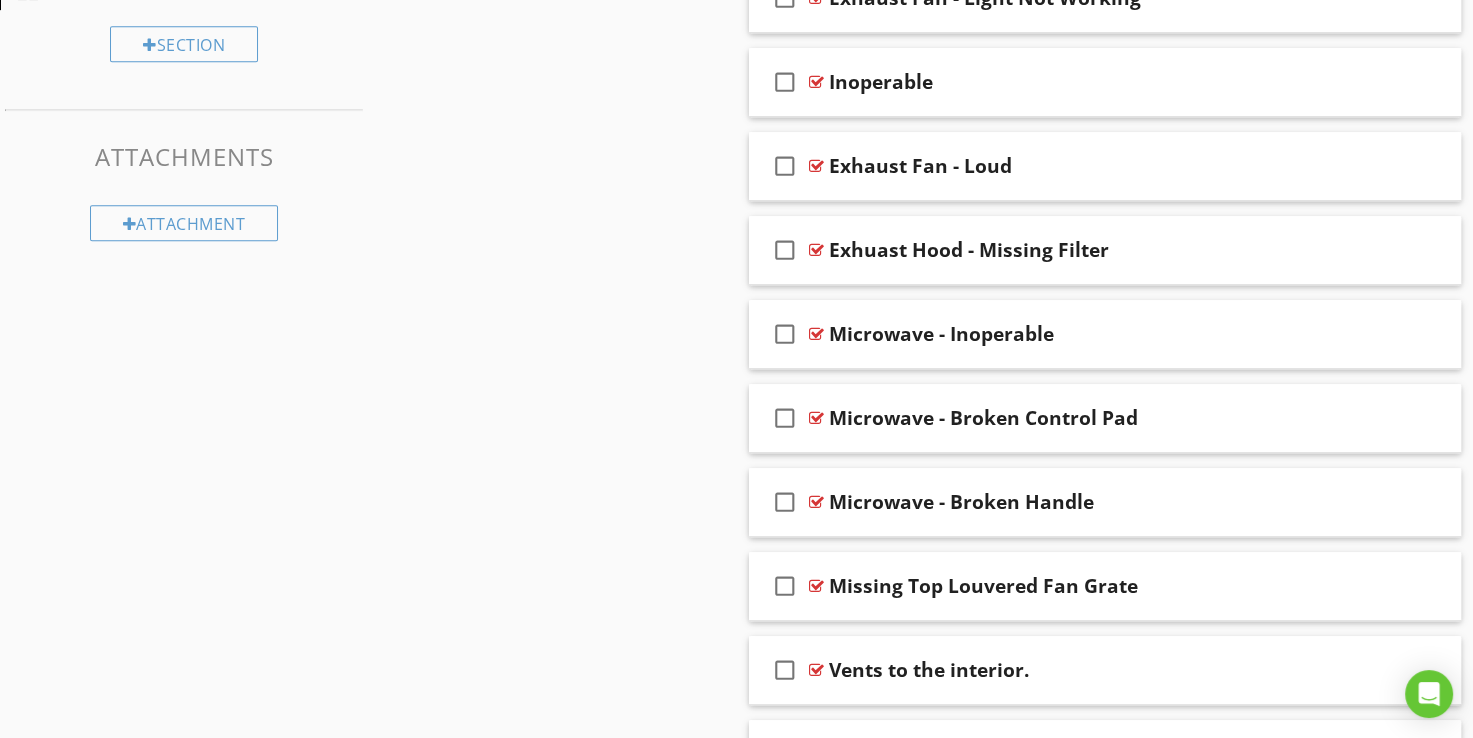 scroll, scrollTop: 1034, scrollLeft: 0, axis: vertical 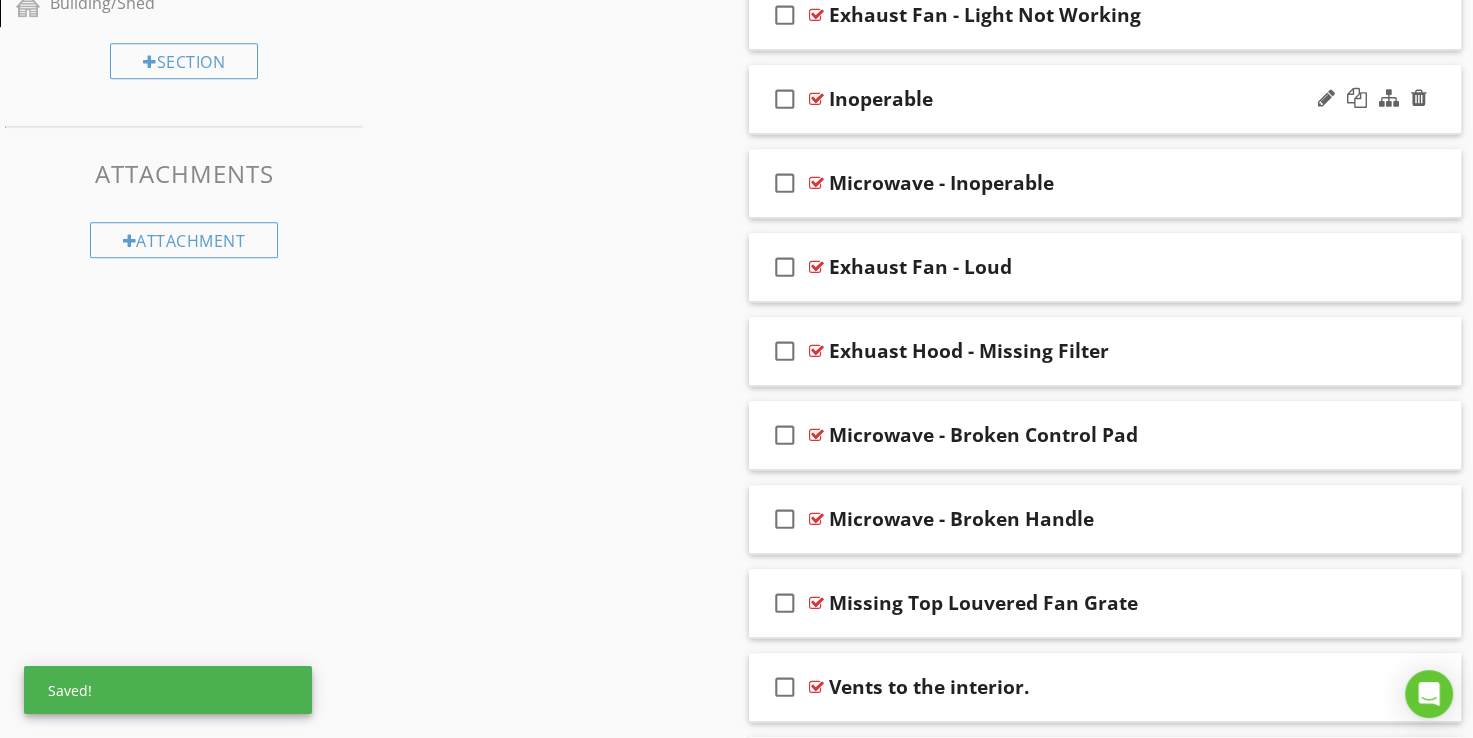 click at bounding box center (816, 99) 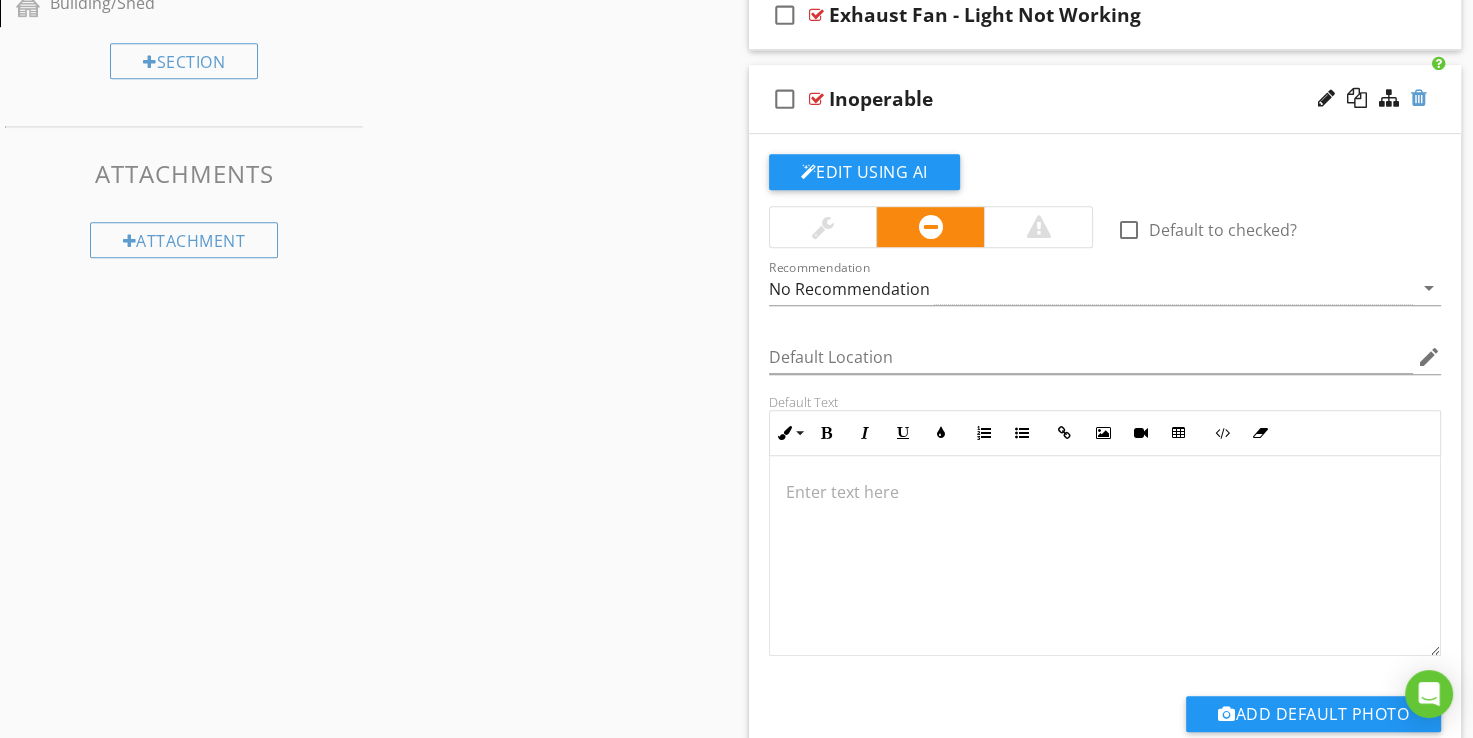 click at bounding box center [1419, 98] 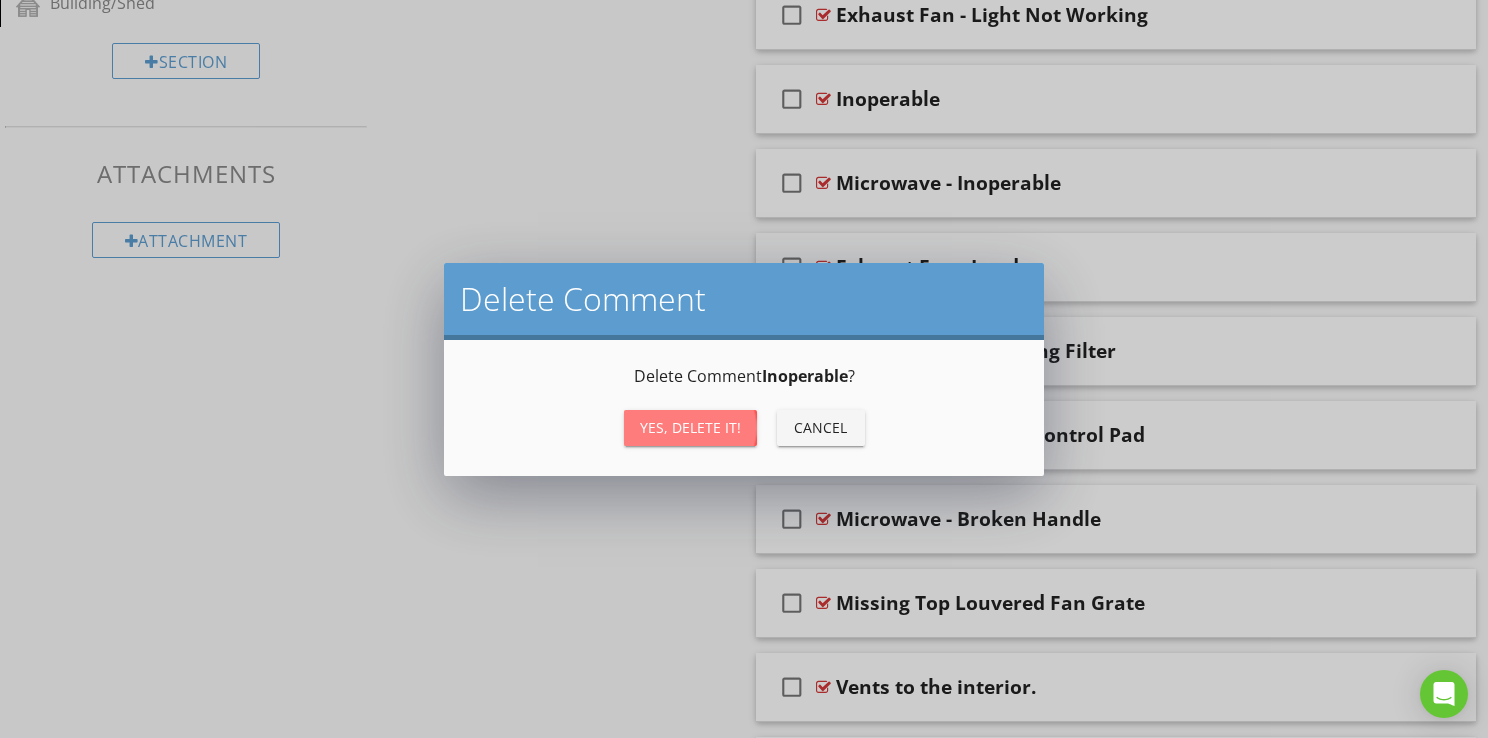 click on "Yes, Delete it!" at bounding box center [690, 427] 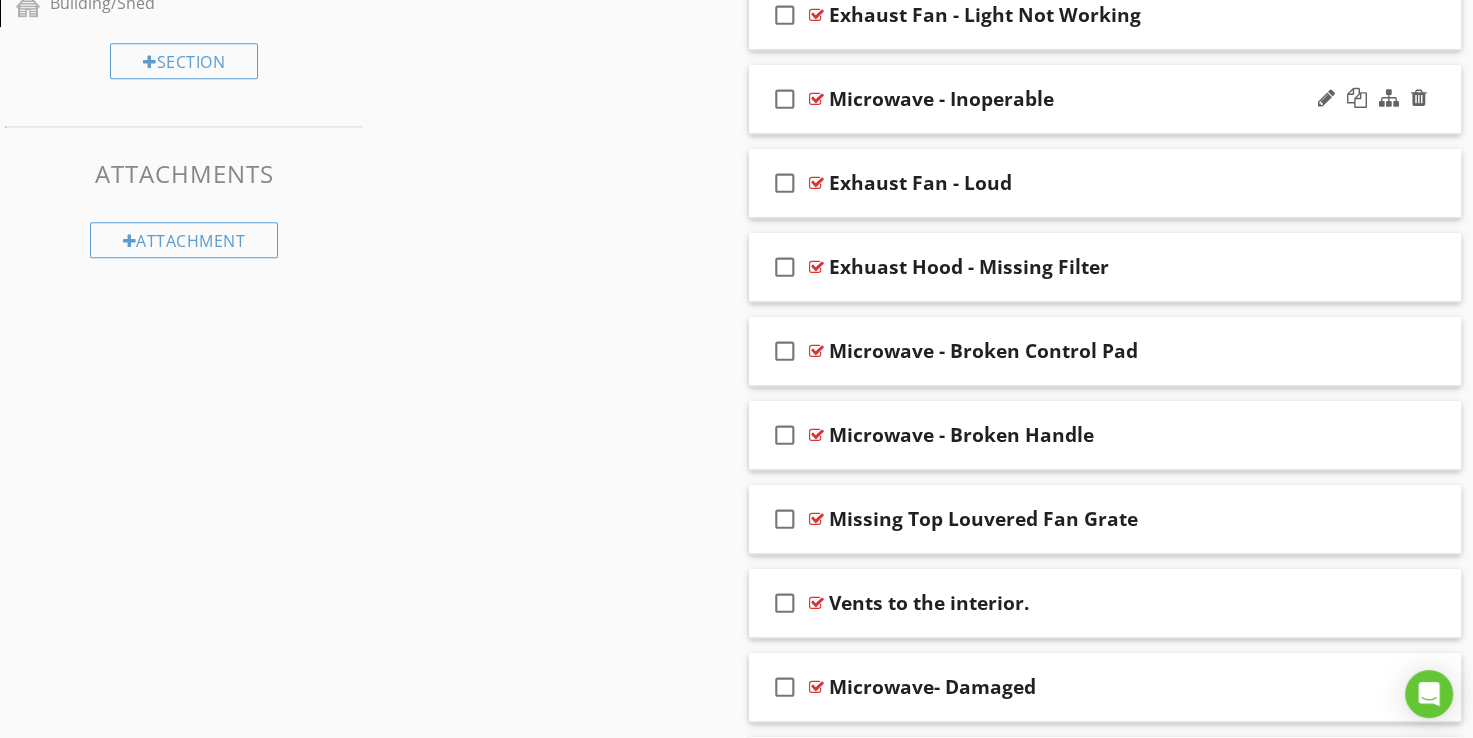 click at bounding box center (816, 99) 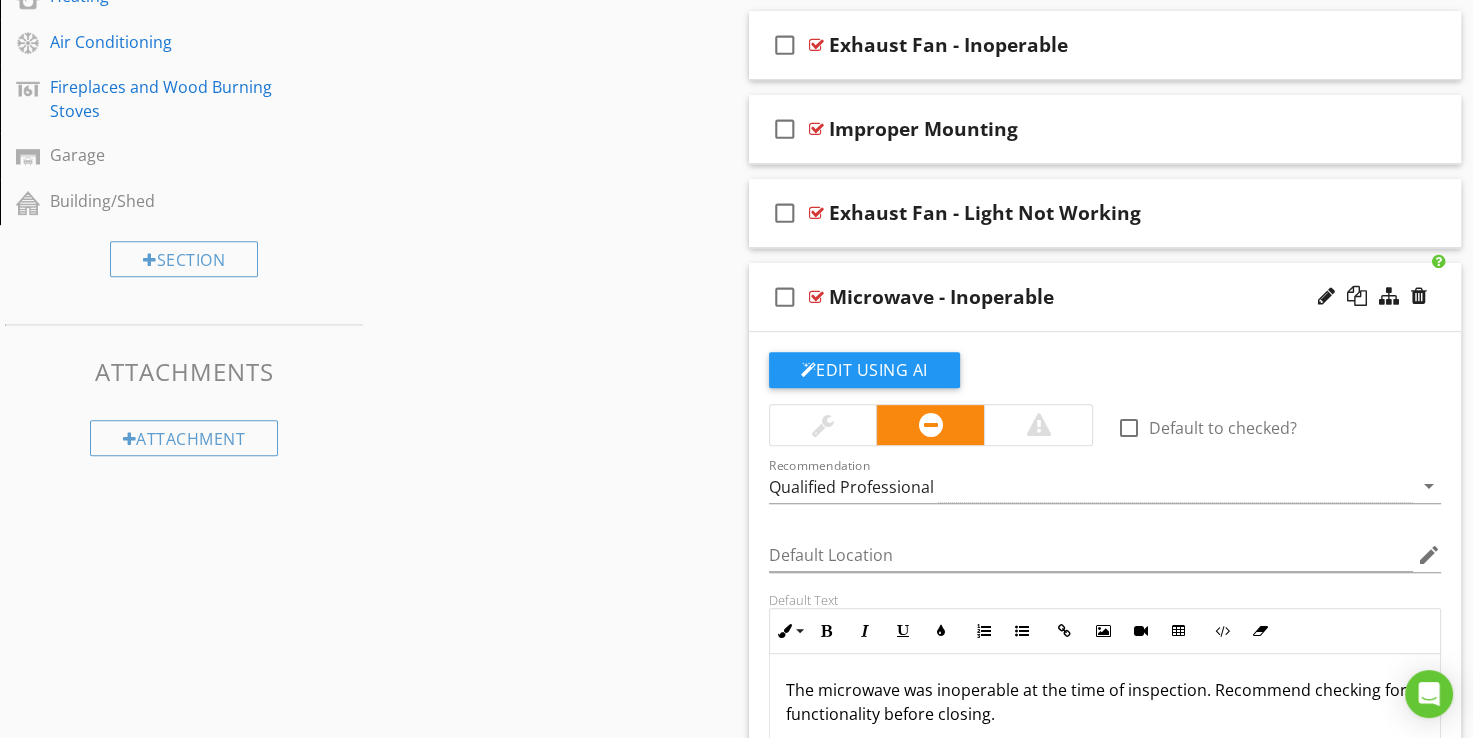 scroll, scrollTop: 834, scrollLeft: 0, axis: vertical 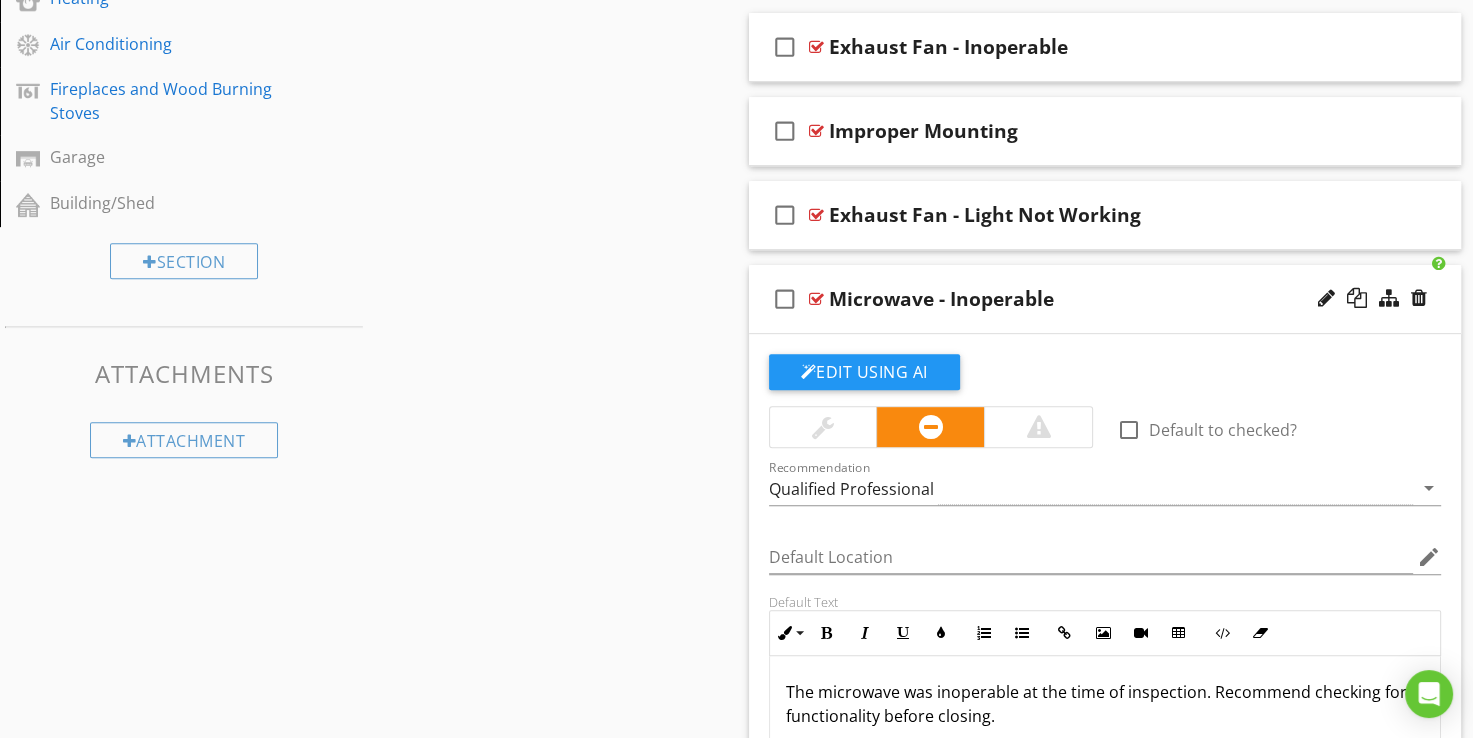 click at bounding box center (816, 299) 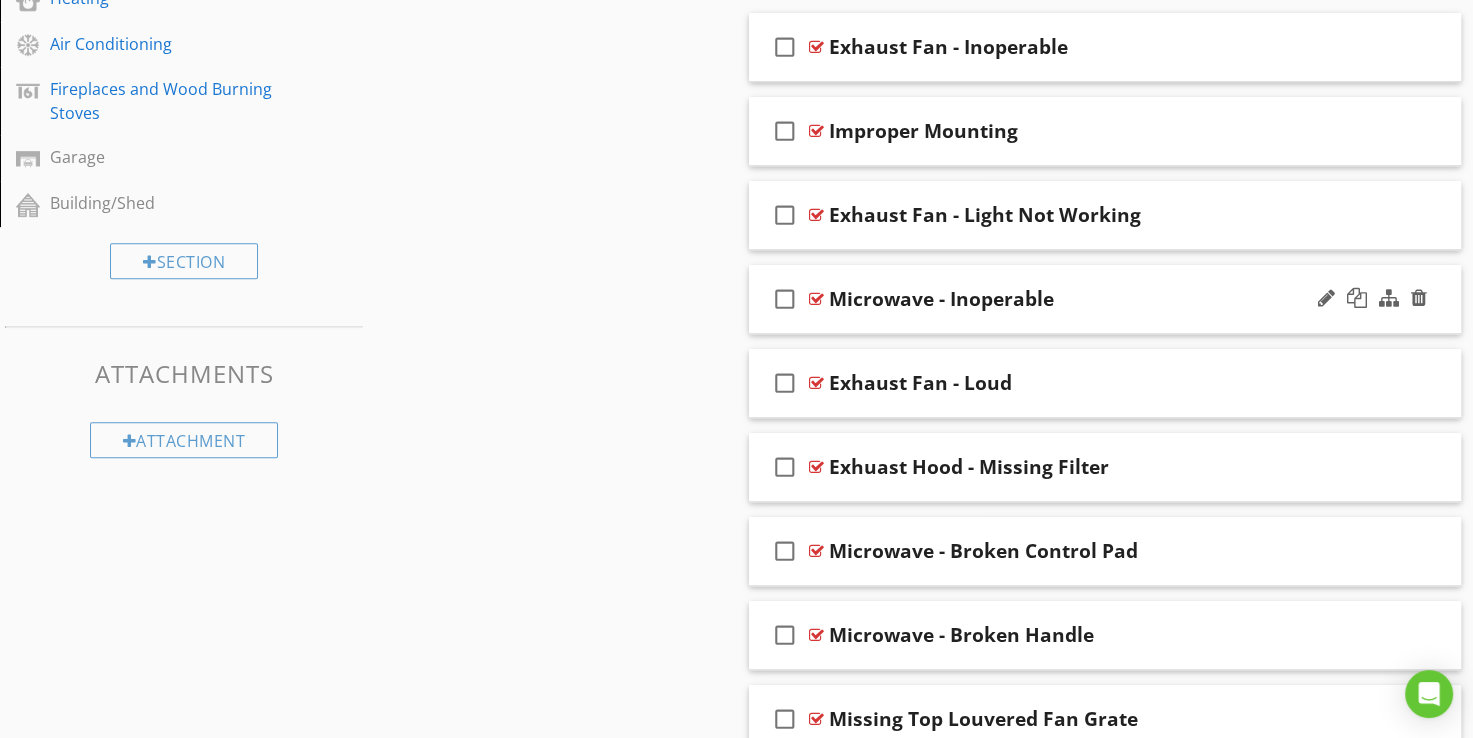 click on "Microwave - Inoperable" at bounding box center (941, 299) 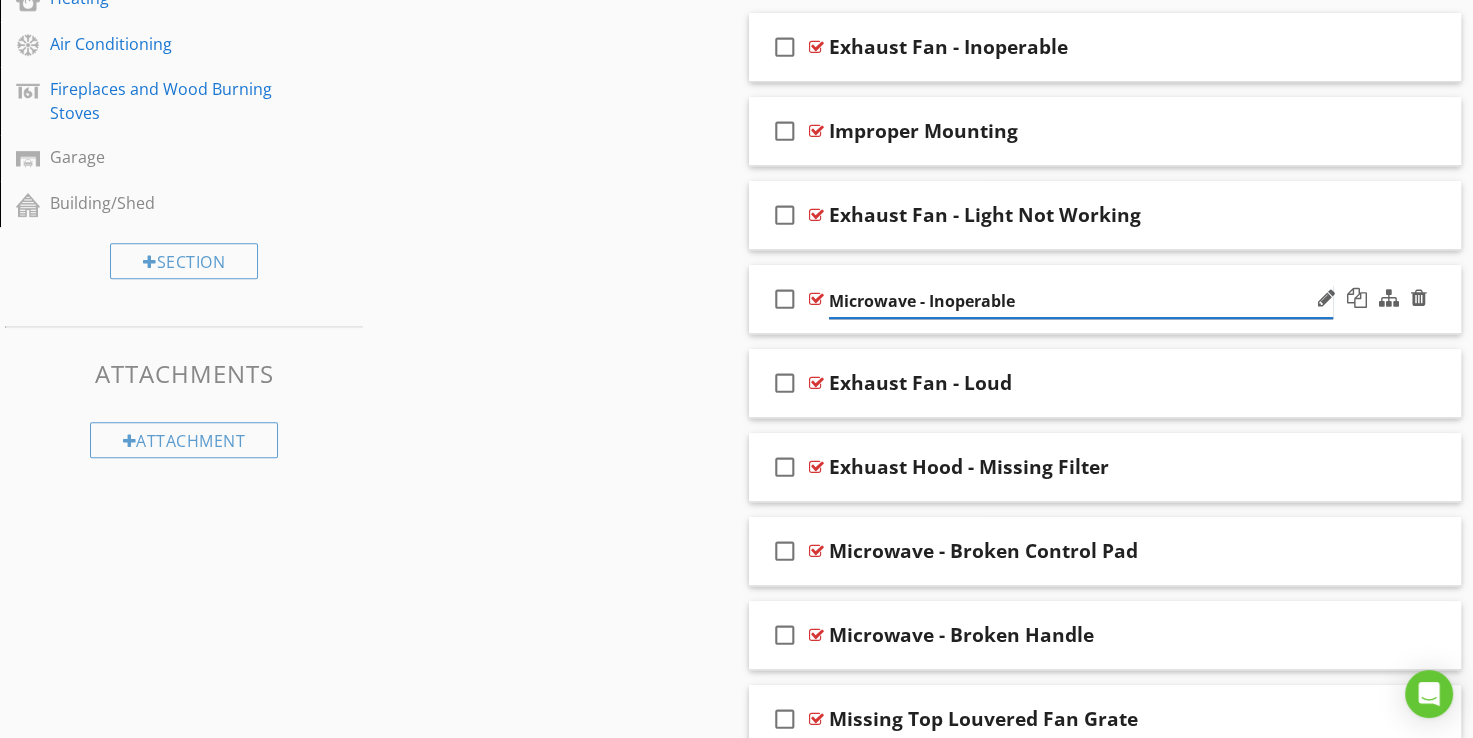 click on "Microwave - Inoperable" at bounding box center [1081, 301] 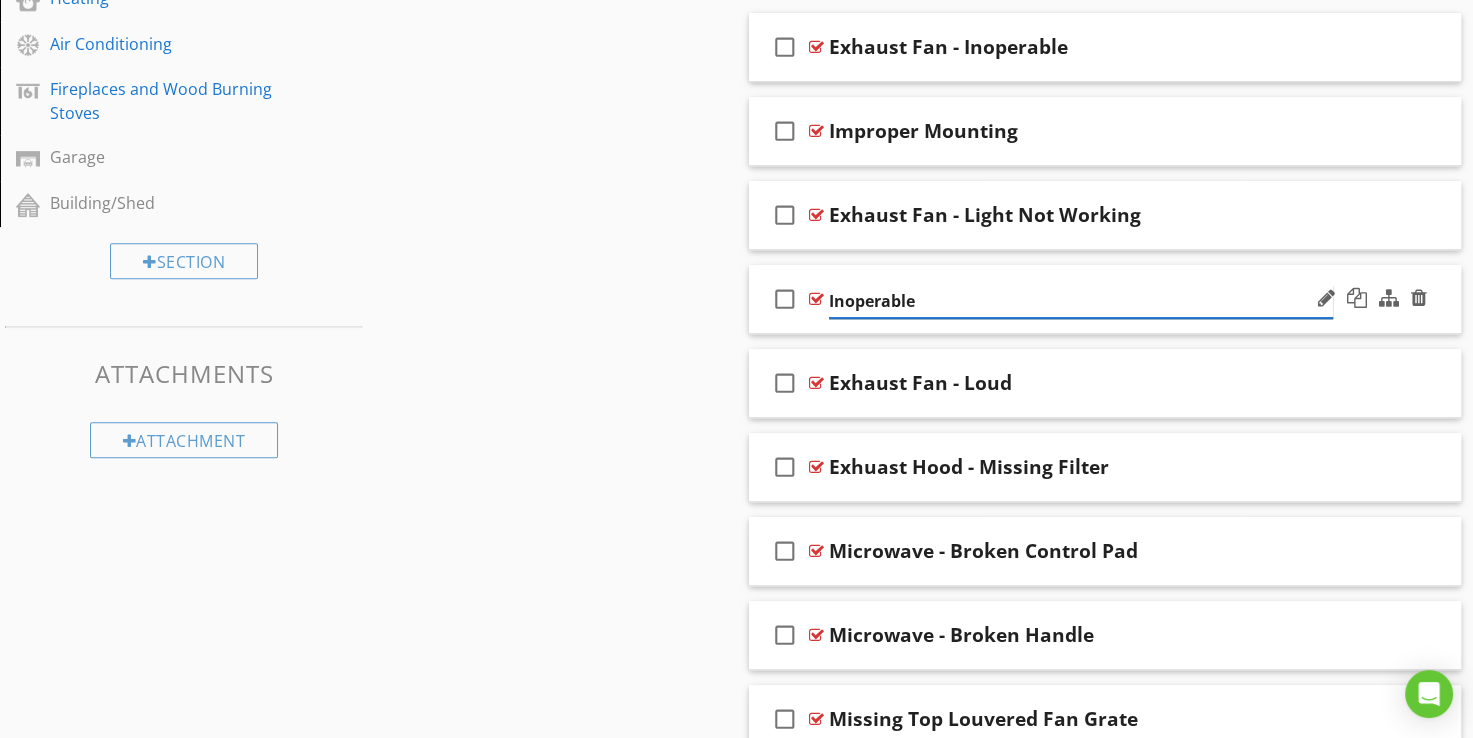 type on "Inoperable" 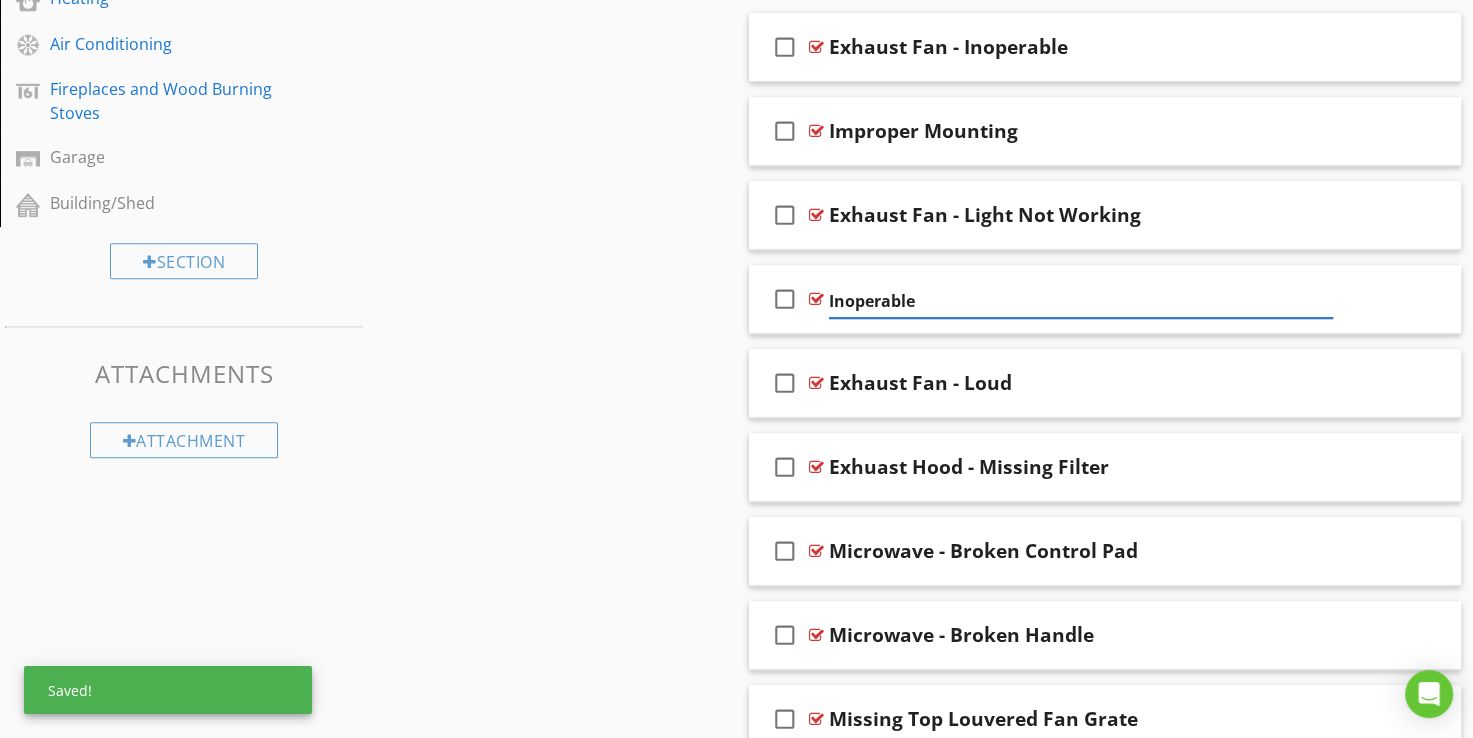 click on "Sections
Inspection Details           Utility Shut-Off Locations           Roofing           Chimney           Grounds           Exterior           Insulation and Ventilation           Structural Components           Interiors           Built-in Appliances           Plumbing           Electrical           Heating           Air Conditioning           Fireplaces and Wood Burning Stoves           Garage           Building/Shed
Section
Attachments
Attachment
Items
General           Range/Oven/Cooktop           Exhaust Hood            Built-In Microwave           Dishwasher           Refrigerator           Garbage Disposal           Trash Compactor           Washer           Dryer
Item
Comments
New
Informational   check_box_outline_blank     Select All       check_box_outline_blank" at bounding box center (736, 302) 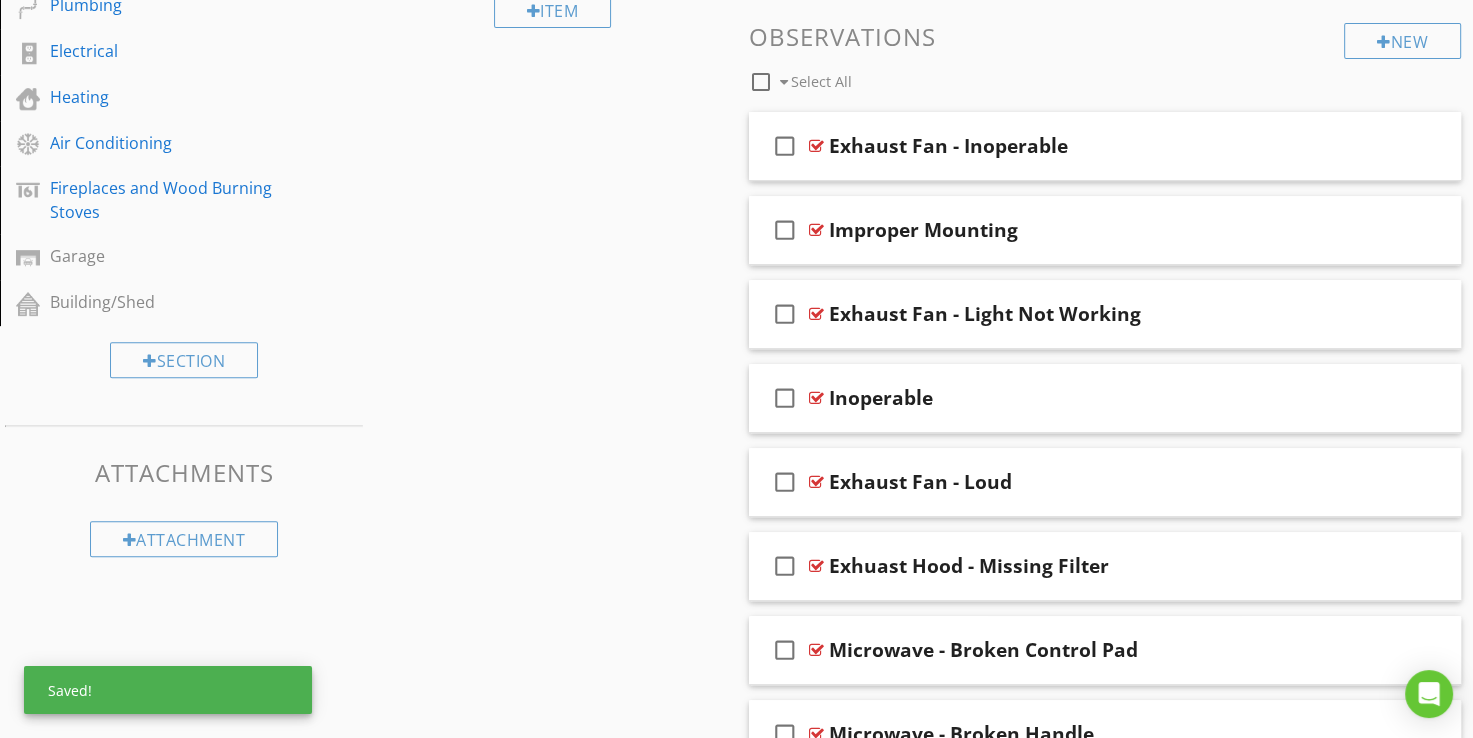 scroll, scrollTop: 734, scrollLeft: 0, axis: vertical 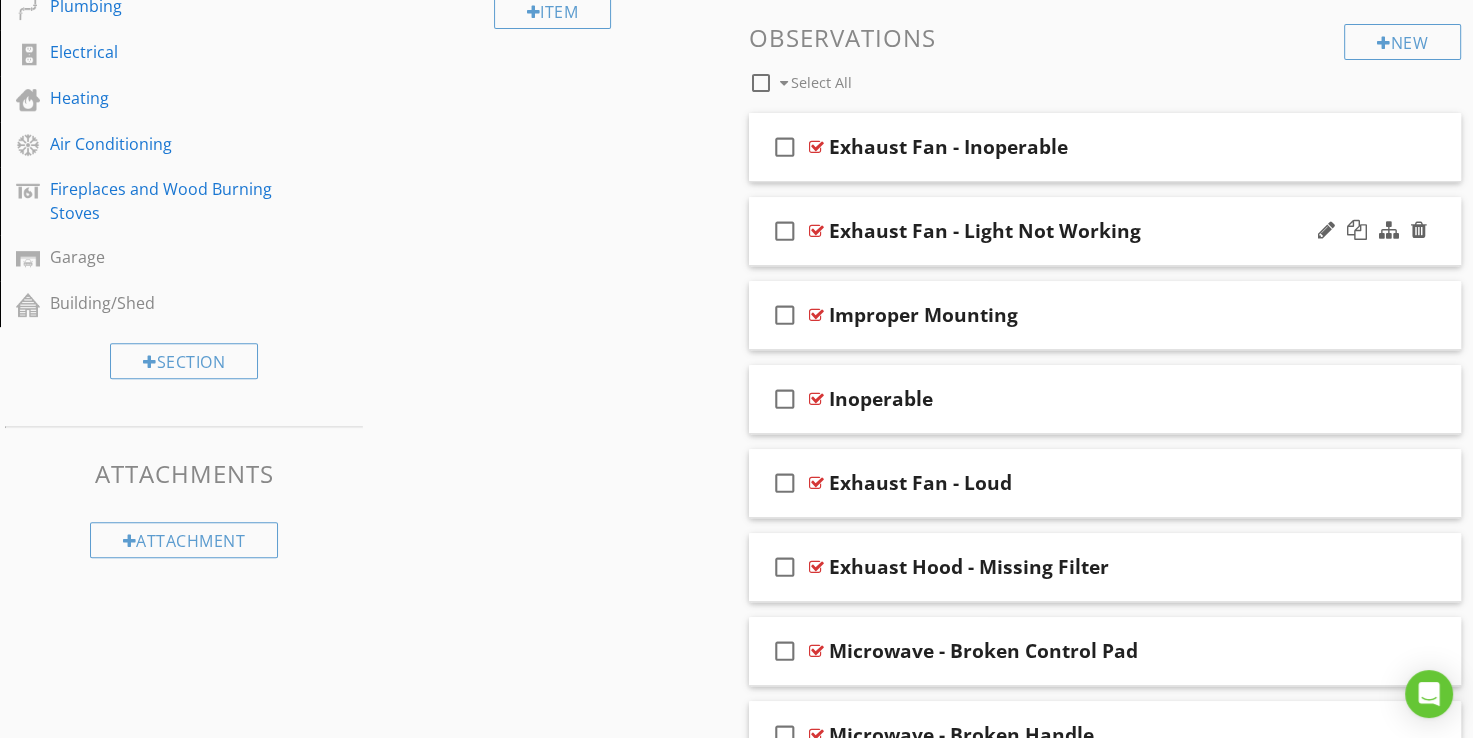 click on "Exhaust Fan  - Light Not Working" at bounding box center (985, 231) 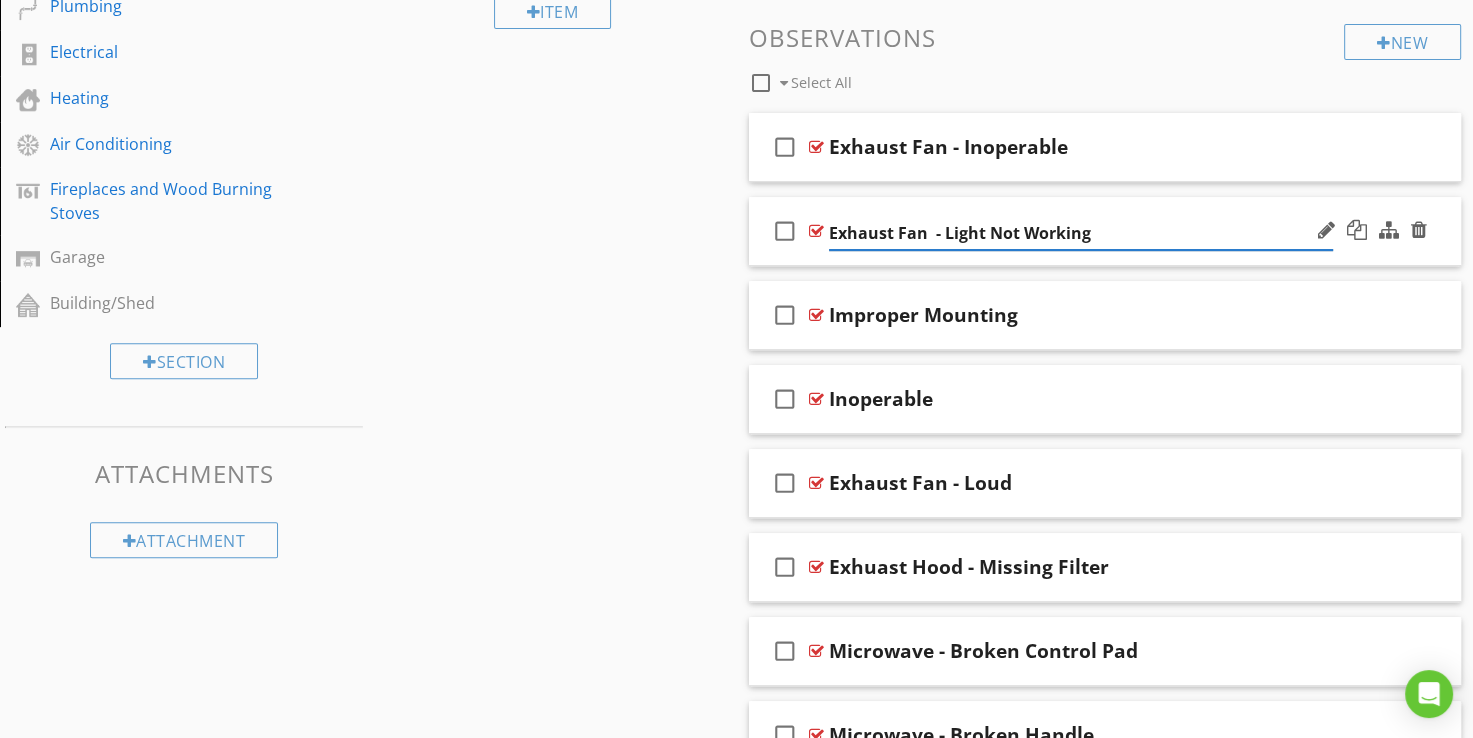 click at bounding box center [816, 231] 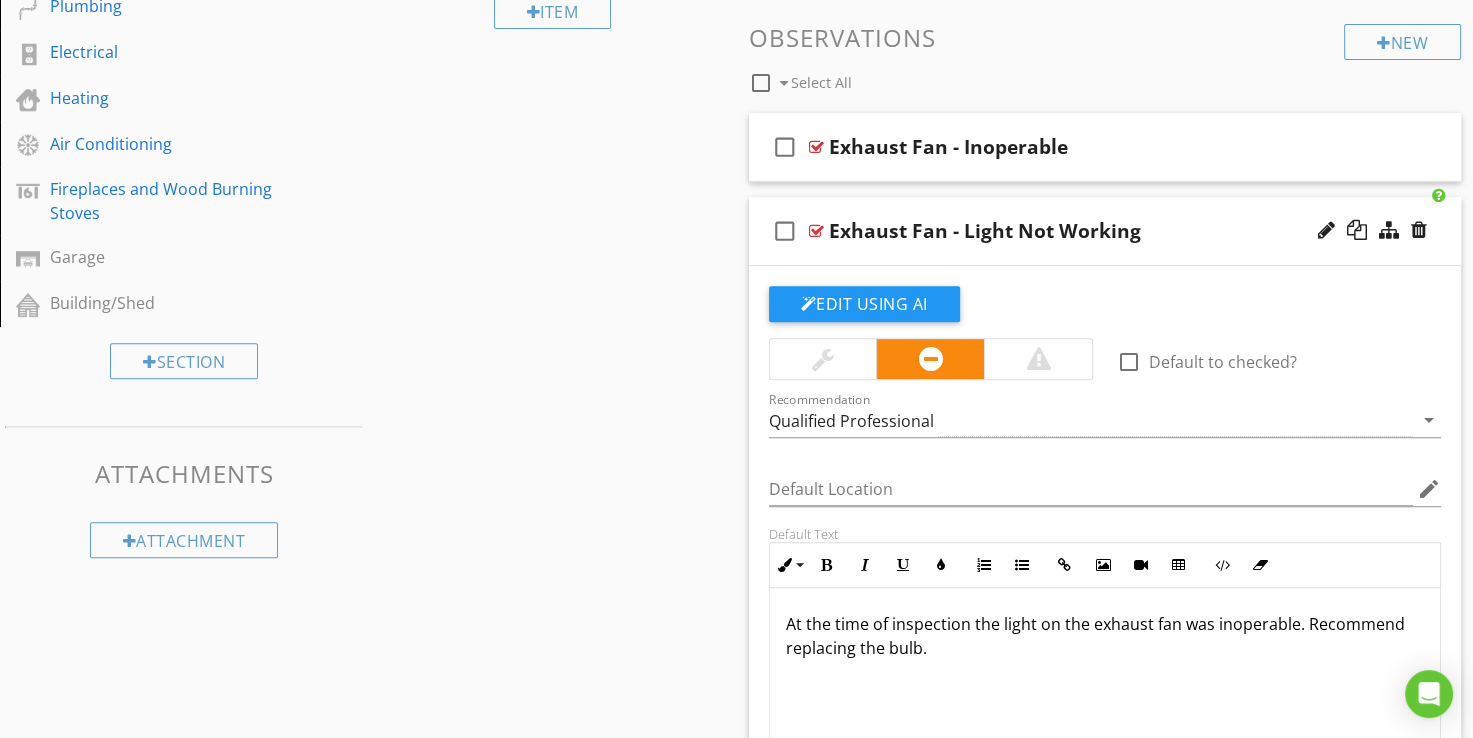 click at bounding box center [816, 231] 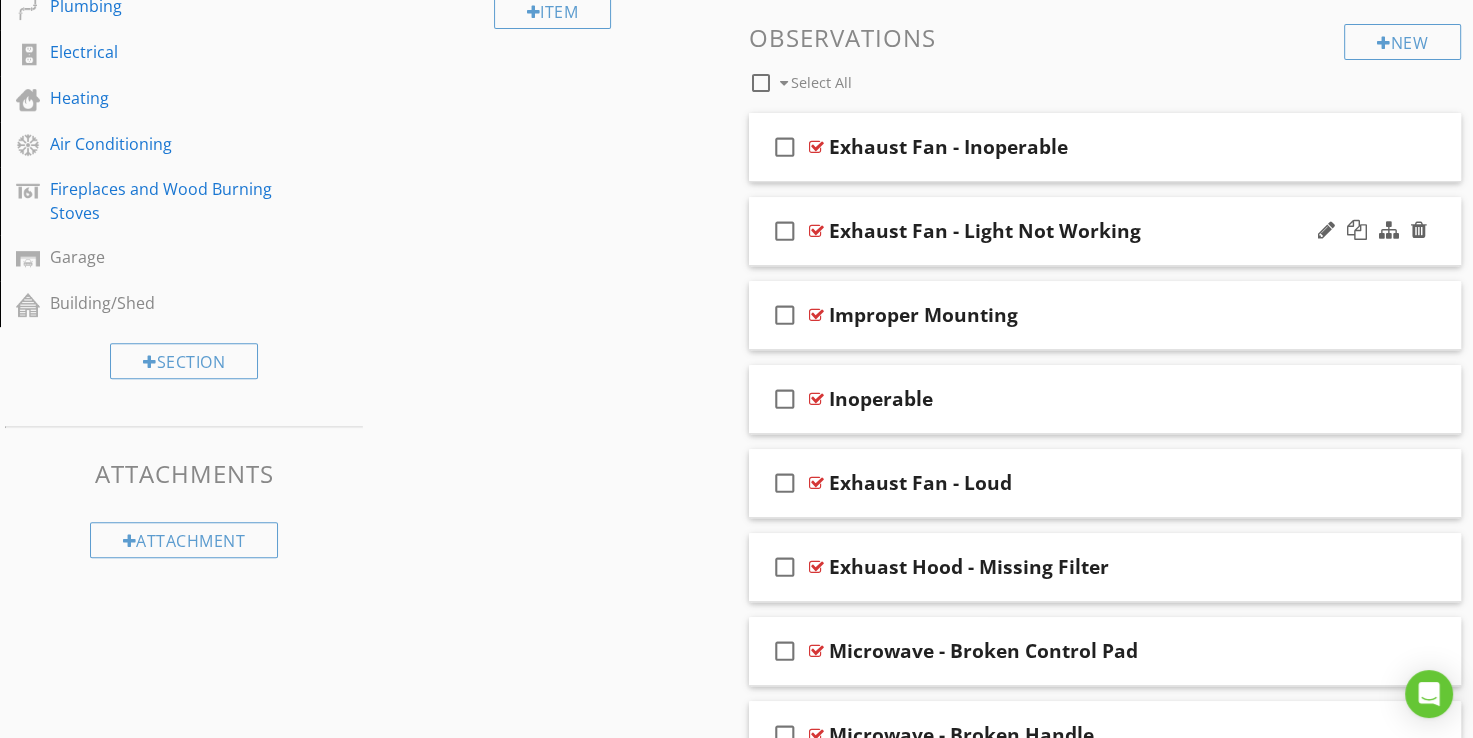click on "Exhaust Fan  - Light Not Working" at bounding box center [985, 231] 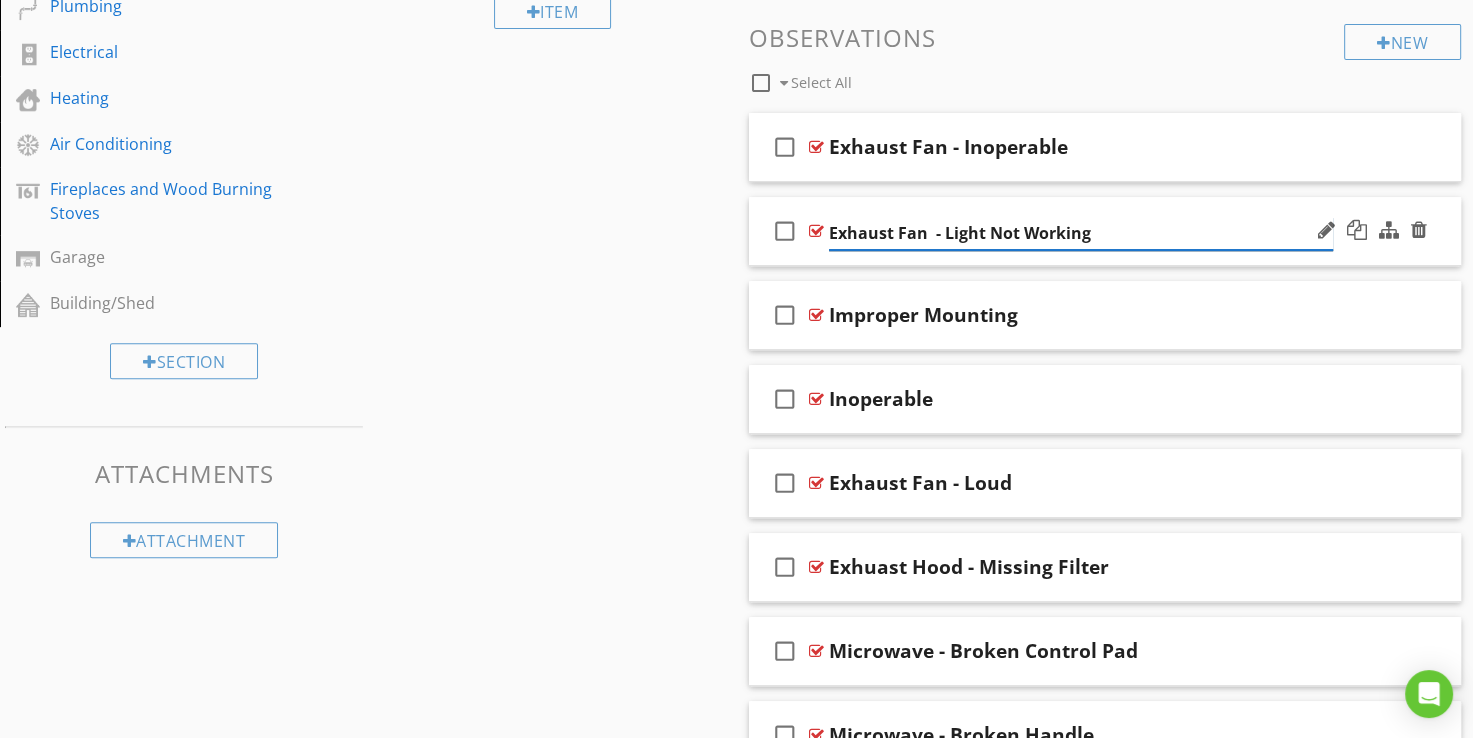 click on "Exhaust Fan  - Light Not Working" at bounding box center (1081, 233) 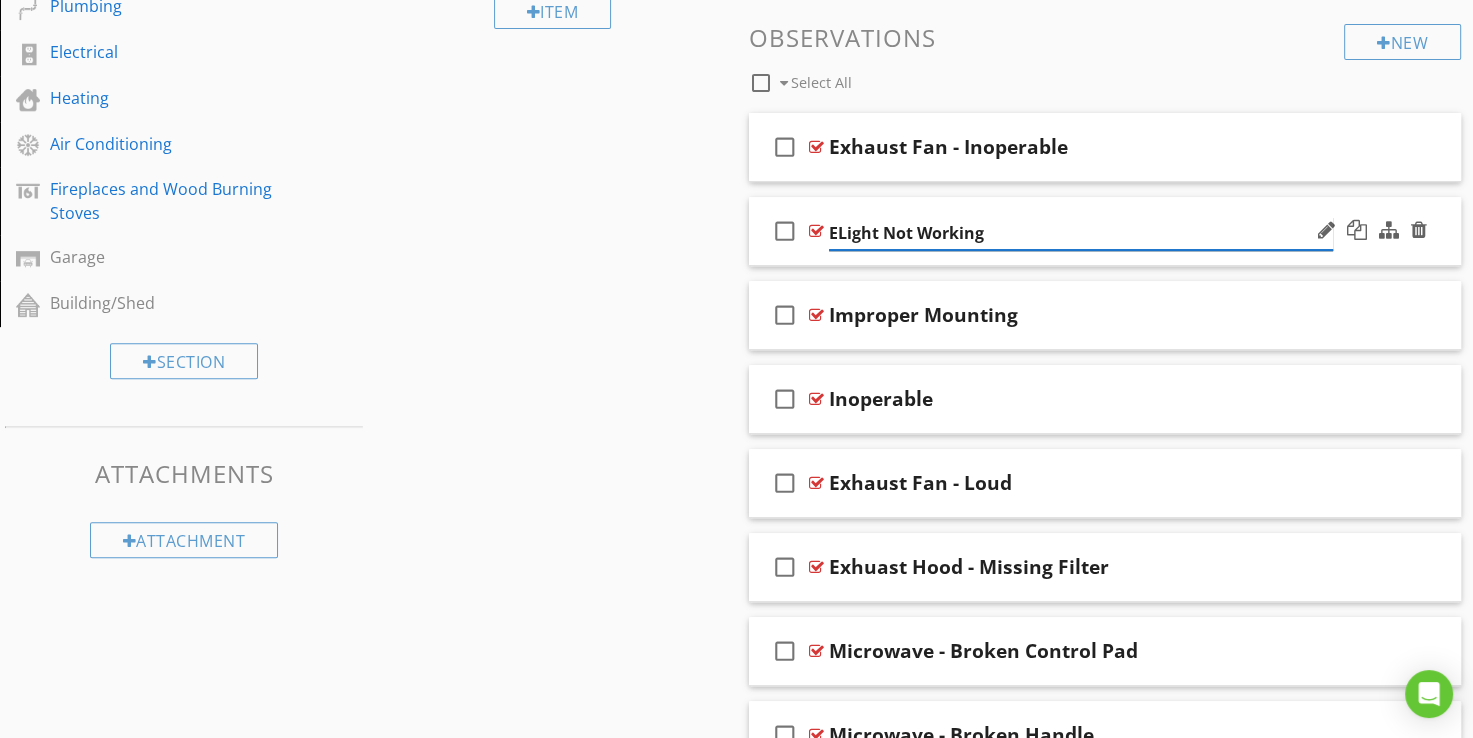 type on "Light Not Working" 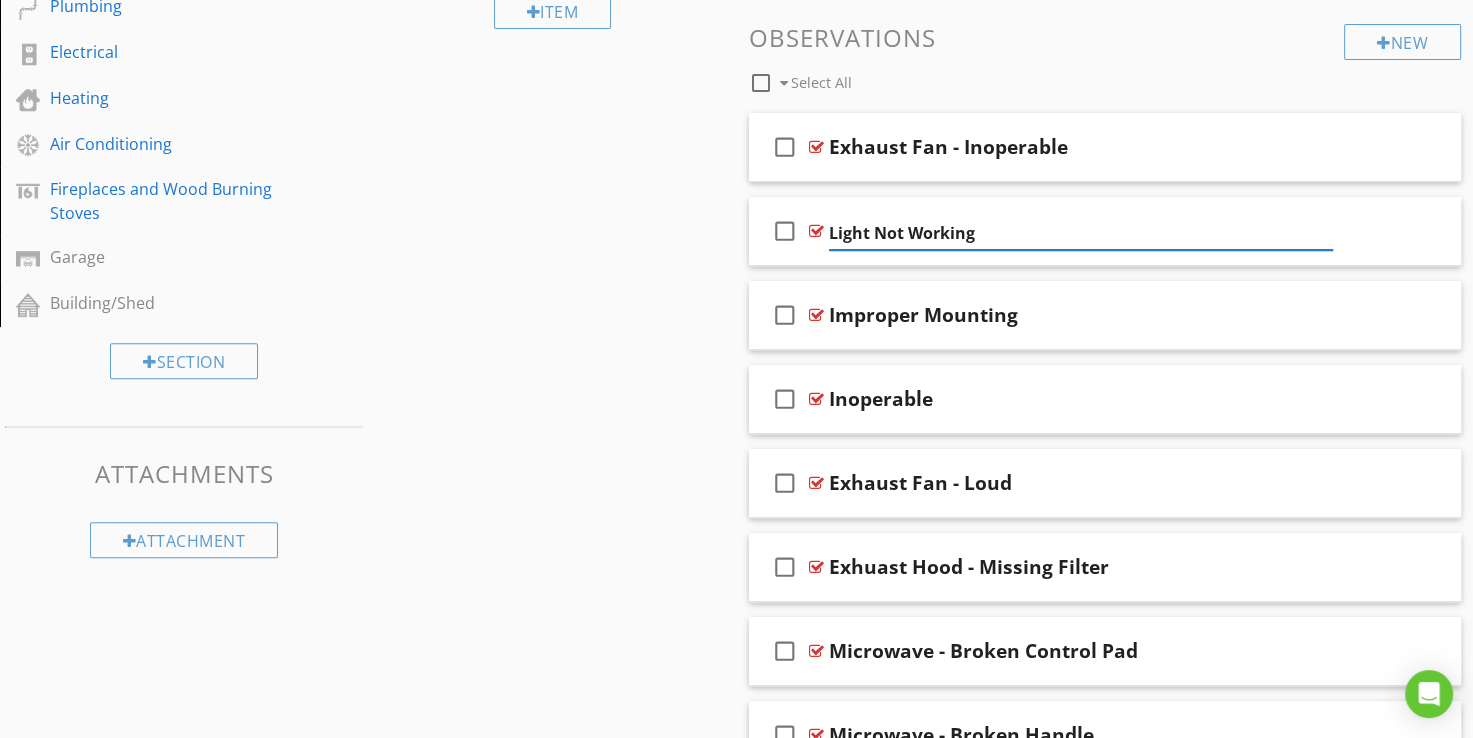 click on "Sections
Inspection Details           Utility Shut-Off Locations           Roofing           Chimney           Grounds           Exterior           Insulation and Ventilation           Structural Components           Interiors           Built-in Appliances           Plumbing           Electrical           Heating           Air Conditioning           Fireplaces and Wood Burning Stoves           Garage           Building/Shed
Section
Attachments
Attachment
Items
General           Range/Oven/Cooktop           Exhaust Hood            Built-In Microwave           Dishwasher           Refrigerator           Garbage Disposal           Trash Compactor           Washer           Dryer
Item
Comments
New
Informational   check_box_outline_blank     Select All       check_box_outline_blank" at bounding box center [736, 402] 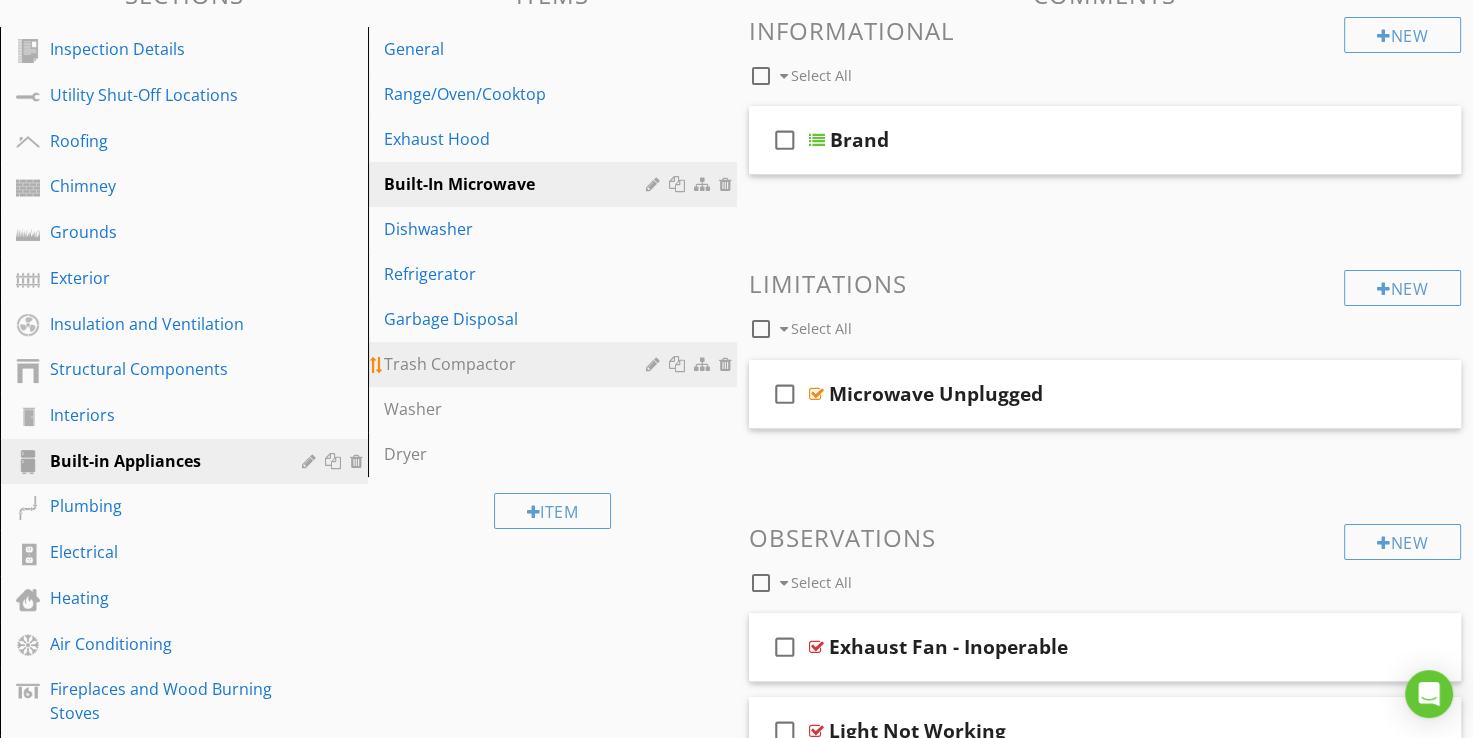 scroll, scrollTop: 134, scrollLeft: 0, axis: vertical 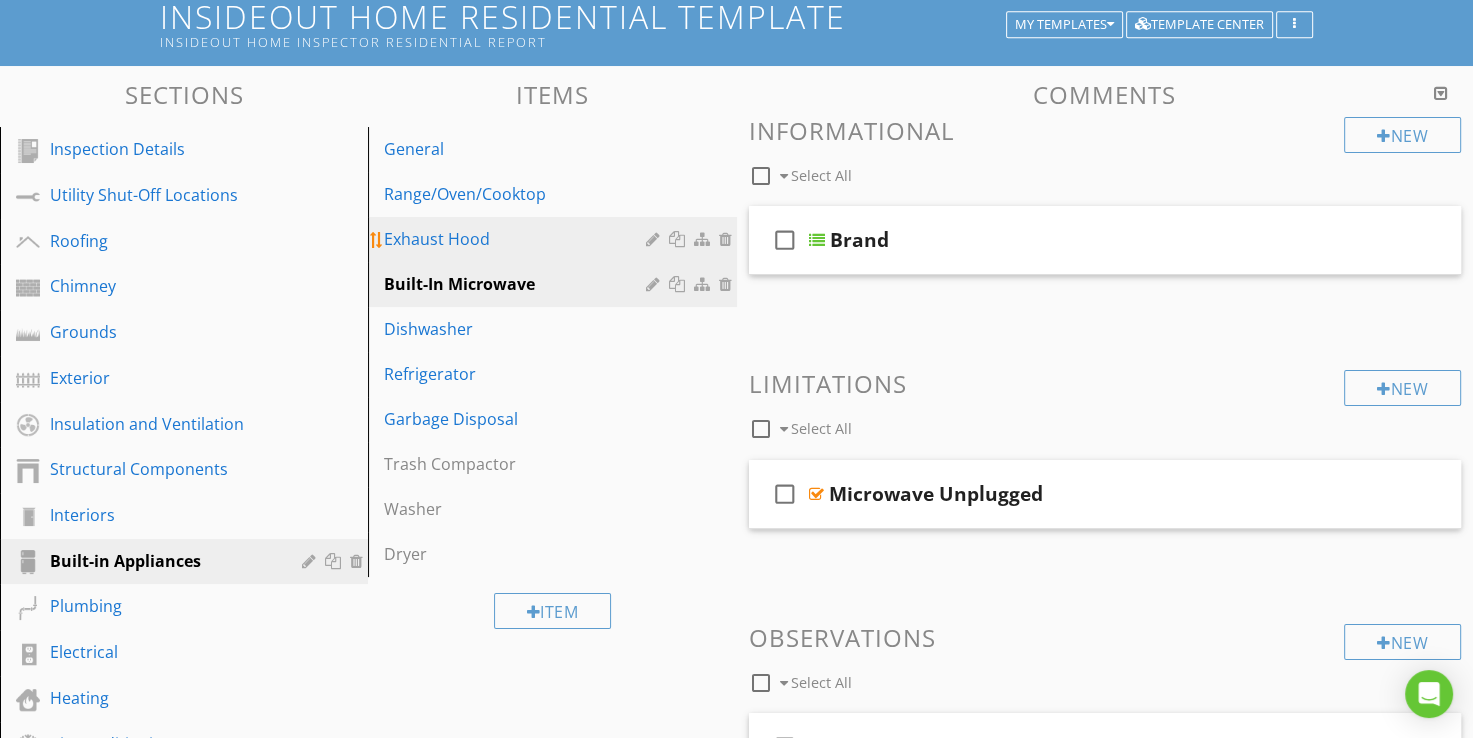 click on "Exhaust Hood" at bounding box center (517, 239) 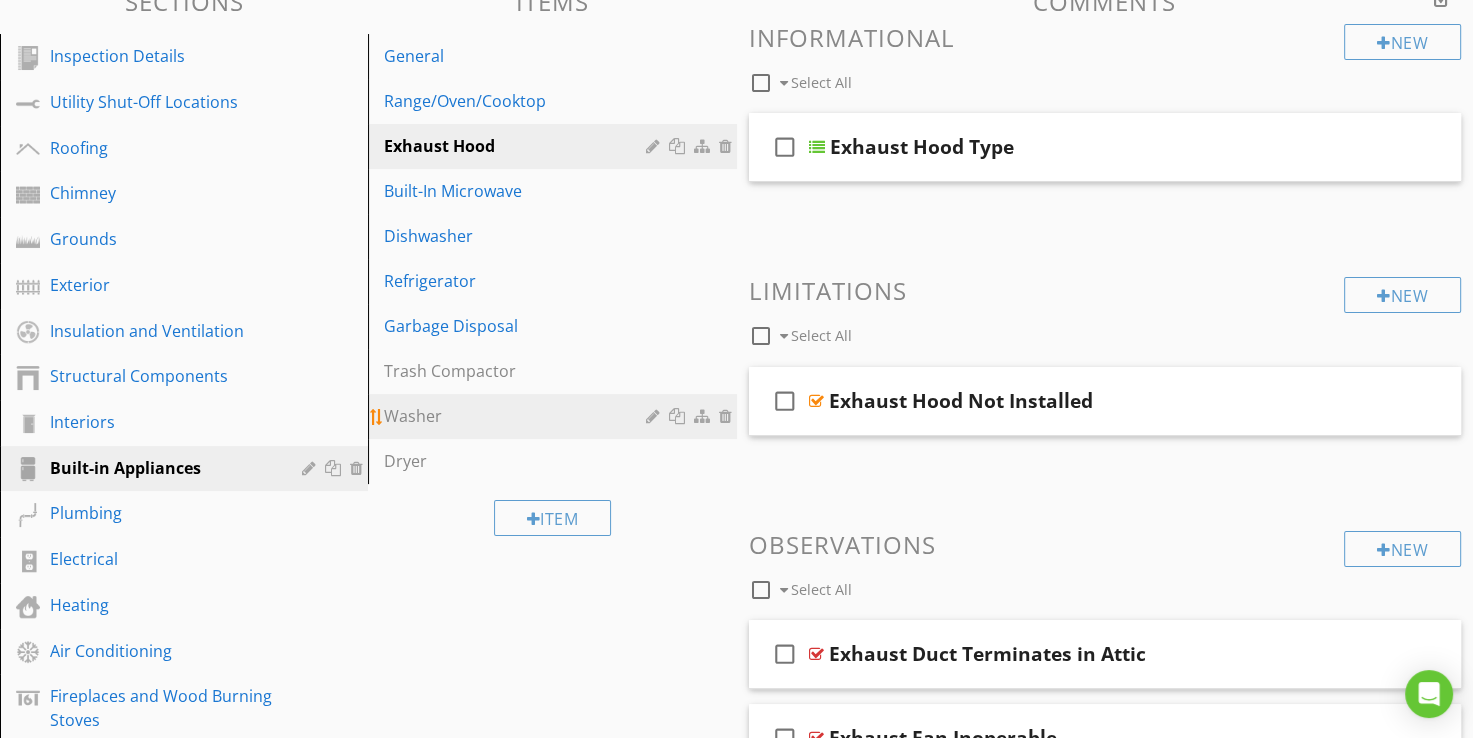 scroll, scrollTop: 216, scrollLeft: 0, axis: vertical 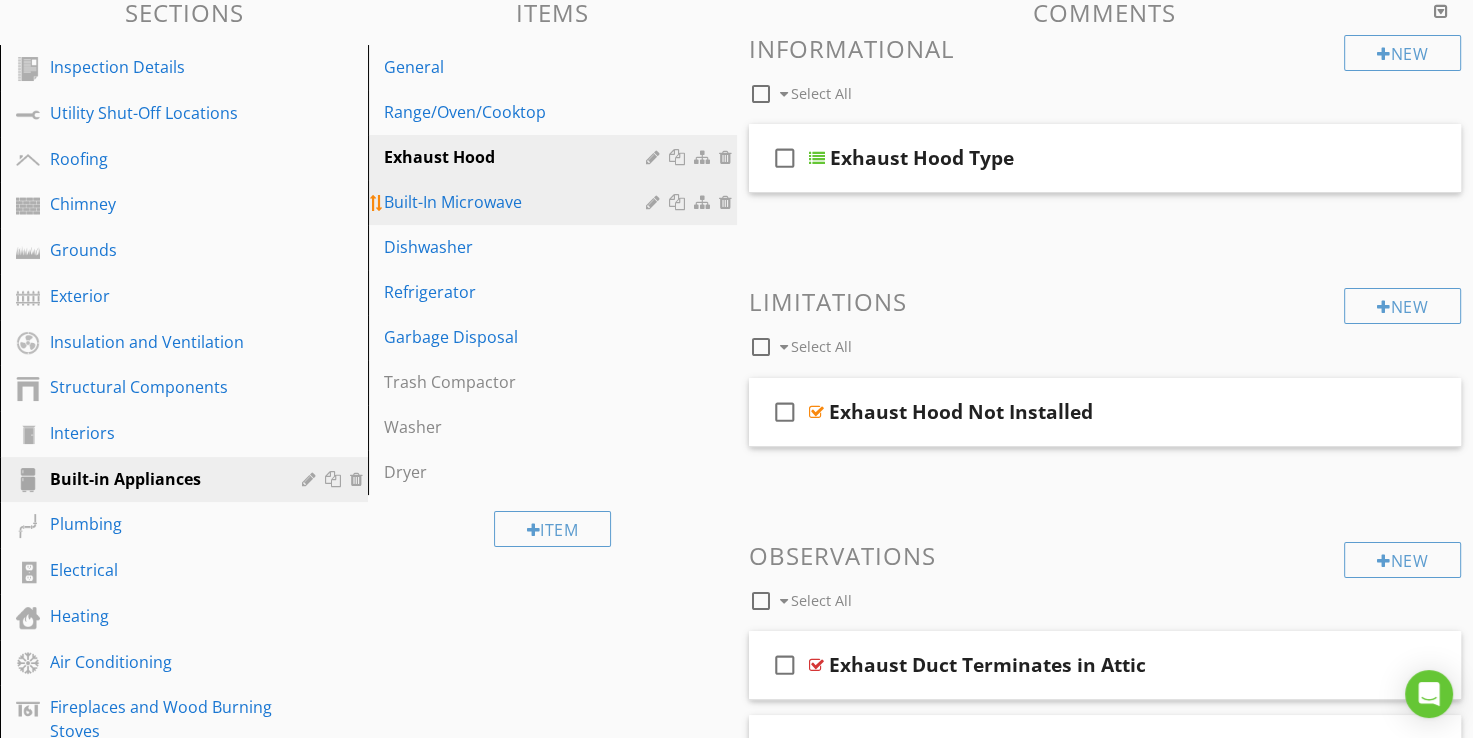 click on "Built-In Microwave" at bounding box center [517, 202] 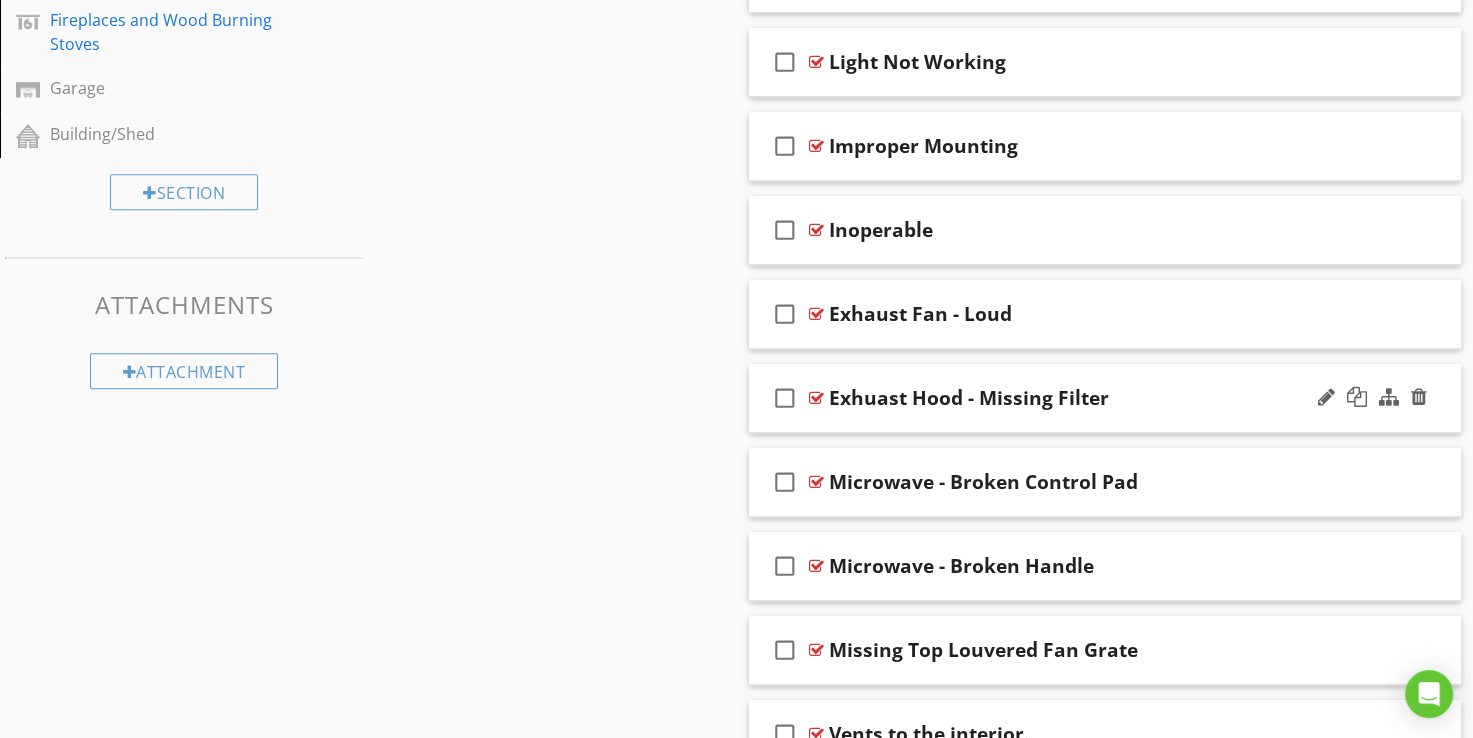 scroll, scrollTop: 916, scrollLeft: 0, axis: vertical 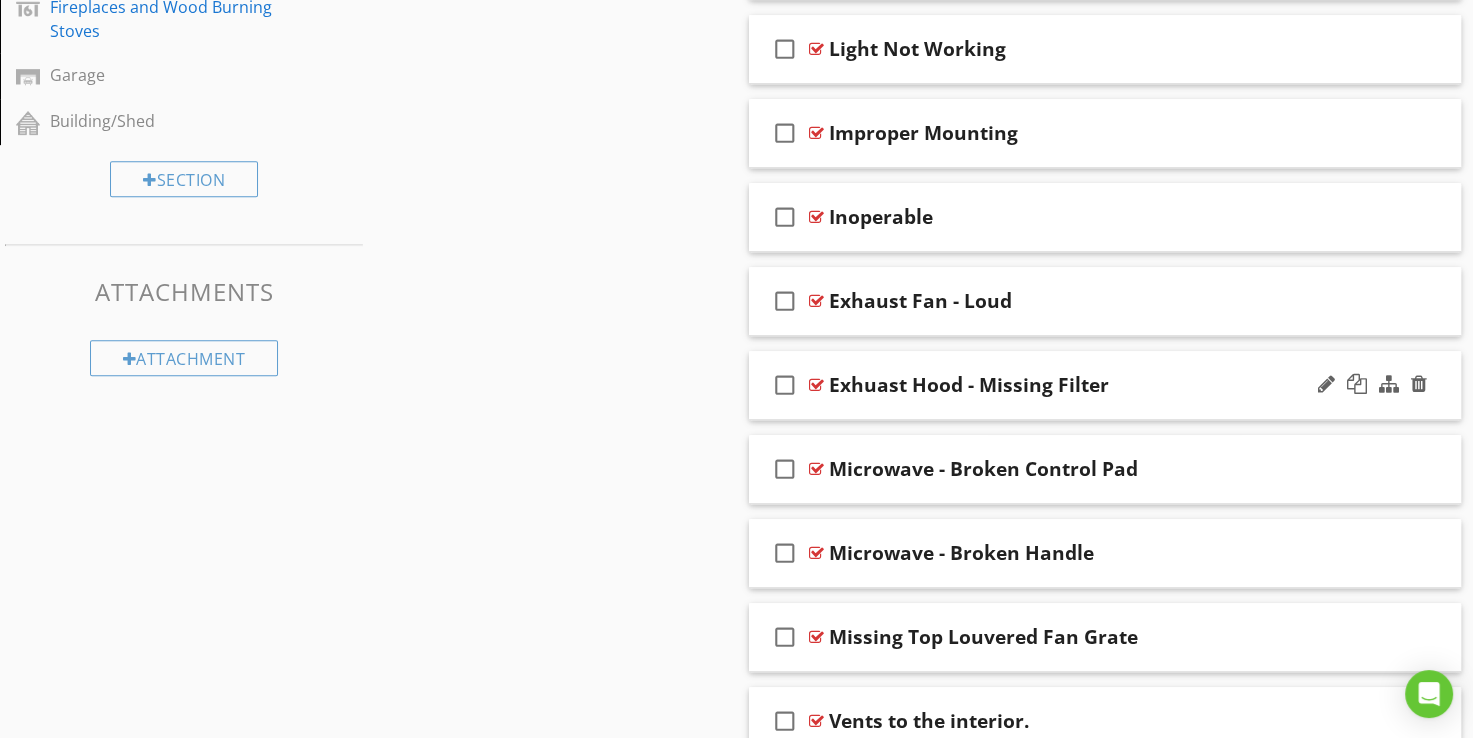 click at bounding box center [816, 385] 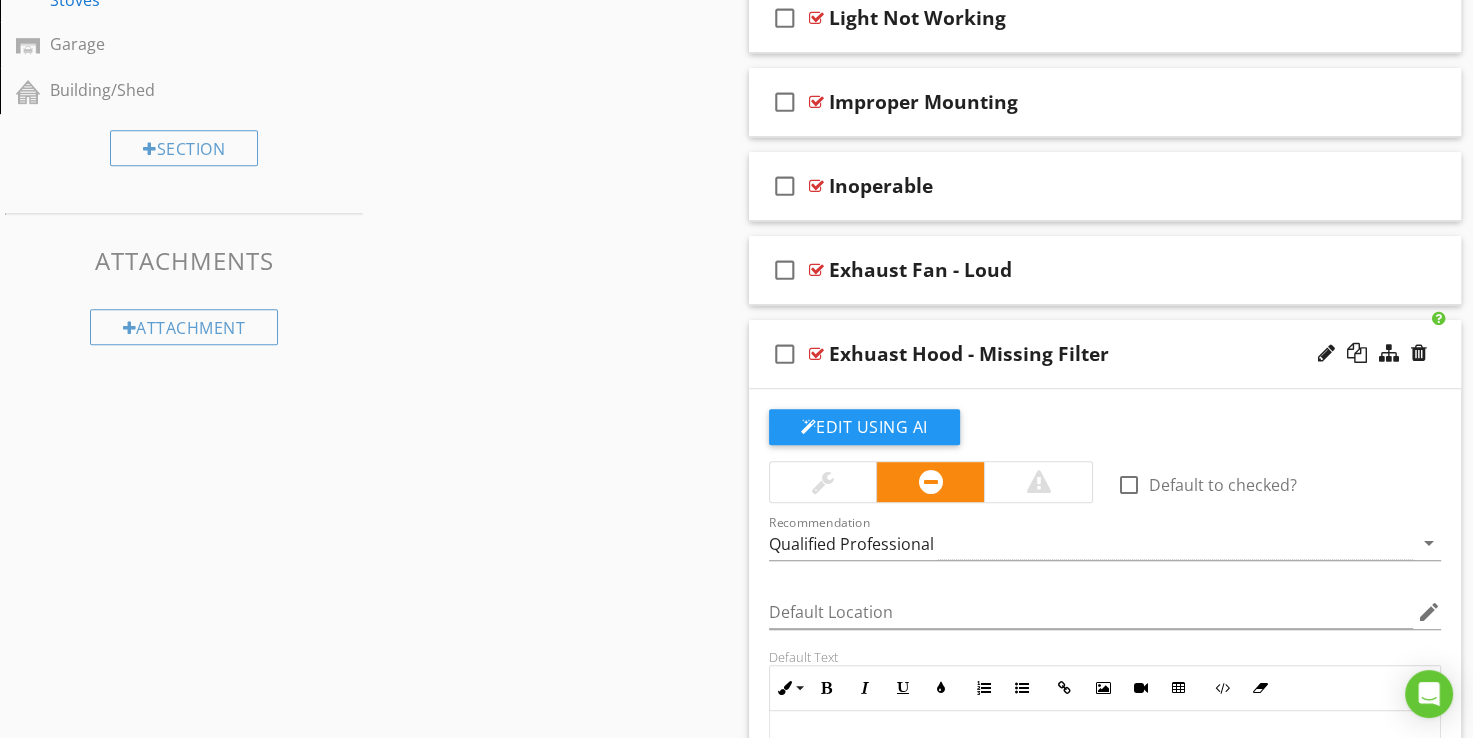 scroll, scrollTop: 916, scrollLeft: 0, axis: vertical 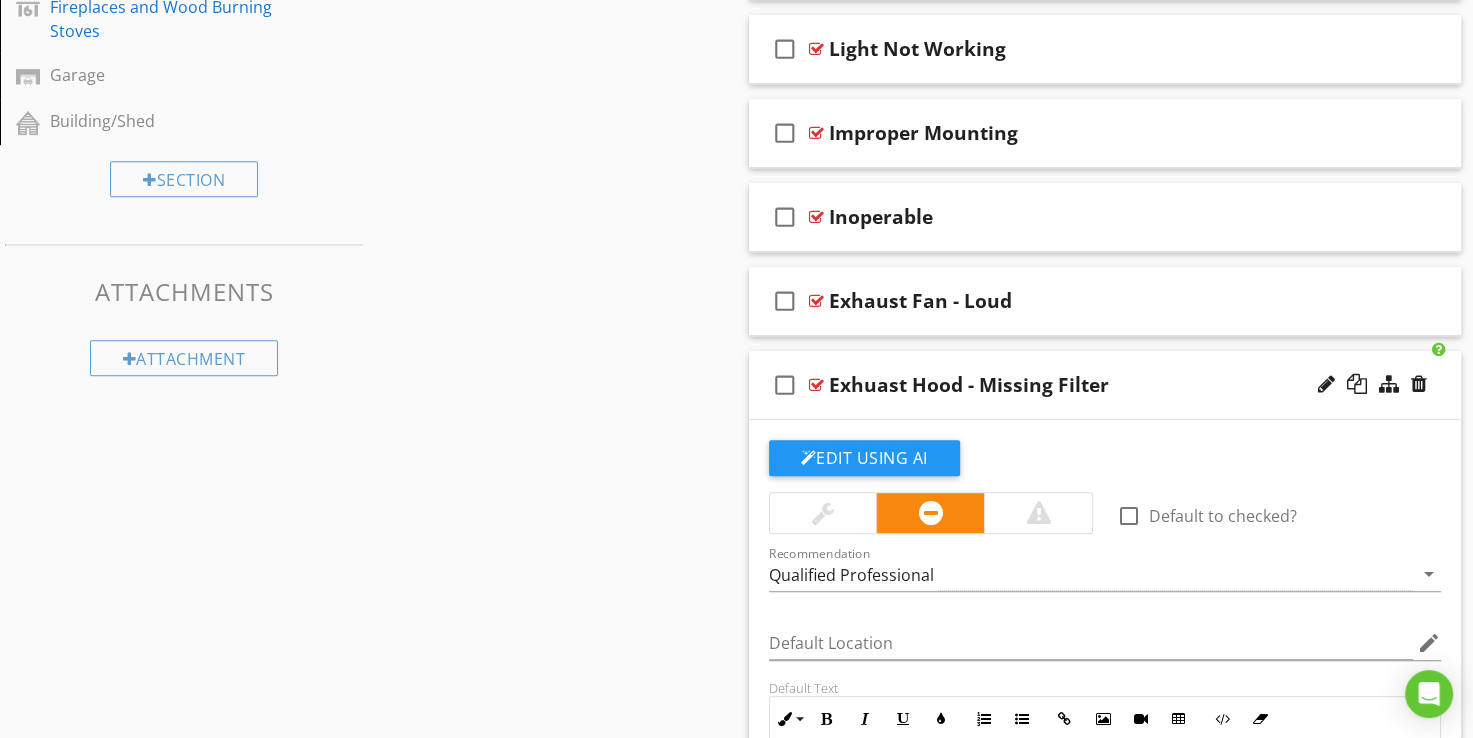 click on "Exhuast Hood - Missing Filter" at bounding box center [969, 385] 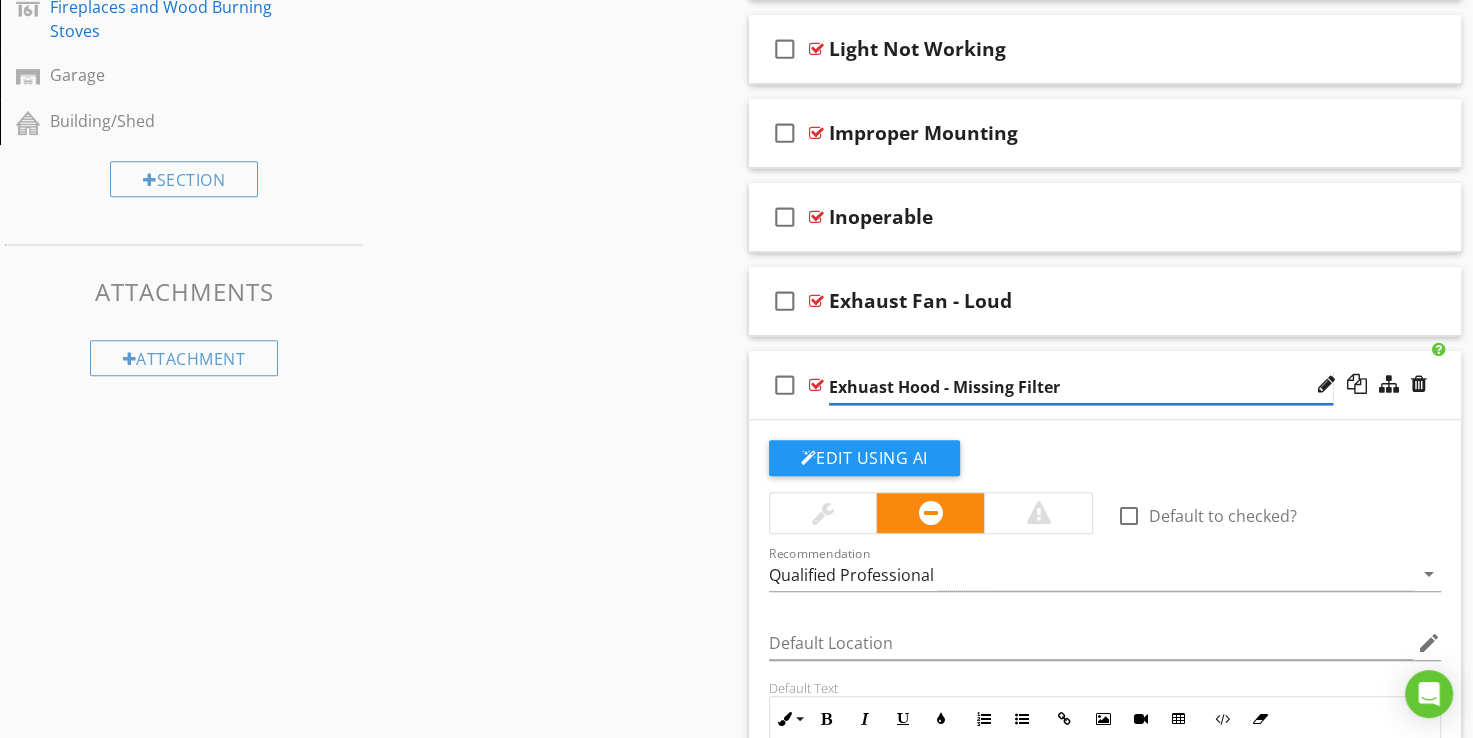 click on "Exhuast Hood - Missing Filter" at bounding box center [1081, 387] 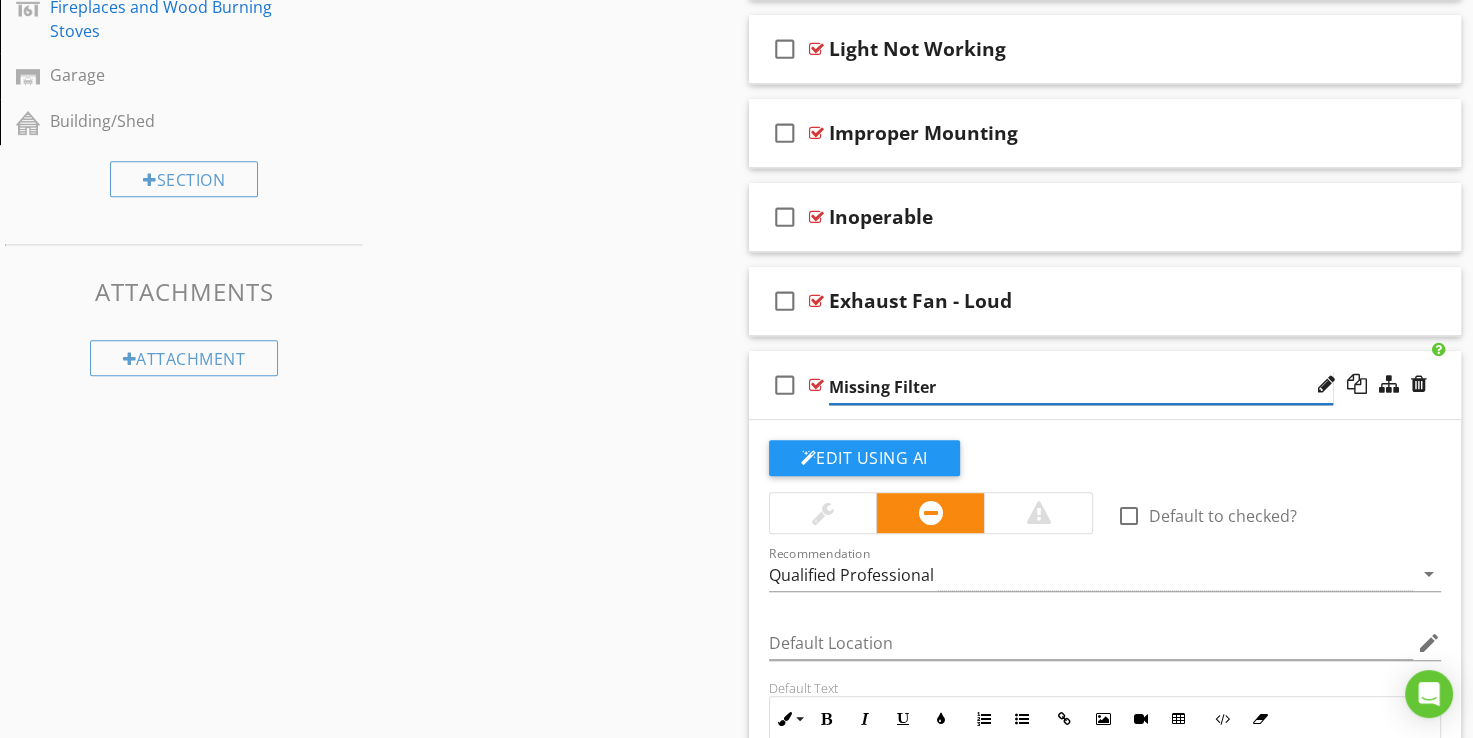 type on "Missing Filter" 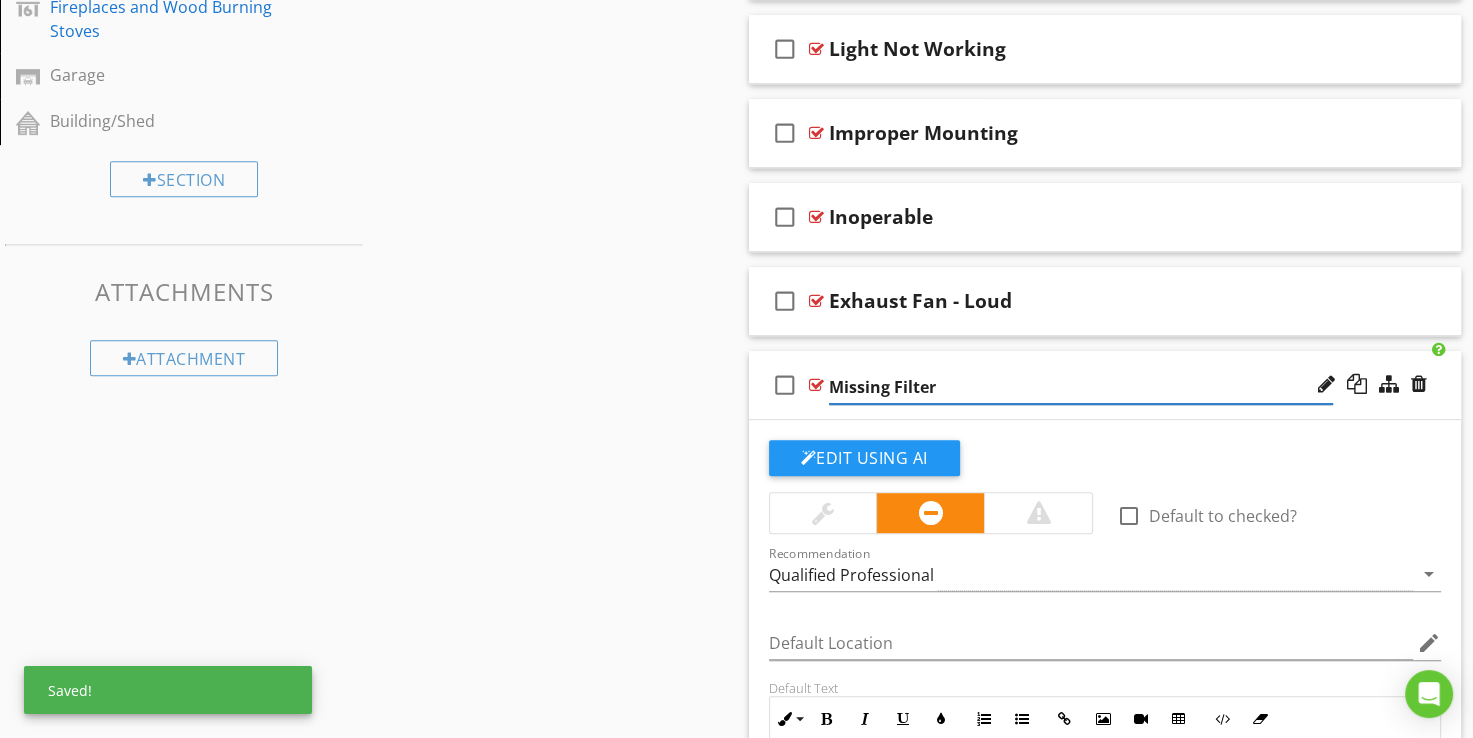 click on "Sections
Inspection Details           Utility Shut-Off Locations           Roofing           Chimney           Grounds           Exterior           Insulation and Ventilation           Structural Components           Interiors           Built-in Appliances           Plumbing           Electrical           Heating           Air Conditioning           Fireplaces and Wood Burning Stoves           Garage           Building/Shed
Section
Attachments
Attachment
Items
General           Range/Oven/Cooktop           Exhaust Hood            Built-In Microwave           Dishwasher           Refrigerator           Garbage Disposal           Trash Compactor           Washer           Dryer
Item
Comments
New
Informational   check_box_outline_blank     Select All       check_box_outline_blank" at bounding box center (736, 556) 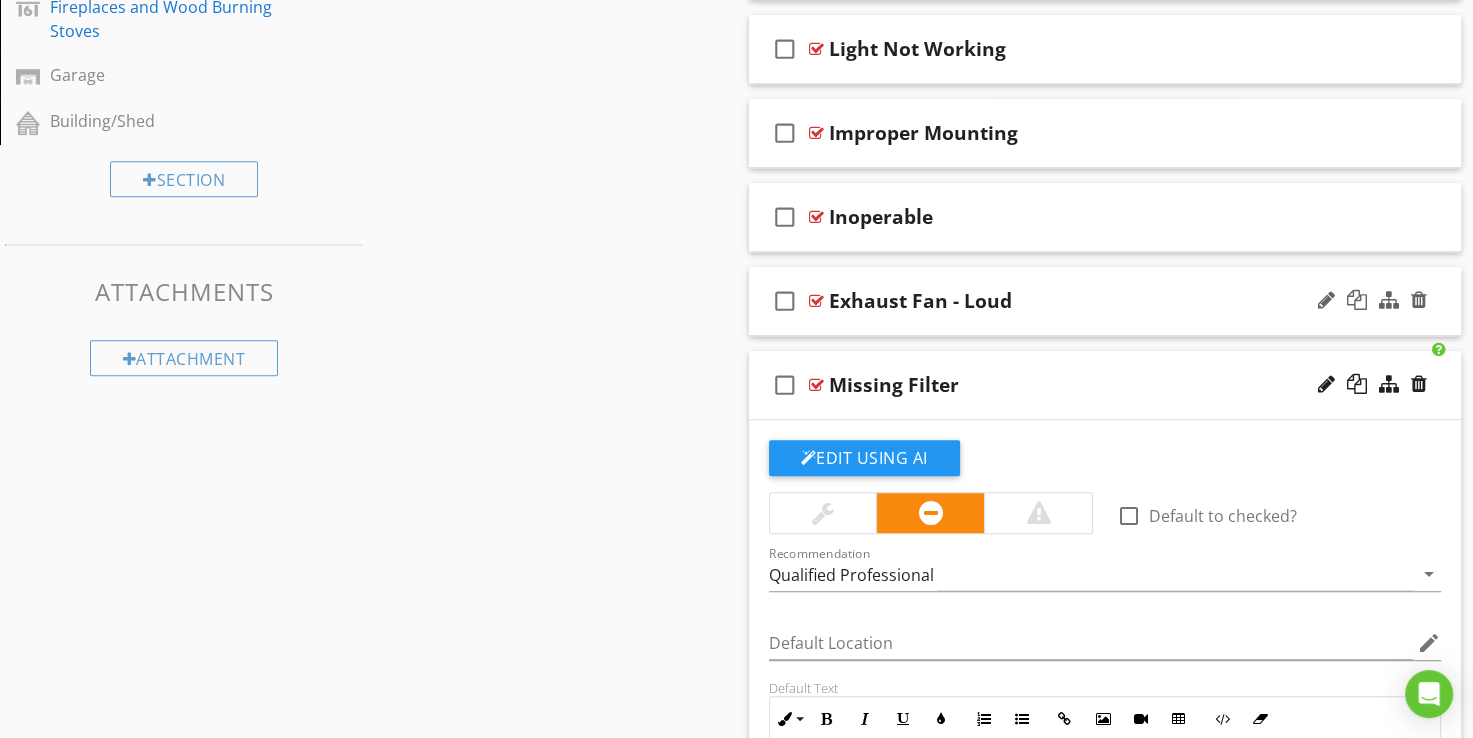 click at bounding box center [816, 301] 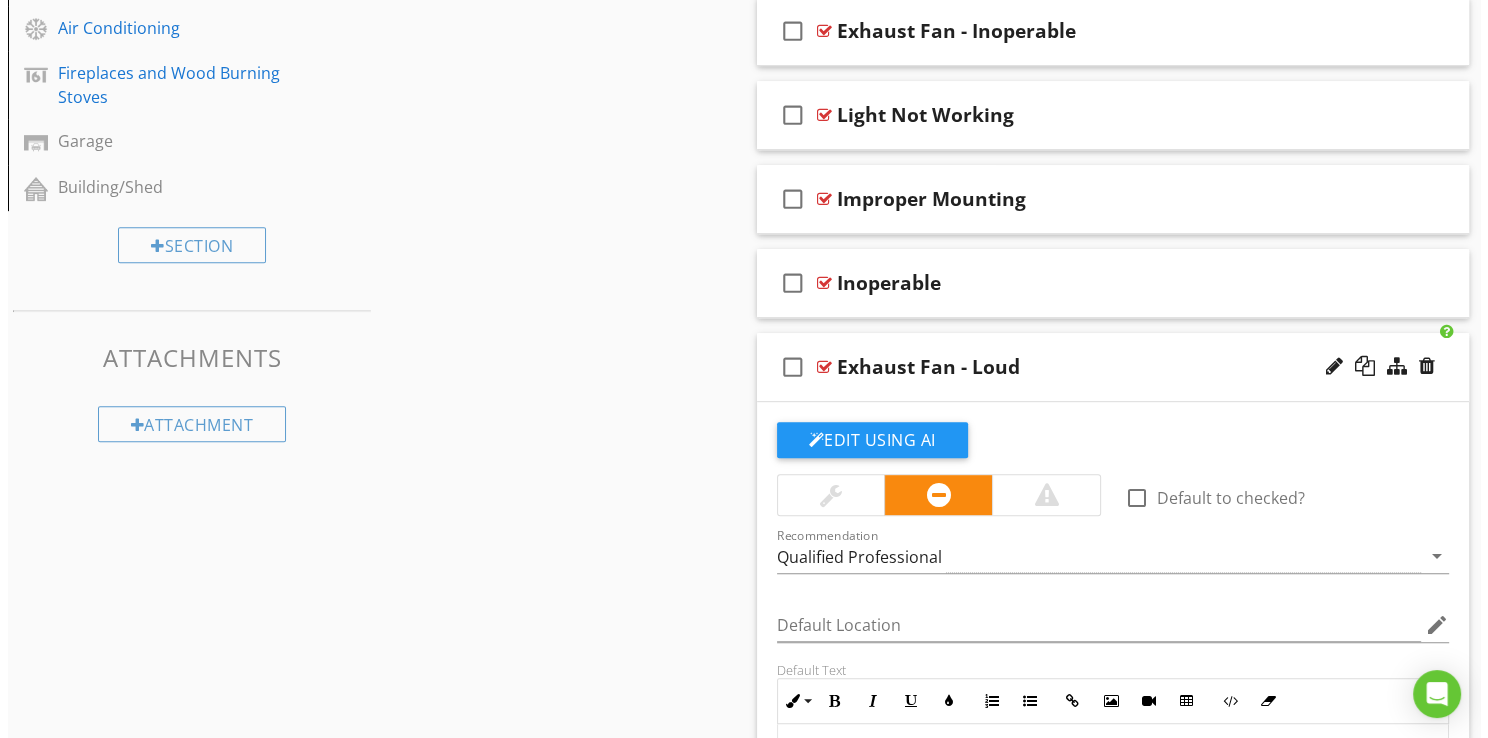 scroll, scrollTop: 816, scrollLeft: 0, axis: vertical 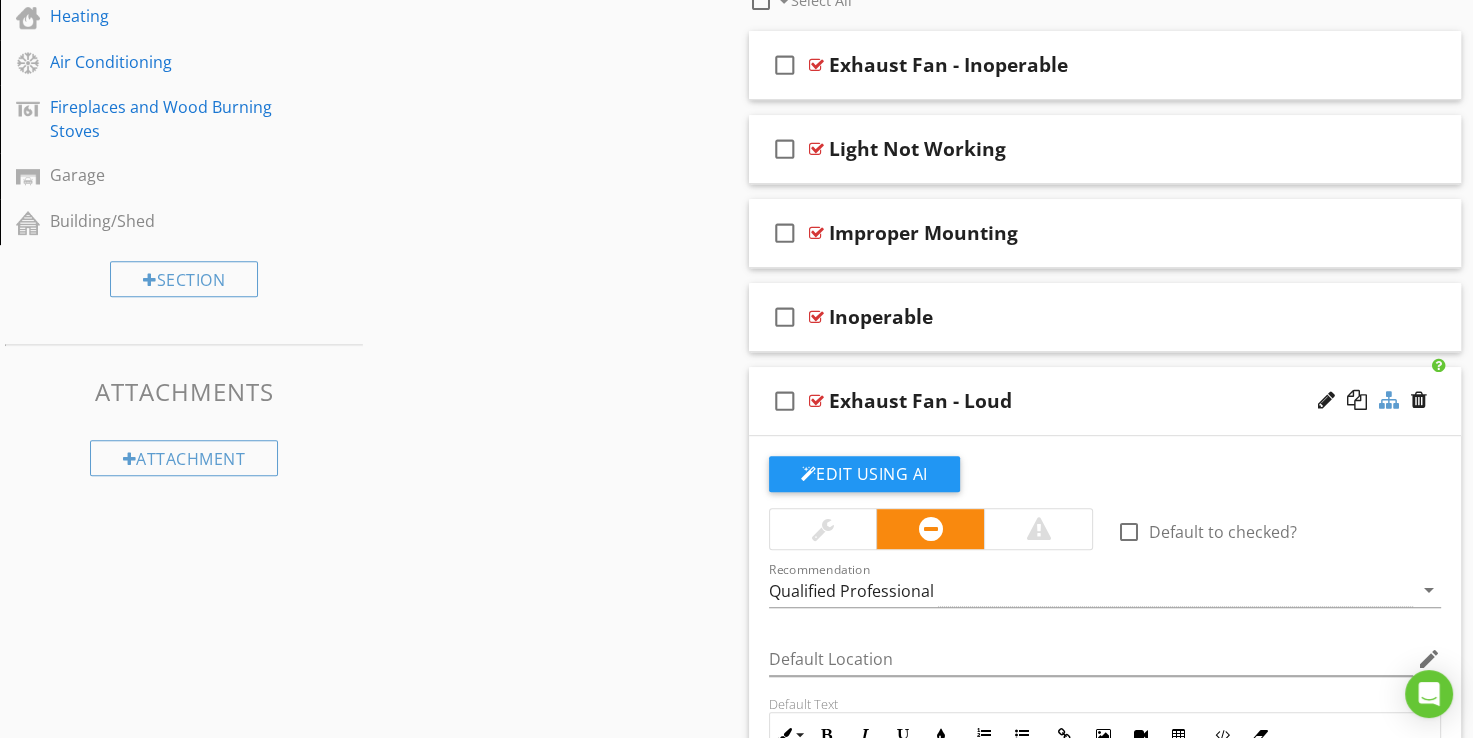 click at bounding box center [1389, 400] 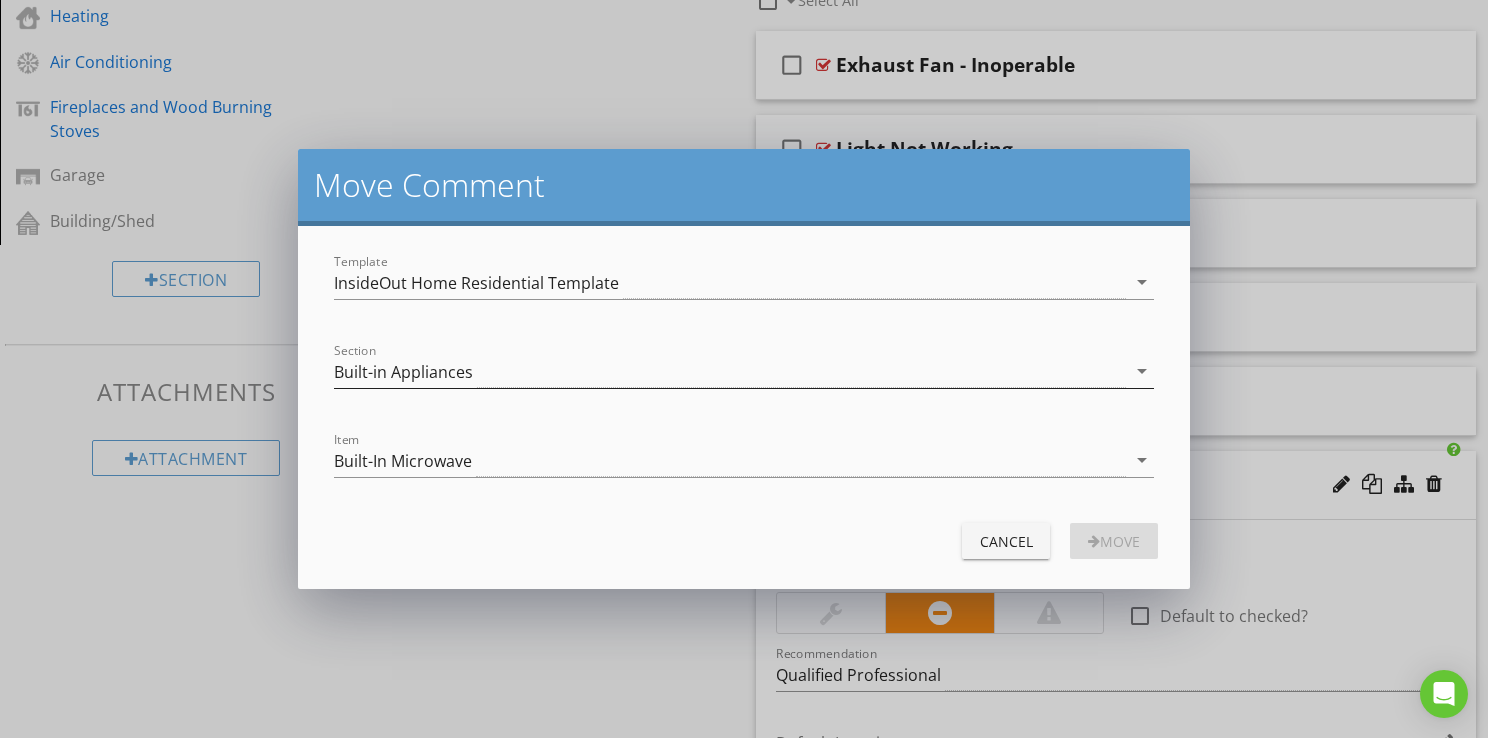 click on "Built-in Appliances" at bounding box center (403, 372) 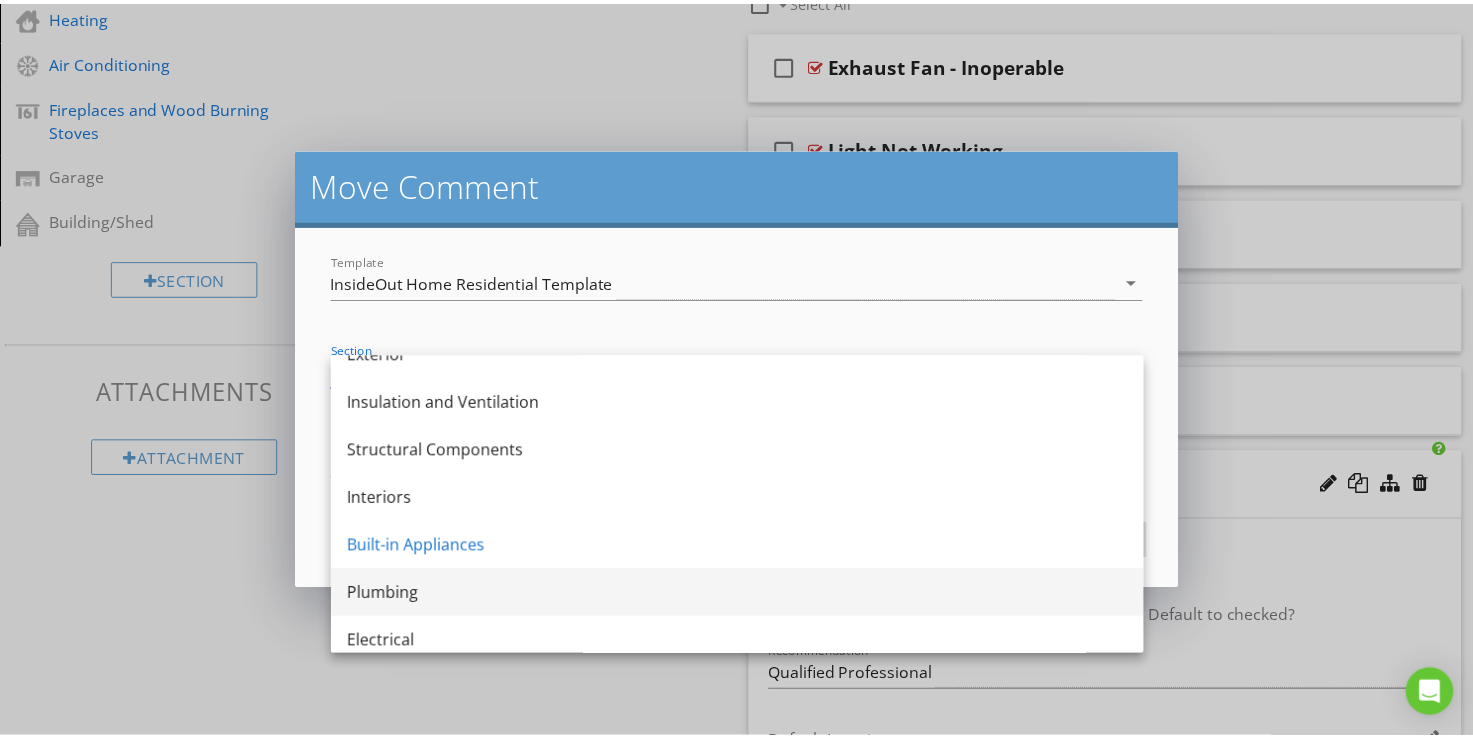scroll, scrollTop: 300, scrollLeft: 0, axis: vertical 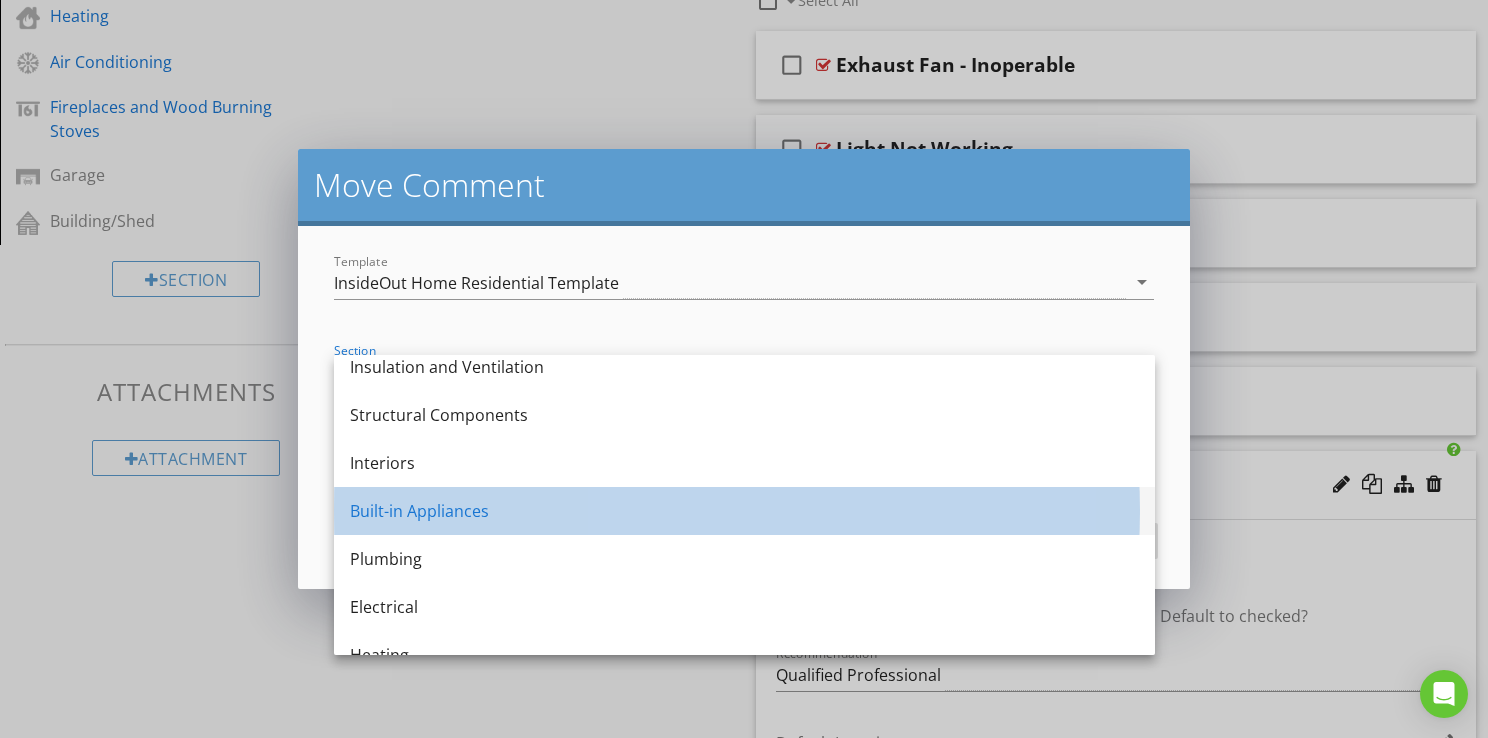 click on "Built-in Appliances" at bounding box center (744, 511) 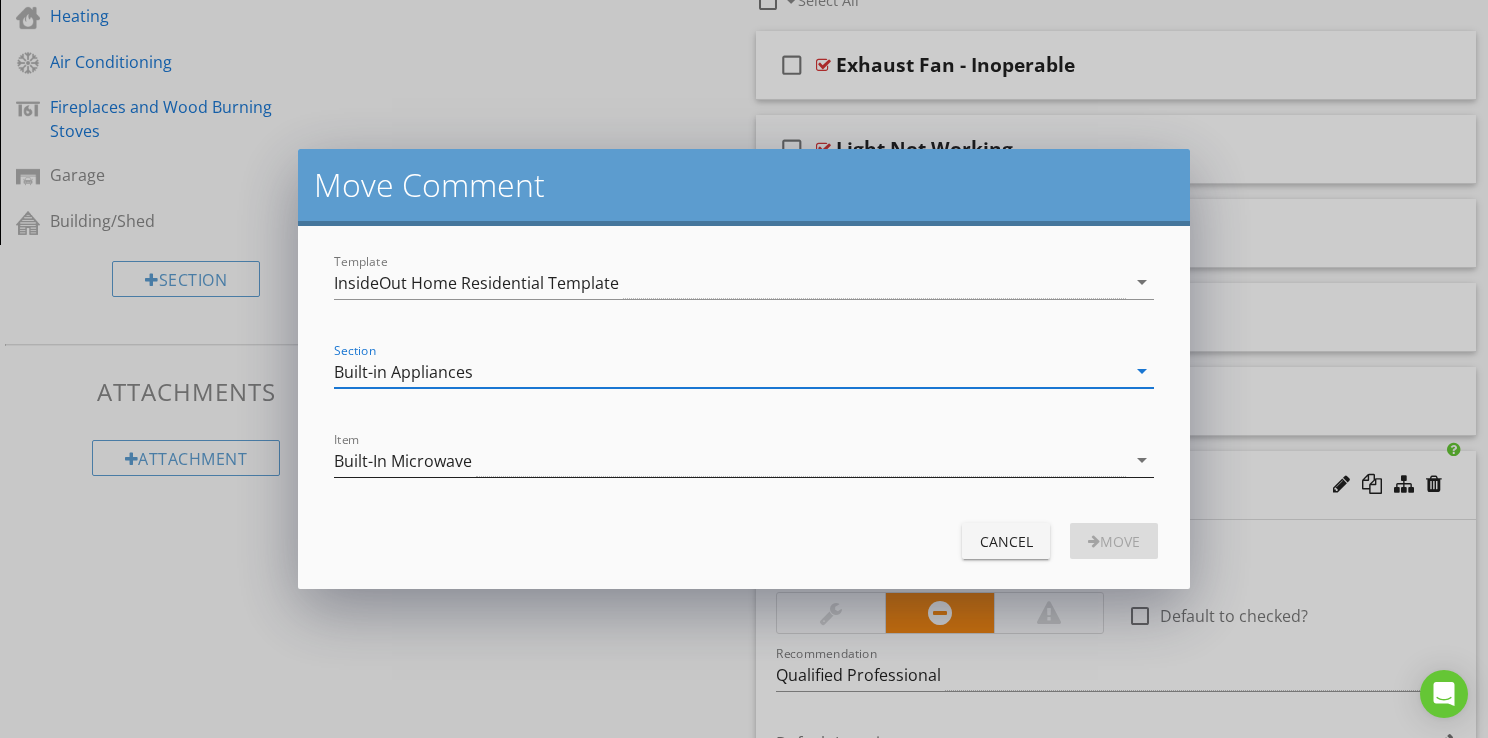 click on "Built-In Microwave" at bounding box center [403, 461] 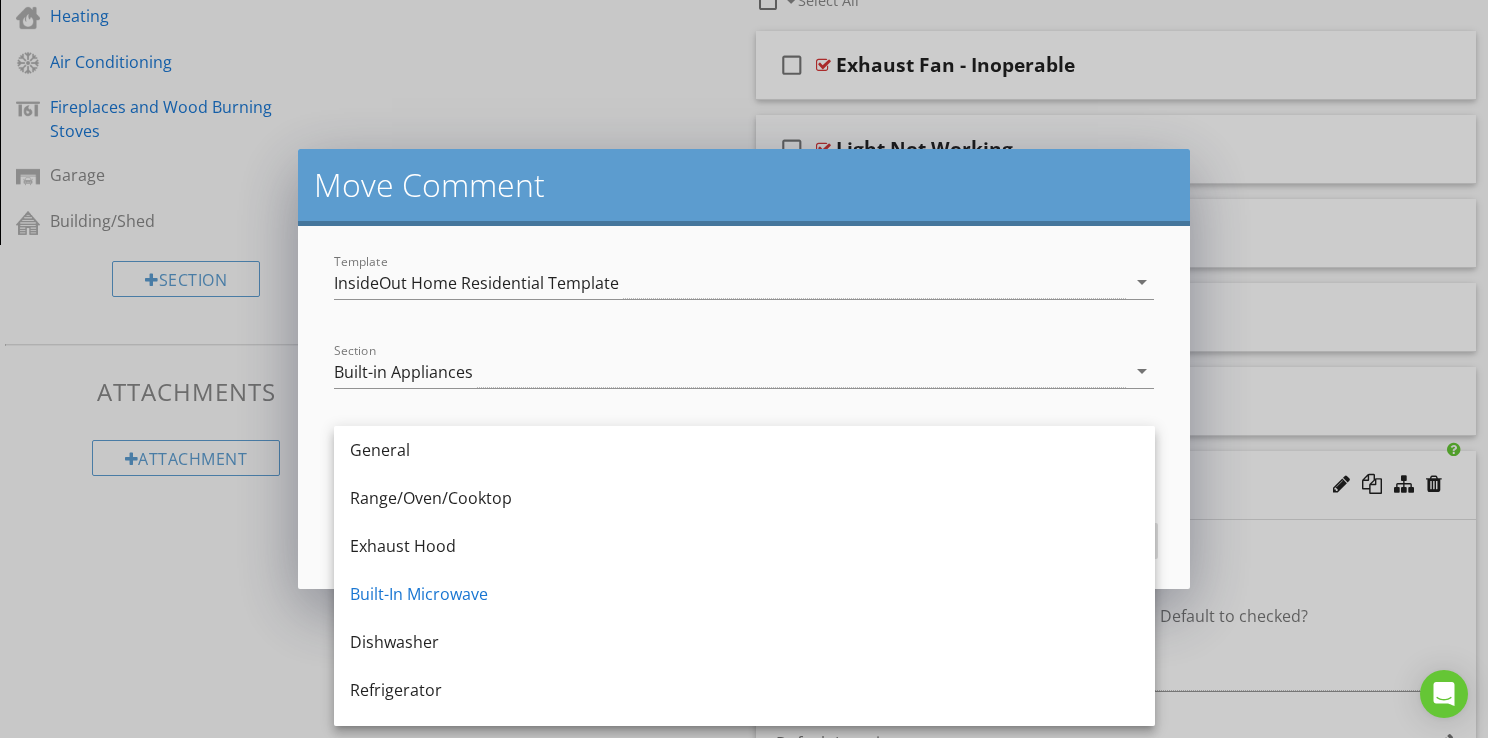 click on "Exhaust Hood" at bounding box center (744, 546) 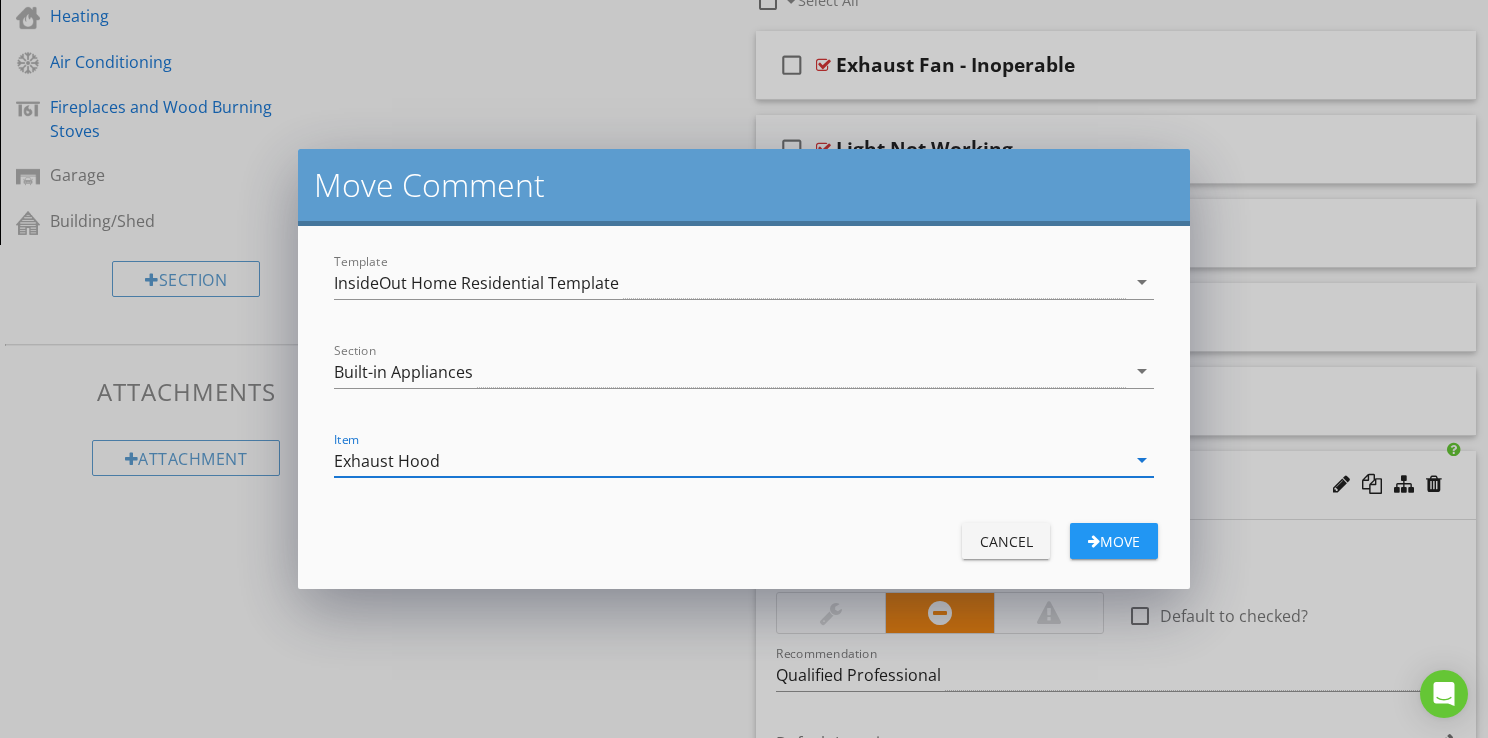 click on "Move" at bounding box center (1114, 541) 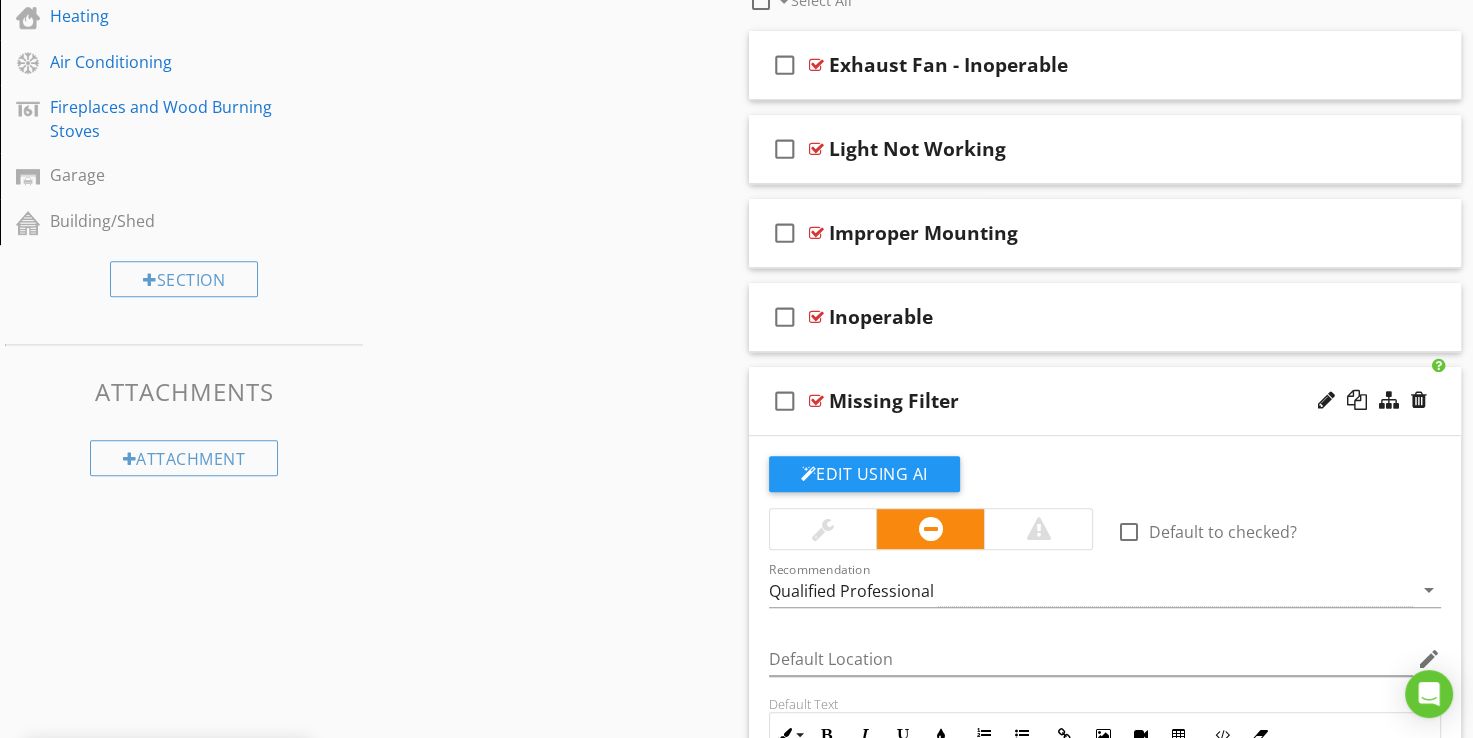 click at bounding box center [816, 401] 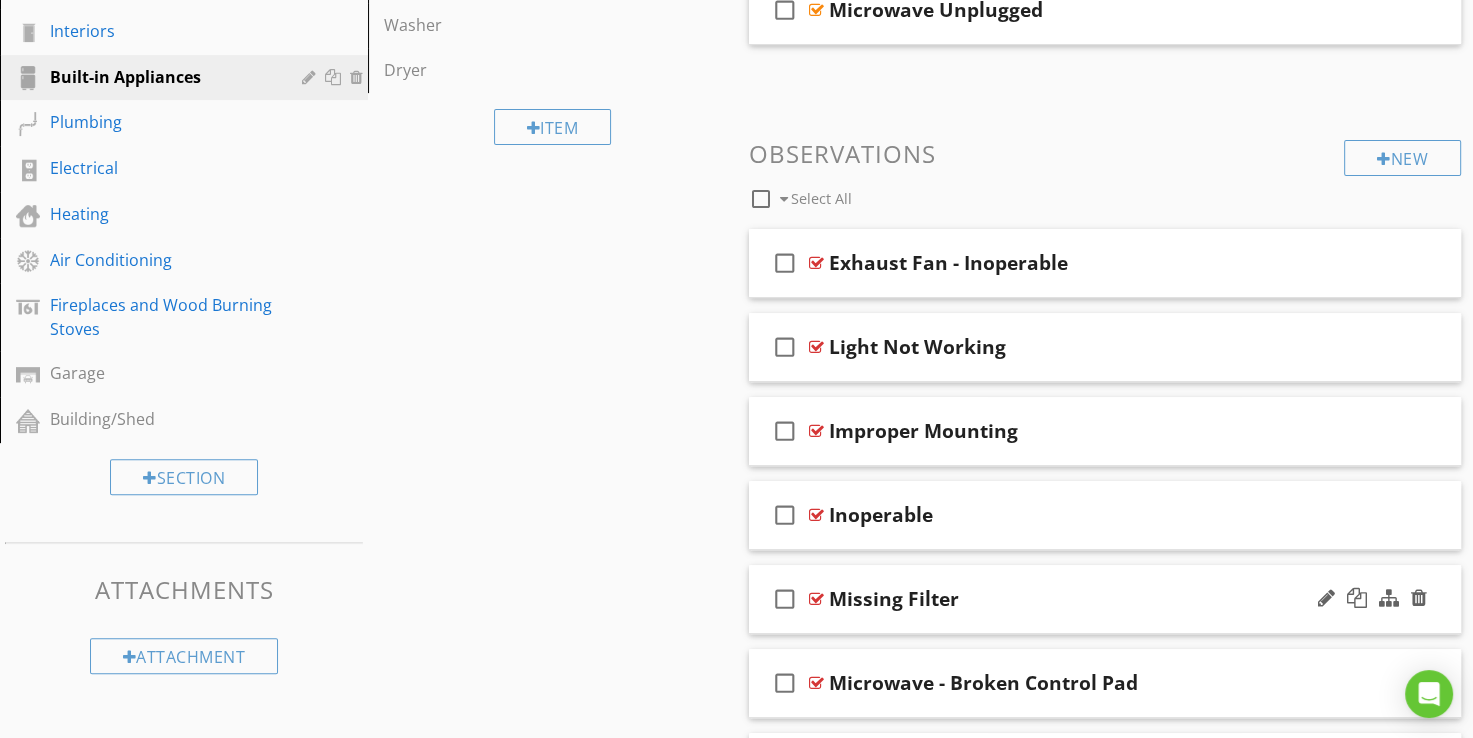 scroll, scrollTop: 616, scrollLeft: 0, axis: vertical 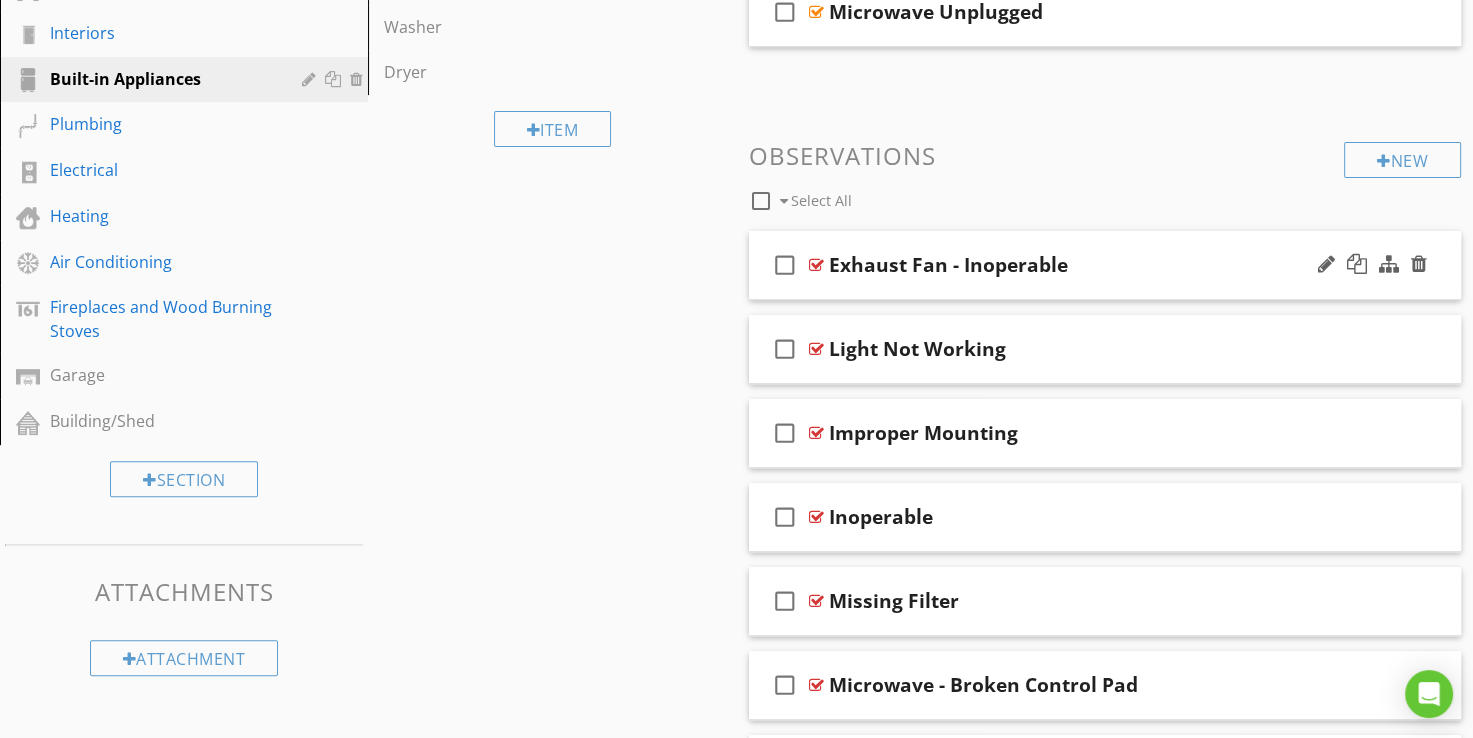 click at bounding box center [816, 265] 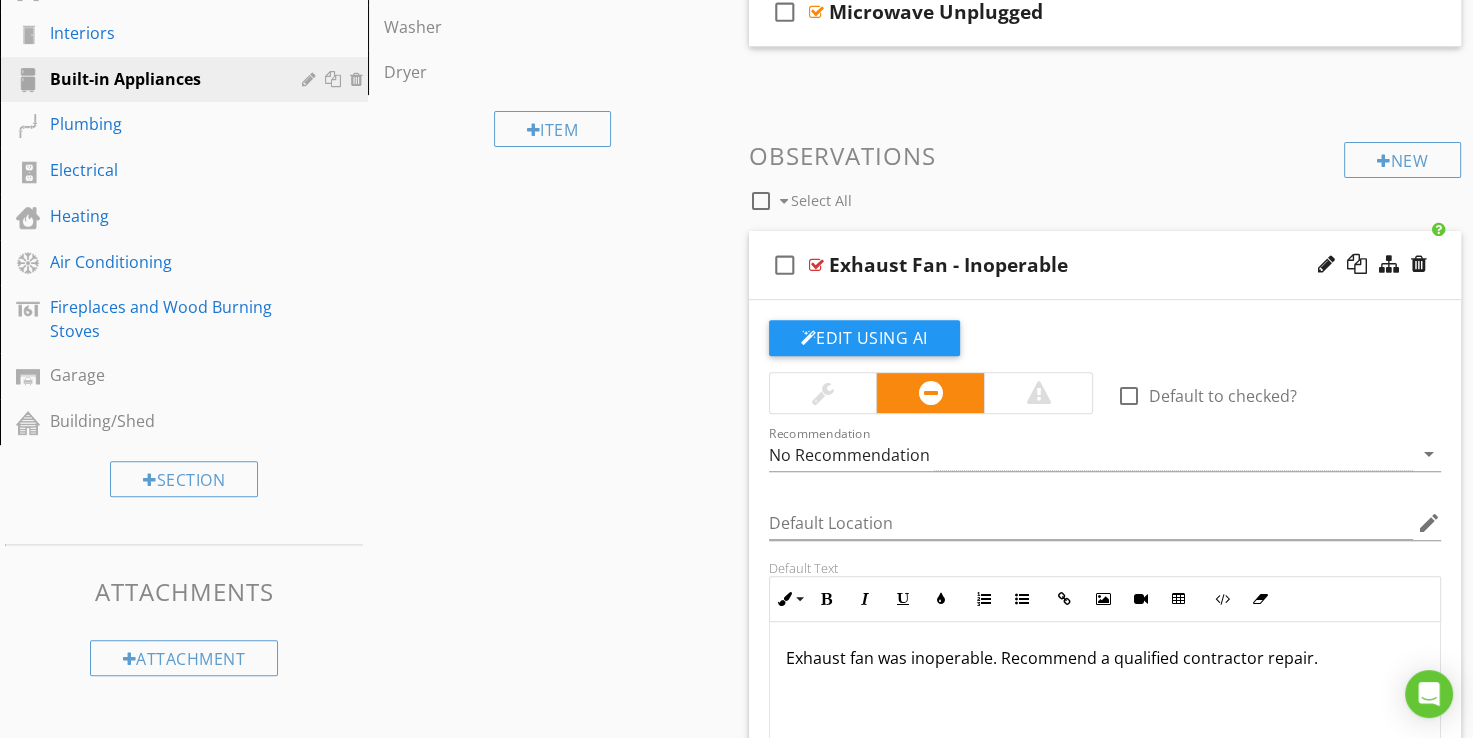 click at bounding box center [816, 265] 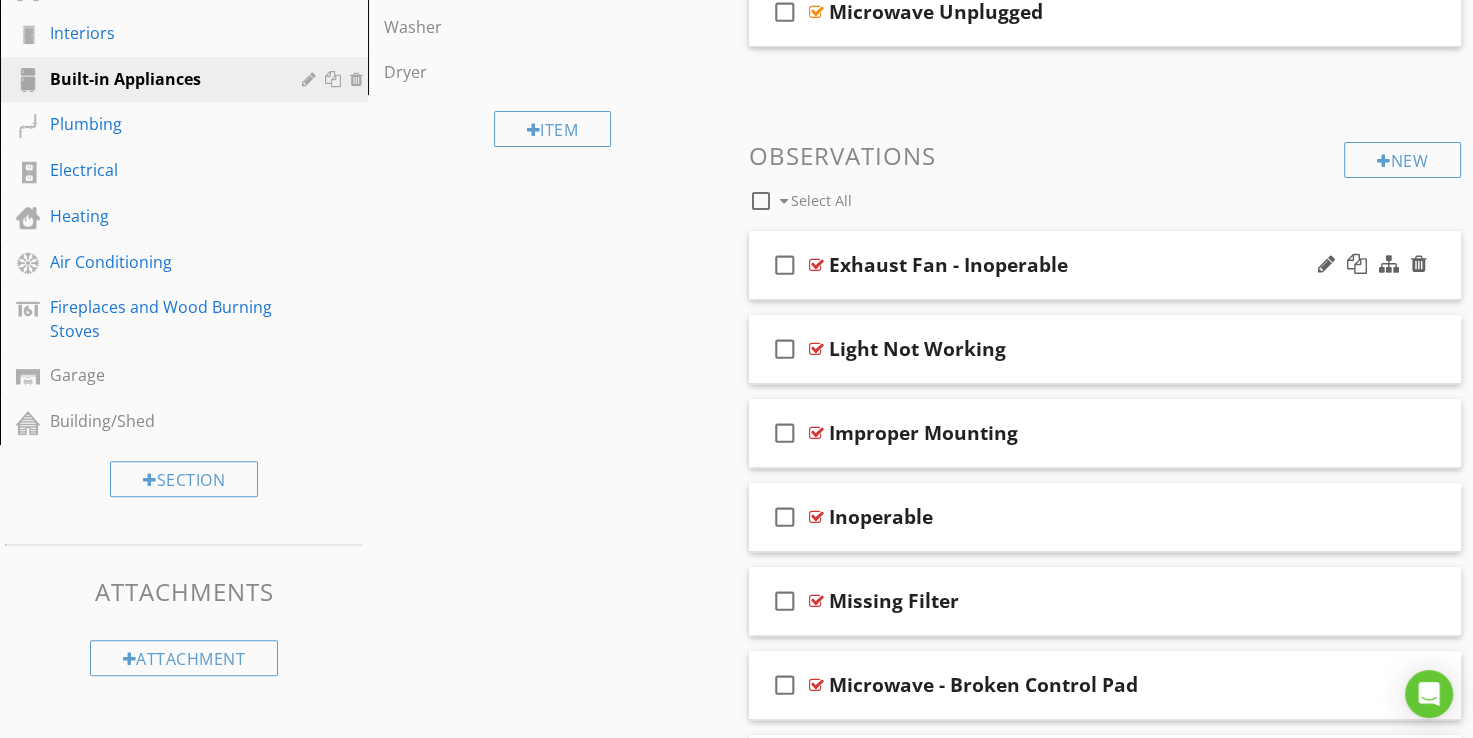 click on "Exhaust Fan -  Inoperable" at bounding box center (948, 265) 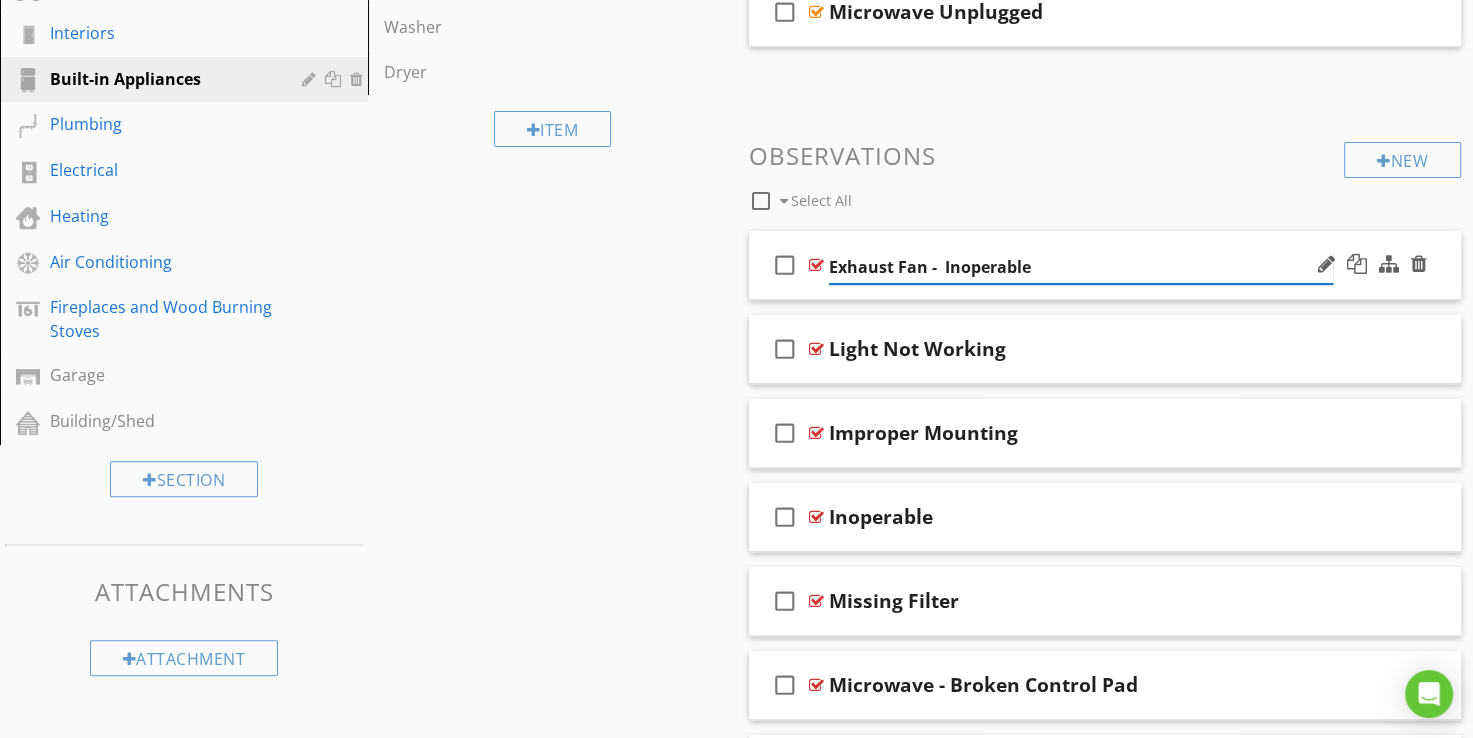 type on "Exhaust Fan - Inoperable" 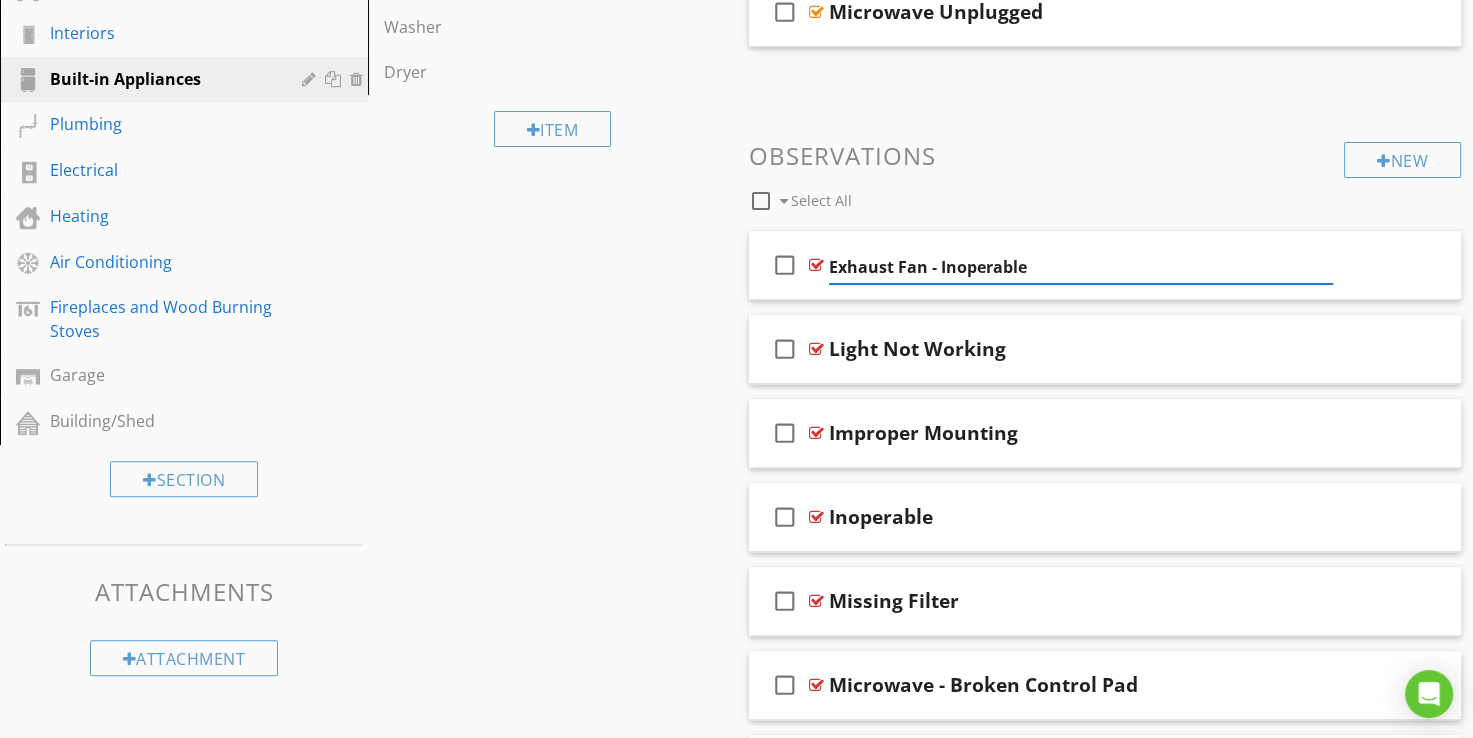 click on "Sections
Inspection Details           Utility Shut-Off Locations           Roofing           Chimney           Grounds           Exterior           Insulation and Ventilation           Structural Components           Interiors           Built-in Appliances           Plumbing           Electrical           Heating           Air Conditioning           Fireplaces and Wood Burning Stoves           Garage           Building/Shed
Section
Attachments
Attachment
Items
General           Range/Oven/Cooktop           Exhaust Hood            Built-In Microwave           Dishwasher           Refrigerator           Garbage Disposal           Trash Compactor           Washer           Dryer
Item
Comments
New
Informational   check_box_outline_blank     Select All       check_box_outline_blank" at bounding box center (736, 478) 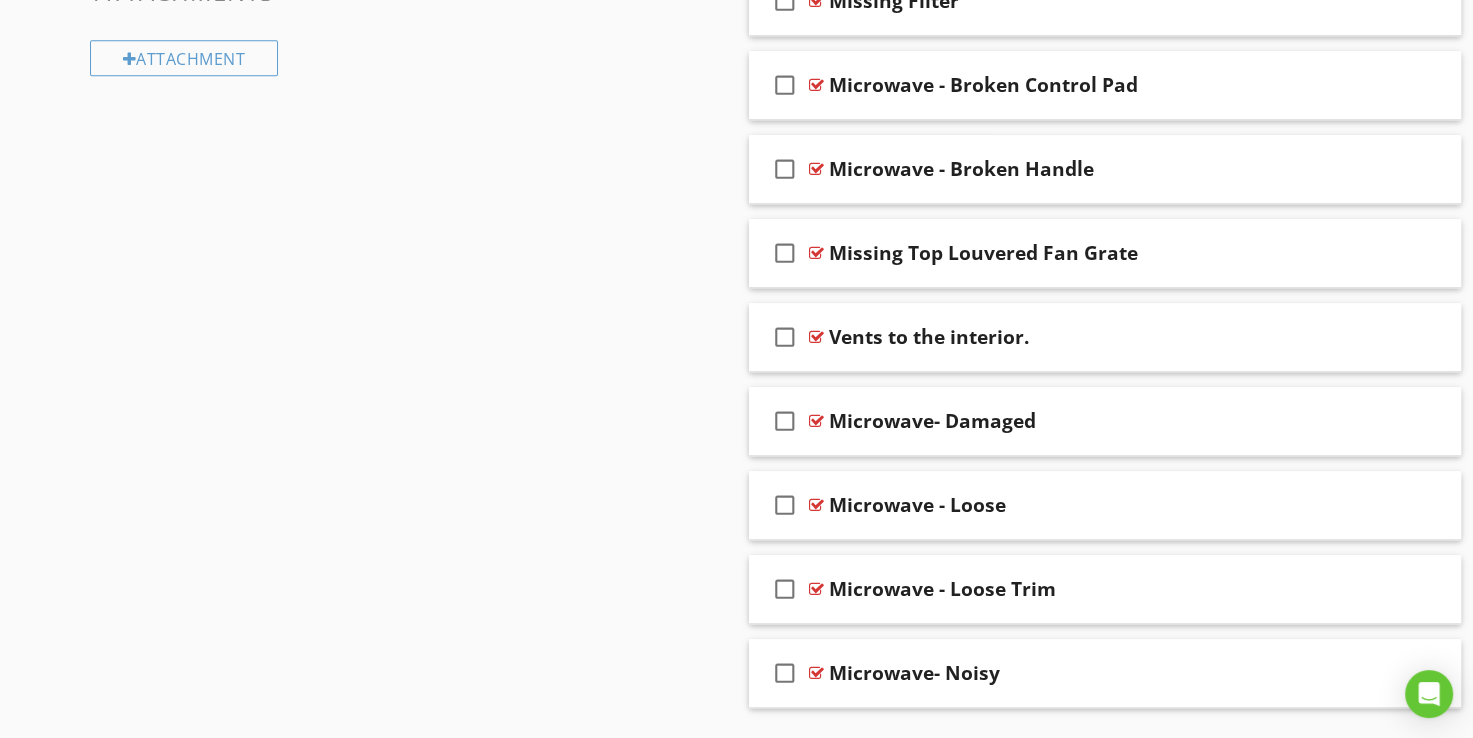 scroll, scrollTop: 1267, scrollLeft: 0, axis: vertical 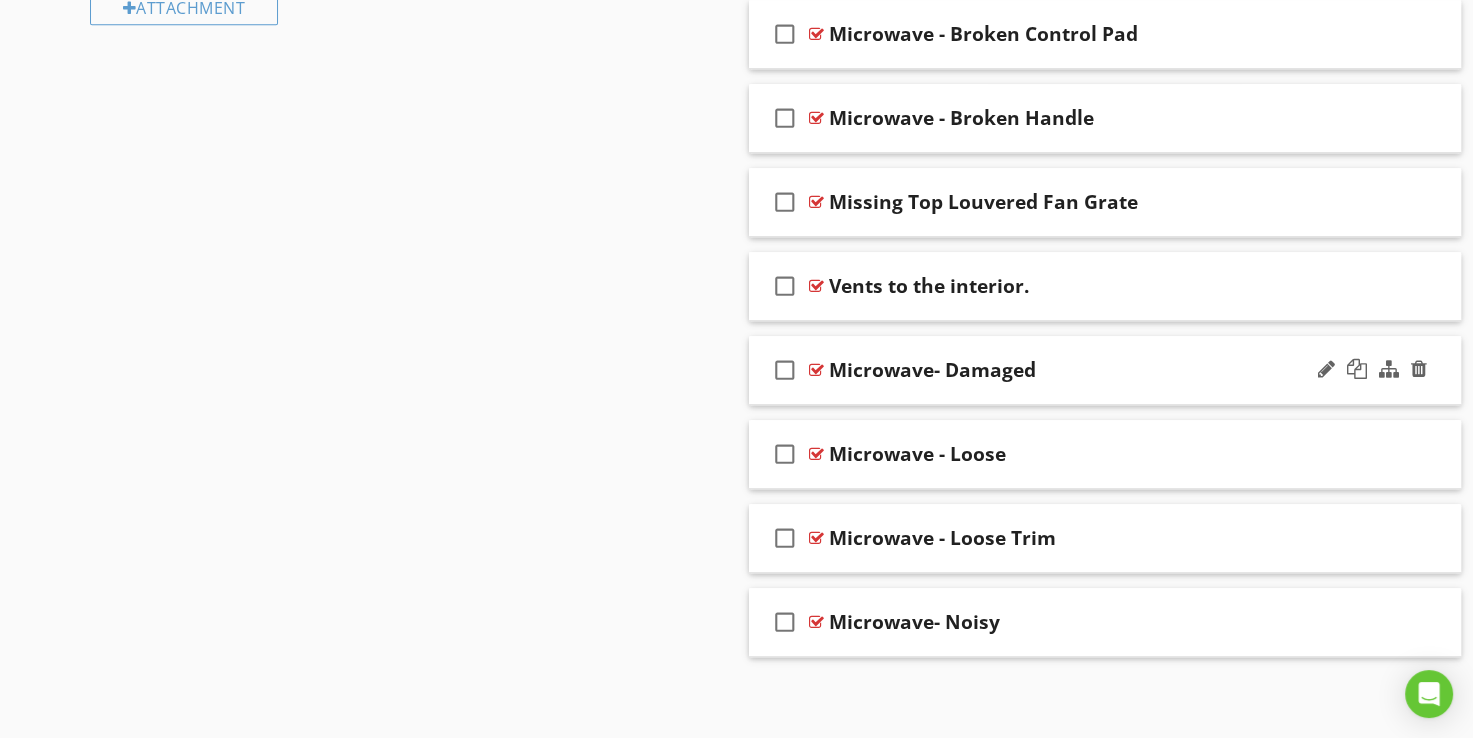 click on "Microwave- Damaged" at bounding box center [932, 370] 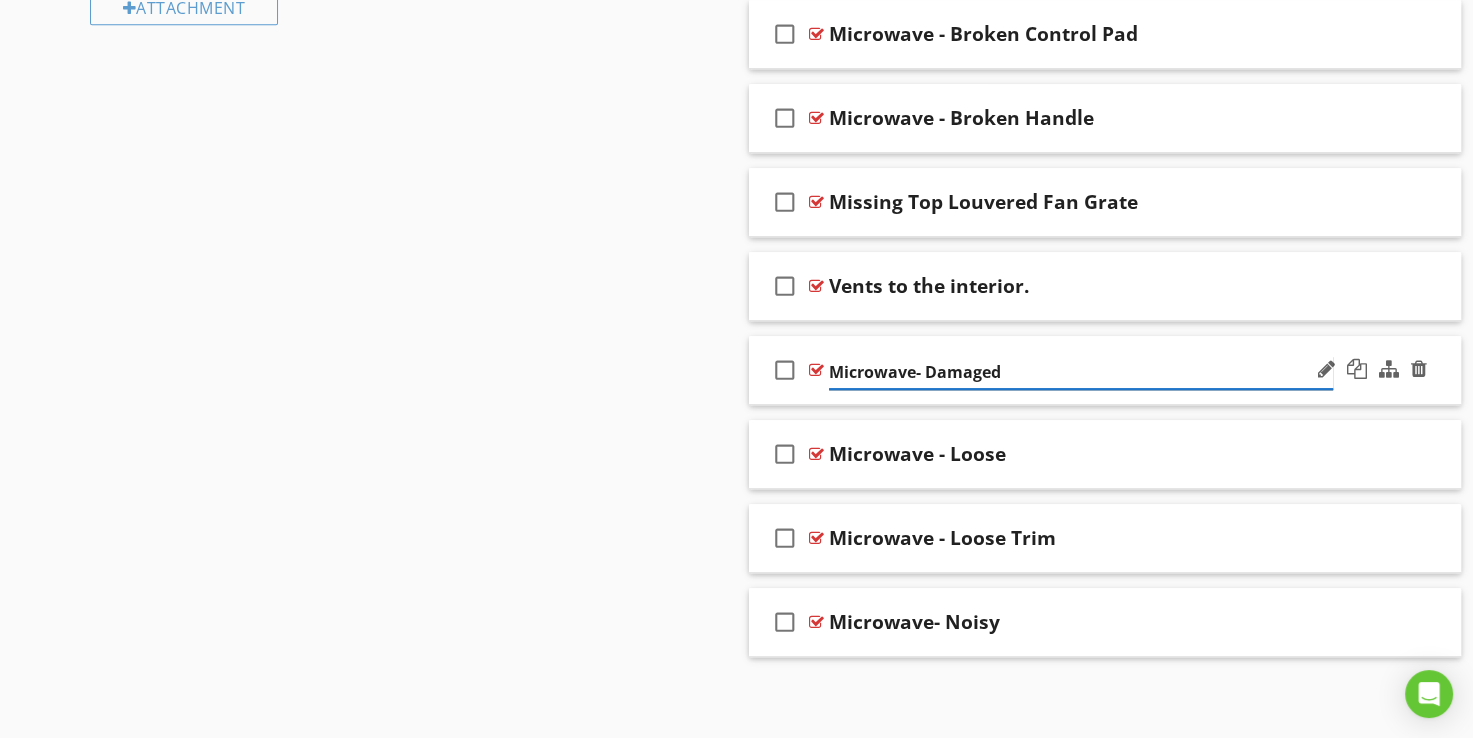 click on "Microwave- Damaged" at bounding box center [1081, 372] 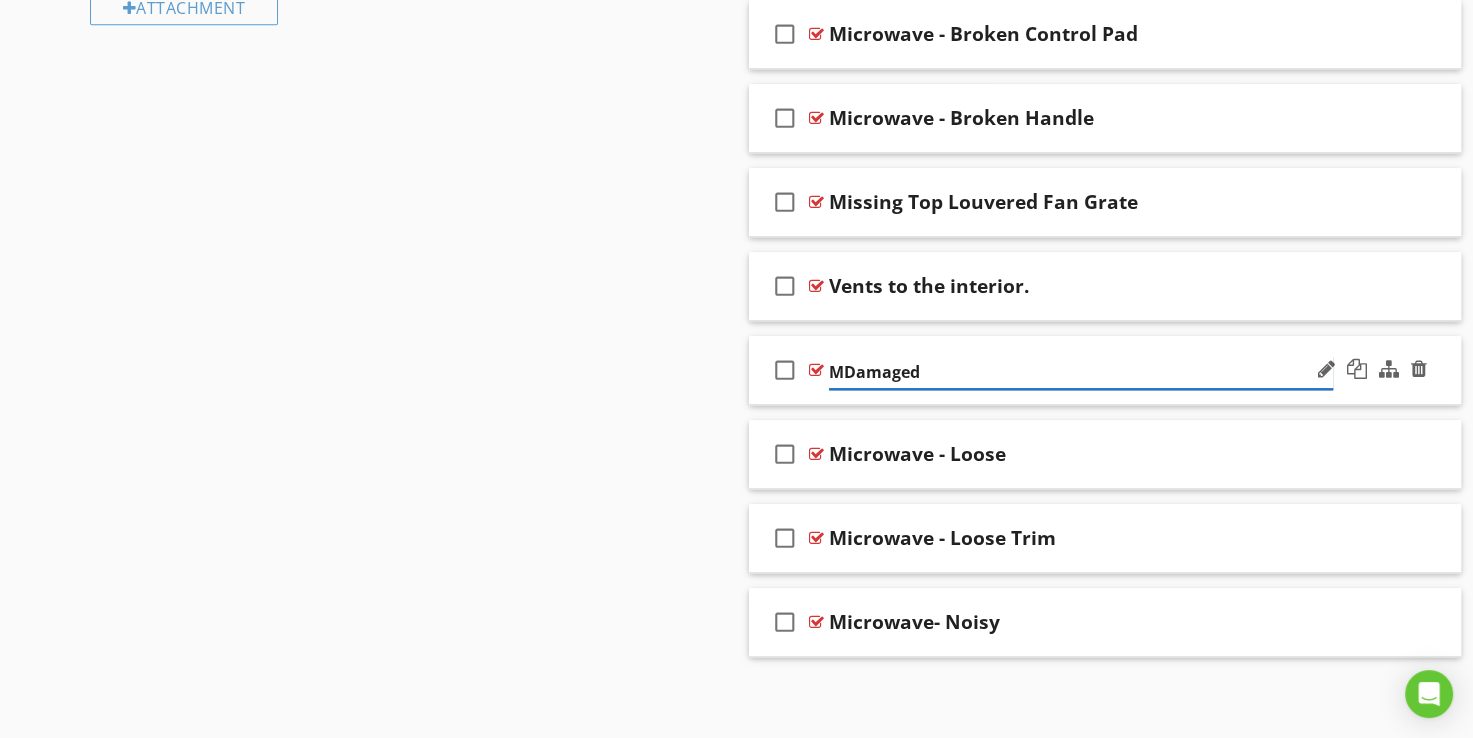 type on "Damaged" 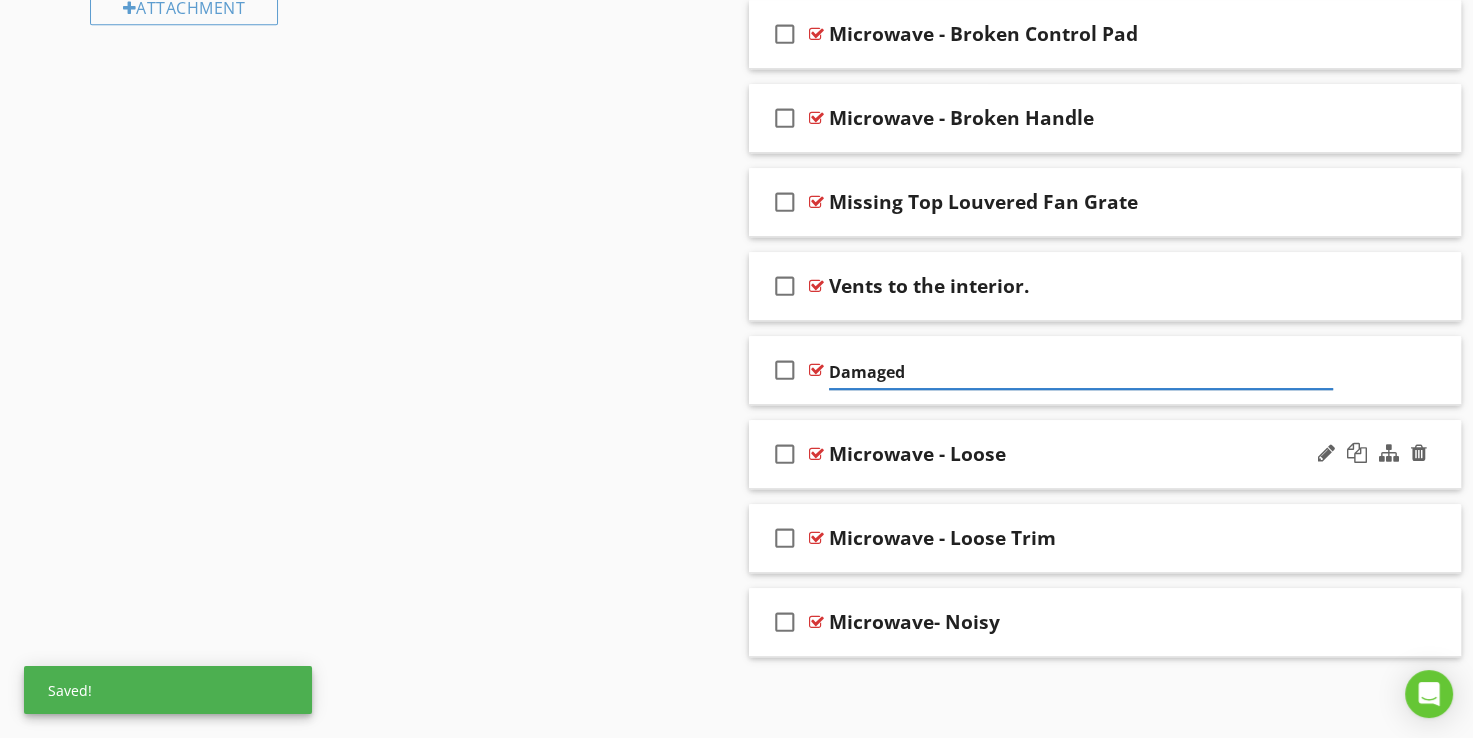 click on "Microwave - Loose" at bounding box center [917, 454] 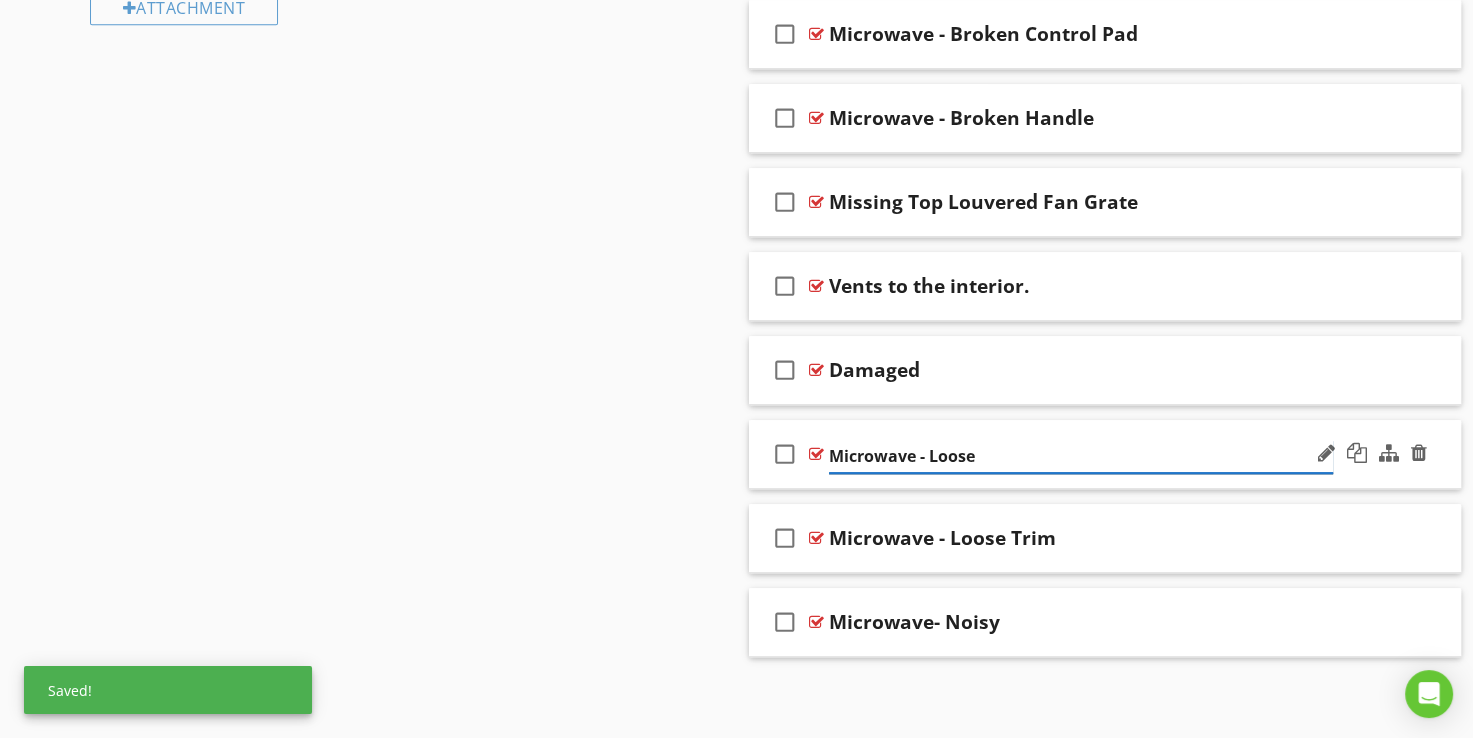 click on "Microwave - Loose" at bounding box center [1081, 456] 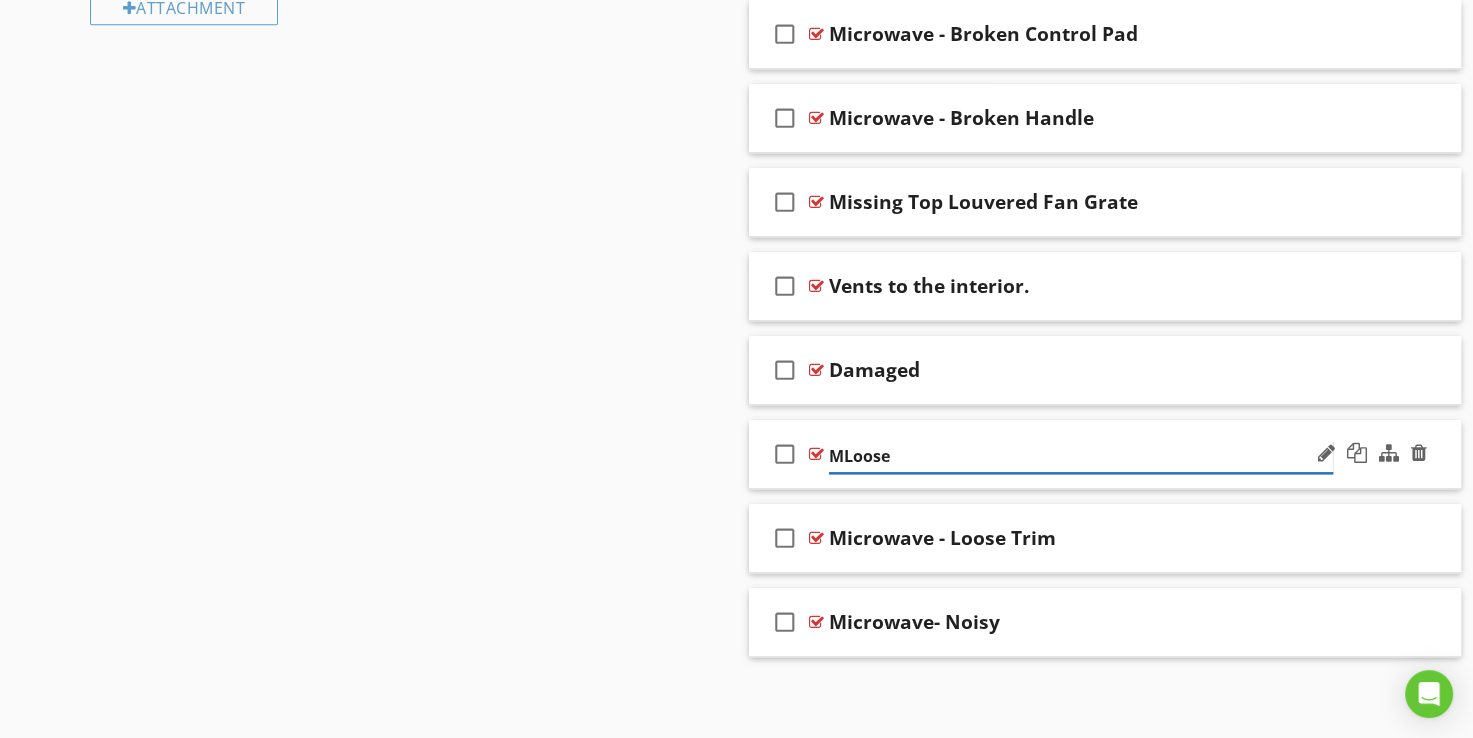 type on "Loose" 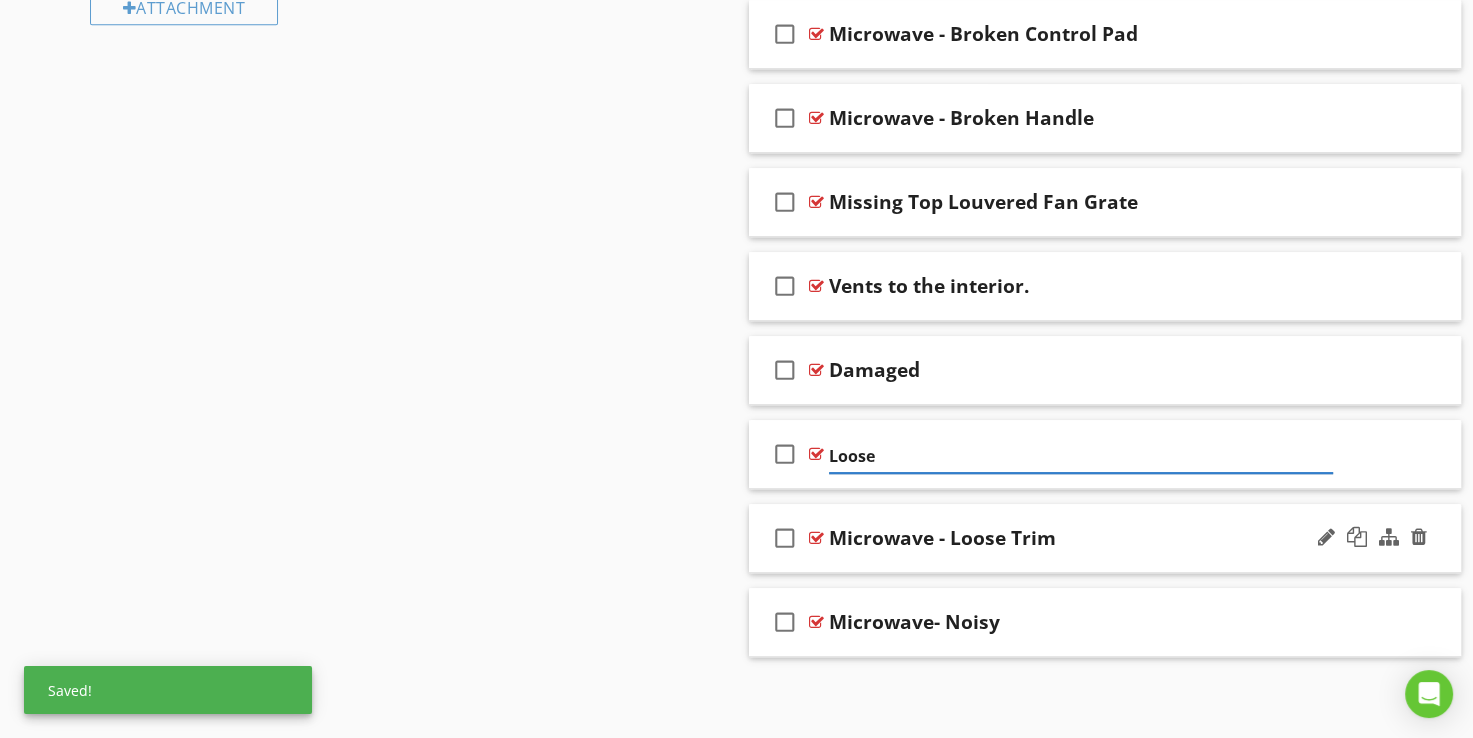 click on "Microwave - Loose Trim" at bounding box center [942, 538] 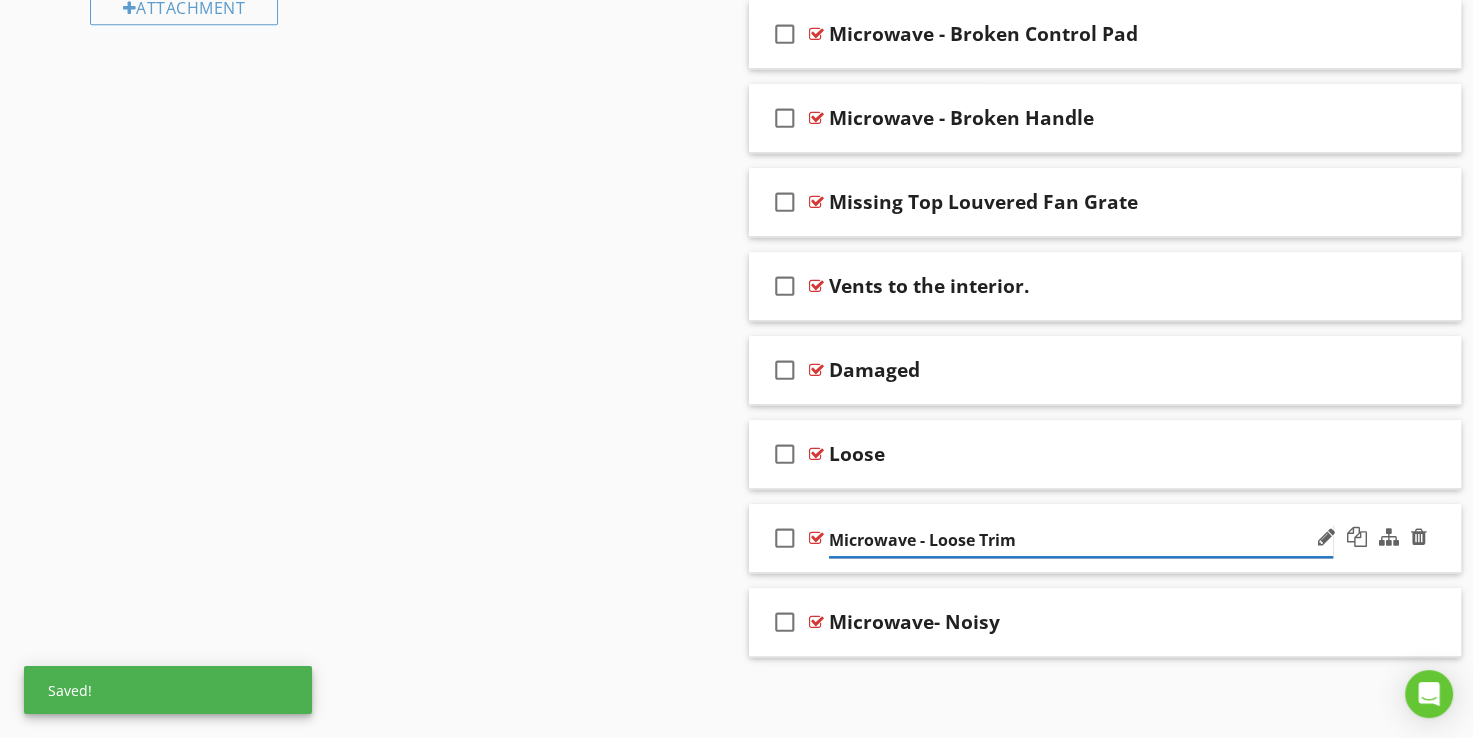 click on "Microwave - Loose Trim" at bounding box center (1081, 540) 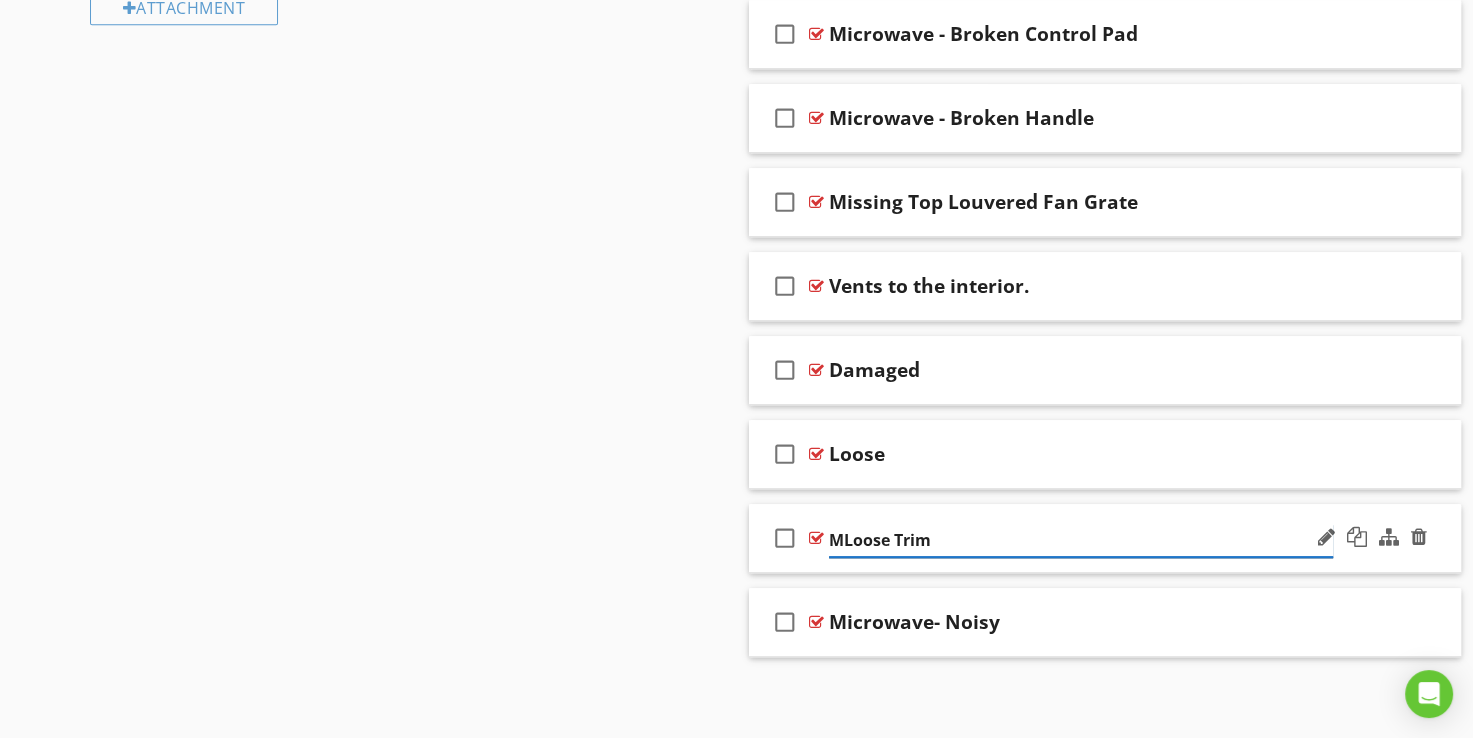 type on "Loose Trim" 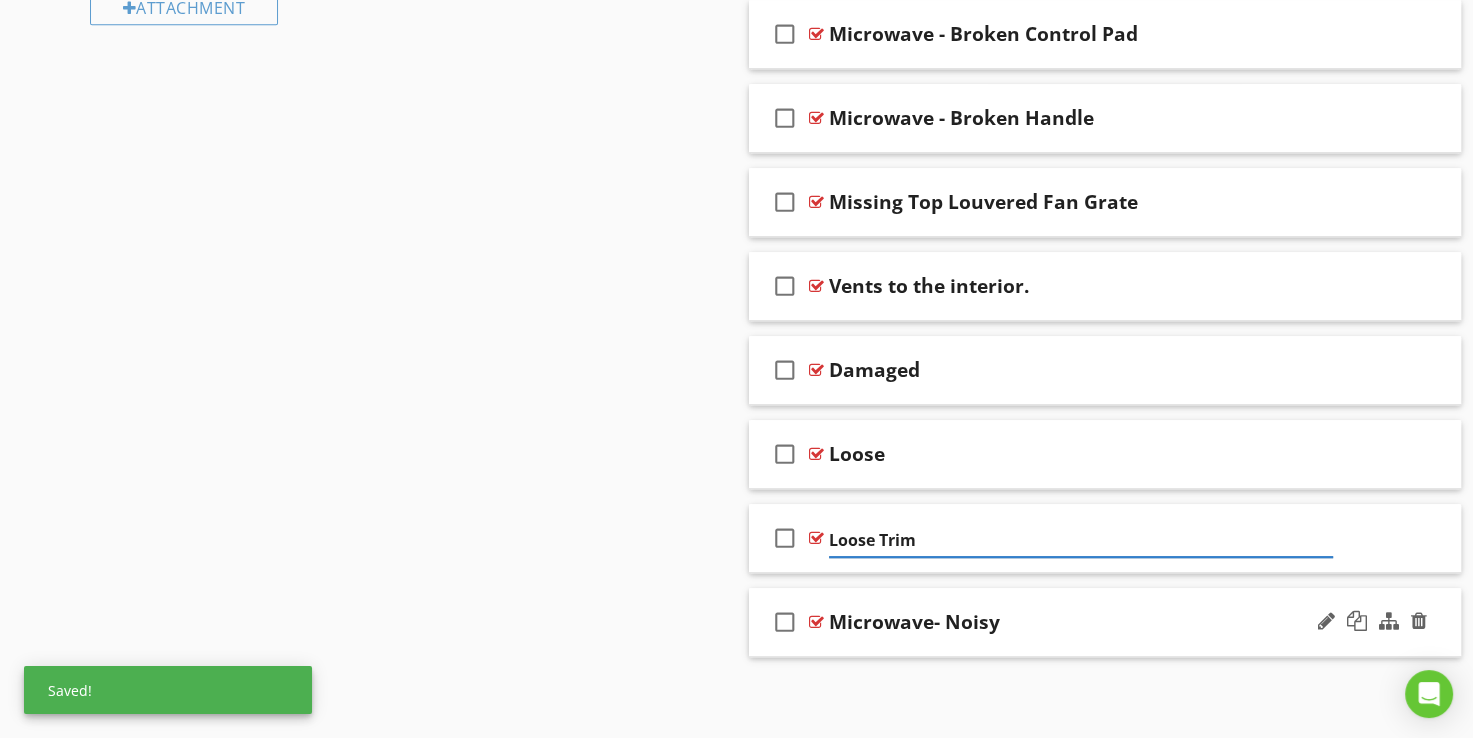 click on "Microwave- Noisy" at bounding box center (914, 622) 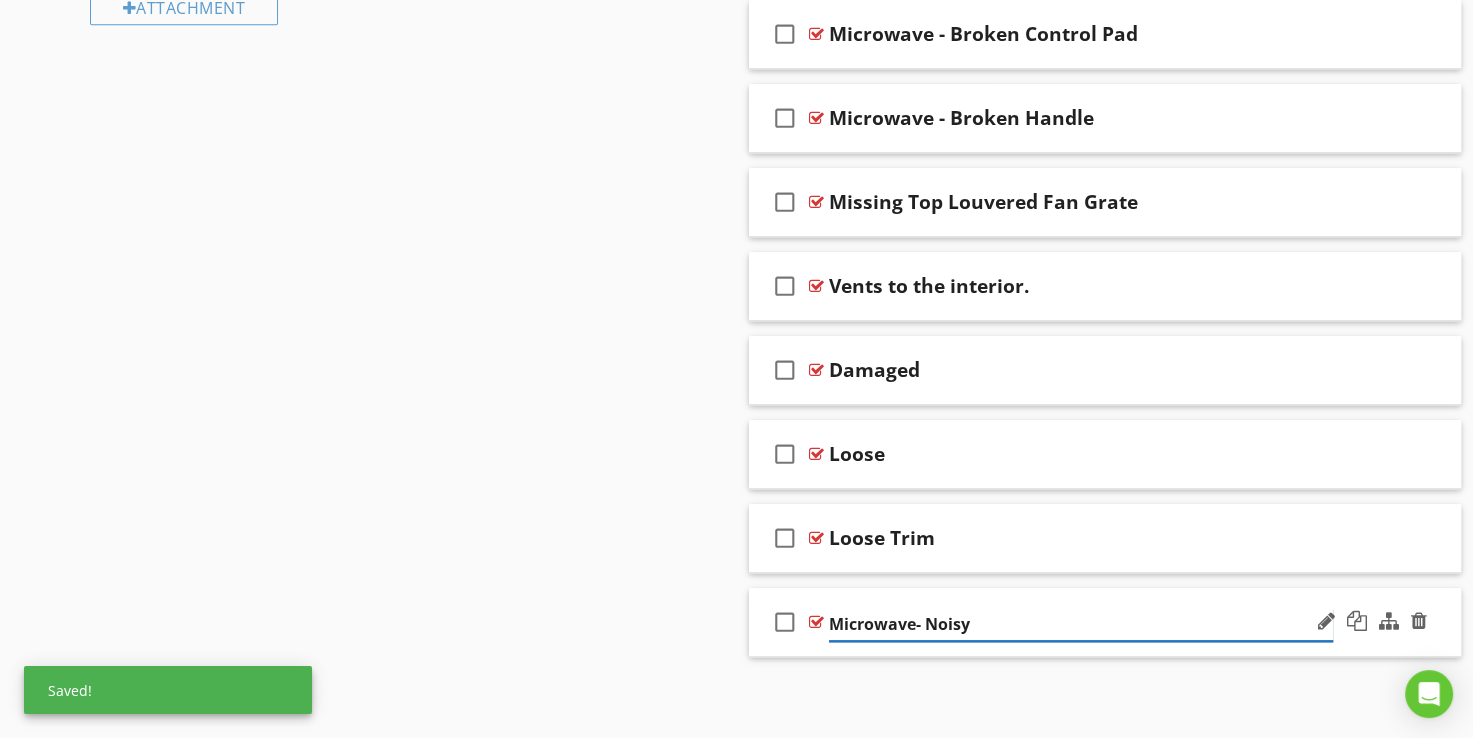 click on "Microwave- Noisy" at bounding box center (1081, 624) 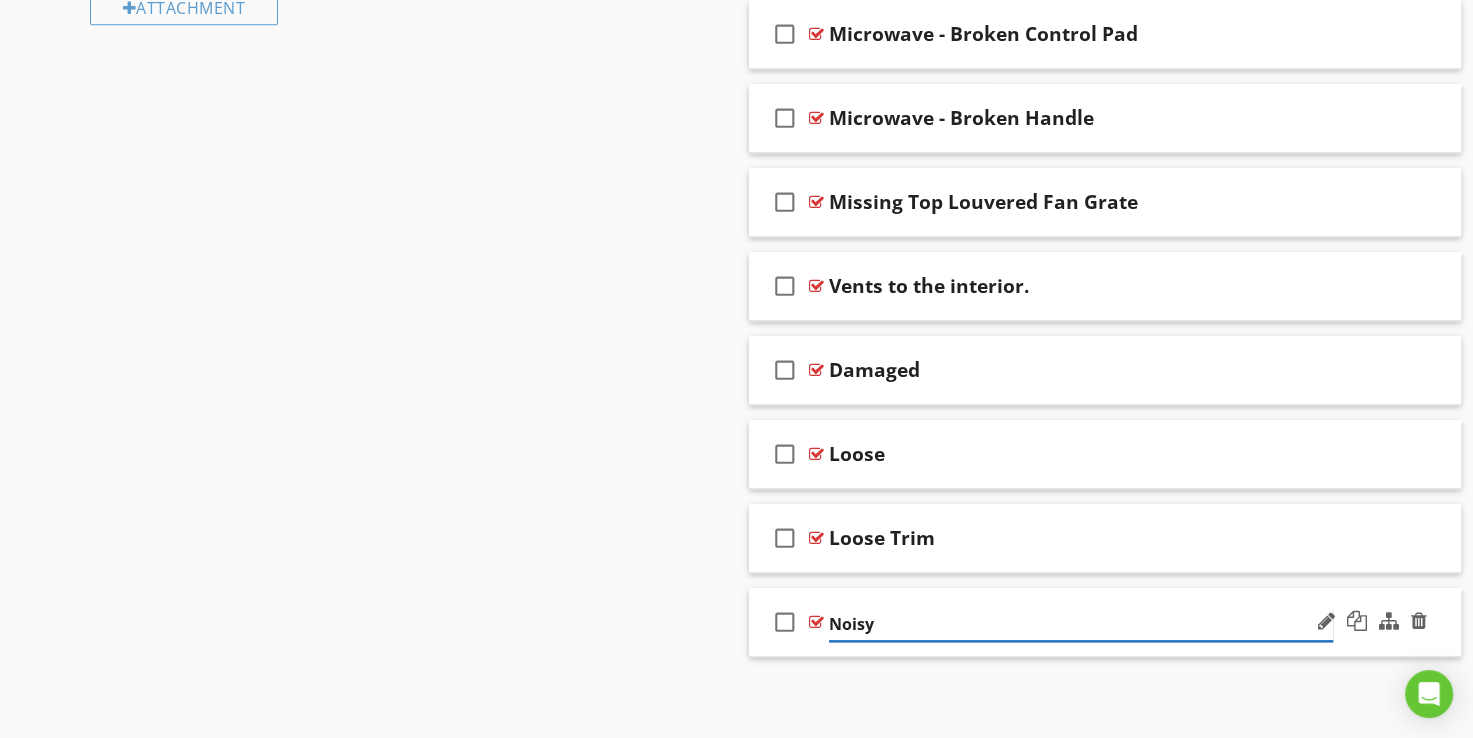 type on "Noisy" 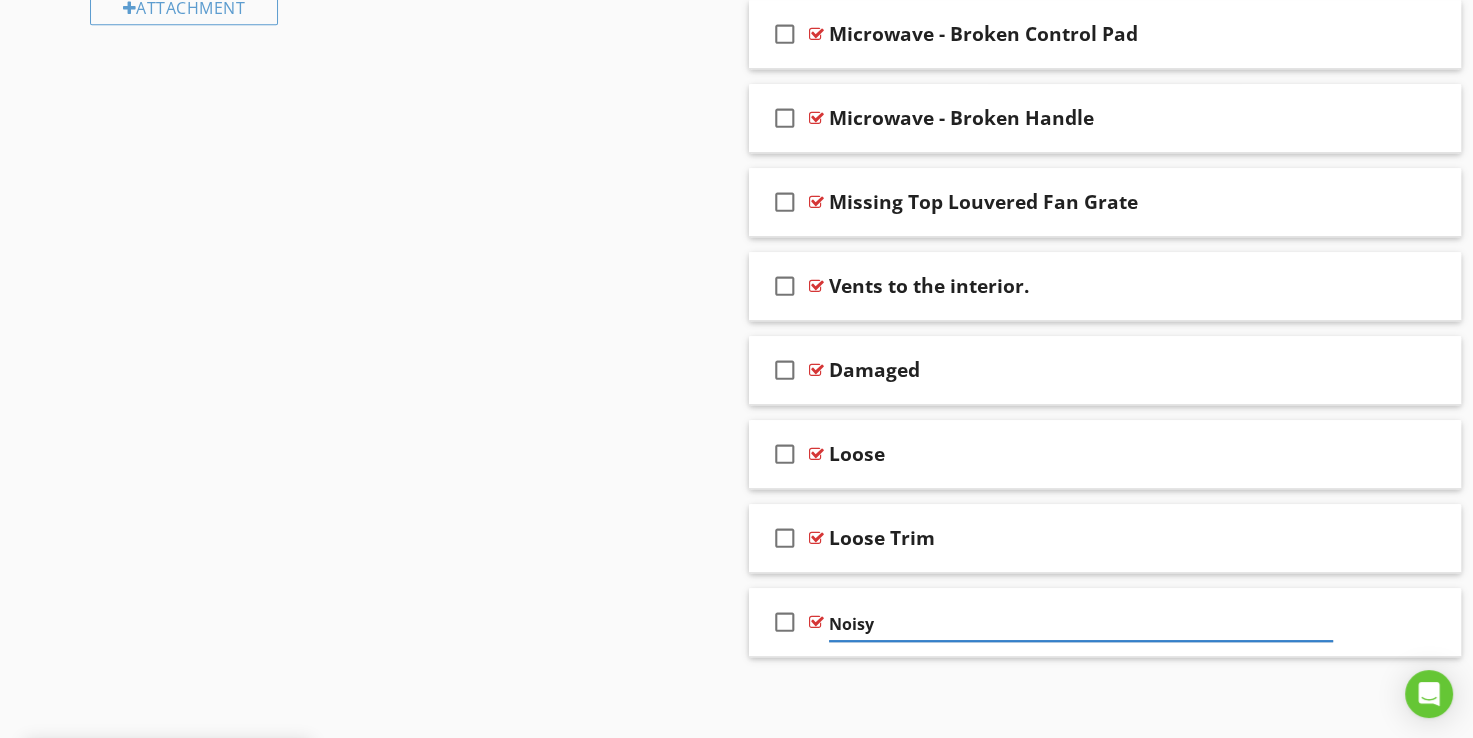 click on "Sections
Inspection Details           Utility Shut-Off Locations           Roofing           Chimney           Grounds           Exterior           Insulation and Ventilation           Structural Components           Interiors           Built-in Appliances           Plumbing           Electrical           Heating           Air Conditioning           Fireplaces and Wood Burning Stoves           Garage           Building/Shed
Section
Attachments
Attachment
Items
General           Range/Oven/Cooktop           Exhaust Hood            Built-In Microwave           Dishwasher           Refrigerator           Garbage Disposal           Trash Compactor           Washer           Dryer
Item
Comments
New
Informational   check_box_outline_blank     Select All       check_box_outline_blank" at bounding box center (736, -173) 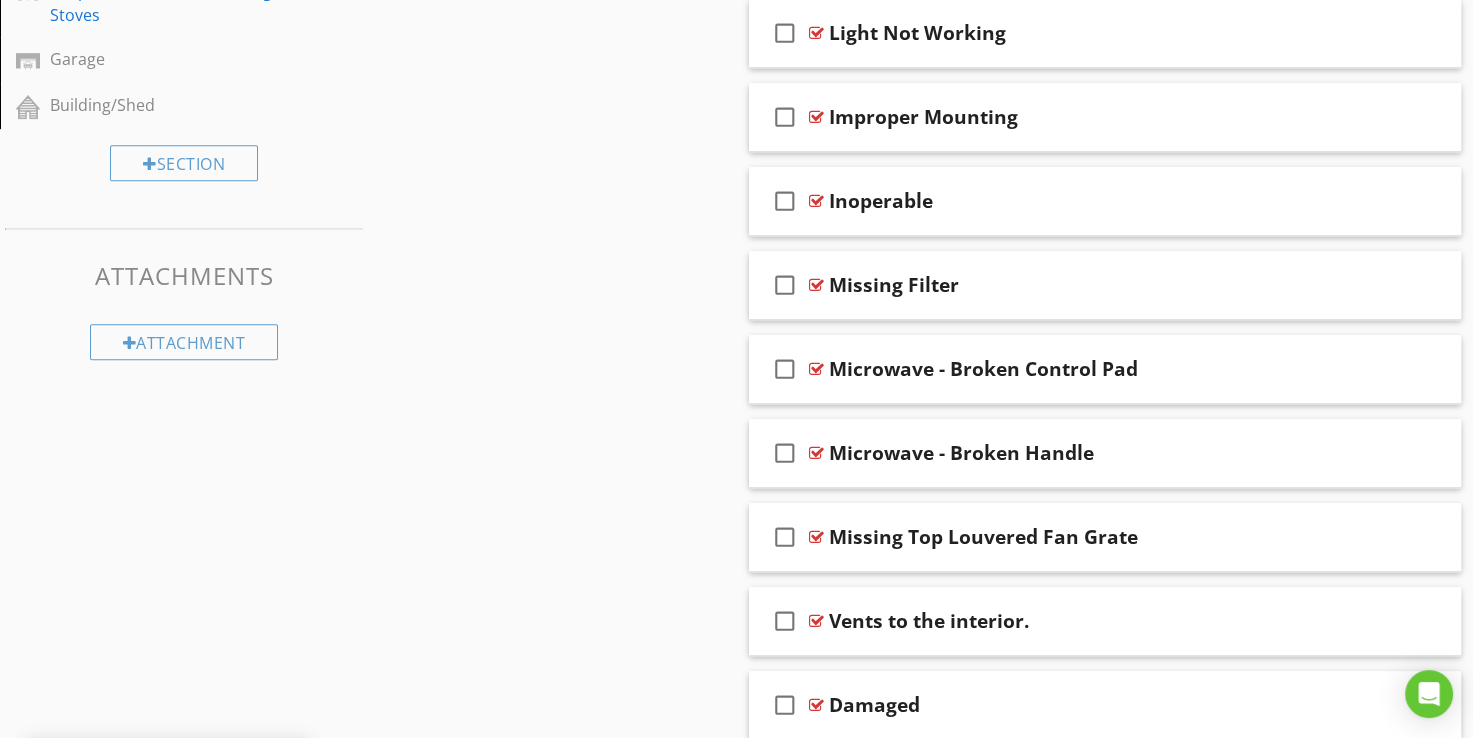 scroll, scrollTop: 967, scrollLeft: 0, axis: vertical 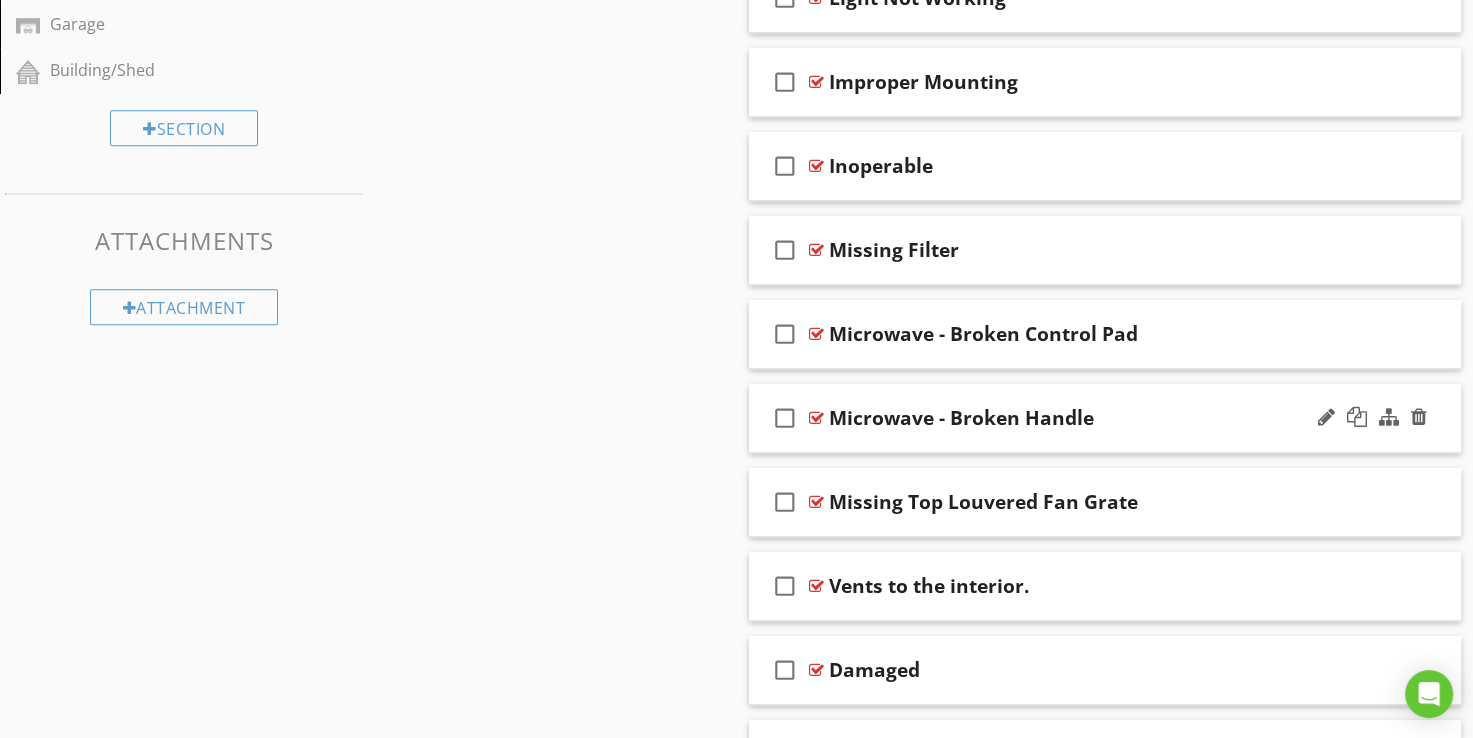 click on "Microwave - Broken Handle" at bounding box center [961, 418] 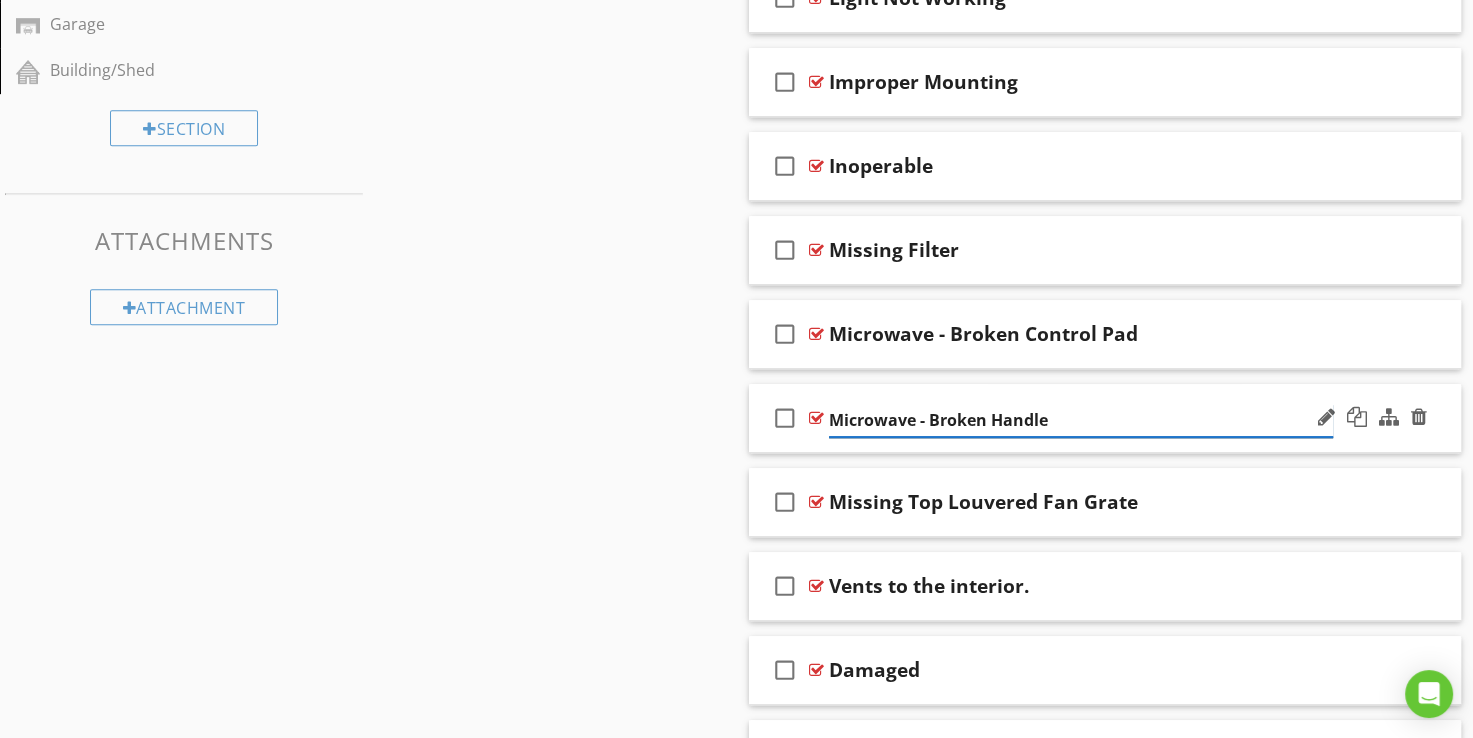 click on "Microwave - Broken Handle" at bounding box center [1081, 420] 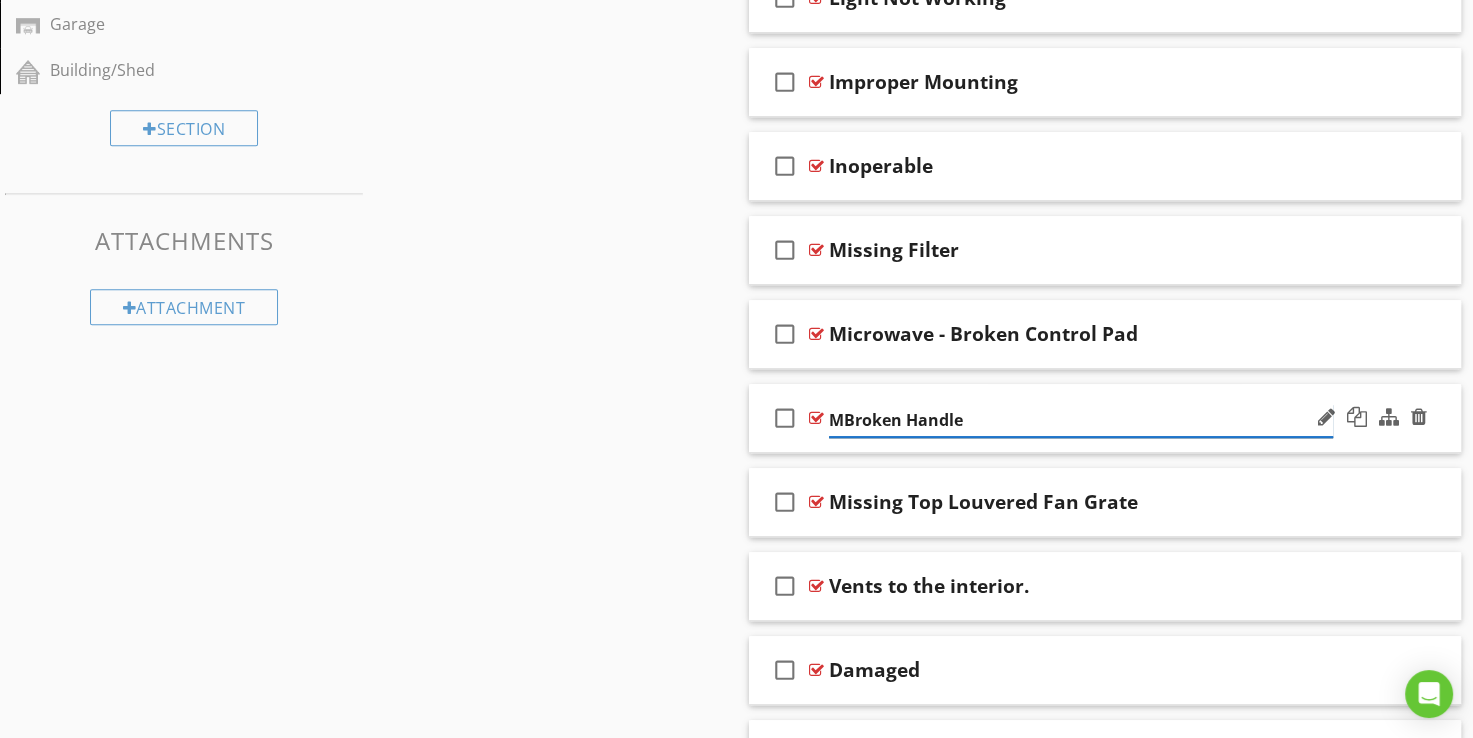 type on "Broken Handle" 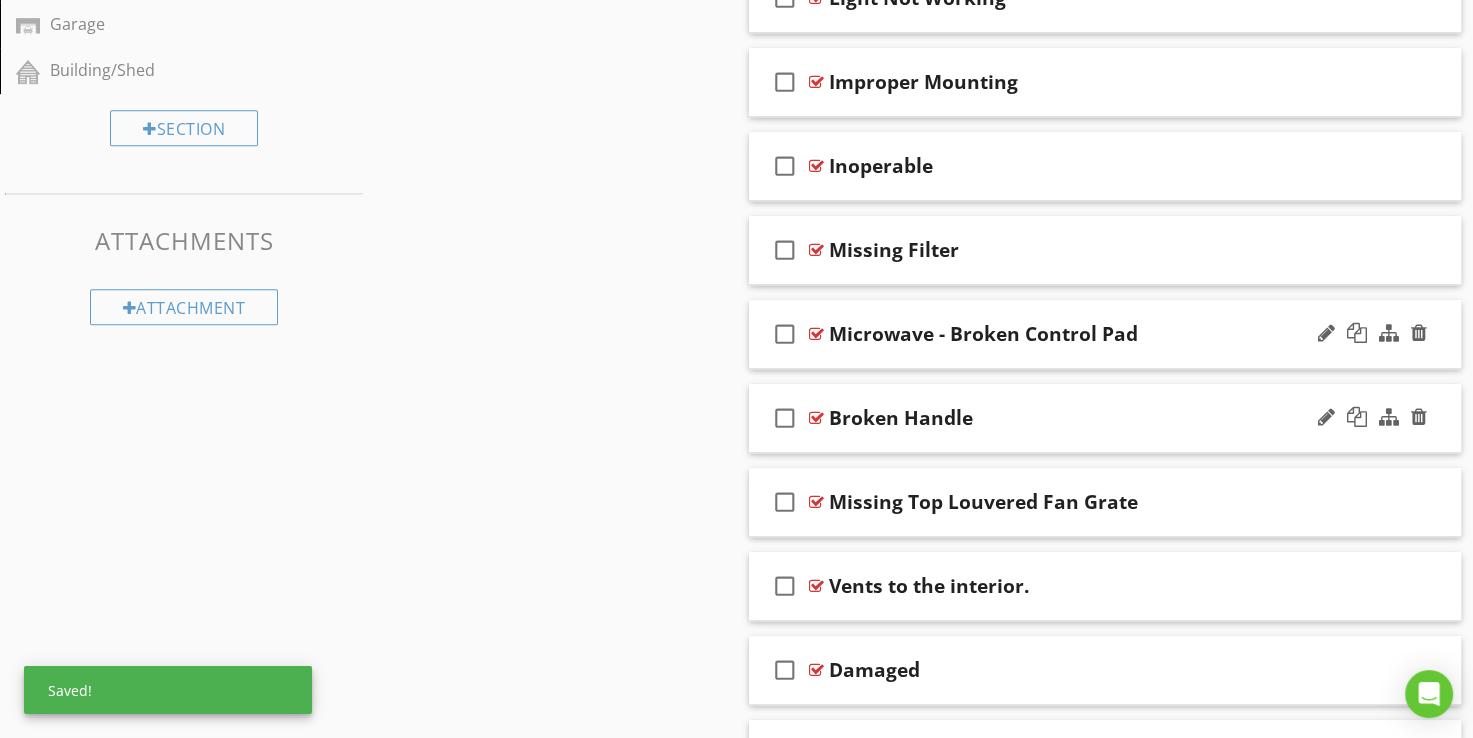 click on "Microwave - Broken Control Pad" at bounding box center (983, 334) 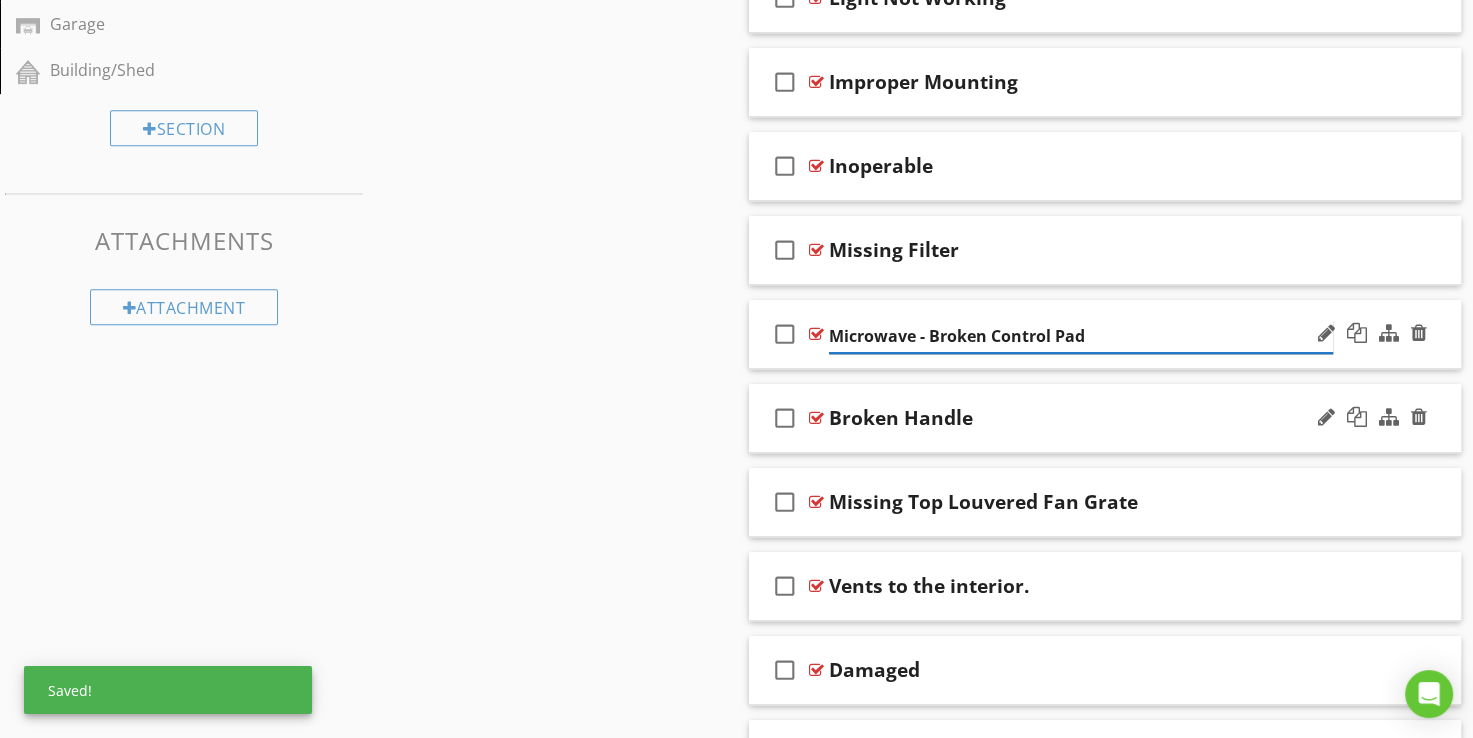 click on "Microwave - Broken Control Pad" at bounding box center (1081, 336) 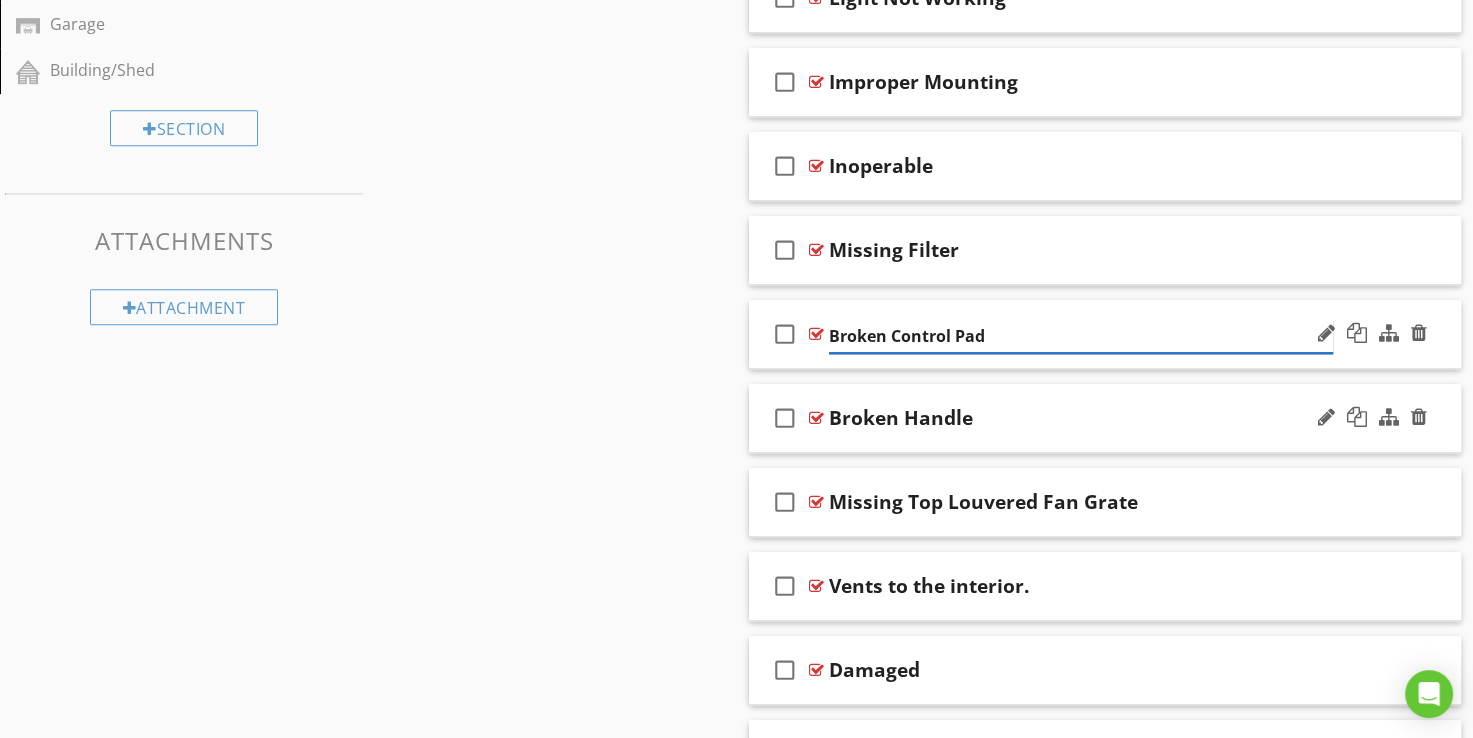 type on "Broken Control Pad" 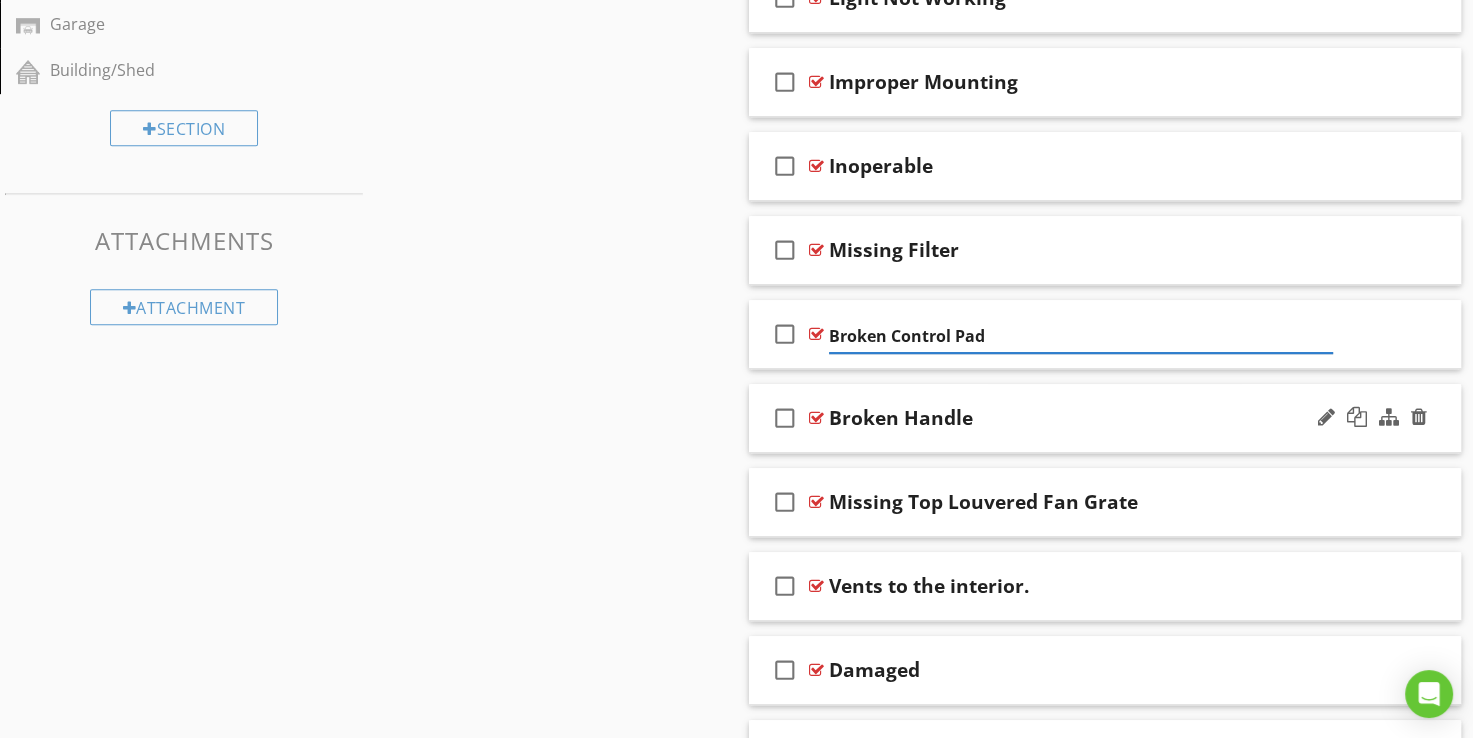 click on "Sections
Inspection Details           Utility Shut-Off Locations           Roofing           Chimney           Grounds           Exterior           Insulation and Ventilation           Structural Components           Interiors           Built-in Appliances           Plumbing           Electrical           Heating           Air Conditioning           Fireplaces and Wood Burning Stoves           Garage           Building/Shed
Section
Attachments
Attachment
Items
General           Range/Oven/Cooktop           Exhaust Hood            Built-In Microwave           Dishwasher           Refrigerator           Garbage Disposal           Trash Compactor           Washer           Dryer
Item
Comments
New
Informational   check_box_outline_blank     Select All       check_box_outline_blank" at bounding box center [736, 127] 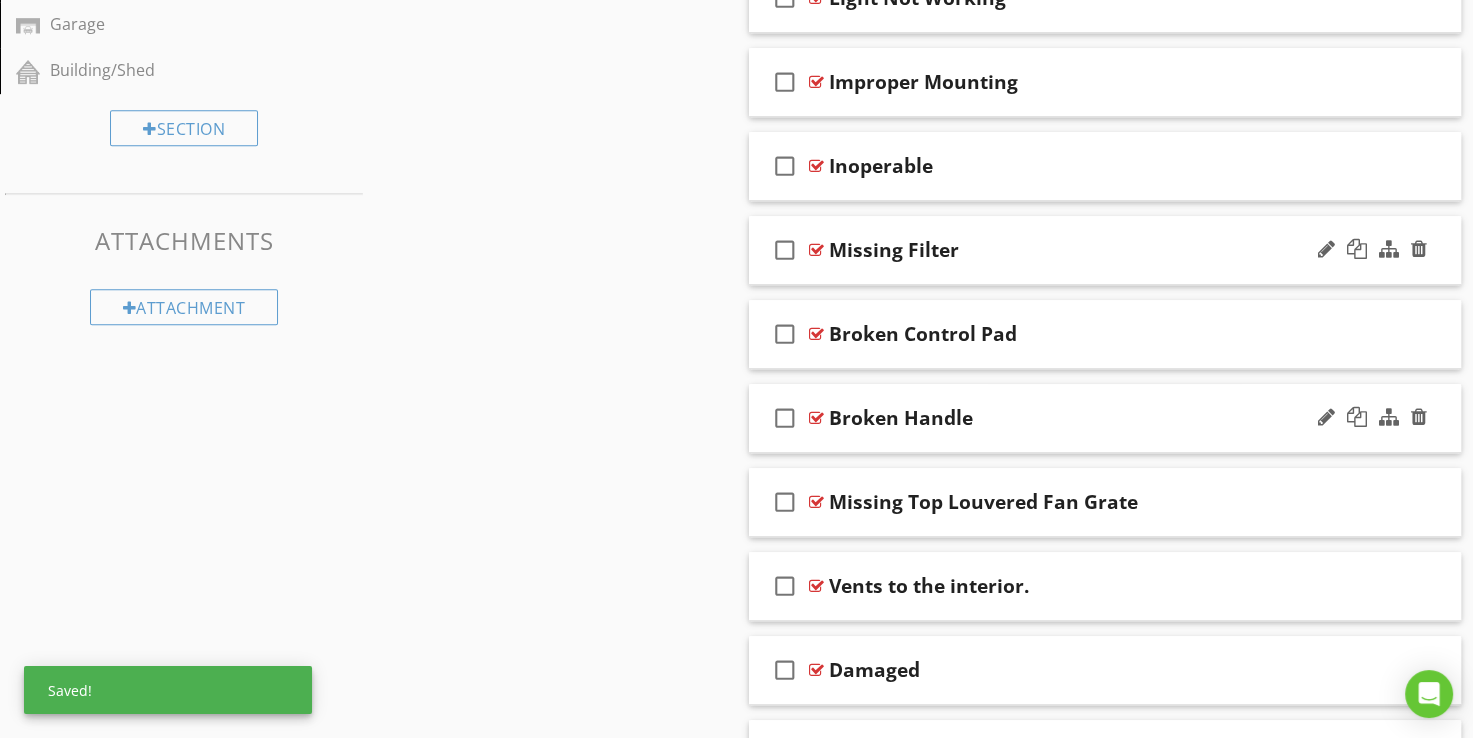 click at bounding box center [816, 250] 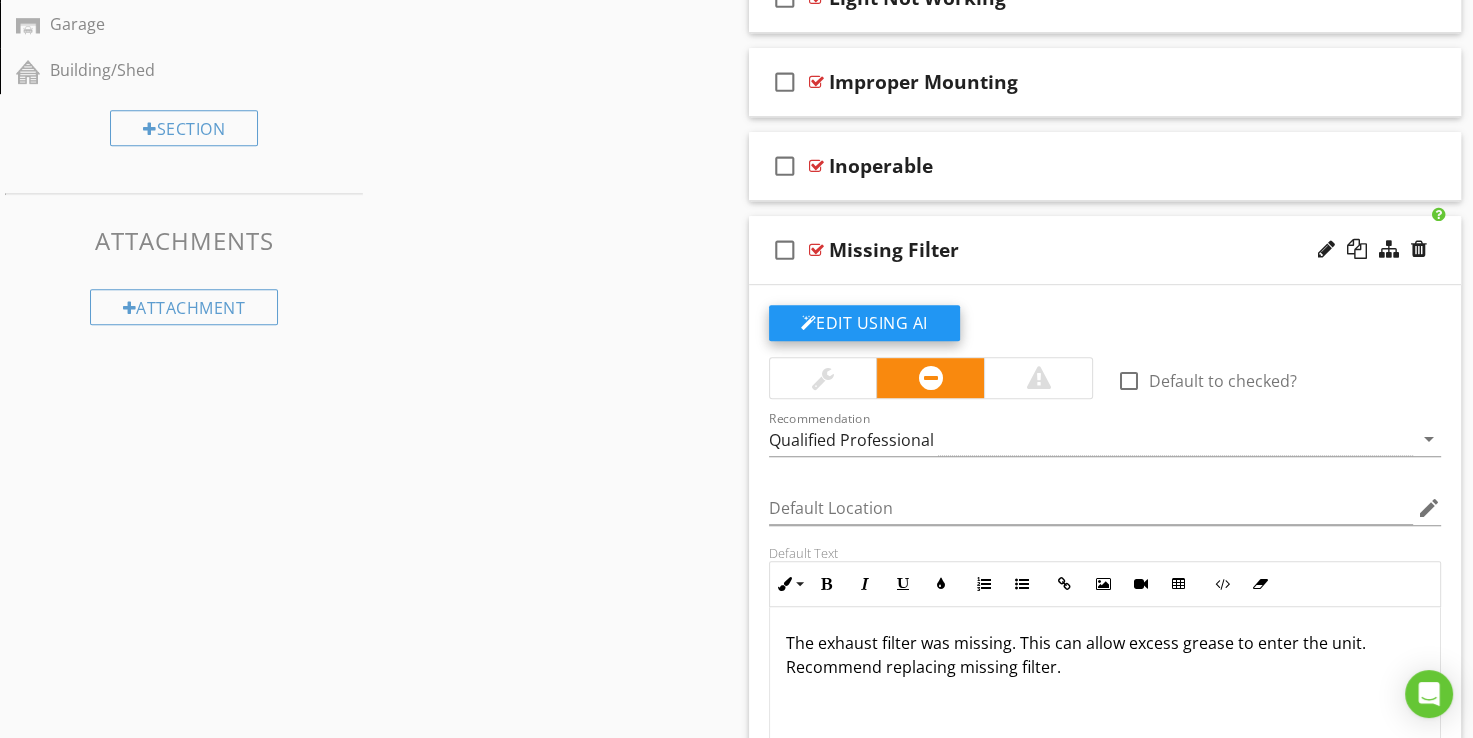 click on "Edit Using AI" at bounding box center [864, 323] 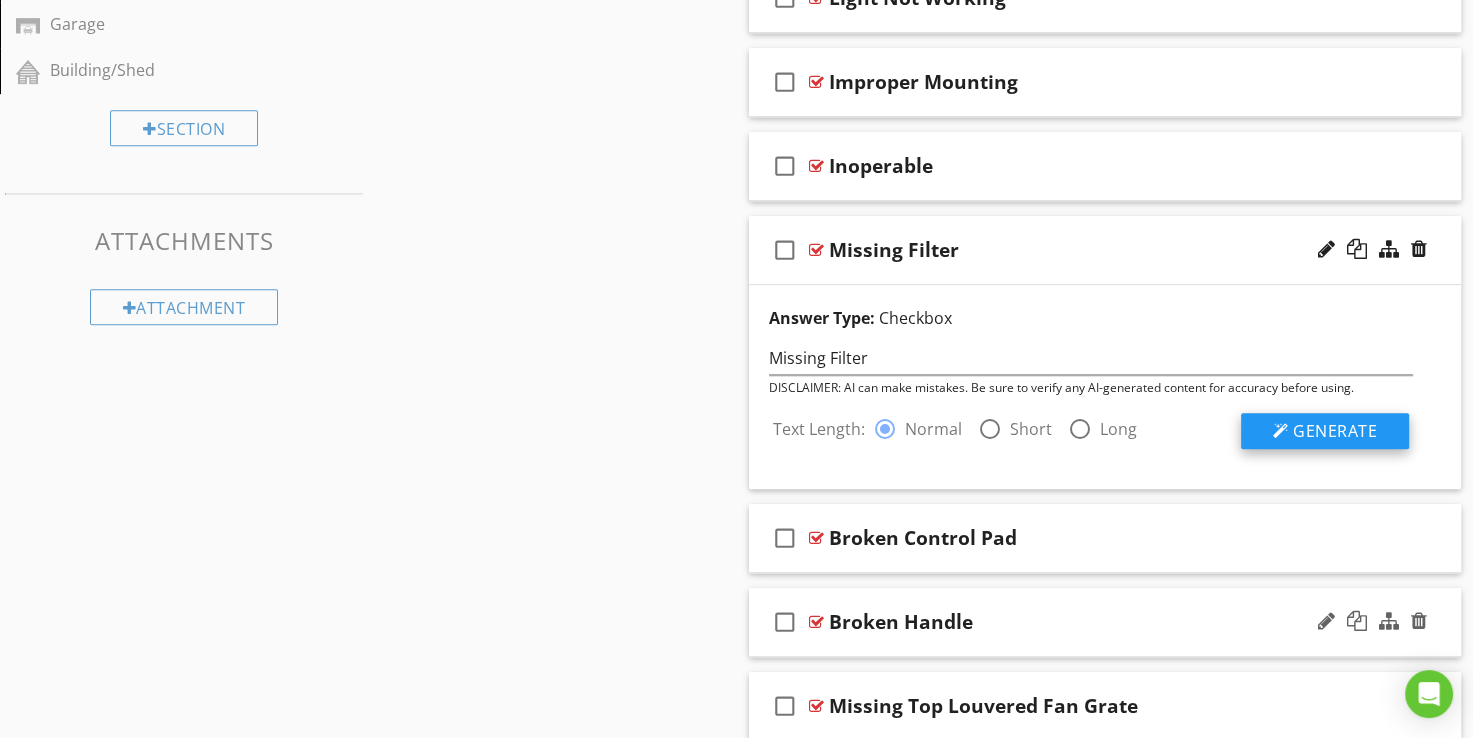 click on "Generate" at bounding box center [1335, 431] 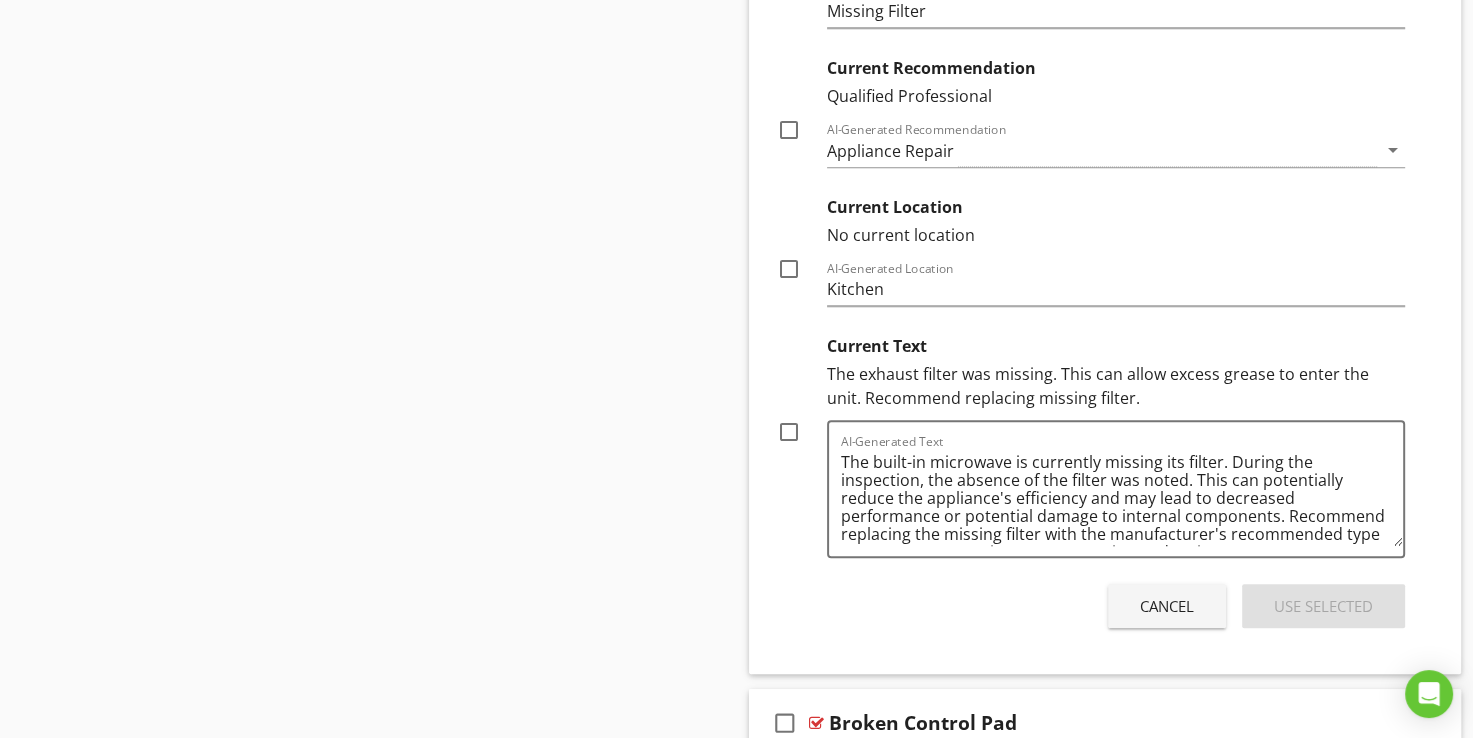 scroll, scrollTop: 1567, scrollLeft: 0, axis: vertical 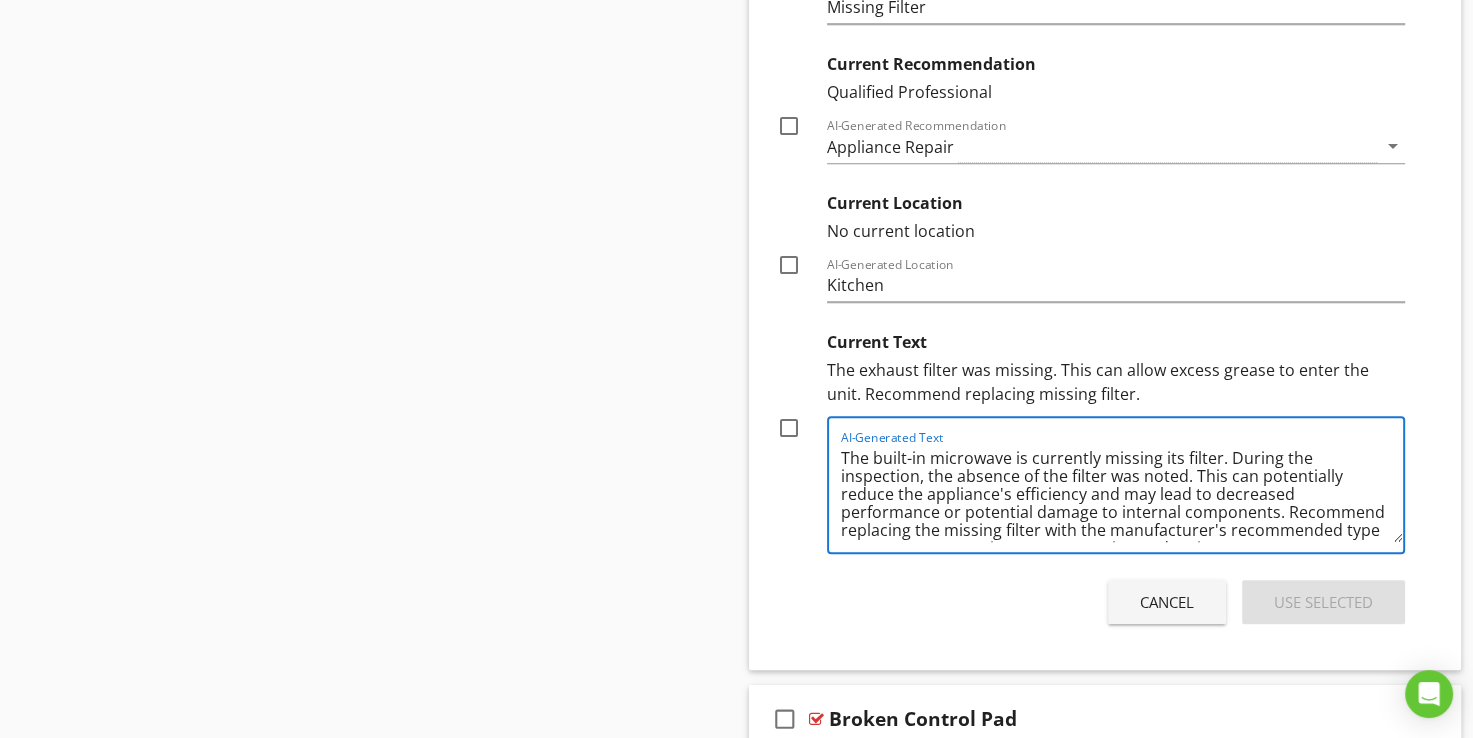 drag, startPoint x: 1188, startPoint y: 471, endPoint x: 1225, endPoint y: 456, distance: 39.92493 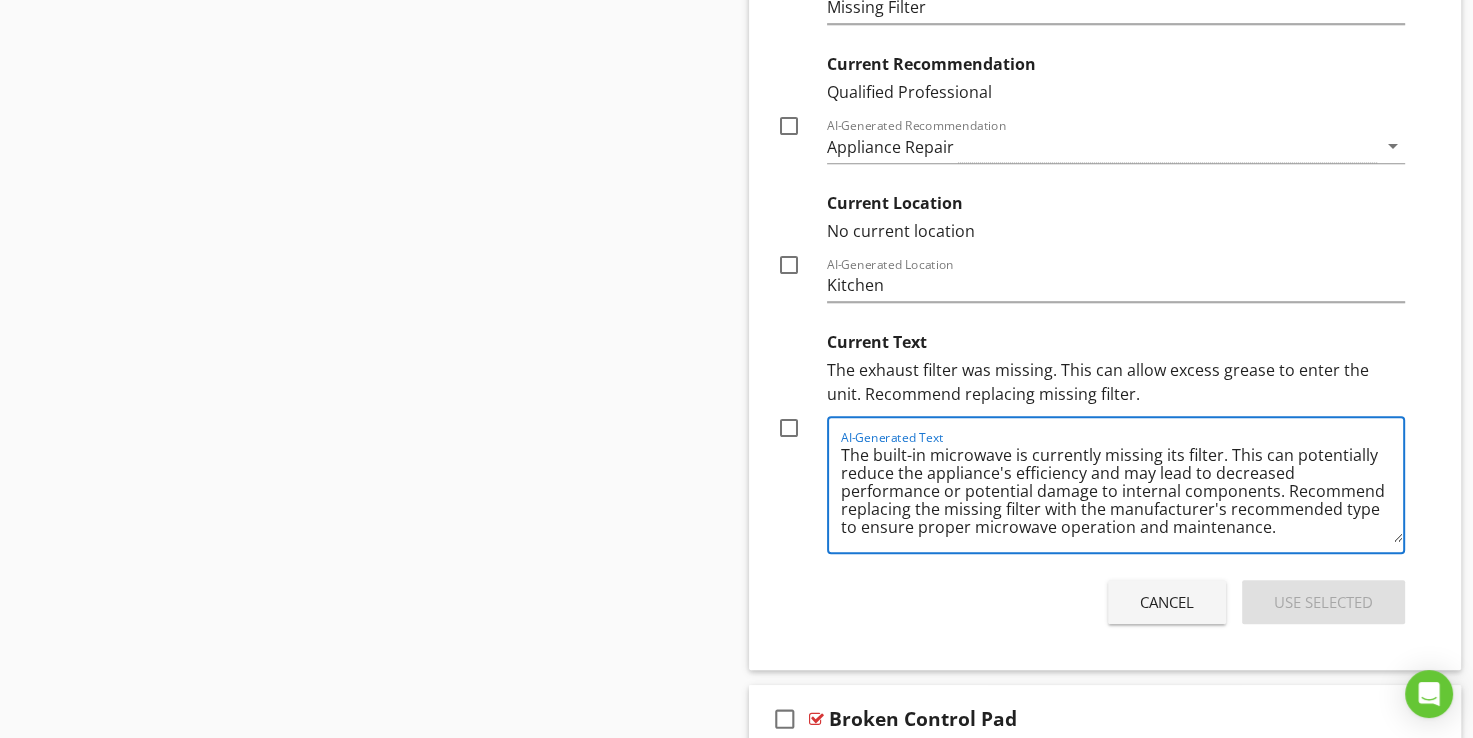 scroll, scrollTop: 4, scrollLeft: 0, axis: vertical 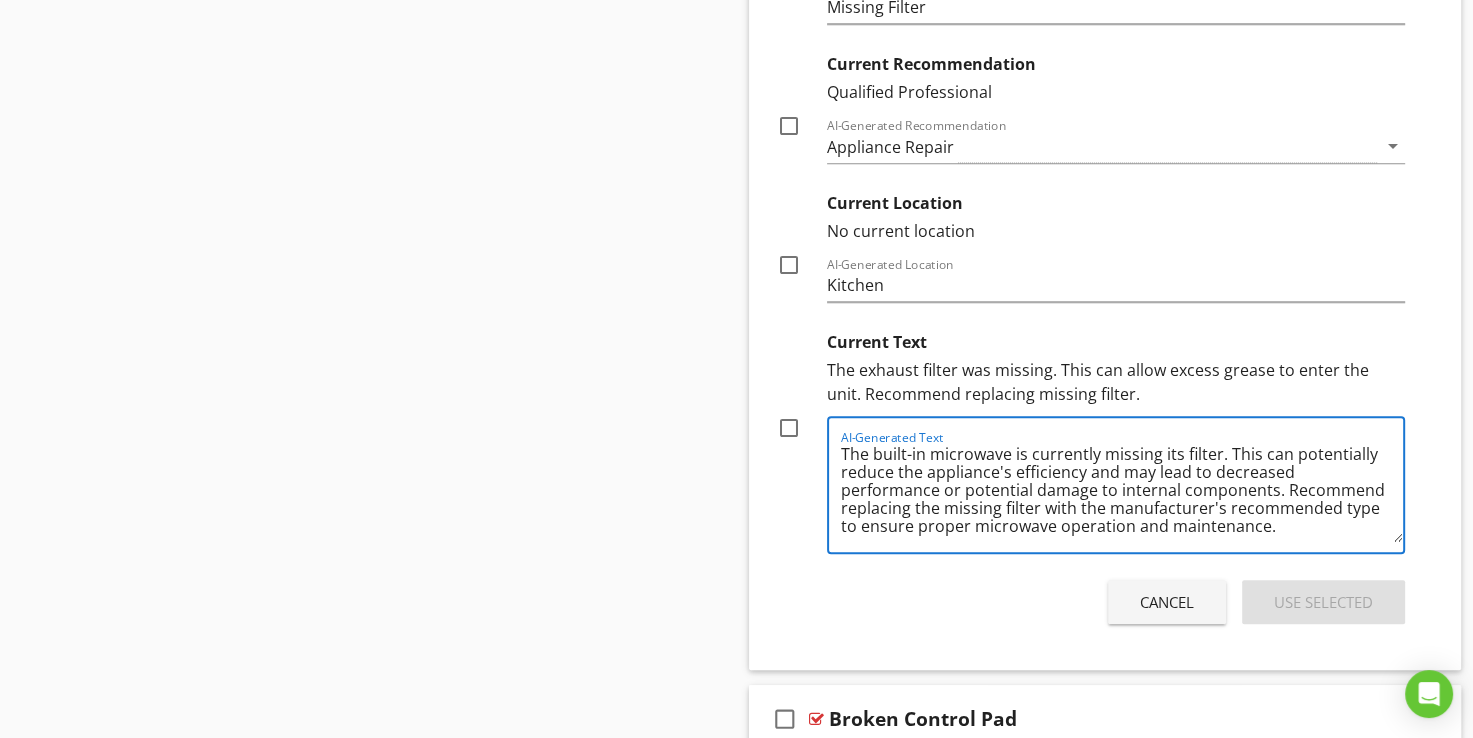 click on "The built-in microwave is currently missing its filter. This can potentially reduce the appliance's efficiency and may lead to decreased performance or potential damage to internal components. Recommend replacing the missing filter with the manufacturer's recommended type to ensure proper microwave operation and maintenance." at bounding box center [1122, 492] 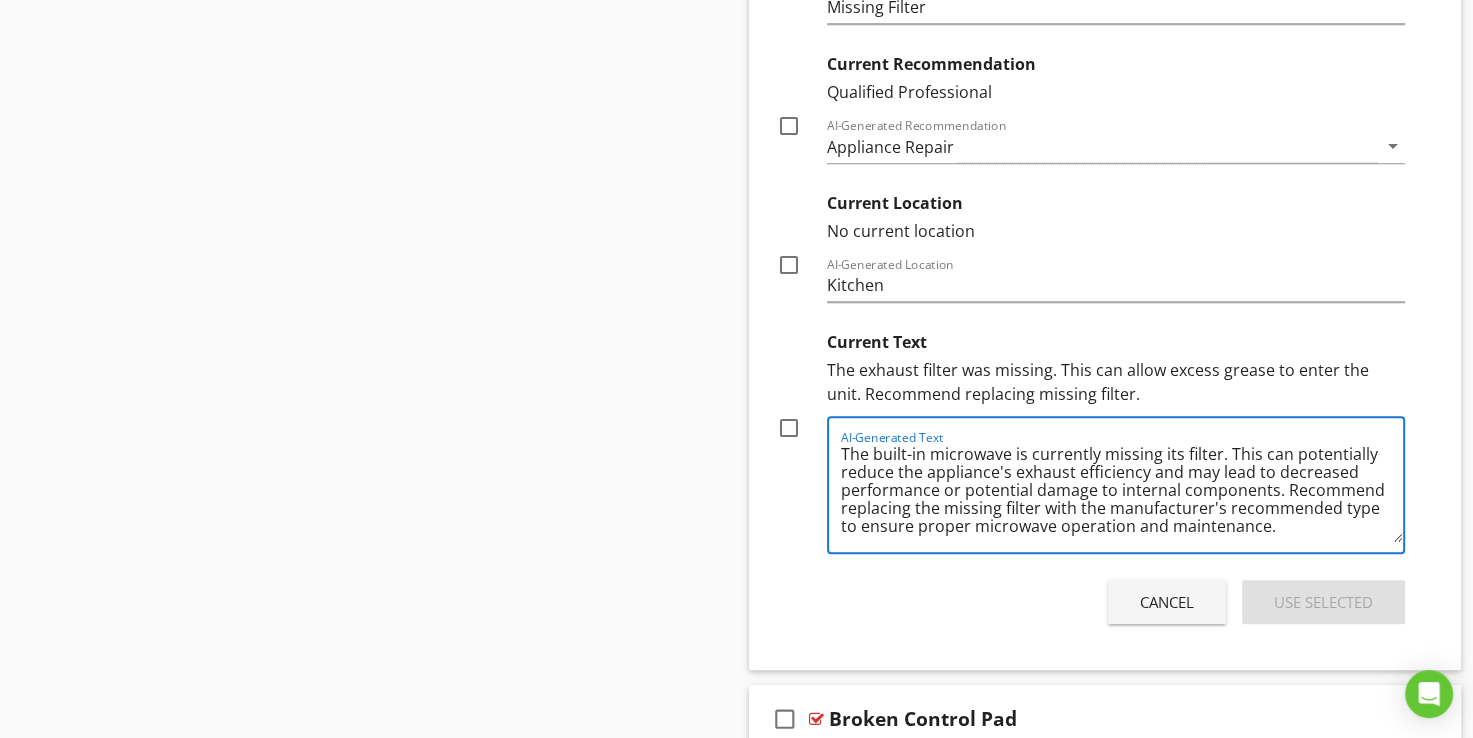 click on "The built-in microwave is currently missing its filter. This can potentially reduce the appliance's exhaust efficiency and may lead to decreased performance or potential damage to internal components. Recommend replacing the missing filter with the manufacturer's recommended type to ensure proper microwave operation and maintenance." at bounding box center (1122, 492) 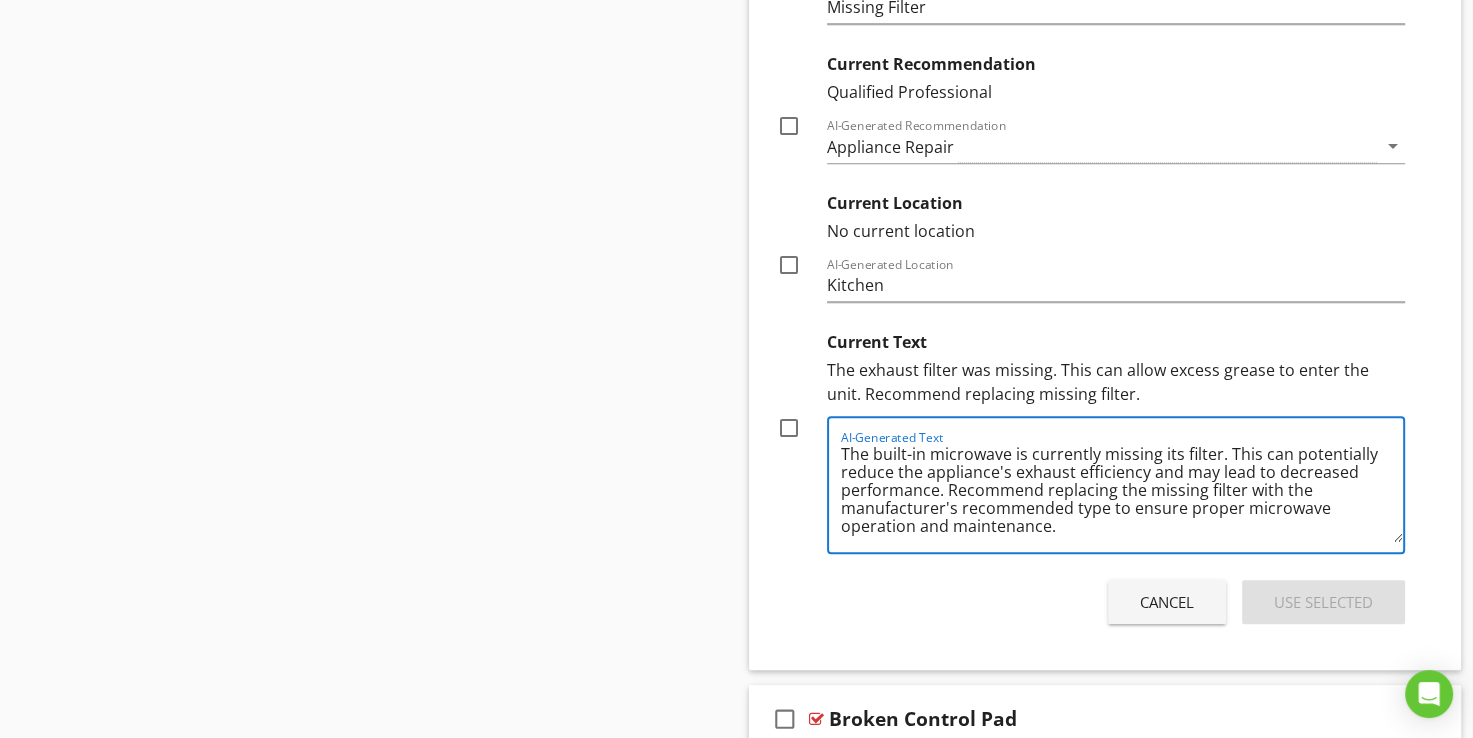 type on "The built-in microwave is currently missing its filter. This can potentially reduce the appliance's exhaust efficiency and may lead to decreased performance. Recommend replacing the missing filter with the manufacturer's recommended type to ensure proper microwave operation and maintenance." 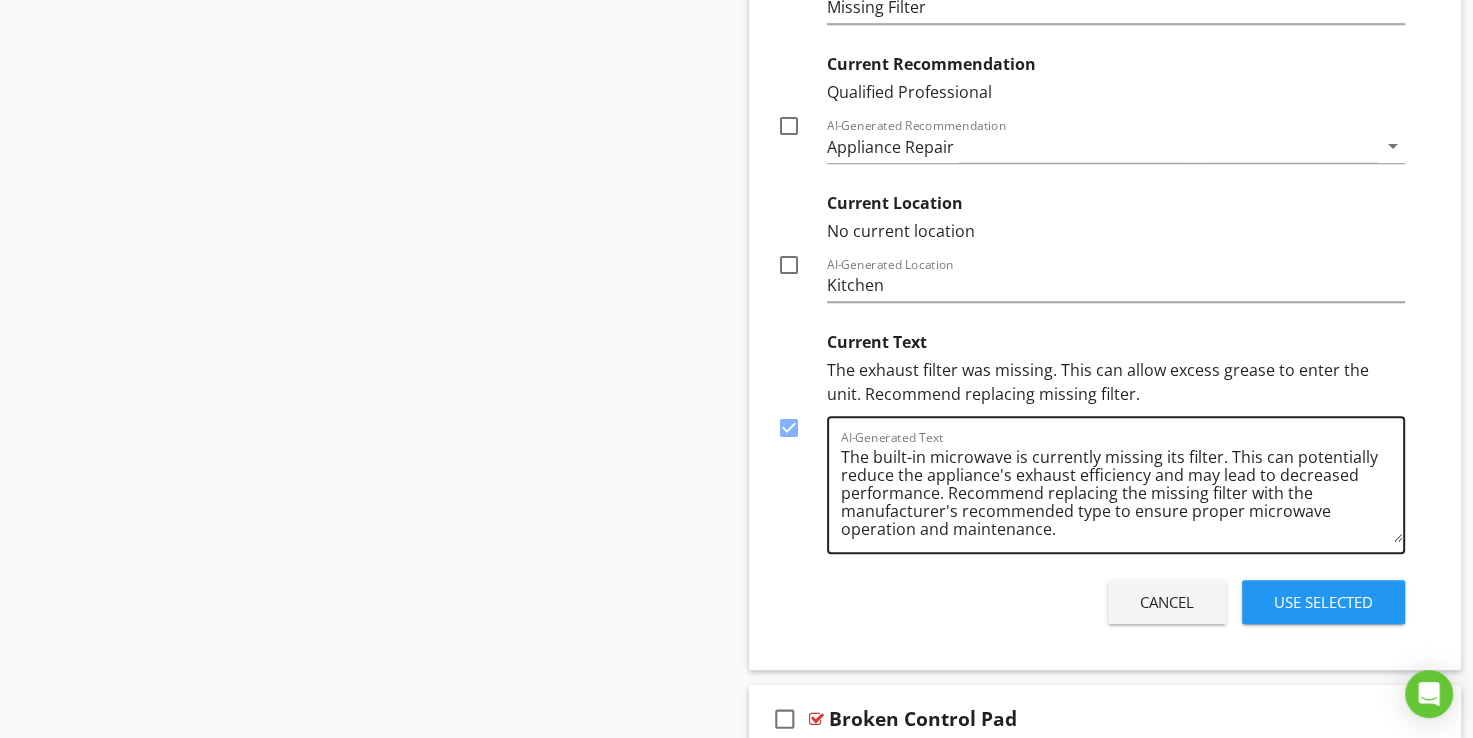 scroll, scrollTop: 0, scrollLeft: 0, axis: both 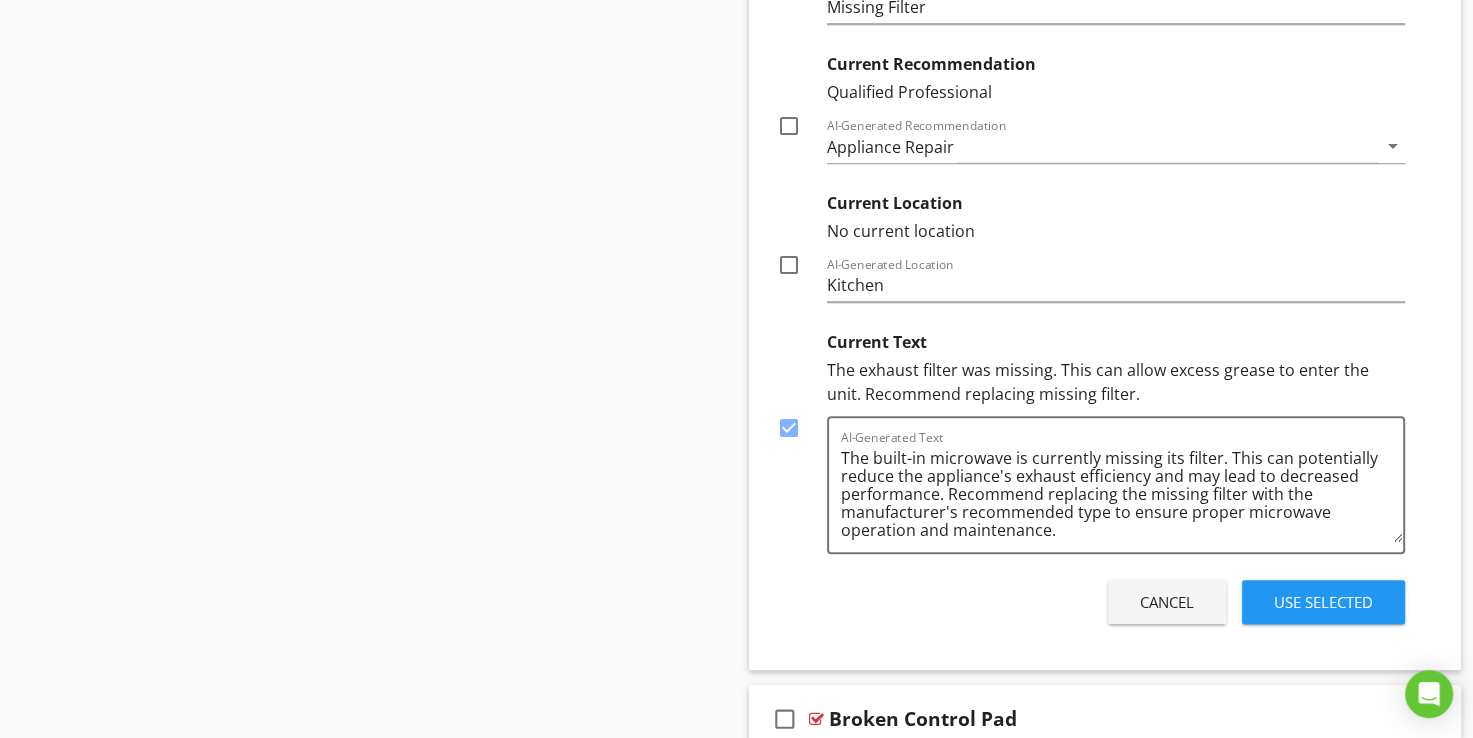 click on "Use Selected" at bounding box center (1323, 602) 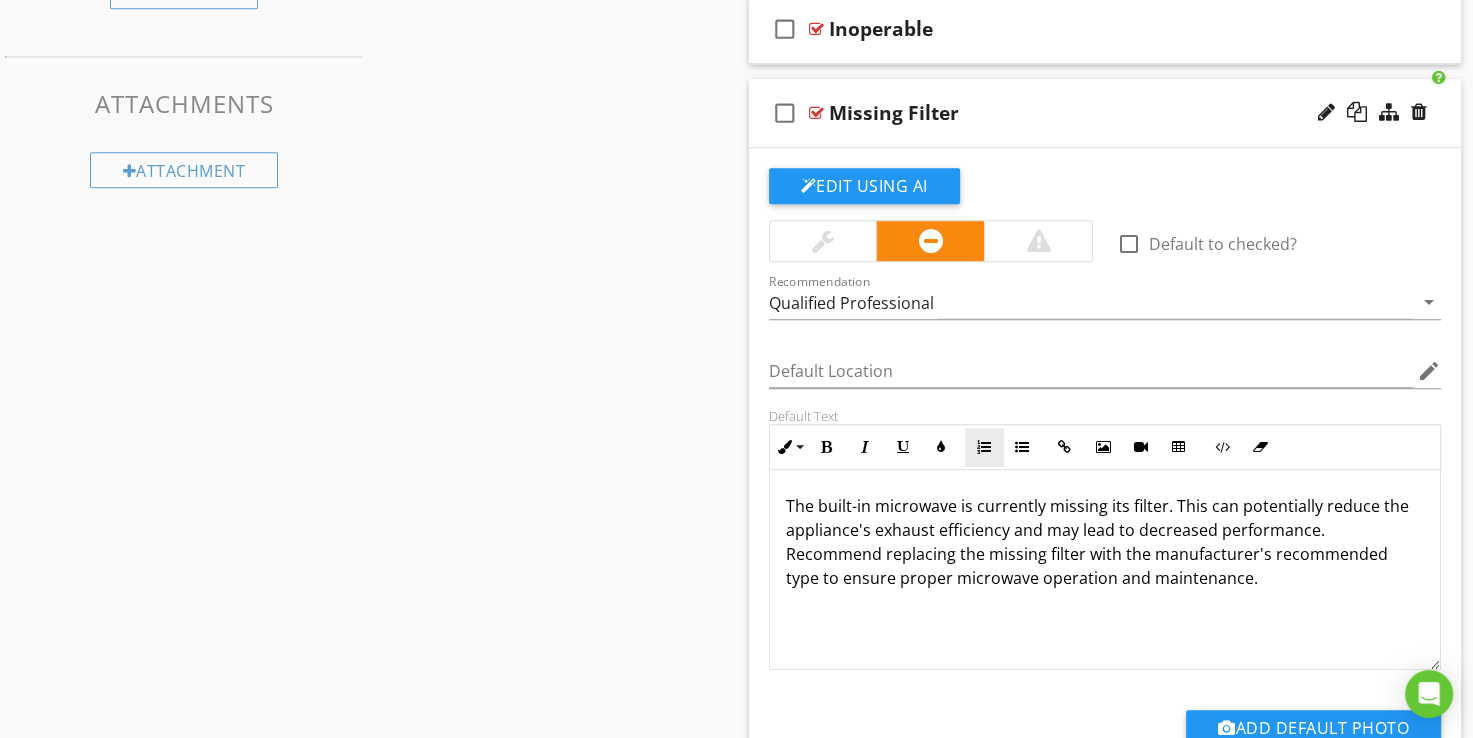 scroll, scrollTop: 1139, scrollLeft: 0, axis: vertical 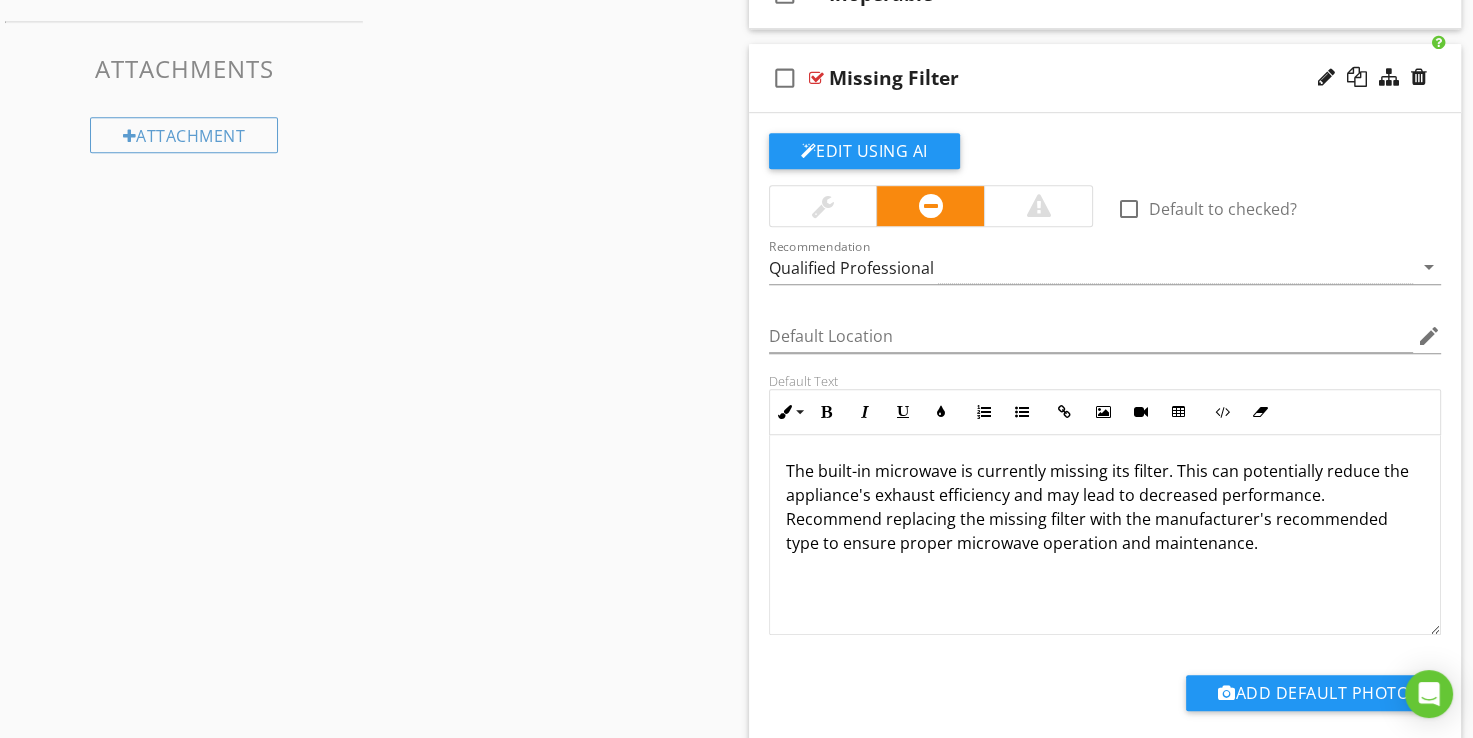 click at bounding box center (823, 206) 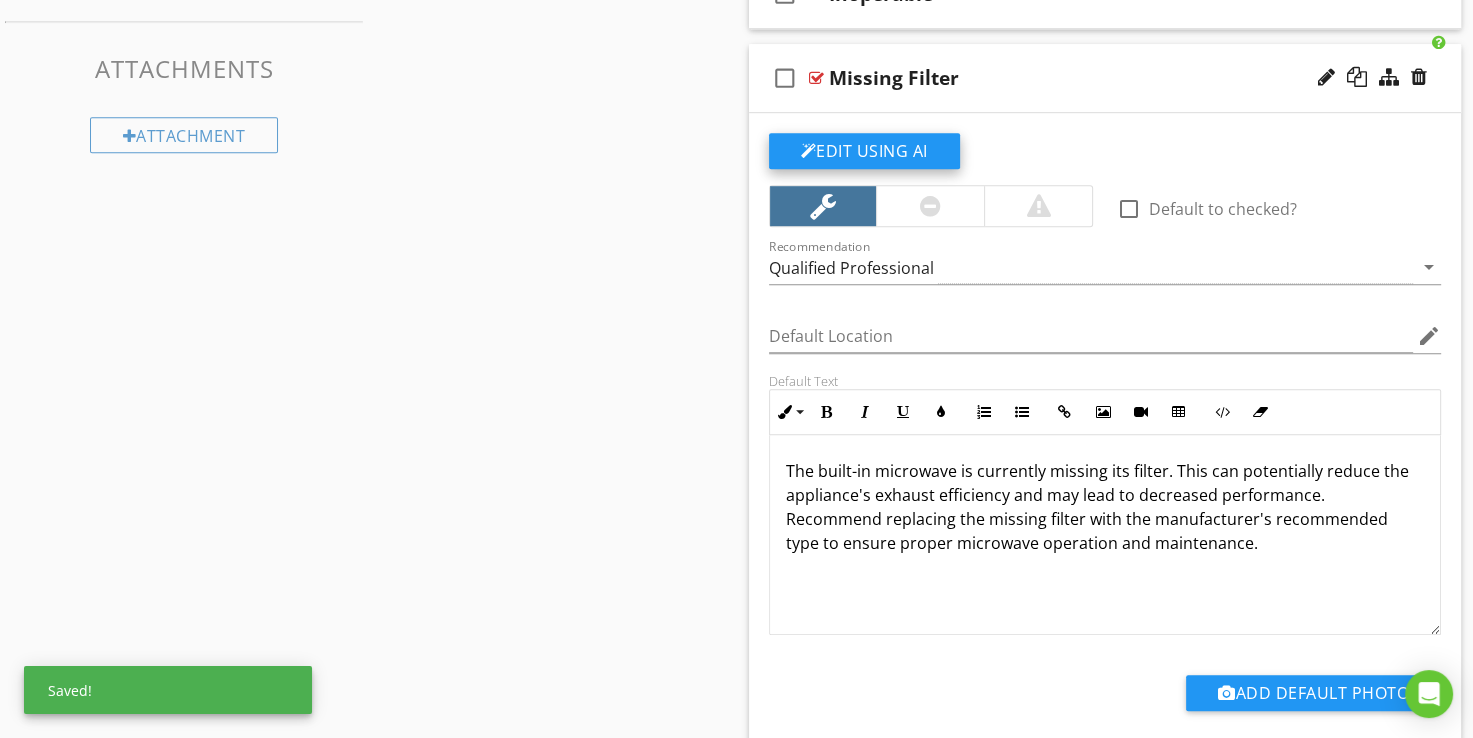 click on "Edit Using AI" at bounding box center [864, 151] 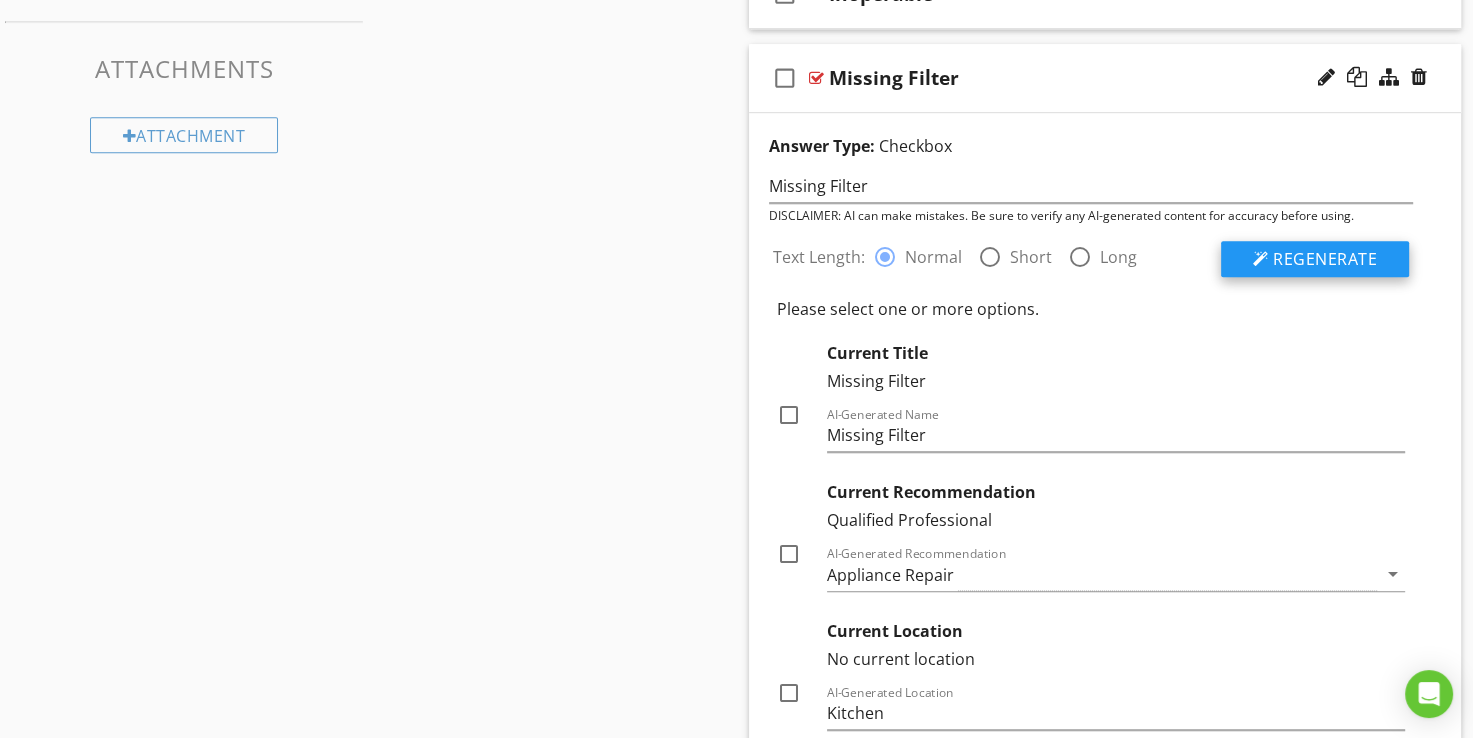 click at bounding box center [1261, 259] 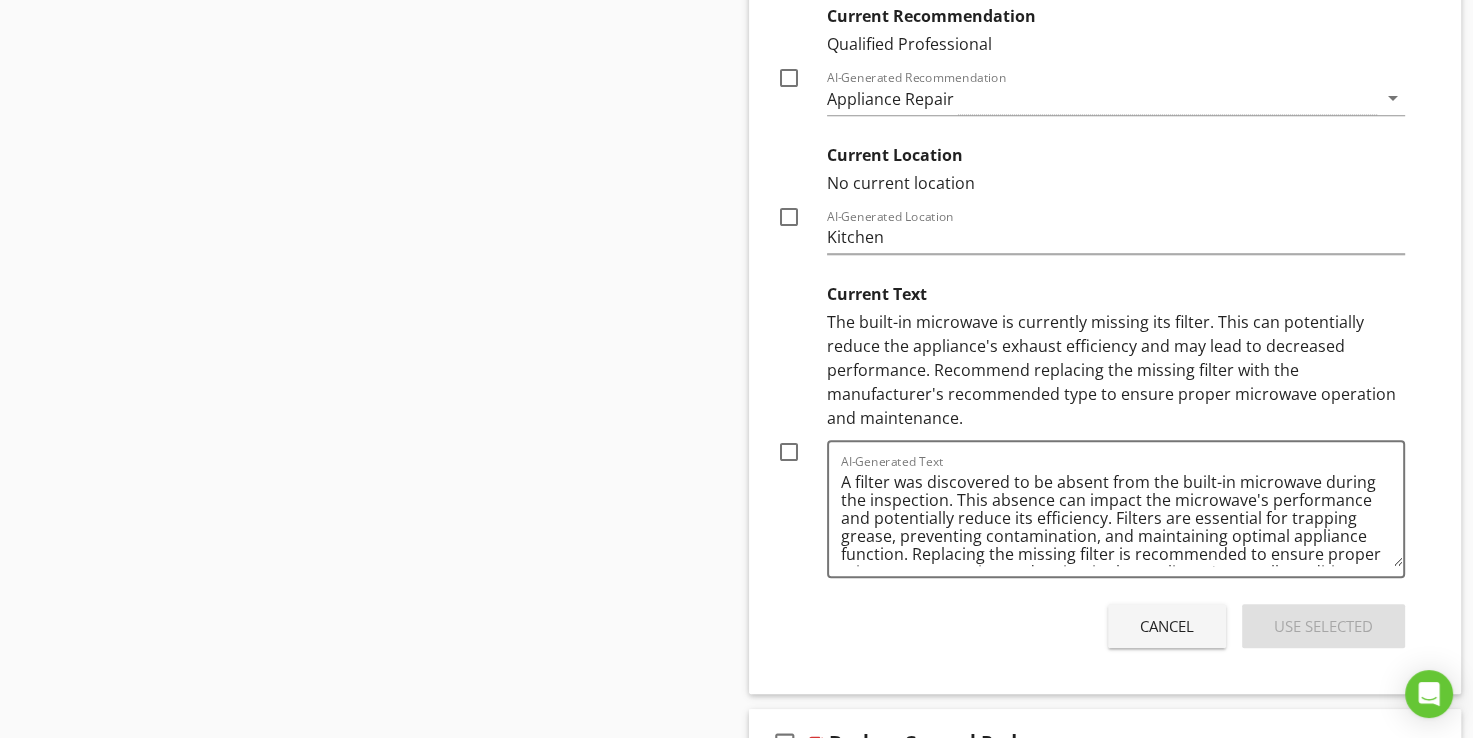 scroll, scrollTop: 1639, scrollLeft: 0, axis: vertical 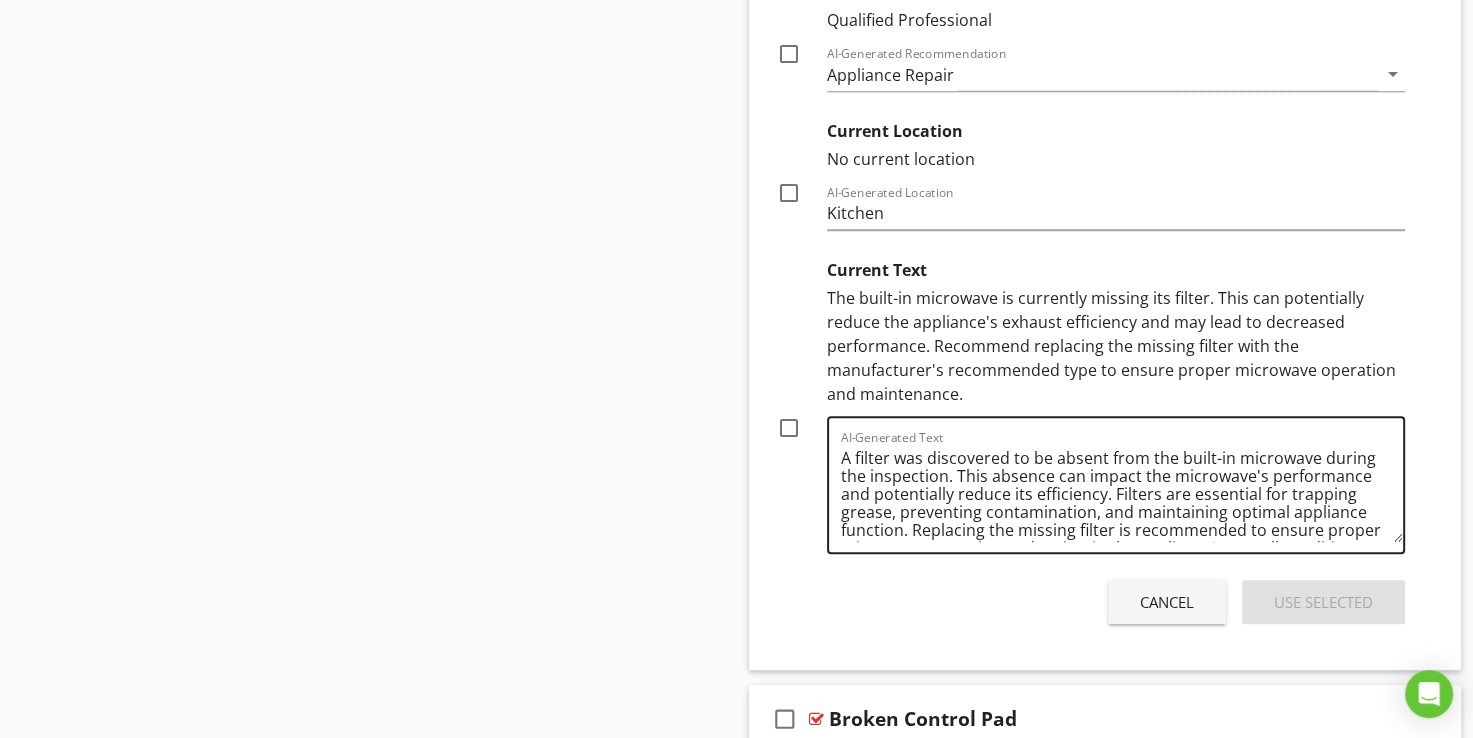 click on "A filter was discovered to be absent from the built-in microwave during the inspection. This absence can impact the microwave's performance and potentially reduce its efficiency. Filters are essential for trapping grease, preventing contamination, and maintaining optimal appliance function. Replacing the missing filter is recommended to ensure proper microwave operation and maintain the appliance's overall condition." at bounding box center (1122, 492) 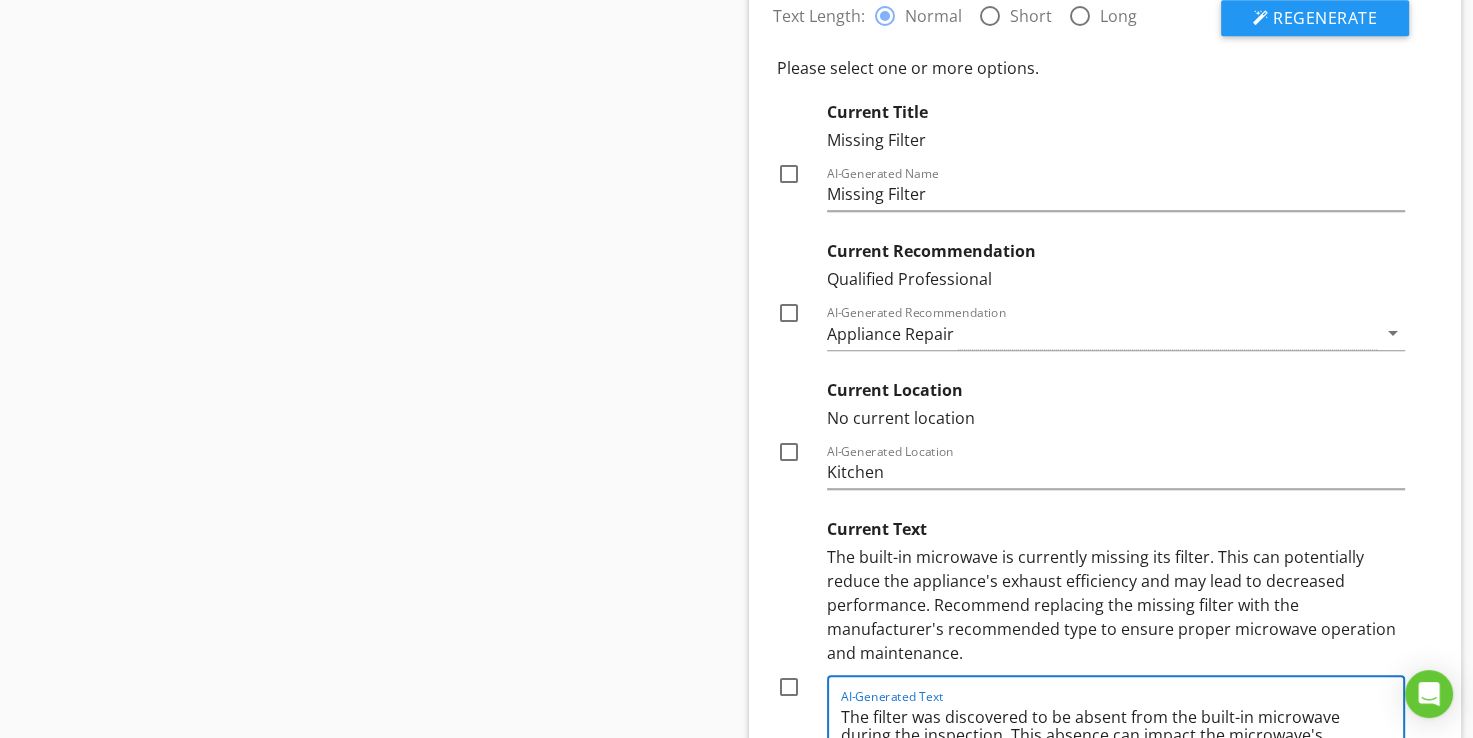 scroll, scrollTop: 1339, scrollLeft: 0, axis: vertical 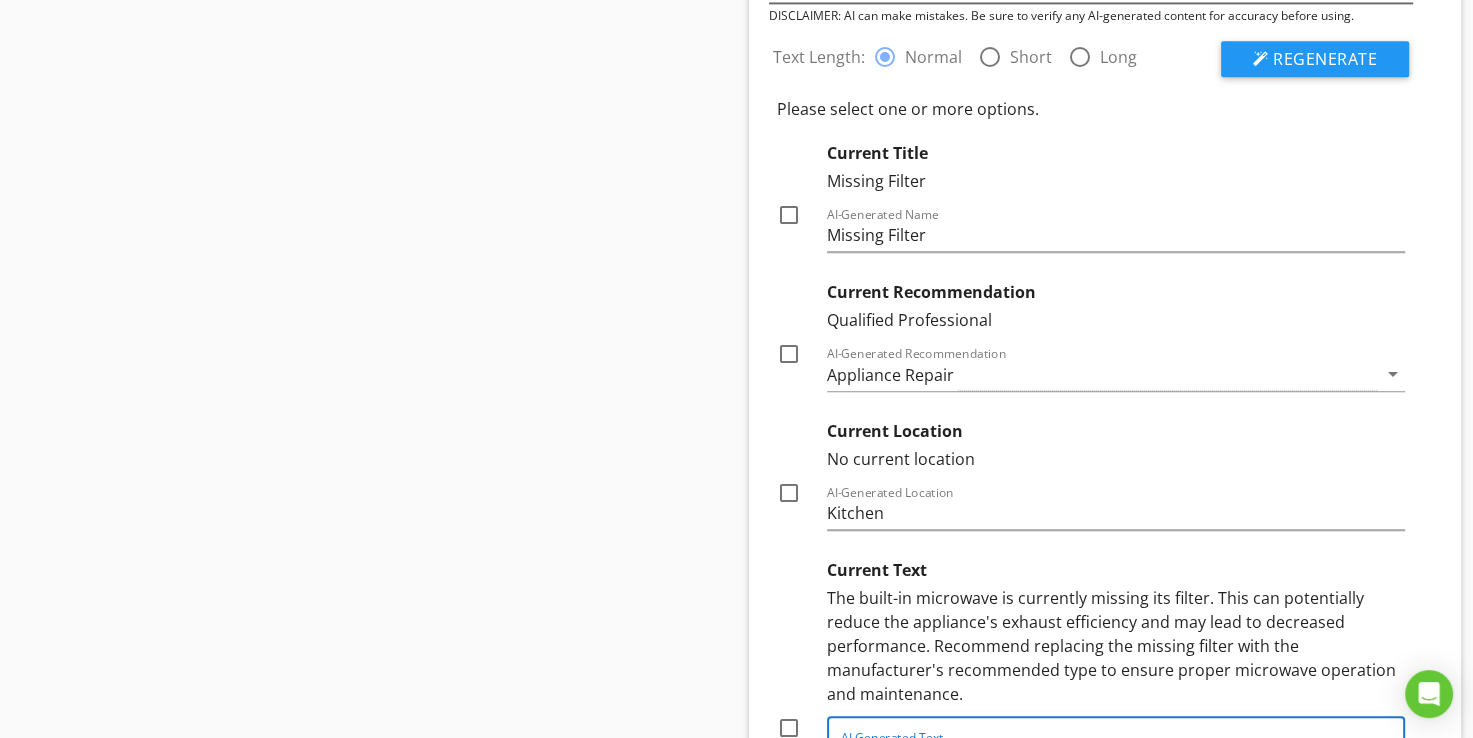 type on "The filter was discovered to be absent from the built-in microwave during the inspection. This absence can impact the microwave's performance and potentially reduce its efficiency. Filters are essential for trapping grease, preventing contamination, and maintaining optimal appliance function. Replacing the missing filter is recommended to ensure proper microwave operation and maintain the appliance's overall condition." 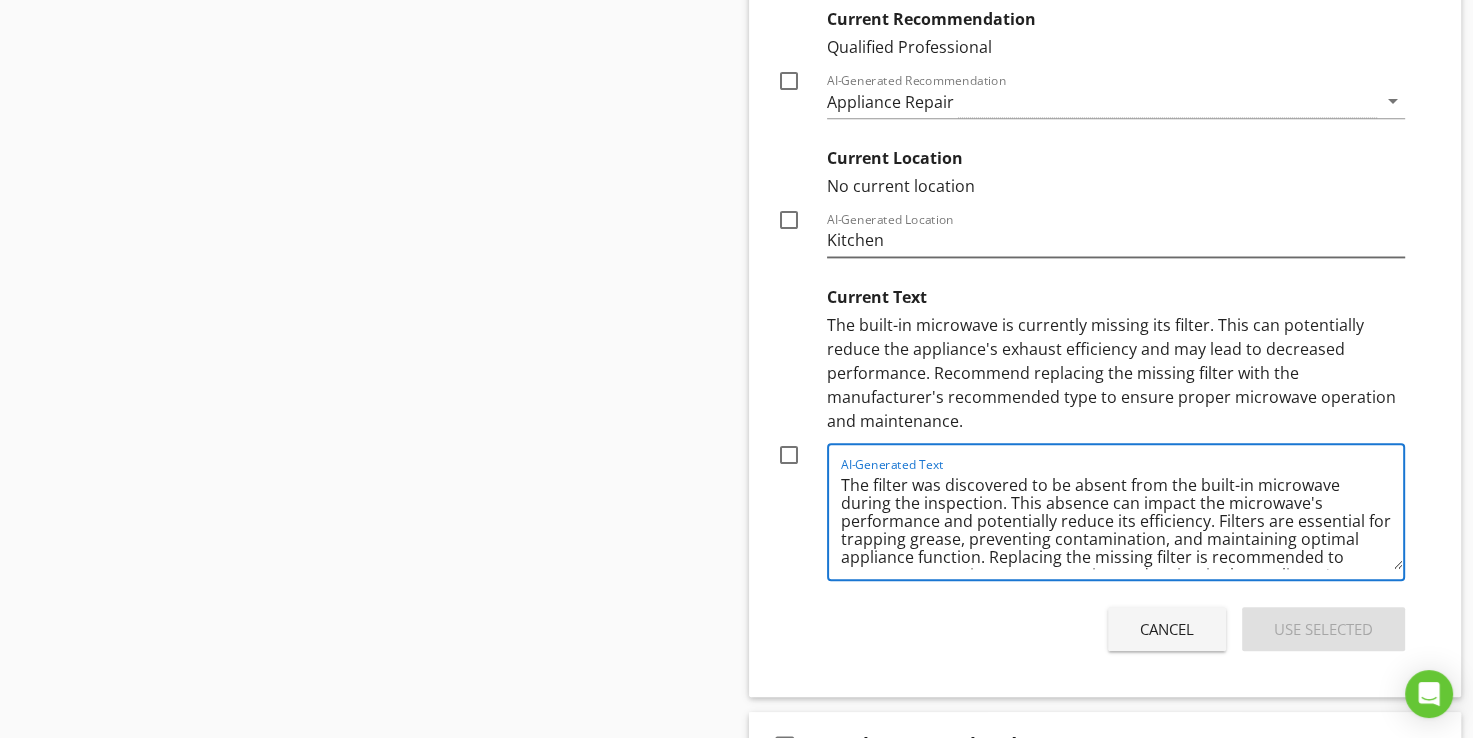 scroll, scrollTop: 1339, scrollLeft: 0, axis: vertical 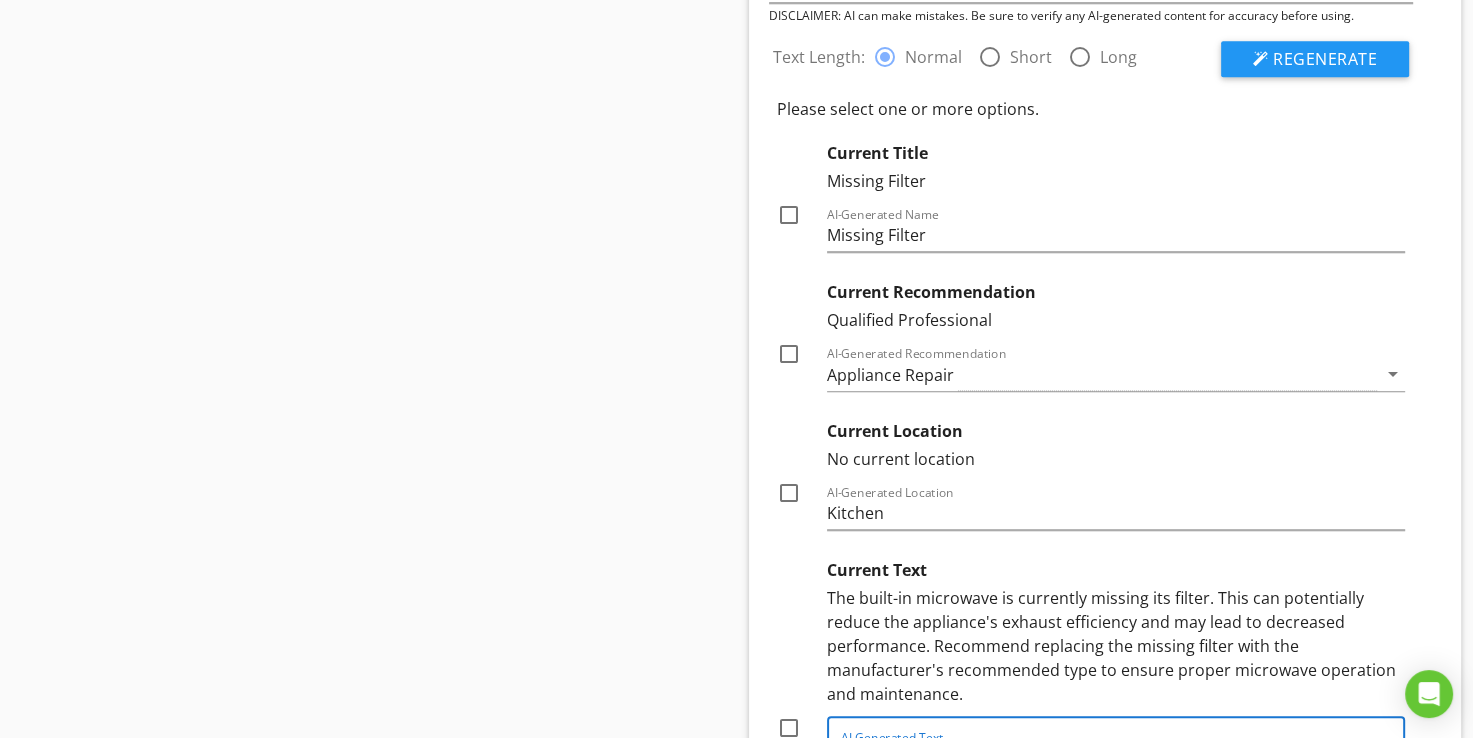click on "Short" at bounding box center [1031, 57] 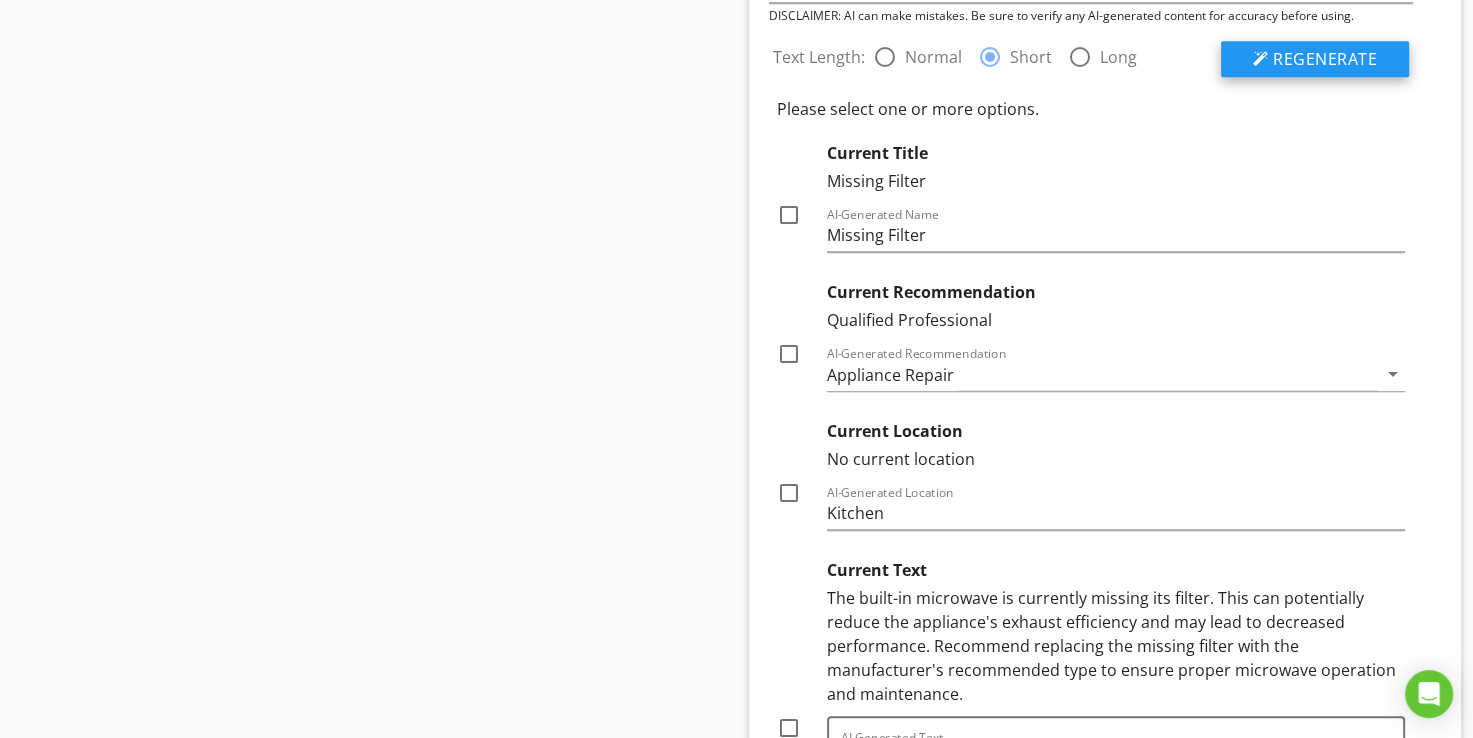 click on "Regenerate" at bounding box center (1325, 59) 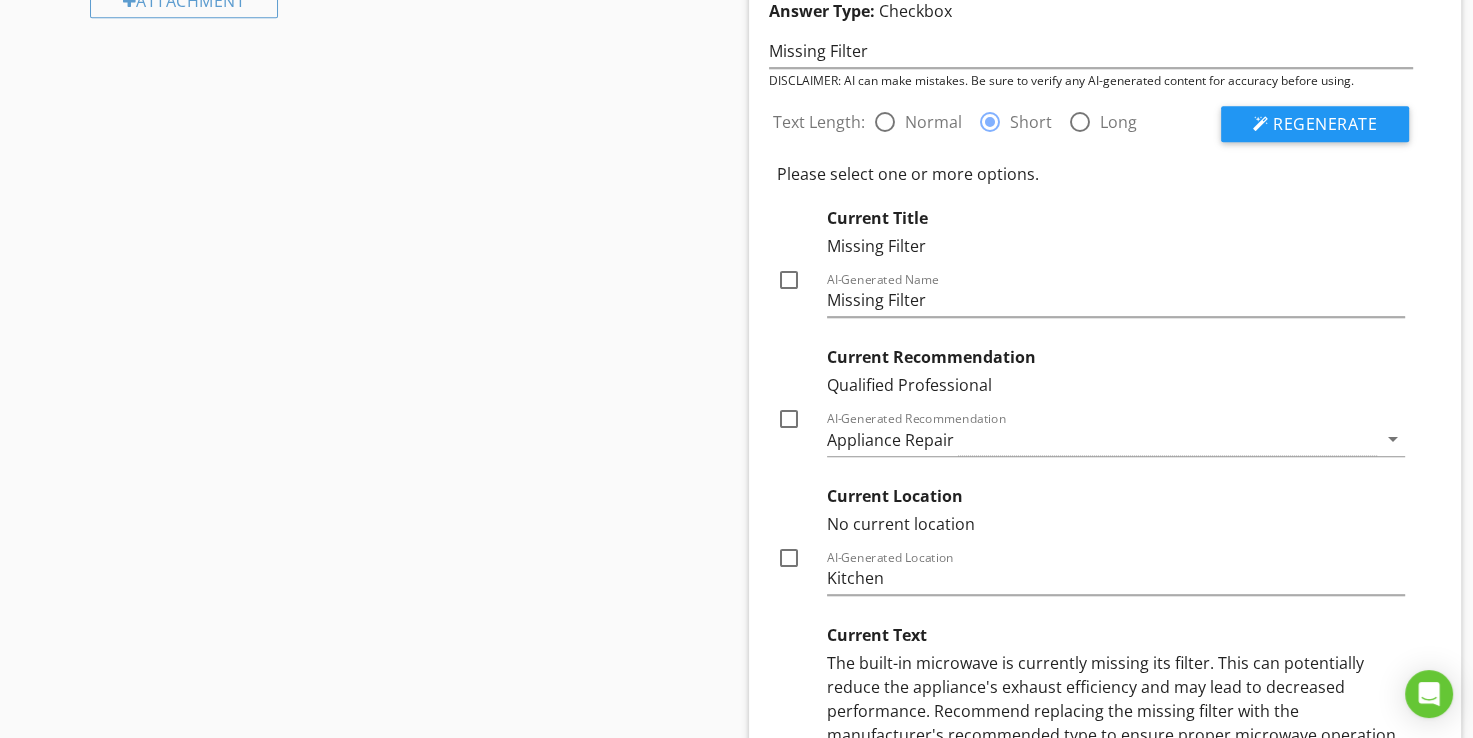 scroll, scrollTop: 1239, scrollLeft: 0, axis: vertical 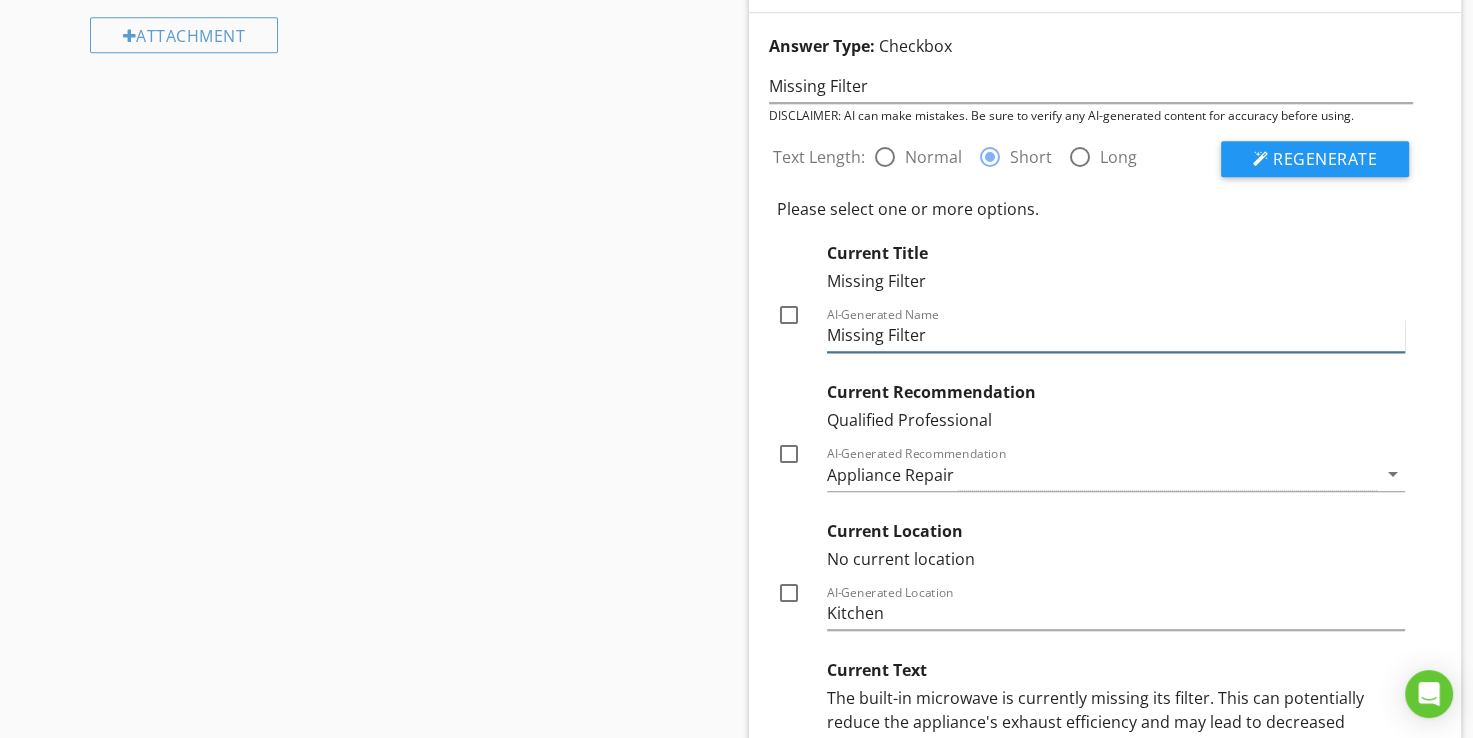 click on "Missing Filter" at bounding box center (1116, 335) 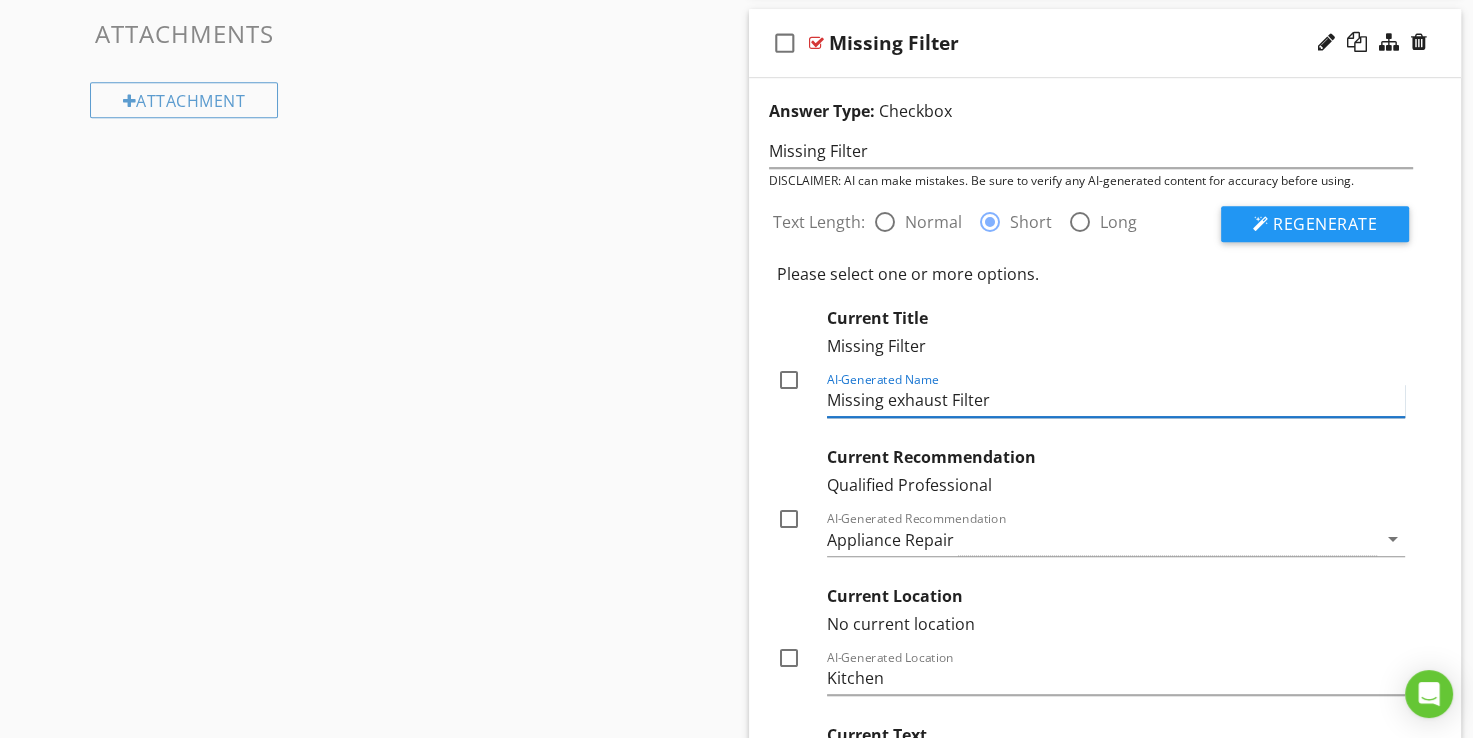 scroll, scrollTop: 1139, scrollLeft: 0, axis: vertical 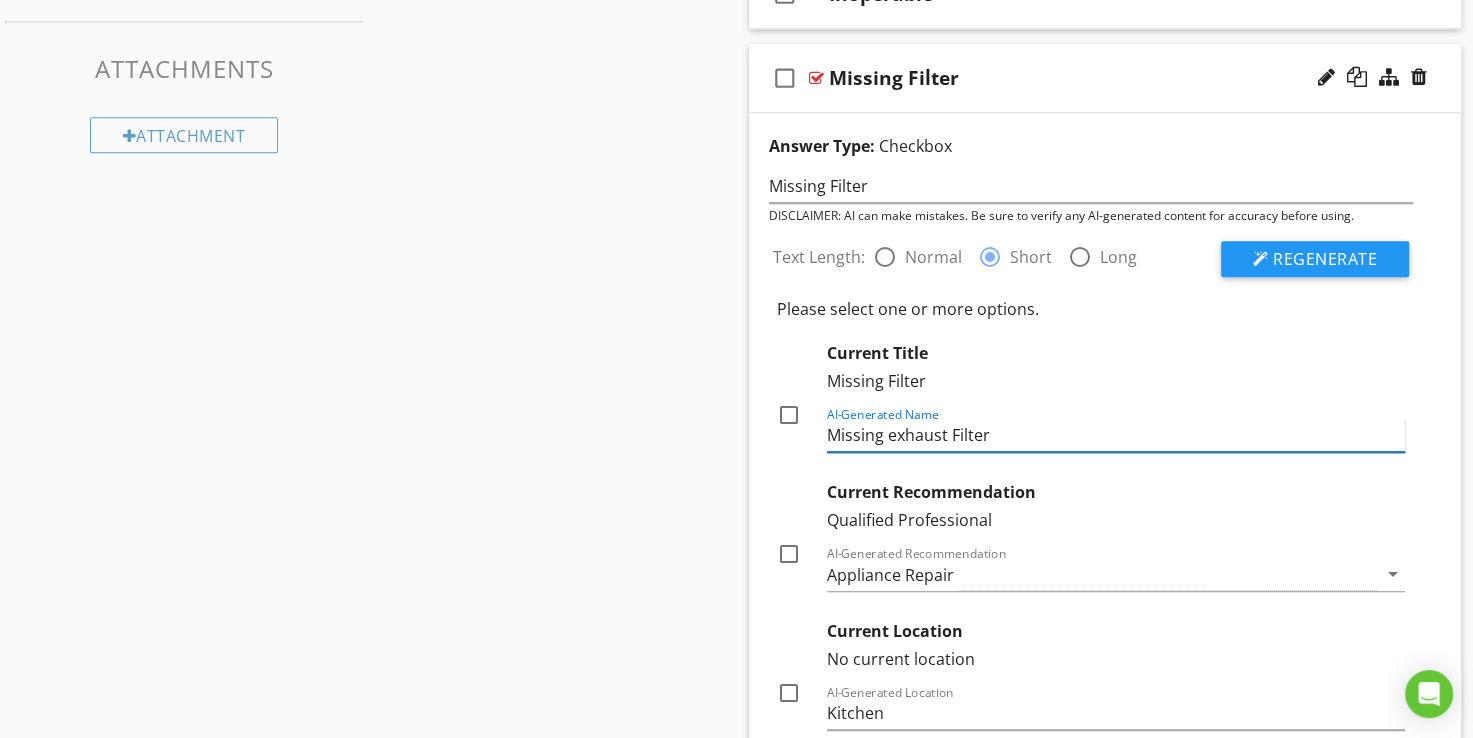 type on "Missing exhaust Filter" 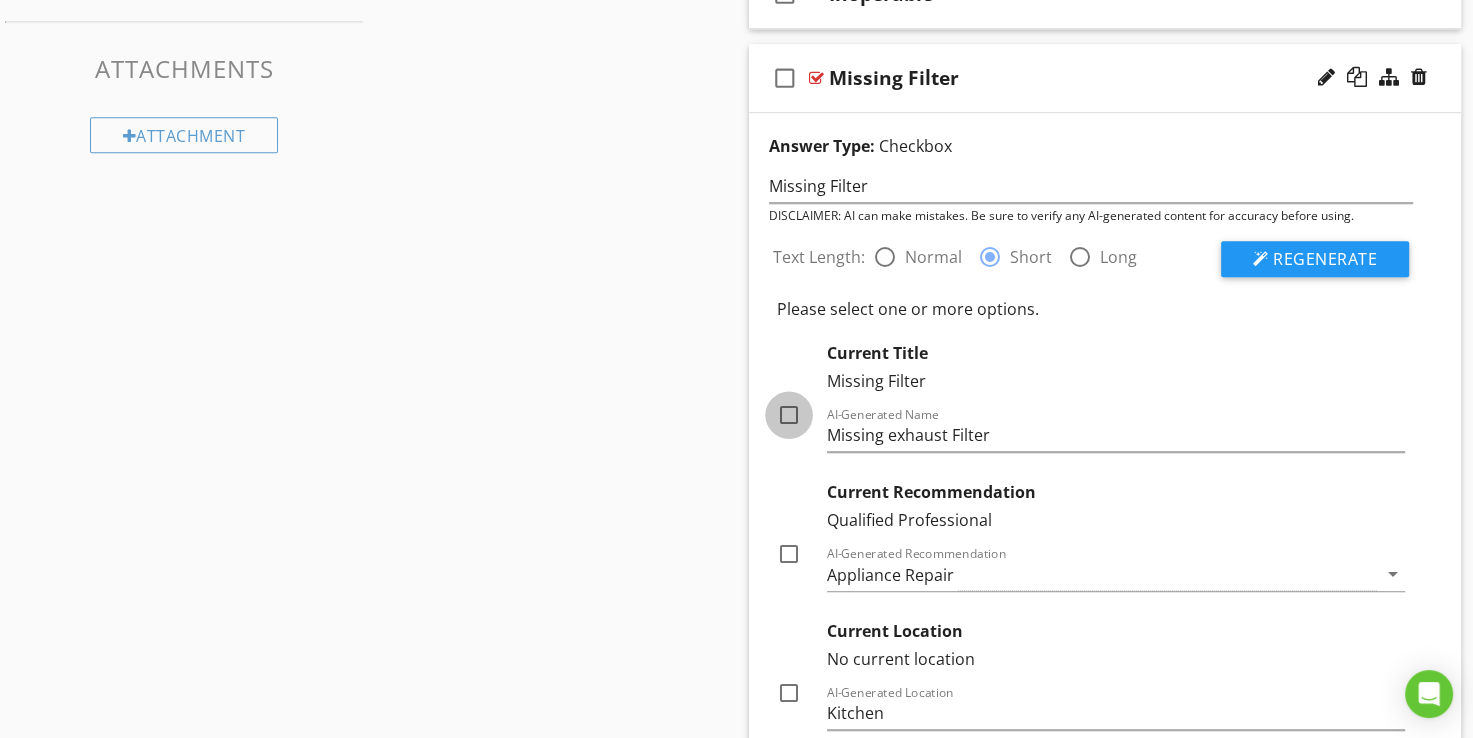 click at bounding box center (789, 415) 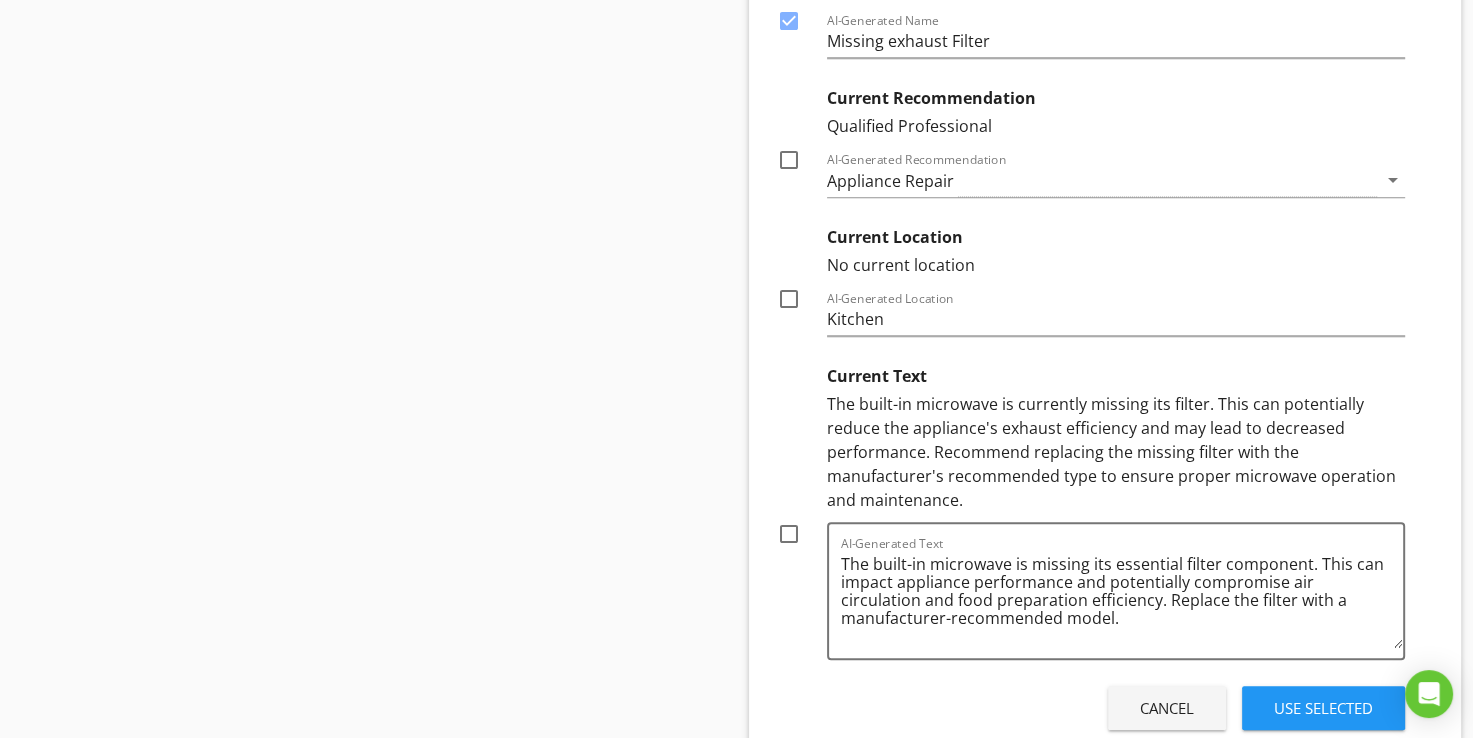 scroll, scrollTop: 1639, scrollLeft: 0, axis: vertical 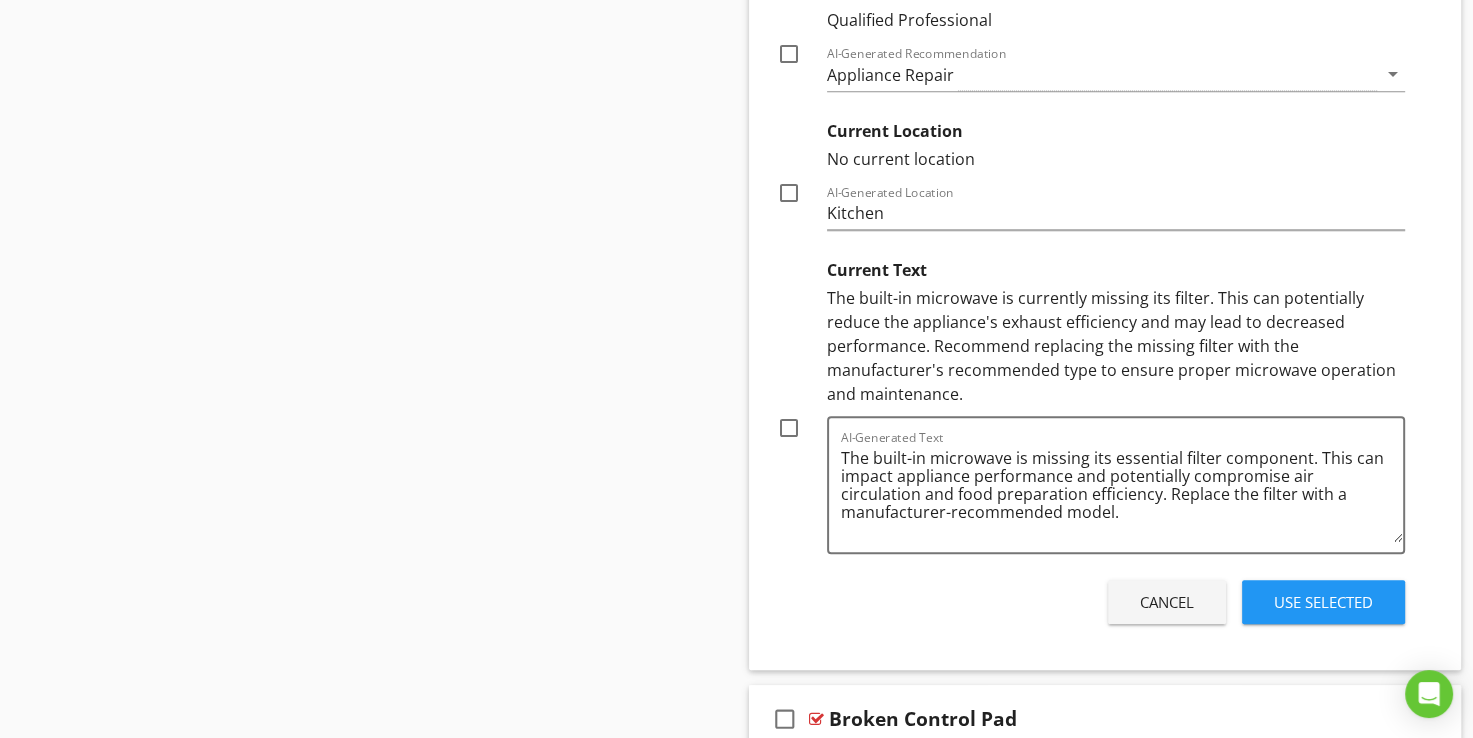 click at bounding box center [789, 428] 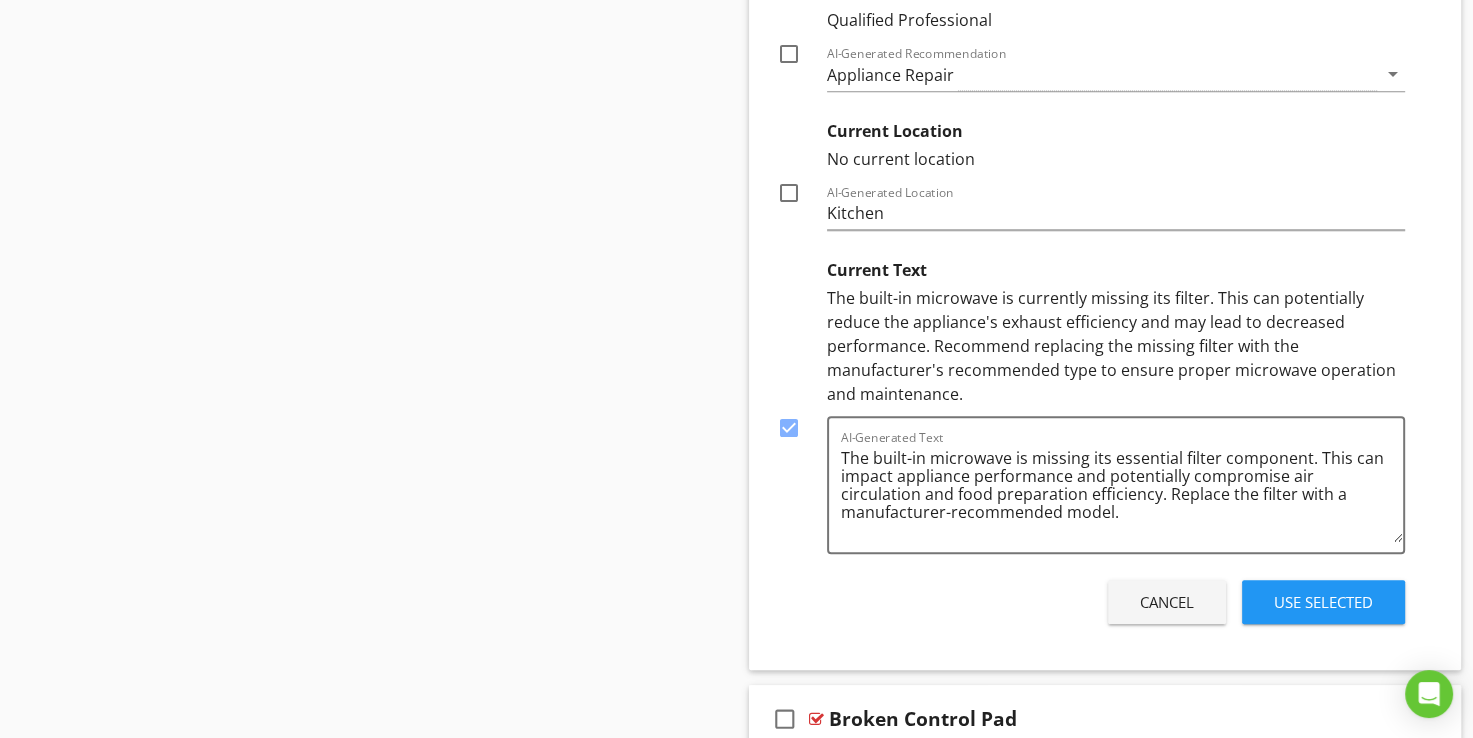 click on "Use Selected" at bounding box center [1323, 602] 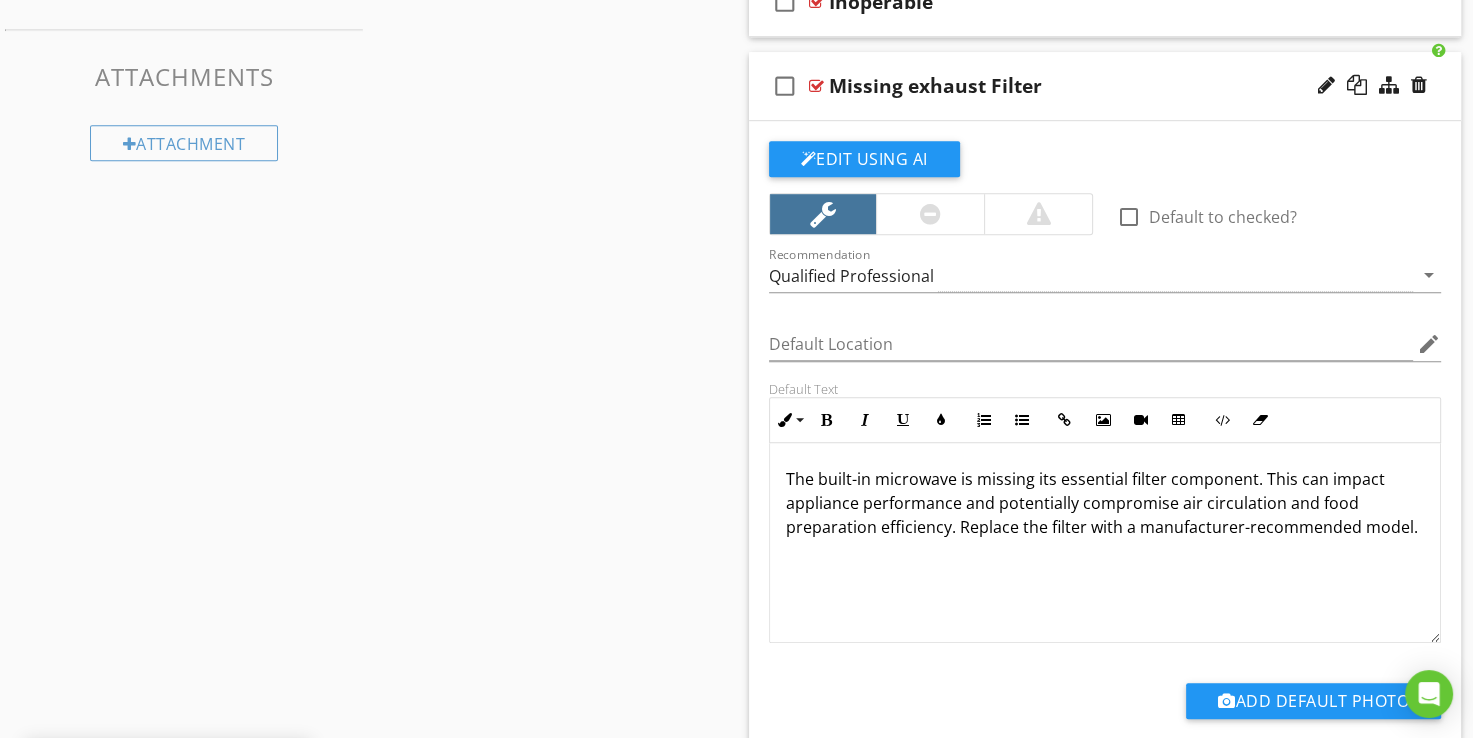 scroll, scrollTop: 1120, scrollLeft: 0, axis: vertical 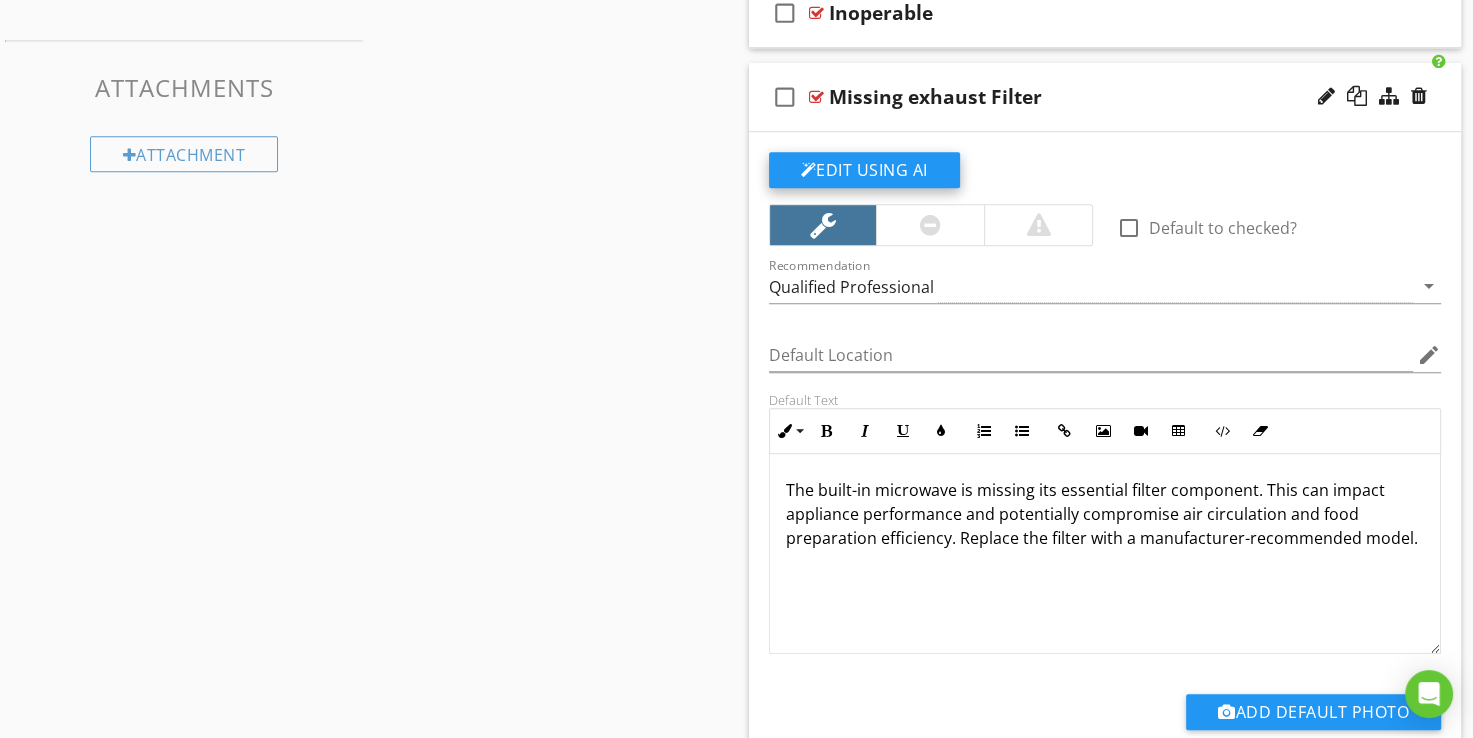 click on "Edit Using AI" at bounding box center [864, 170] 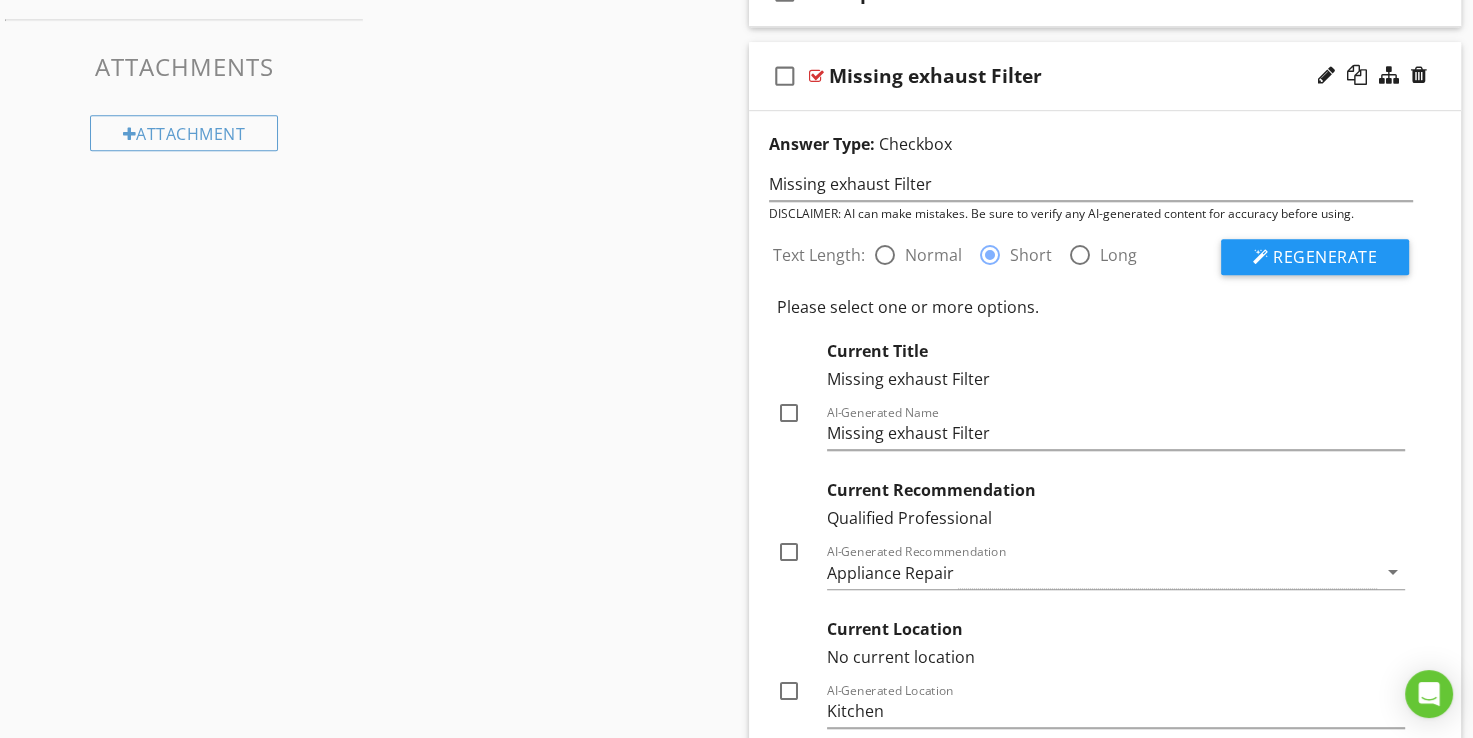 scroll, scrollTop: 1120, scrollLeft: 0, axis: vertical 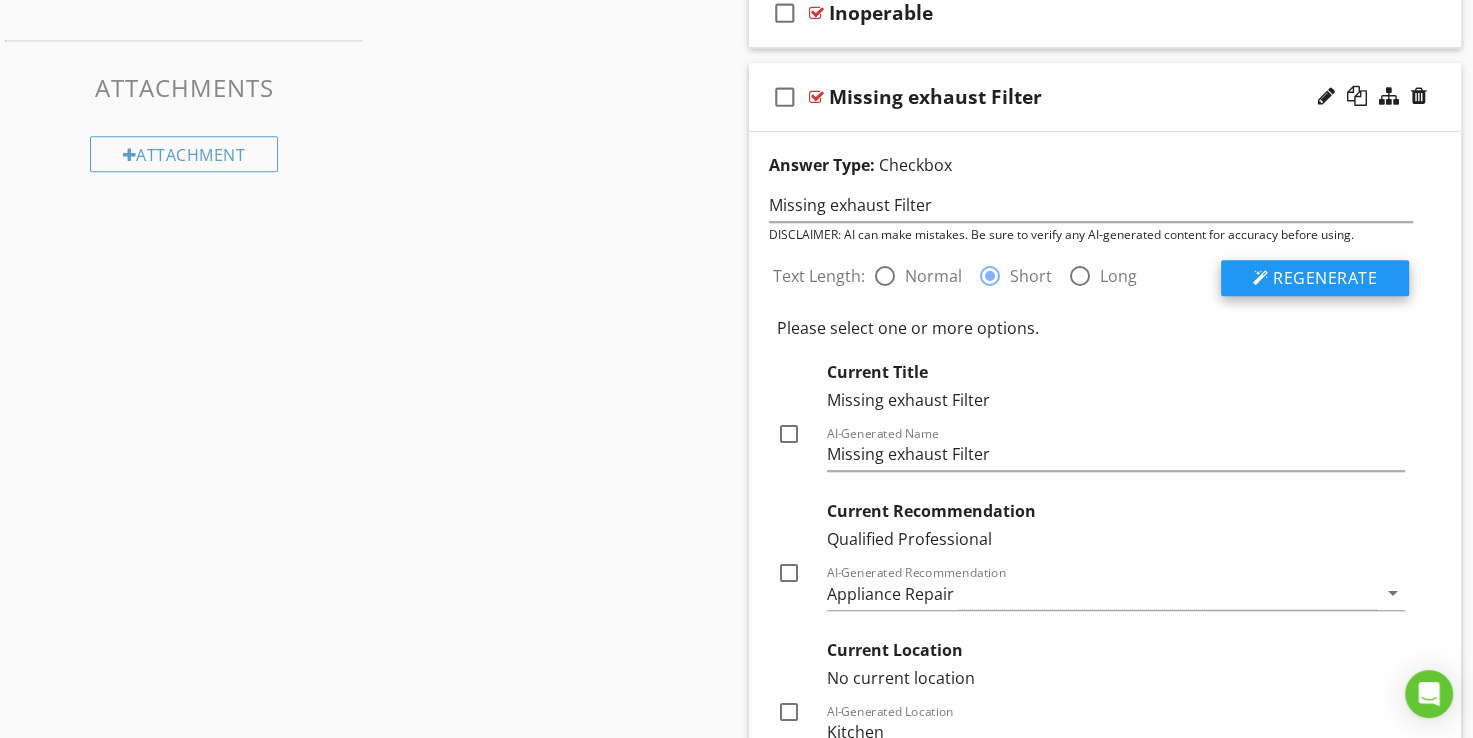 click on "Regenerate" at bounding box center [1325, 278] 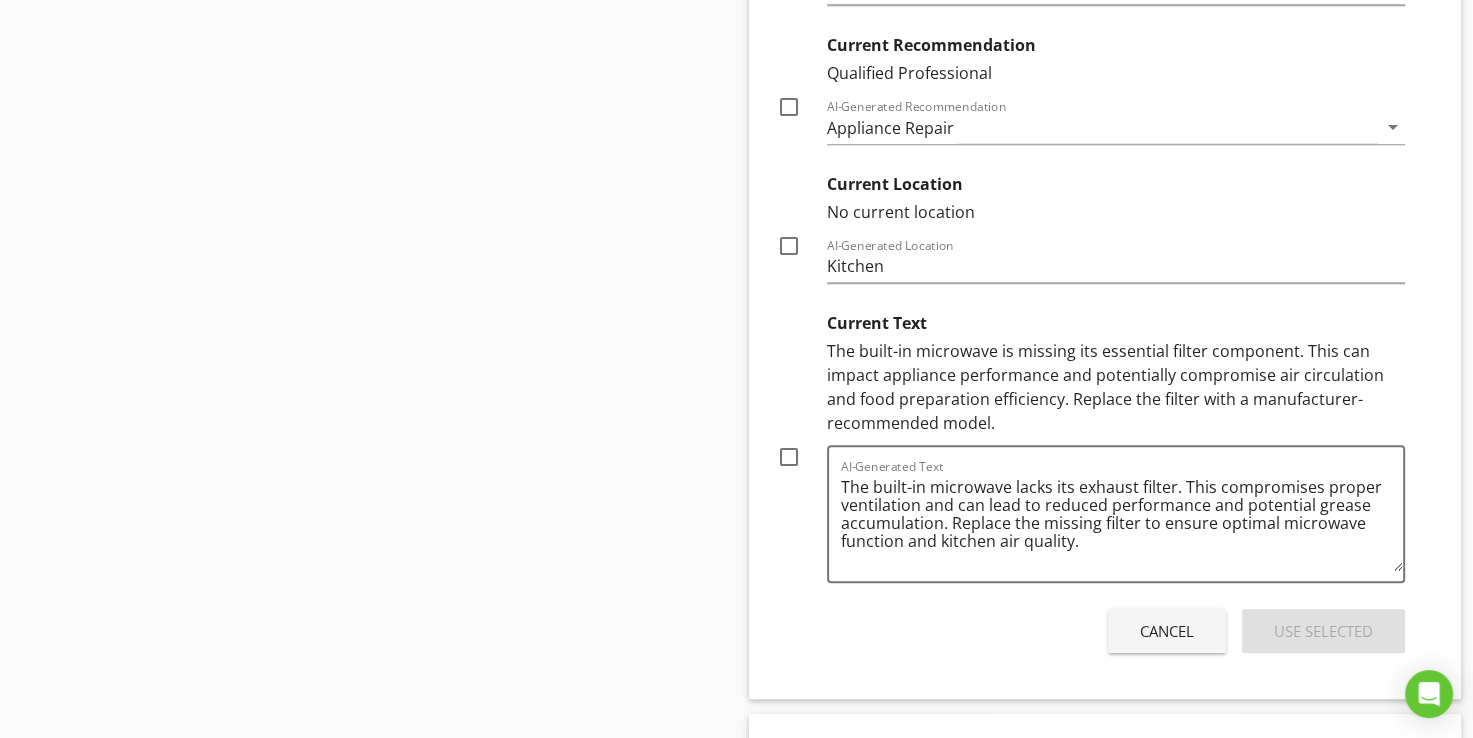 scroll, scrollTop: 1620, scrollLeft: 0, axis: vertical 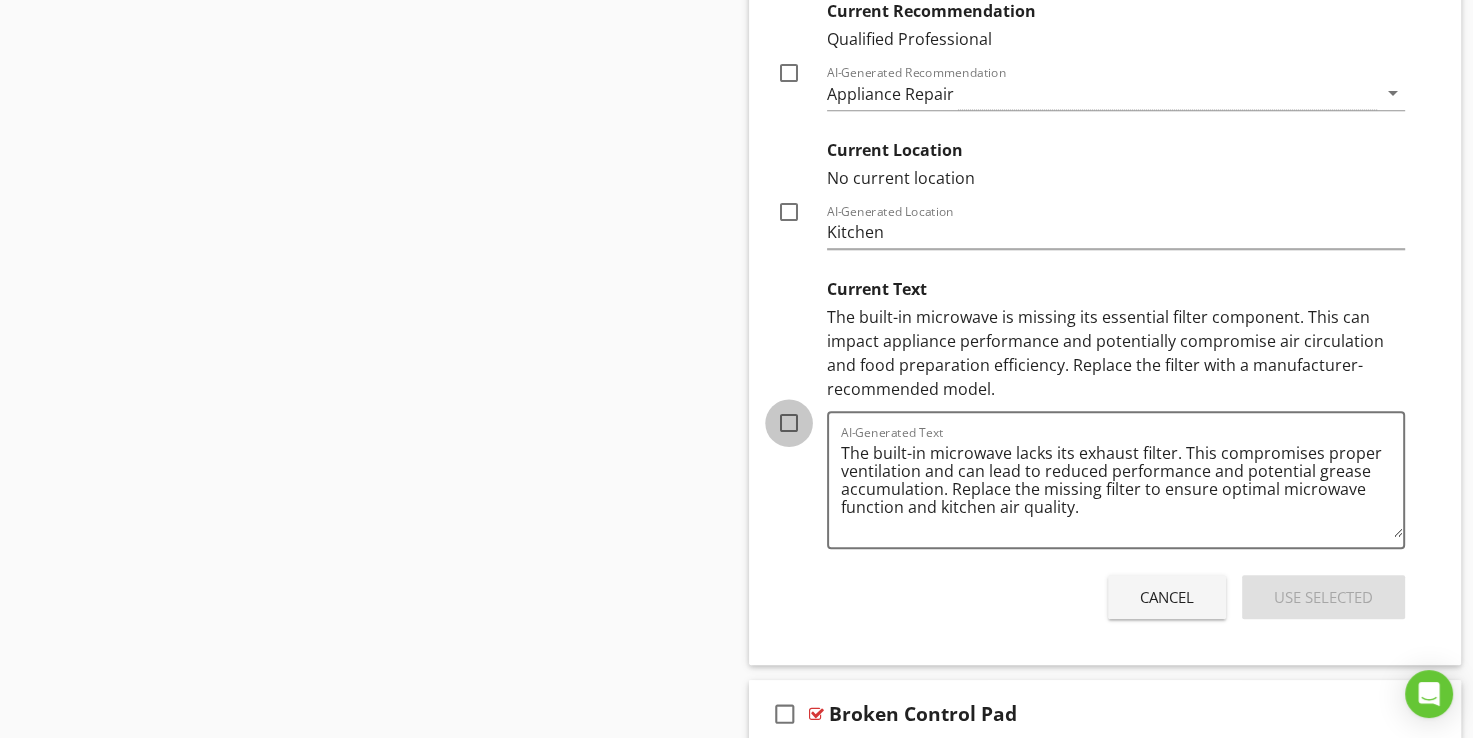click at bounding box center [789, 423] 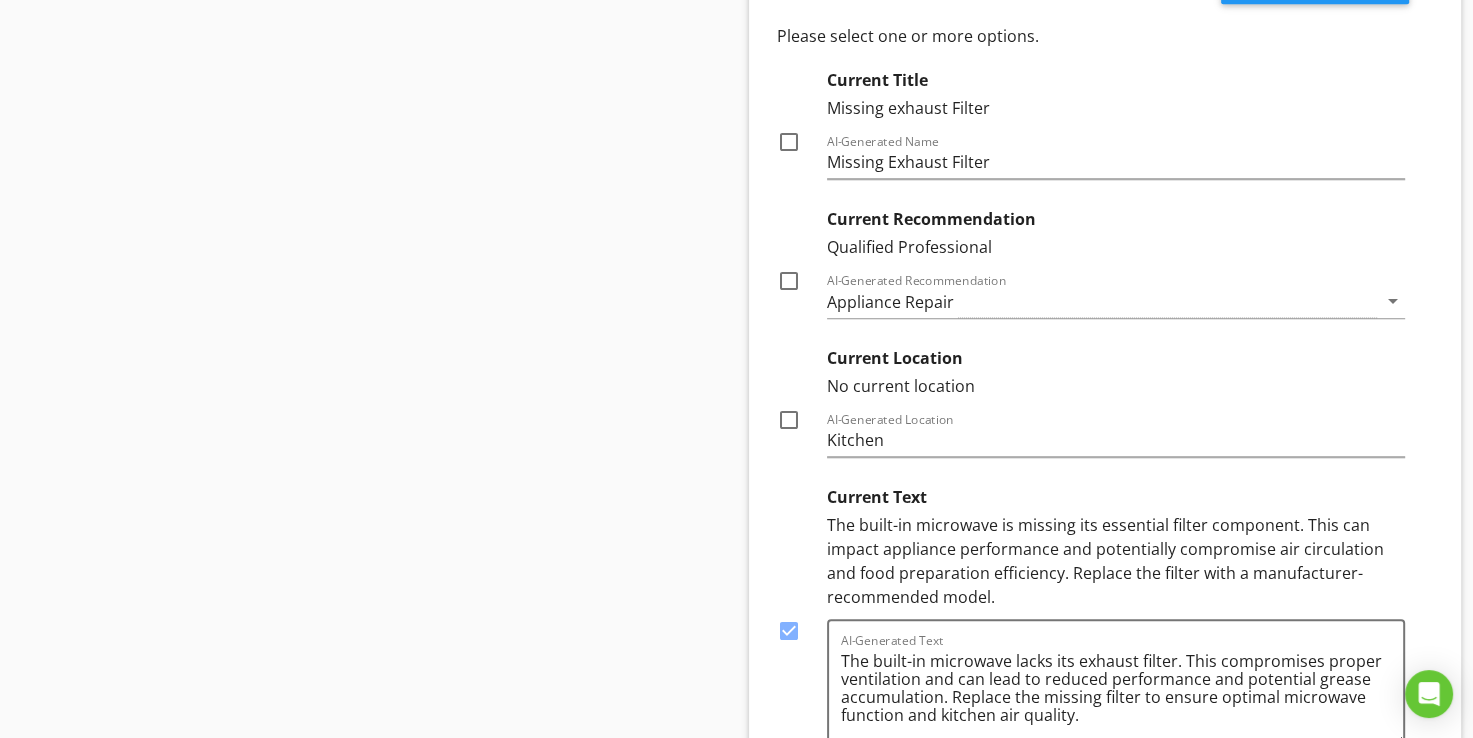 scroll, scrollTop: 1320, scrollLeft: 0, axis: vertical 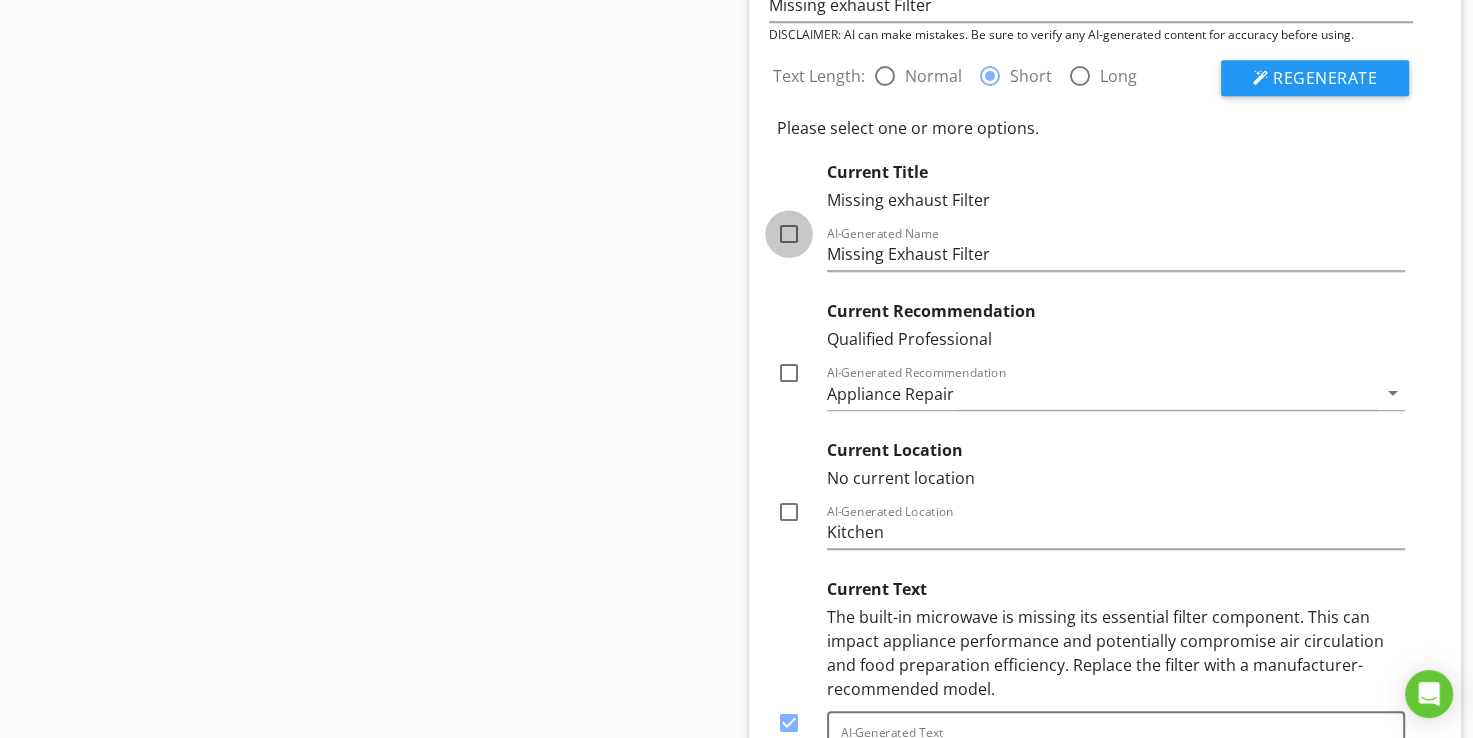 click at bounding box center [789, 234] 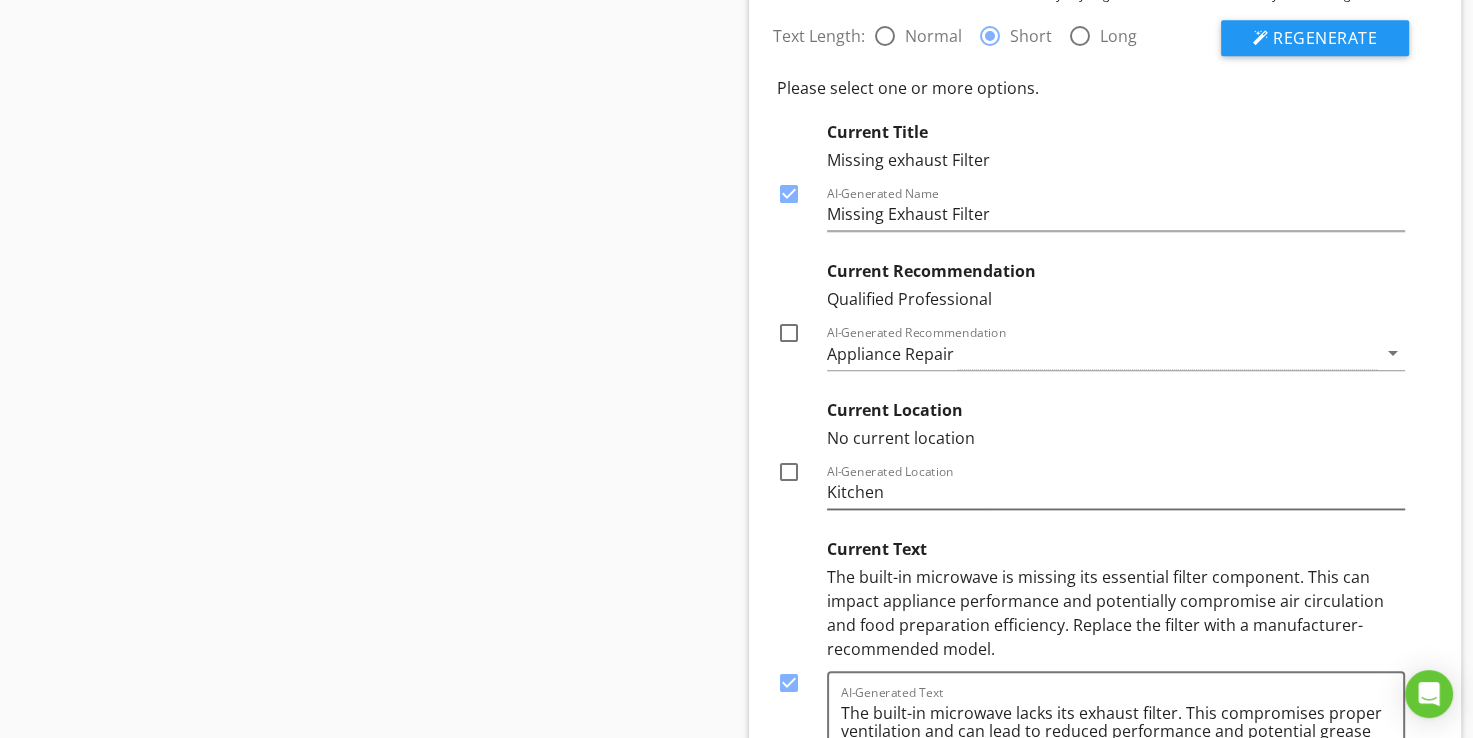 scroll, scrollTop: 1420, scrollLeft: 0, axis: vertical 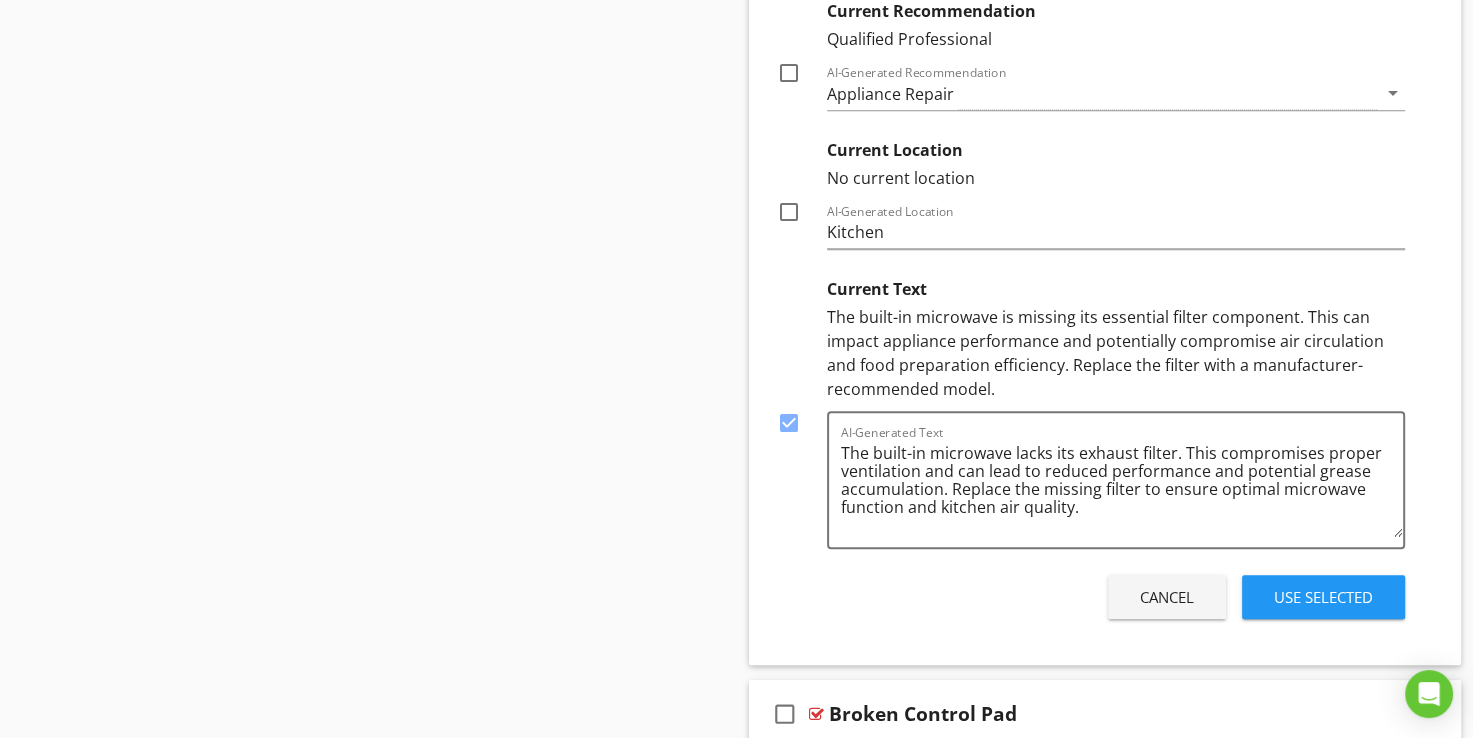 click on "Use Selected" at bounding box center (1323, 597) 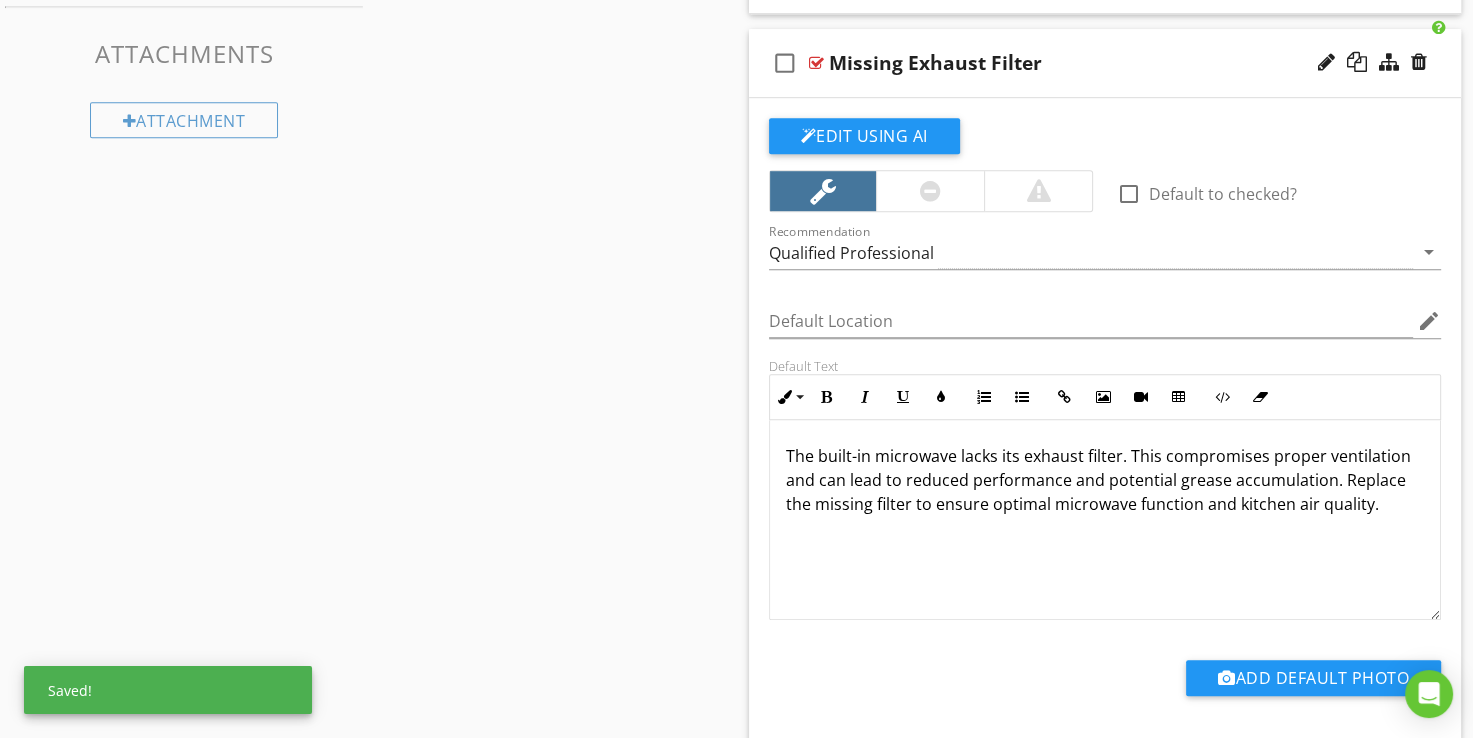 scroll, scrollTop: 1120, scrollLeft: 0, axis: vertical 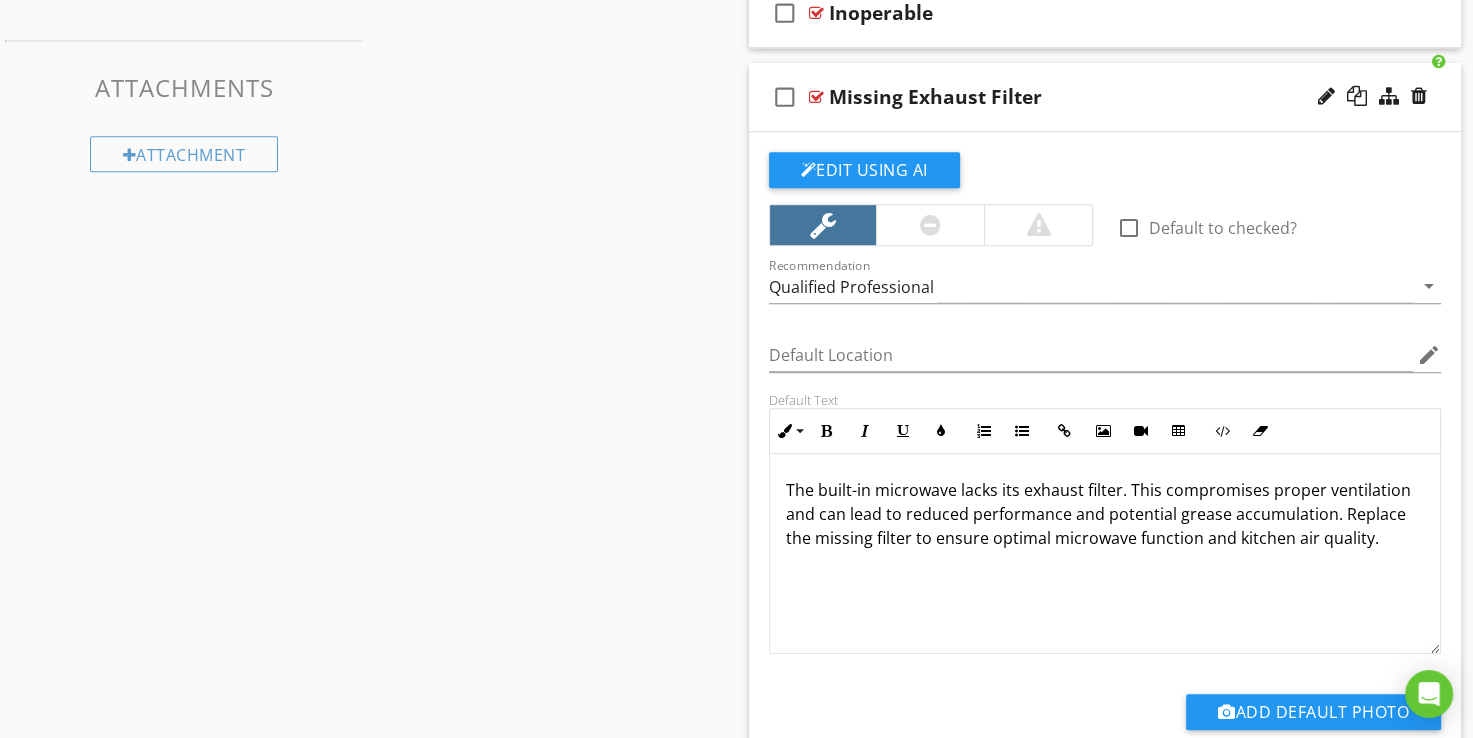 click at bounding box center [816, 97] 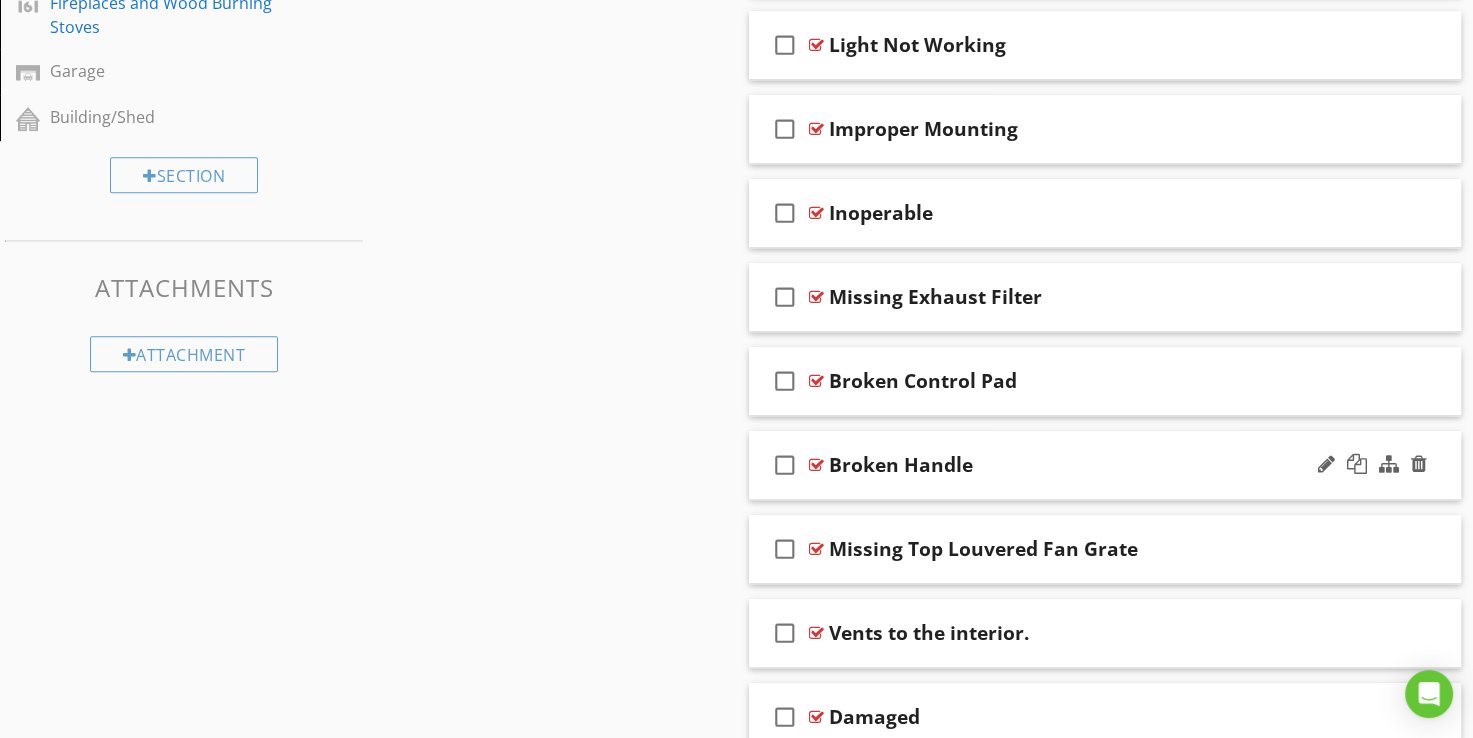 scroll, scrollTop: 820, scrollLeft: 0, axis: vertical 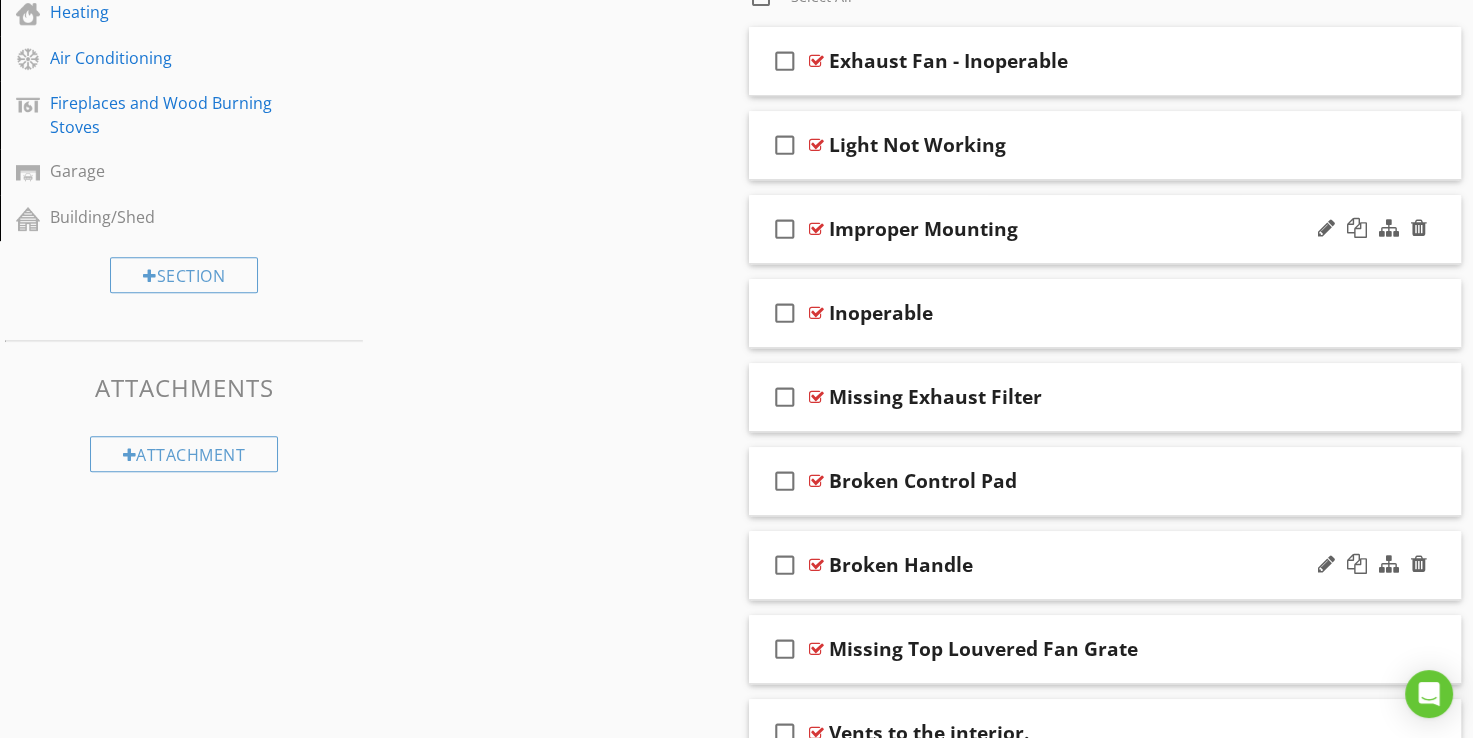 click at bounding box center (816, 229) 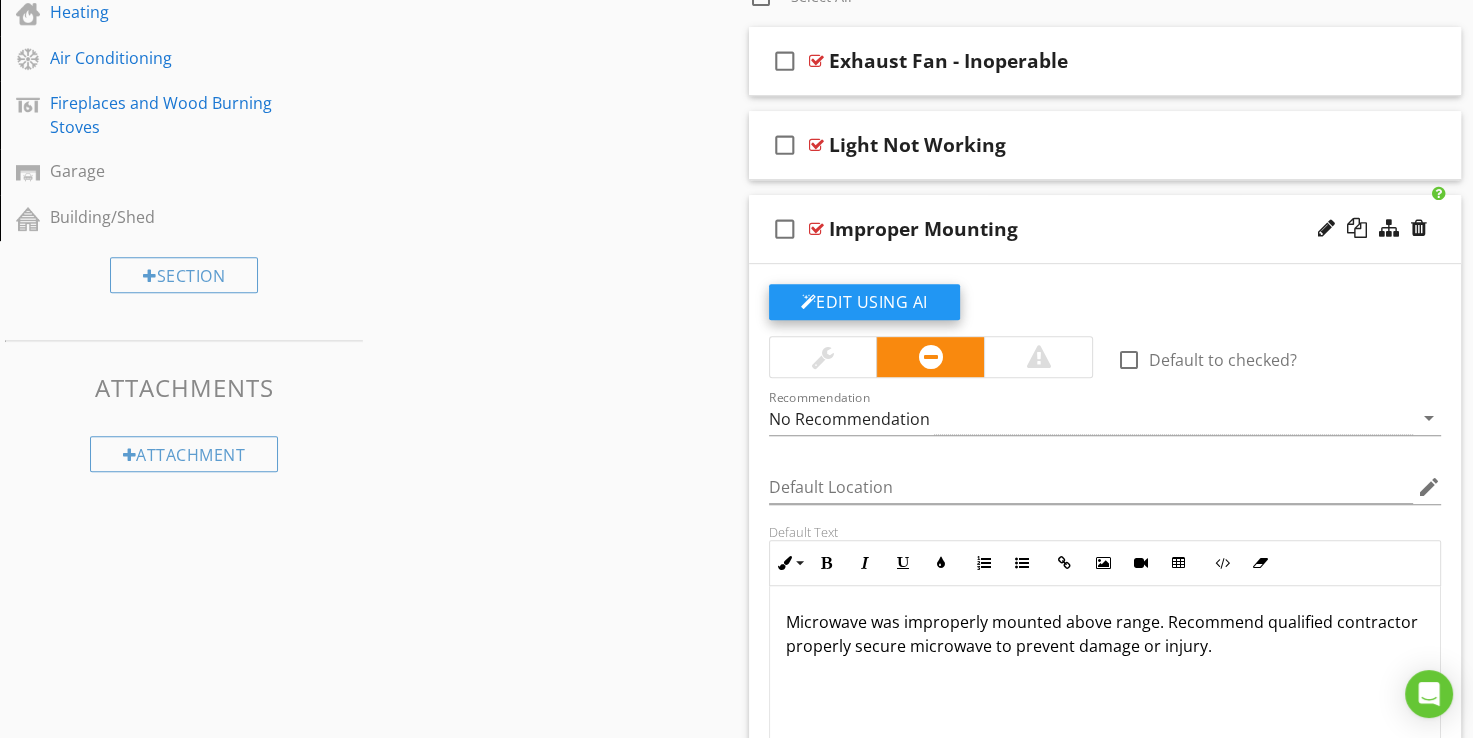 click on "Edit Using AI" at bounding box center (864, 302) 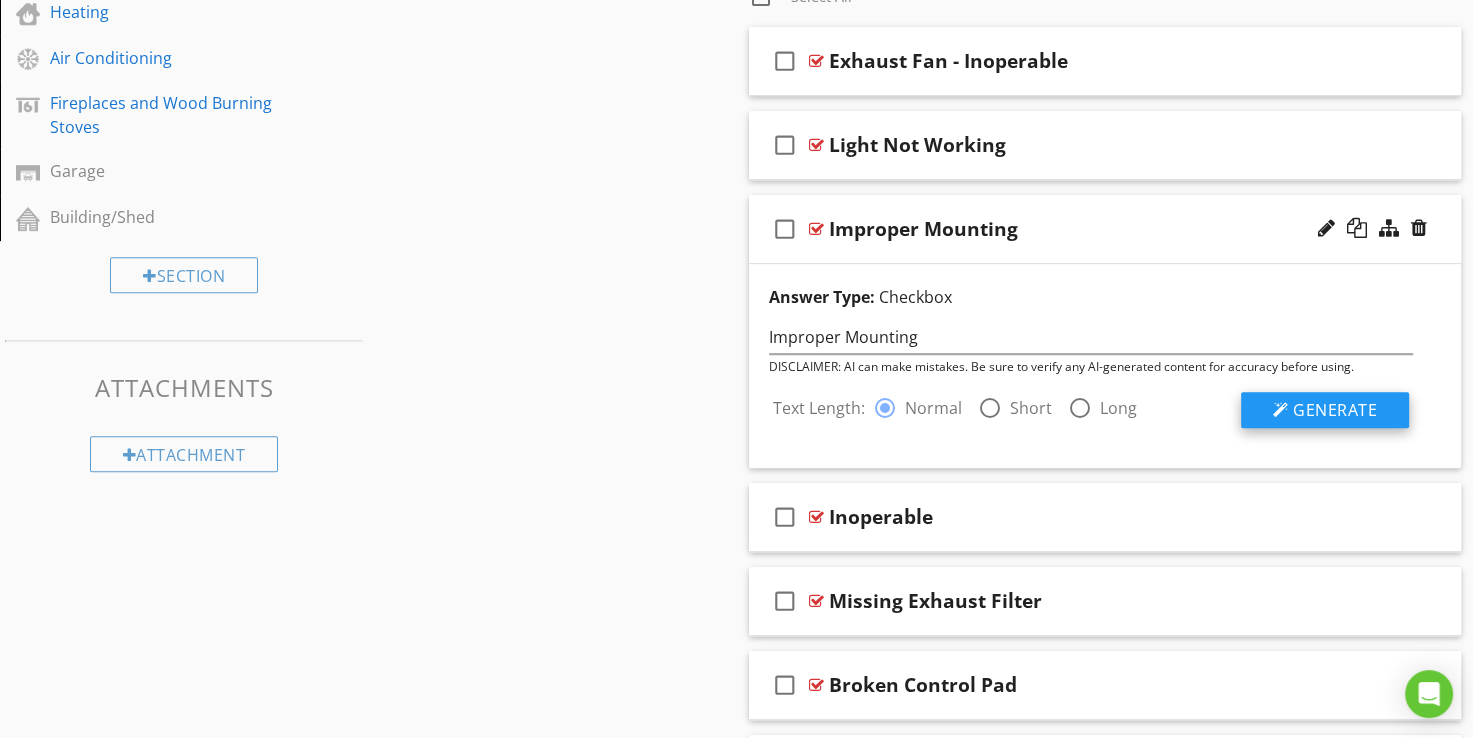 click on "Generate" at bounding box center [1335, 410] 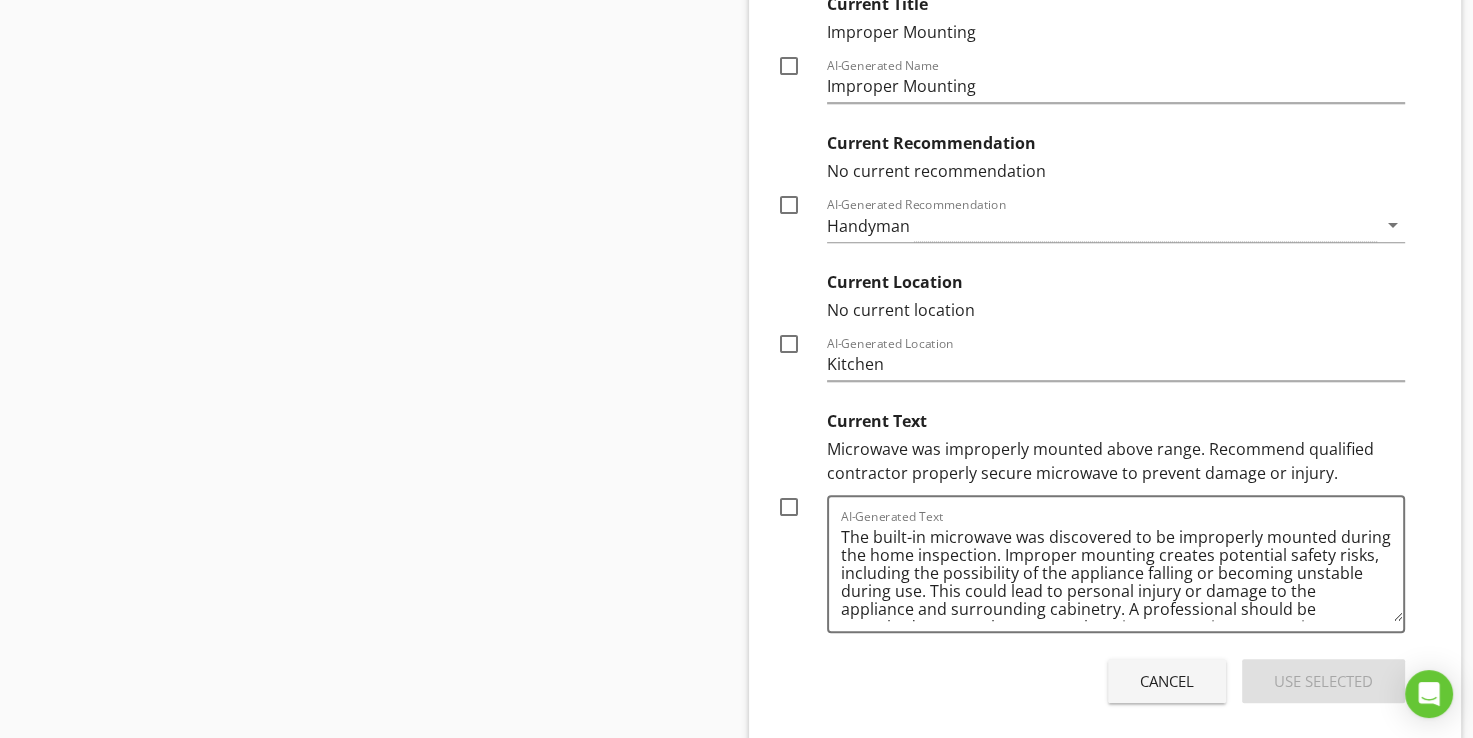 scroll, scrollTop: 1420, scrollLeft: 0, axis: vertical 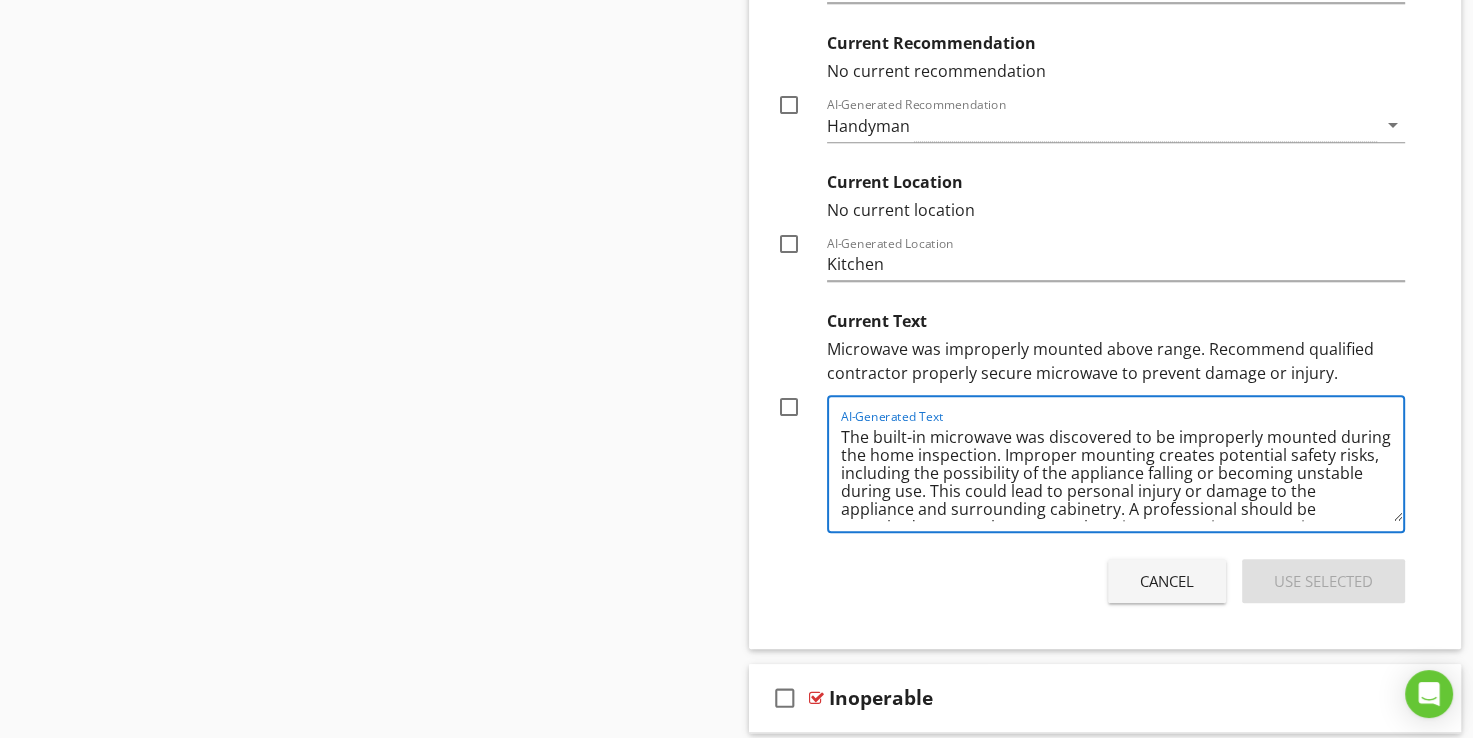 drag, startPoint x: 1052, startPoint y: 454, endPoint x: 1262, endPoint y: 451, distance: 210.02142 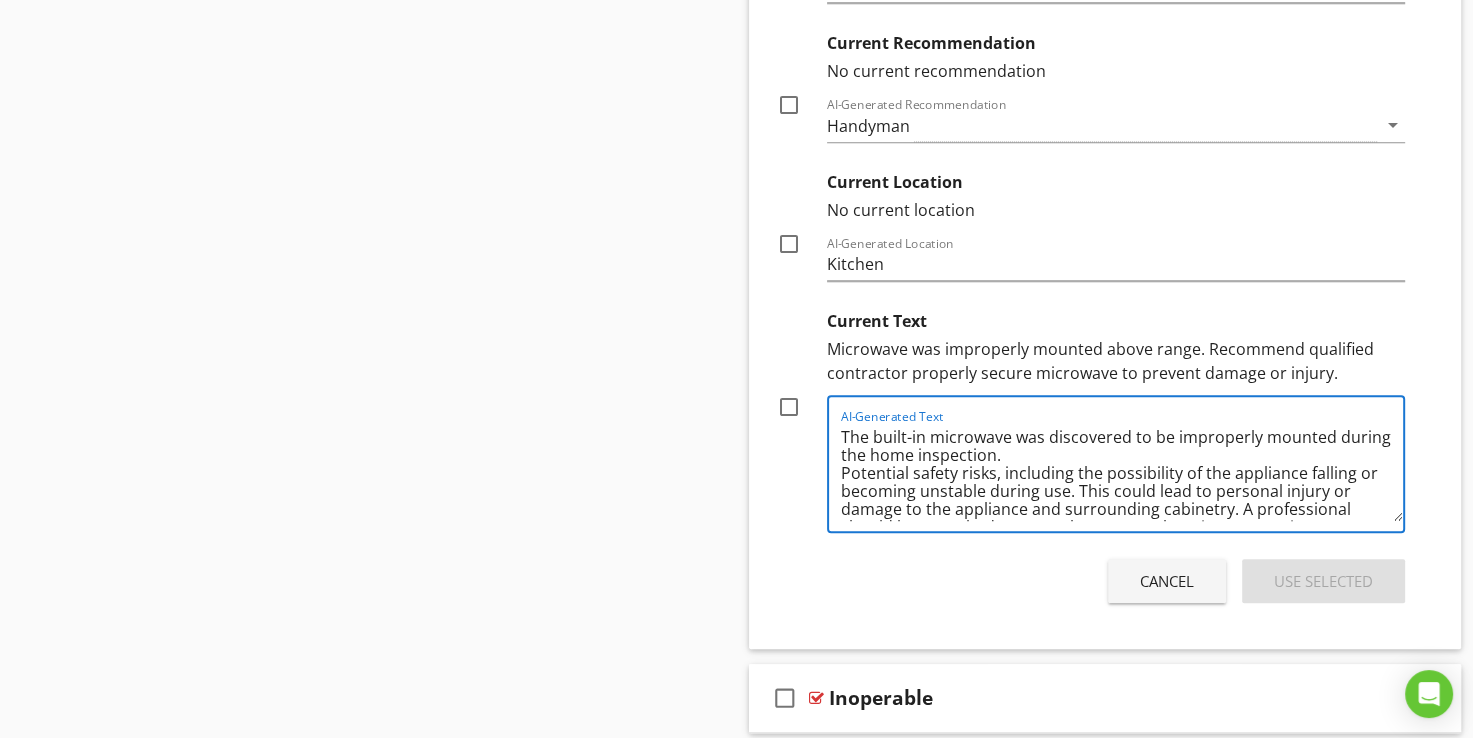 click on "The built-in microwave was discovered to be improperly mounted during the home inspection.
Potential safety risks, including the possibility of the appliance falling or becoming unstable during use. This could lead to personal injury or damage to the appliance and surrounding cabinetry. A professional should be consulted to securely remount the microwave using appropriate mounting hardware and techniques." at bounding box center (1122, 471) 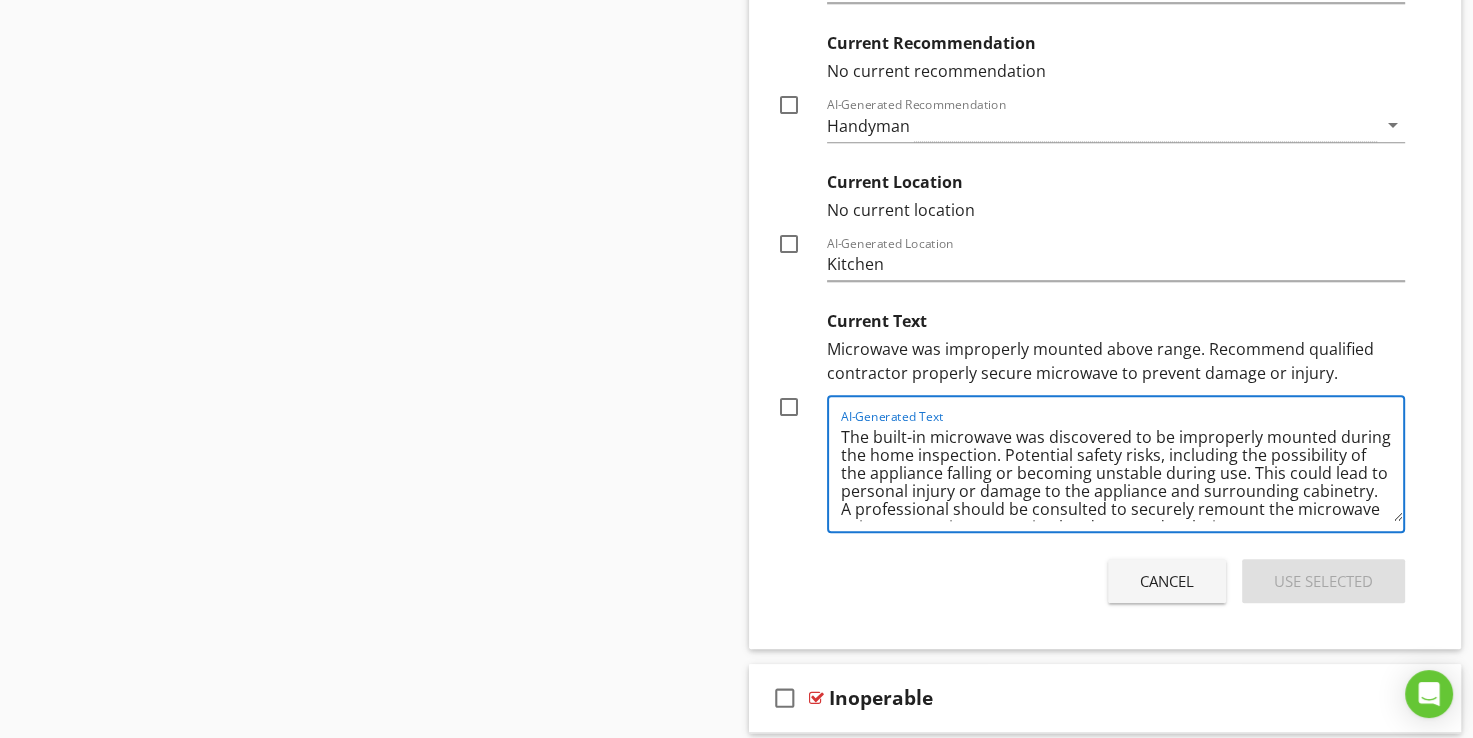 scroll, scrollTop: 40, scrollLeft: 0, axis: vertical 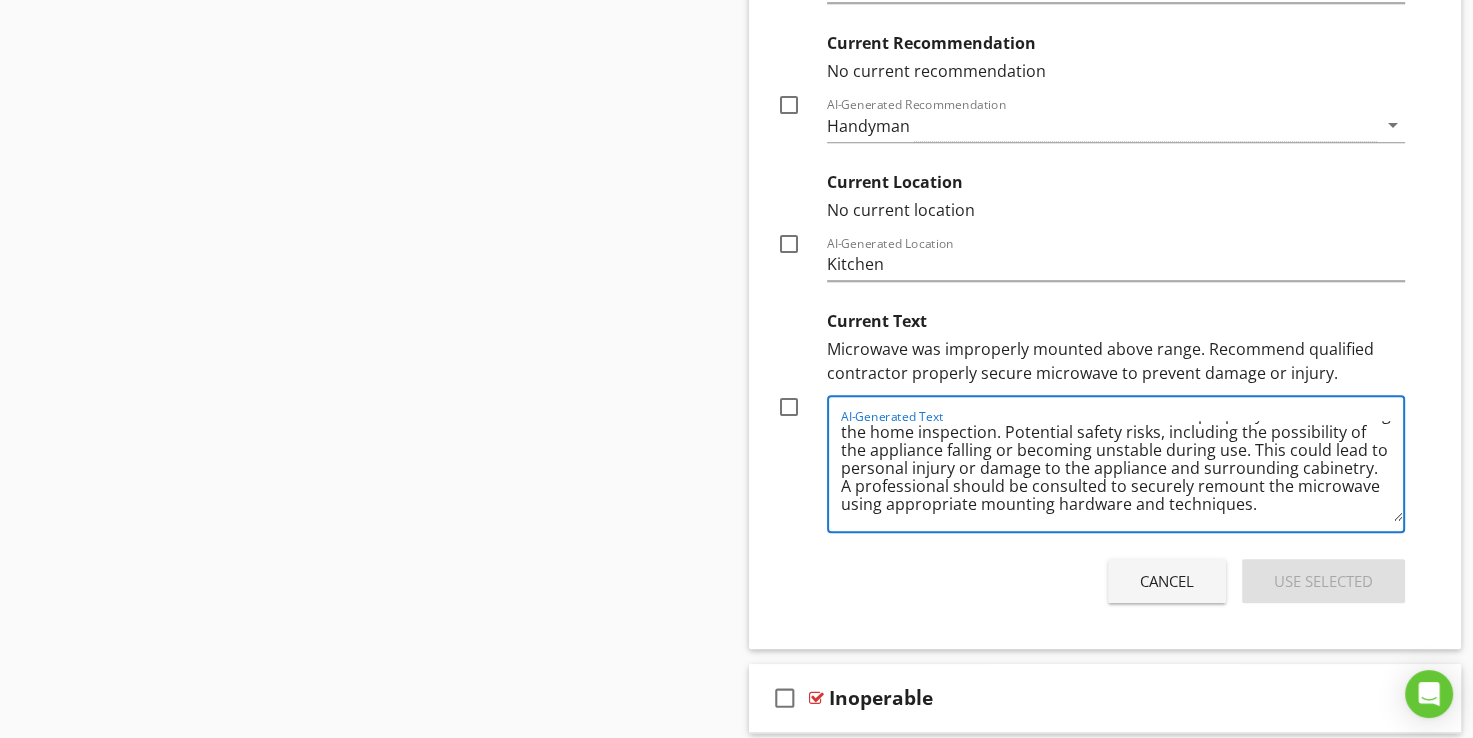 click on "The built-in microwave was discovered to be improperly mounted during the home inspection. Potential safety risks, including the possibility of the appliance falling or becoming unstable during use. This could lead to personal injury or damage to the appliance and surrounding cabinetry. A professional should be consulted to securely remount the microwave using appropriate mounting hardware and techniques." at bounding box center [1122, 471] 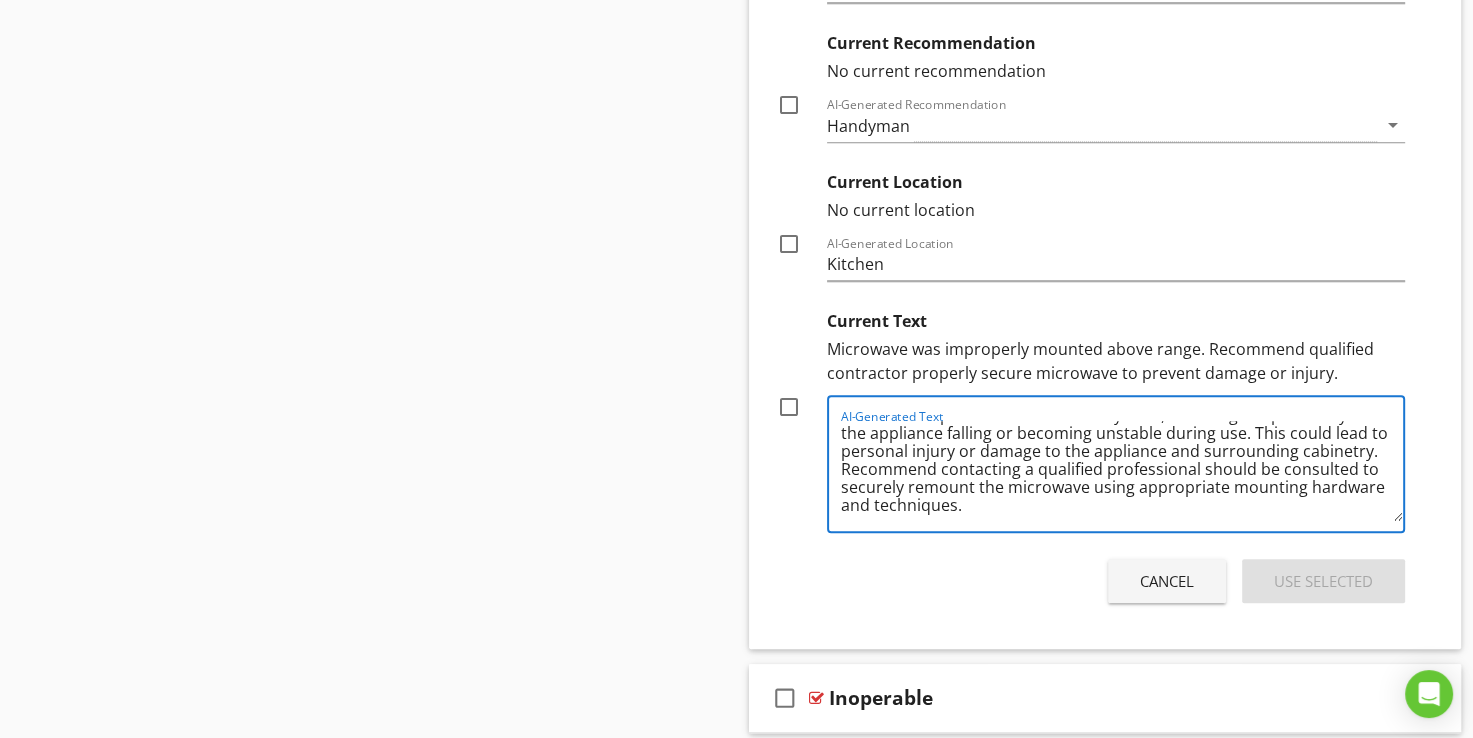 click on "The built-in microwave was discovered to be improperly mounted during the home inspection. Potential safety risks, including the possibility of the appliance falling or becoming unstable during use. This could lead to personal injury or damage to the appliance and surrounding cabinetry. Recommend contacting a qualified professional should be consulted to securely remount the microwave using appropriate mounting hardware and techniques." at bounding box center (1122, 471) 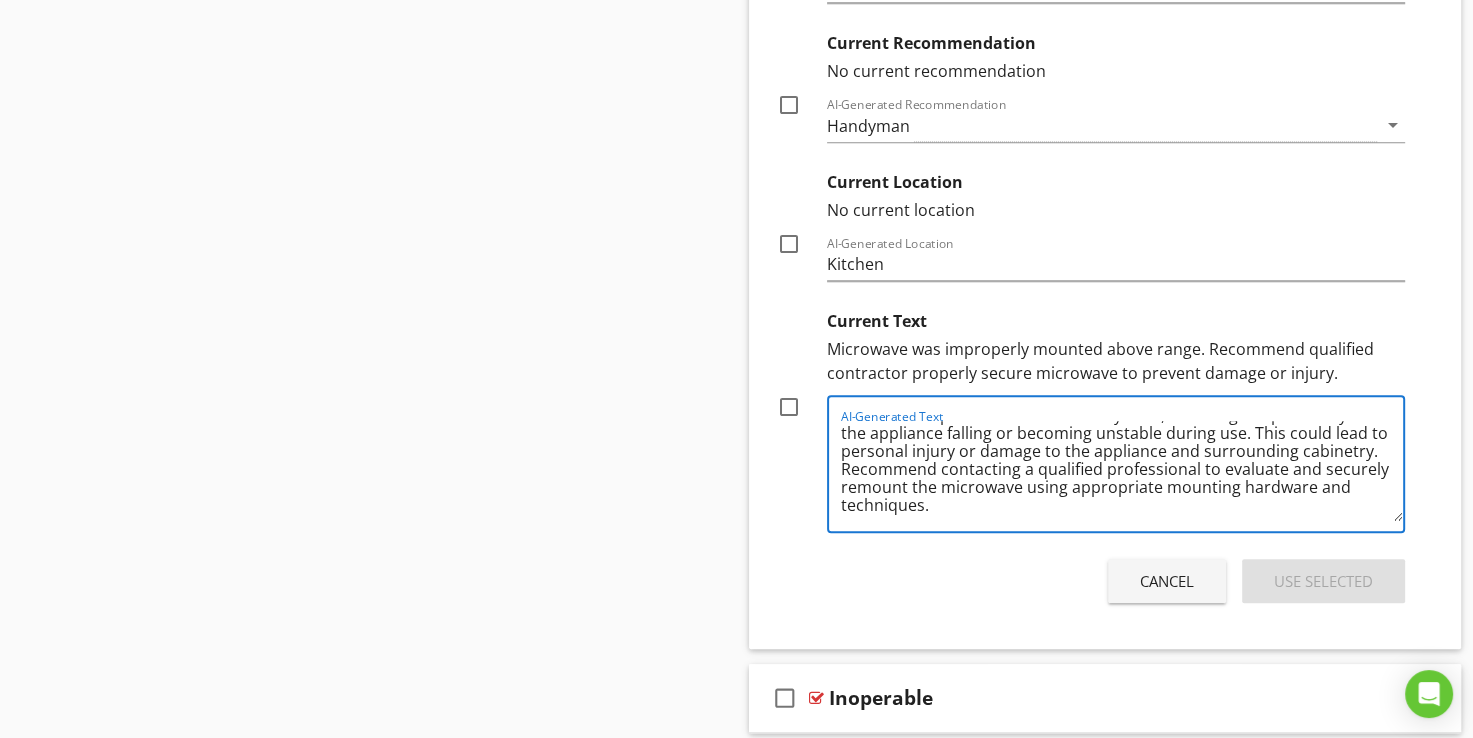 click on "The built-in microwave was discovered to be improperly mounted during the home inspection. Potential safety risks, including the possibility of the appliance falling or becoming unstable during use. This could lead to personal injury or damage to the appliance and surrounding cabinetry. Recommend contacting a qualified professional to evaluate and securely remount the microwave using appropriate mounting hardware and techniques." at bounding box center (1122, 471) 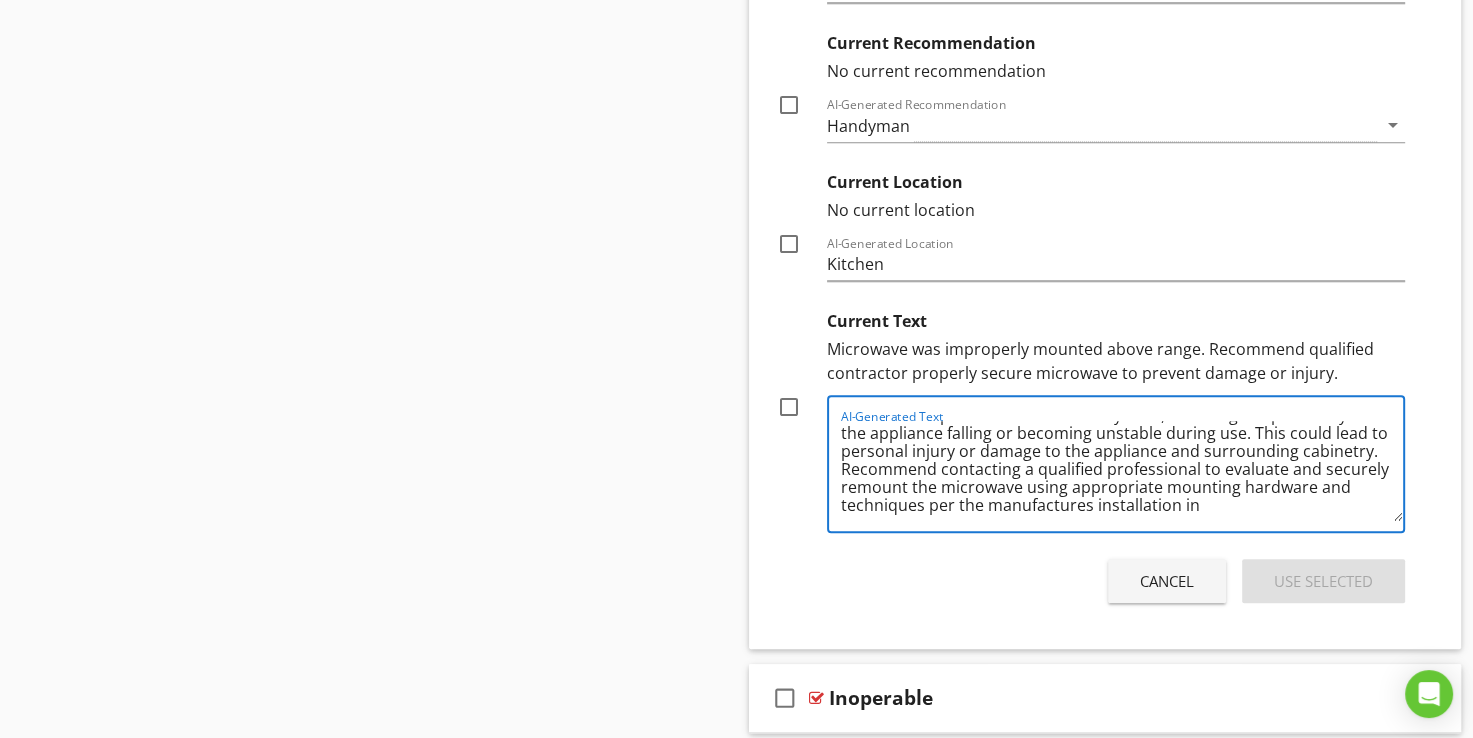 scroll, scrollTop: 59, scrollLeft: 0, axis: vertical 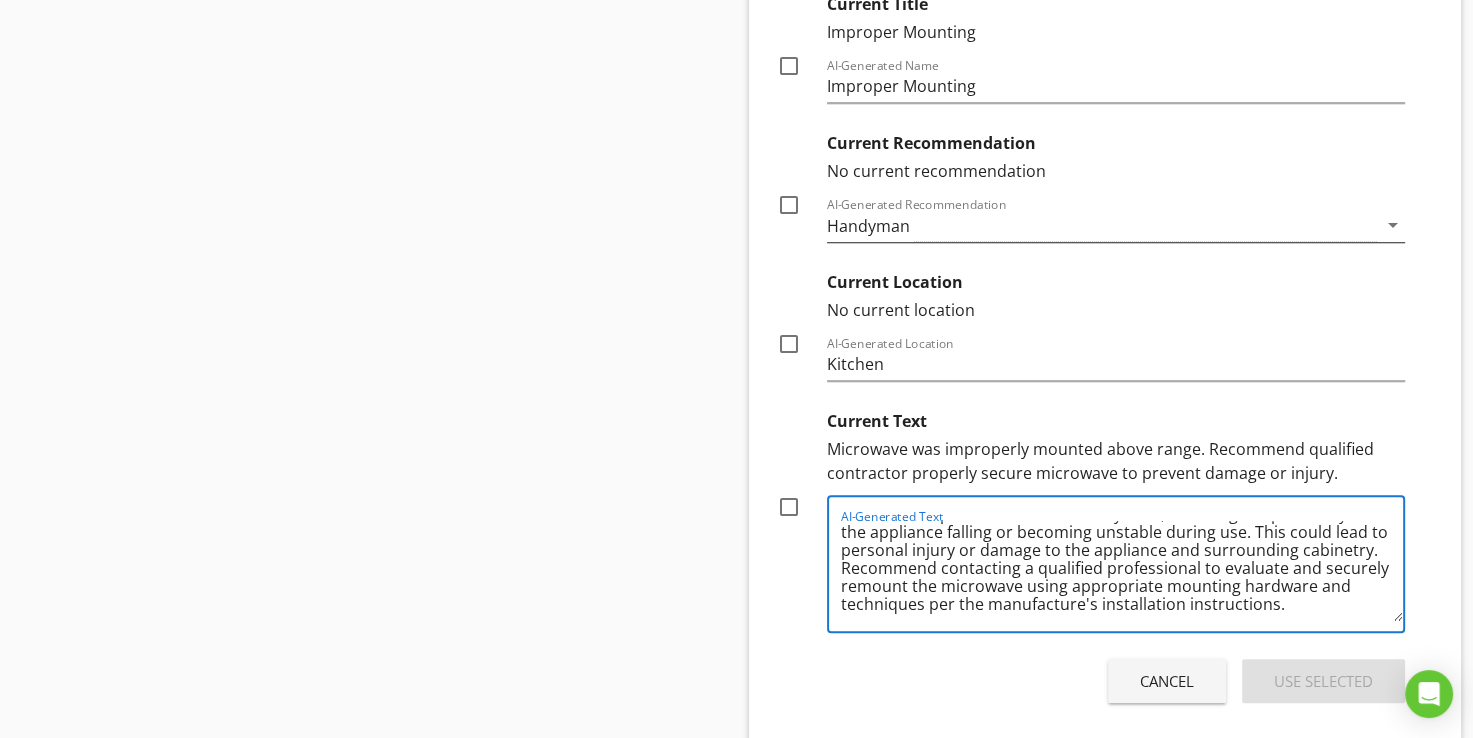 click on "Handyman" at bounding box center [868, 226] 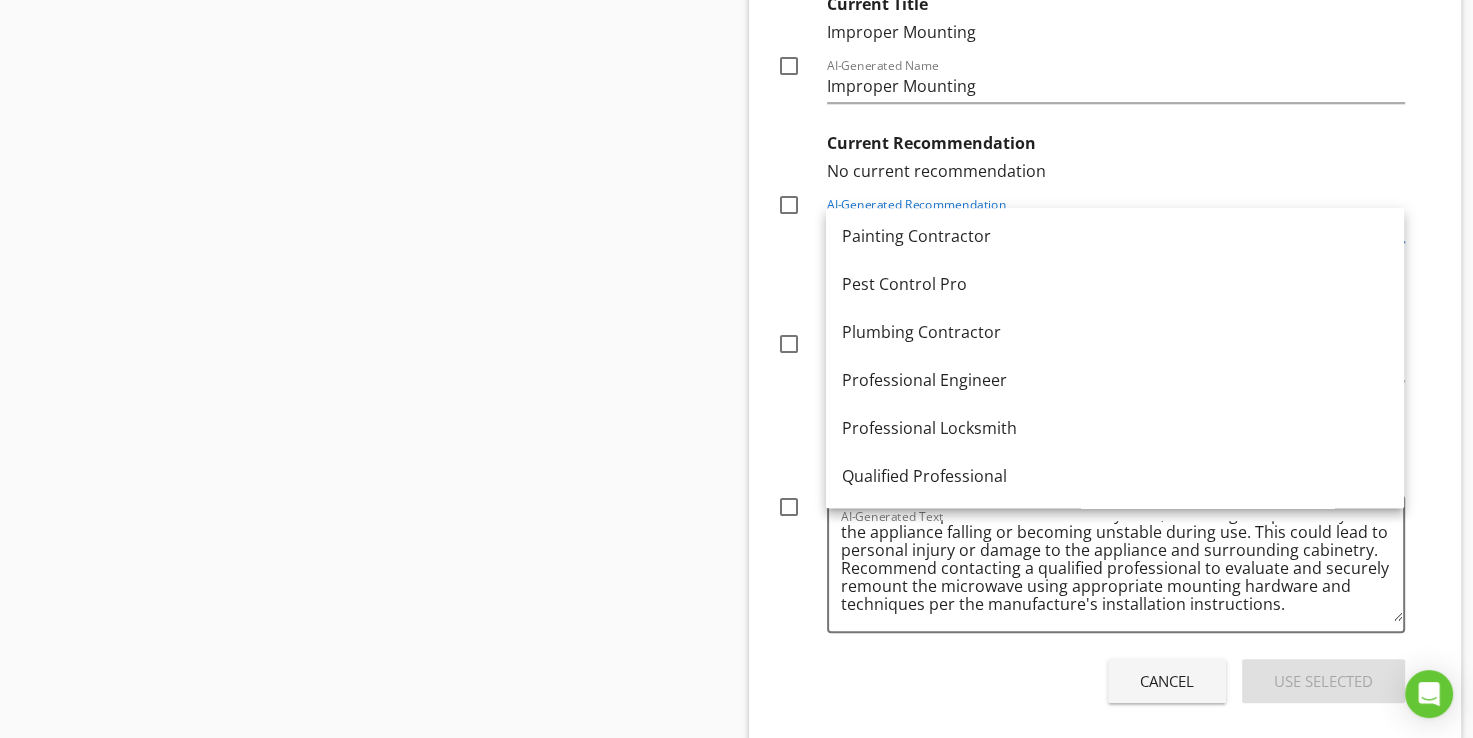 scroll, scrollTop: 2160, scrollLeft: 0, axis: vertical 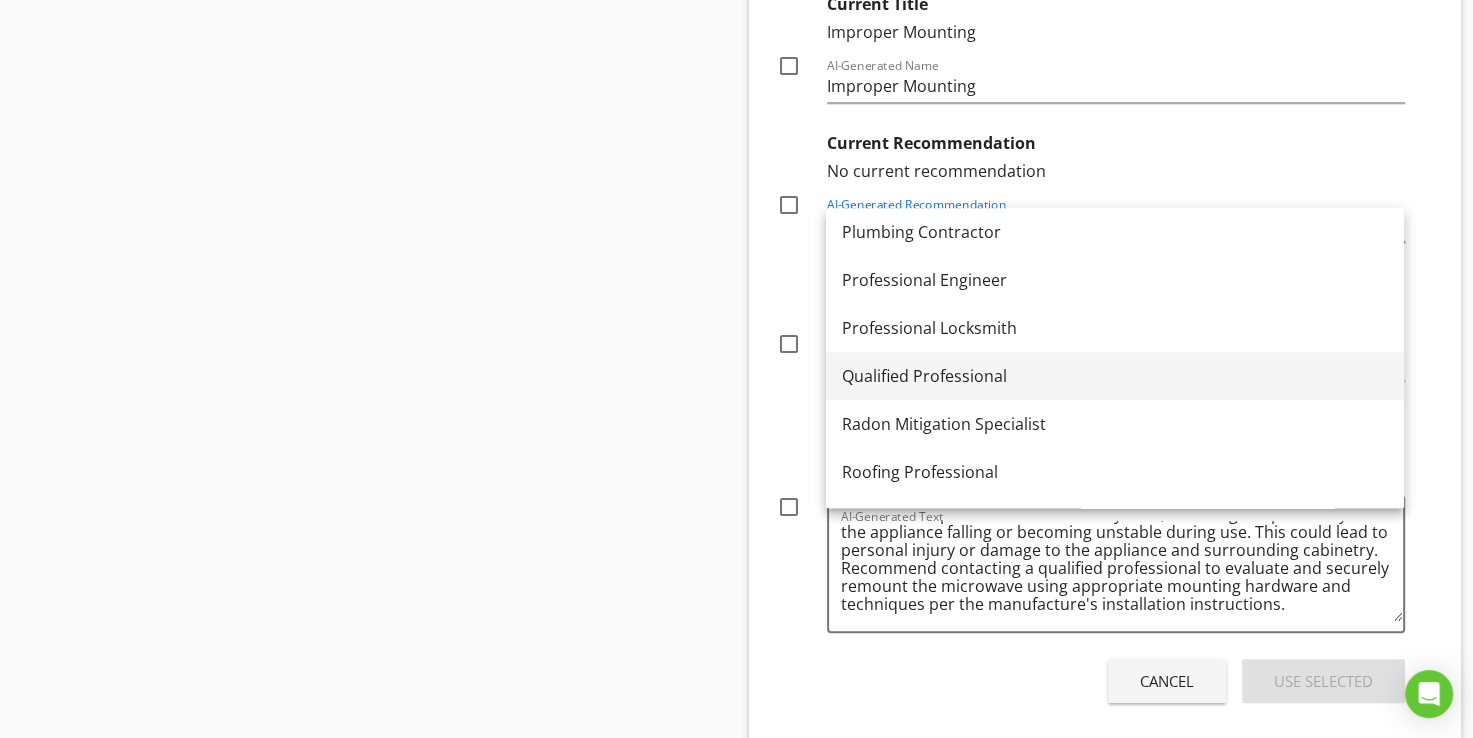 click on "Qualified Professional" at bounding box center [1115, 376] 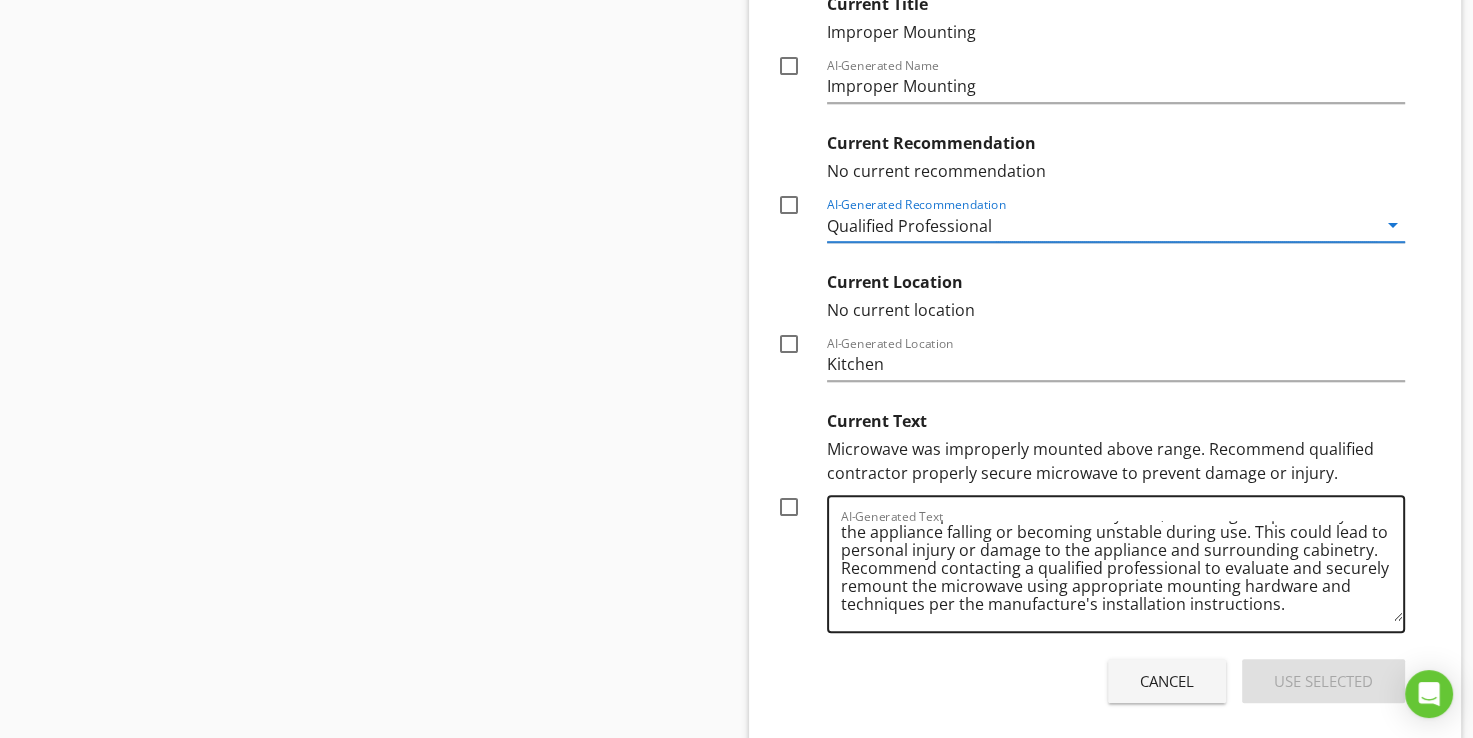 click on "The built-in microwave was discovered to be improperly mounted during the home inspection. Potential safety risks, including the possibility of the appliance falling or becoming unstable during use. This could lead to personal injury or damage to the appliance and surrounding cabinetry. Recommend contacting a qualified professional to evaluate and securely remount the microwave using appropriate mounting hardware and techniques per the manufacture's installation instructions." at bounding box center [1122, 571] 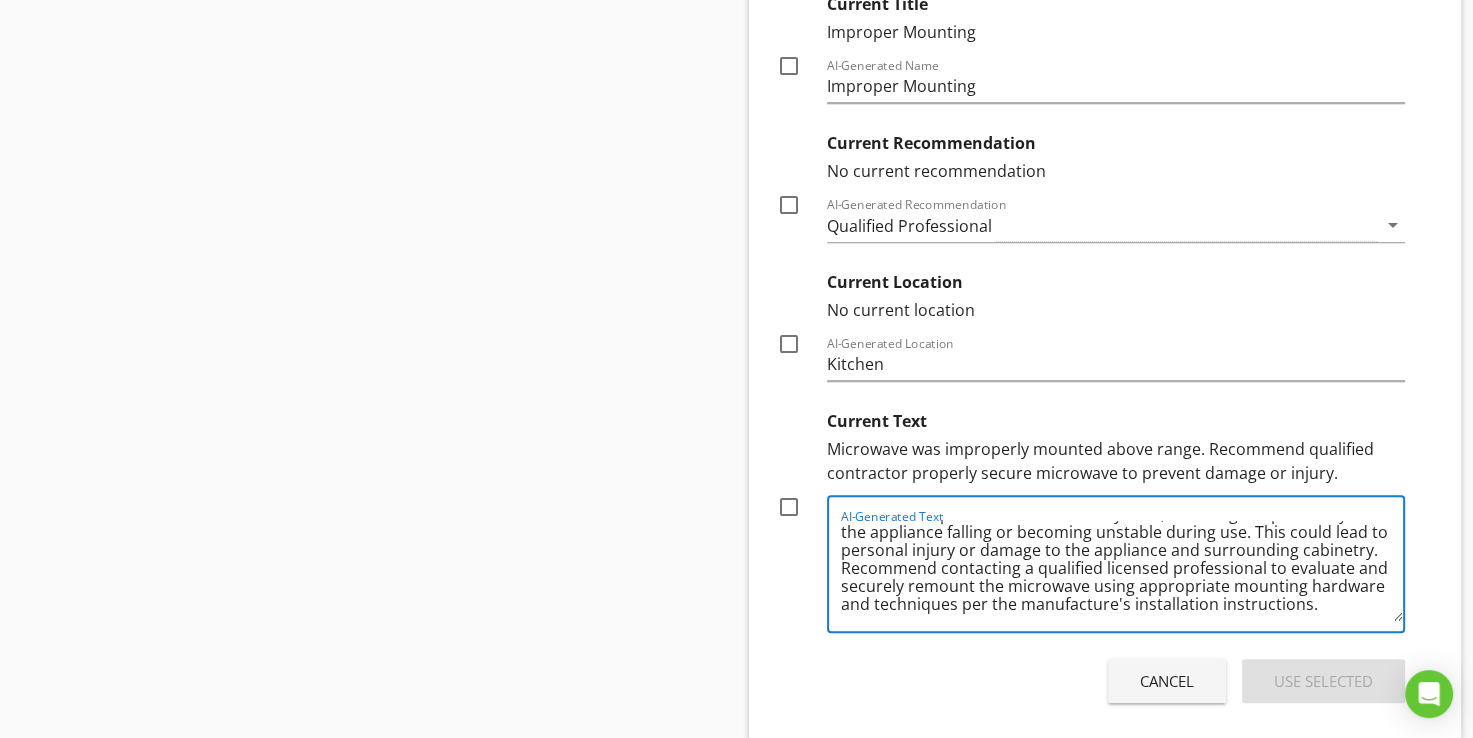 type on "The built-in microwave was discovered to be improperly mounted during the home inspection. Potential safety risks, including the possibility of the appliance falling or becoming unstable during use. This could lead to personal injury or damage to the appliance and surrounding cabinetry. Recommend contacting a qualified licensed professional to evaluate and securely remount the microwave using appropriate mounting hardware and techniques per the manufacture's installation instructions." 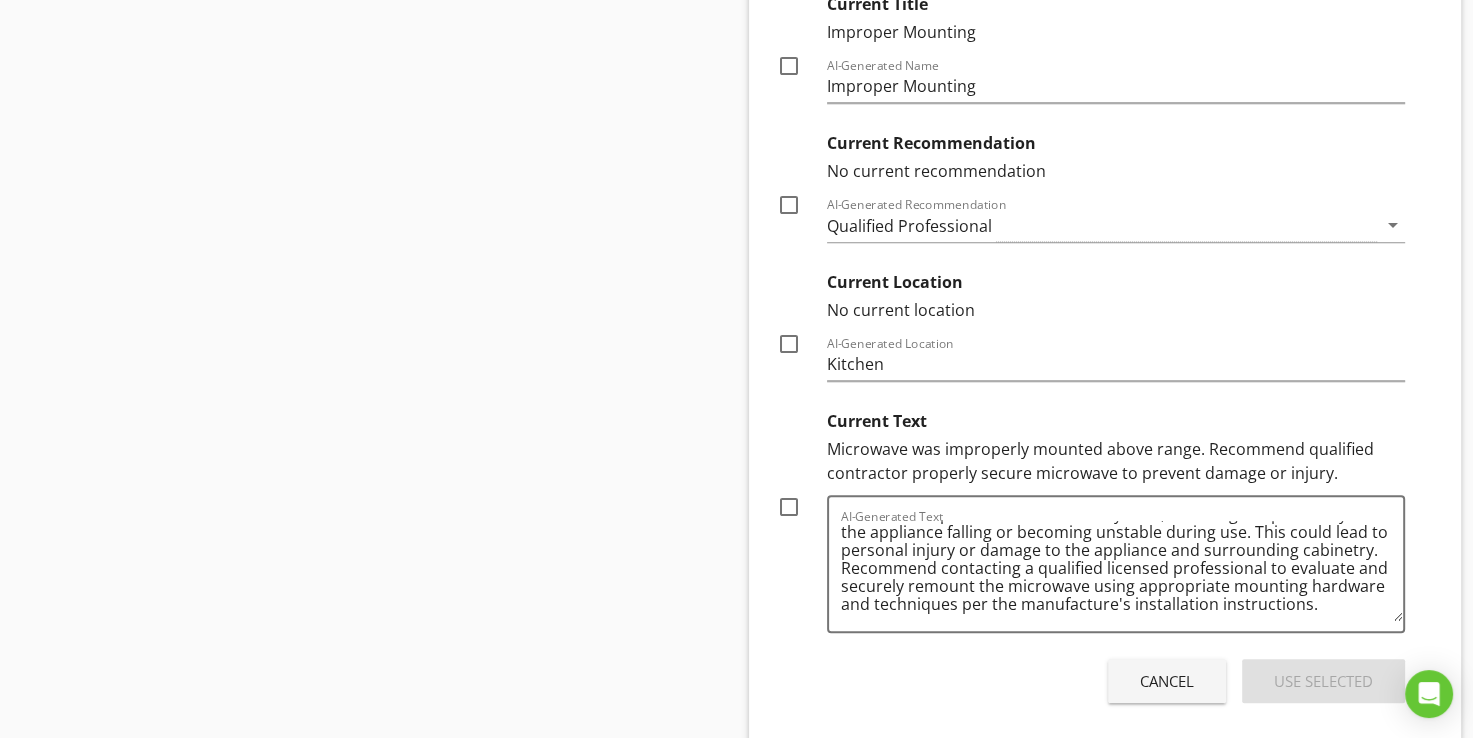 click at bounding box center [789, 507] 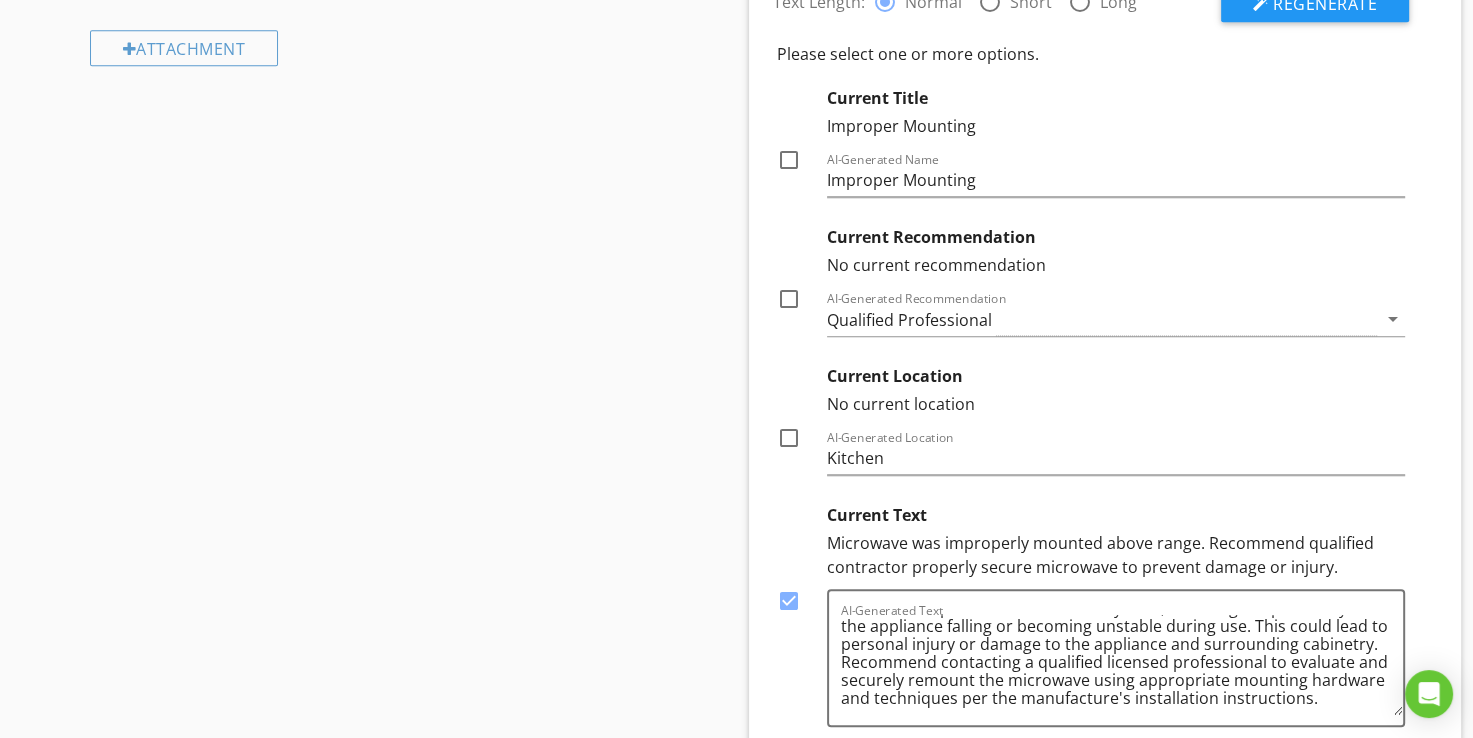 scroll, scrollTop: 1120, scrollLeft: 0, axis: vertical 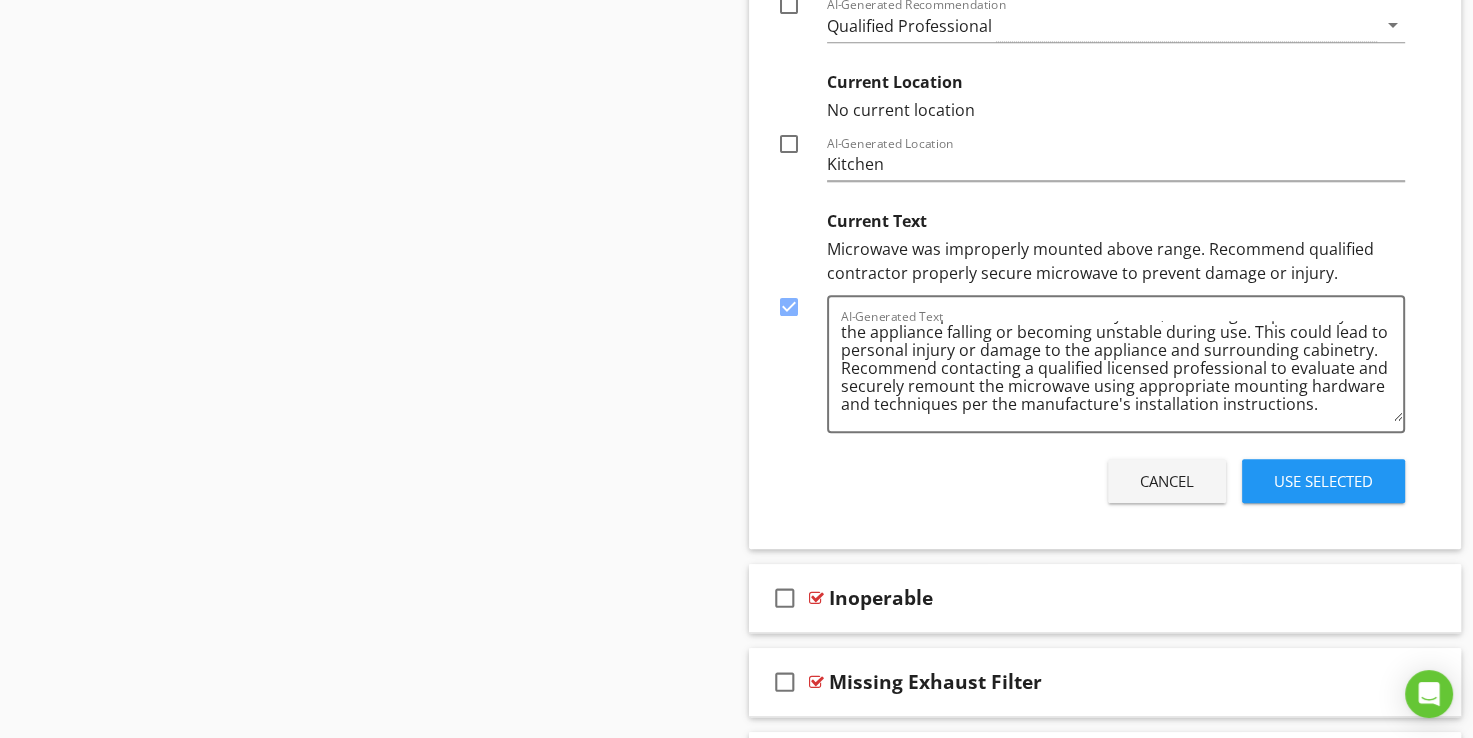 click on "Use Selected" at bounding box center [1323, 481] 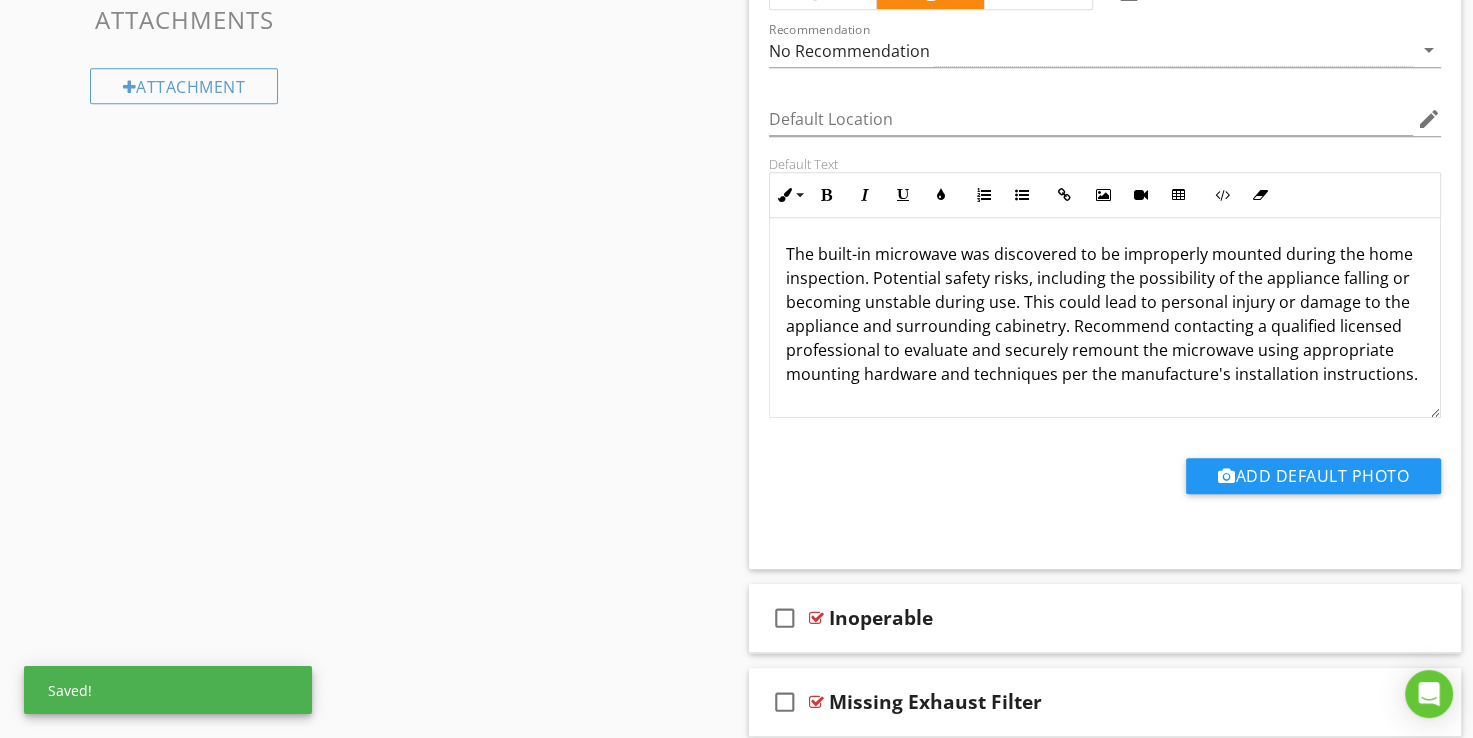 scroll, scrollTop: 1085, scrollLeft: 0, axis: vertical 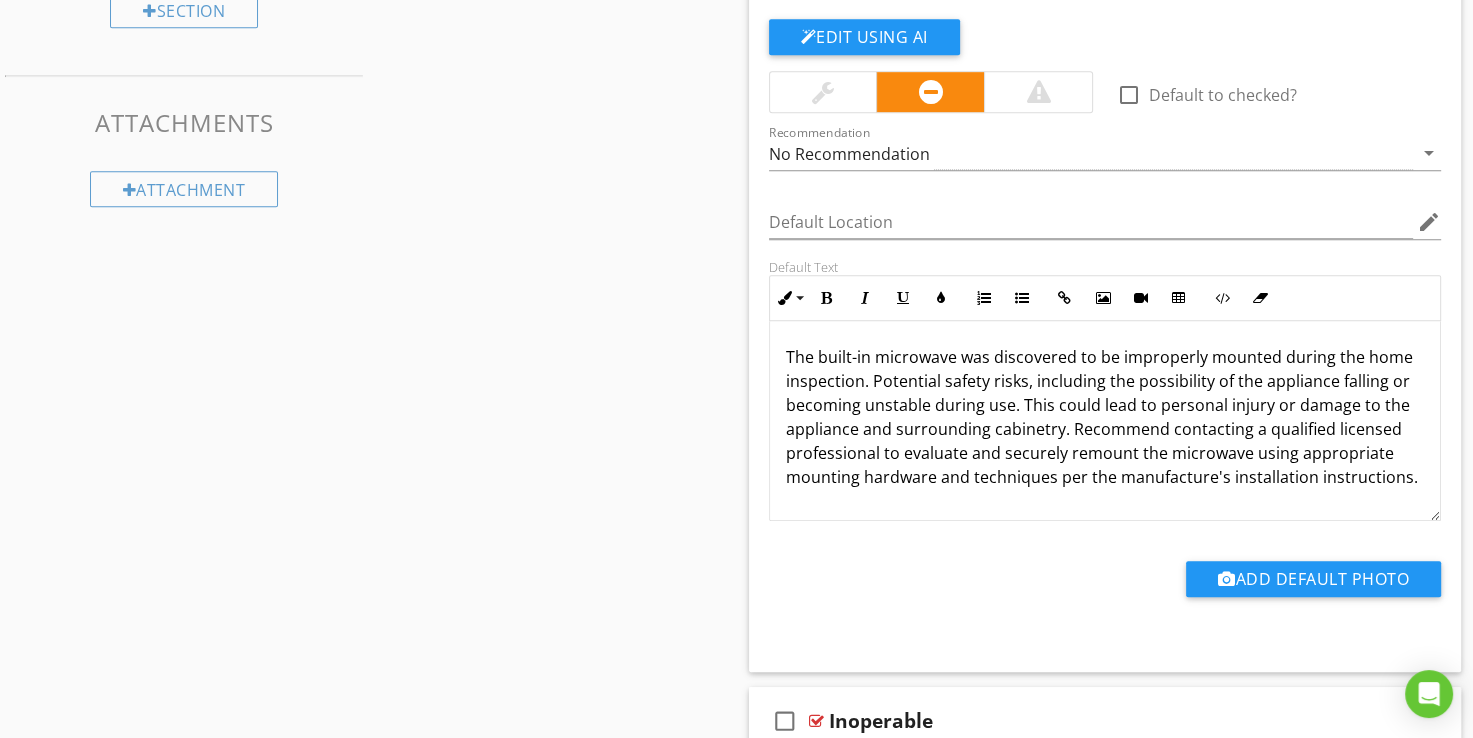 click at bounding box center [1038, 92] 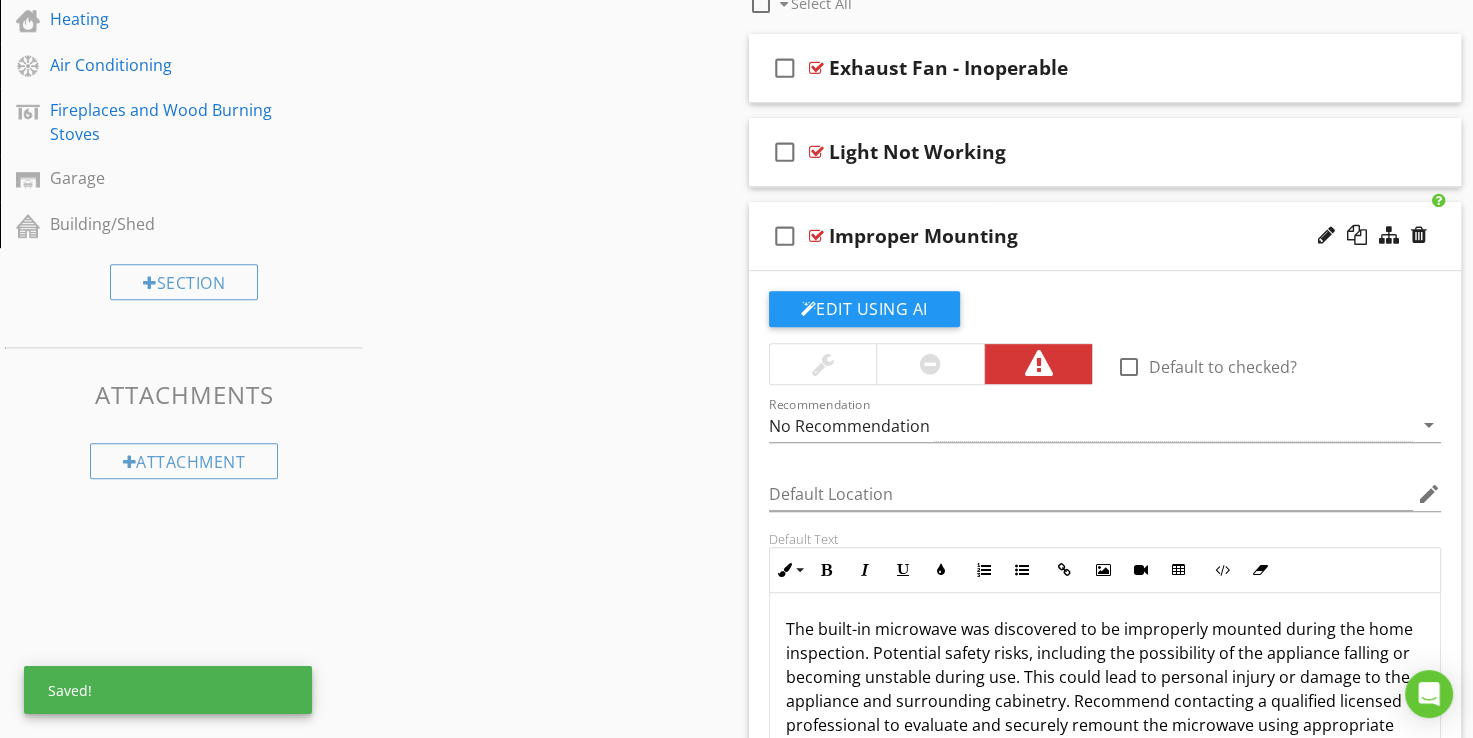 scroll, scrollTop: 785, scrollLeft: 0, axis: vertical 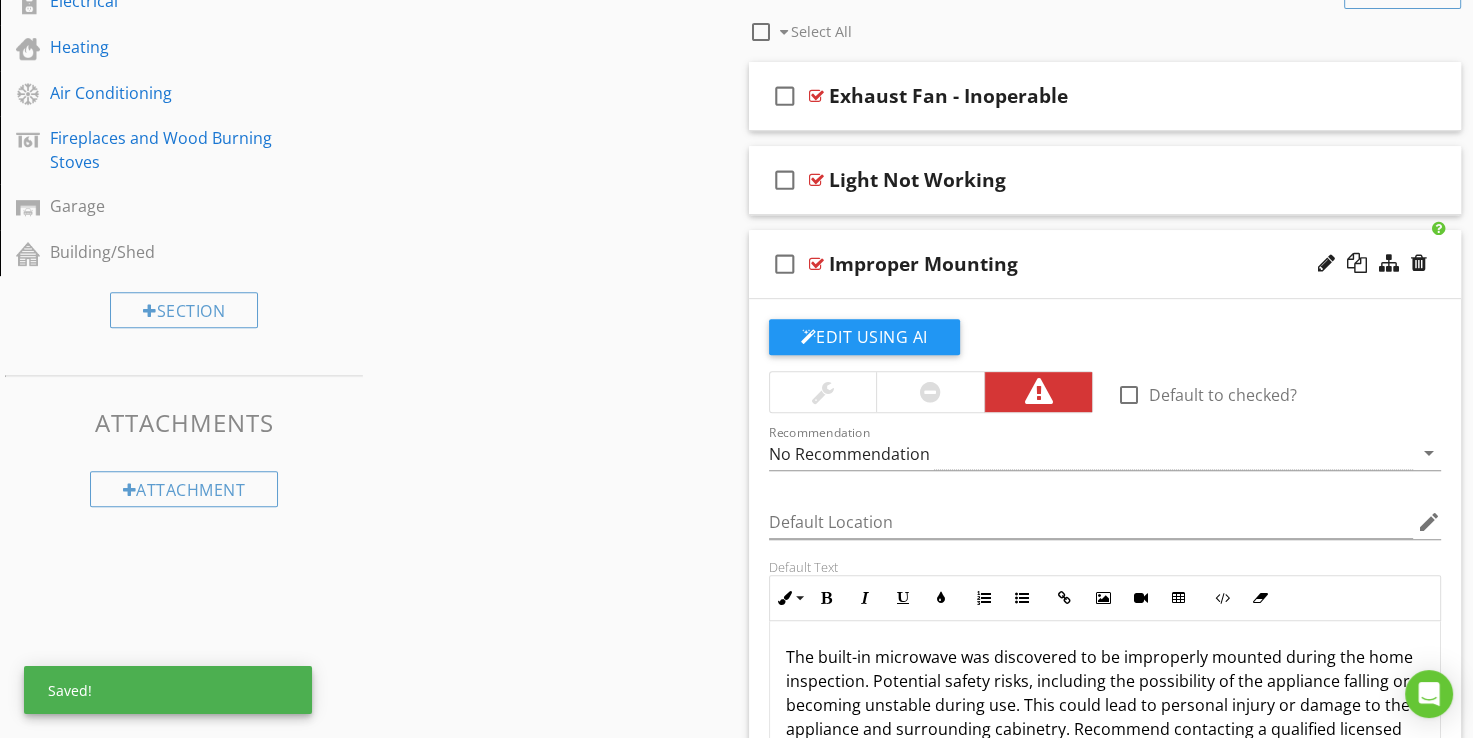 click at bounding box center [816, 264] 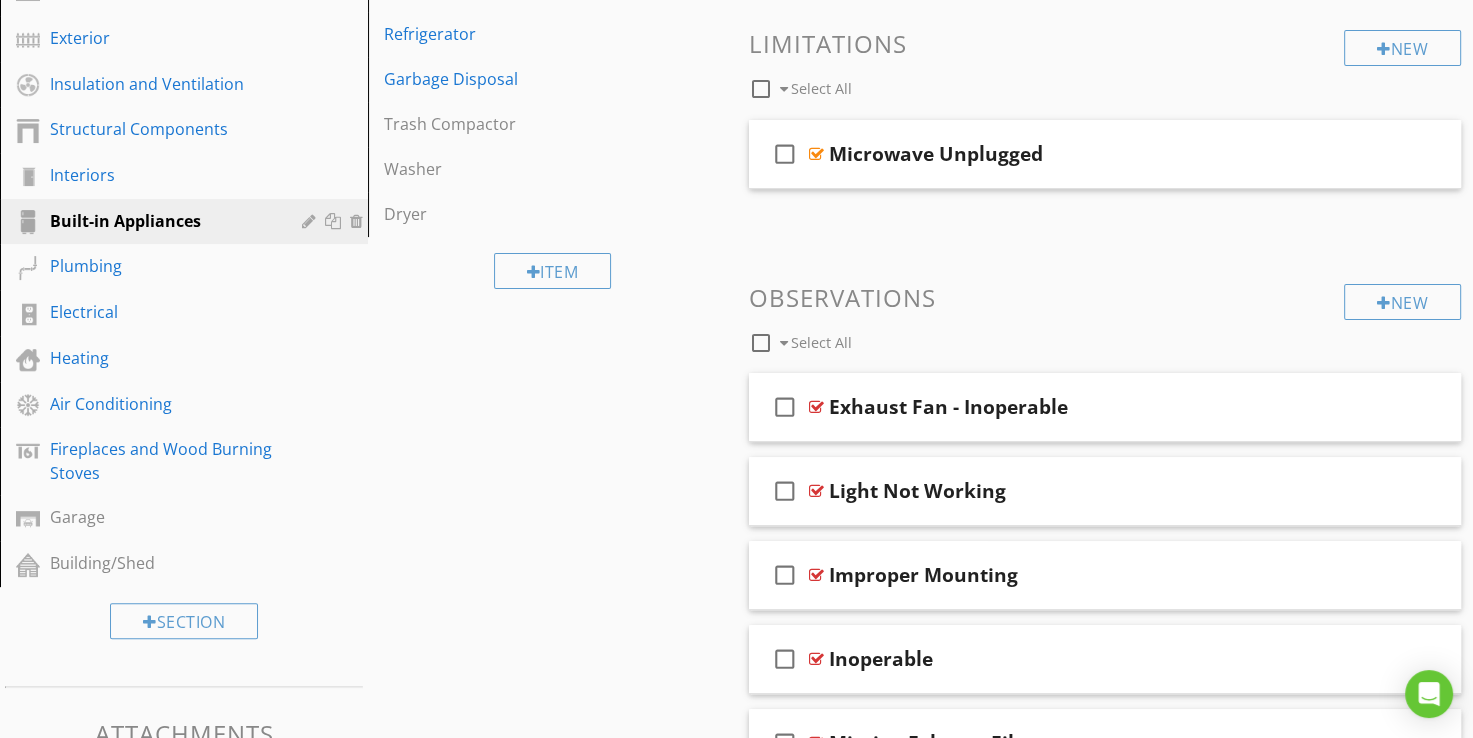 scroll, scrollTop: 285, scrollLeft: 0, axis: vertical 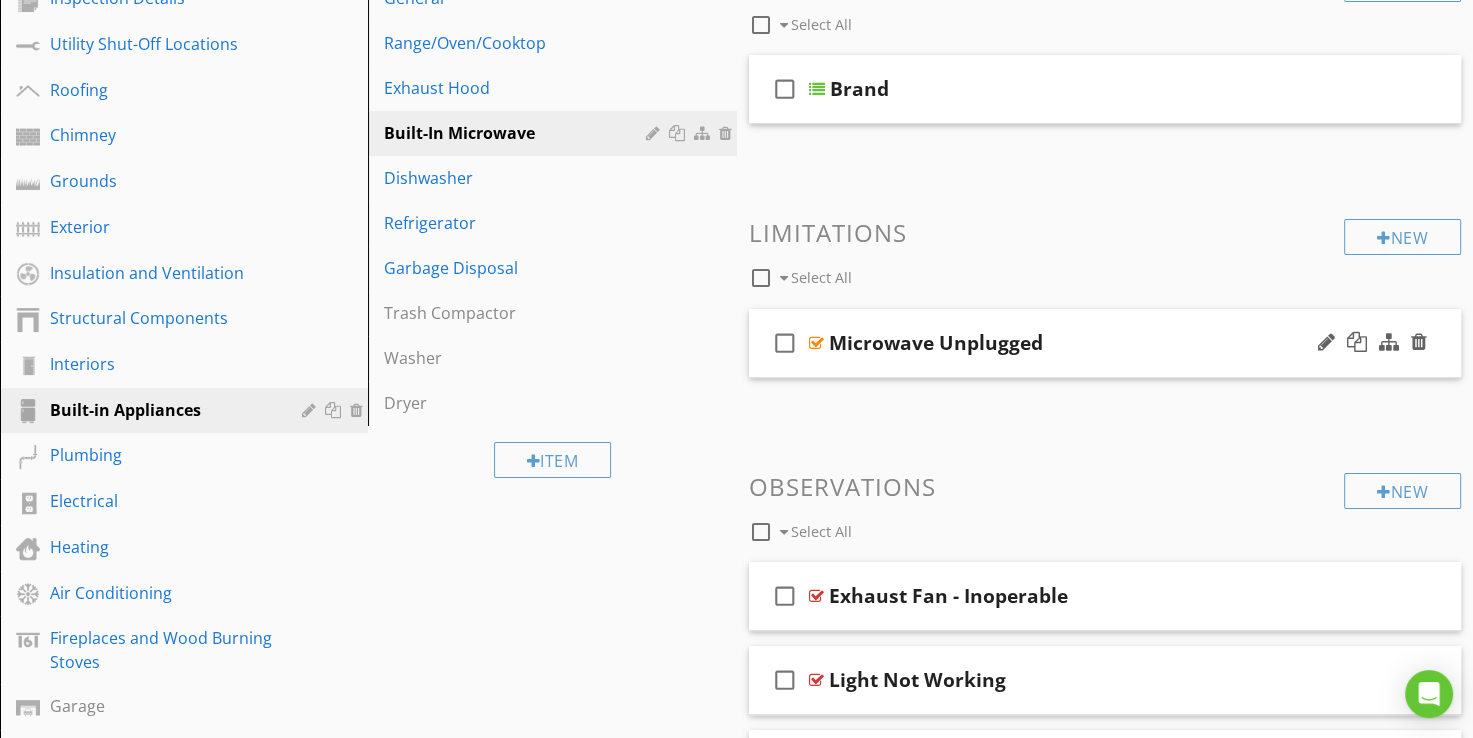 click at bounding box center (816, 343) 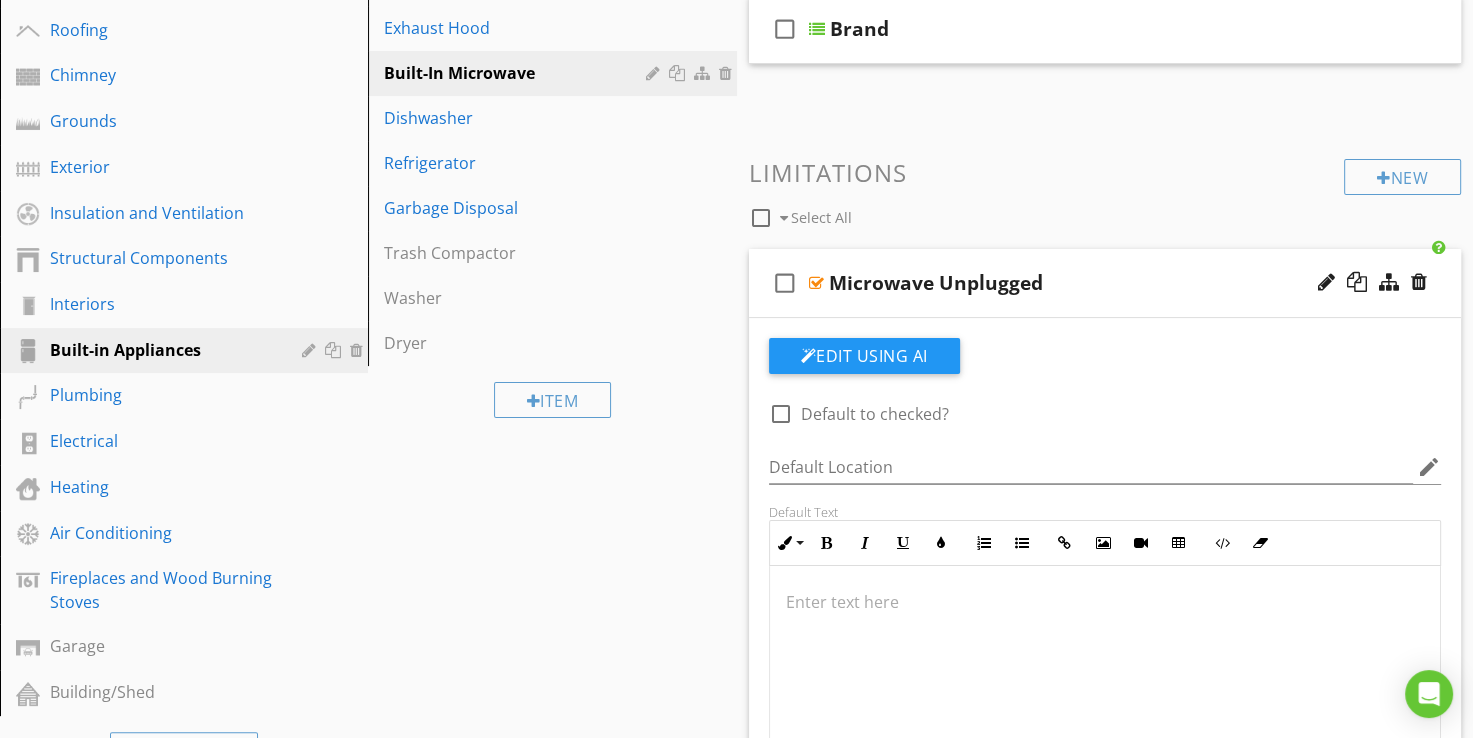 scroll, scrollTop: 285, scrollLeft: 0, axis: vertical 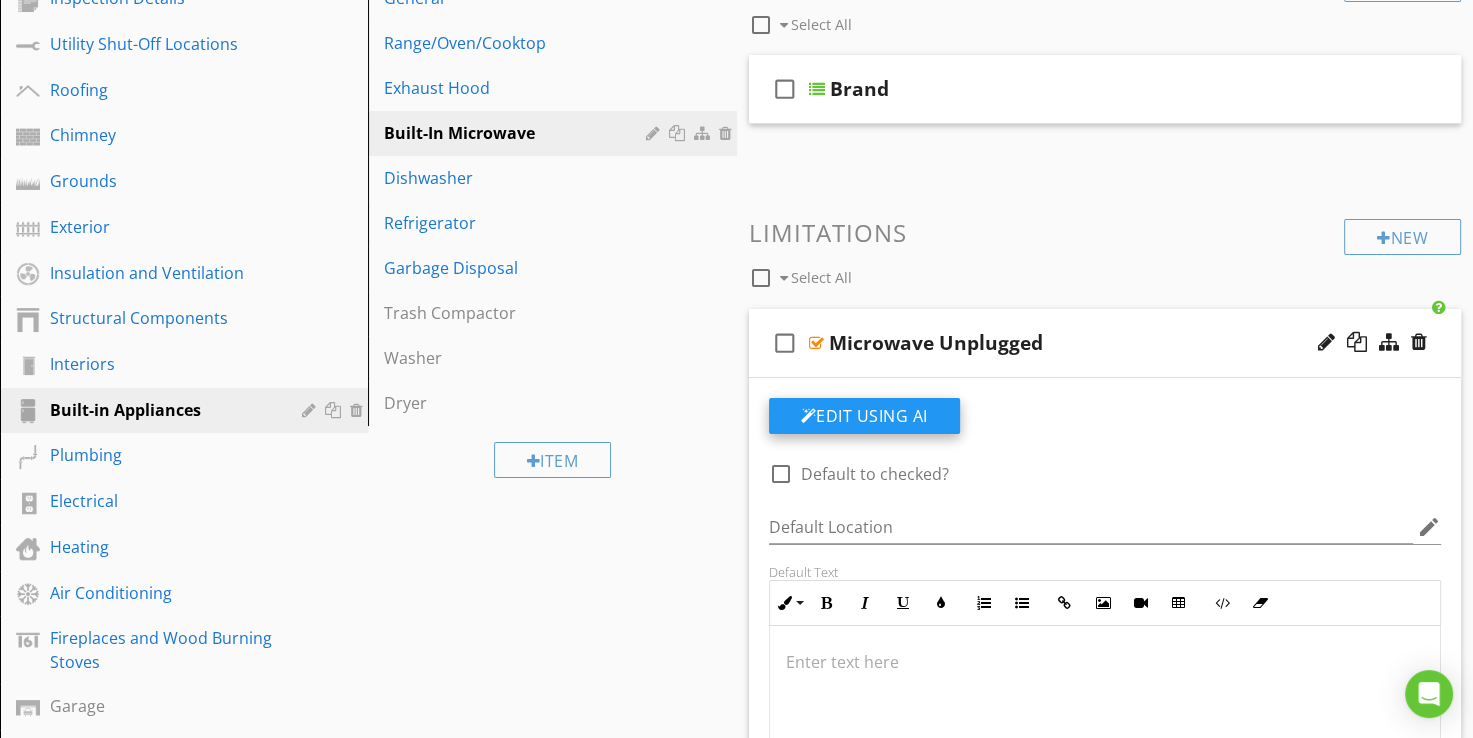 click on "Edit Using AI" at bounding box center [864, 416] 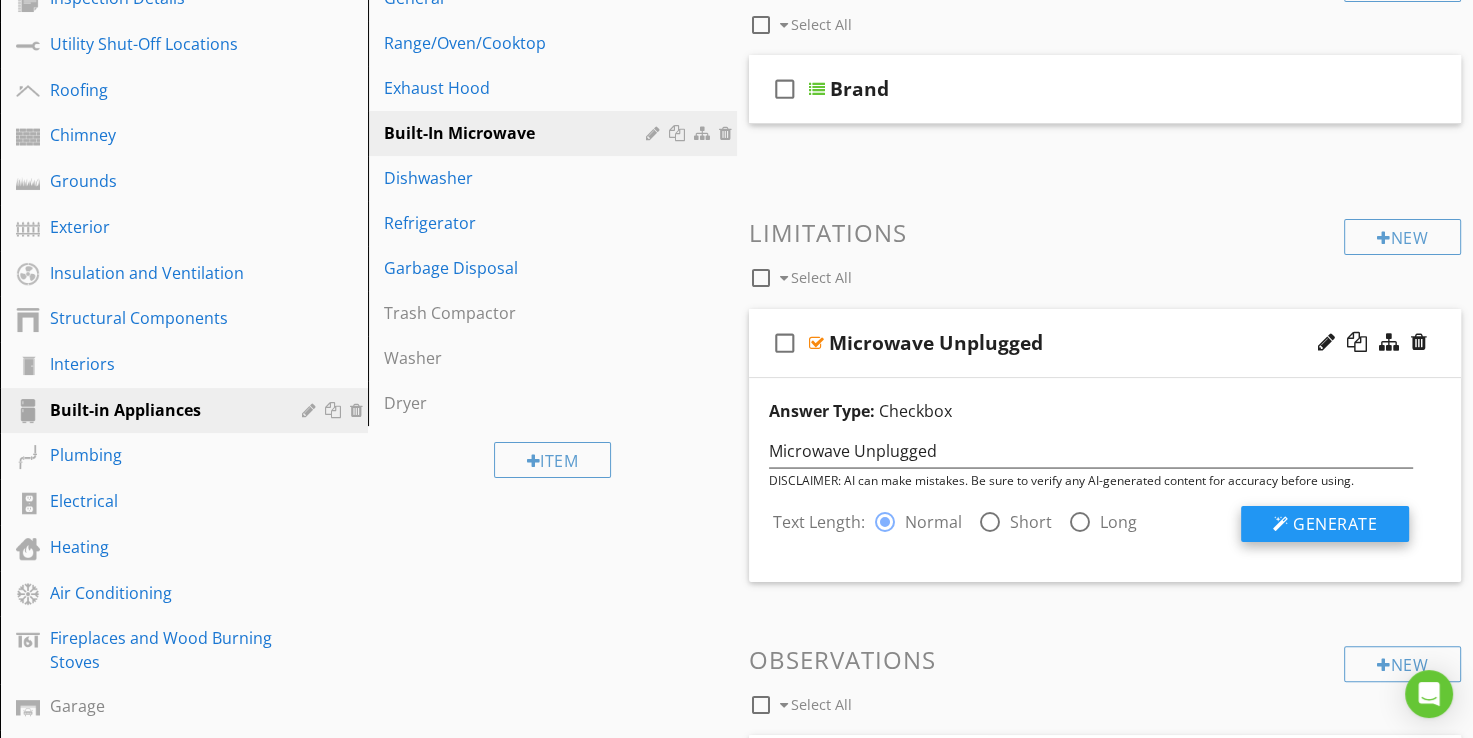 click at bounding box center (1281, 524) 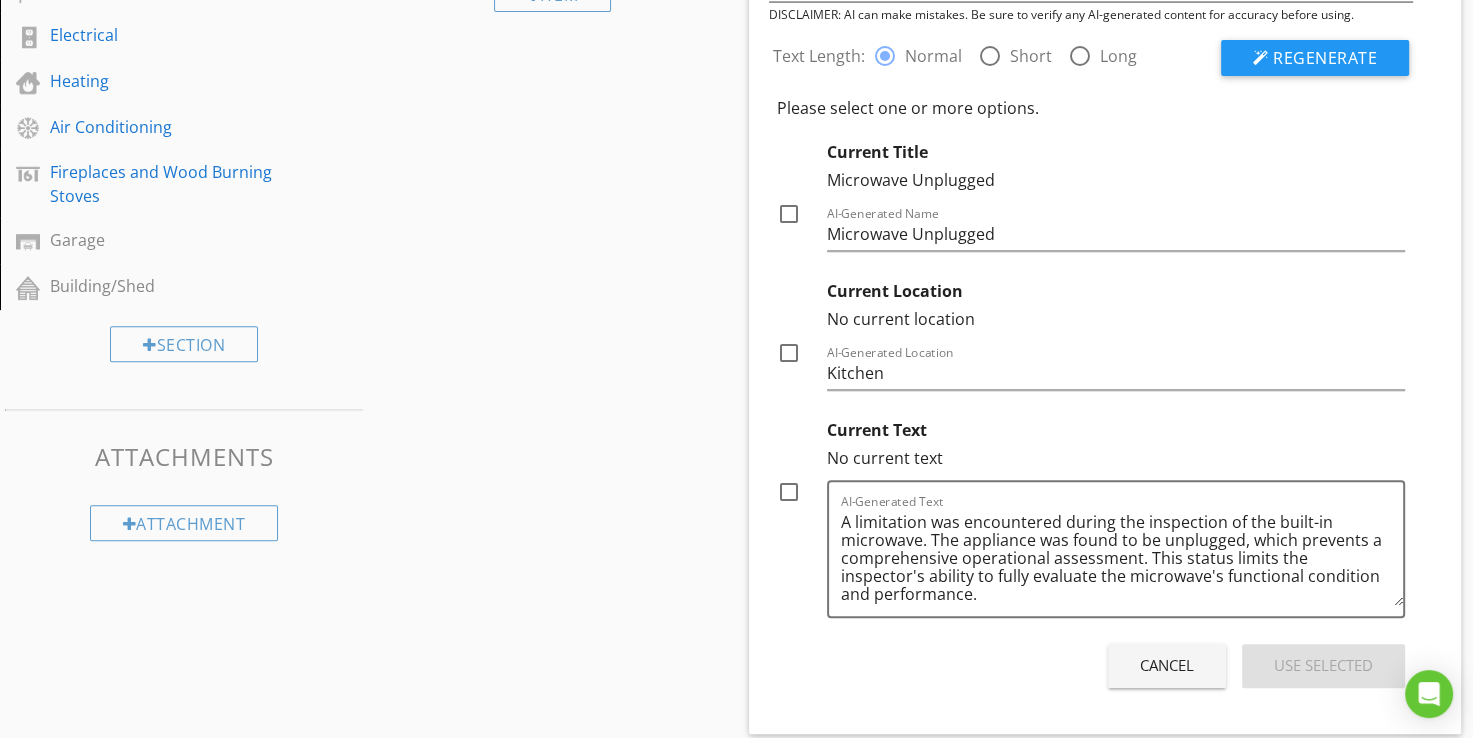 scroll, scrollTop: 785, scrollLeft: 0, axis: vertical 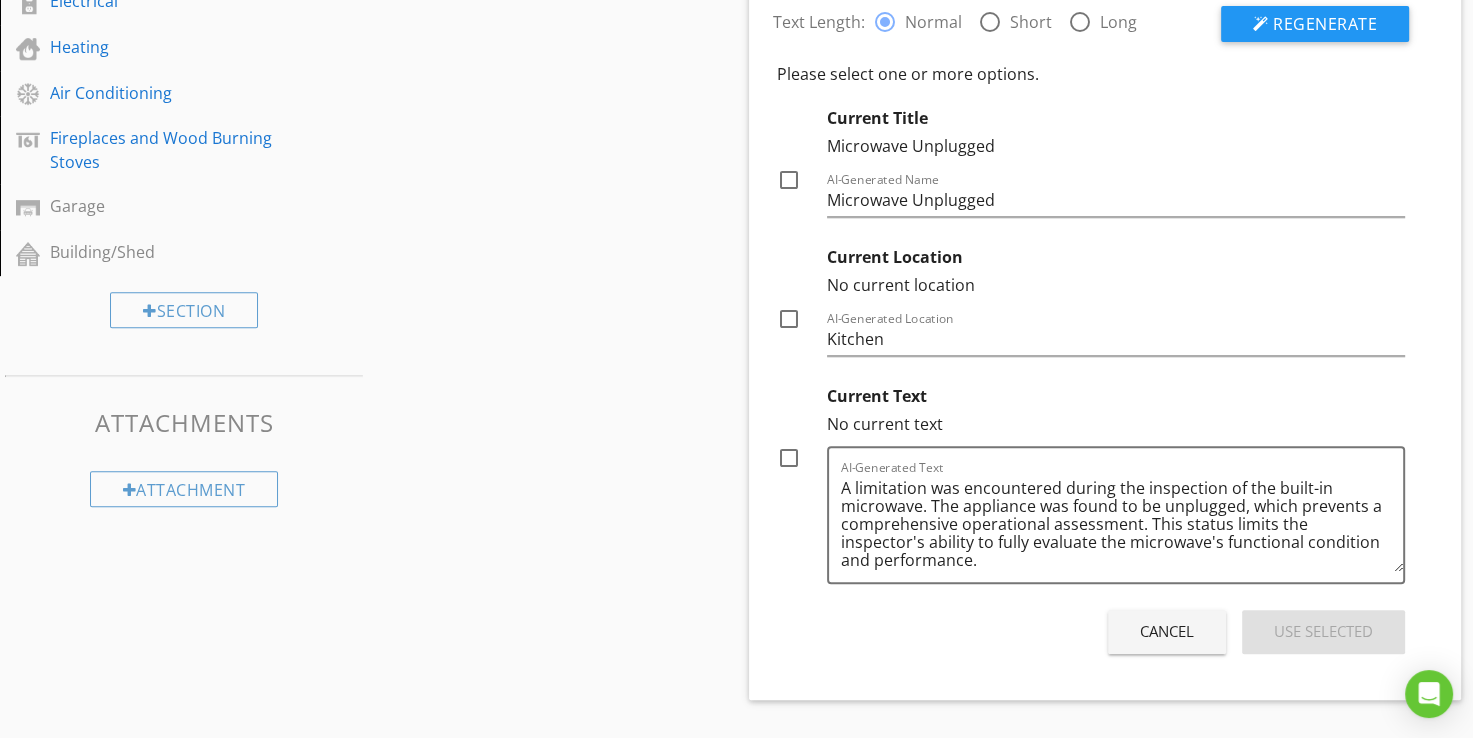 click on "Short" at bounding box center (1031, 22) 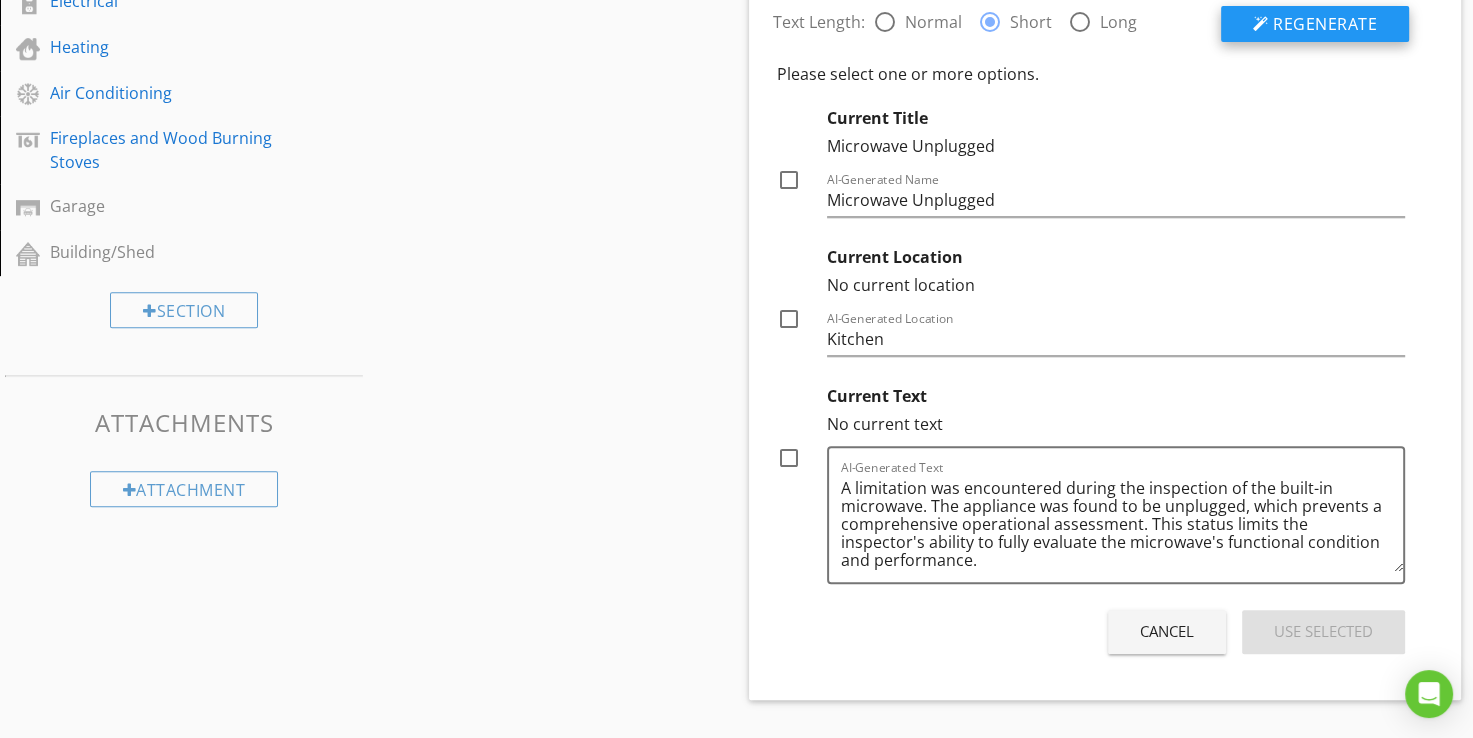 click at bounding box center (1261, 24) 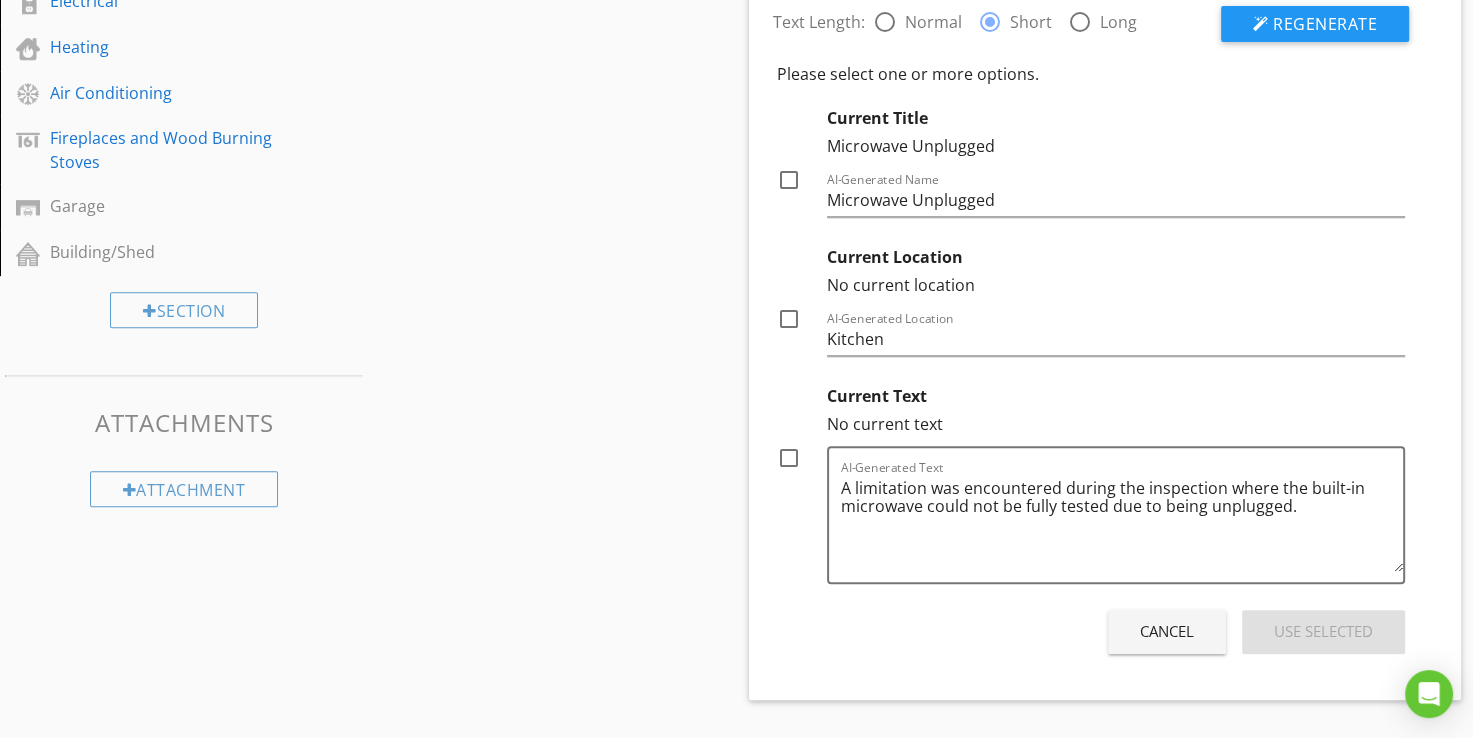 click on "Normal" at bounding box center (933, 22) 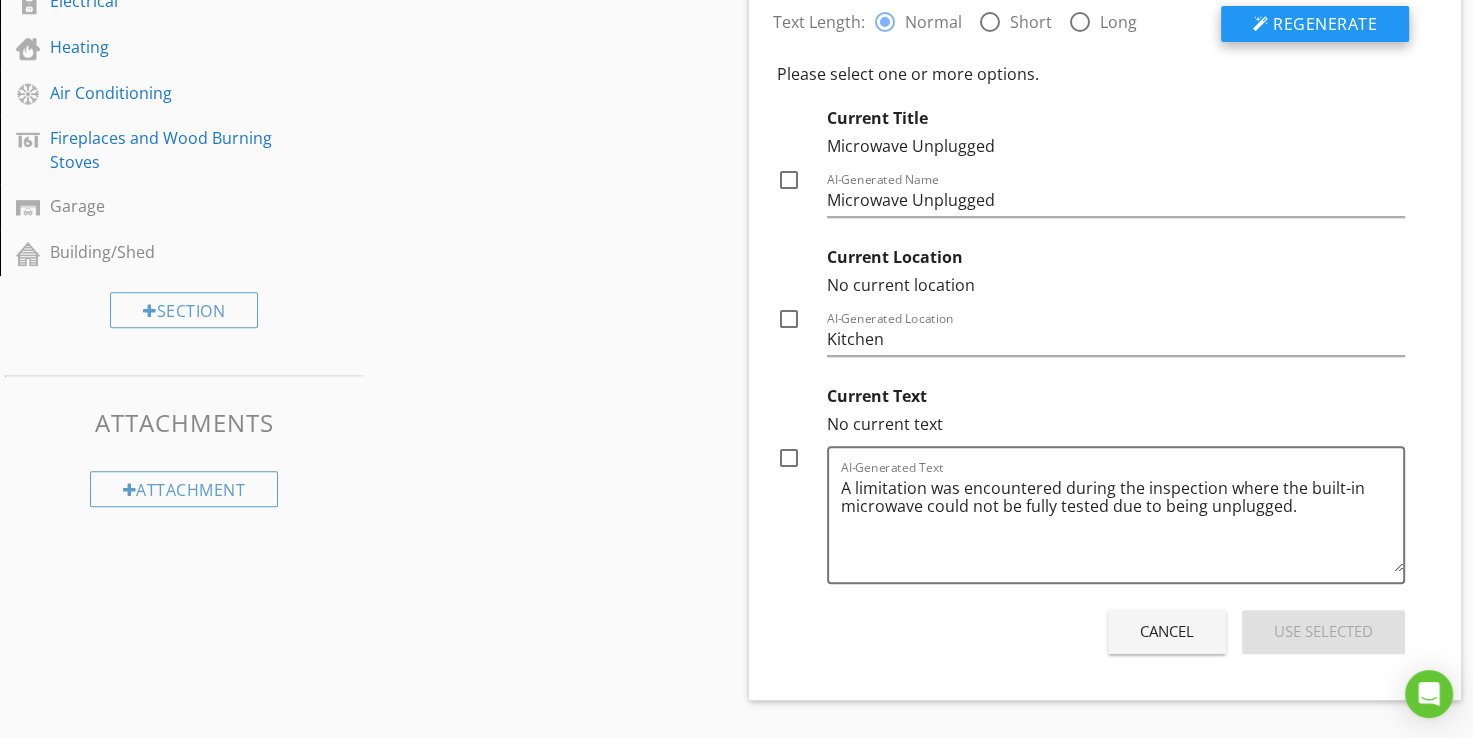 click on "Regenerate" at bounding box center [1315, 24] 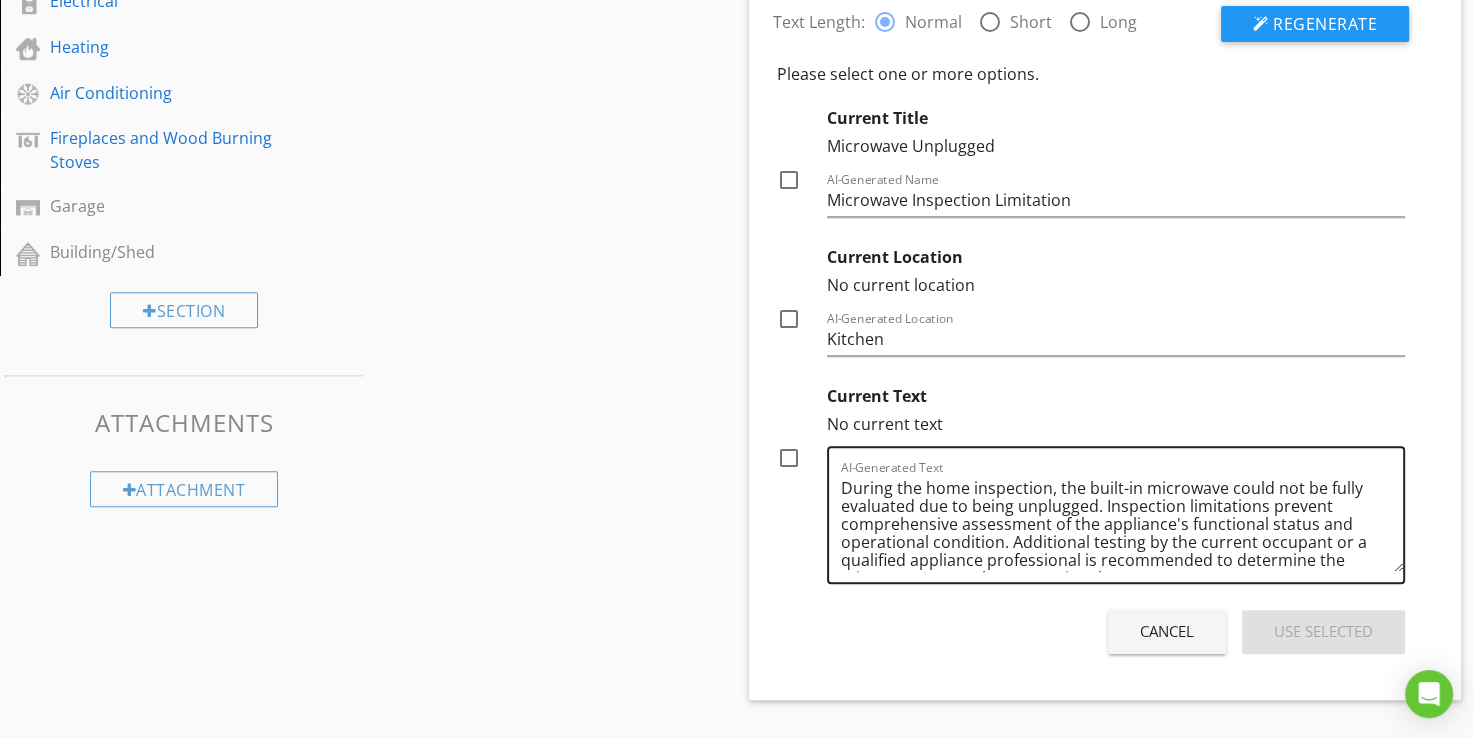 scroll, scrollTop: 23, scrollLeft: 0, axis: vertical 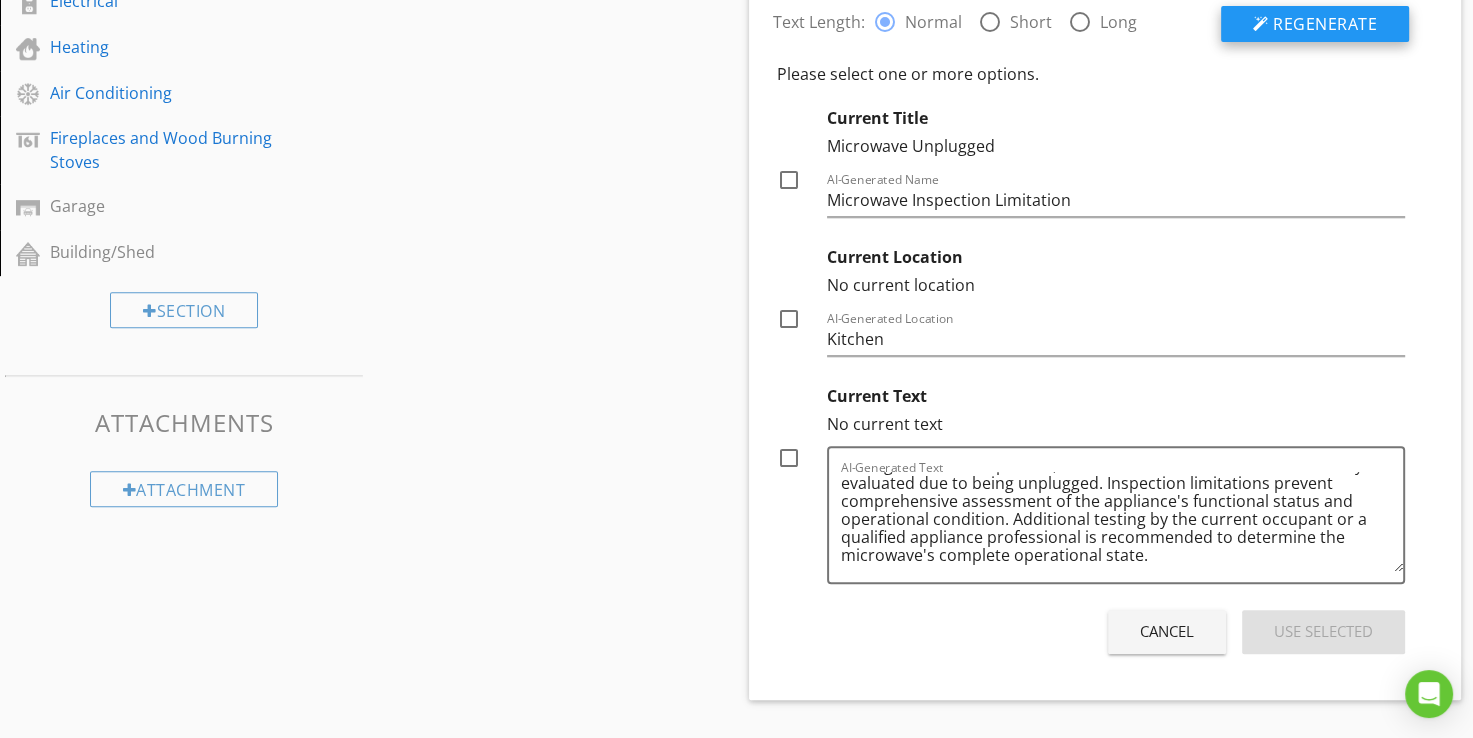 click at bounding box center [1261, 24] 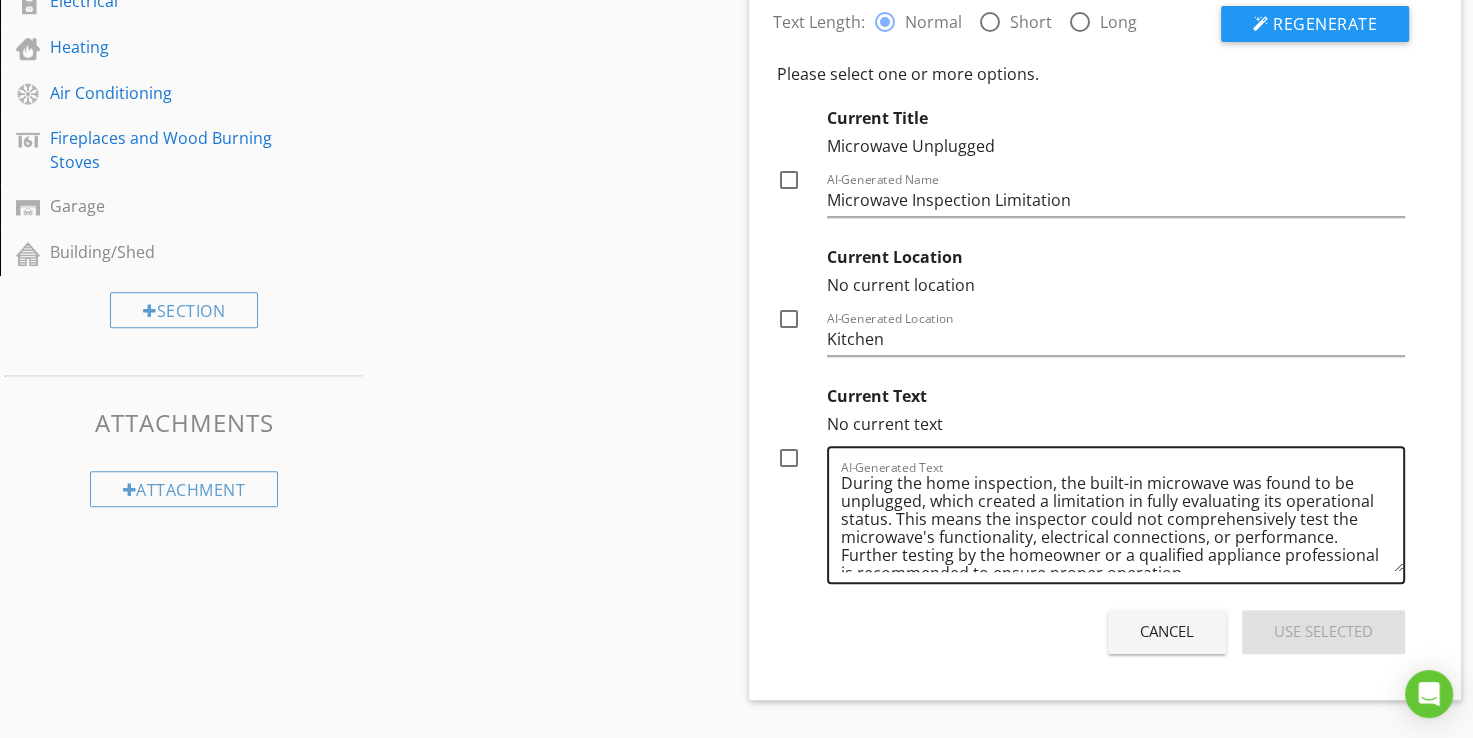scroll, scrollTop: 0, scrollLeft: 0, axis: both 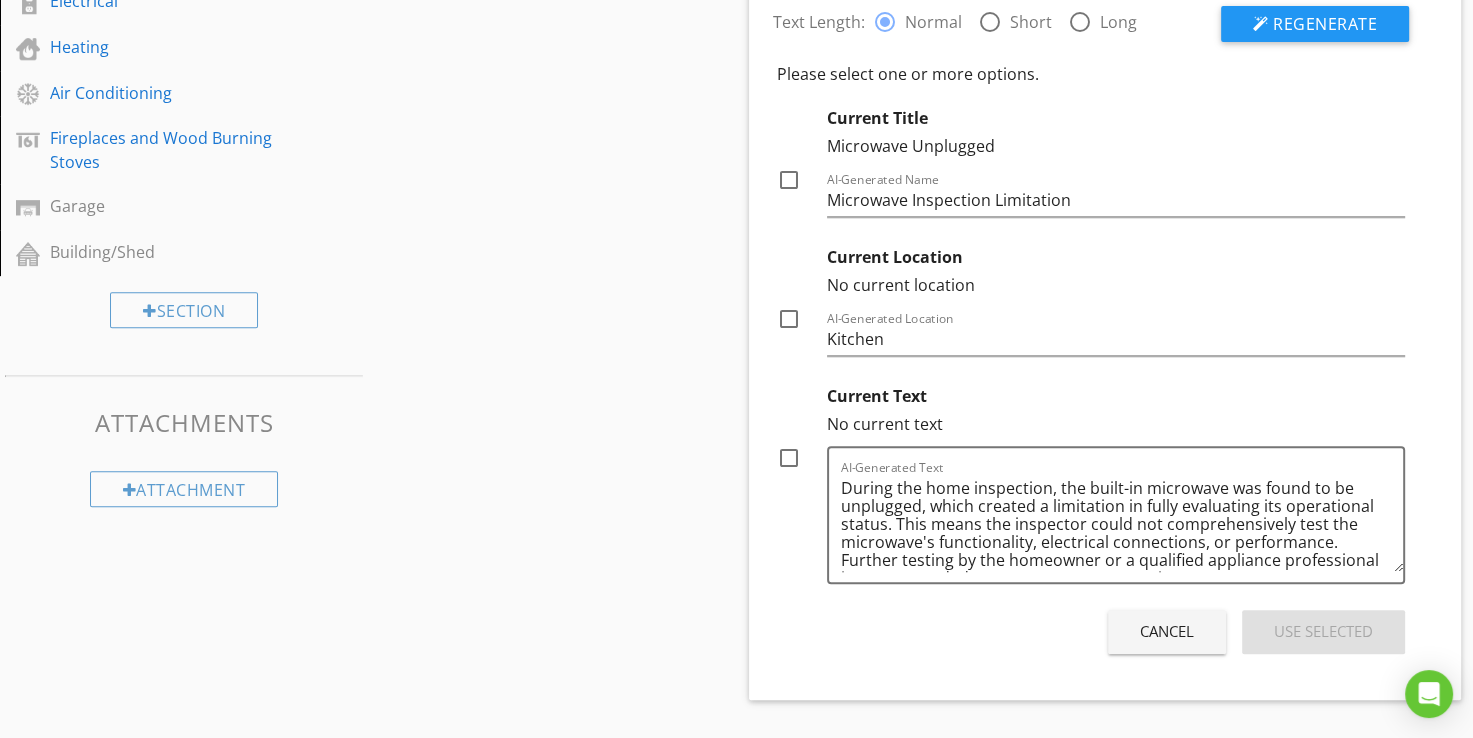 click on "Long" at bounding box center [1118, 22] 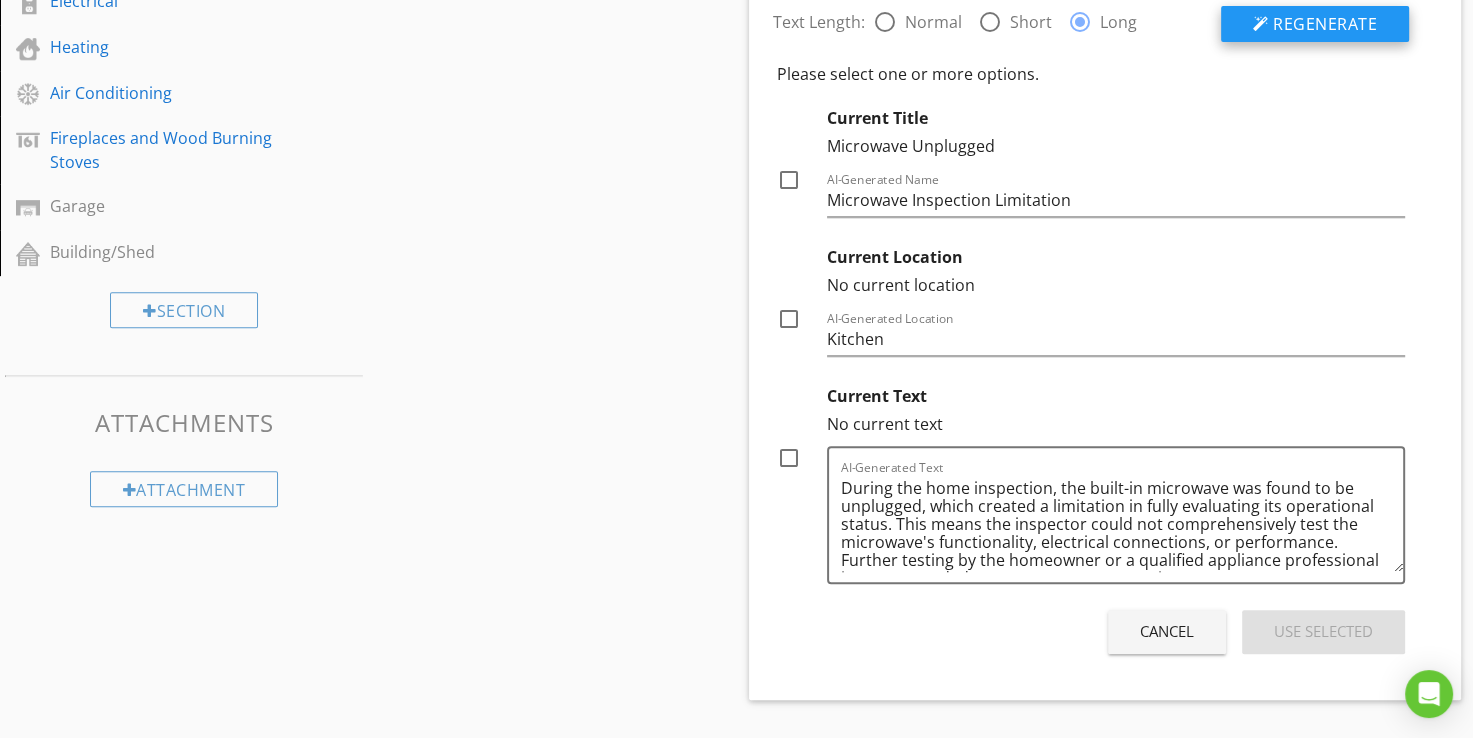 click on "Regenerate" at bounding box center (1325, 24) 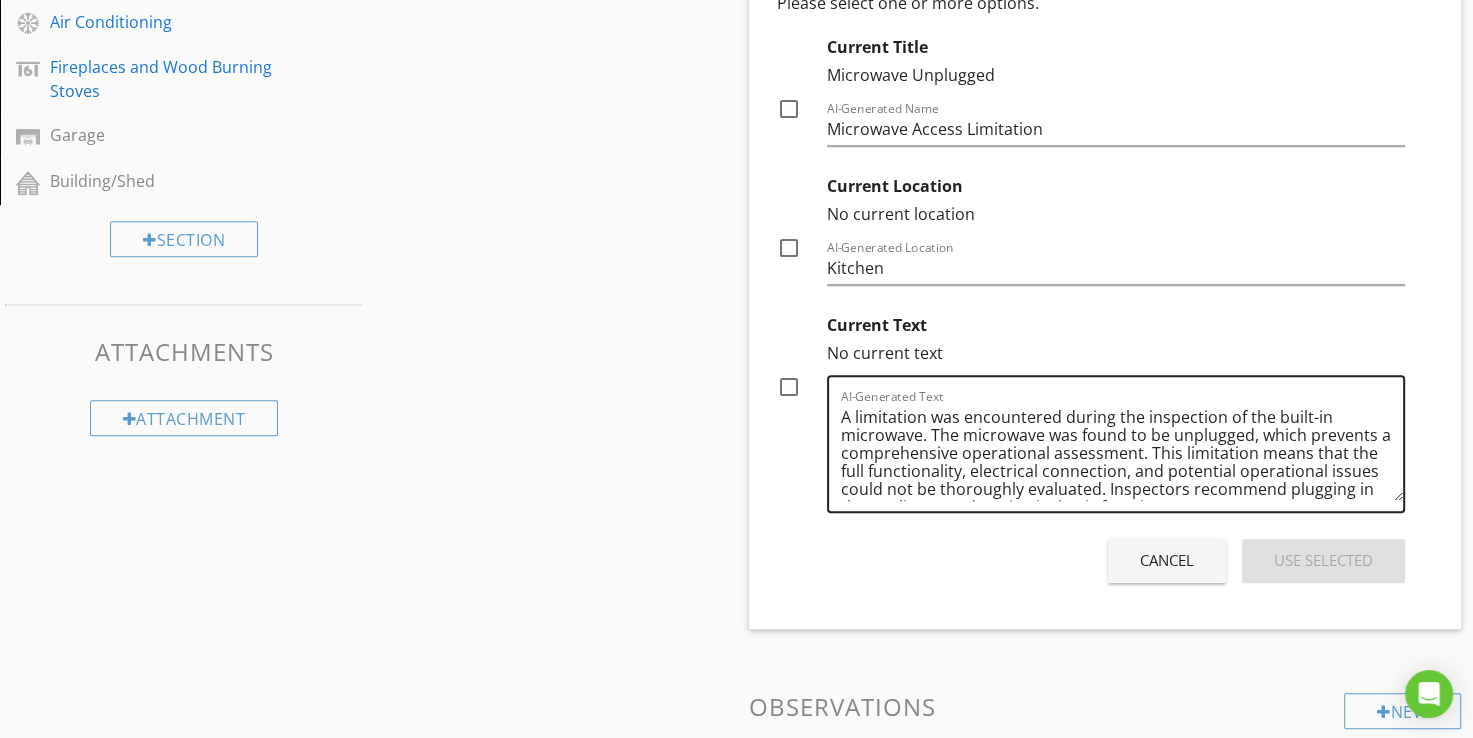 scroll, scrollTop: 885, scrollLeft: 0, axis: vertical 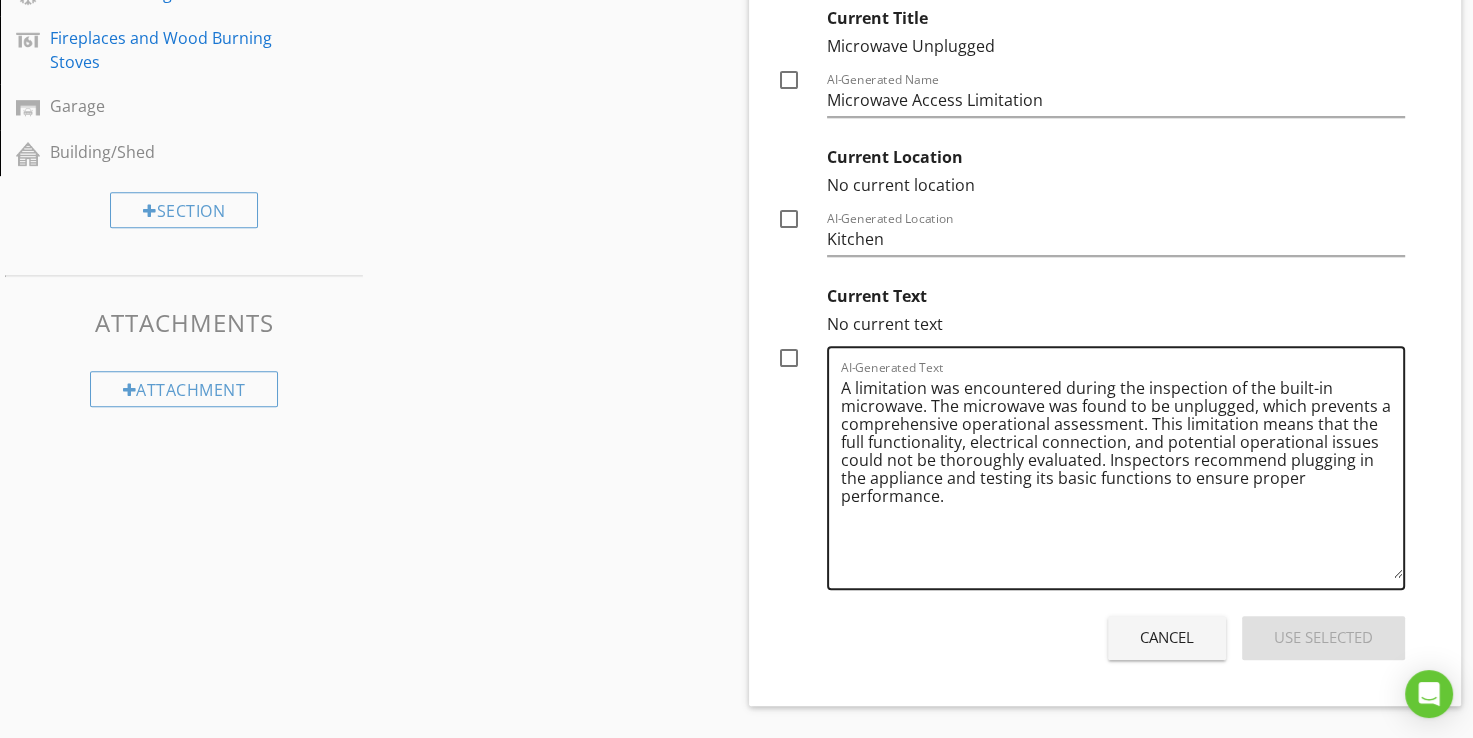 drag, startPoint x: 1394, startPoint y: 467, endPoint x: 1397, endPoint y: 569, distance: 102.044106 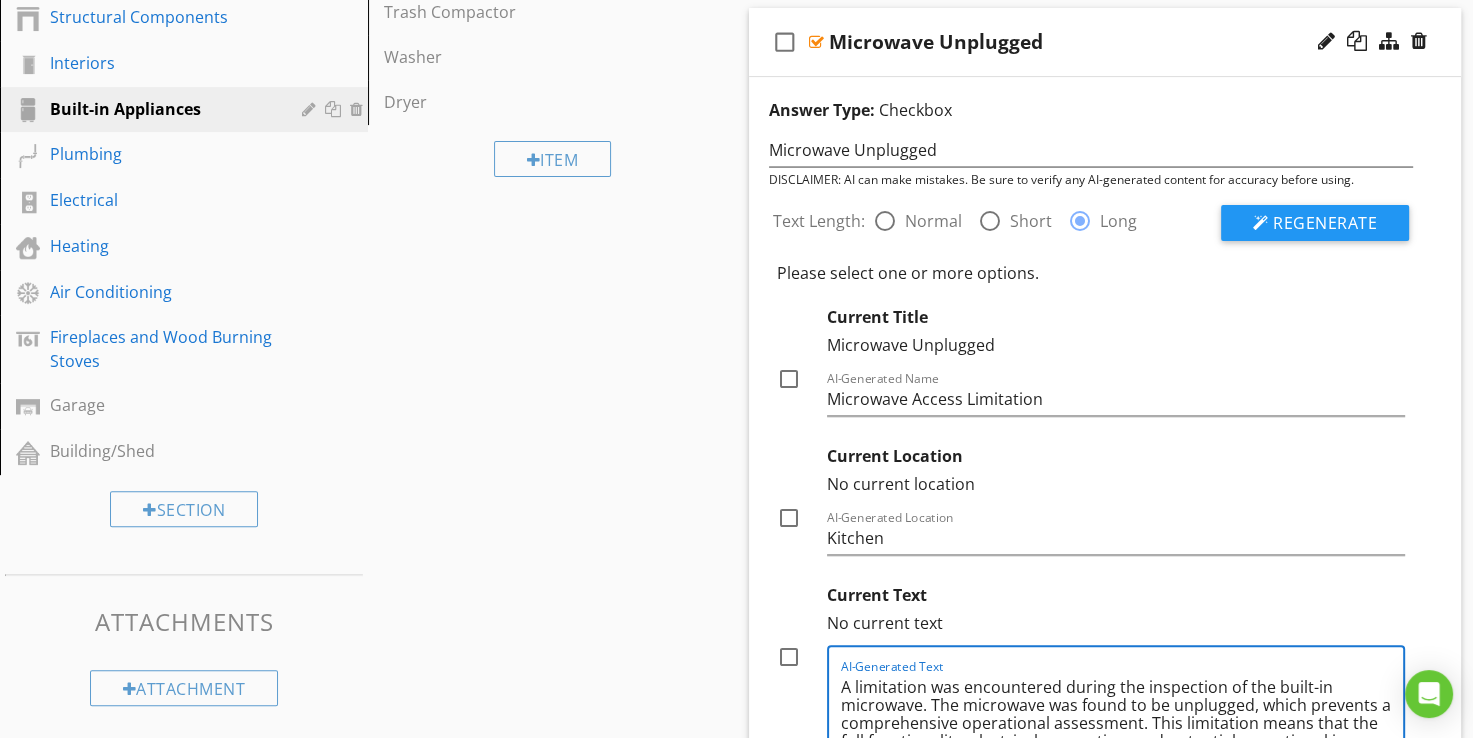 scroll, scrollTop: 585, scrollLeft: 0, axis: vertical 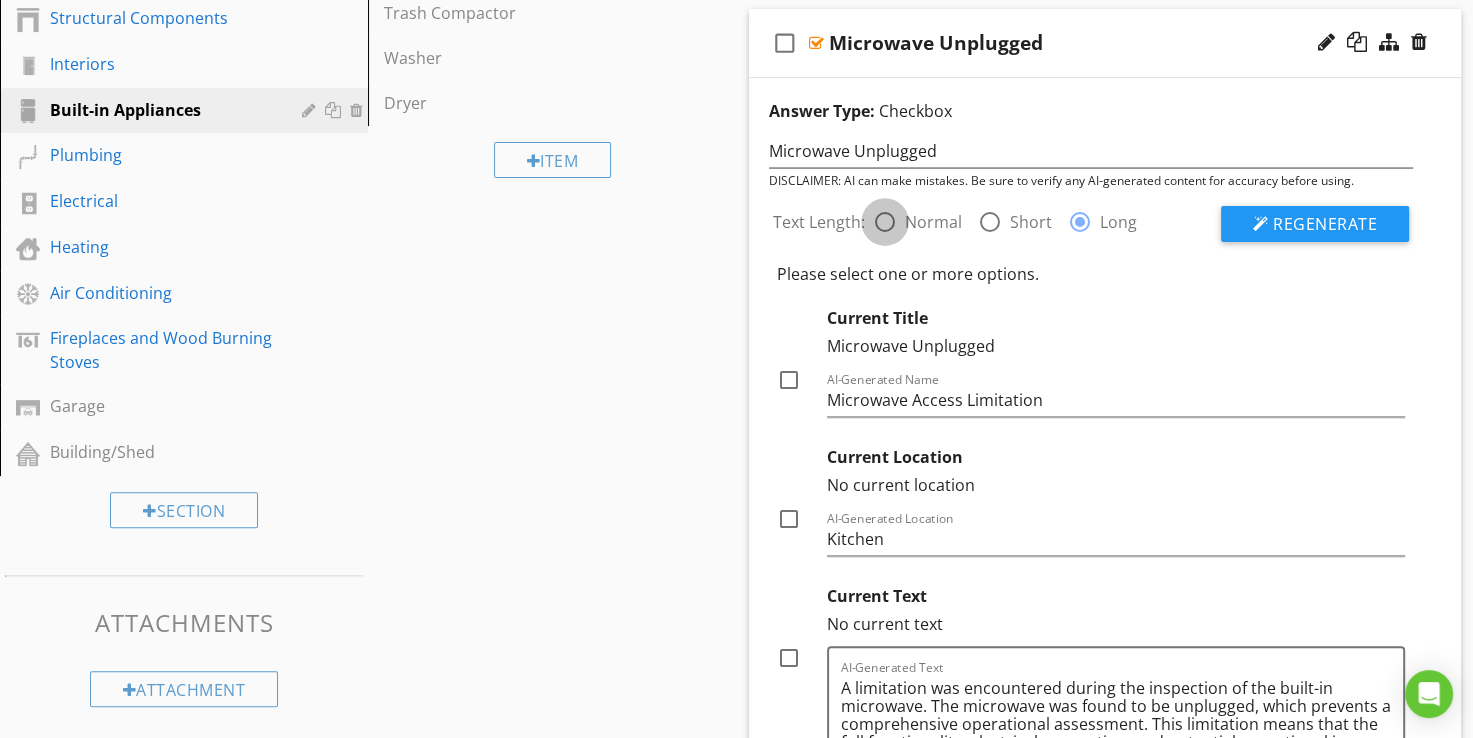 click at bounding box center (885, 222) 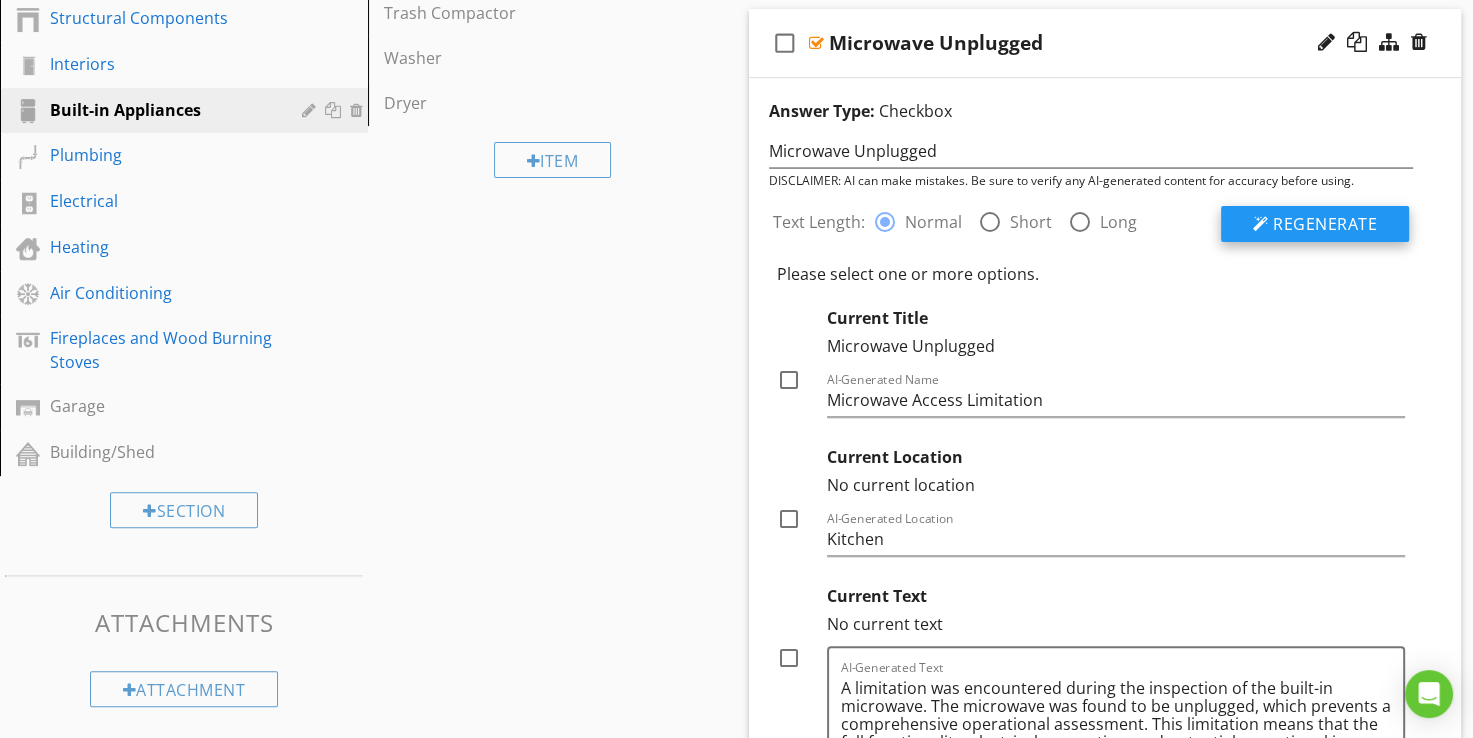 click on "Regenerate" at bounding box center [1325, 224] 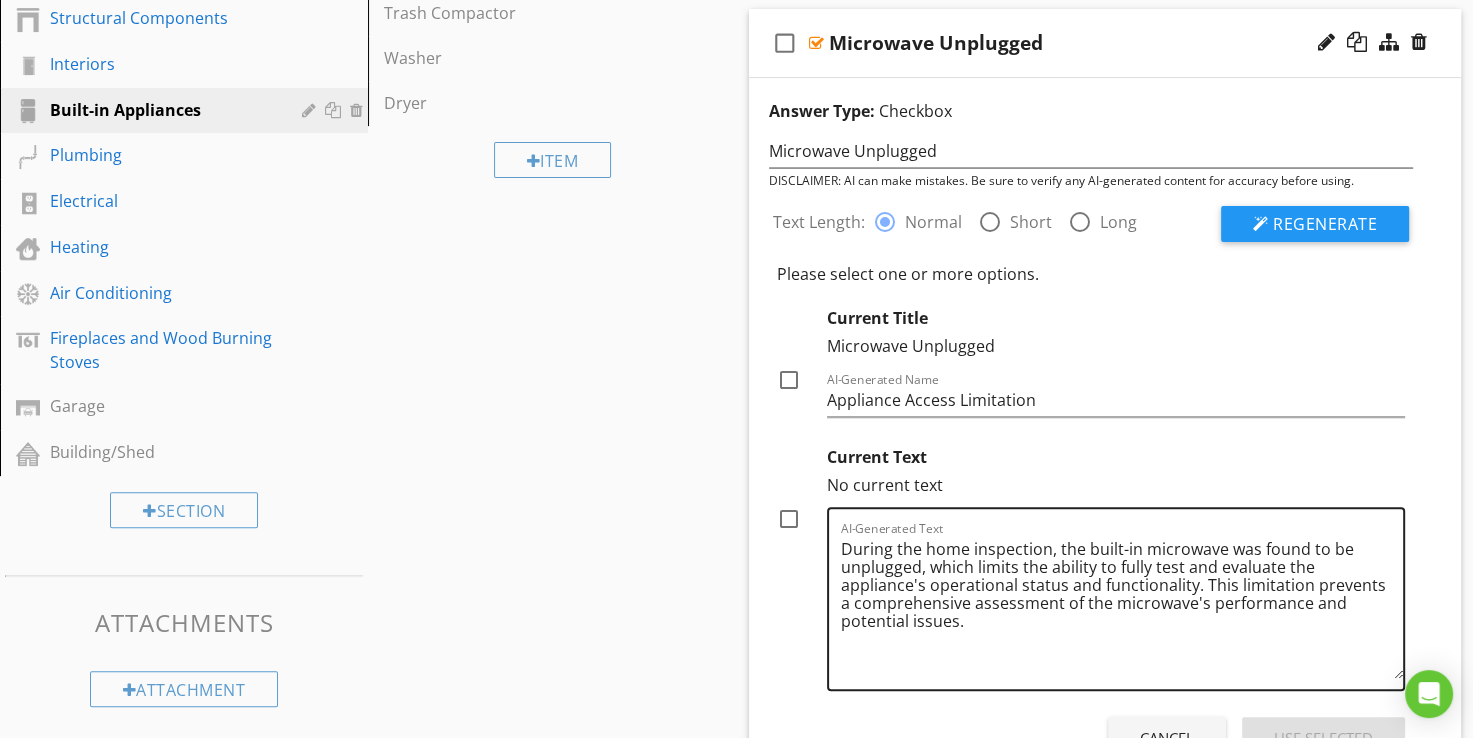 drag, startPoint x: 1401, startPoint y: 630, endPoint x: 1400, endPoint y: 680, distance: 50.01 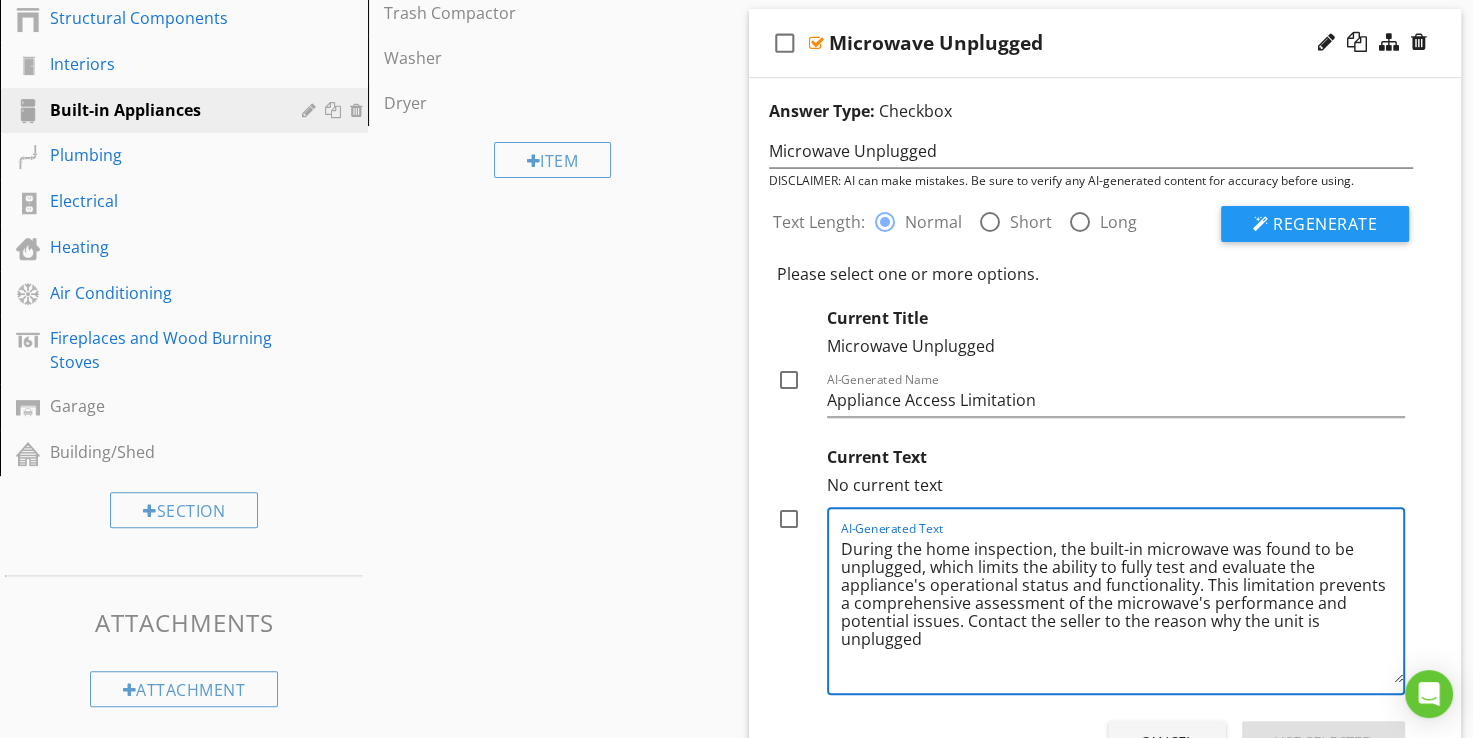 click on "During the home inspection, the built-in microwave was found to be unplugged, which limits the ability to fully test and evaluate the appliance's operational status and functionality. This limitation prevents a comprehensive assessment of the microwave's performance and potential issues. Contact the seller to the reason why the unit is unplugged" at bounding box center [1122, 608] 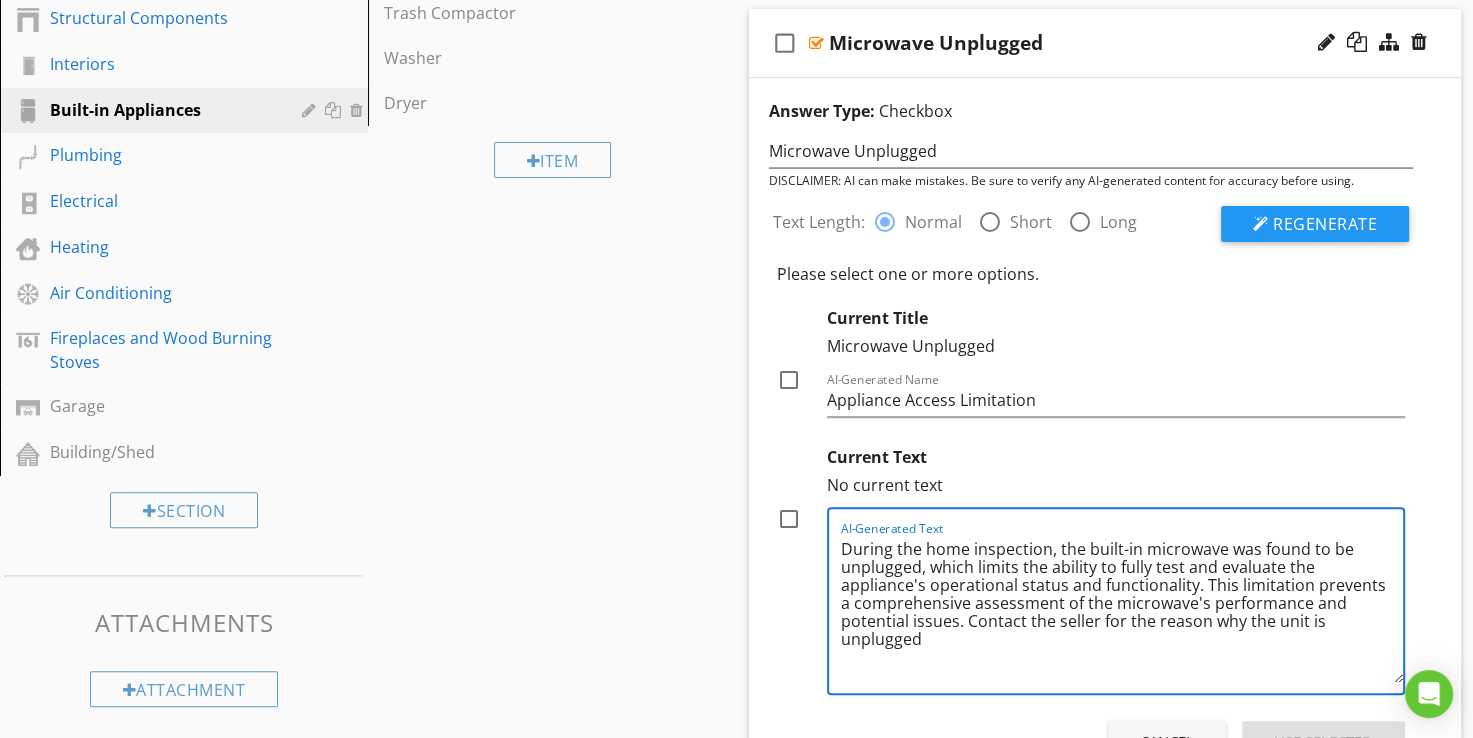 click on "During the home inspection, the built-in microwave was found to be unplugged, which limits the ability to fully test and evaluate the appliance's operational status and functionality. This limitation prevents a comprehensive assessment of the microwave's performance and potential issues. Contact the seller for the reason why the unit is unplugged" at bounding box center (1122, 608) 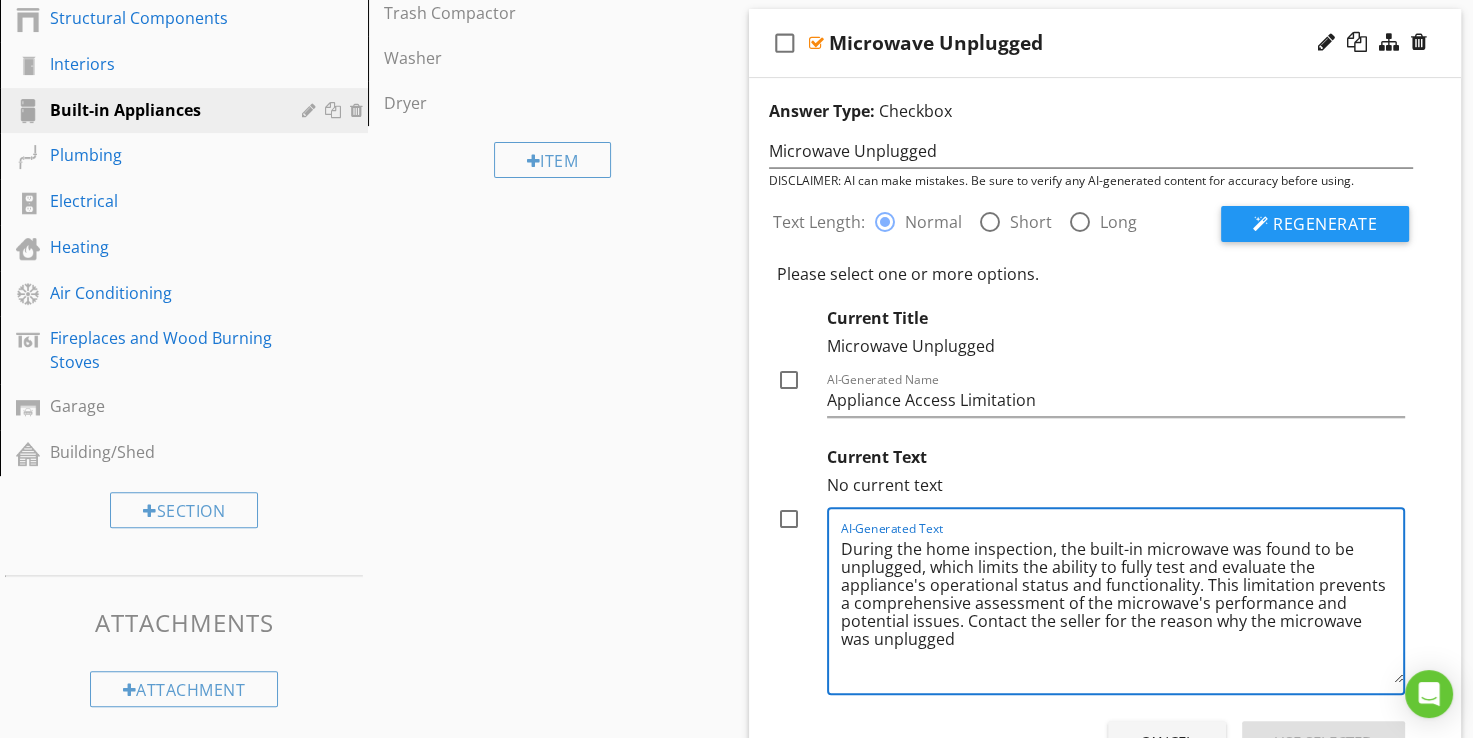 click on "During the home inspection, the built-in microwave was found to be unplugged, which limits the ability to fully test and evaluate the appliance's operational status and functionality. This limitation prevents a comprehensive assessment of the microwave's performance and potential issues. Contact the seller for the reason why the microwave was unplugged" at bounding box center [1122, 608] 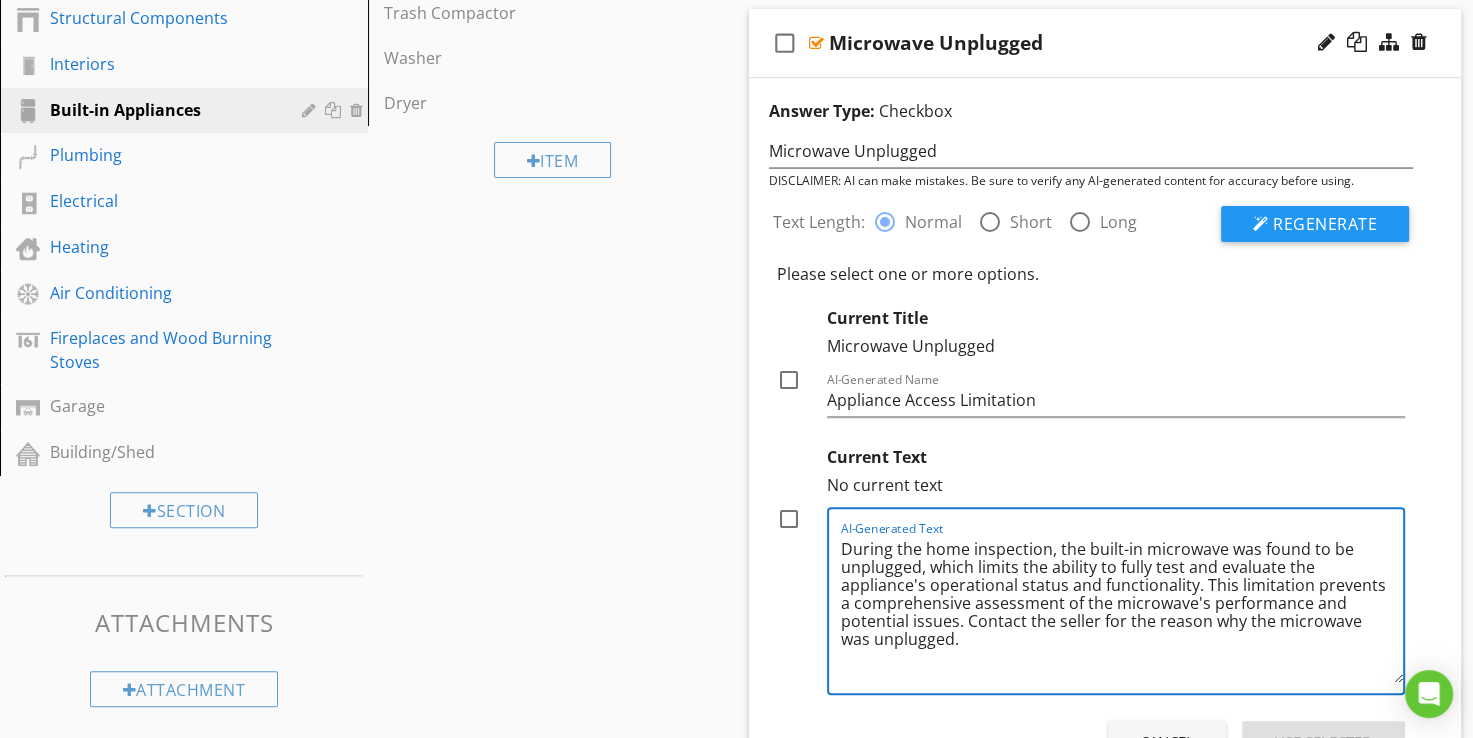 click on "During the home inspection, the built-in microwave was found to be unplugged, which limits the ability to fully test and evaluate the appliance's operational status and functionality. This limitation prevents a comprehensive assessment of the microwave's performance and potential issues. Contact the seller for the reason why the microwave was unplugged." at bounding box center [1122, 608] 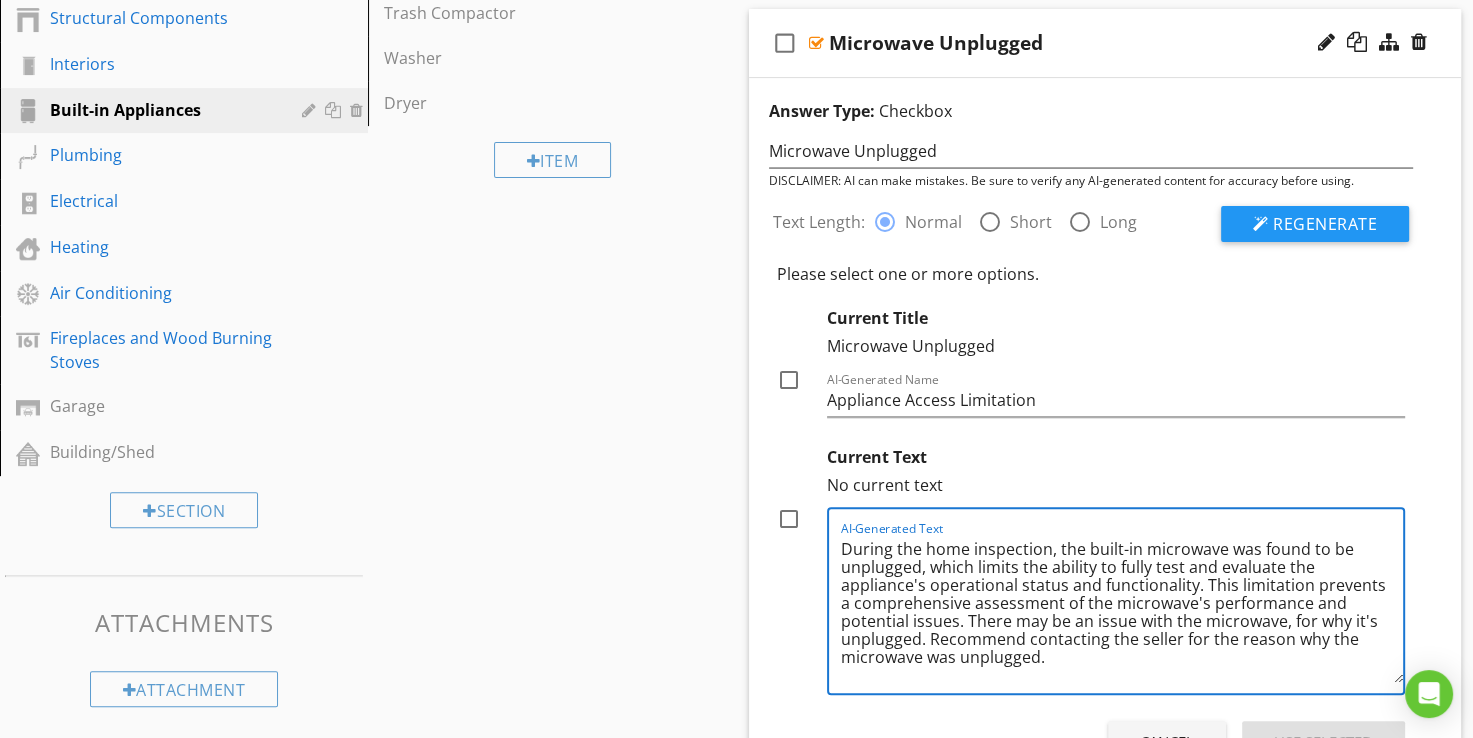 click on "During the home inspection, the built-in microwave was found to be unplugged, which limits the ability to fully test and evaluate the appliance's operational status and functionality. This limitation prevents a comprehensive assessment of the microwave's performance and potential issues. There may be an issue with the microwave, for why it's unplugged. Recommend contacting the seller for the reason why the microwave was unplugged." at bounding box center (1122, 608) 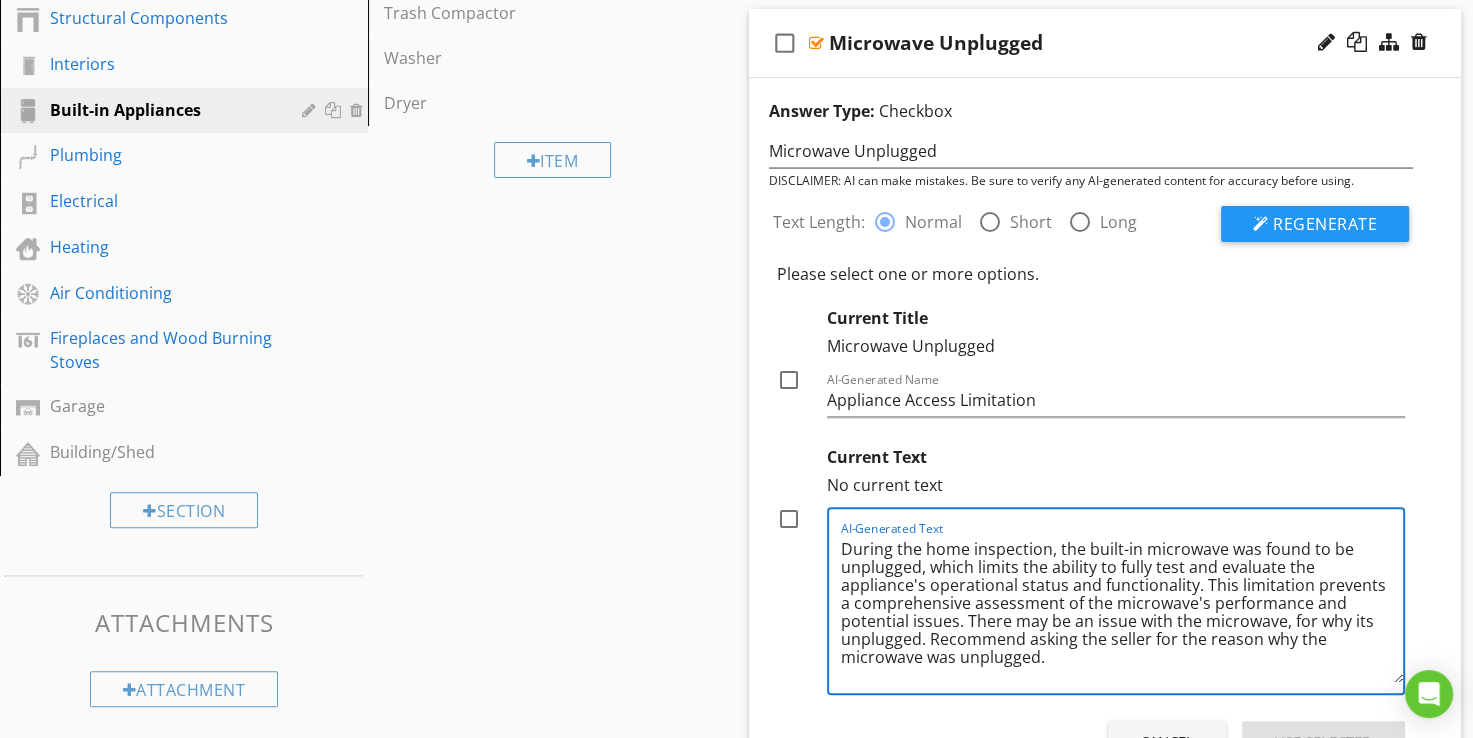 click on "During the home inspection, the built-in microwave was found to be unplugged, which limits the ability to fully test and evaluate the appliance's operational status and functionality. This limitation prevents a comprehensive assessment of the microwave's performance and potential issues. There may be an issue with the microwave, for why its unplugged. Recommend asking the seller for the reason why the microwave was unplugged." at bounding box center (1122, 608) 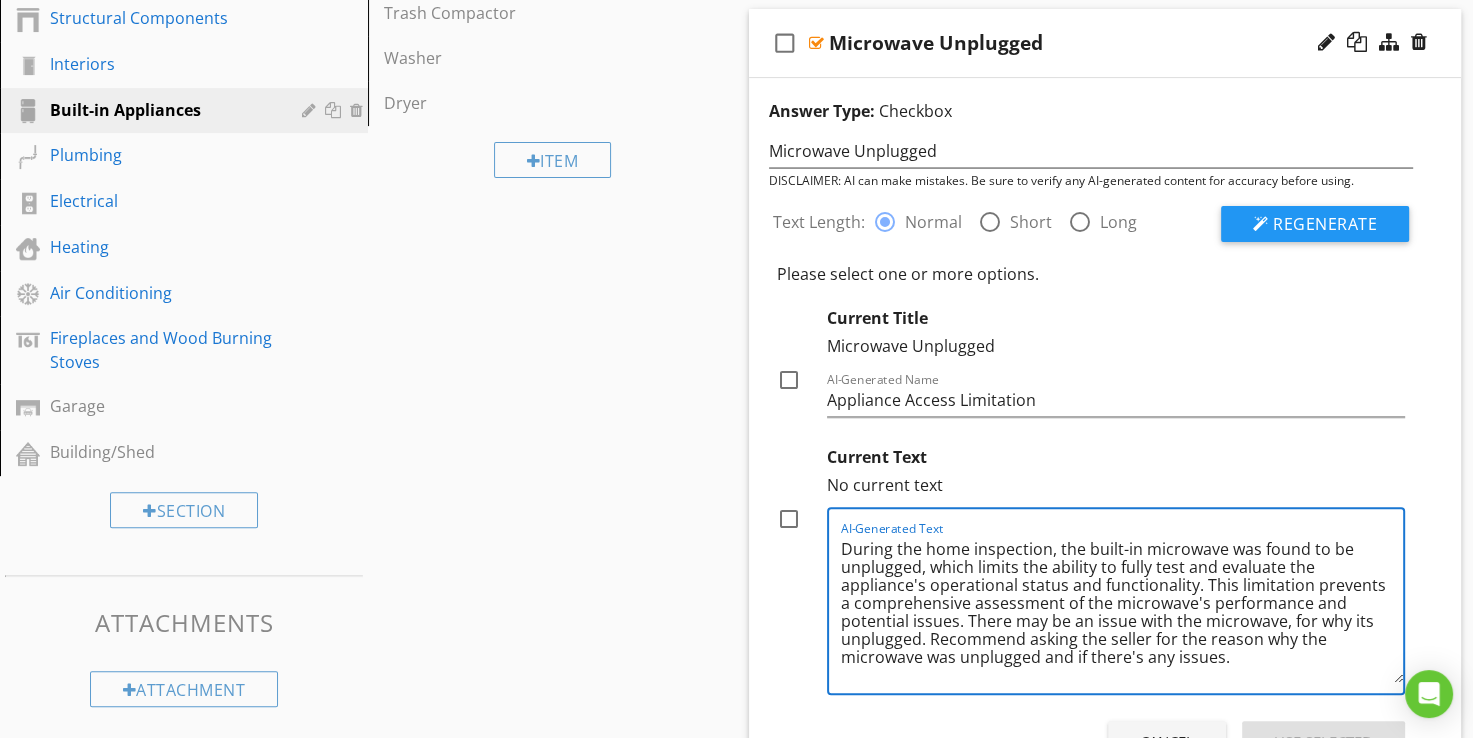scroll, scrollTop: 685, scrollLeft: 0, axis: vertical 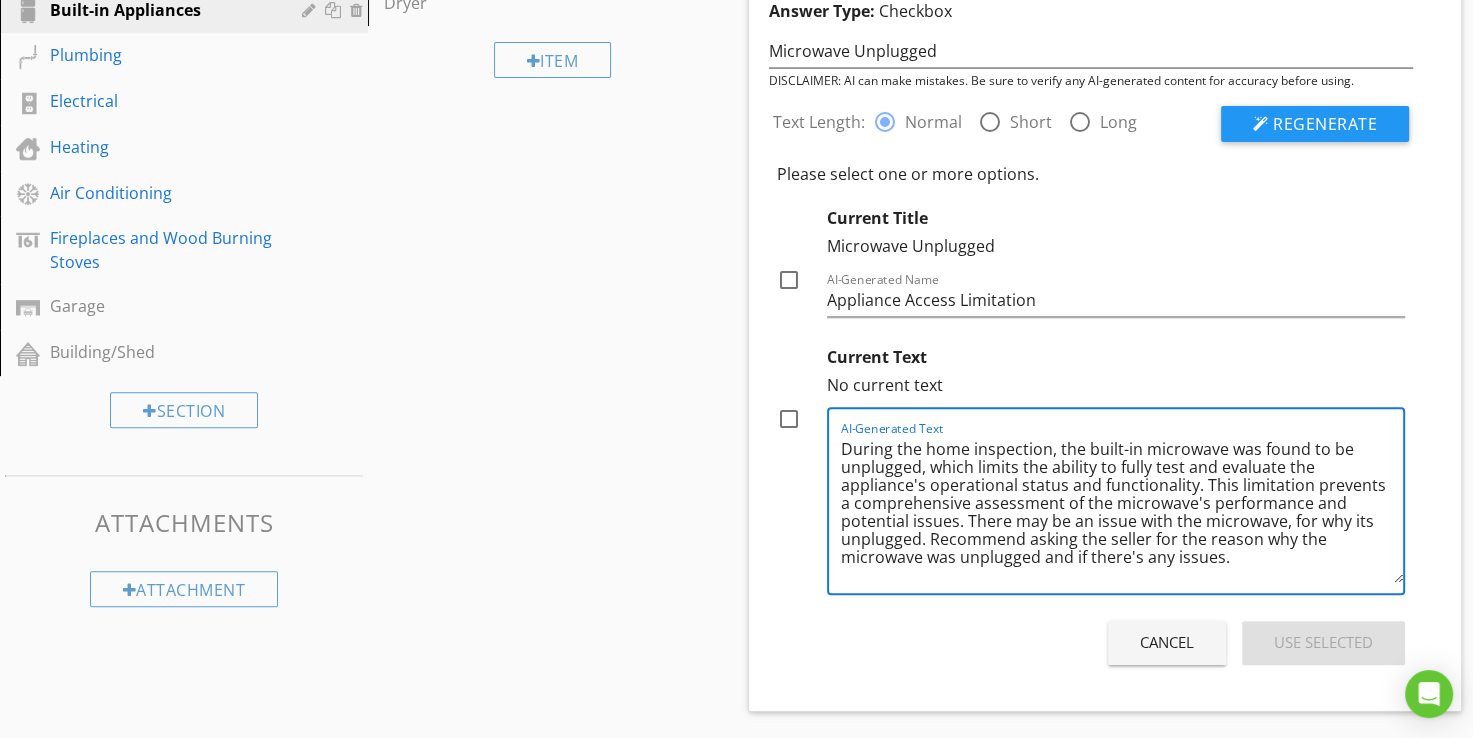 type on "During the home inspection, the built-in microwave was found to be unplugged, which limits the ability to fully test and evaluate the appliance's operational status and functionality. This limitation prevents a comprehensive assessment of the microwave's performance and potential issues. There may be an issue with the microwave, for why its unplugged. Recommend asking the seller for the reason why the microwave was unplugged and if there's any issues." 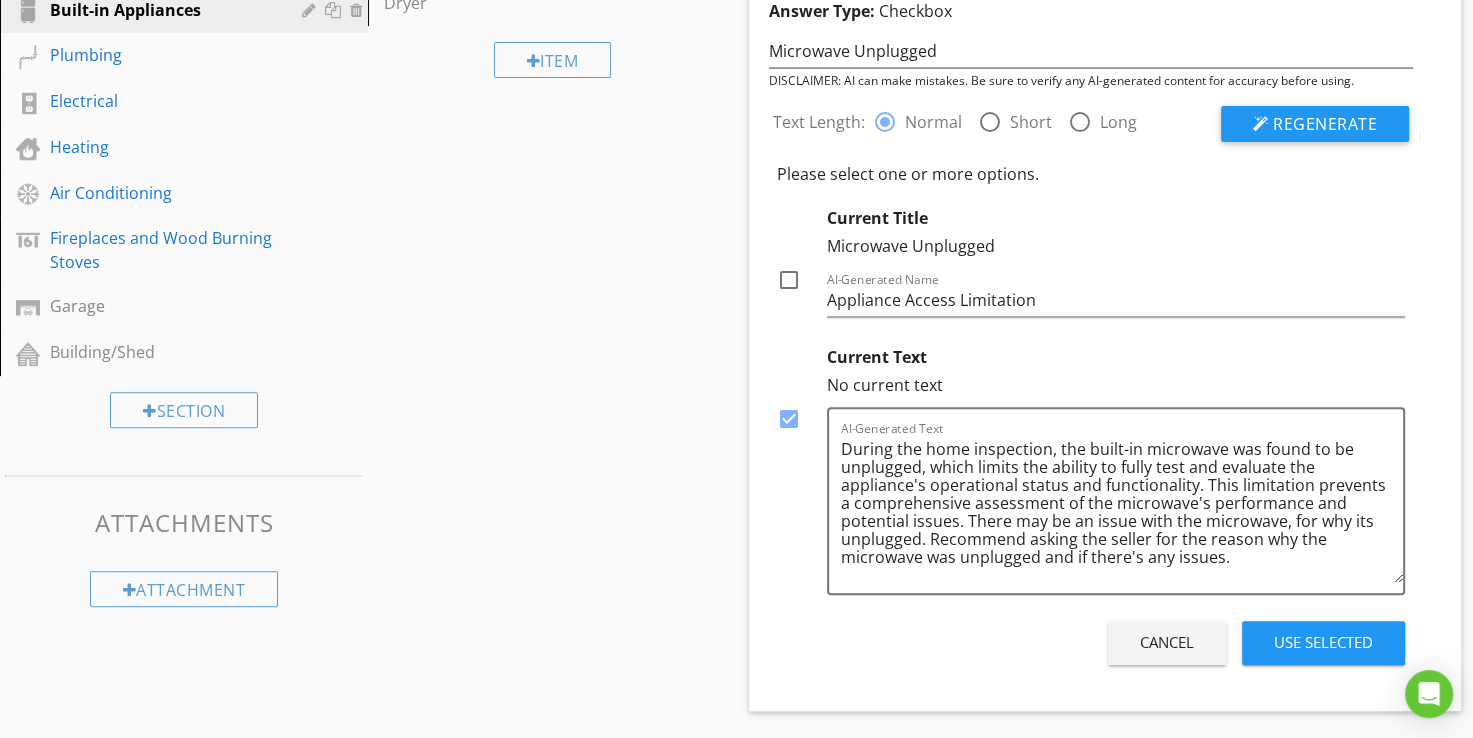 click on "Use Selected" at bounding box center [1323, 642] 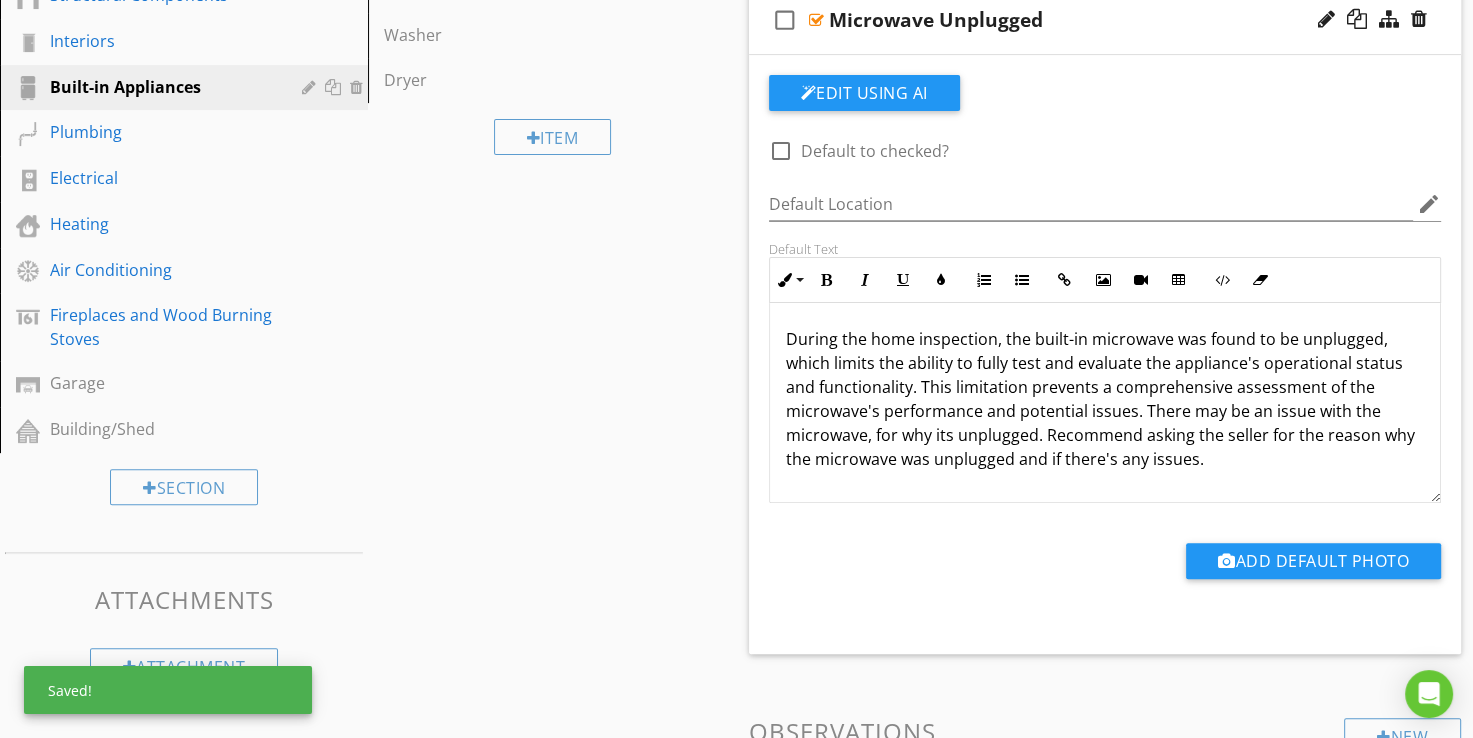 scroll, scrollTop: 485, scrollLeft: 0, axis: vertical 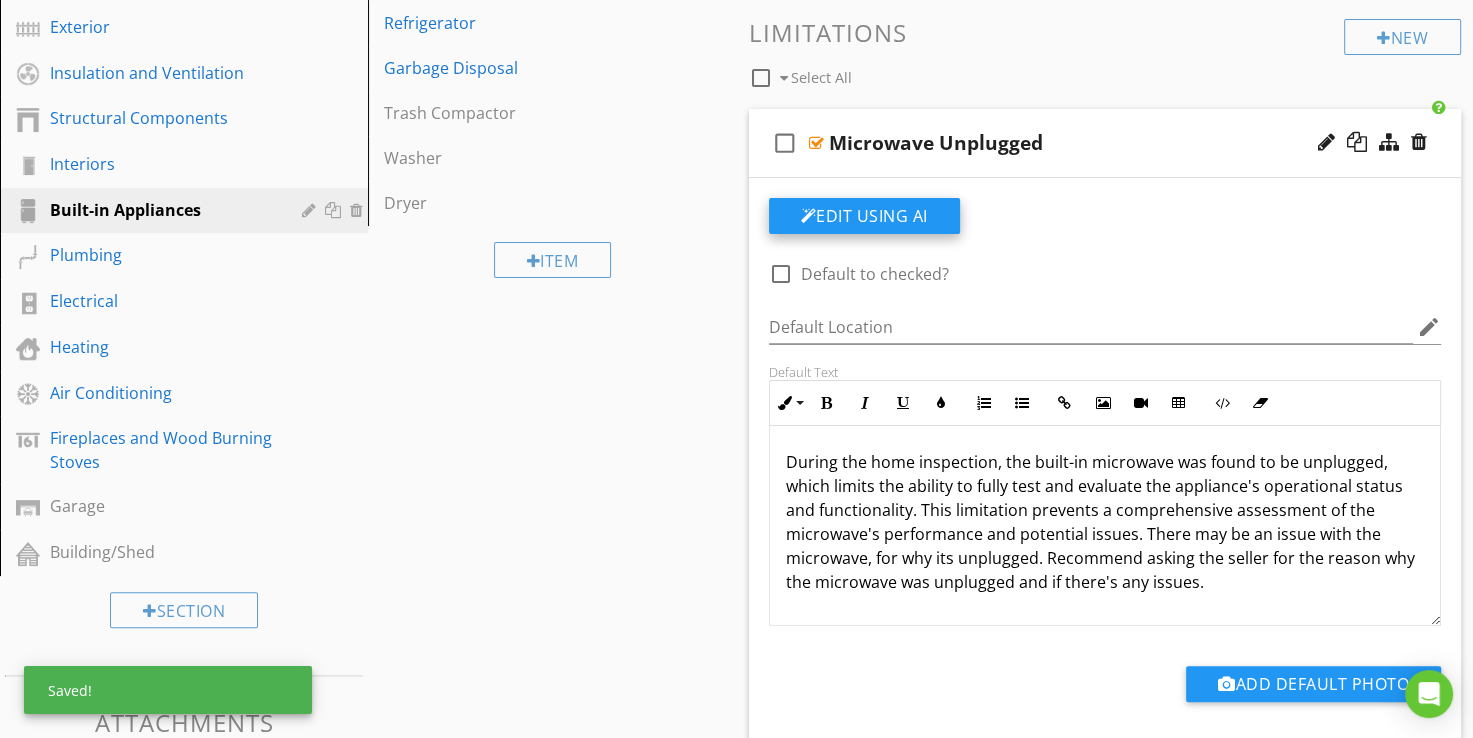click on "Edit Using AI" at bounding box center (864, 216) 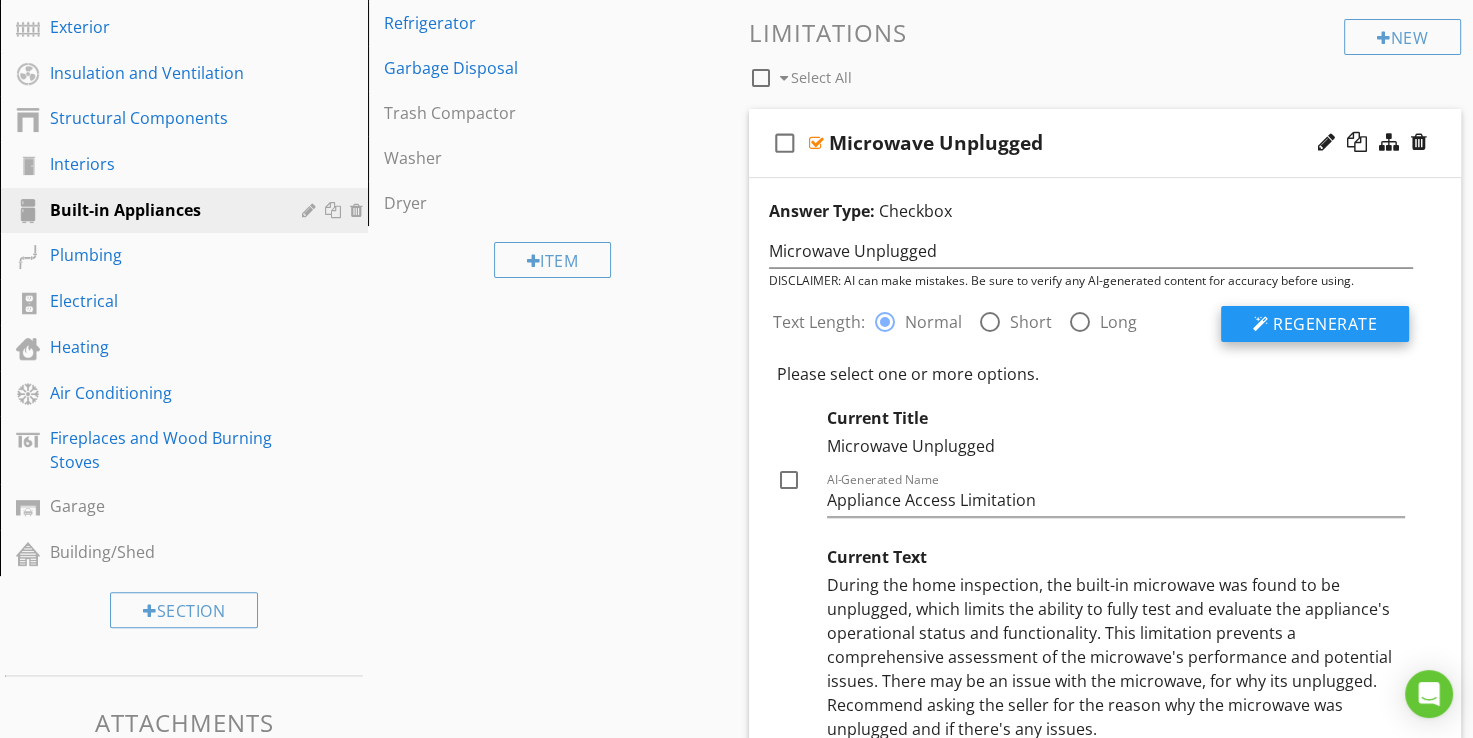 click on "Regenerate" at bounding box center (1315, 324) 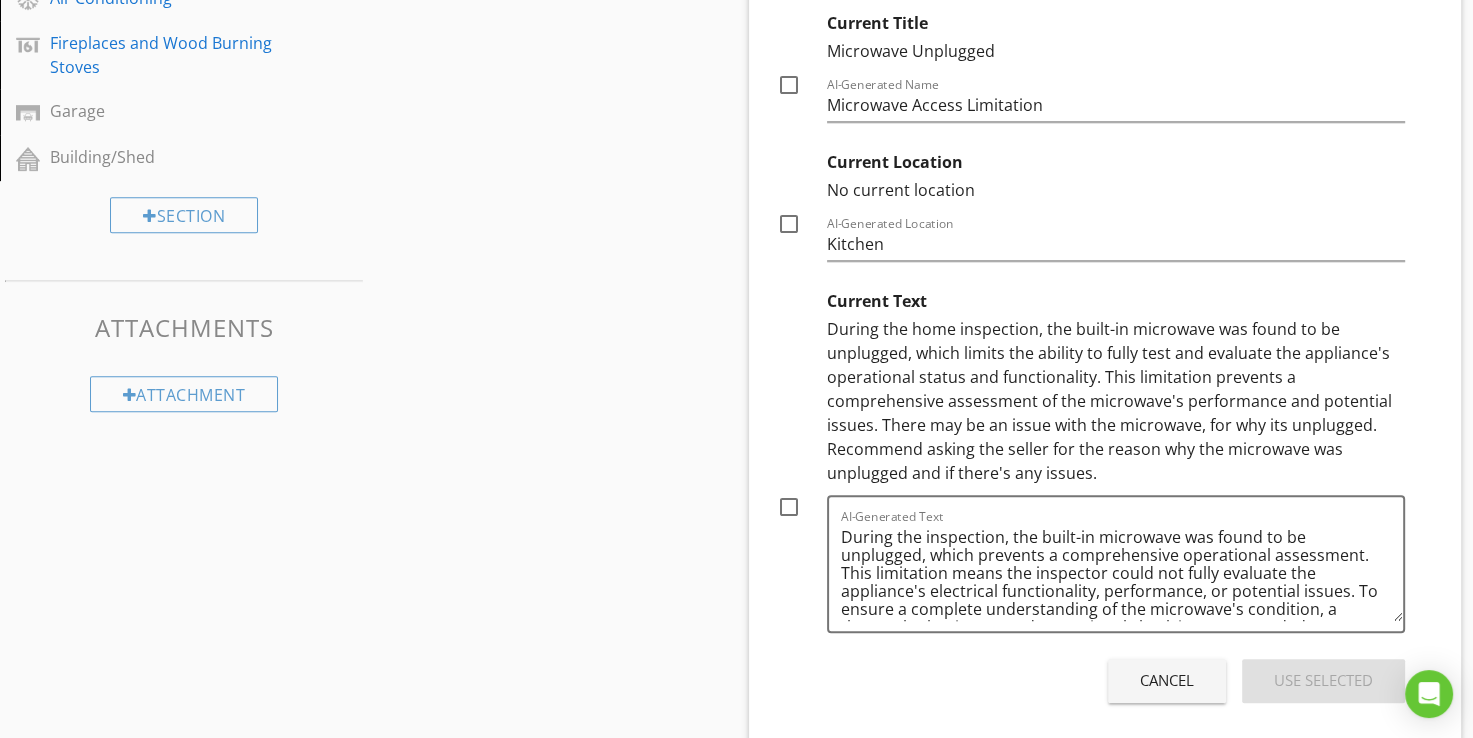 scroll, scrollTop: 885, scrollLeft: 0, axis: vertical 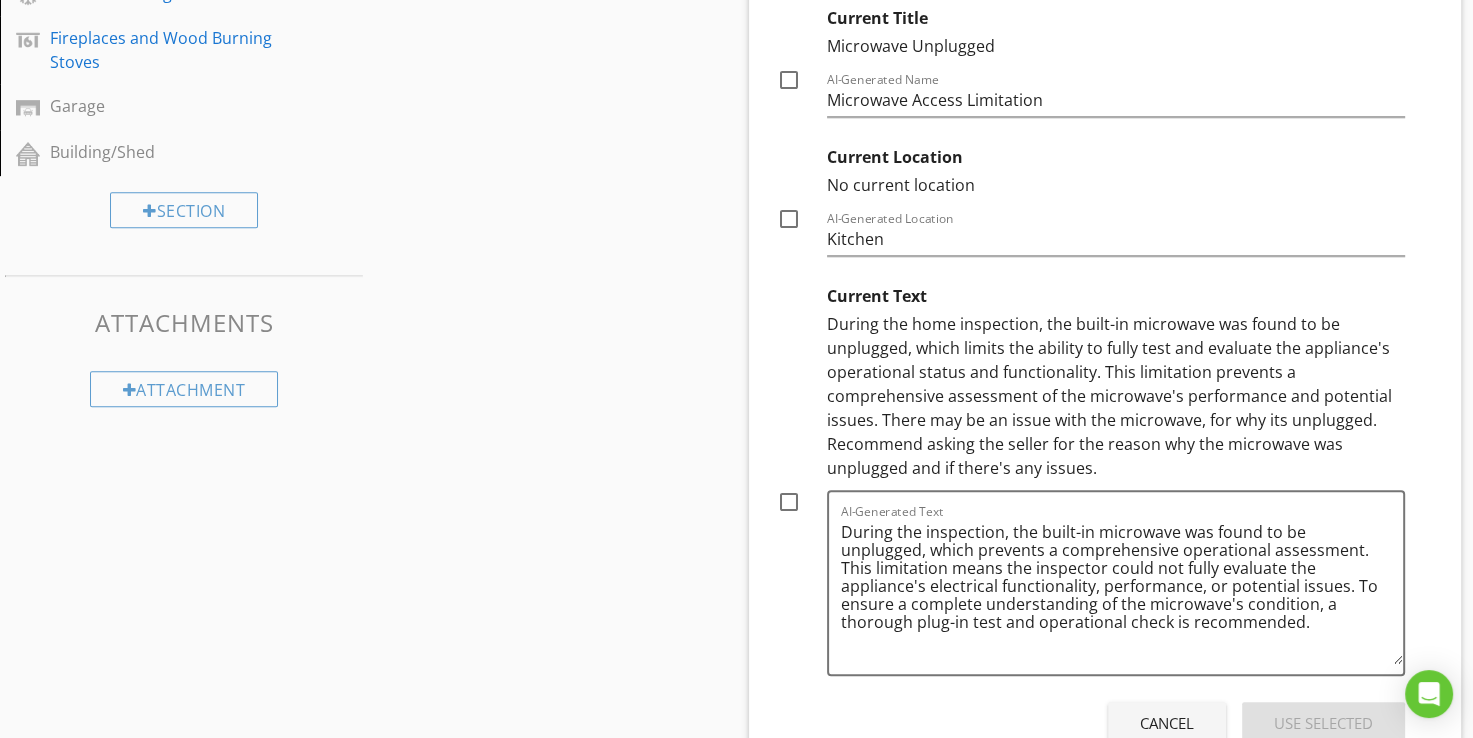 drag, startPoint x: 1398, startPoint y: 610, endPoint x: 1409, endPoint y: 658, distance: 49.24429 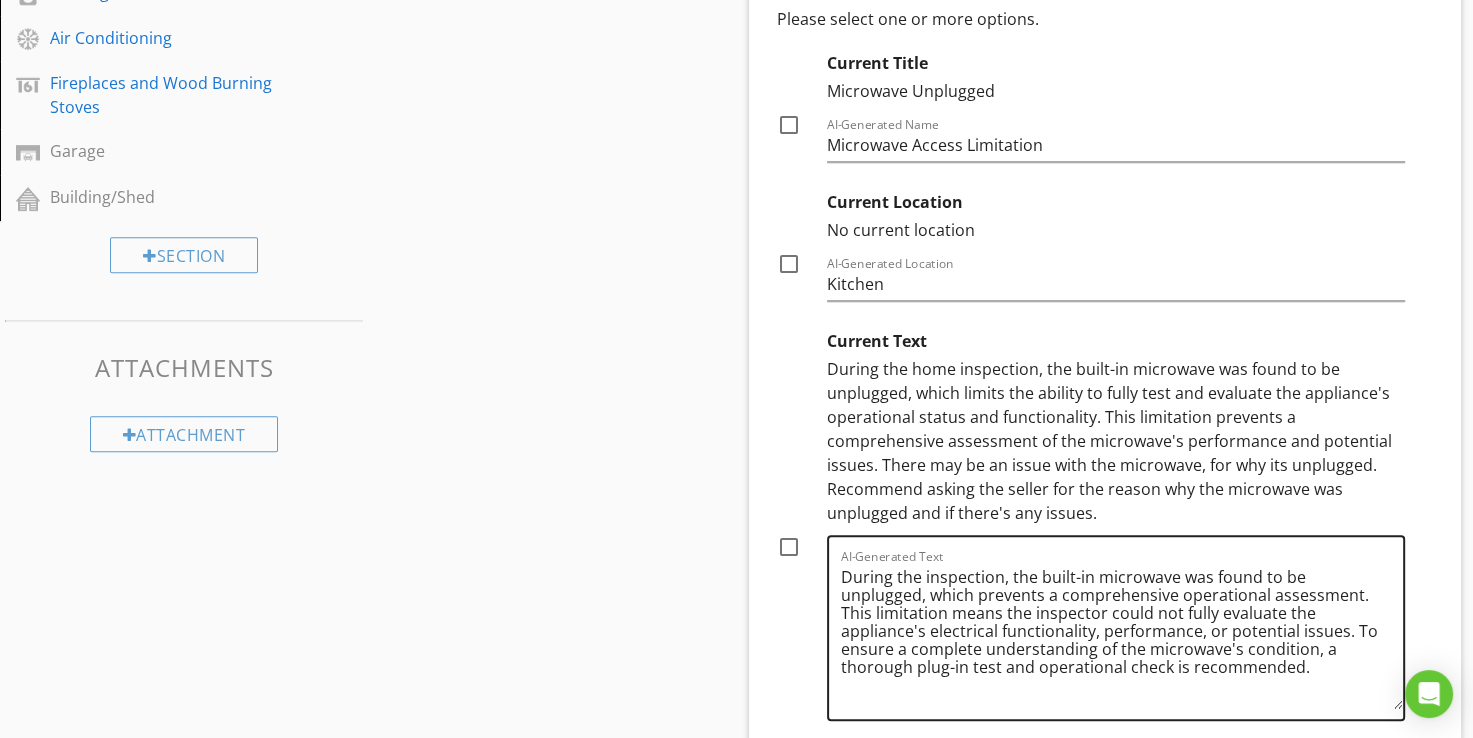 scroll, scrollTop: 885, scrollLeft: 0, axis: vertical 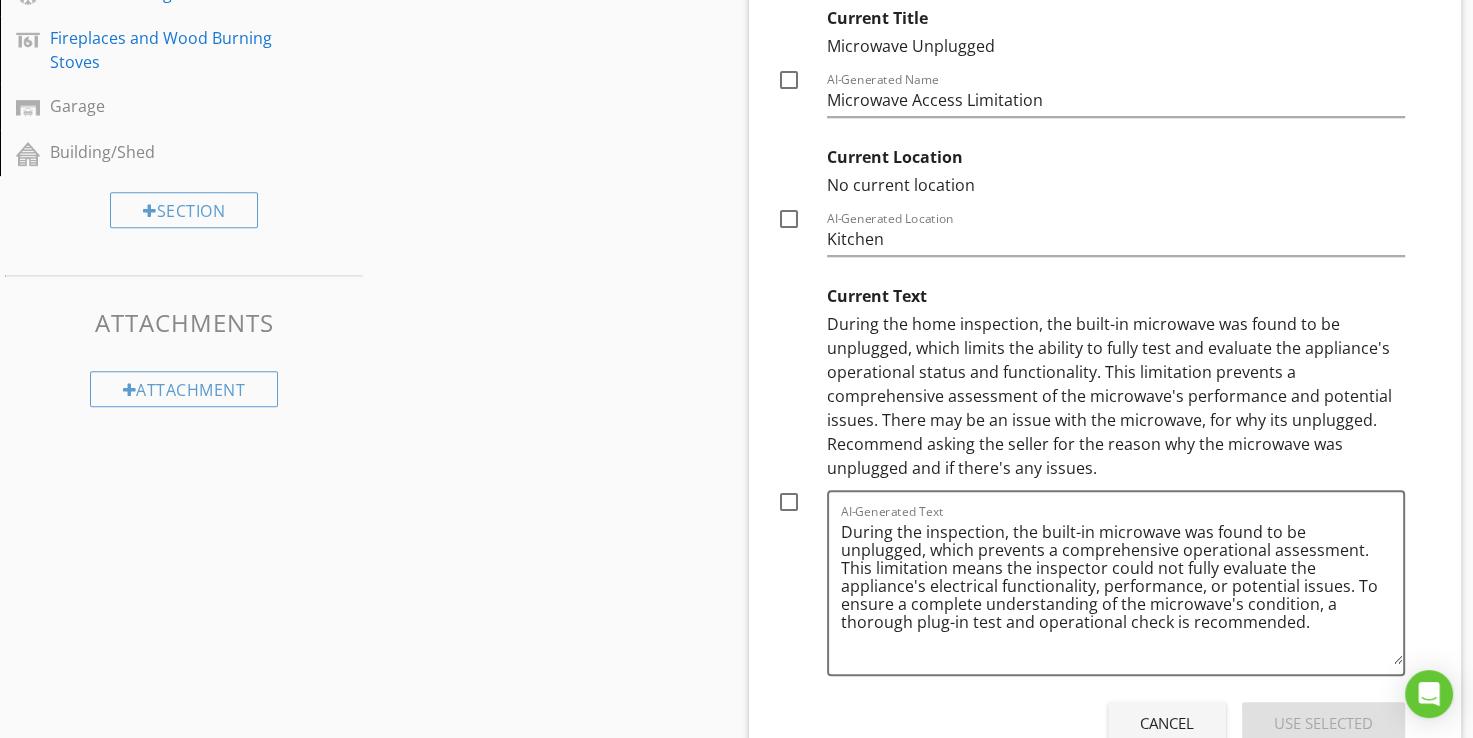 click on "Cancel" at bounding box center [1167, 723] 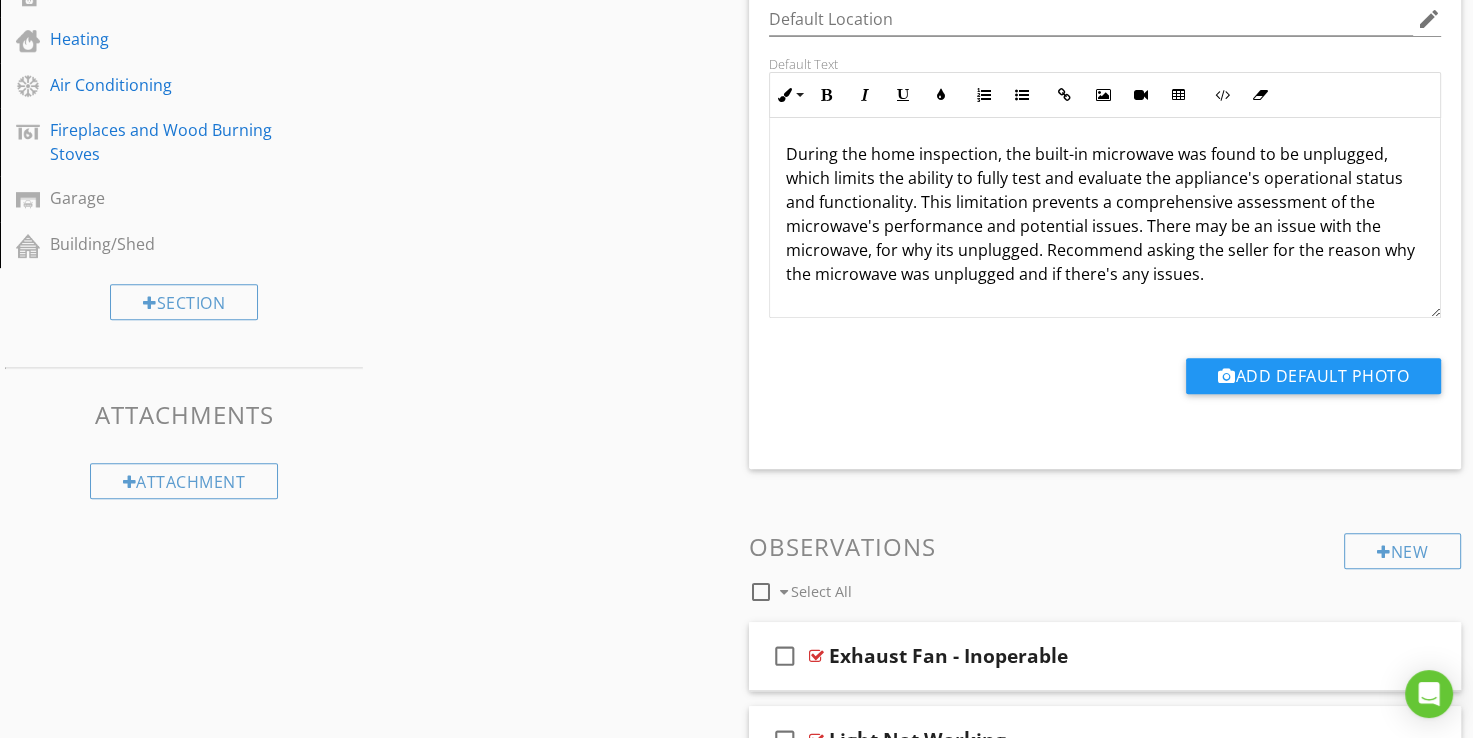 scroll, scrollTop: 685, scrollLeft: 0, axis: vertical 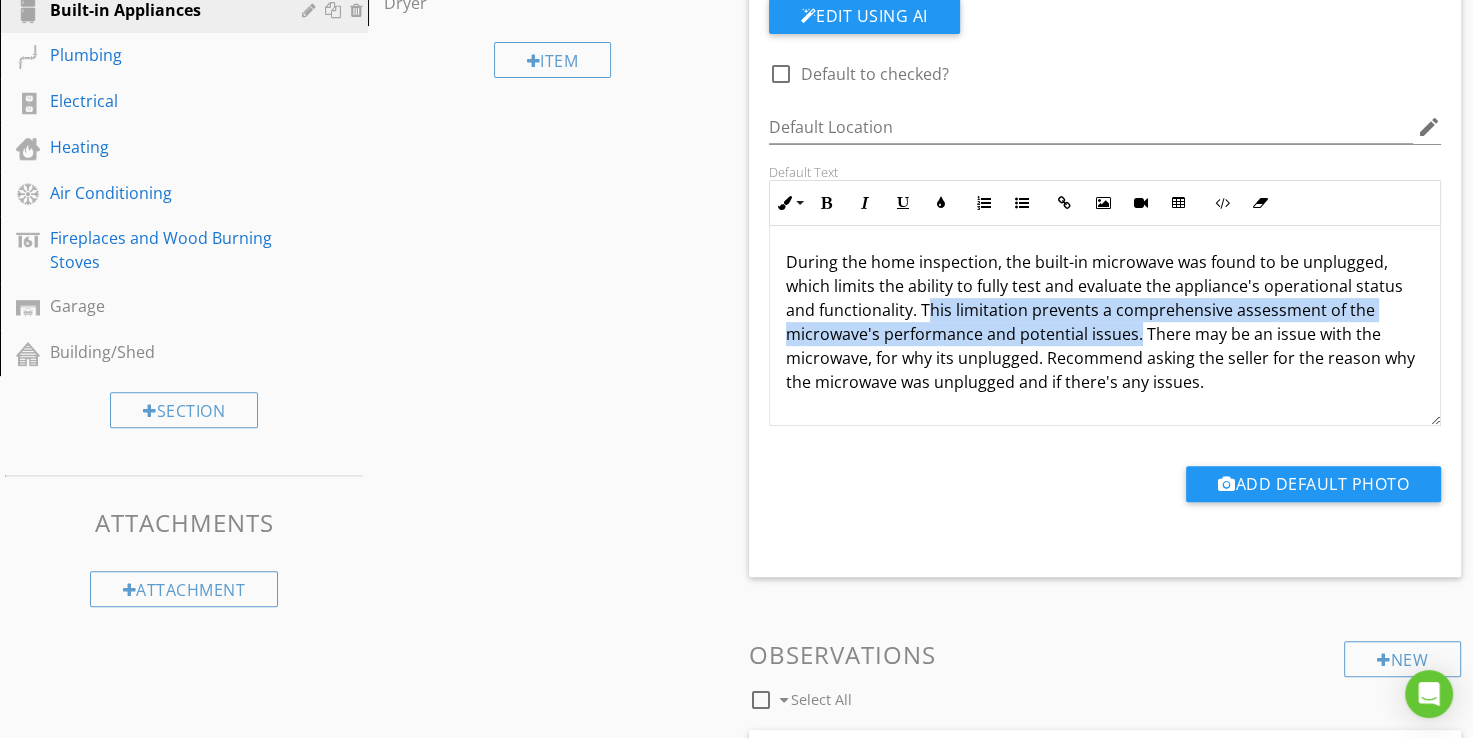 drag, startPoint x: 924, startPoint y: 308, endPoint x: 1135, endPoint y: 338, distance: 213.12202 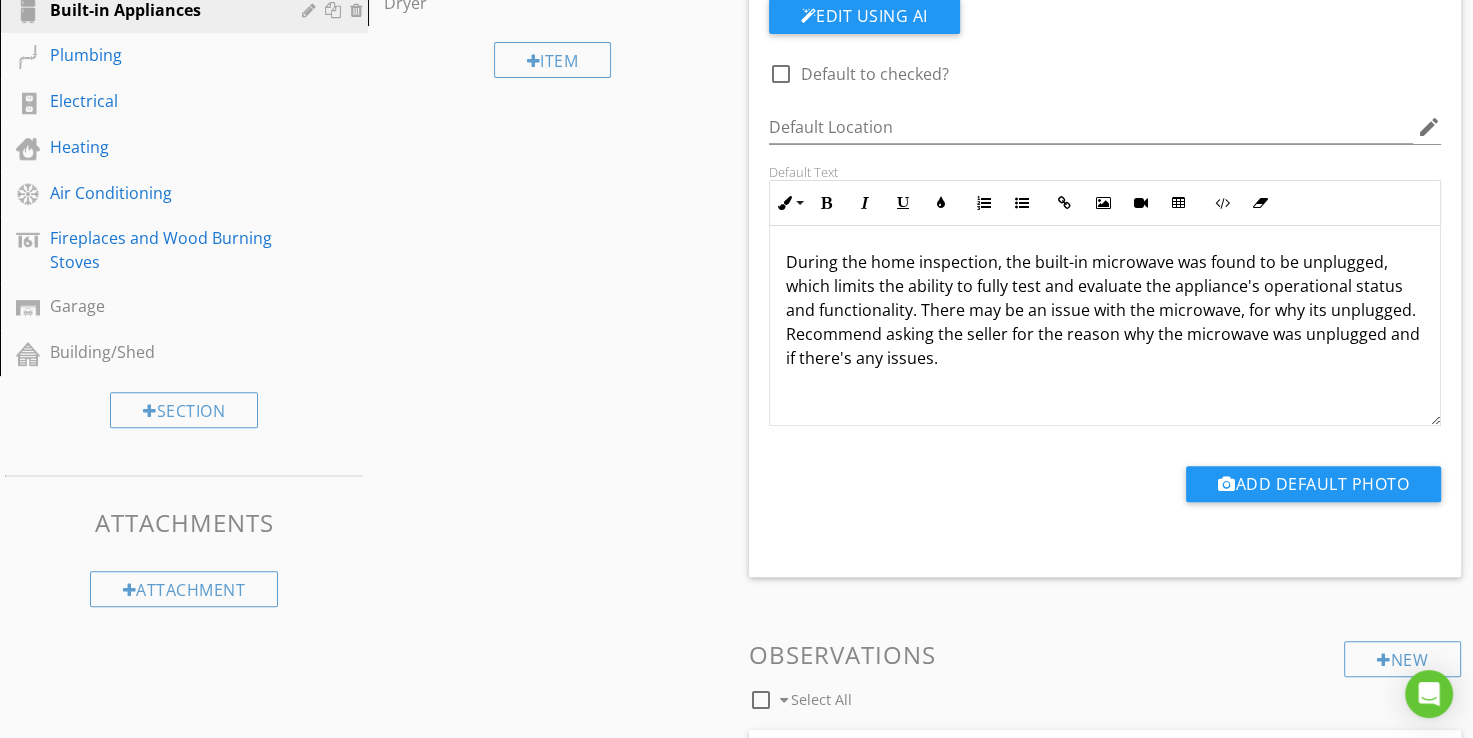click on "Sections
Inspection Details           Utility Shut-Off Locations           Roofing           Chimney           Grounds           Exterior           Insulation and Ventilation           Structural Components           Interiors           Built-in Appliances           Plumbing           Electrical           Heating           Air Conditioning           Fireplaces and Wood Burning Stoves           Garage           Building/Shed
Section
Attachments
Attachment
Items
General           Range/Oven/Cooktop           Exhaust Hood            Built-In Microwave           Dishwasher           Refrigerator           Garbage Disposal           Trash Compactor           Washer           Dryer
Item
Comments
New
Informational   check_box_outline_blank     Select All       check_box_outline_blank" at bounding box center (736, 693) 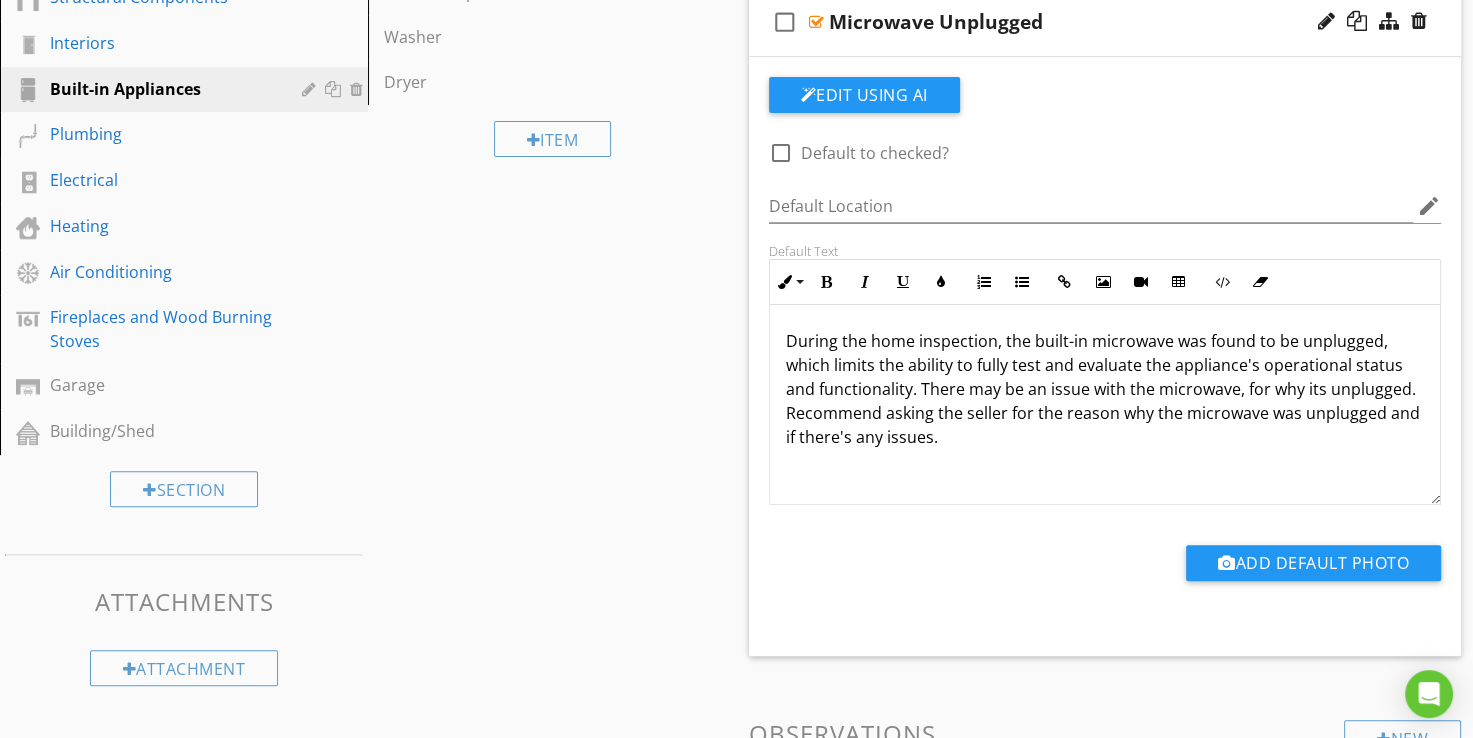 scroll, scrollTop: 485, scrollLeft: 0, axis: vertical 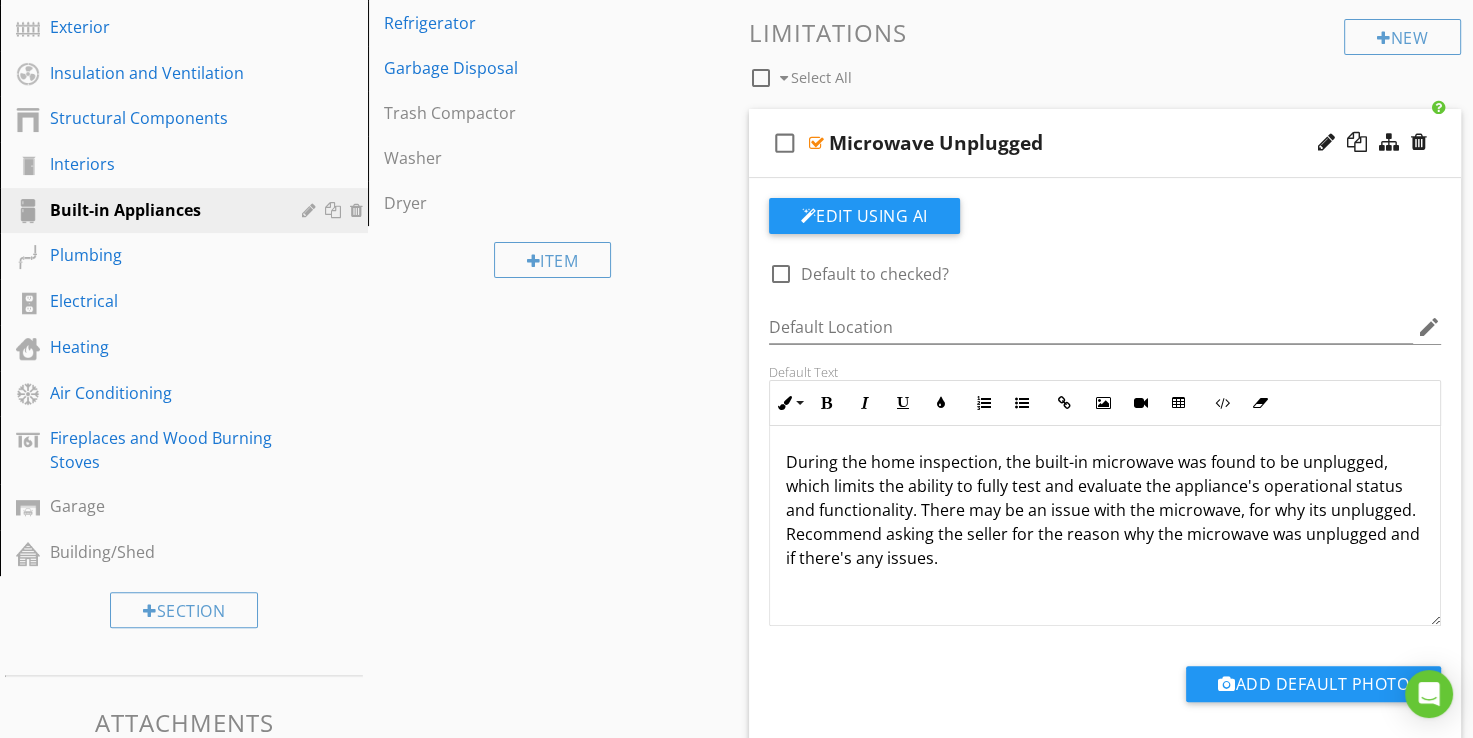 click at bounding box center [816, 143] 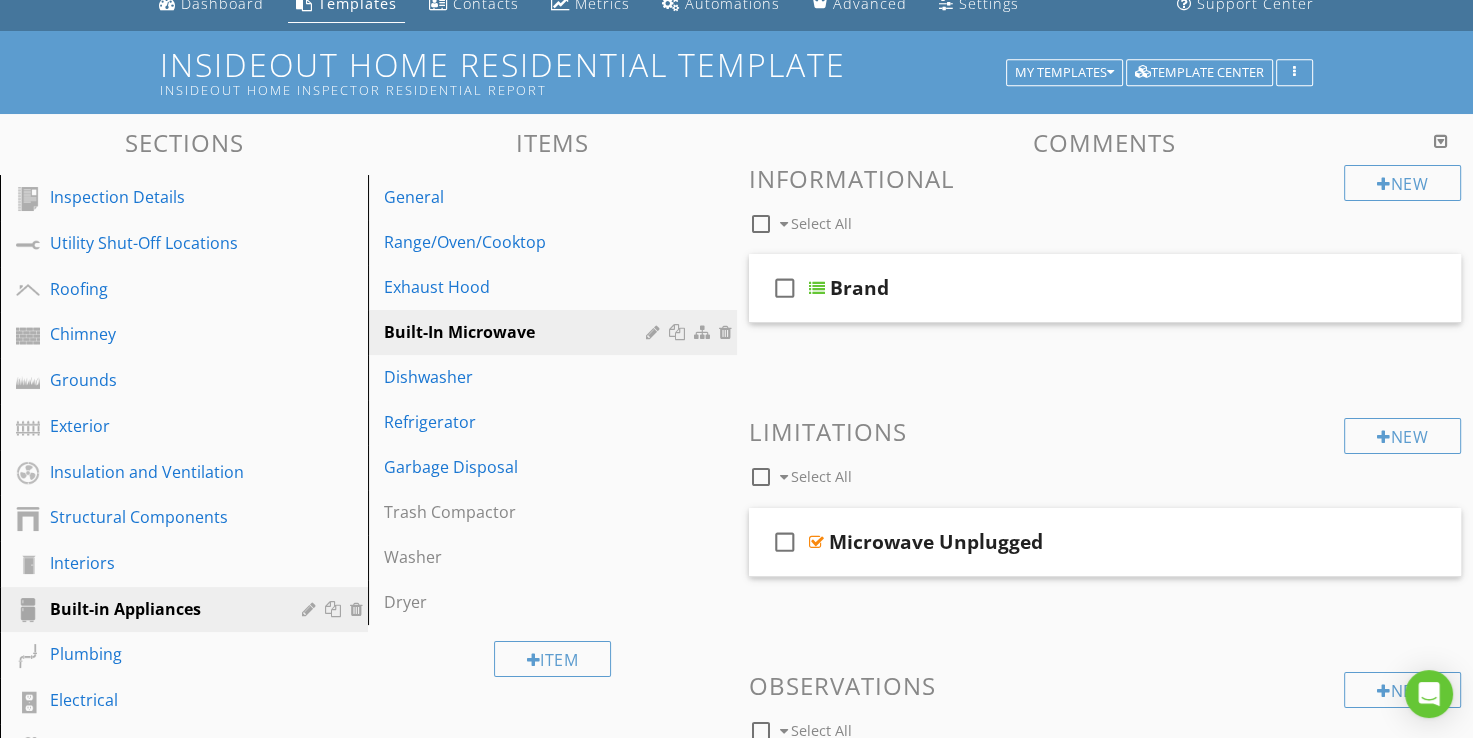scroll, scrollTop: 85, scrollLeft: 0, axis: vertical 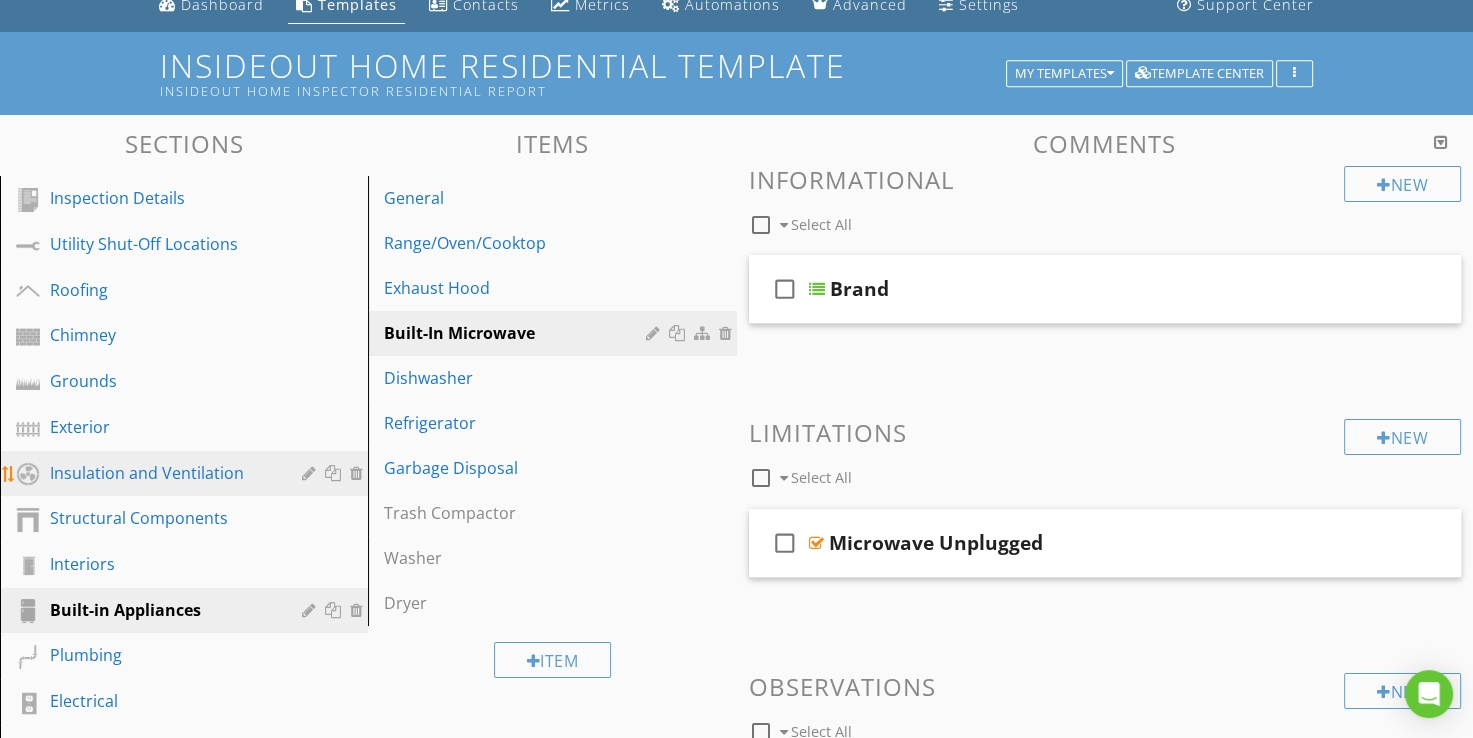 click on "Insulation and Ventilation" at bounding box center (161, 473) 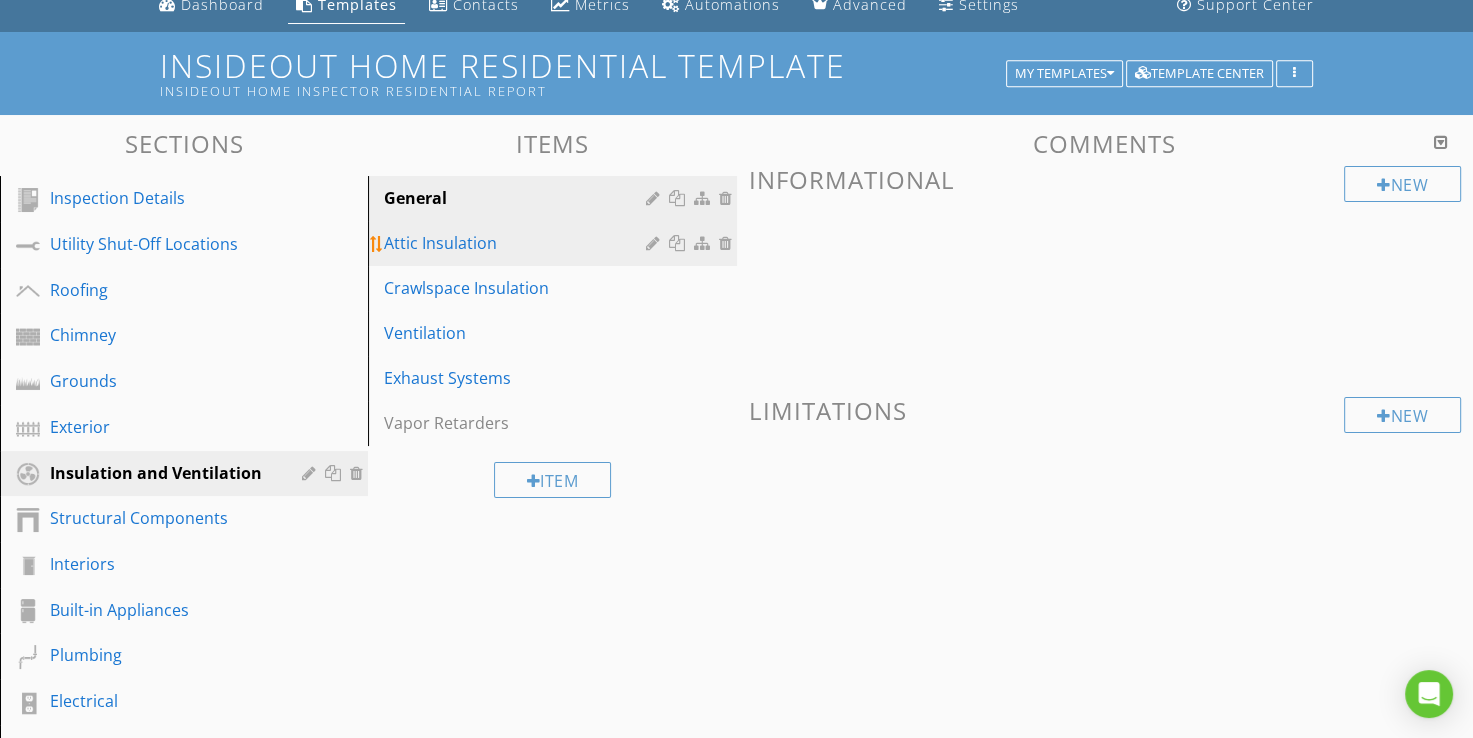 click on "Attic Insulation" at bounding box center (517, 243) 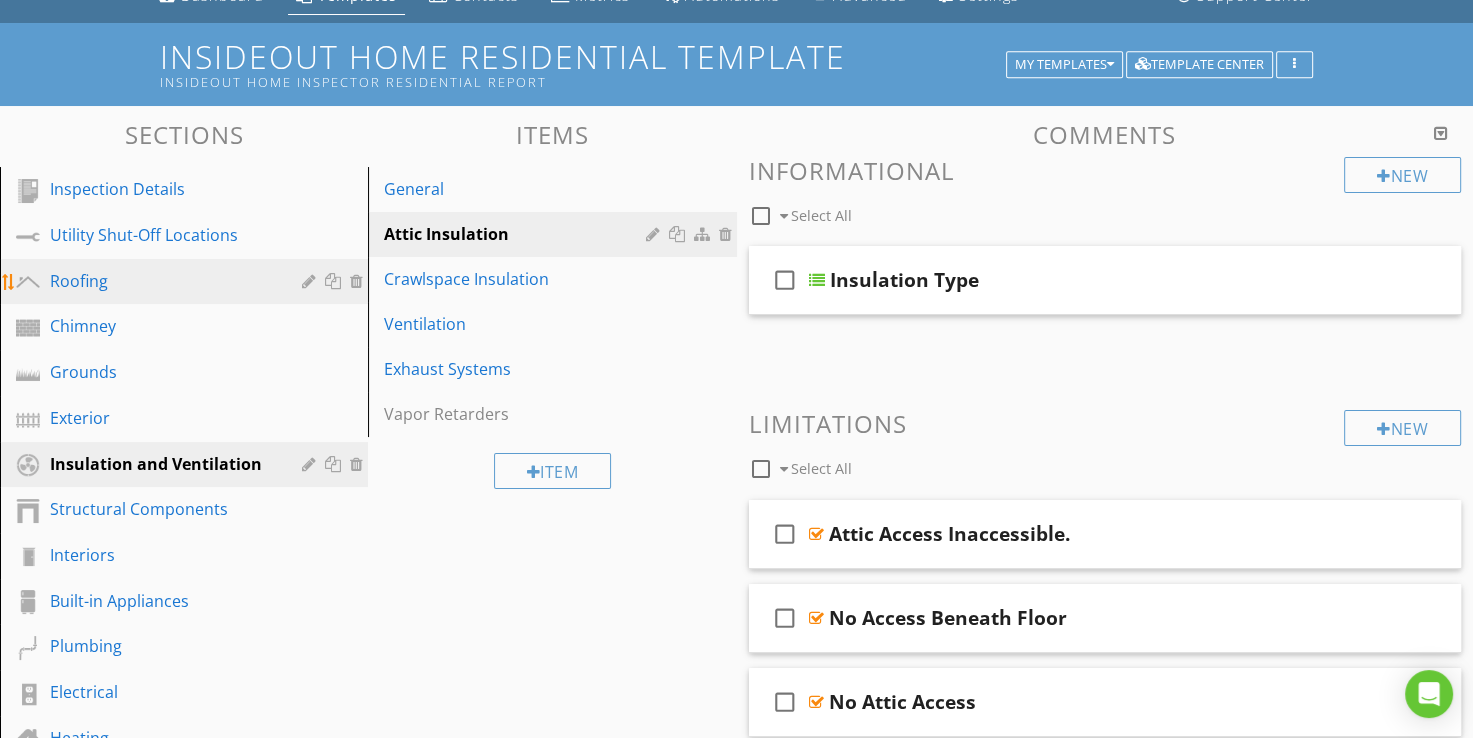 scroll, scrollTop: 85, scrollLeft: 0, axis: vertical 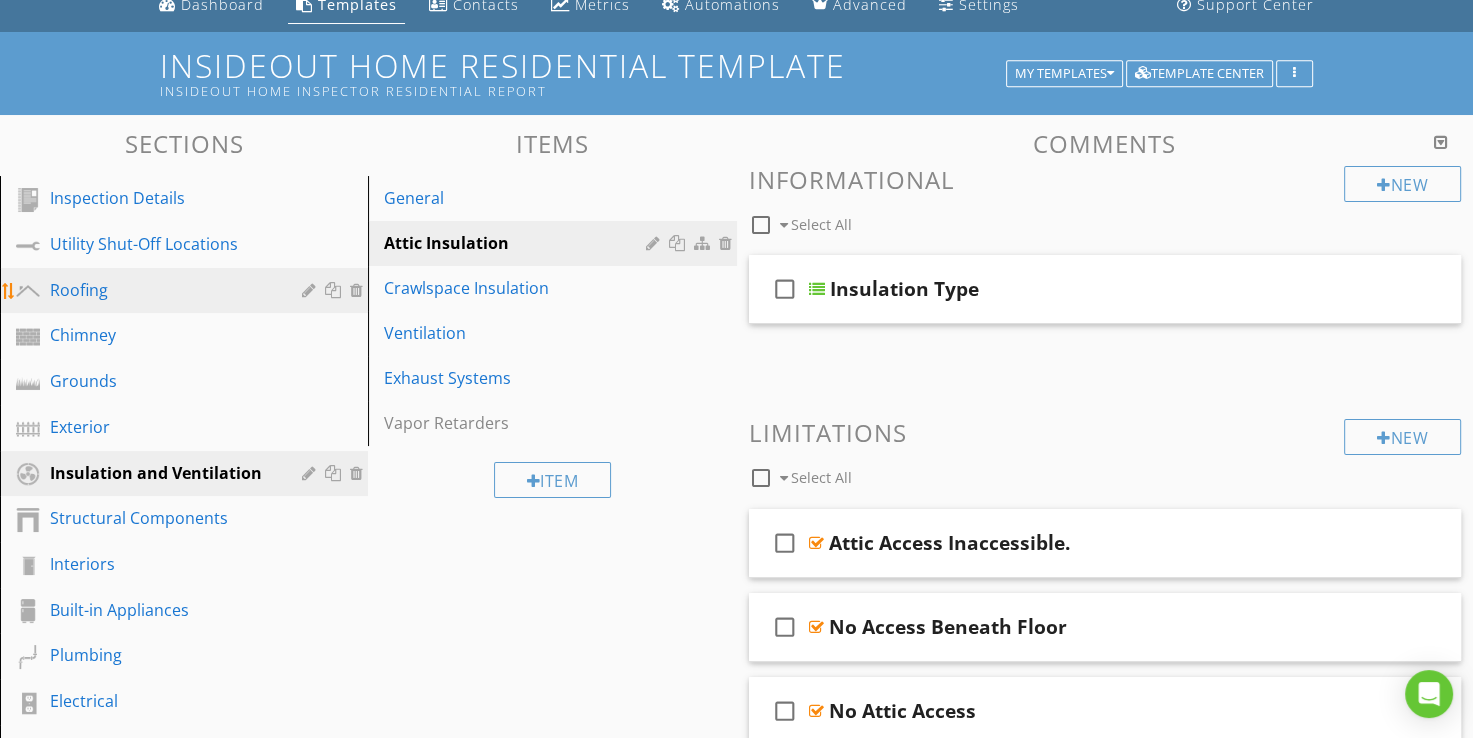 click on "Roofing" at bounding box center (161, 290) 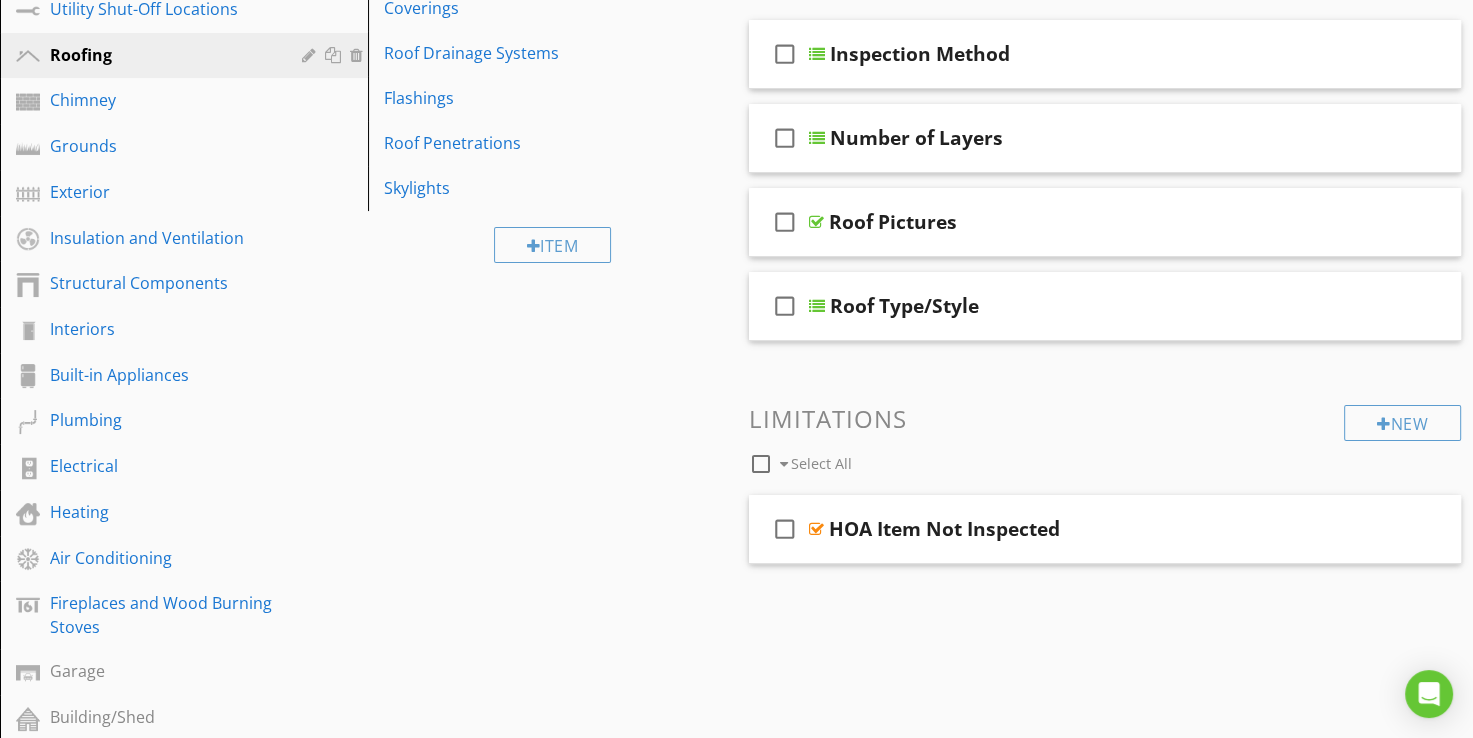 scroll, scrollTop: 285, scrollLeft: 0, axis: vertical 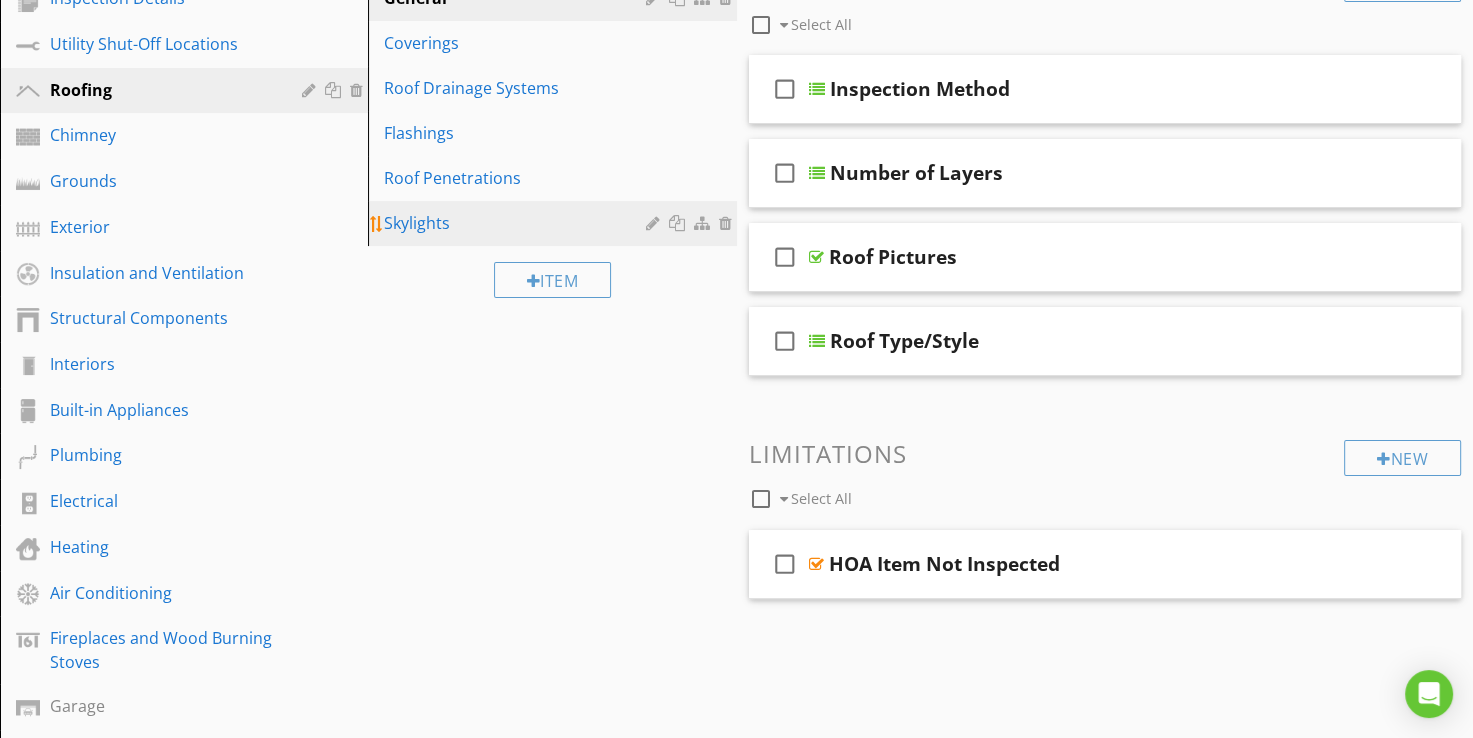 click on "Skylights" at bounding box center (517, 223) 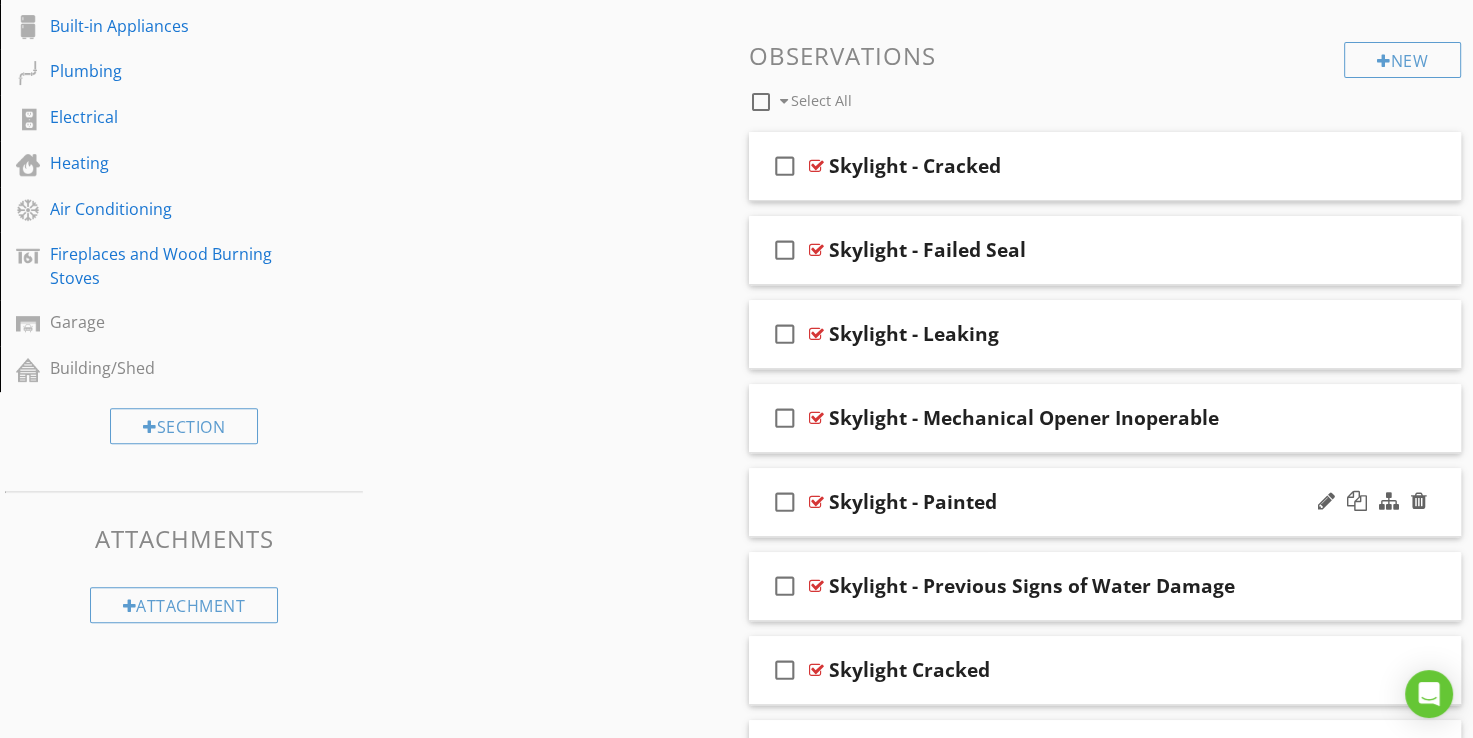 scroll, scrollTop: 769, scrollLeft: 0, axis: vertical 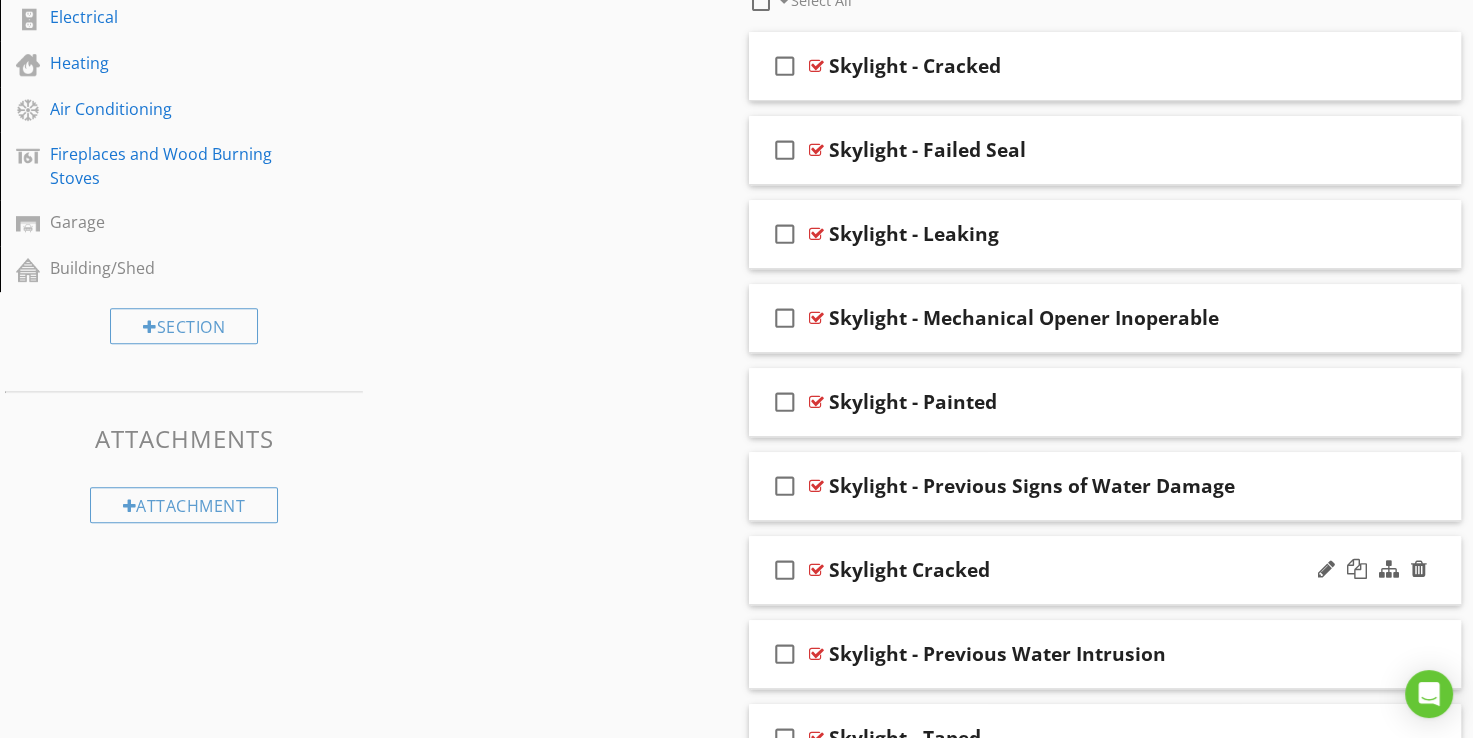type 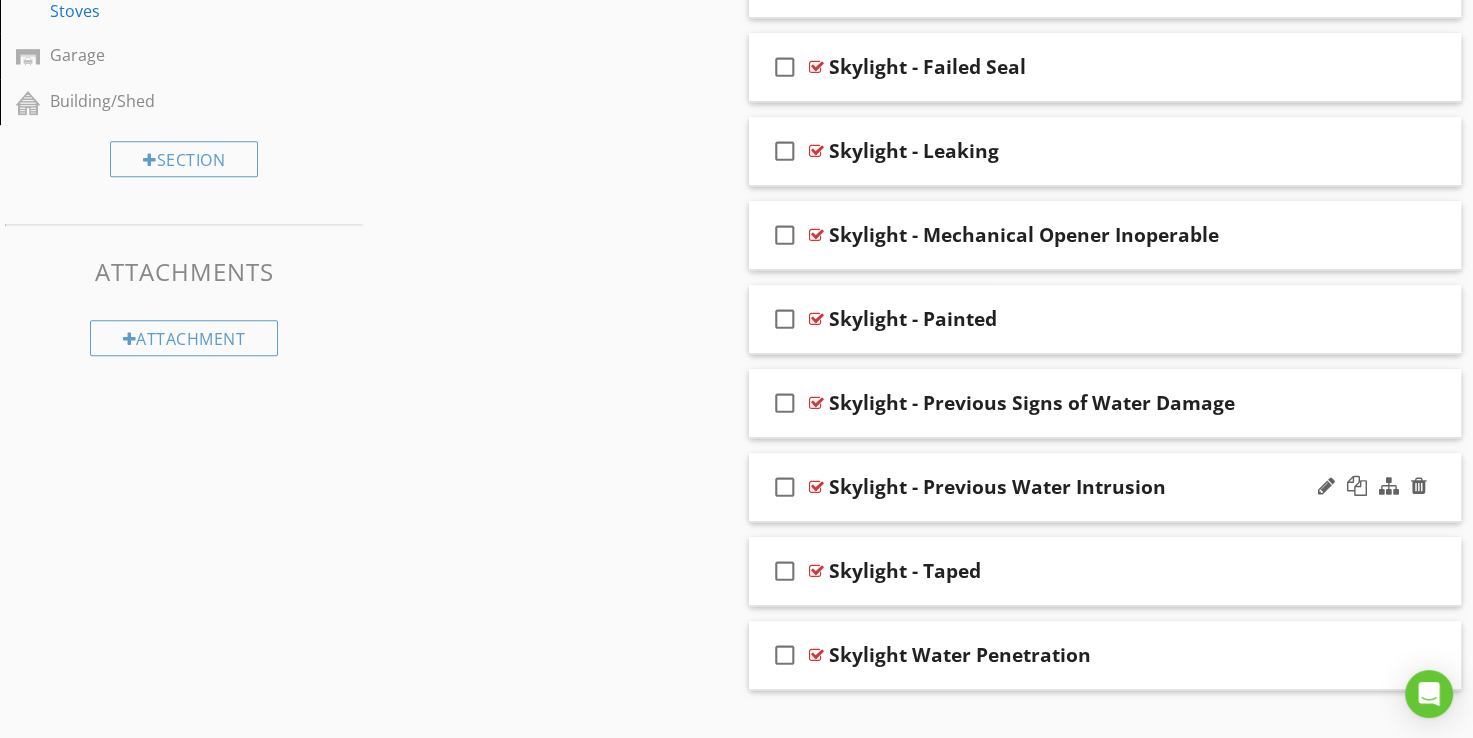 scroll, scrollTop: 969, scrollLeft: 0, axis: vertical 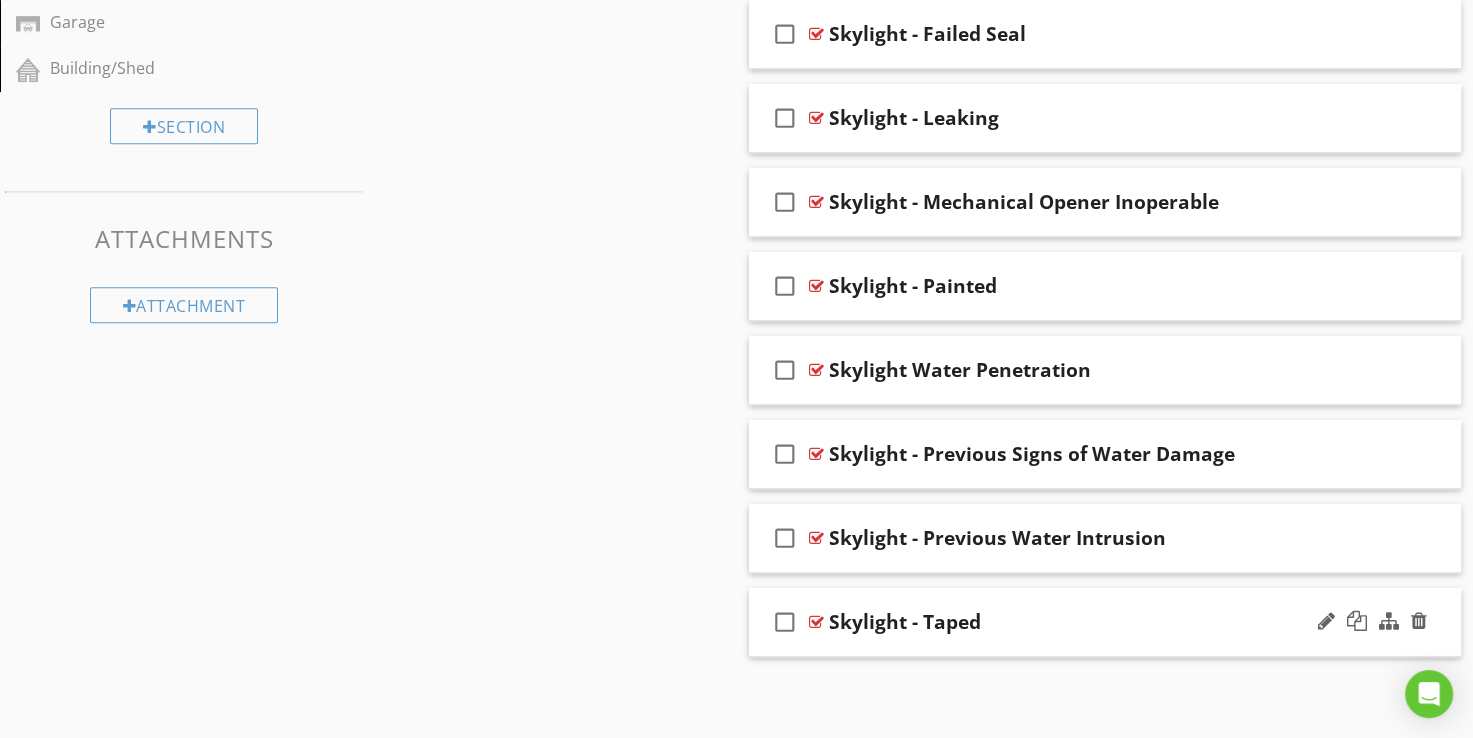 click at bounding box center (816, 622) 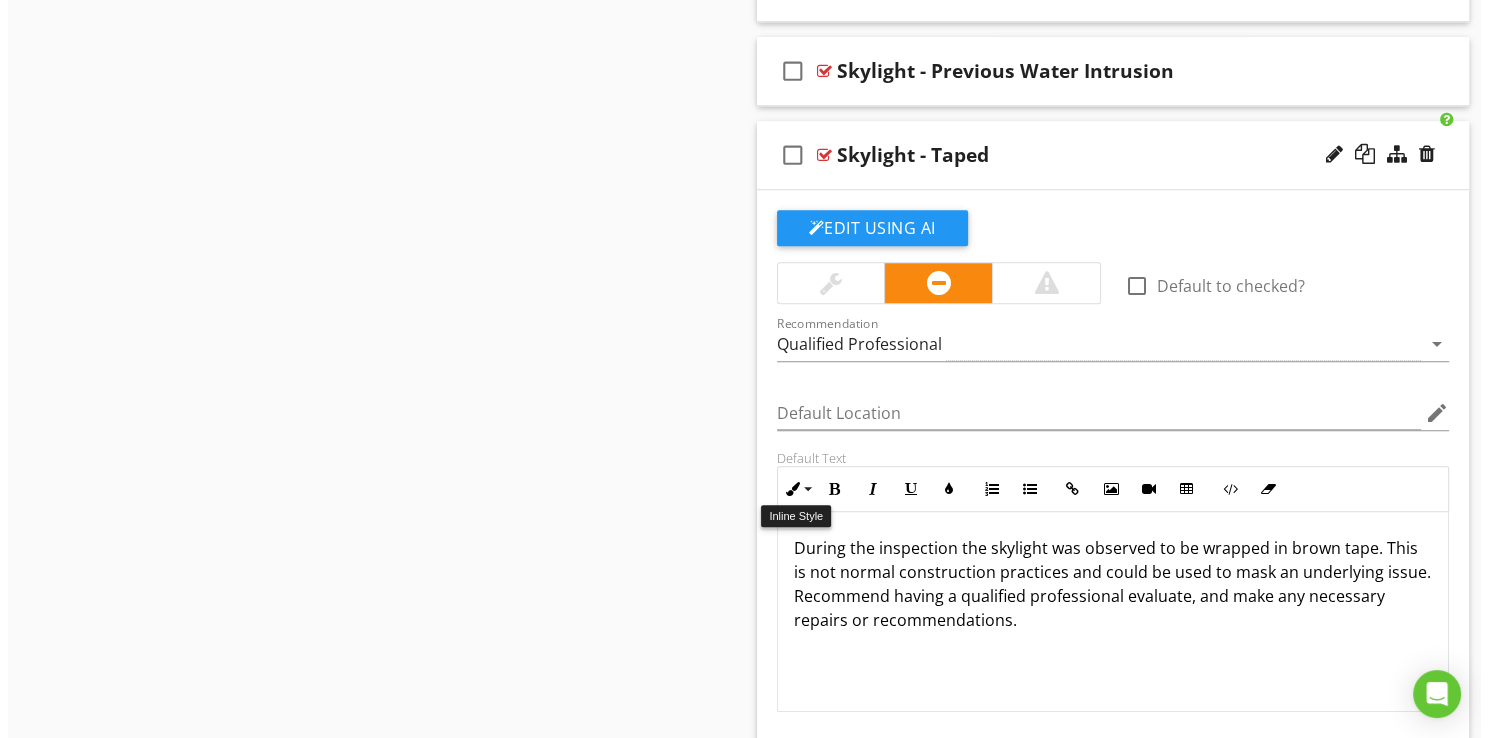 scroll, scrollTop: 1469, scrollLeft: 0, axis: vertical 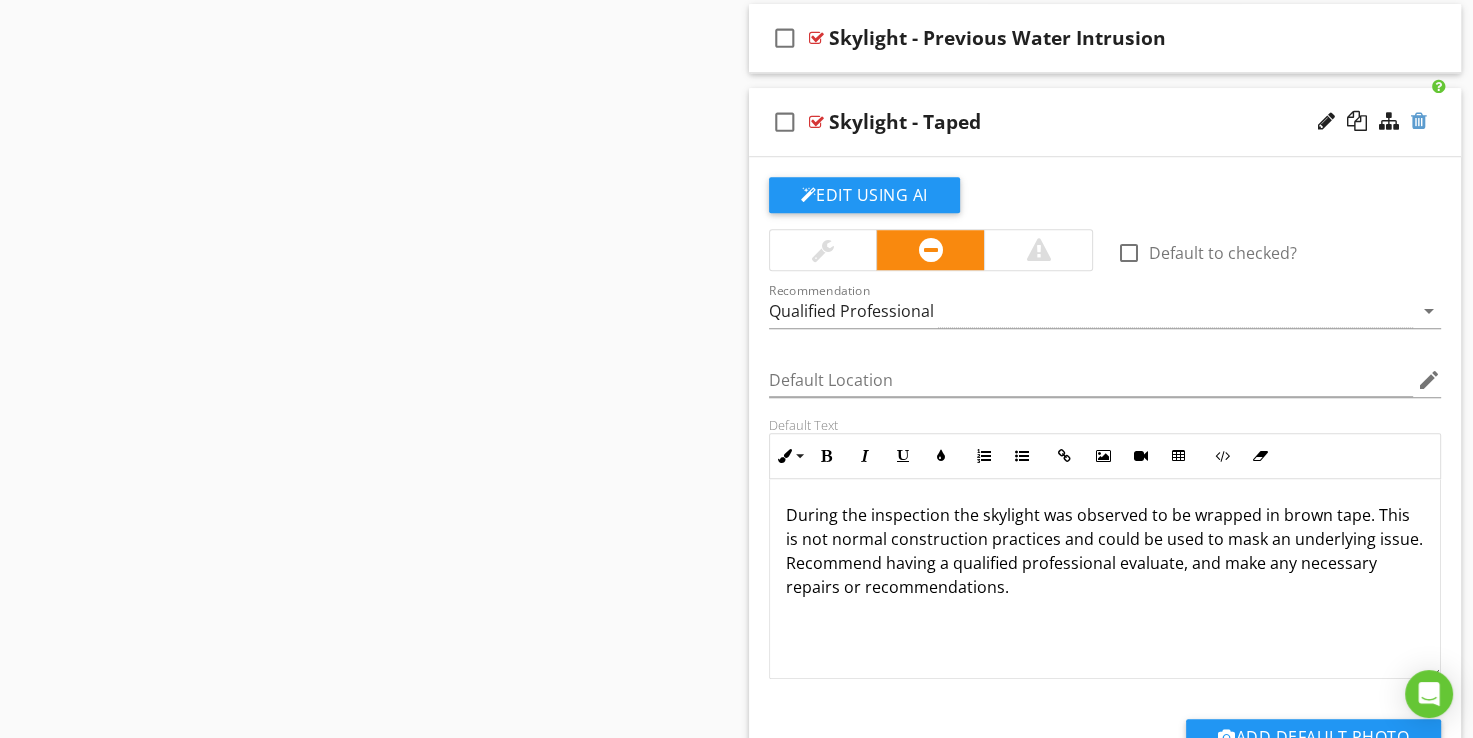 click at bounding box center (1419, 121) 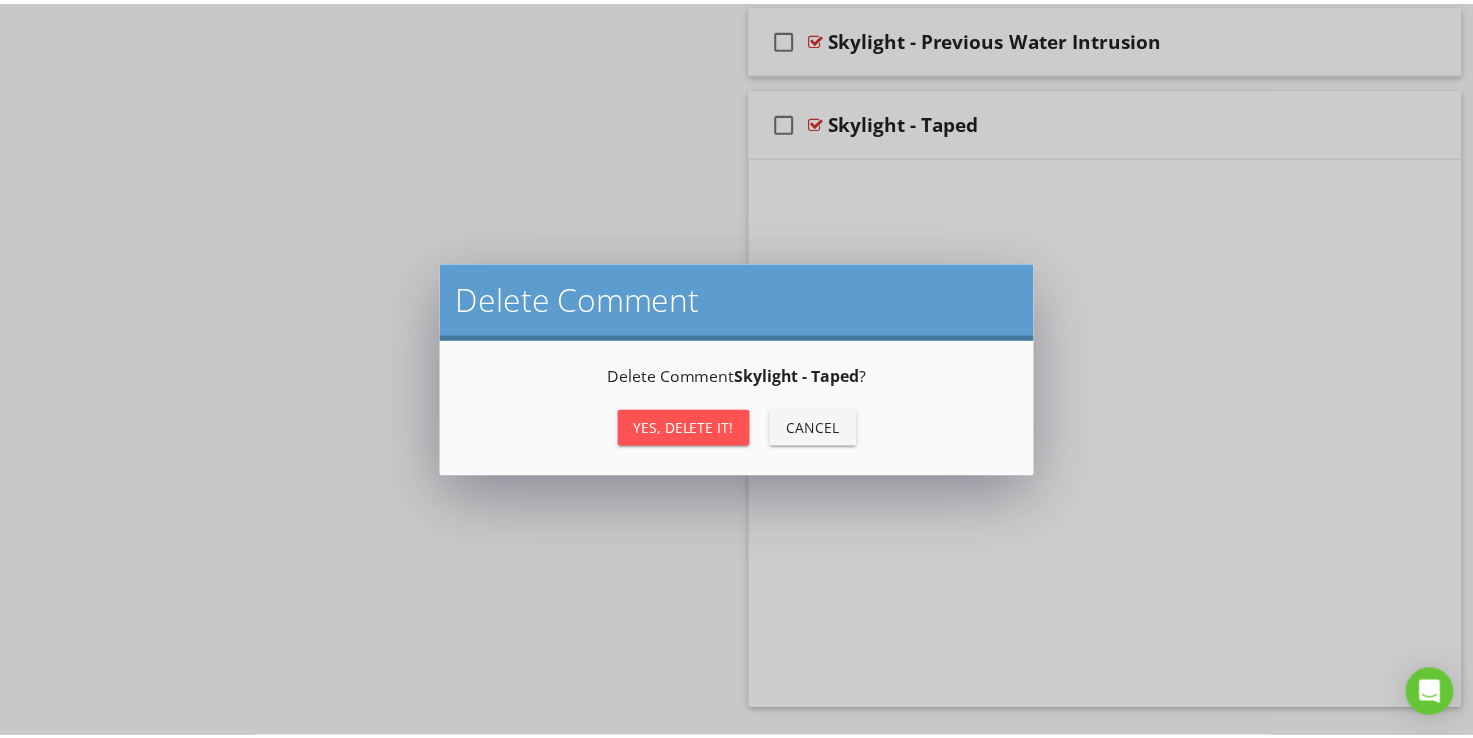 scroll, scrollTop: 969, scrollLeft: 0, axis: vertical 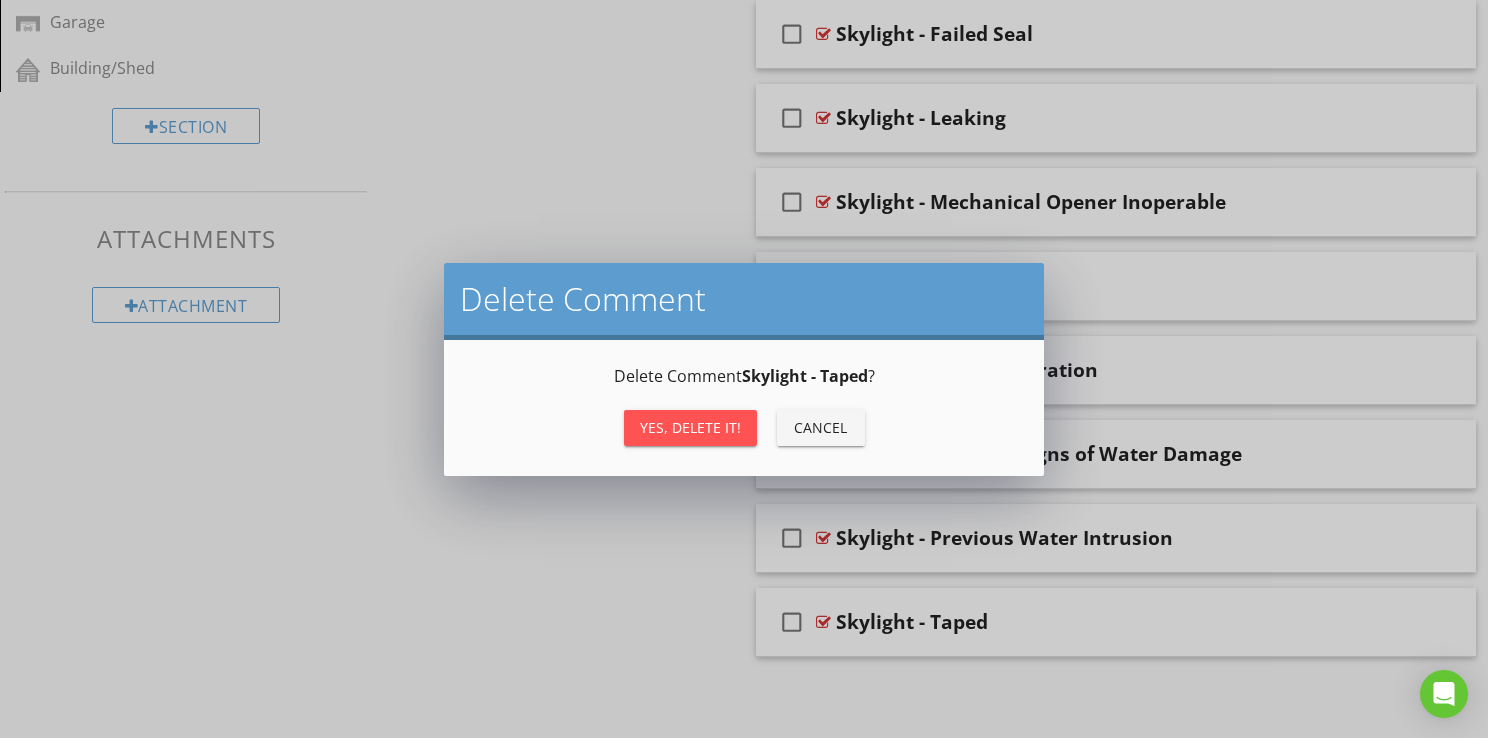 click on "Yes, Delete it!" at bounding box center [690, 427] 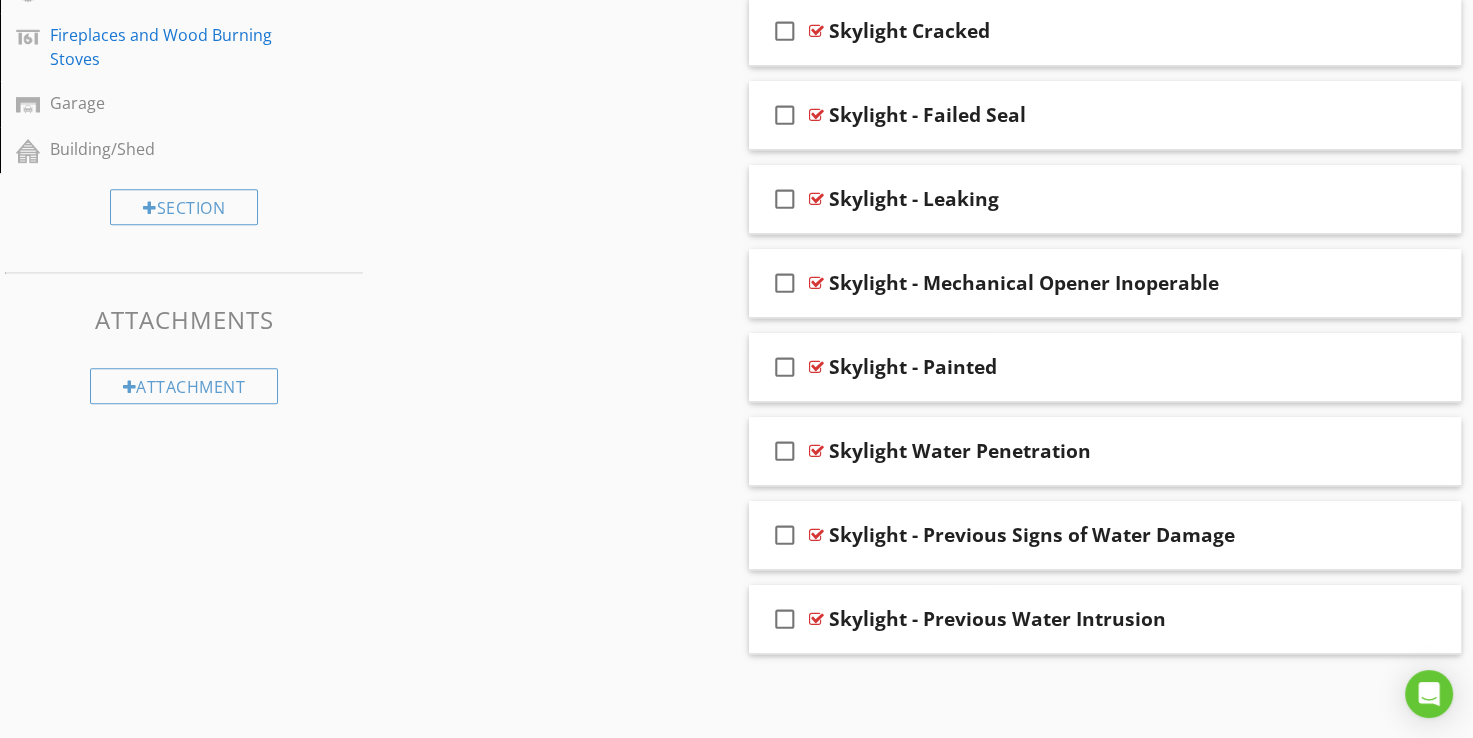scroll, scrollTop: 885, scrollLeft: 0, axis: vertical 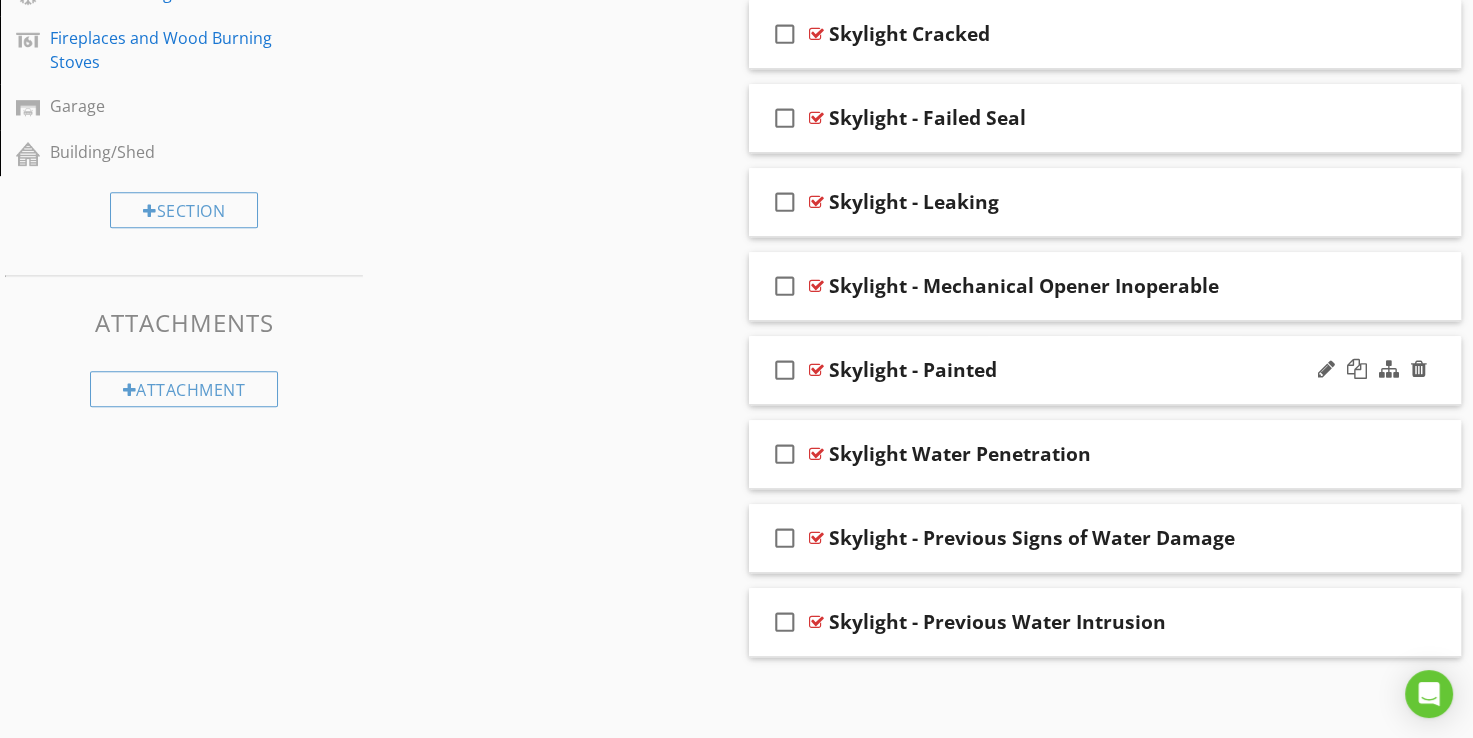 click at bounding box center [816, 370] 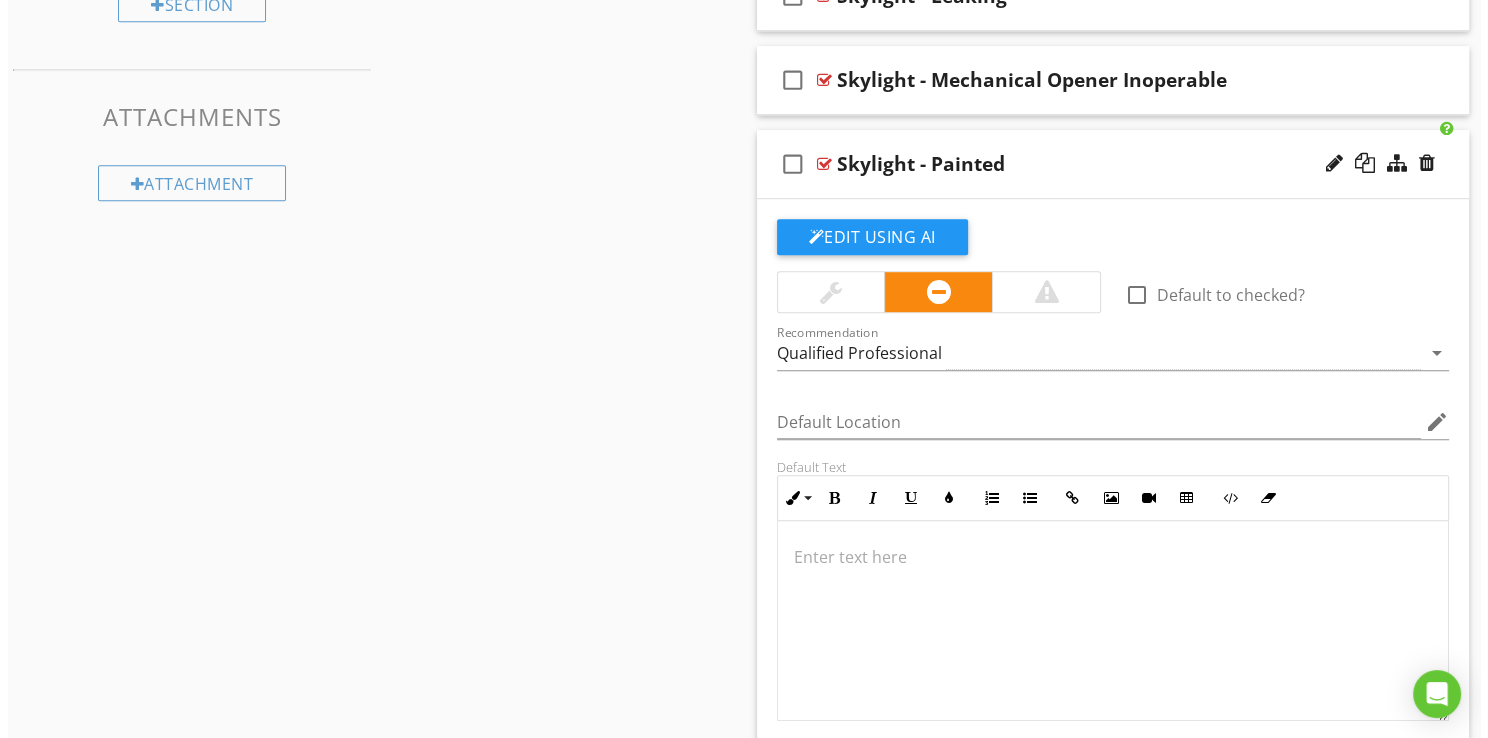 scroll, scrollTop: 969, scrollLeft: 0, axis: vertical 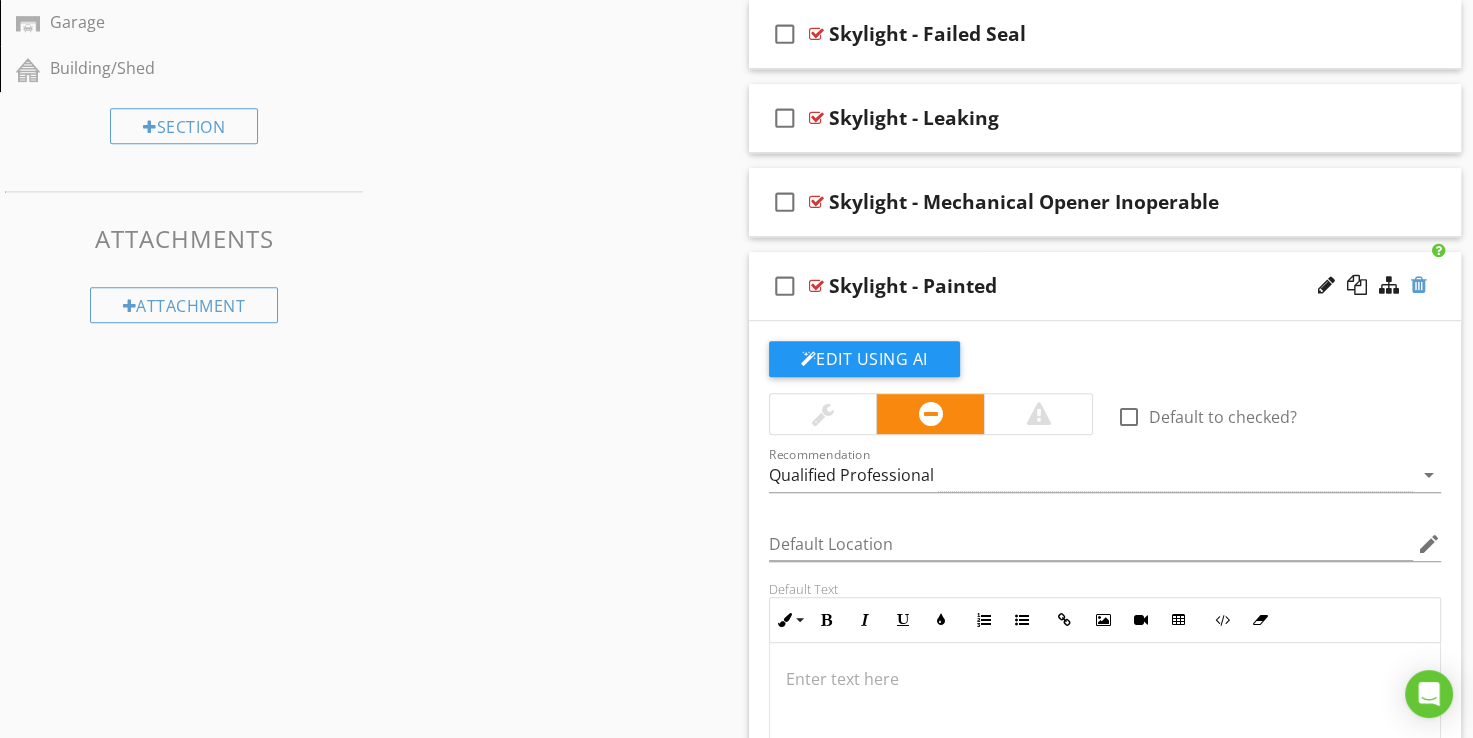 click at bounding box center [1419, 285] 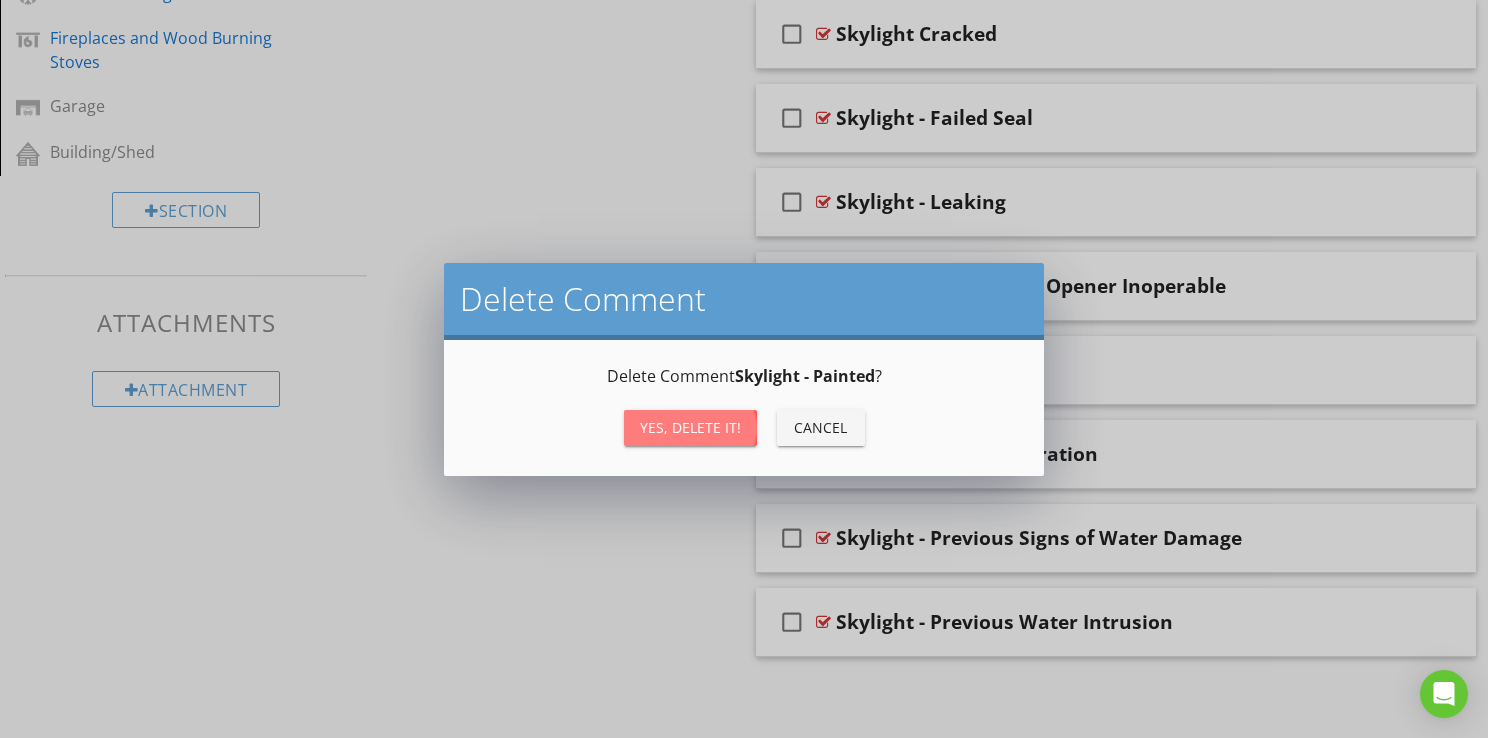click on "Yes, Delete it!" at bounding box center [690, 427] 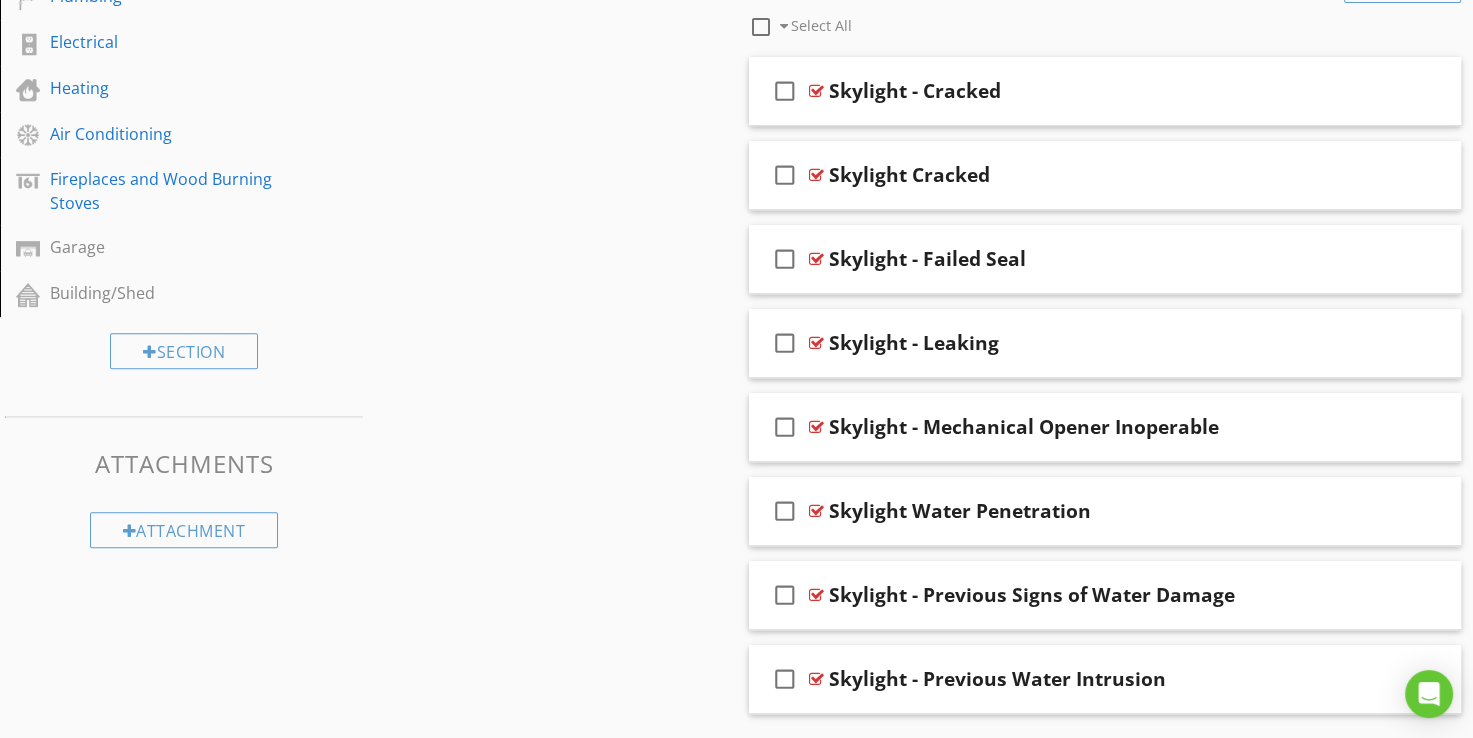 scroll, scrollTop: 601, scrollLeft: 0, axis: vertical 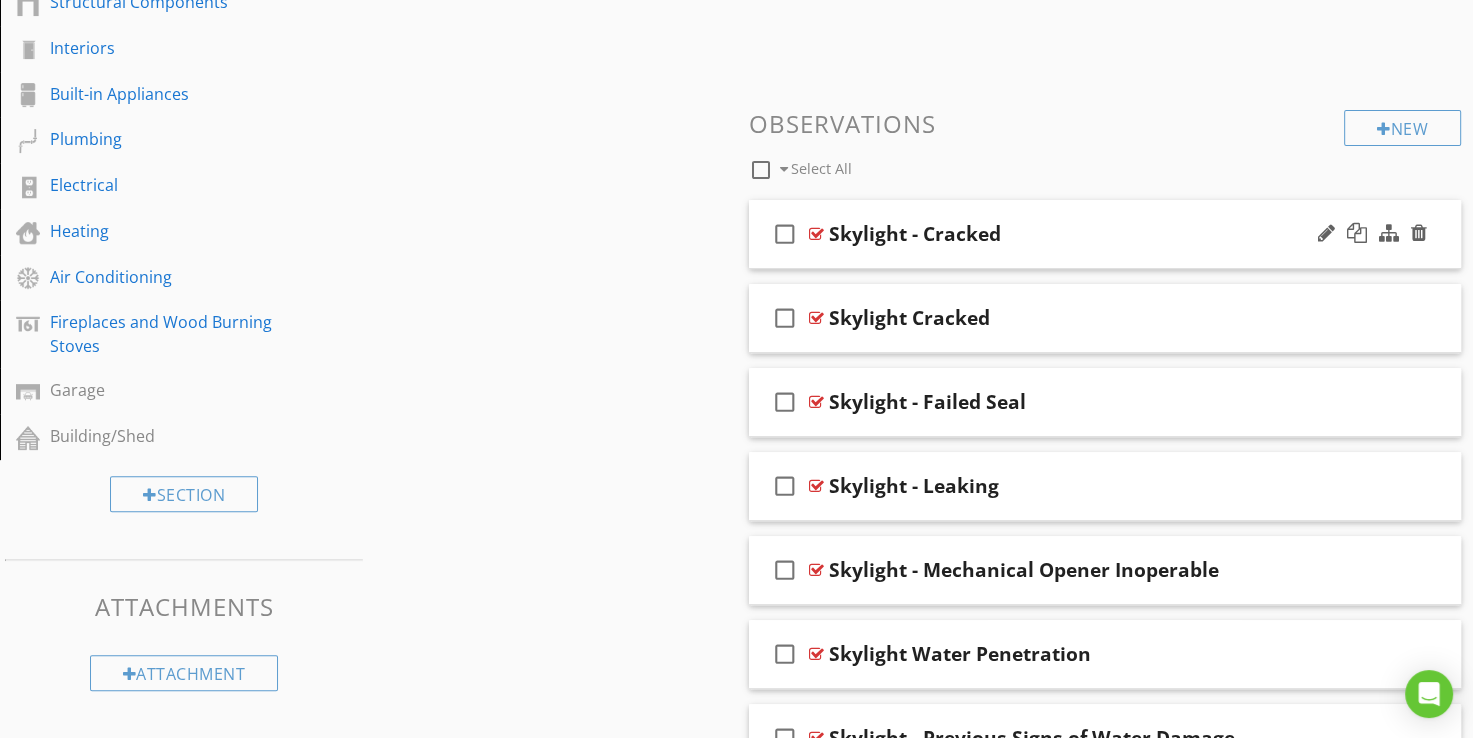 click at bounding box center (816, 234) 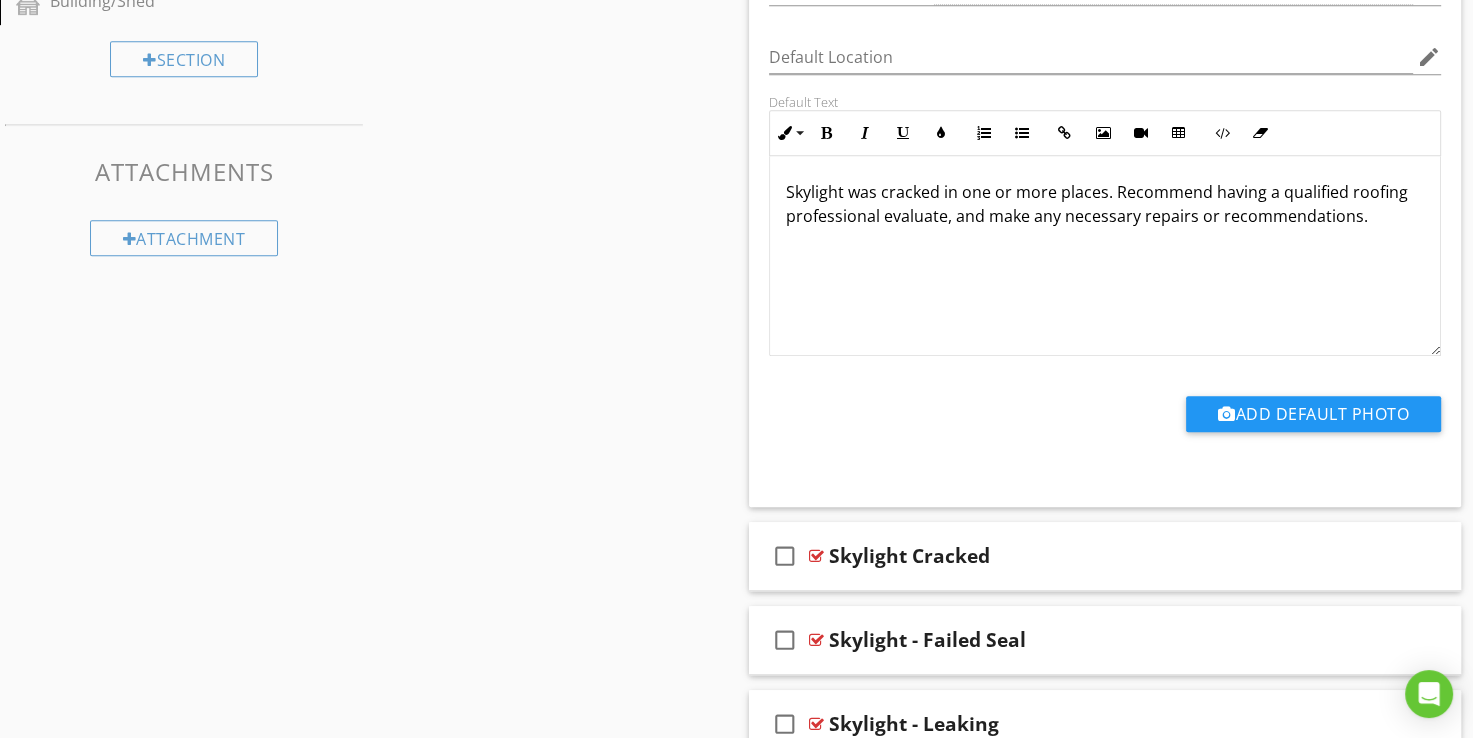 scroll, scrollTop: 1201, scrollLeft: 0, axis: vertical 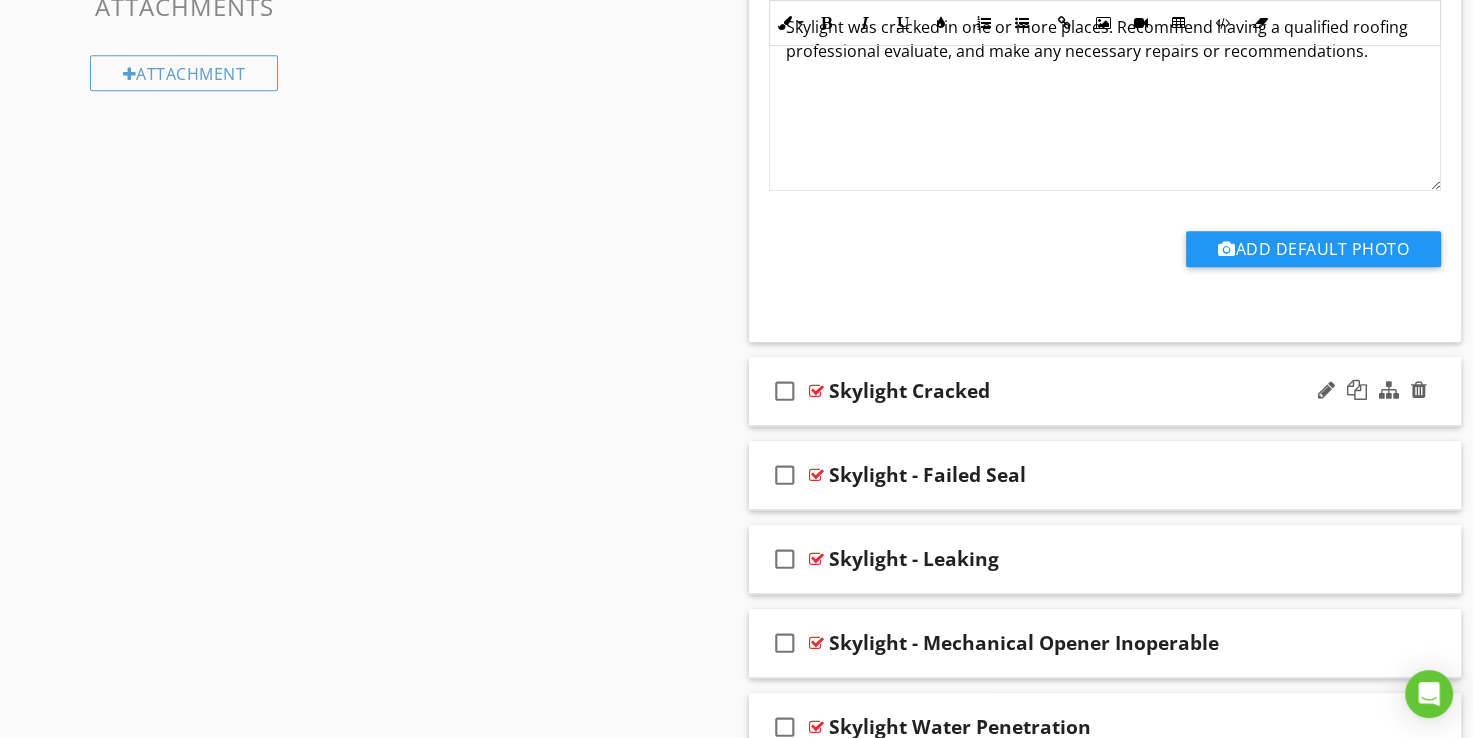 click at bounding box center (816, 391) 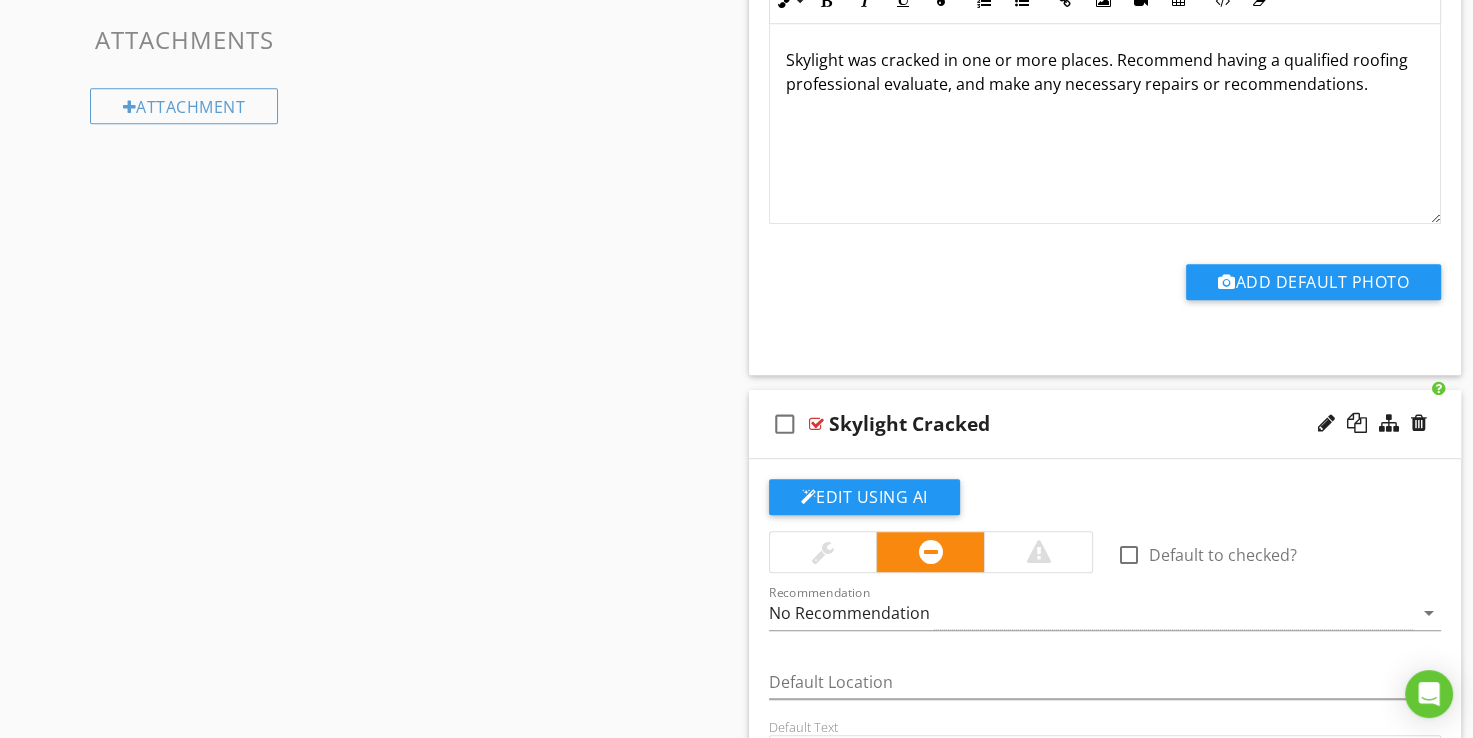 scroll, scrollTop: 1201, scrollLeft: 0, axis: vertical 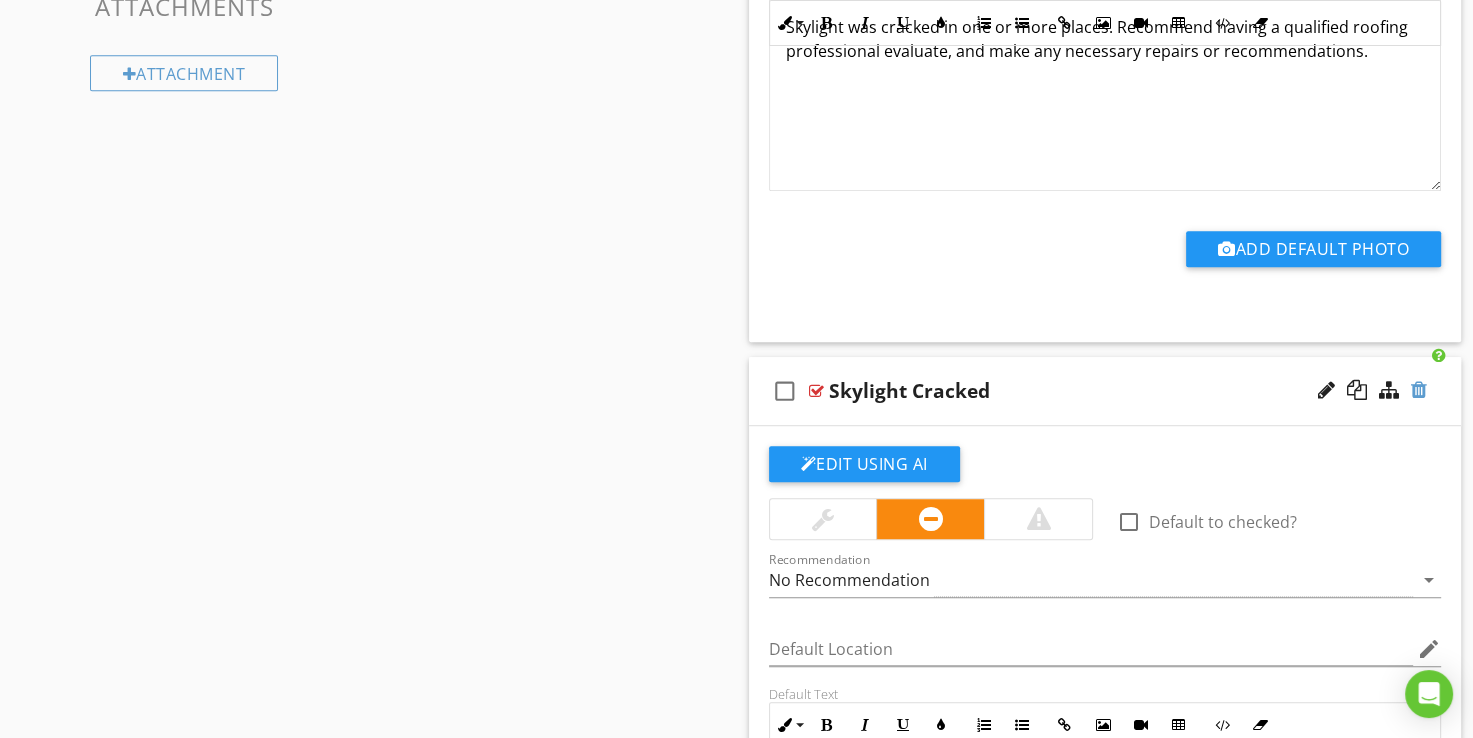 click at bounding box center (1419, 390) 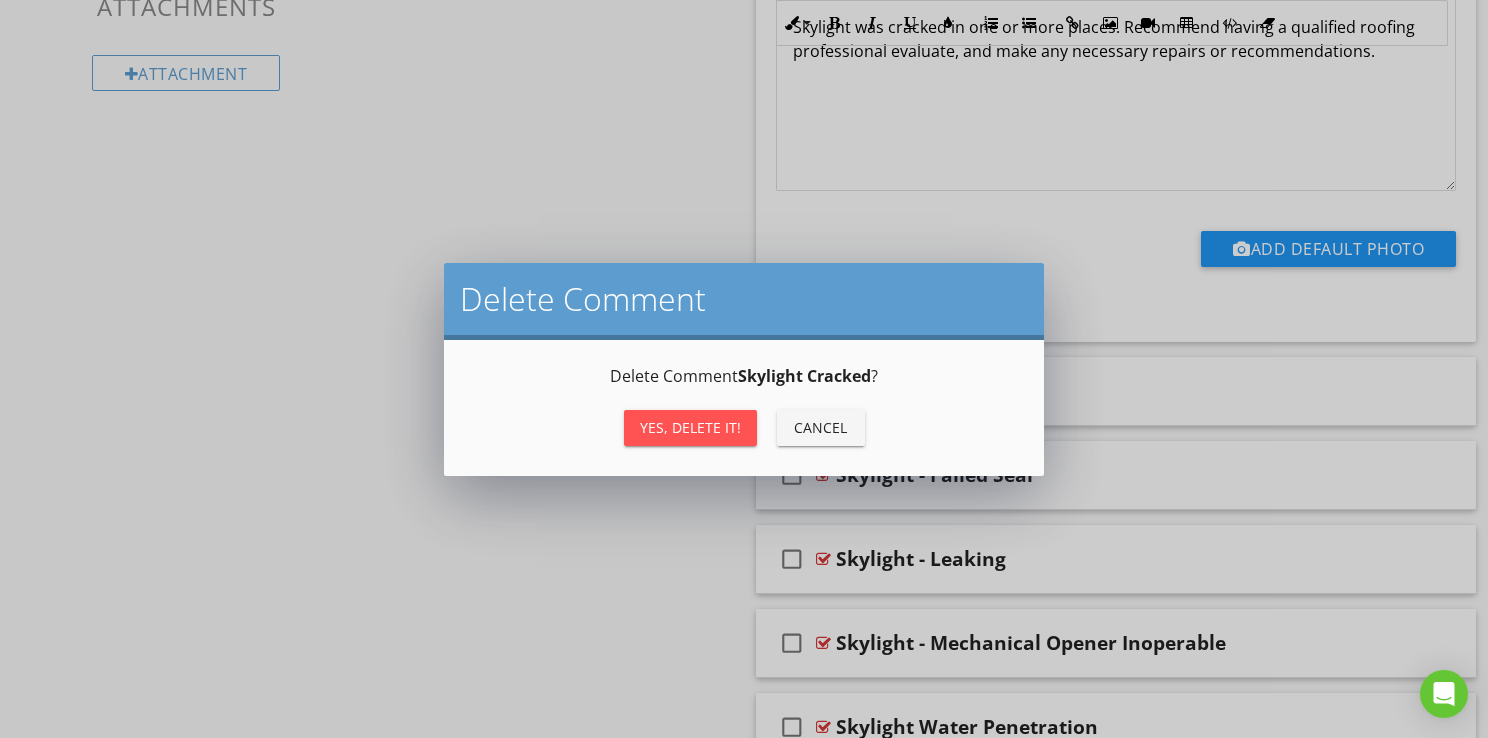 click on "Yes, Delete it!" at bounding box center (690, 427) 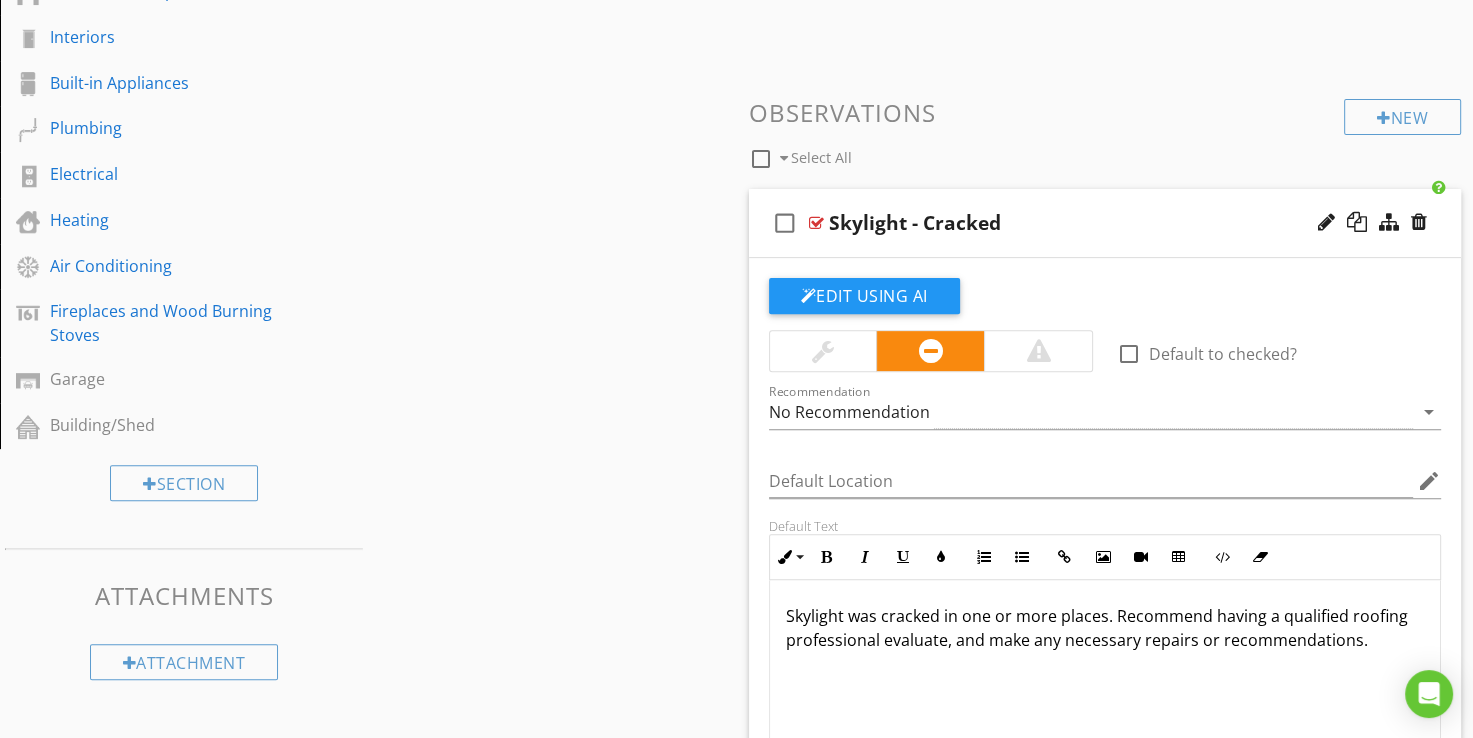 scroll, scrollTop: 601, scrollLeft: 0, axis: vertical 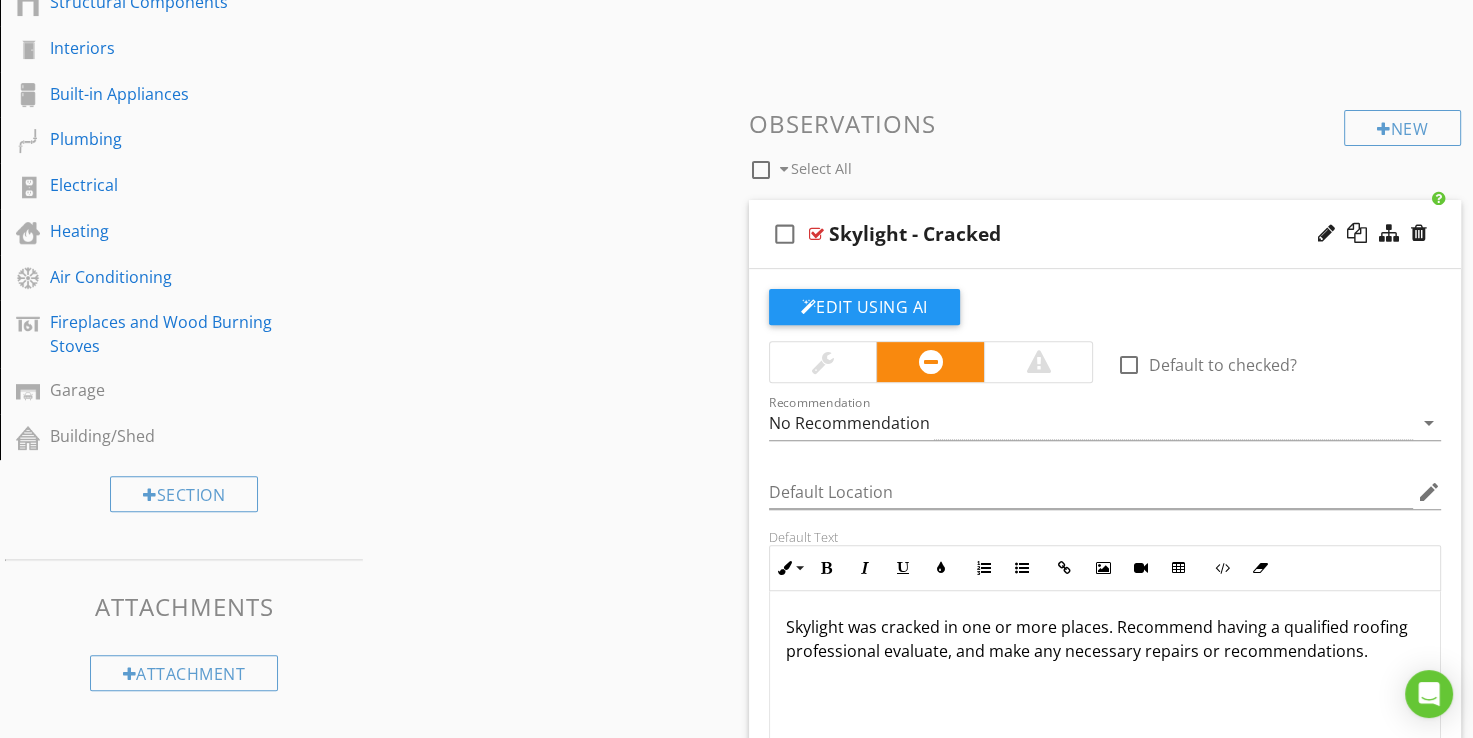 click on "Skylight - Cracked" at bounding box center (915, 234) 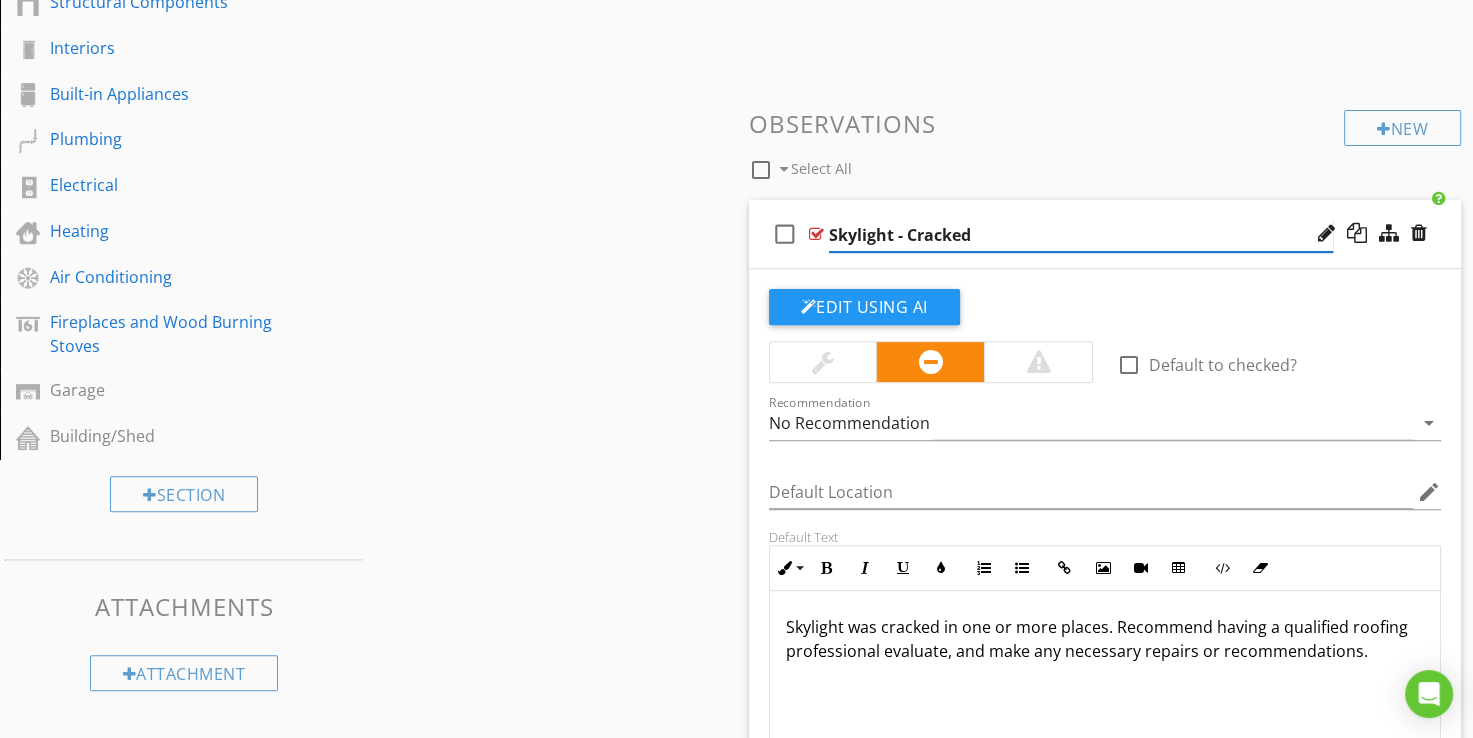 click on "Skylight - Cracked" at bounding box center (1081, 235) 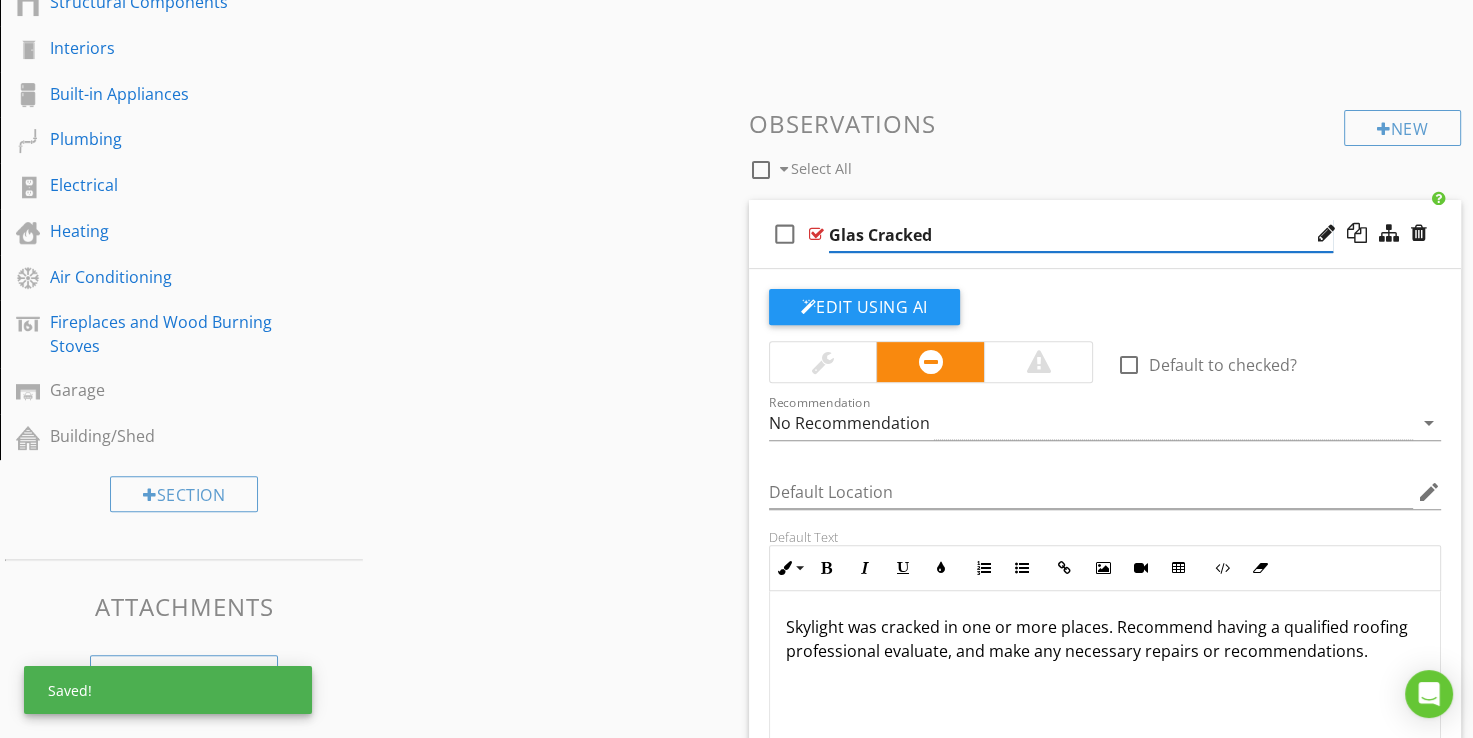 type on "Glass Cracked" 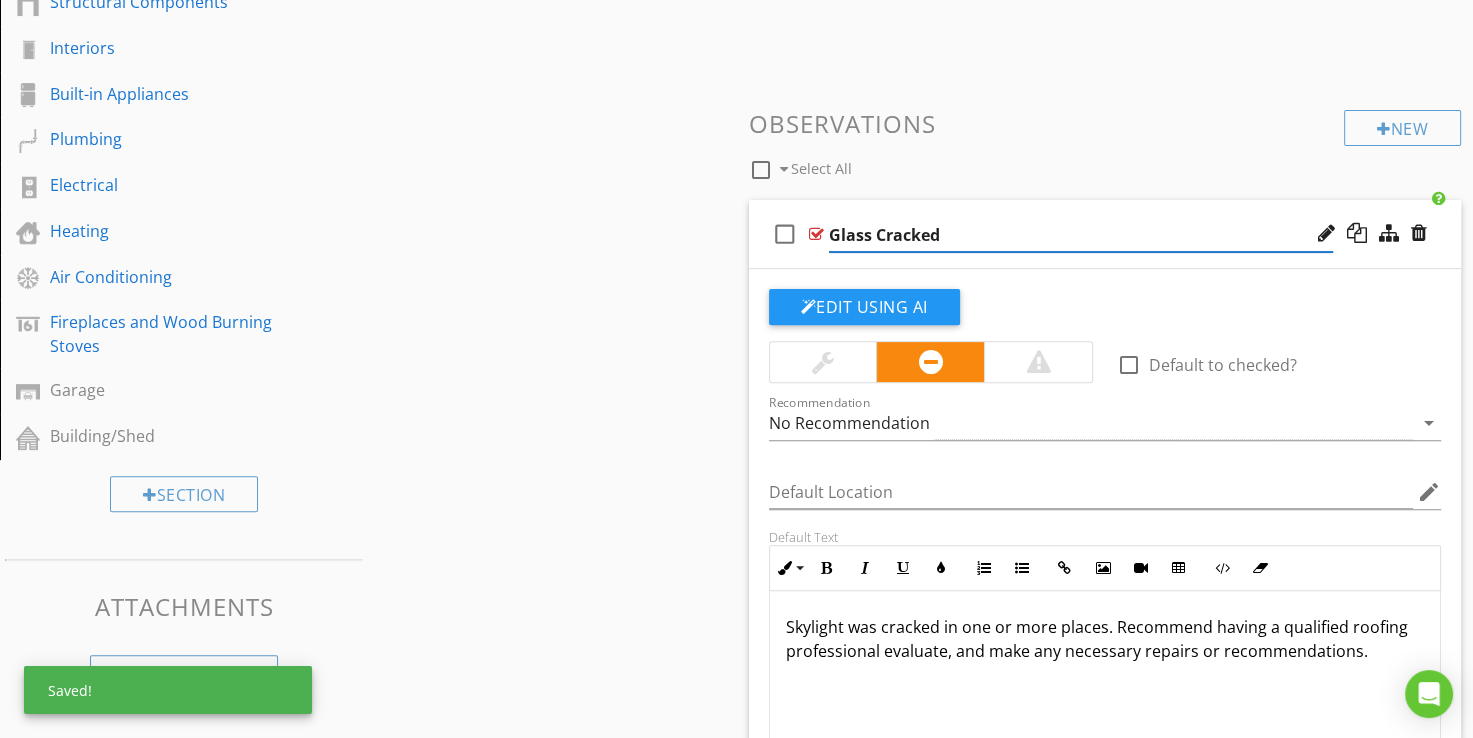 click on "Sections
Inspection Details           Utility Shut-Off Locations           Roofing           Chimney           Grounds           Exterior           Insulation and Ventilation           Structural Components           Interiors           Built-in Appliances           Plumbing           Electrical           Heating           Air Conditioning           Fireplaces and Wood Burning Stoves           Garage           Building/Shed
Section
Attachments
Attachment
Items
General           Coverings           Roof Drainage Systems           Flashings           Roof Penetrations            Skylights
Item
Comments
New
Informational   check_box_outline_blank     Select All       check_box_outline_blank
Type
New
Limitations         Observations" at bounding box center [736, 554] 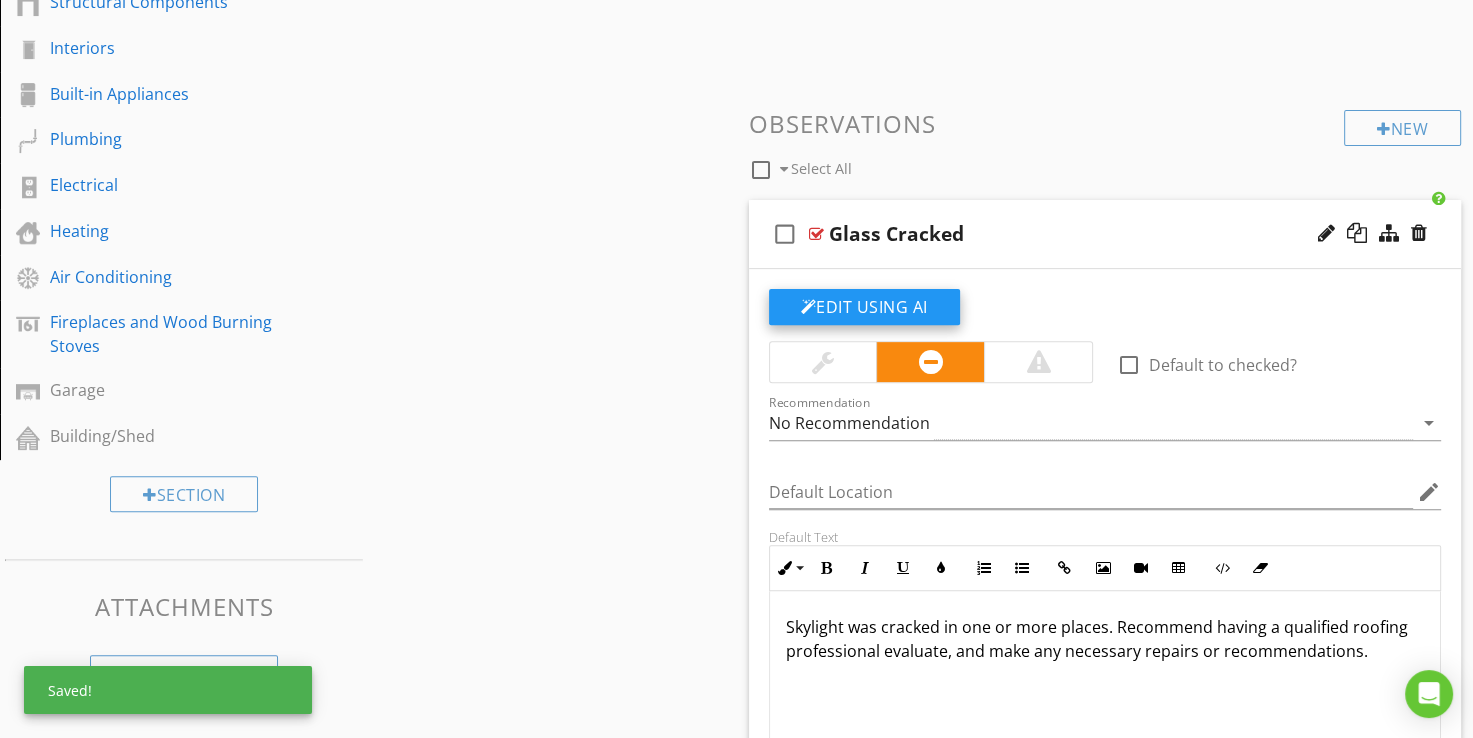 click on "Edit Using AI" at bounding box center [864, 307] 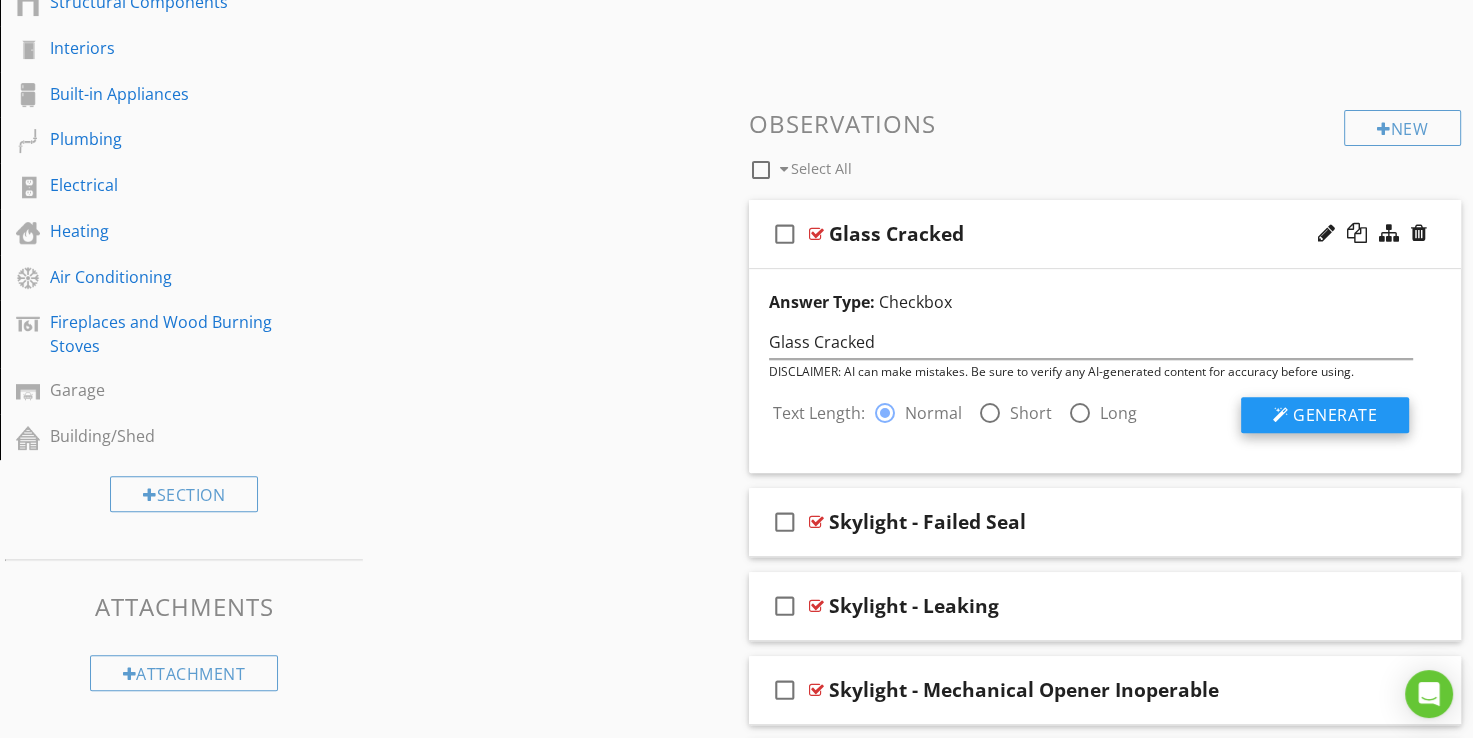 click on "Generate" at bounding box center (1335, 415) 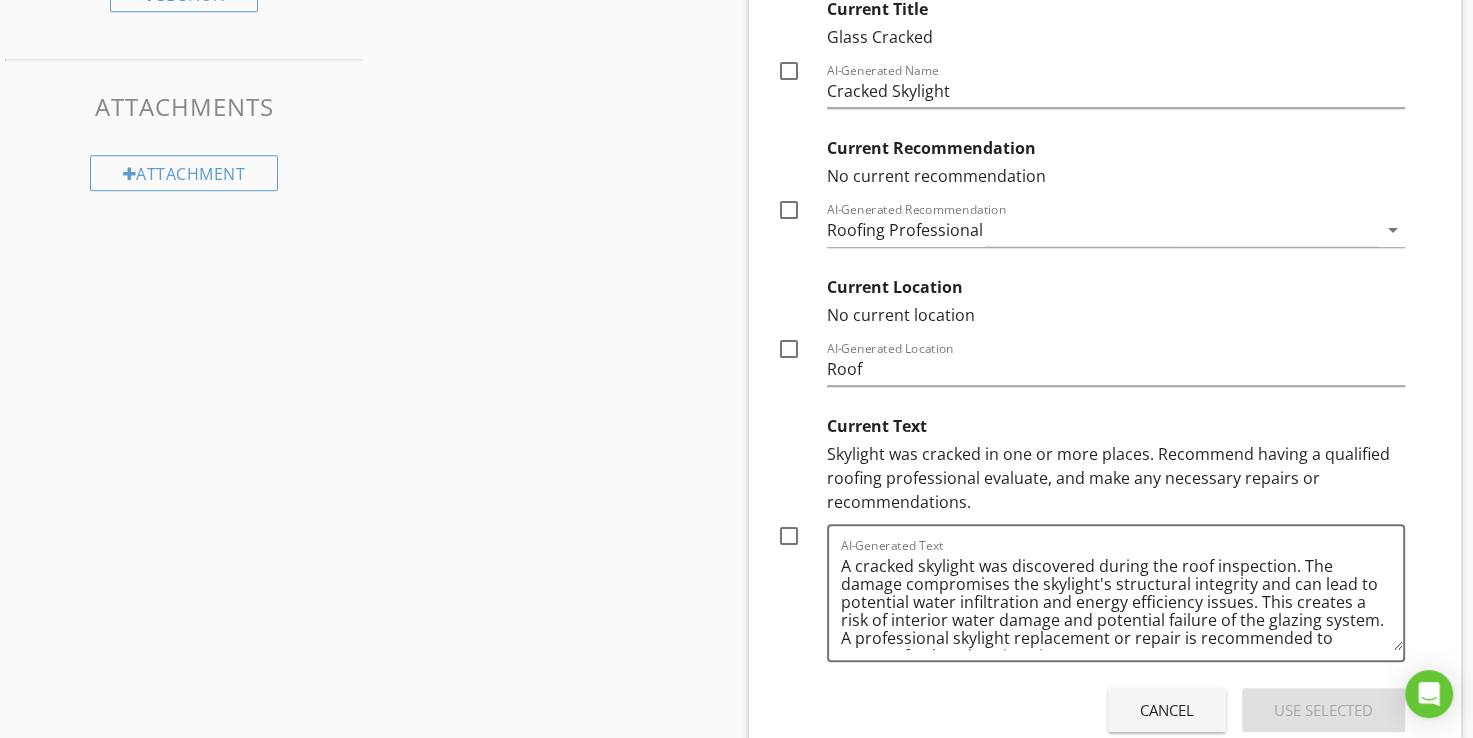 scroll, scrollTop: 1201, scrollLeft: 0, axis: vertical 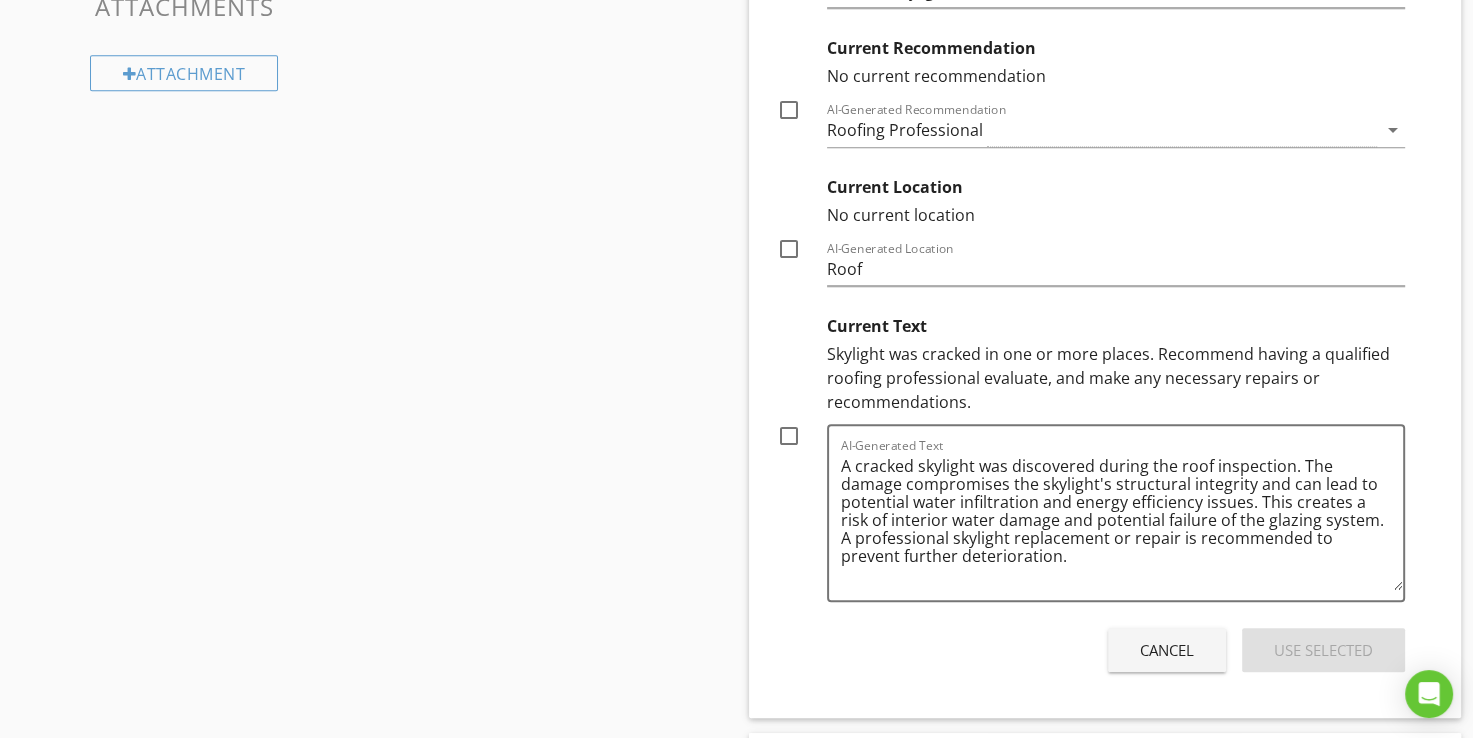 drag, startPoint x: 1398, startPoint y: 542, endPoint x: 1420, endPoint y: 582, distance: 45.65085 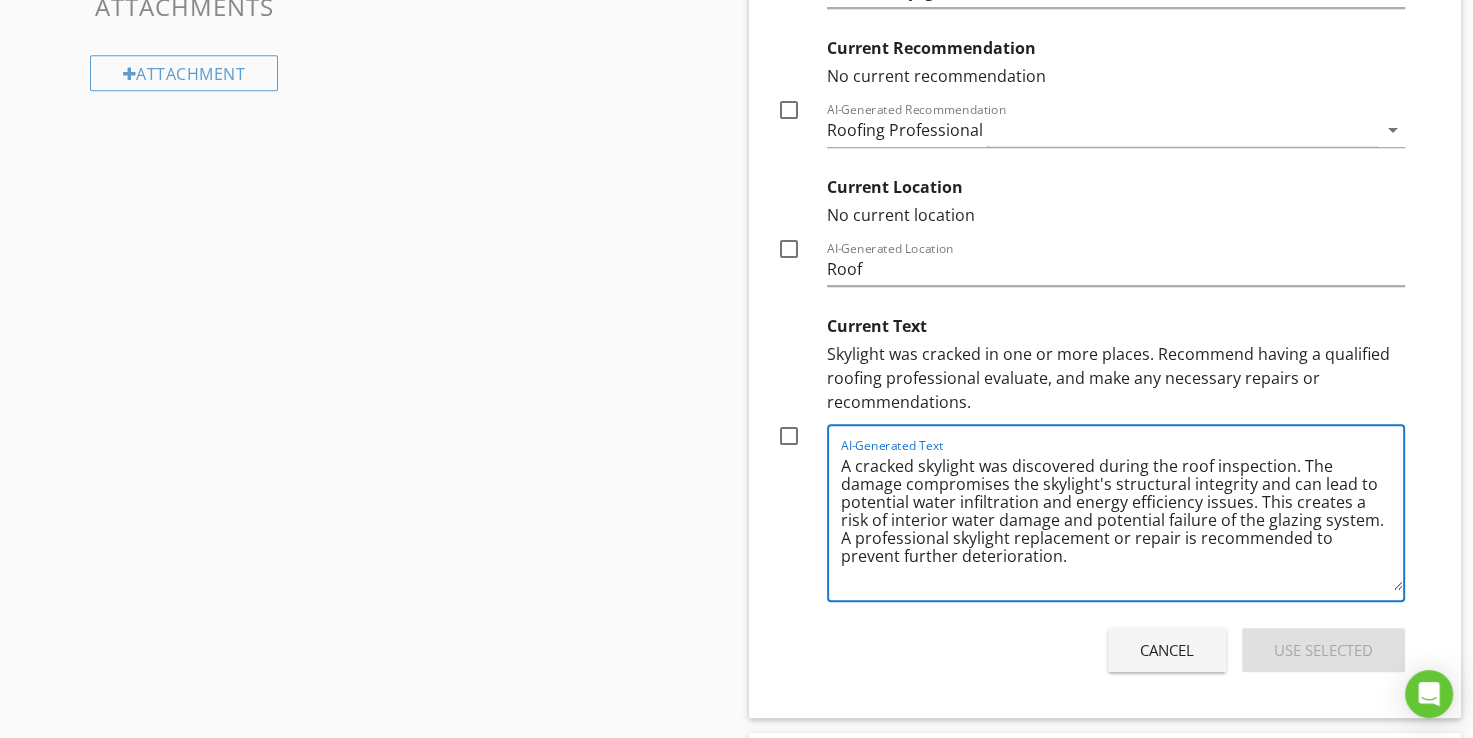 drag, startPoint x: 1296, startPoint y: 461, endPoint x: 838, endPoint y: 459, distance: 458.00436 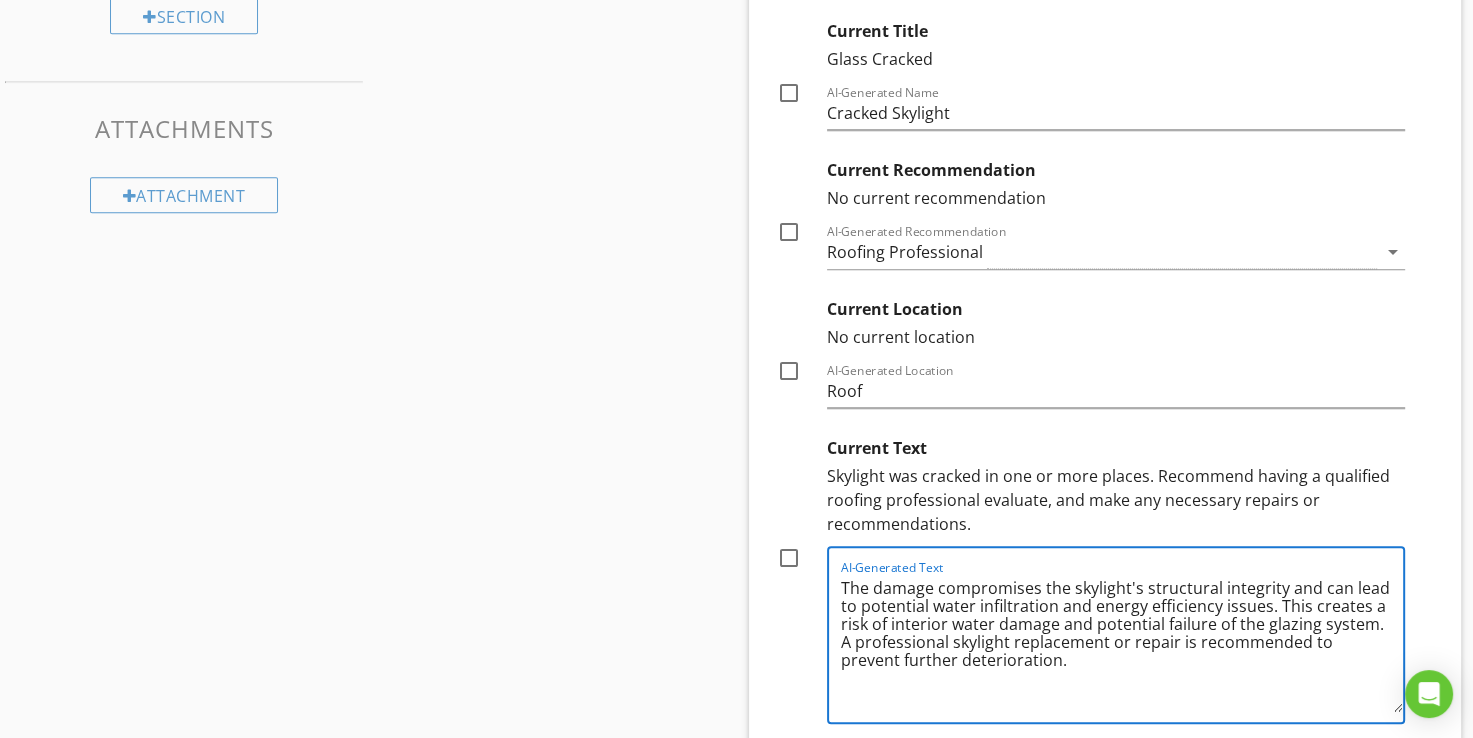 scroll, scrollTop: 1201, scrollLeft: 0, axis: vertical 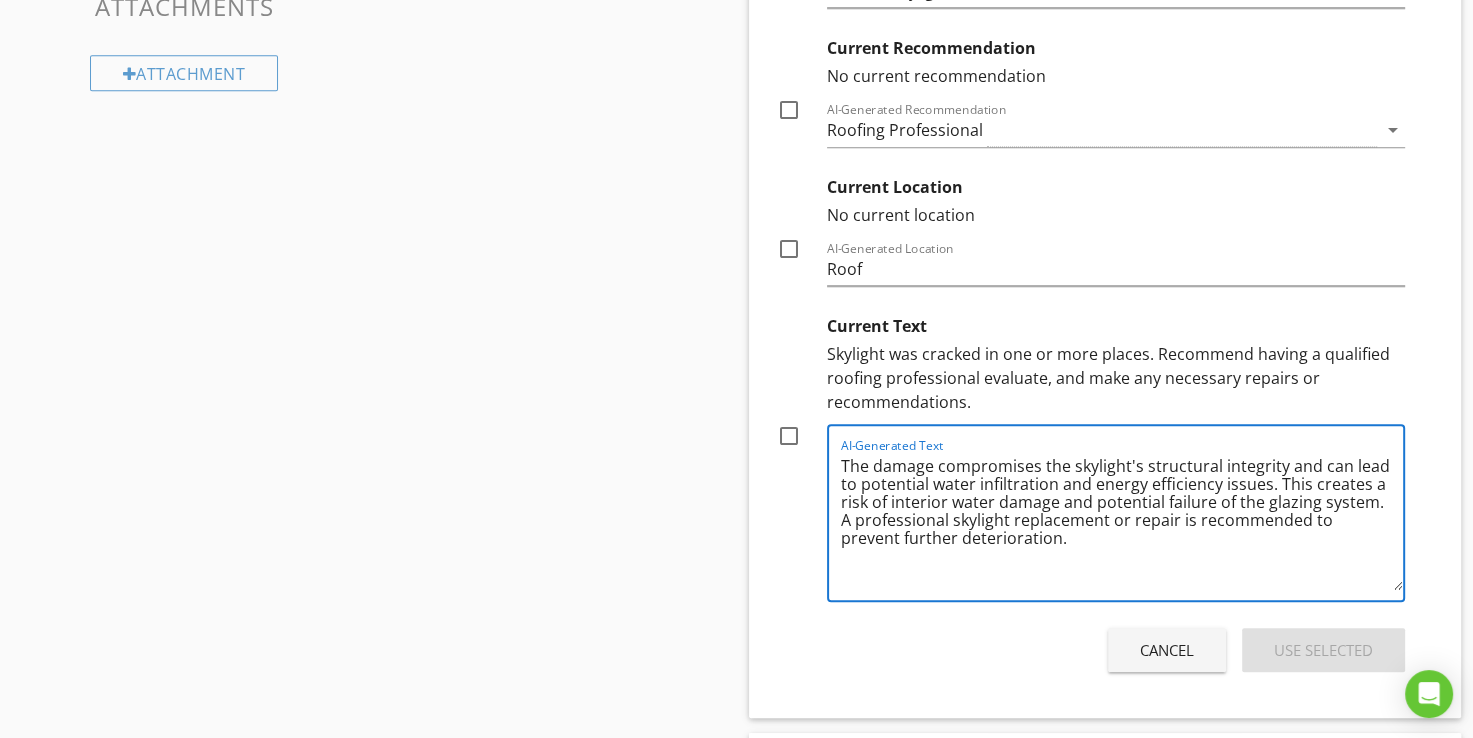 click on "The damage compromises the skylight's structural integrity and can lead to potential water infiltration and energy efficiency issues. This creates a risk of interior water damage and potential failure of the glazing system. A professional skylight replacement or repair is recommended to prevent further deterioration." at bounding box center (1122, 520) 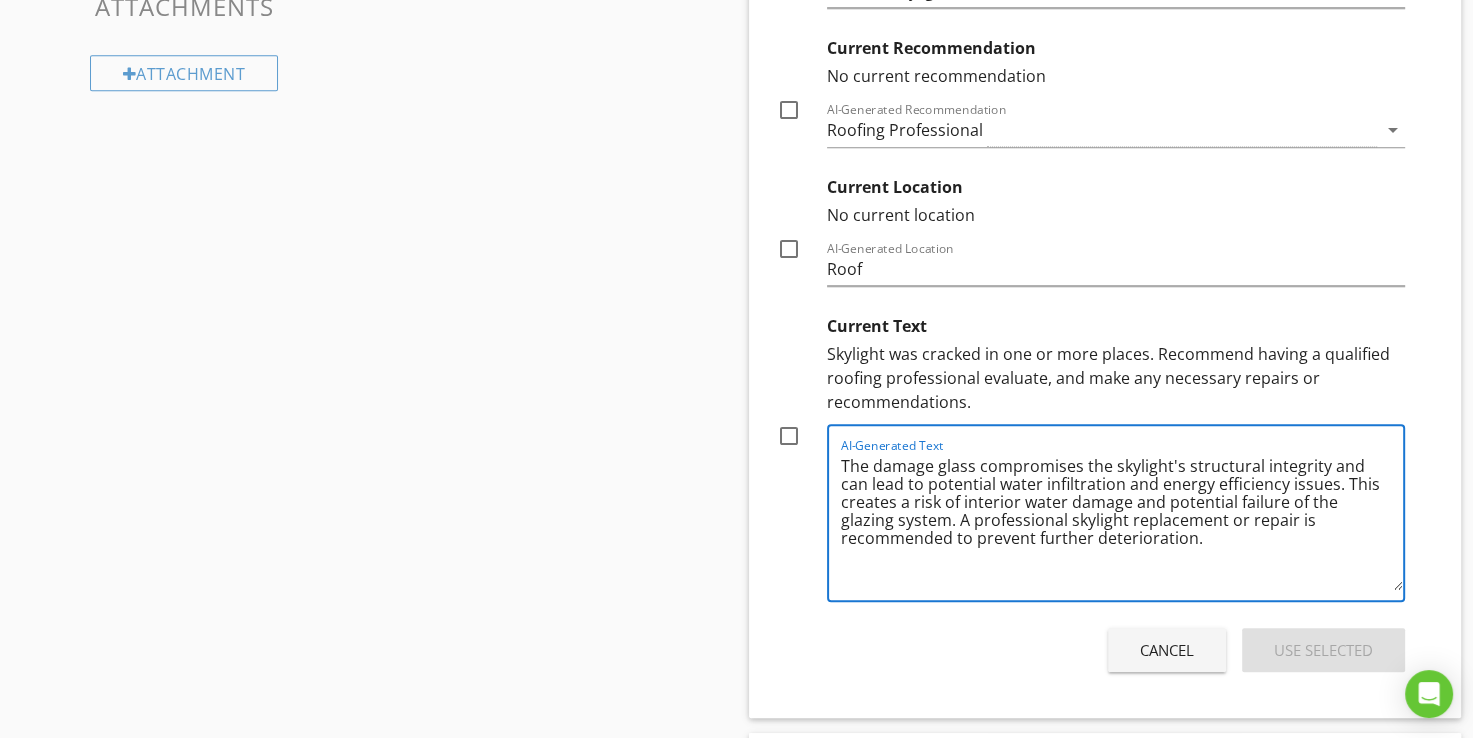 click on "The damage glass compromises the skylight's structural integrity and can lead to potential water infiltration and energy efficiency issues. This creates a risk of interior water damage and potential failure of the glazing system. A professional skylight replacement or repair is recommended to prevent further deterioration." at bounding box center [1122, 520] 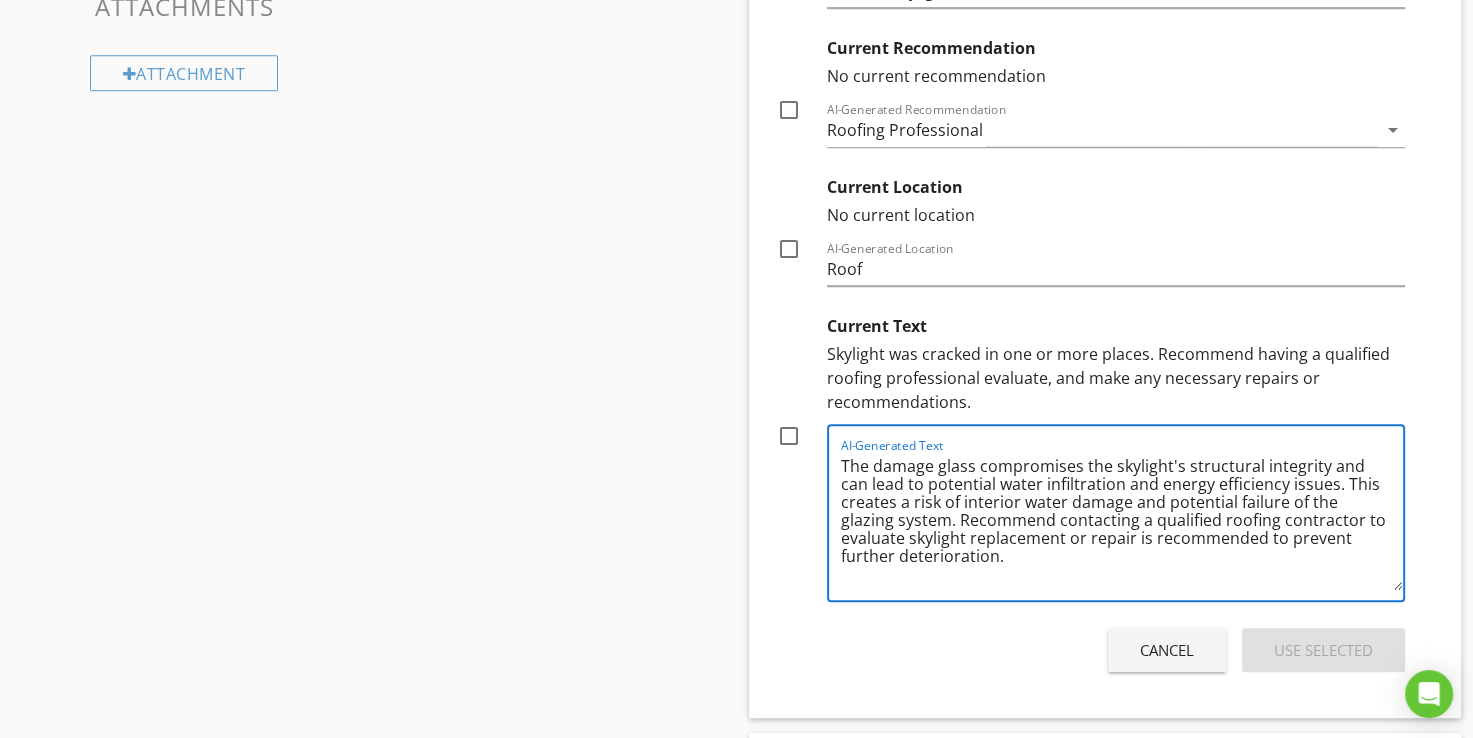 click on "AI-Generated Text The damage glass compromises the skylight's structural integrity and can lead to potential water infiltration and energy efficiency issues. This creates a risk of interior water damage and potential failure of the glazing system. Recommend contacting a qualified roofing contractor to evaluate skylight replacement or repair is recommended to prevent further deterioration." at bounding box center (1116, 513) 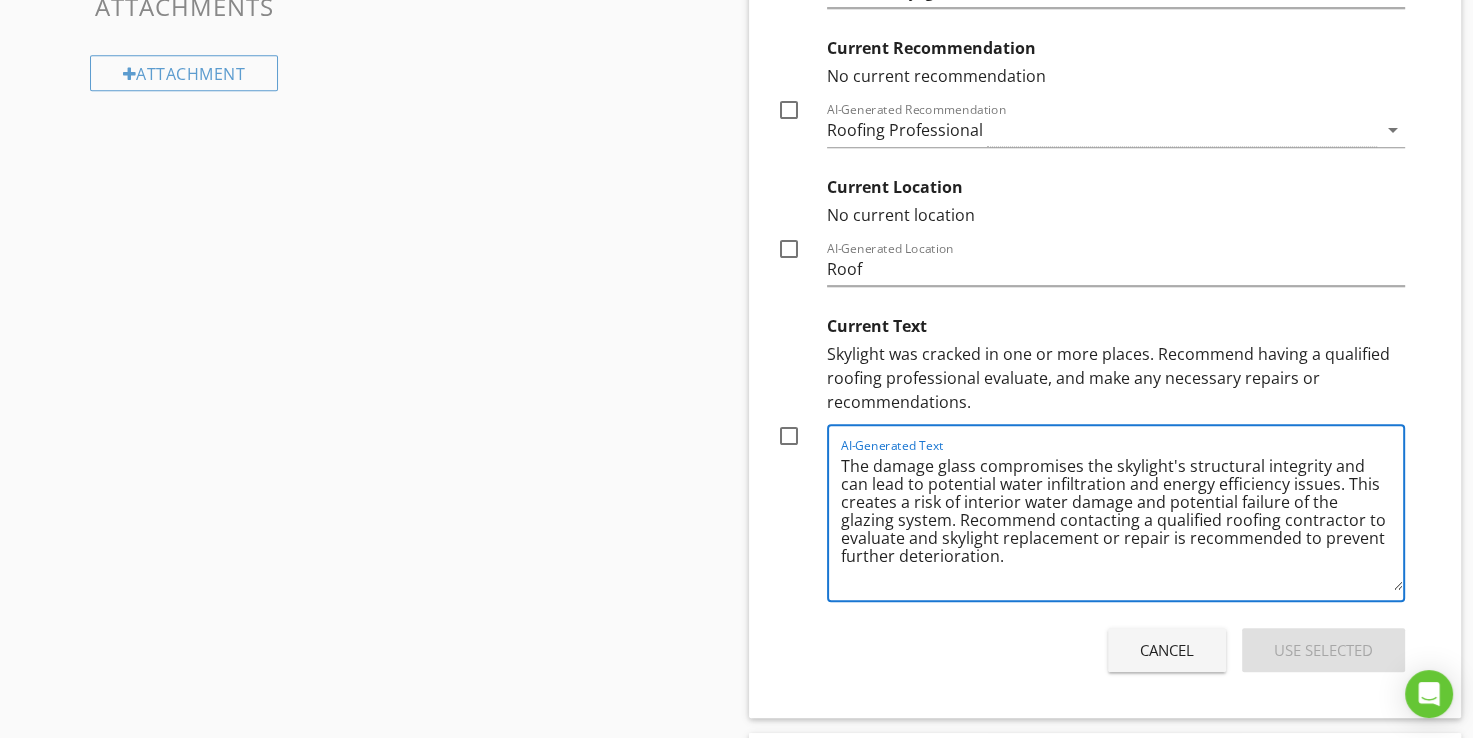 click on "The damage glass compromises the skylight's structural integrity and can lead to potential water infiltration and energy efficiency issues. This creates a risk of interior water damage and potential failure of the glazing system. Recommend contacting a qualified roofing contractor to evaluate and skylight replacement or repair is recommended to prevent further deterioration." at bounding box center (1122, 520) 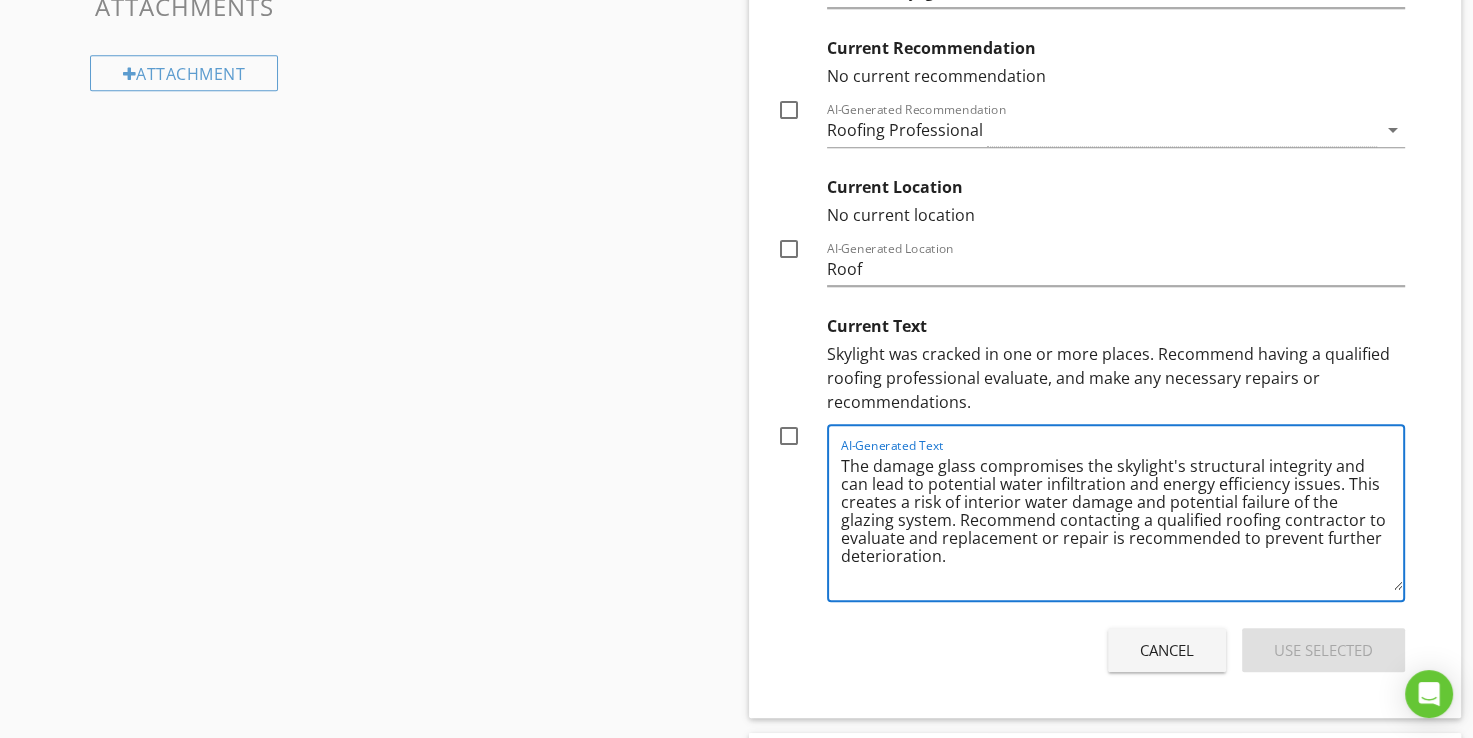 click on "The damage glass compromises the skylight's structural integrity and can lead to potential water infiltration and energy efficiency issues. This creates a risk of interior water damage and potential failure of the glazing system. Recommend contacting a qualified roofing contractor to evaluate and replacement or repair is recommended to prevent further deterioration." at bounding box center (1122, 520) 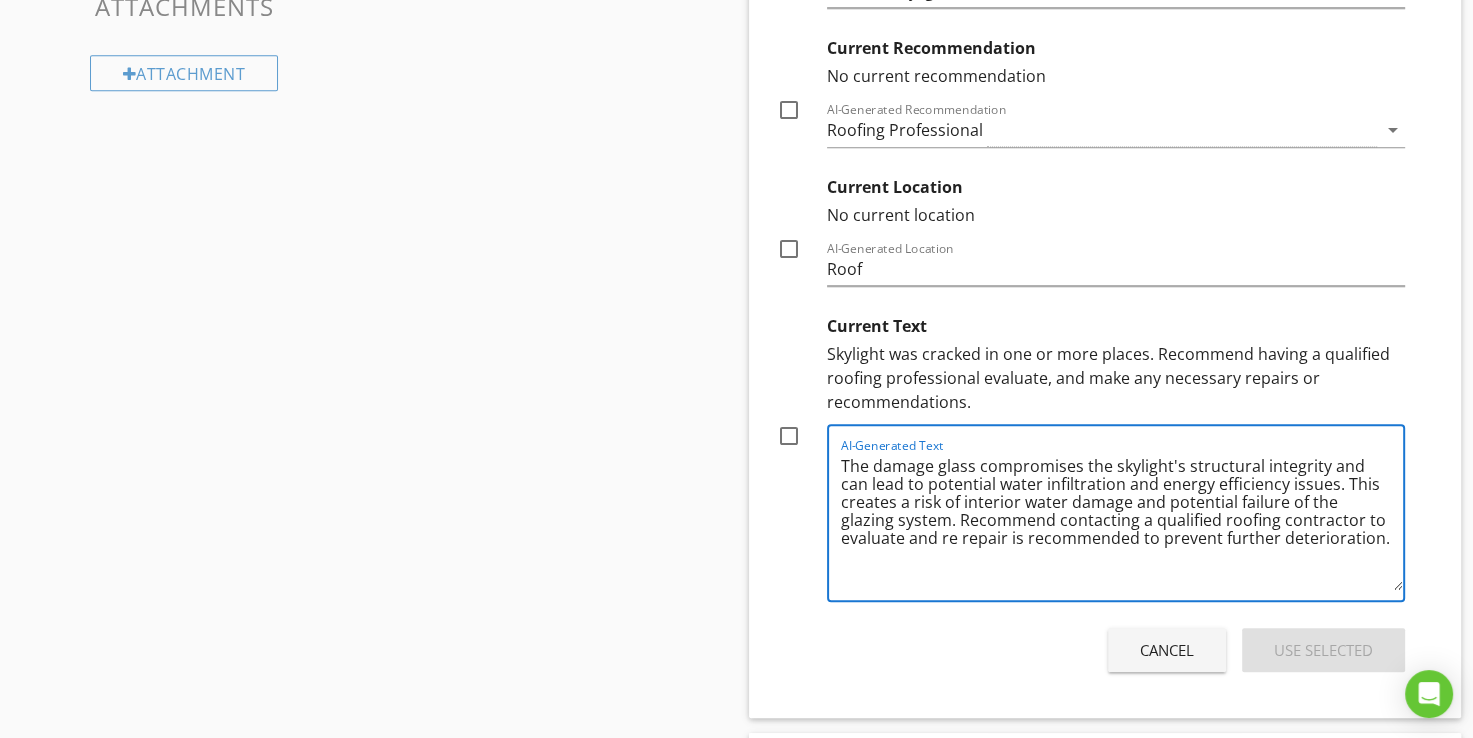 click on "The damage glass compromises the skylight's structural integrity and can lead to potential water infiltration and energy efficiency issues. This creates a risk of interior water damage and potential failure of the glazing system. Recommend contacting a qualified roofing contractor to evaluate and re repair is recommended to prevent further deterioration." at bounding box center (1122, 520) 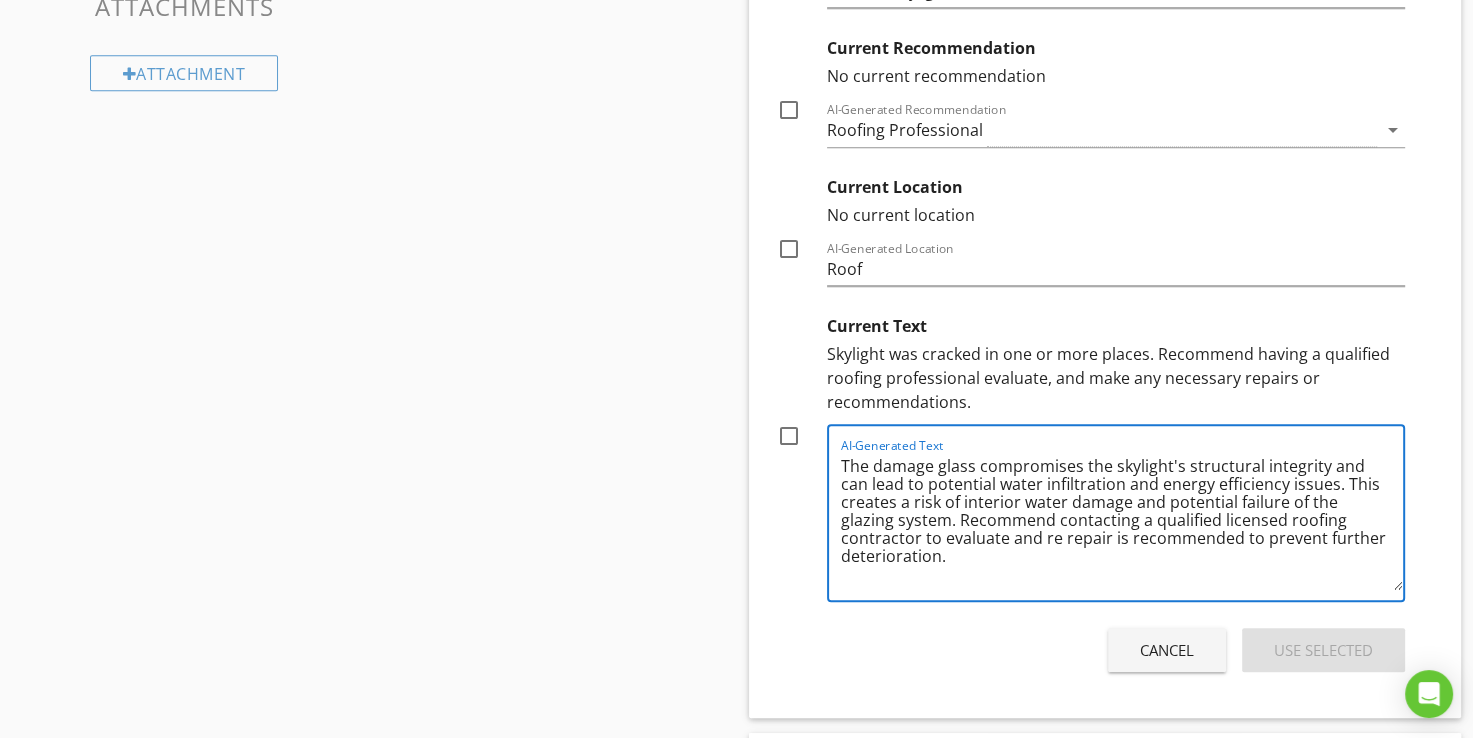 click on "The damage glass compromises the skylight's structural integrity and can lead to potential water infiltration and energy efficiency issues. This creates a risk of interior water damage and potential failure of the glazing system. Recommend contacting a qualified licensed roofing contractor to evaluate and re repair is recommended to prevent further deterioration." at bounding box center (1122, 520) 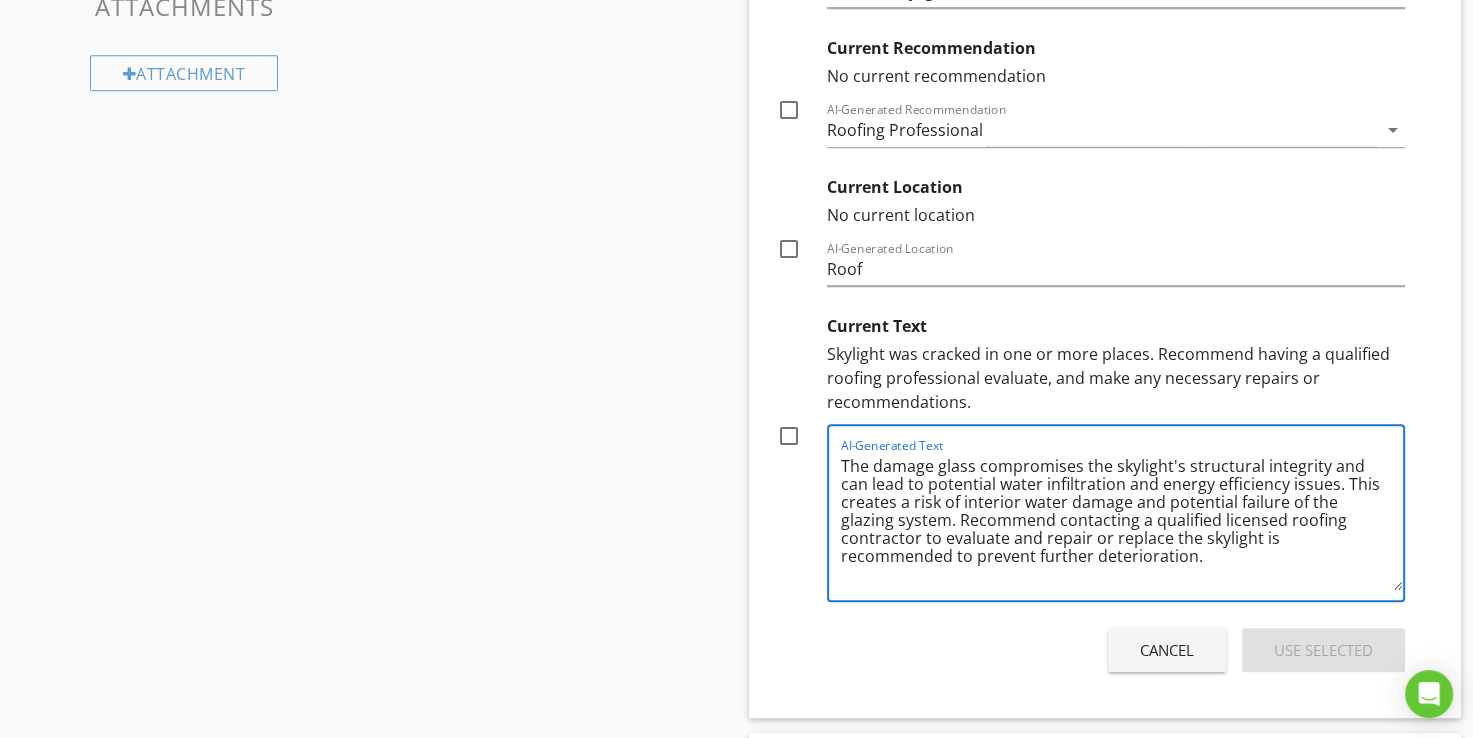 click on "The damage glass compromises the skylight's structural integrity and can lead to potential water infiltration and energy efficiency issues. This creates a risk of interior water damage and potential failure of the glazing system. Recommend contacting a qualified licensed roofing contractor to evaluate and repair or replace the skylight is recommended to prevent further deterioration." at bounding box center (1122, 520) 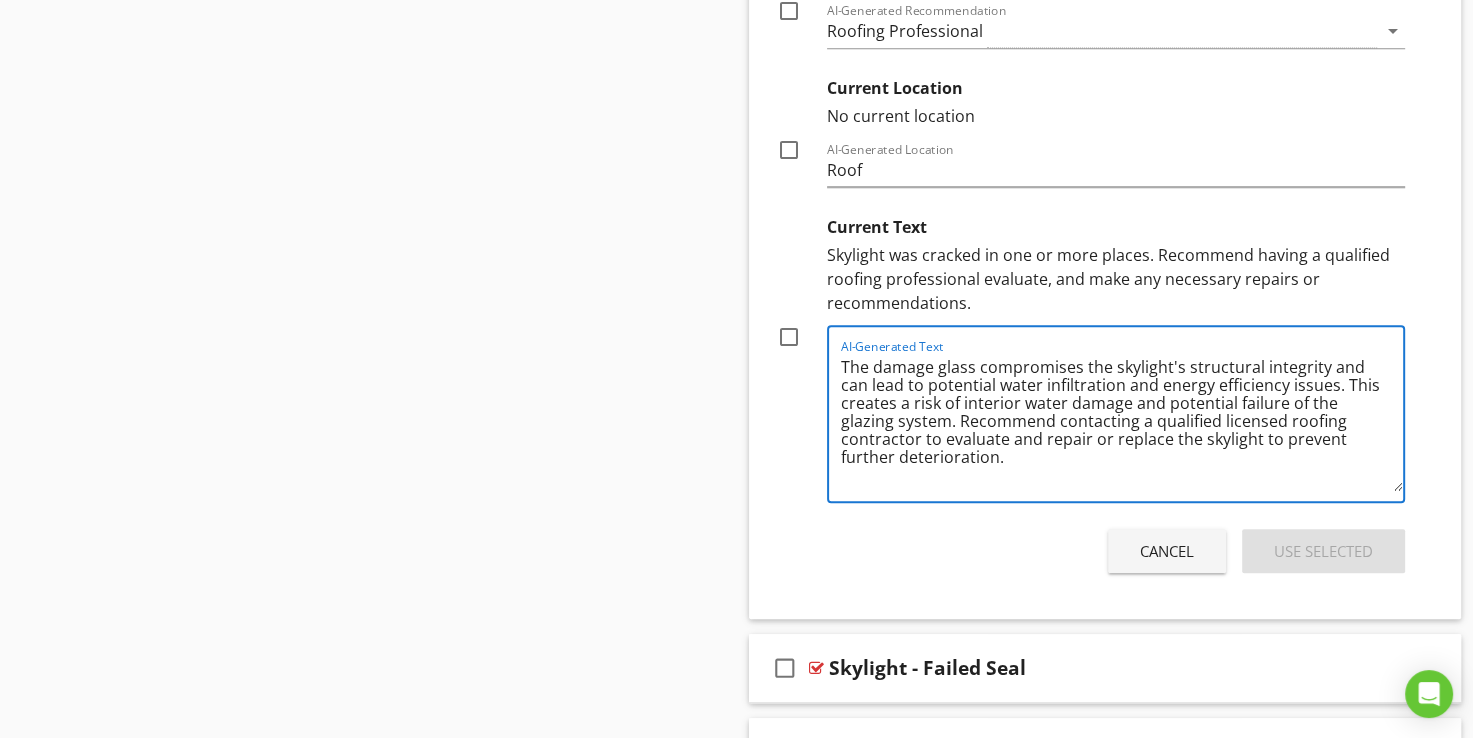 scroll, scrollTop: 1301, scrollLeft: 0, axis: vertical 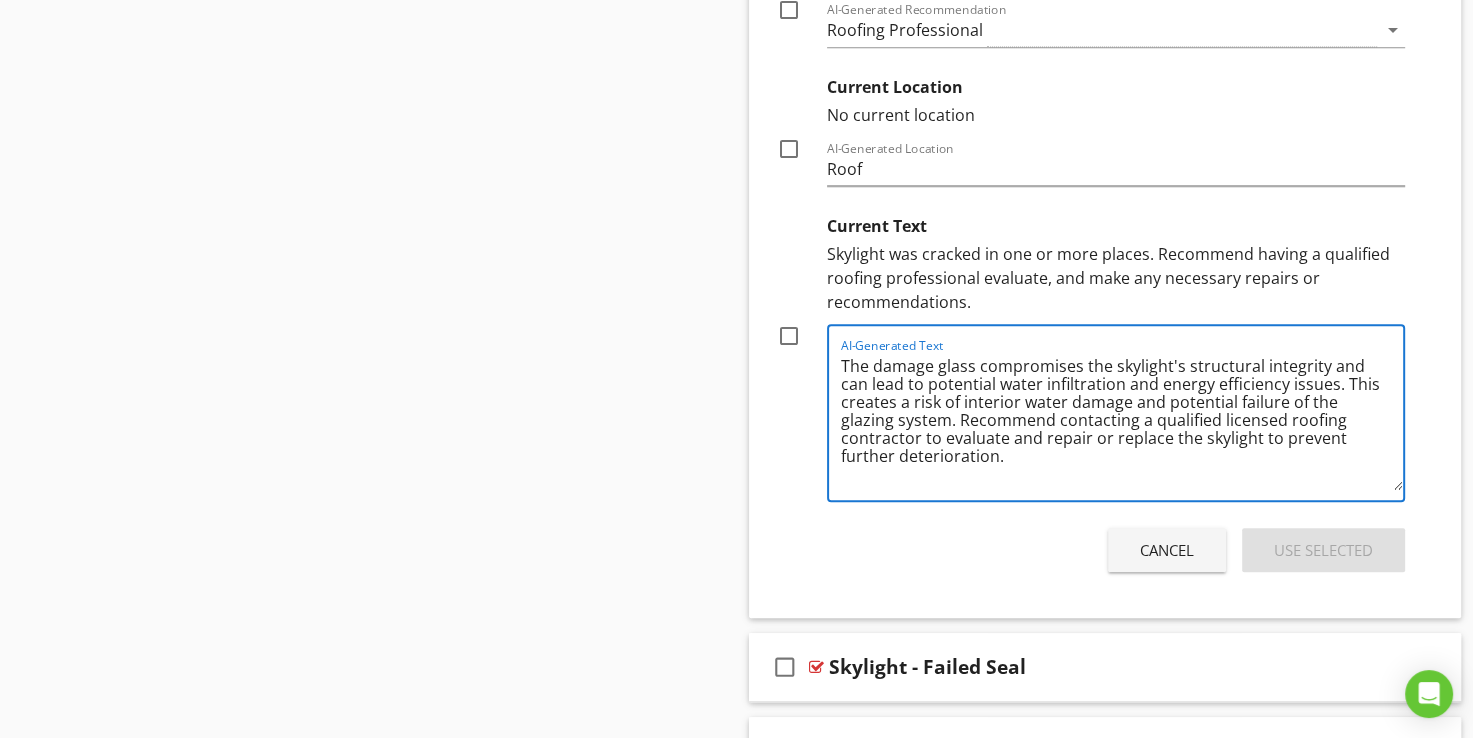 type on "The damage glass compromises the skylight's structural integrity and can lead to potential water infiltration and energy efficiency issues. This creates a risk of interior water damage and potential failure of the glazing system. Recommend contacting a qualified licensed roofing contractor to evaluate and repair or replace the skylight to prevent further deterioration." 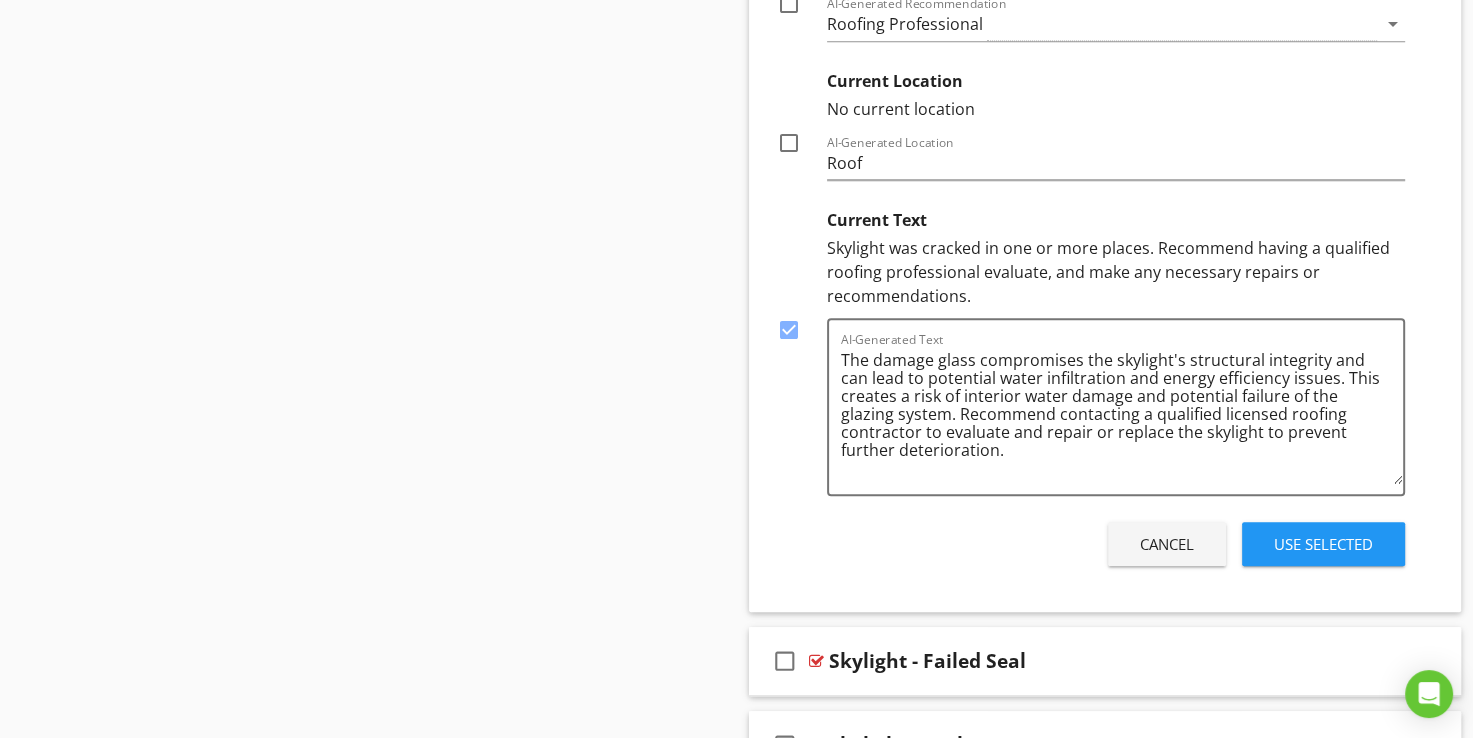 scroll, scrollTop: 1401, scrollLeft: 0, axis: vertical 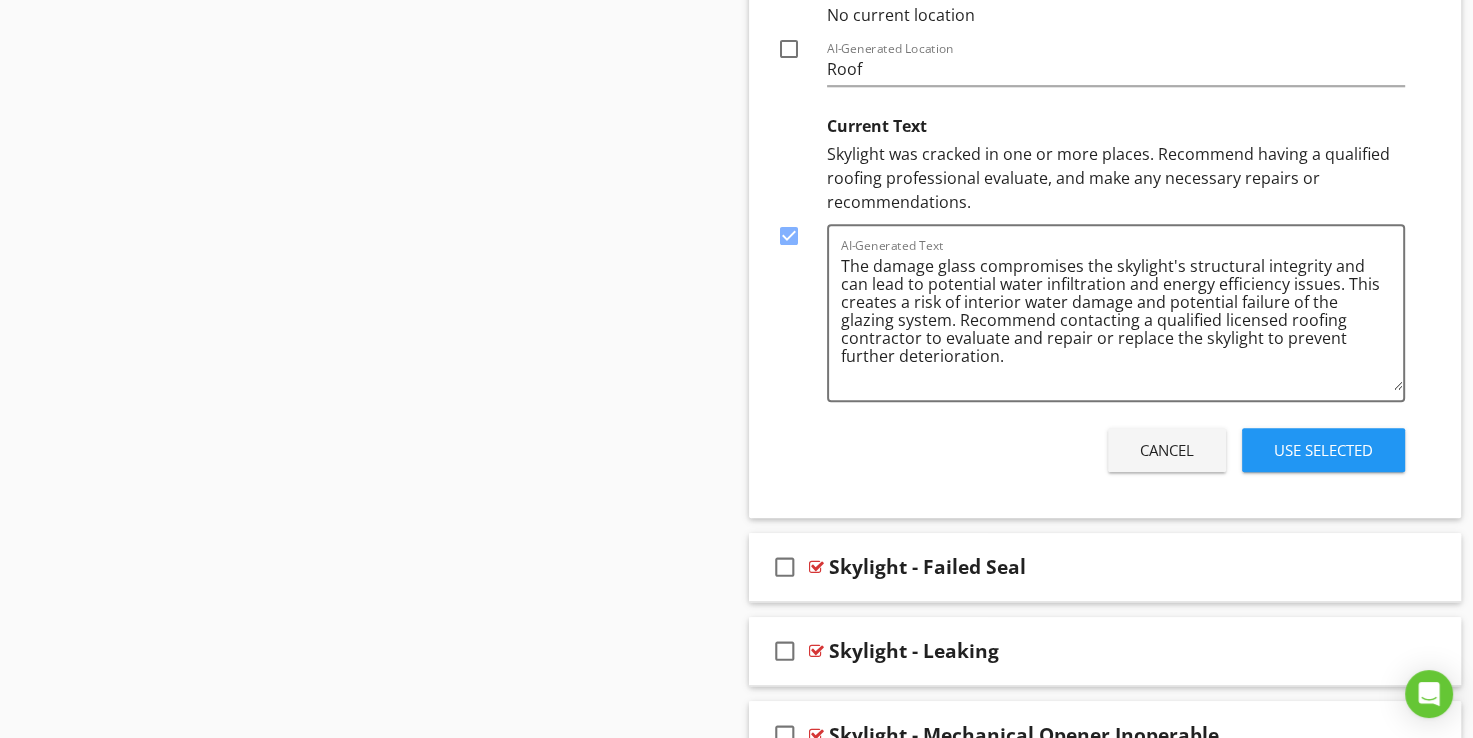 click on "Use Selected" at bounding box center (1323, 450) 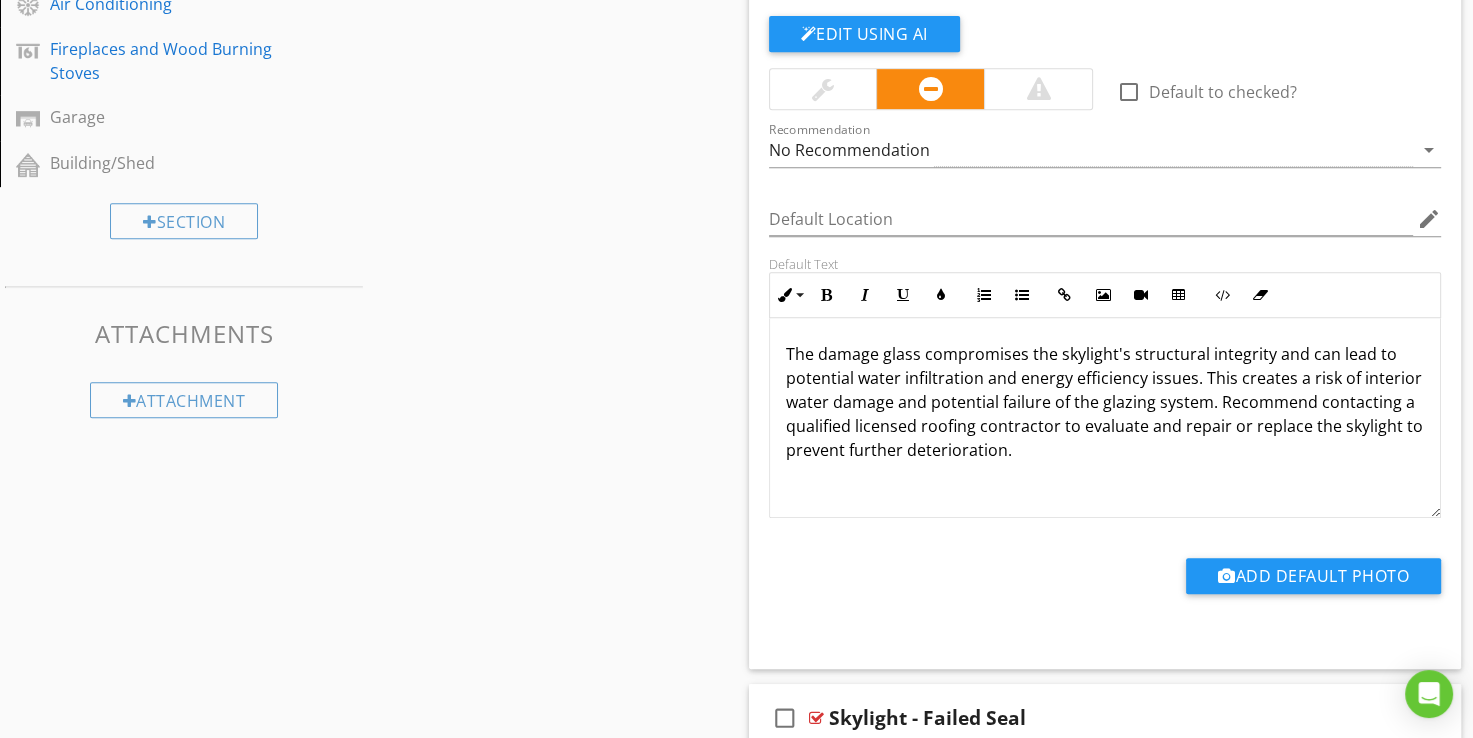 scroll, scrollTop: 704, scrollLeft: 0, axis: vertical 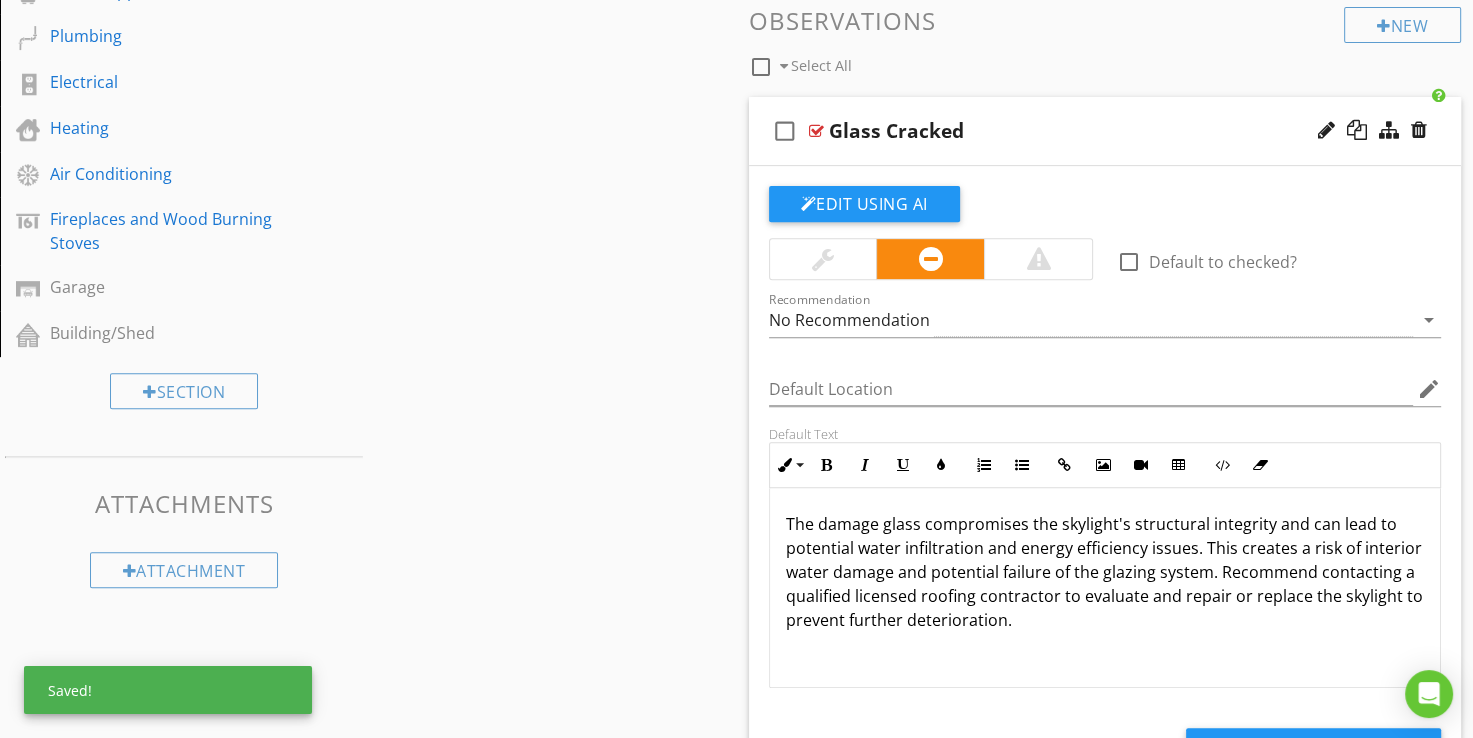click at bounding box center (1038, 259) 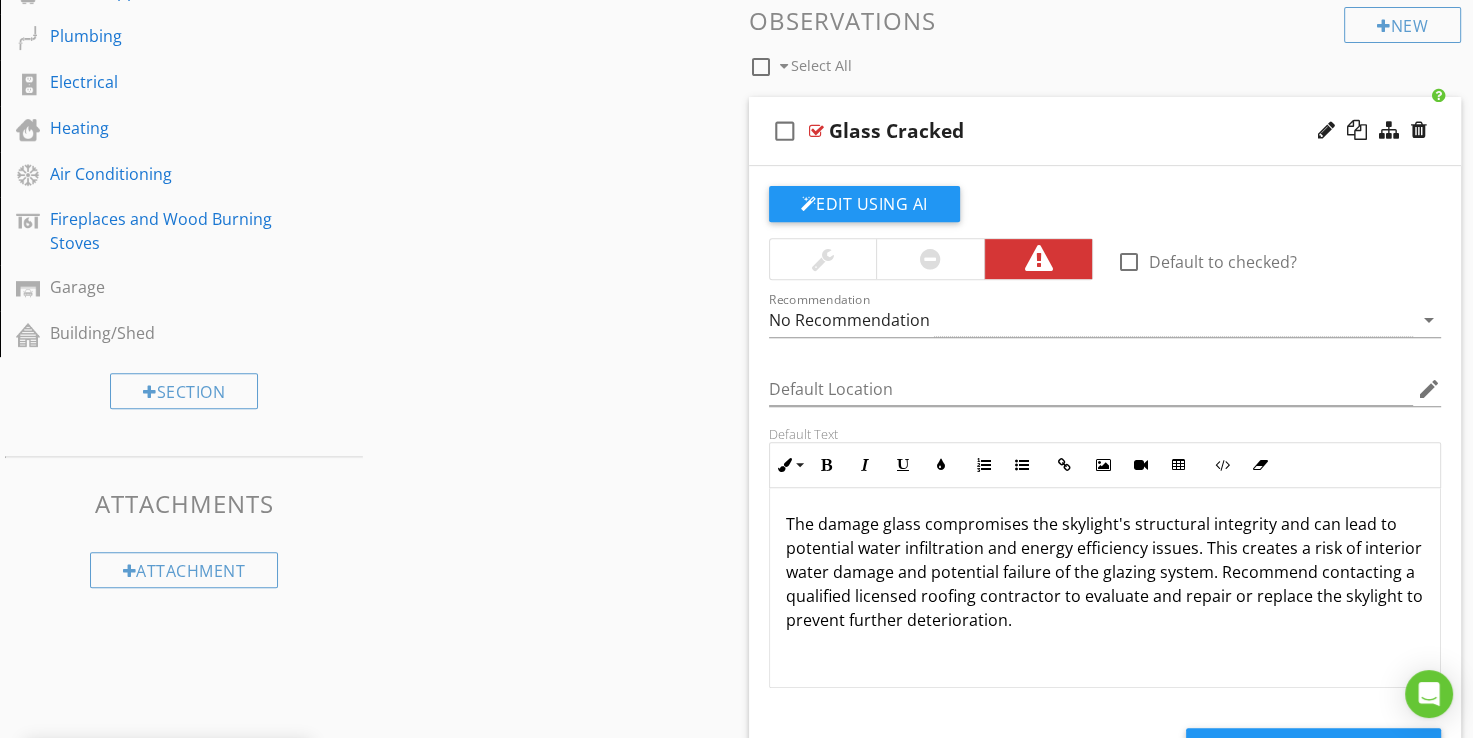 click at bounding box center (816, 131) 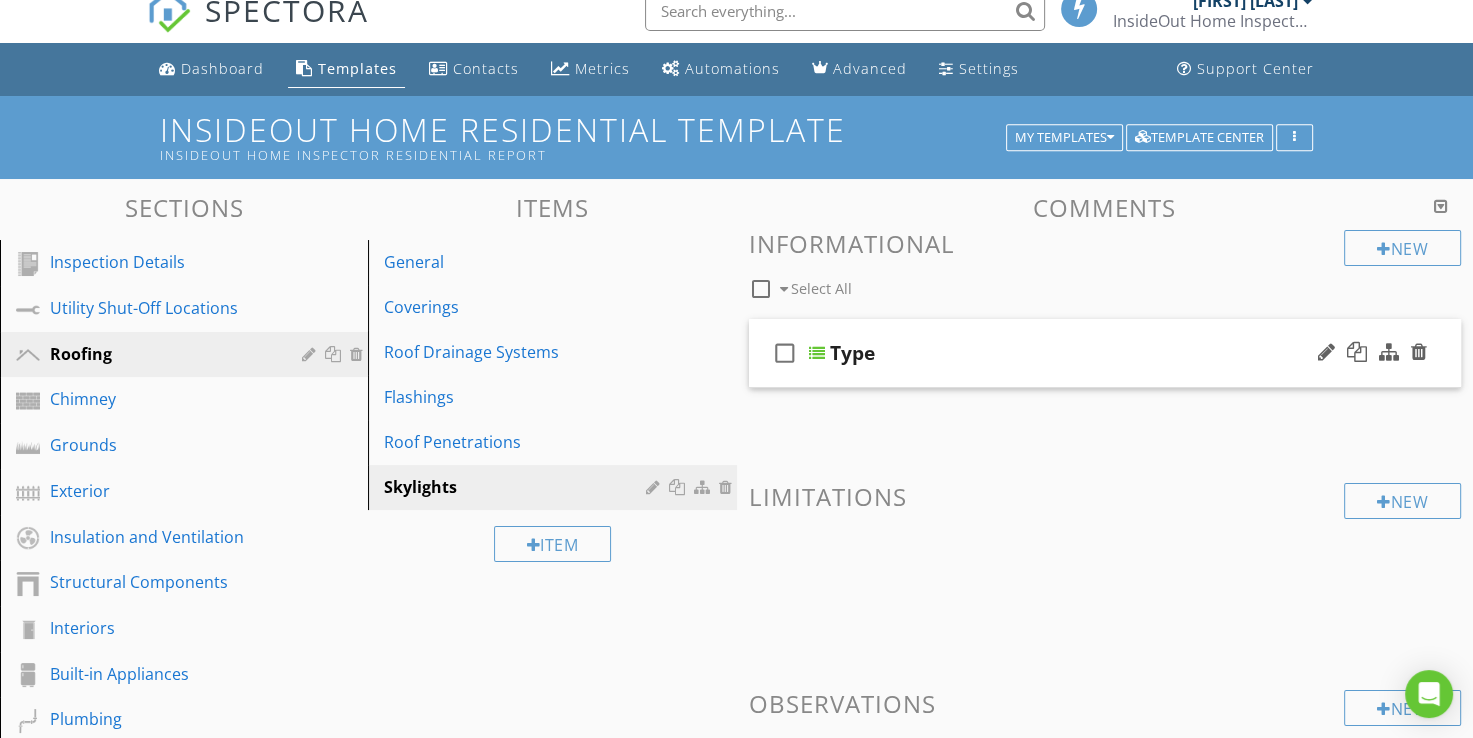 scroll, scrollTop: 0, scrollLeft: 0, axis: both 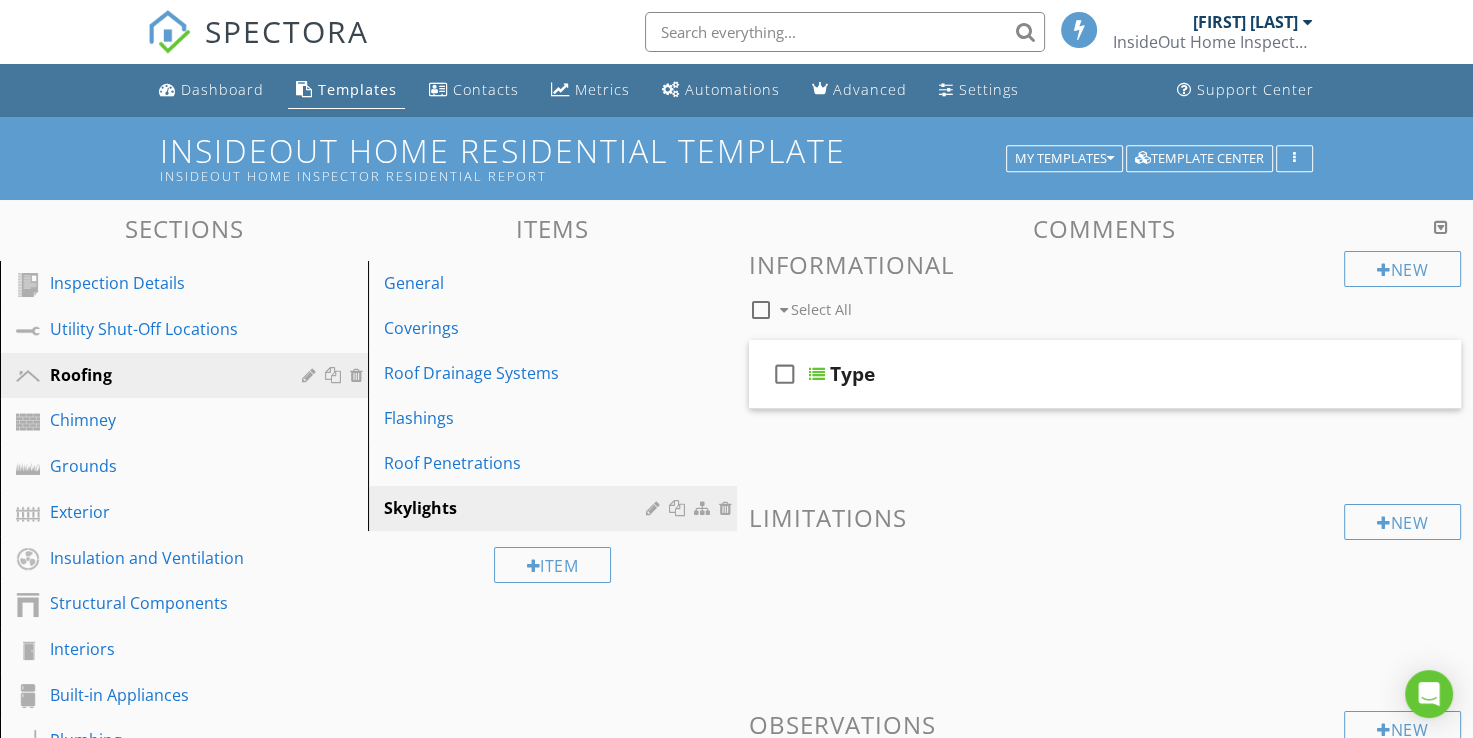 click on "InsideOut Home Inspector LLC" at bounding box center [1213, 42] 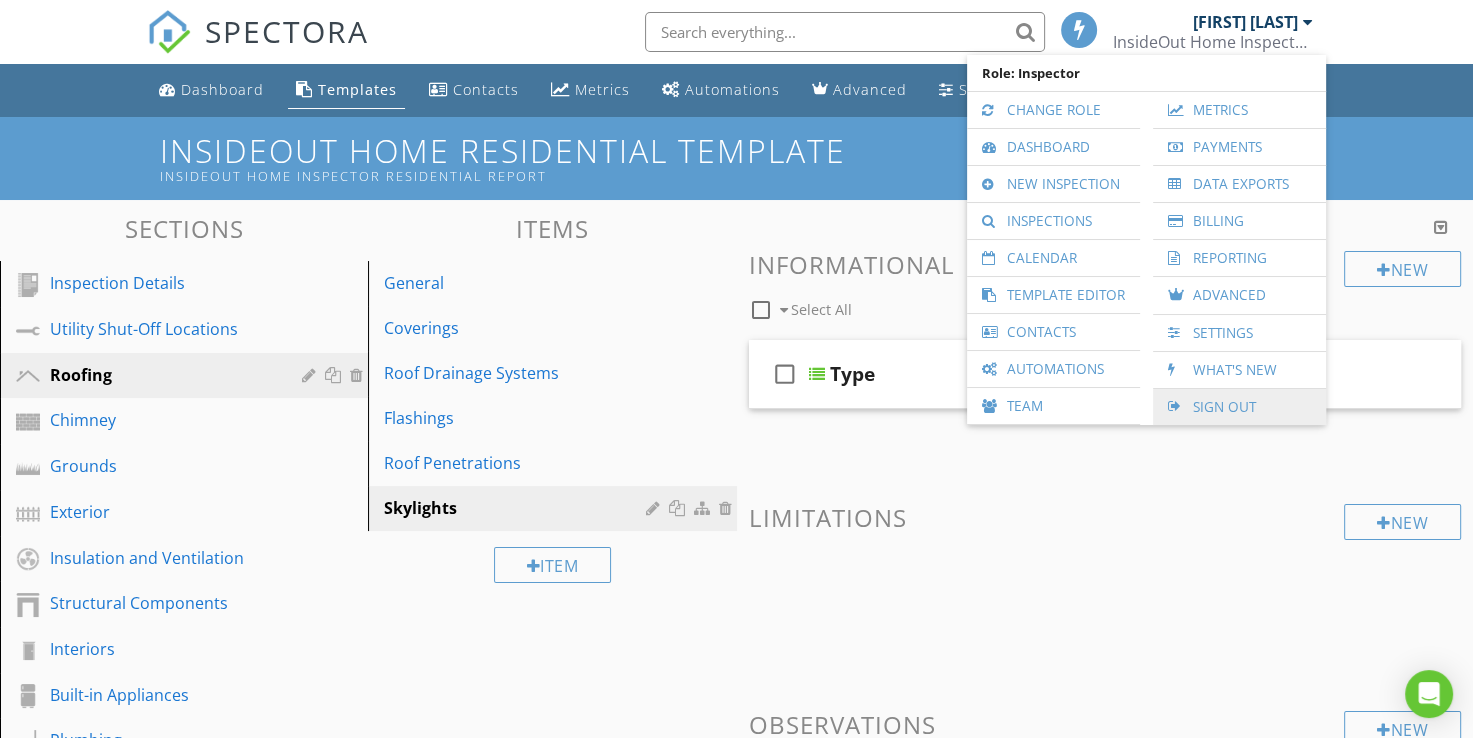 click on "Sign Out" at bounding box center [1239, 407] 